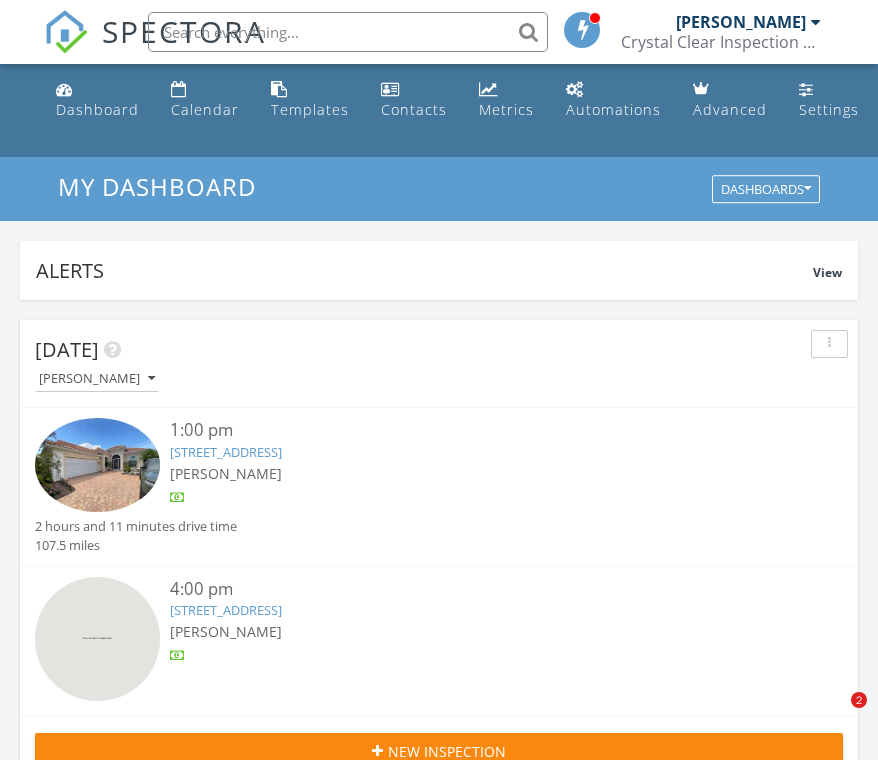 scroll, scrollTop: 2106, scrollLeft: 0, axis: vertical 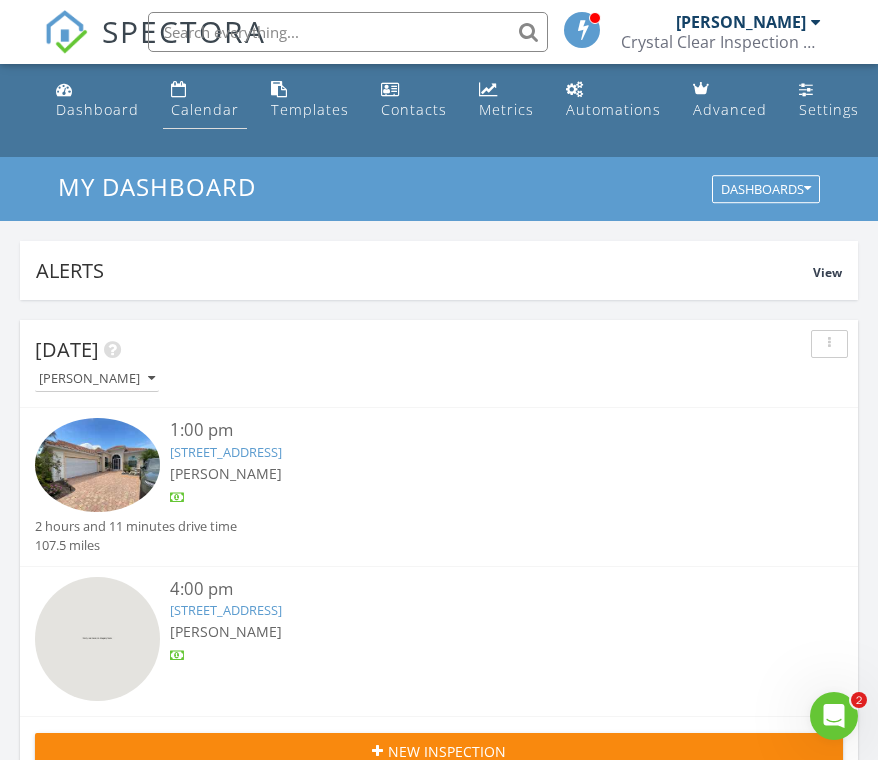 click on "Calendar" at bounding box center (205, 100) 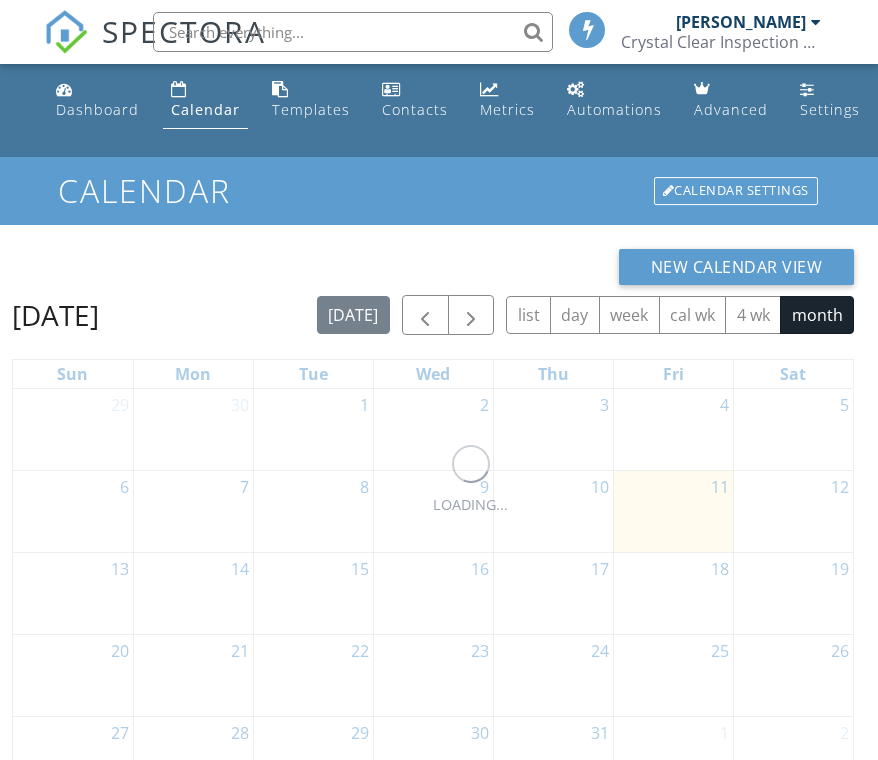 scroll, scrollTop: 0, scrollLeft: 0, axis: both 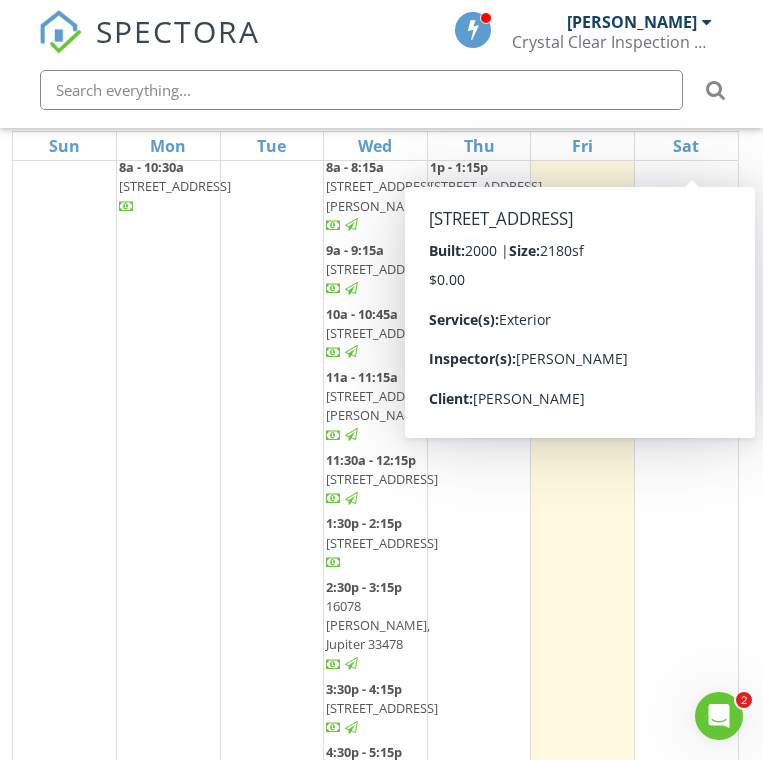 click on "Keith Curotz
Crystal Clear Inspection Services
Role:
Inspector
Dashboard
New Inspection
Inspections
Calendar
Template Editor
Contacts
Automations
Team
Metrics
Payments
Data Exports
Billing
Reporting
Advanced
Settings
What's New
Sign Out" at bounding box center [614, 32] 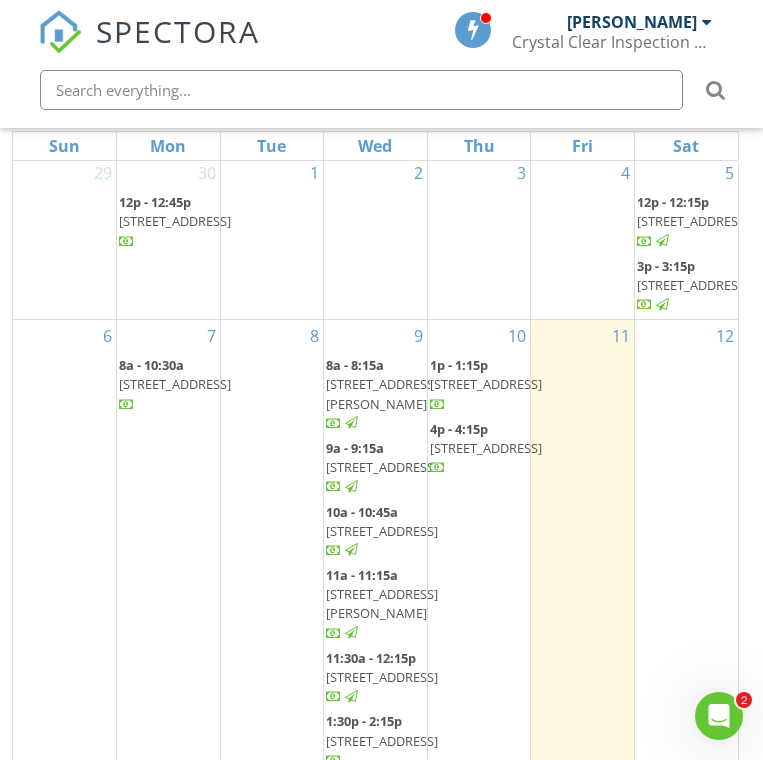 scroll, scrollTop: 0, scrollLeft: 0, axis: both 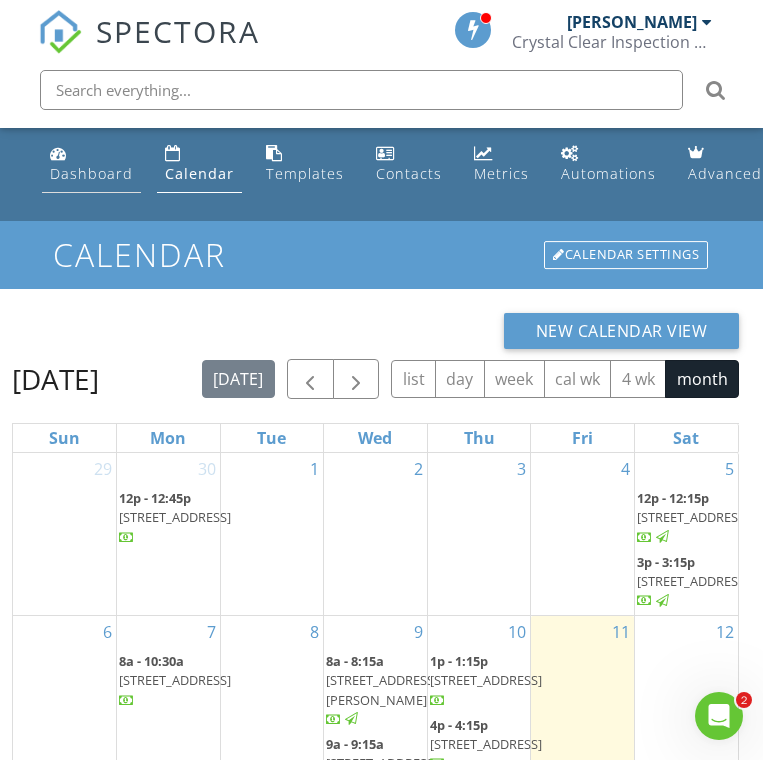 click on "Dashboard" at bounding box center (91, 173) 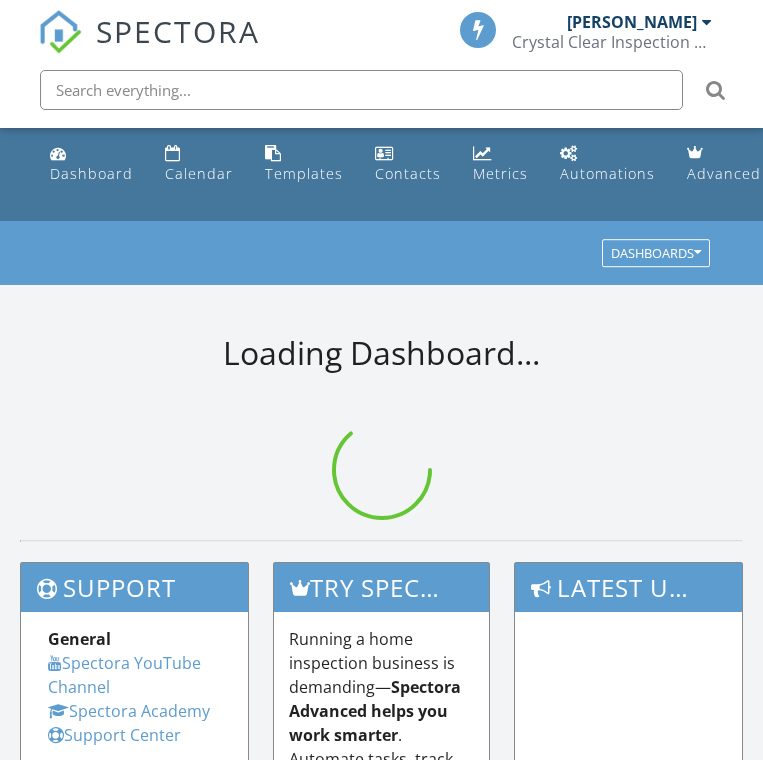 scroll, scrollTop: 0, scrollLeft: 0, axis: both 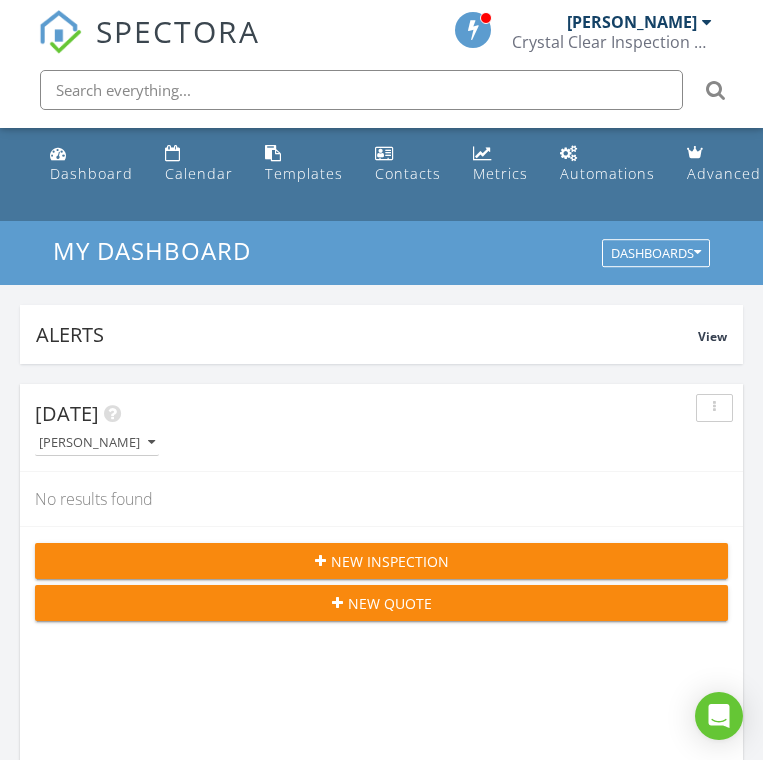 click on "New Inspection" at bounding box center (381, 561) 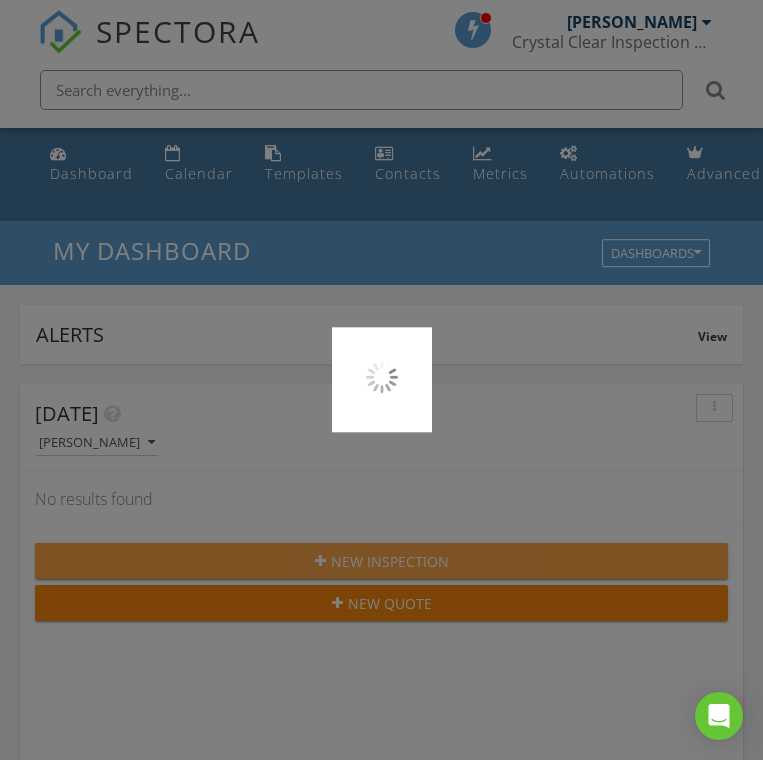 scroll, scrollTop: 0, scrollLeft: 0, axis: both 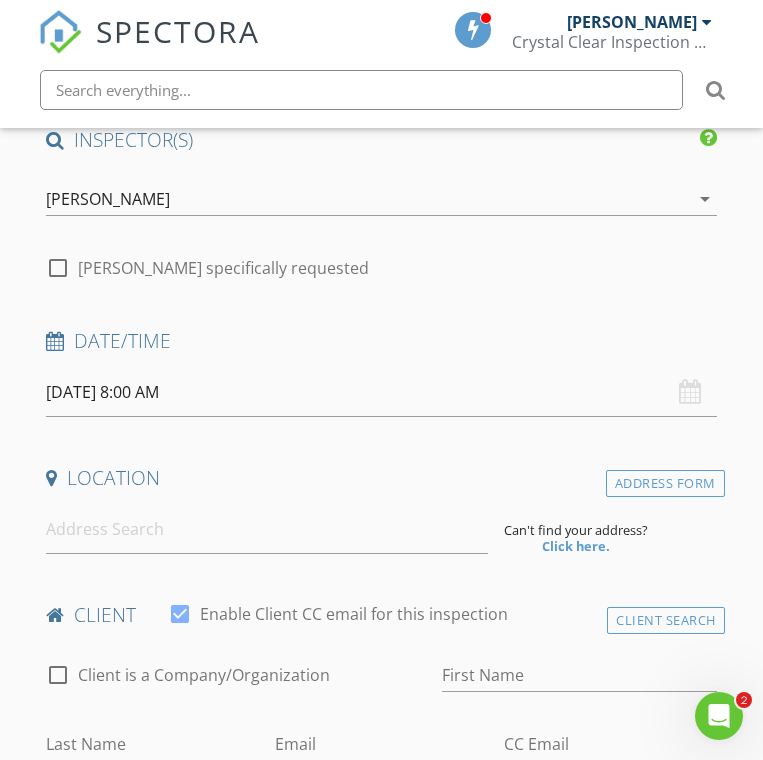 click on "07/12/2025 8:00 AM" at bounding box center (381, 392) 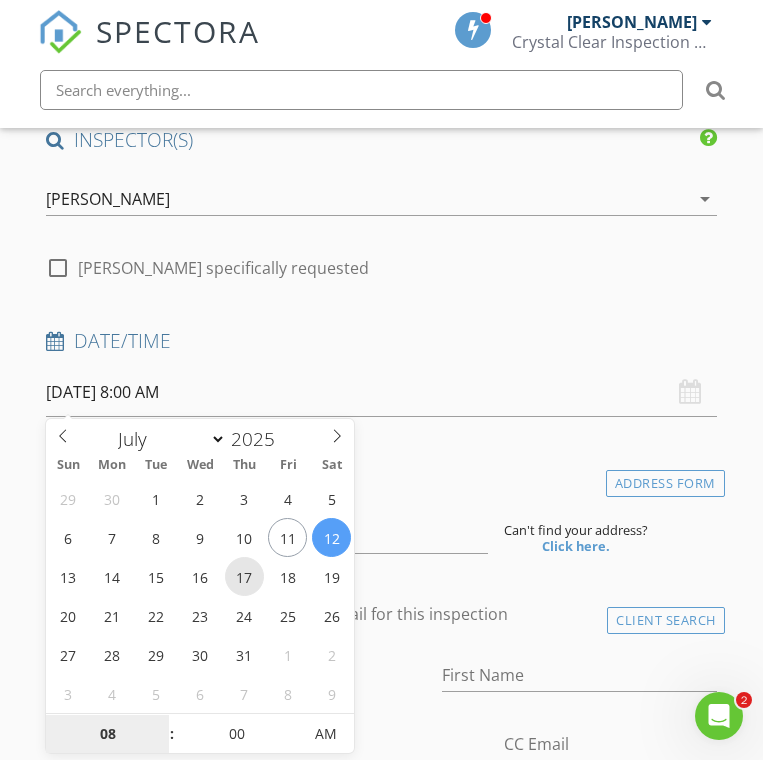 type on "07/17/2025 8:00 AM" 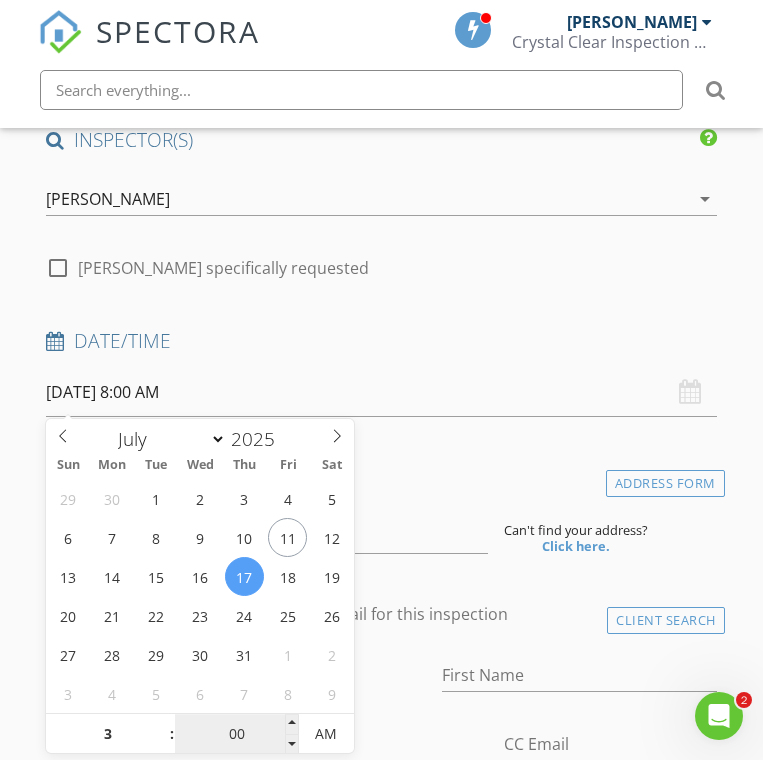 type on "03" 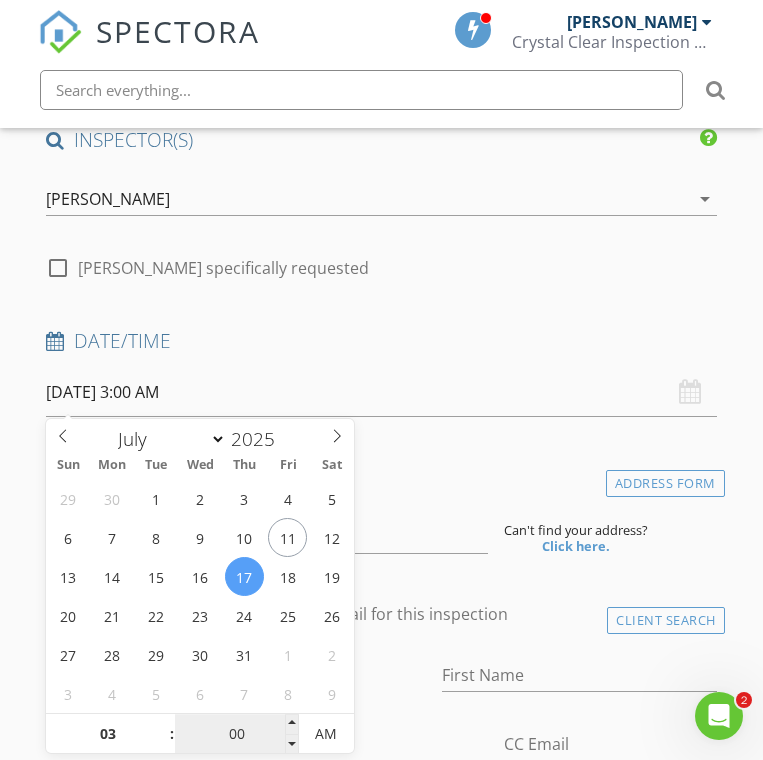 click on "00" at bounding box center [236, 735] 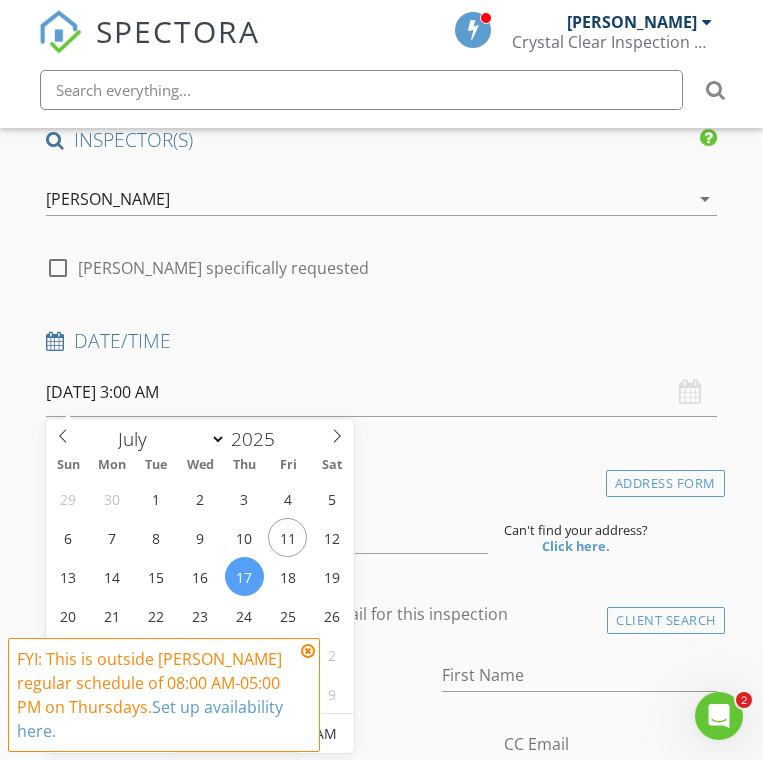 type on "30" 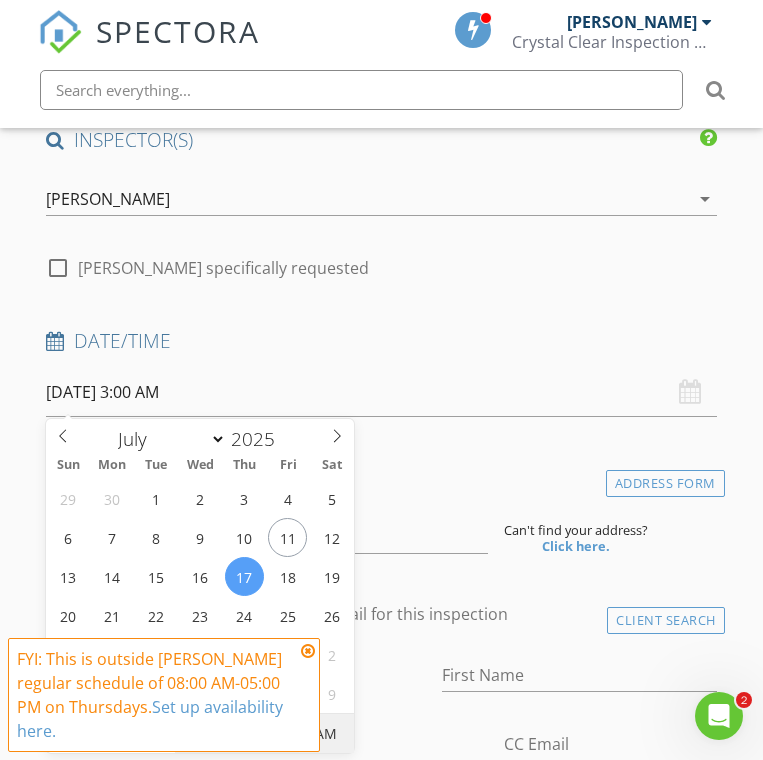 type on "07/17/2025 3:30 PM" 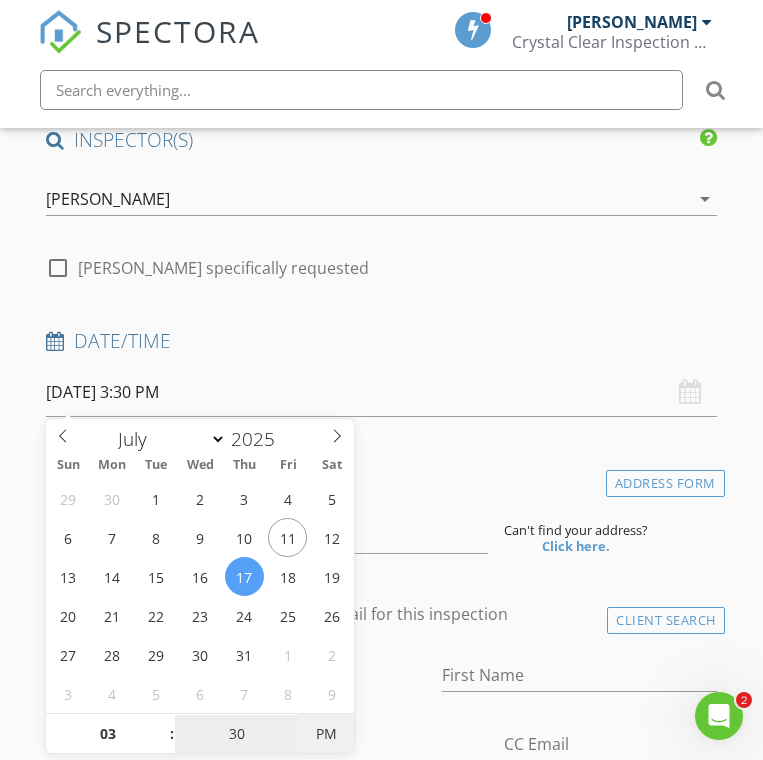 click on "PM" at bounding box center (326, 734) 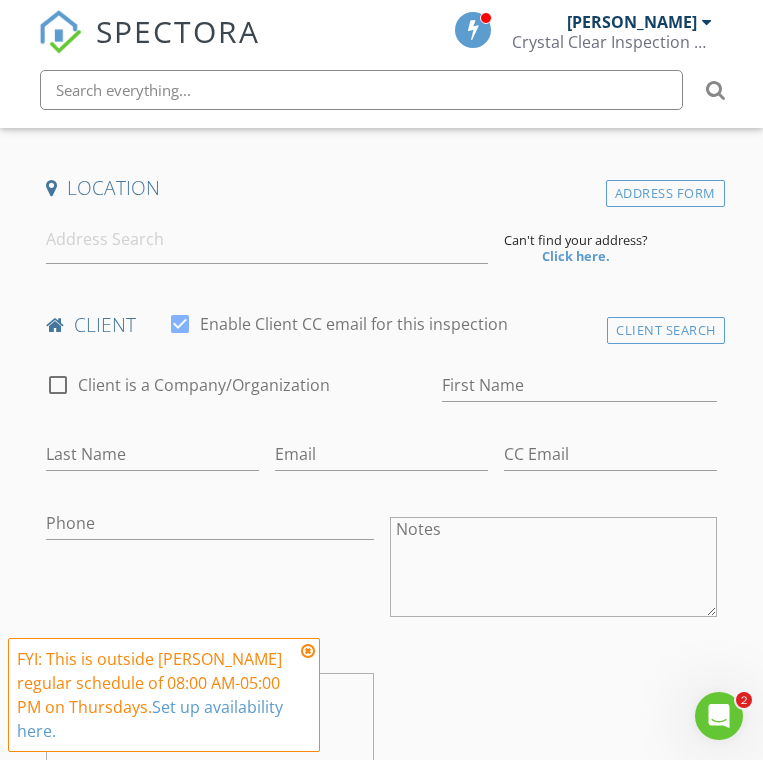 click on "ADD ADDITIONAL client" at bounding box center [381, 816] 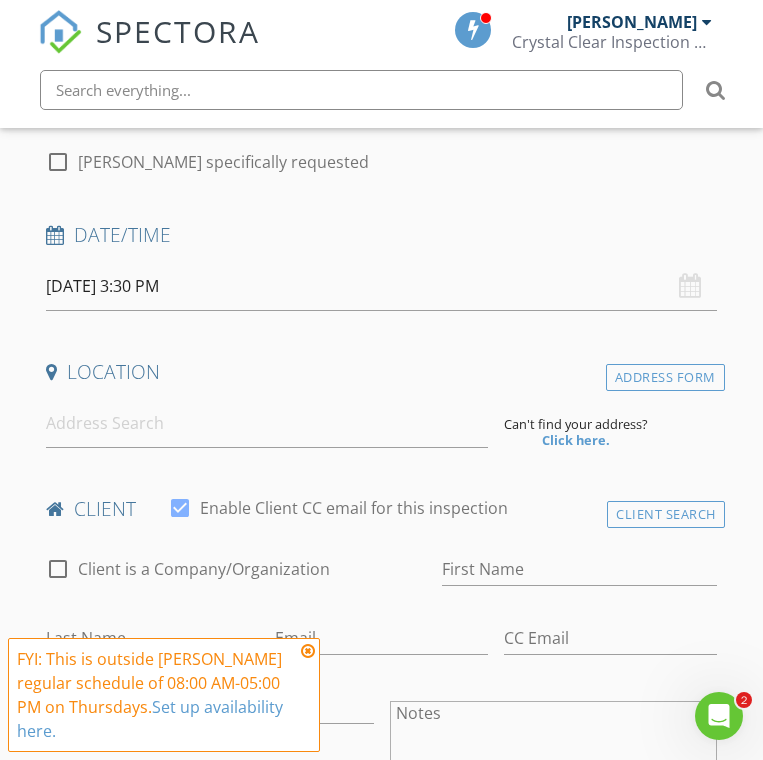 scroll, scrollTop: 348, scrollLeft: 0, axis: vertical 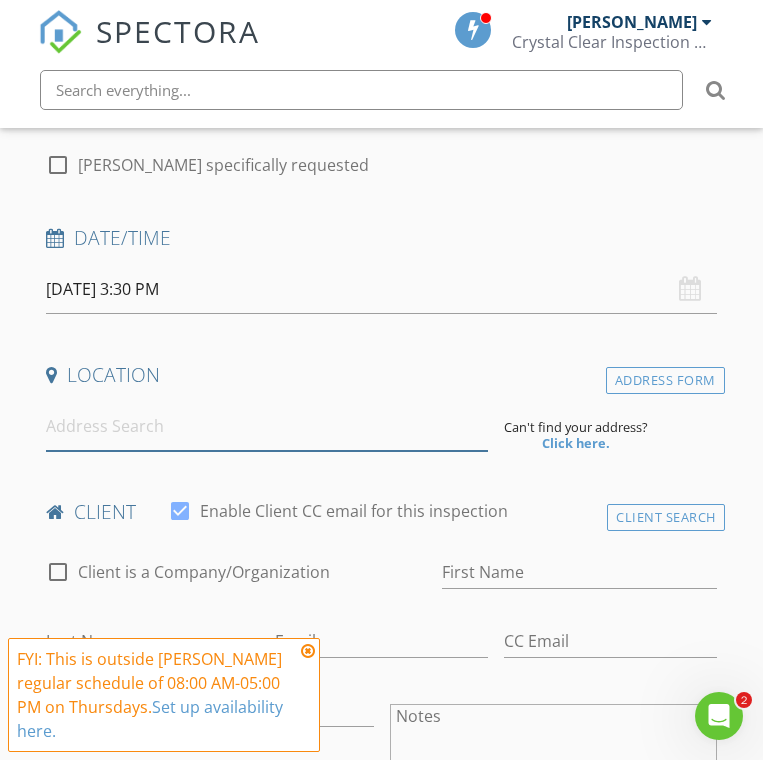 click at bounding box center (267, 426) 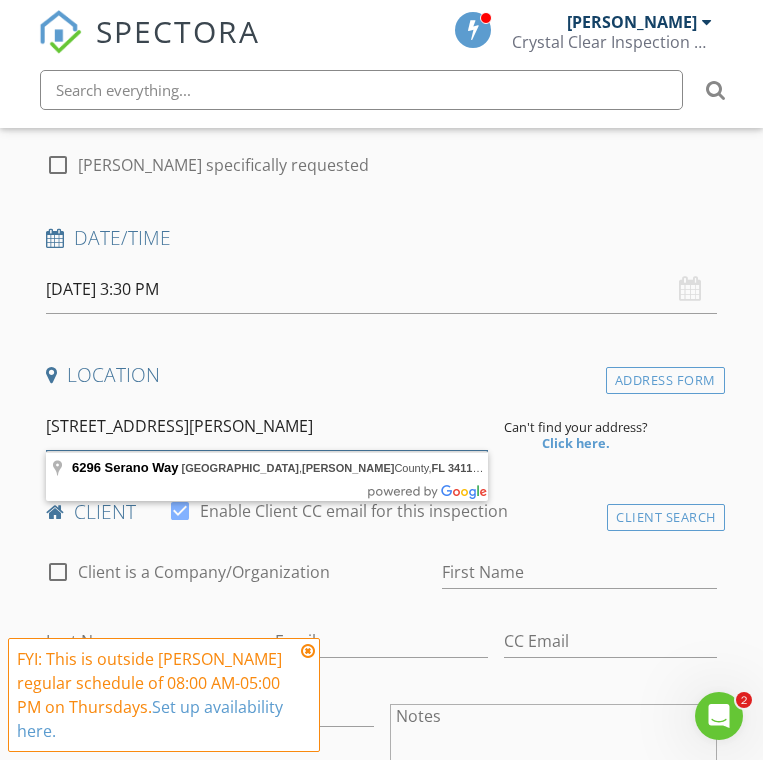drag, startPoint x: 307, startPoint y: 421, endPoint x: 415, endPoint y: 421, distance: 108 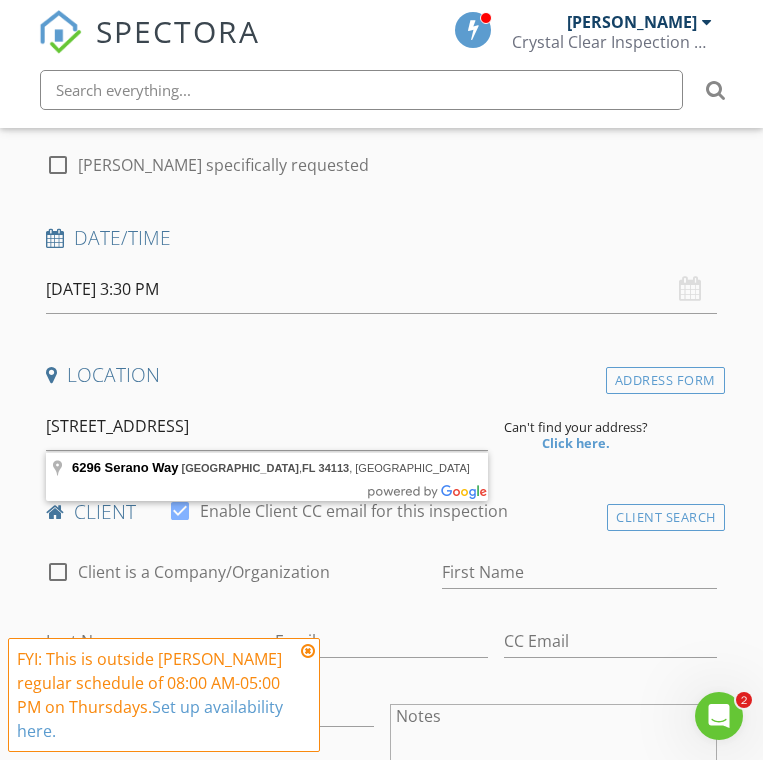 type on "6296 Serano Way, Naples, FL 34113, USA" 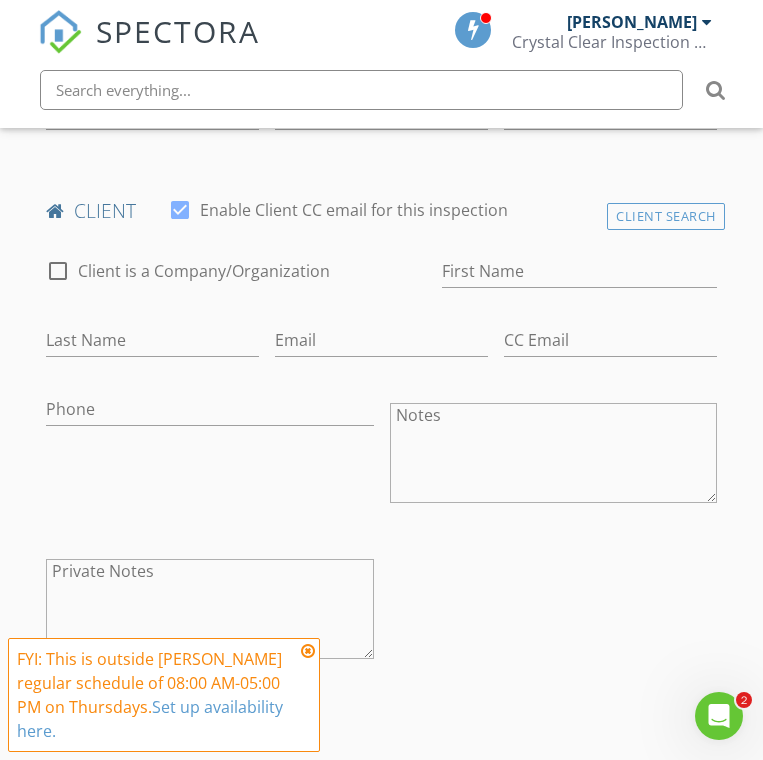 scroll, scrollTop: 841, scrollLeft: 0, axis: vertical 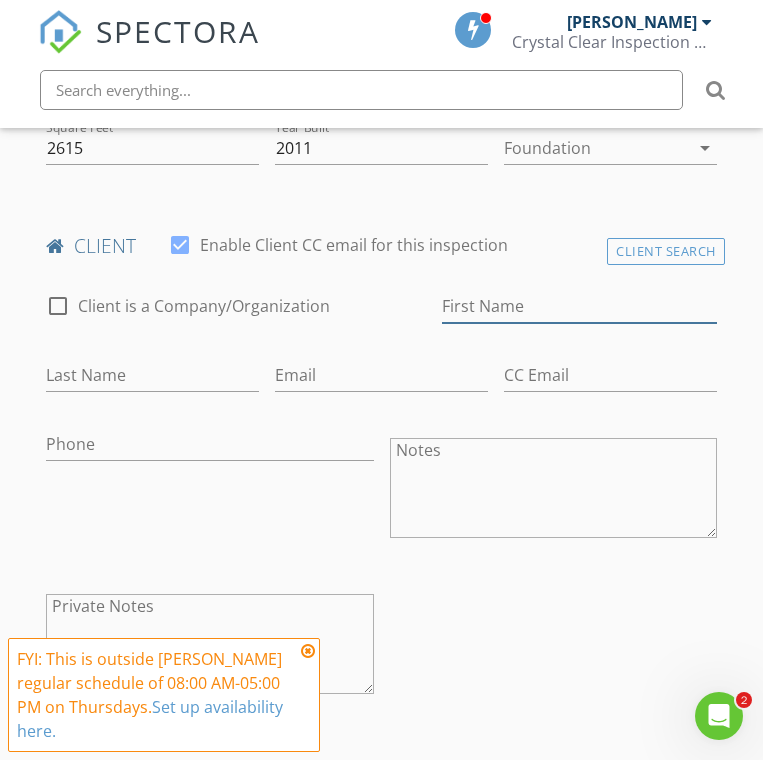 click on "First Name" at bounding box center [579, 306] 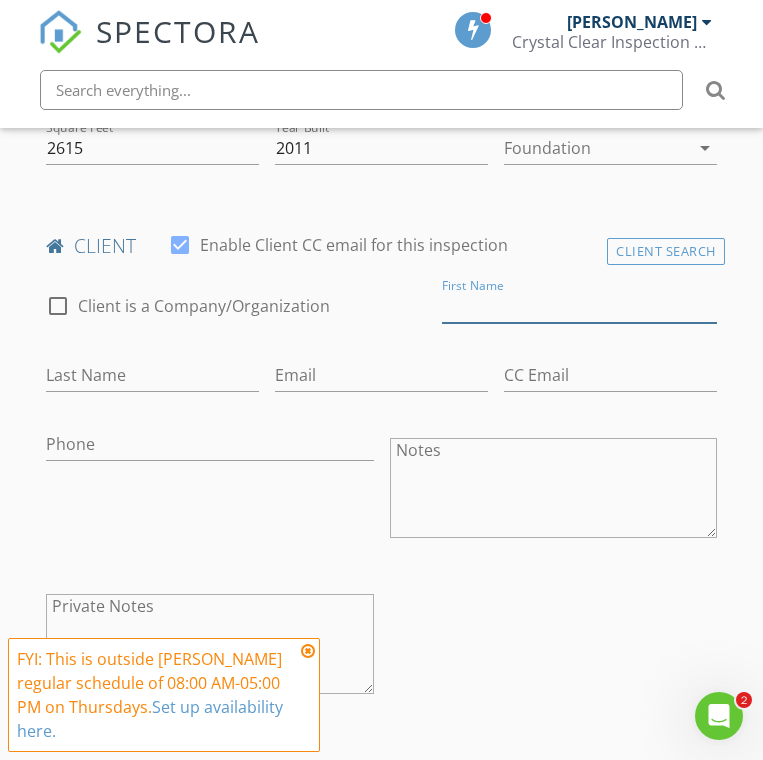 paste on "Jacques Mignault" 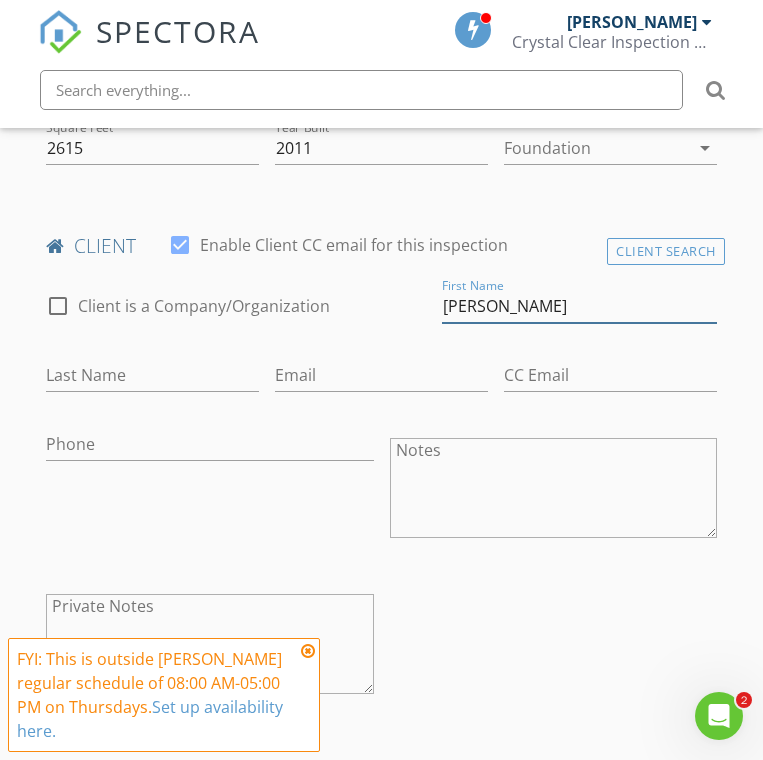 drag, startPoint x: 403, startPoint y: 305, endPoint x: 619, endPoint y: 311, distance: 216.08331 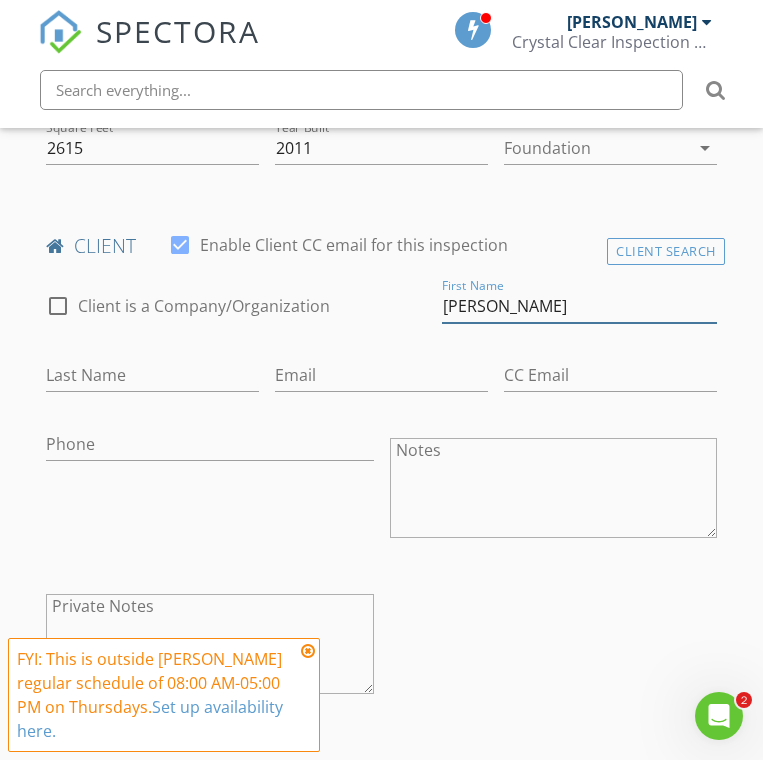 drag, startPoint x: 405, startPoint y: 303, endPoint x: 507, endPoint y: 308, distance: 102.122475 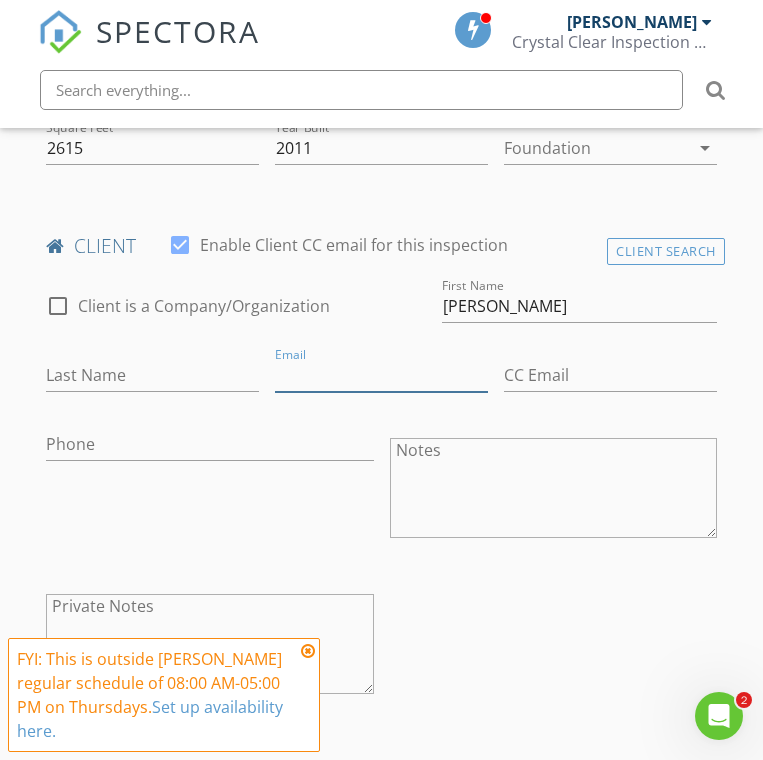 click on "Email" at bounding box center (381, 375) 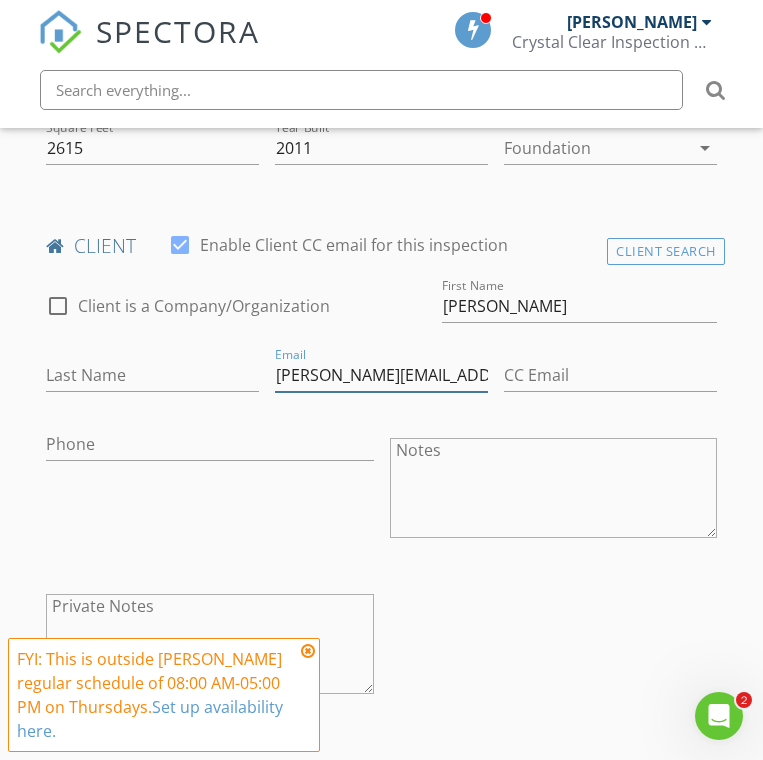type on "jacques@mignault.ca" 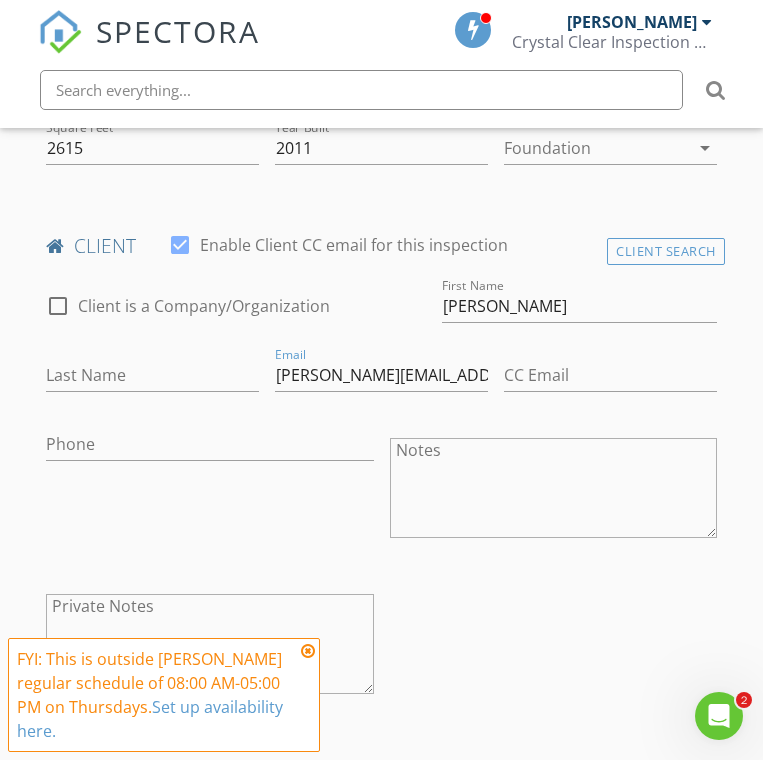 click on "INSPECTOR(S)
check_box   Keith Curotz   PRIMARY   Keith Curotz arrow_drop_down   check_box_outline_blank Keith Curotz specifically requested
Date/Time
07/17/2025 3:30 PM
Location
Address Search       Address 6296 Serano Way   Unit   City Naples   State FL   Zip 34113   County Collier     Square Feet 2615   Year Built 2011   Foundation arrow_drop_down
client
check_box Enable Client CC email for this inspection   Client Search     check_box_outline_blank Client is a Company/Organization     First Name Jacques   Last Name   Email jacques@mignault.ca   CC Email   Phone           Notes   Private Notes
ADD ADDITIONAL client
SERVICES
check_box_outline_blank   Exterior   Exterior check_box_outline_blank   Condo   check_box_outline_blank   Close out   Close out check_box_outline_blank" at bounding box center [381, 1097] 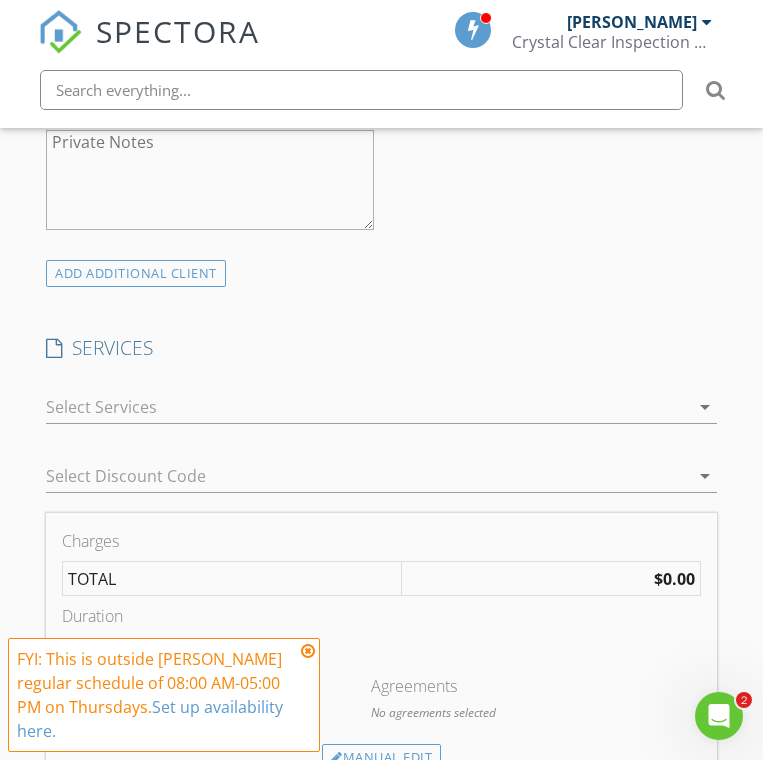 scroll, scrollTop: 1306, scrollLeft: 0, axis: vertical 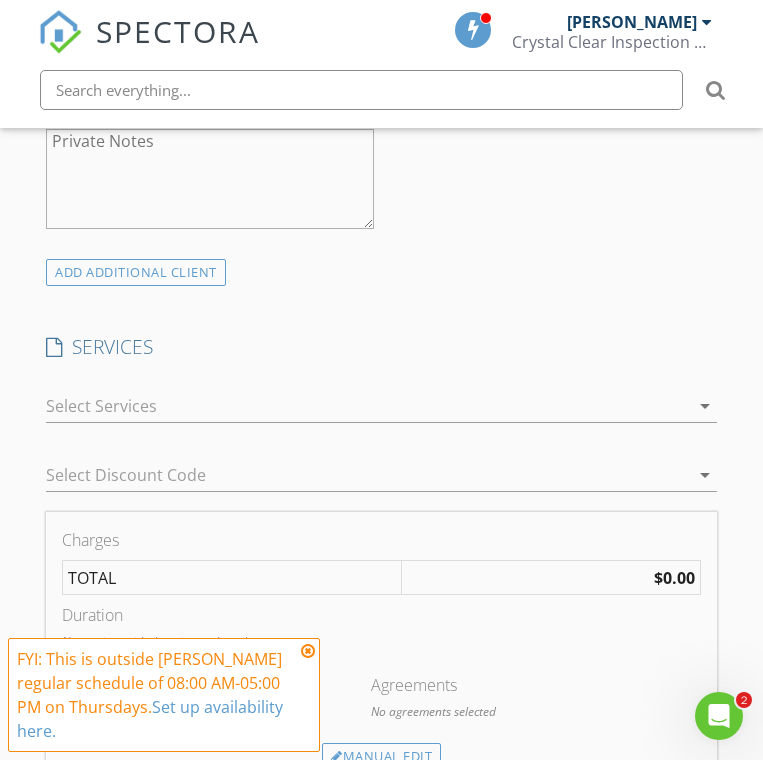 click at bounding box center [367, 406] 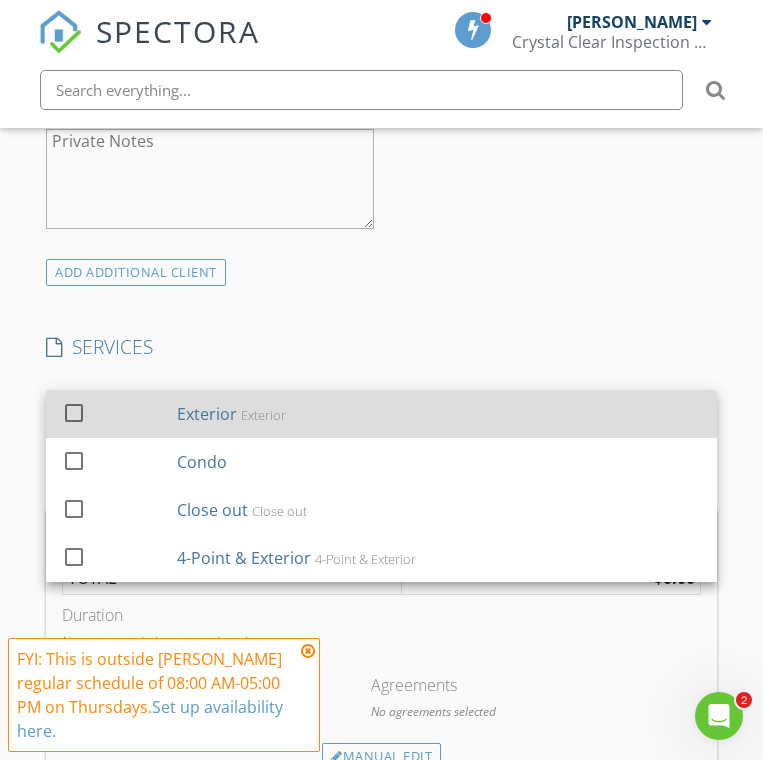 click on "Exterior   Exterior" at bounding box center (439, 414) 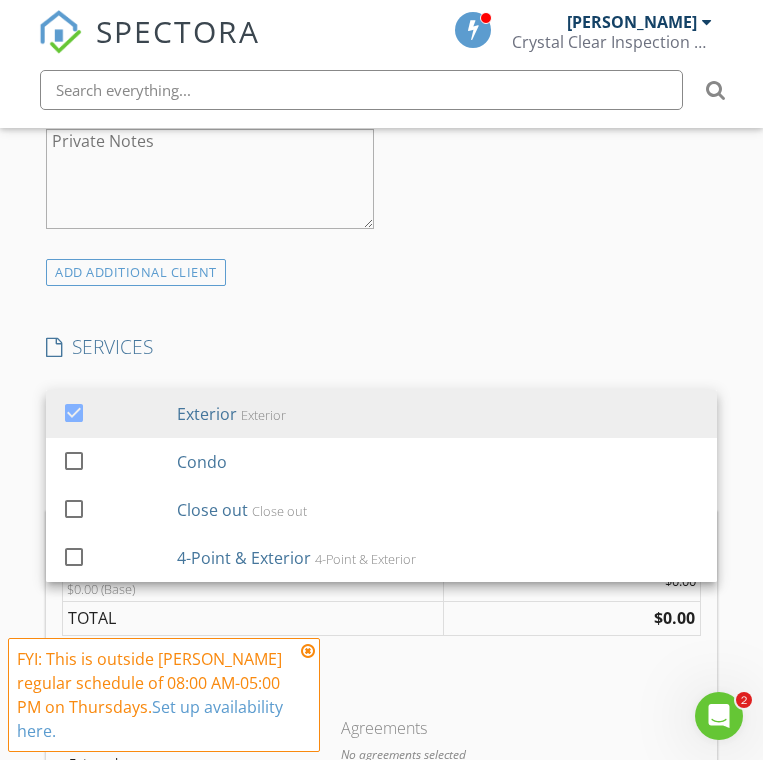 click on "Duration" at bounding box center [381, 656] 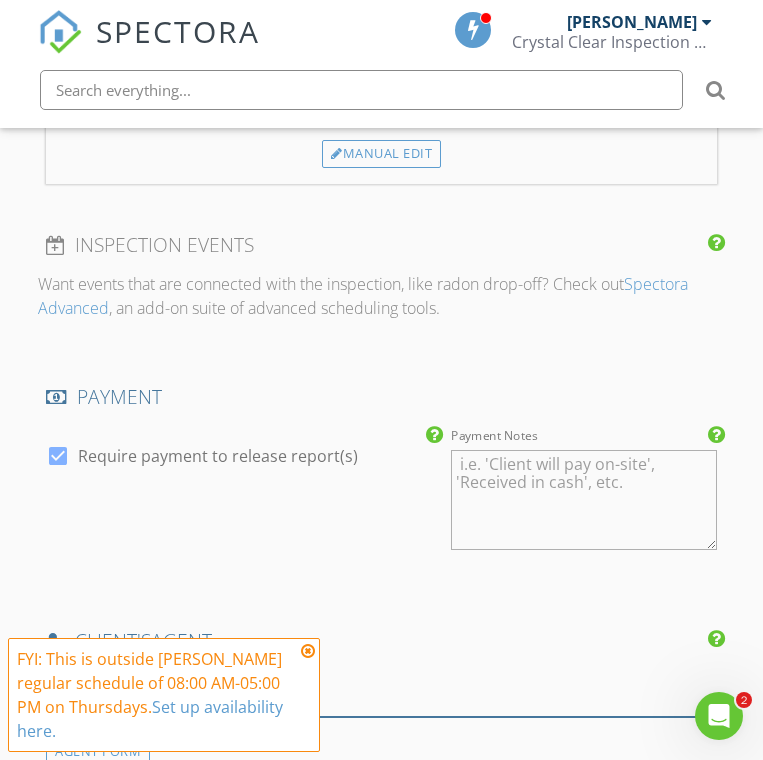 click at bounding box center [381, 700] 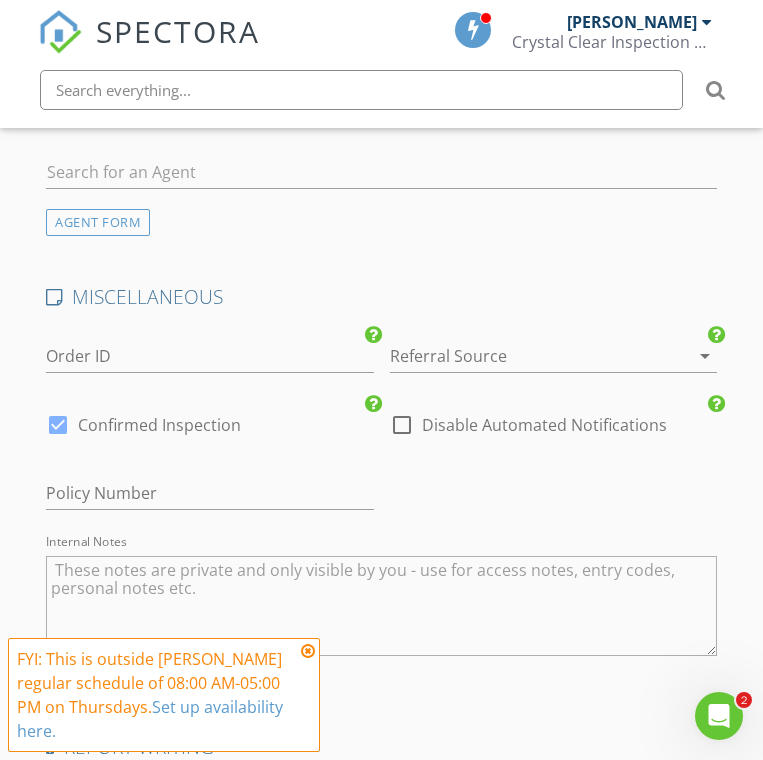 scroll, scrollTop: 2796, scrollLeft: 0, axis: vertical 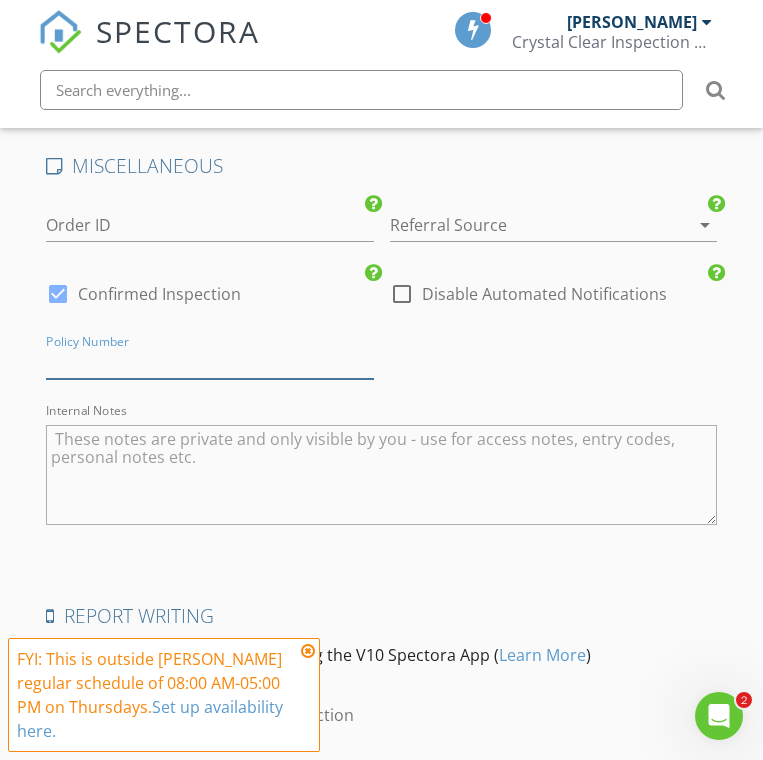 click at bounding box center (209, 362) 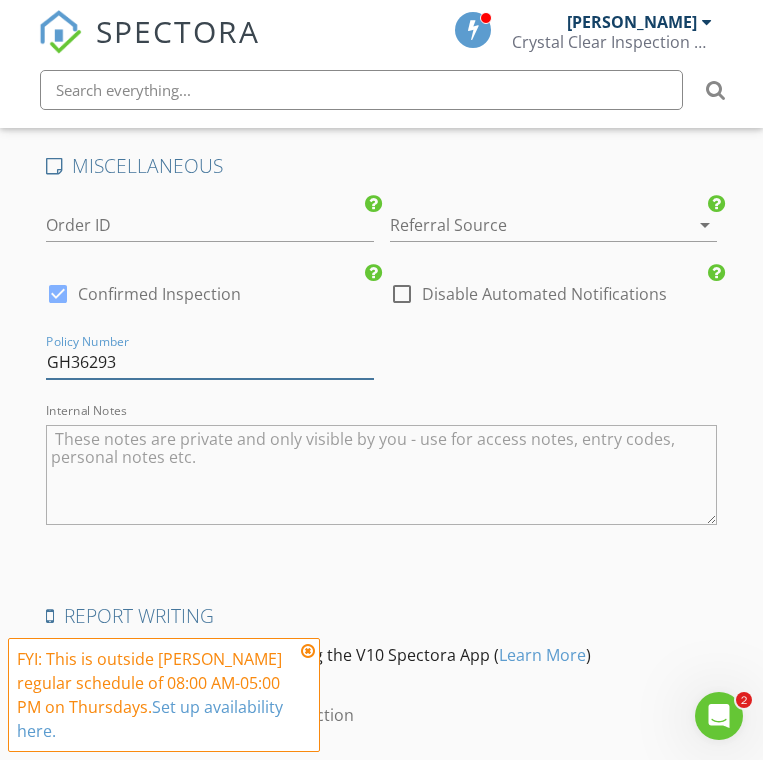 type on "GH36293" 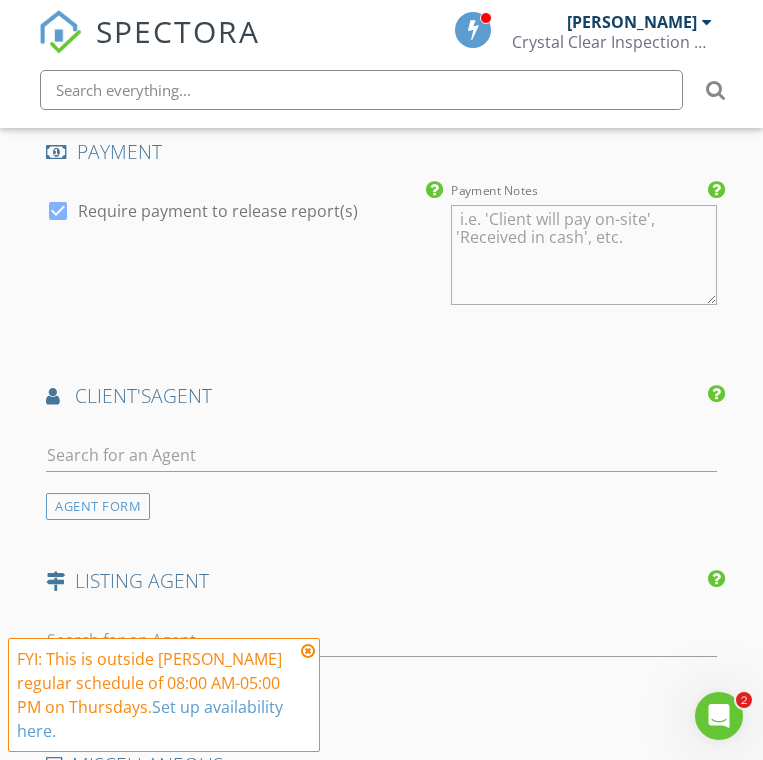 scroll, scrollTop: 2796, scrollLeft: 0, axis: vertical 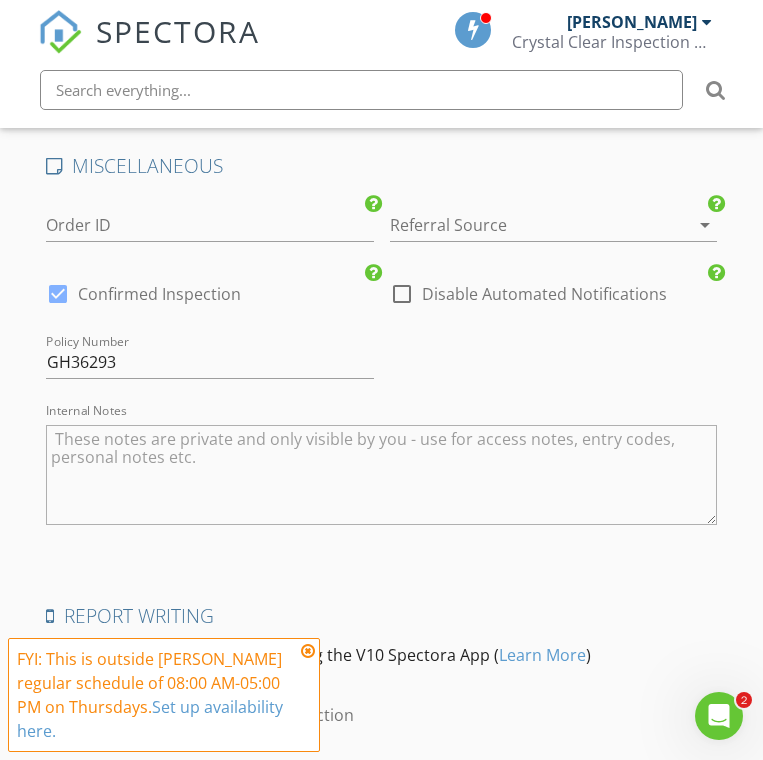 click on "Save Inspection" at bounding box center (381, 825) 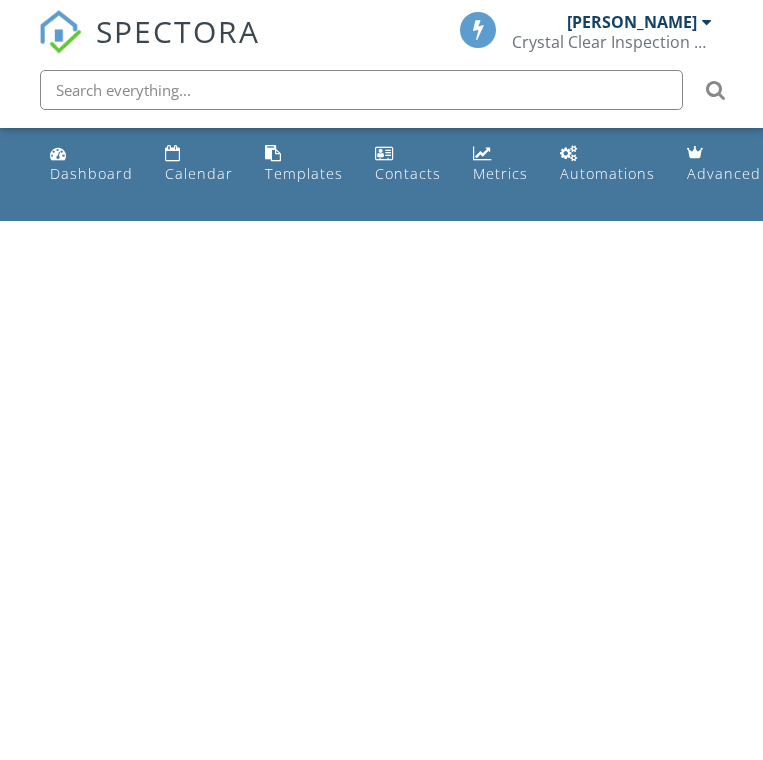 scroll, scrollTop: 0, scrollLeft: 0, axis: both 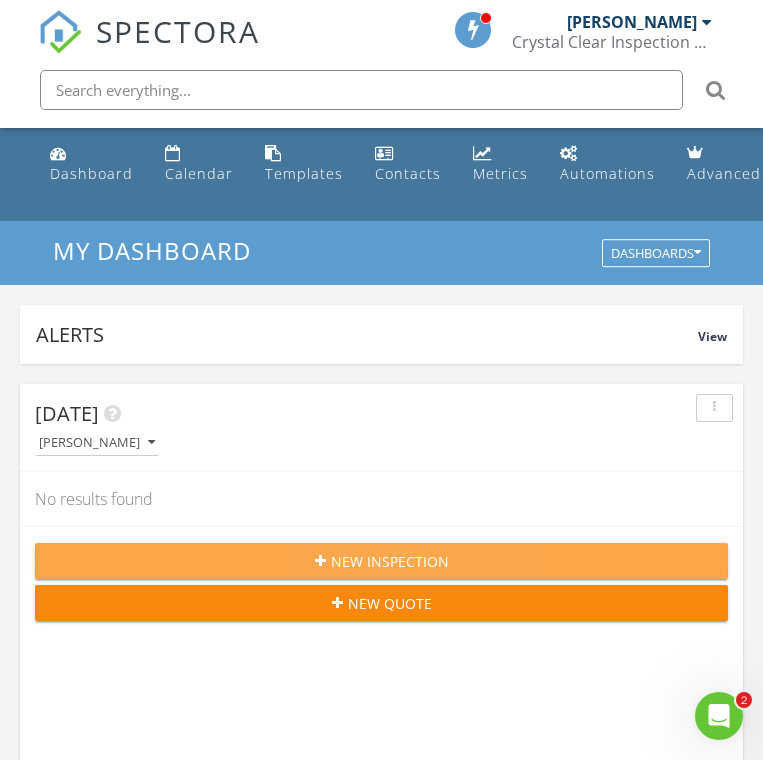 click on "New Inspection" at bounding box center (390, 561) 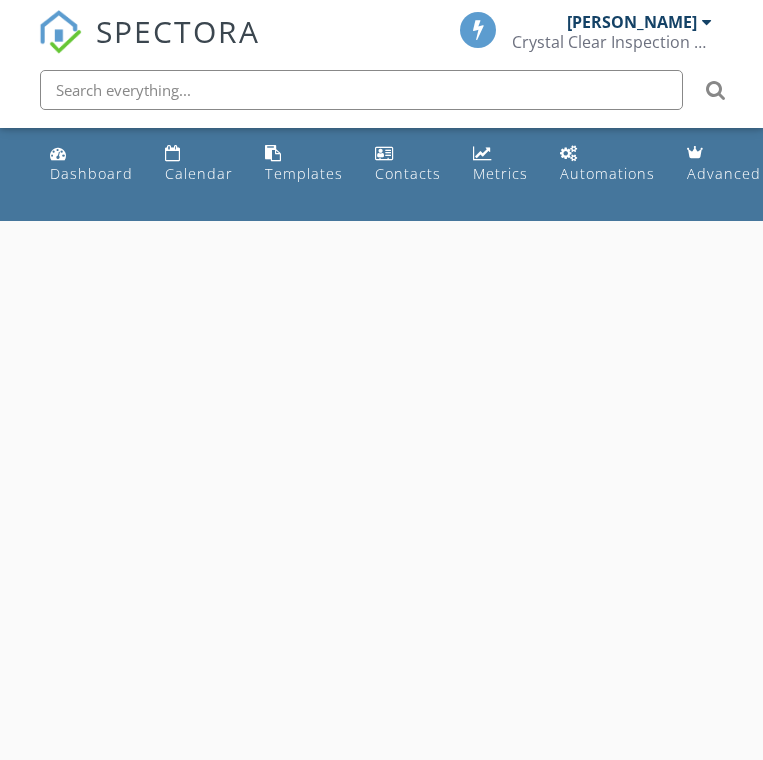 scroll, scrollTop: 0, scrollLeft: 0, axis: both 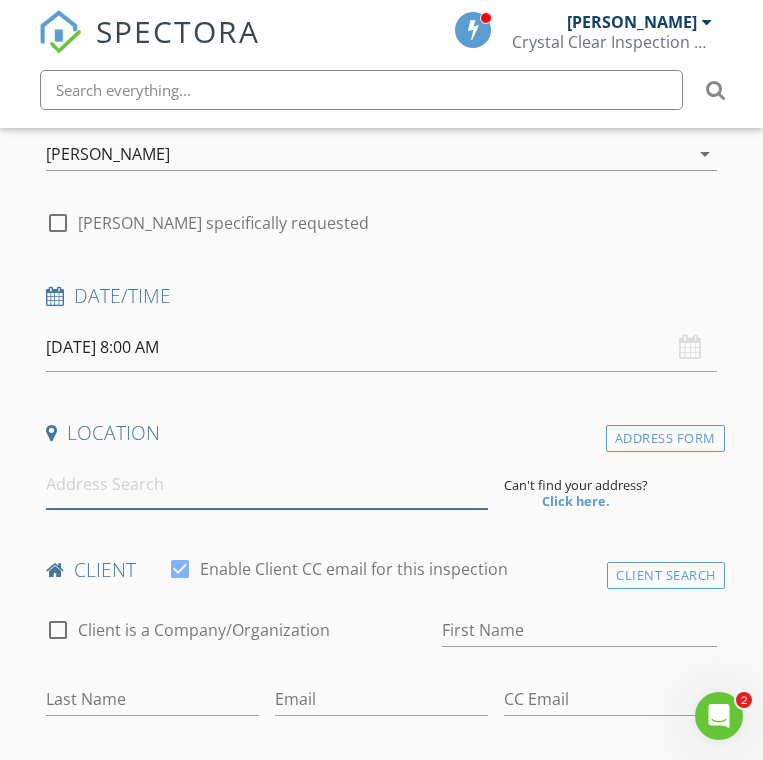 click at bounding box center (267, 484) 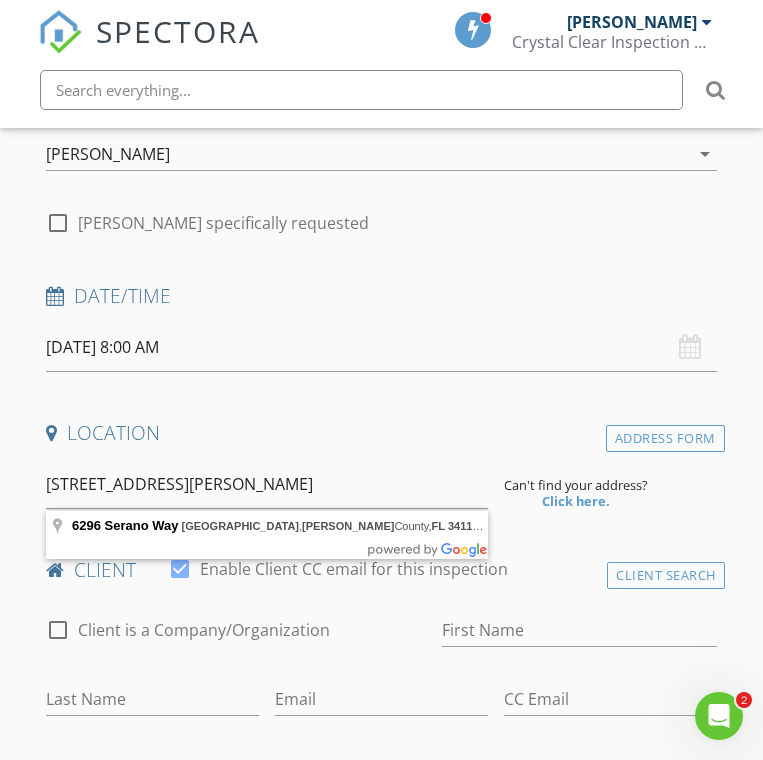 type on "[STREET_ADDRESS]" 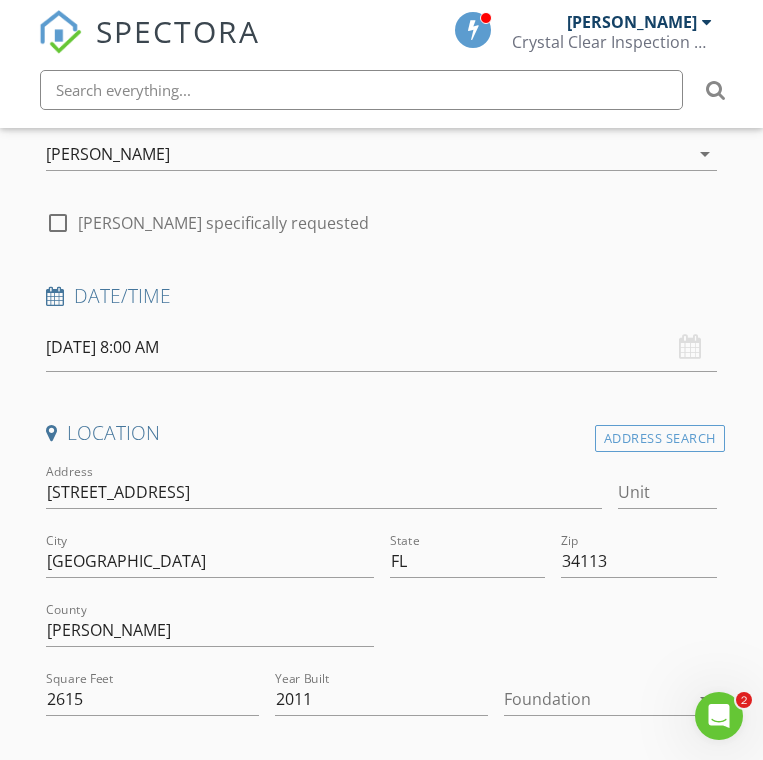 scroll, scrollTop: 0, scrollLeft: 0, axis: both 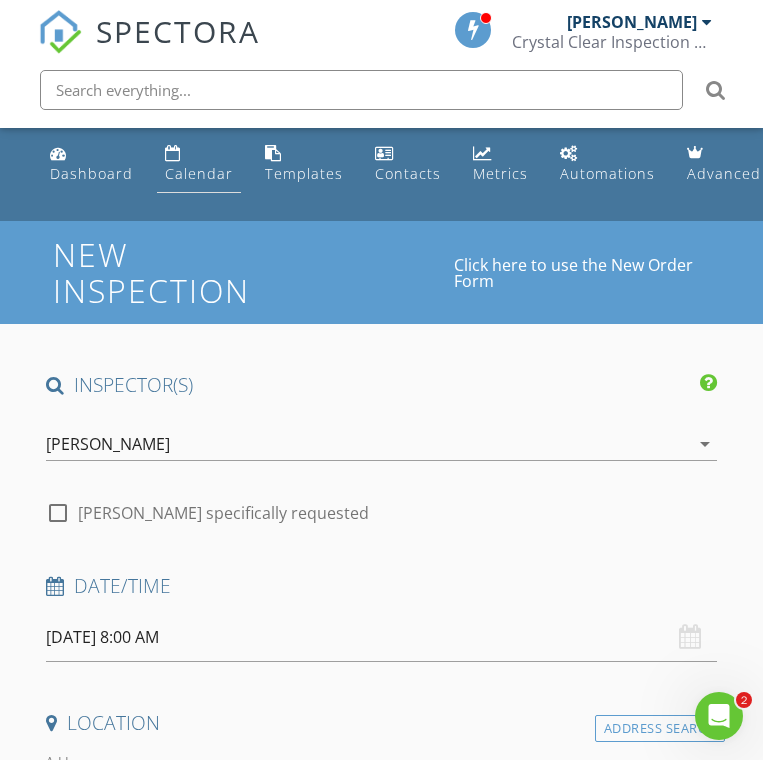 click on "Calendar" at bounding box center [199, 164] 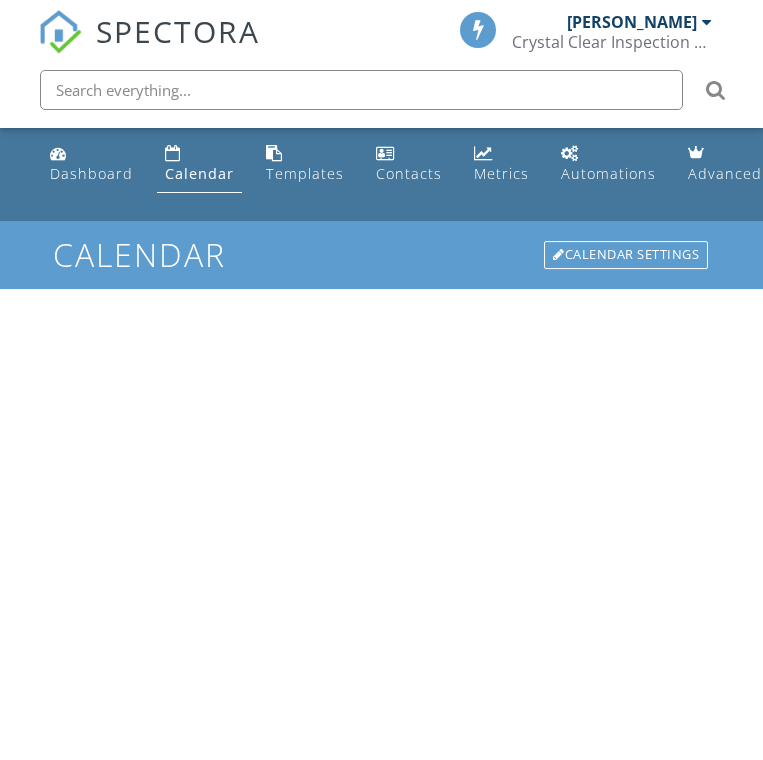 scroll, scrollTop: 0, scrollLeft: 0, axis: both 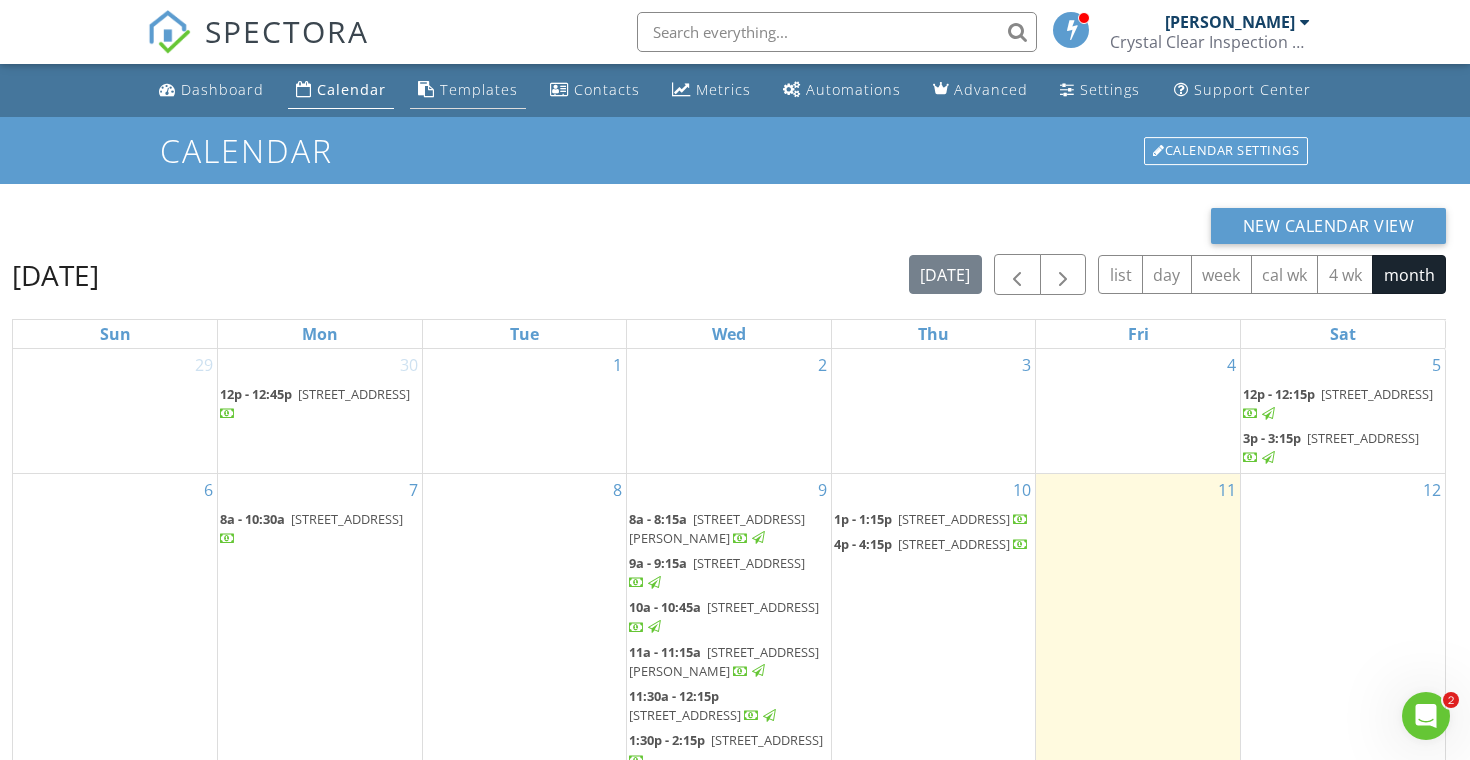 click on "Templates" at bounding box center [479, 89] 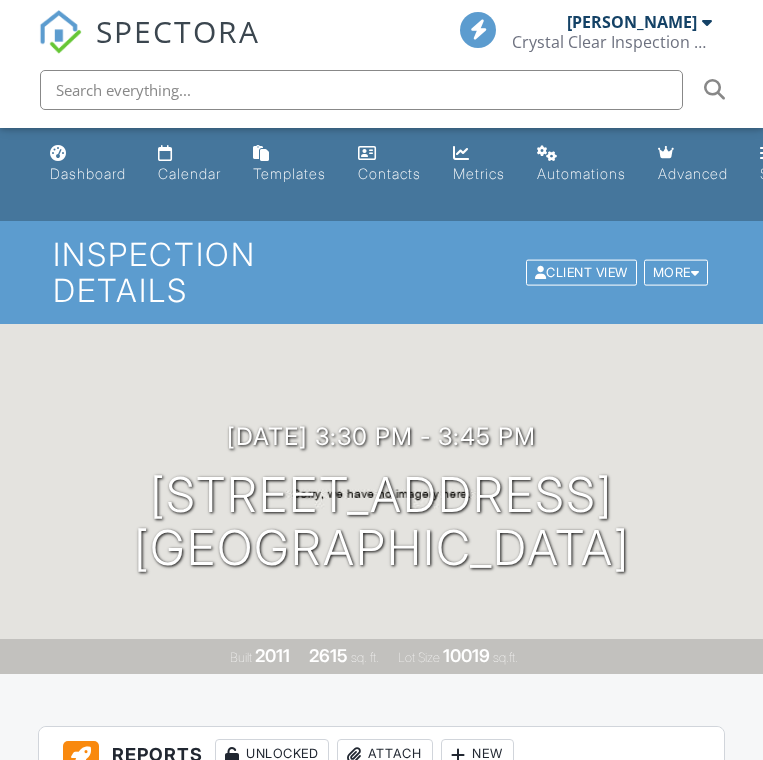 scroll, scrollTop: 0, scrollLeft: 0, axis: both 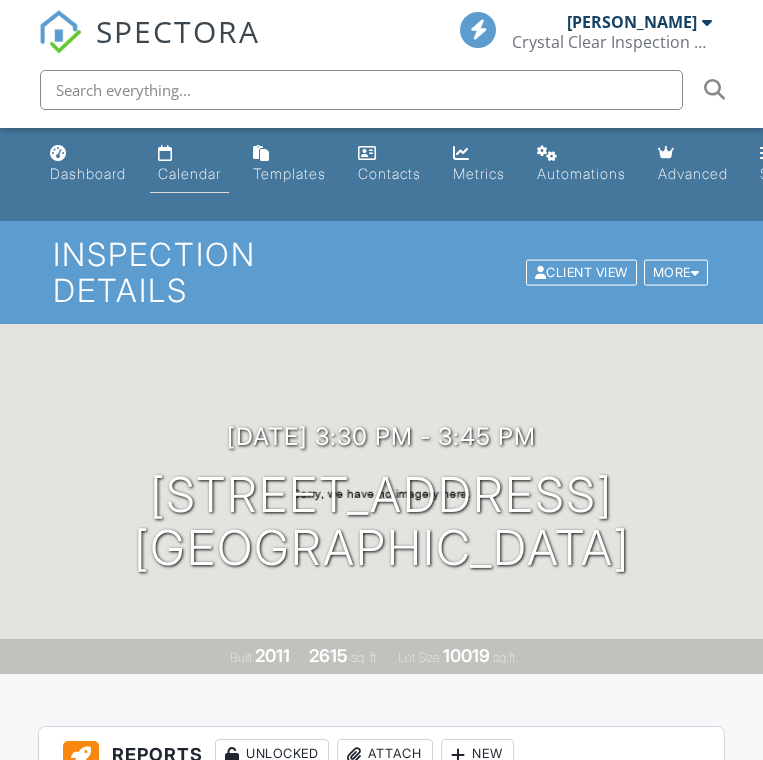 click on "Calendar" at bounding box center (189, 164) 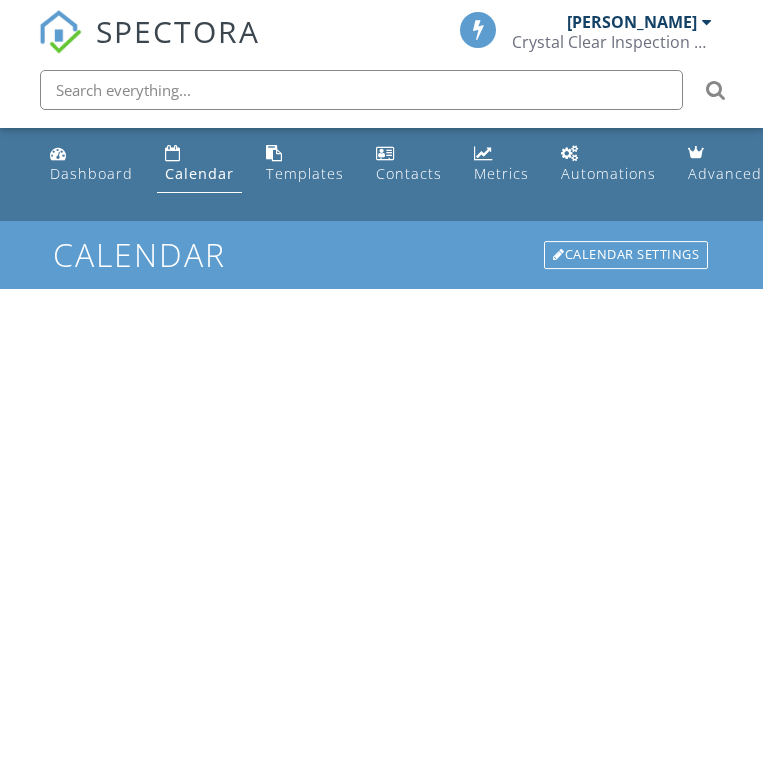 scroll, scrollTop: 0, scrollLeft: 0, axis: both 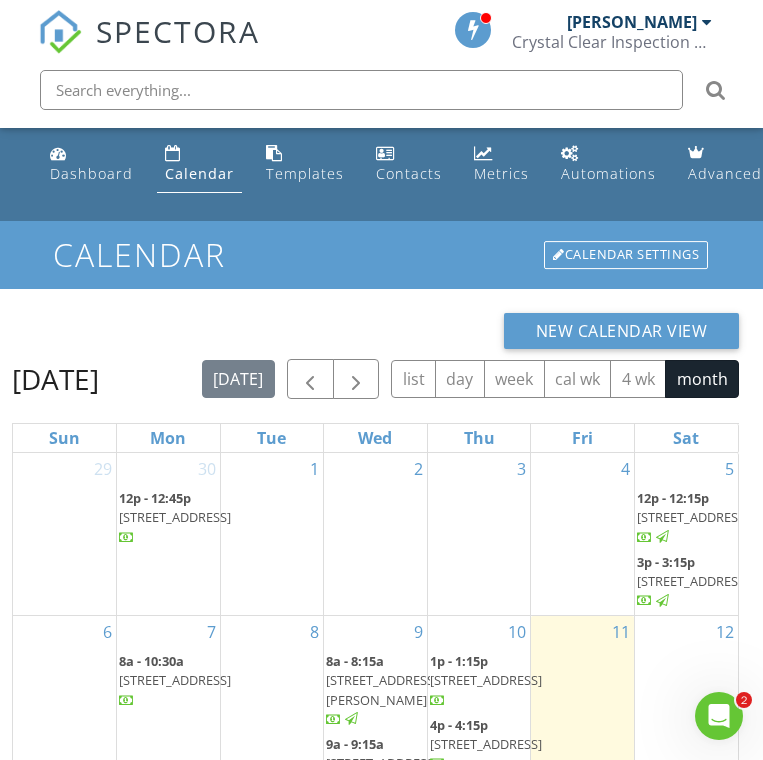 click on "SPECTORA
Keith Curotz
Crystal Clear Inspection Services
Role:
Inspector
Dashboard
New Inspection
Inspections
Calendar
Template Editor
Contacts
Automations
Team
Metrics
Payments
Data Exports
Billing
Reporting
Advanced
Settings
What's New
Sign Out" at bounding box center [381, 64] 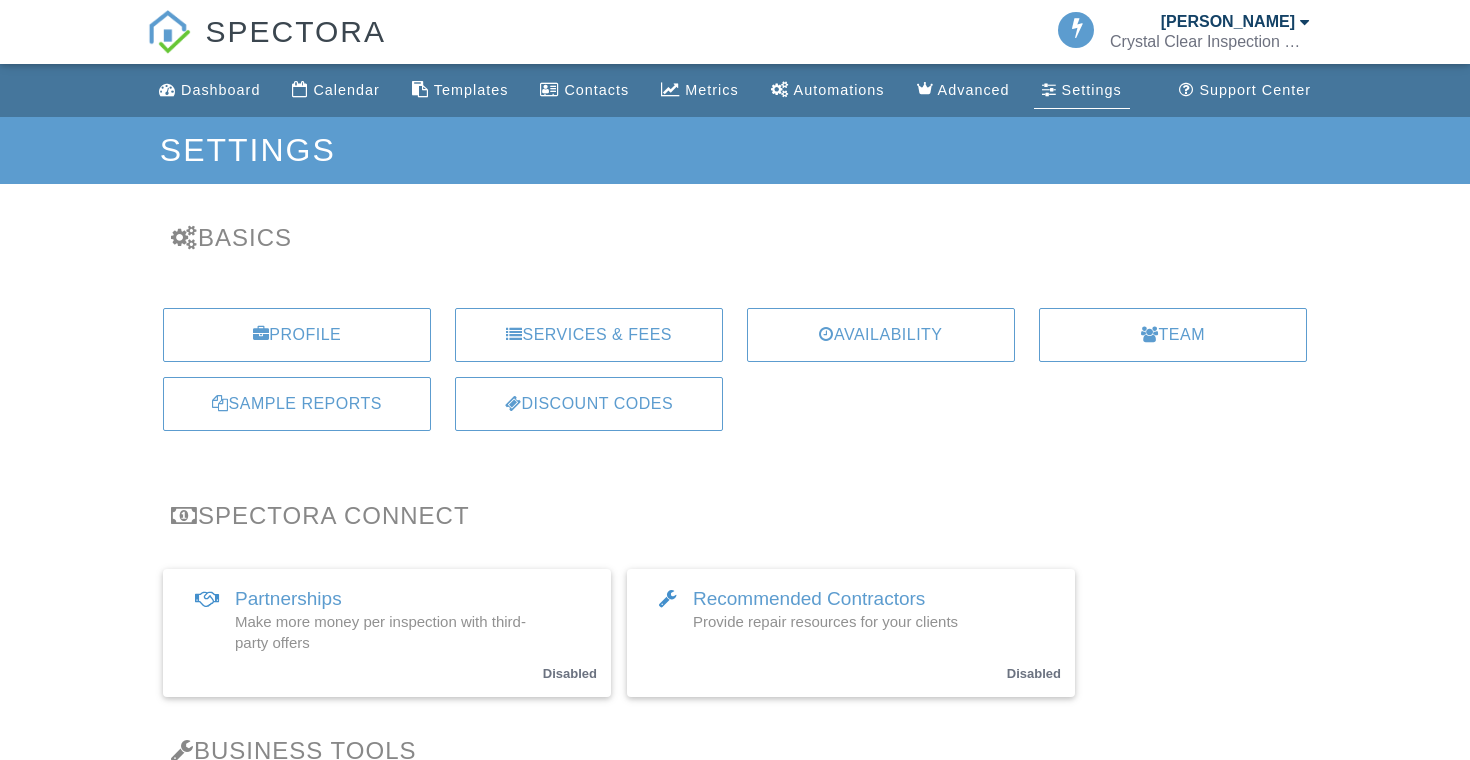 scroll, scrollTop: 0, scrollLeft: 0, axis: both 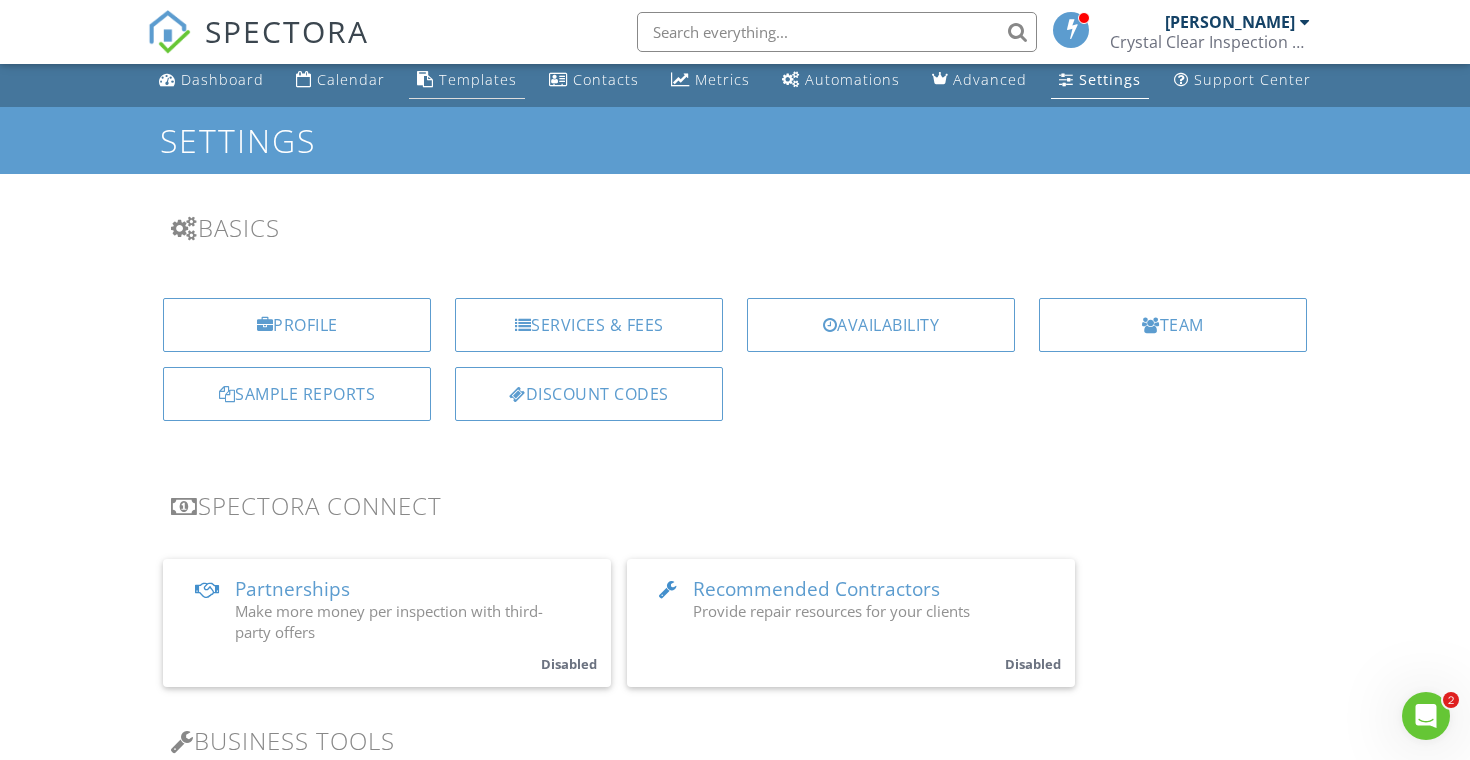 click on "Templates" at bounding box center [478, 79] 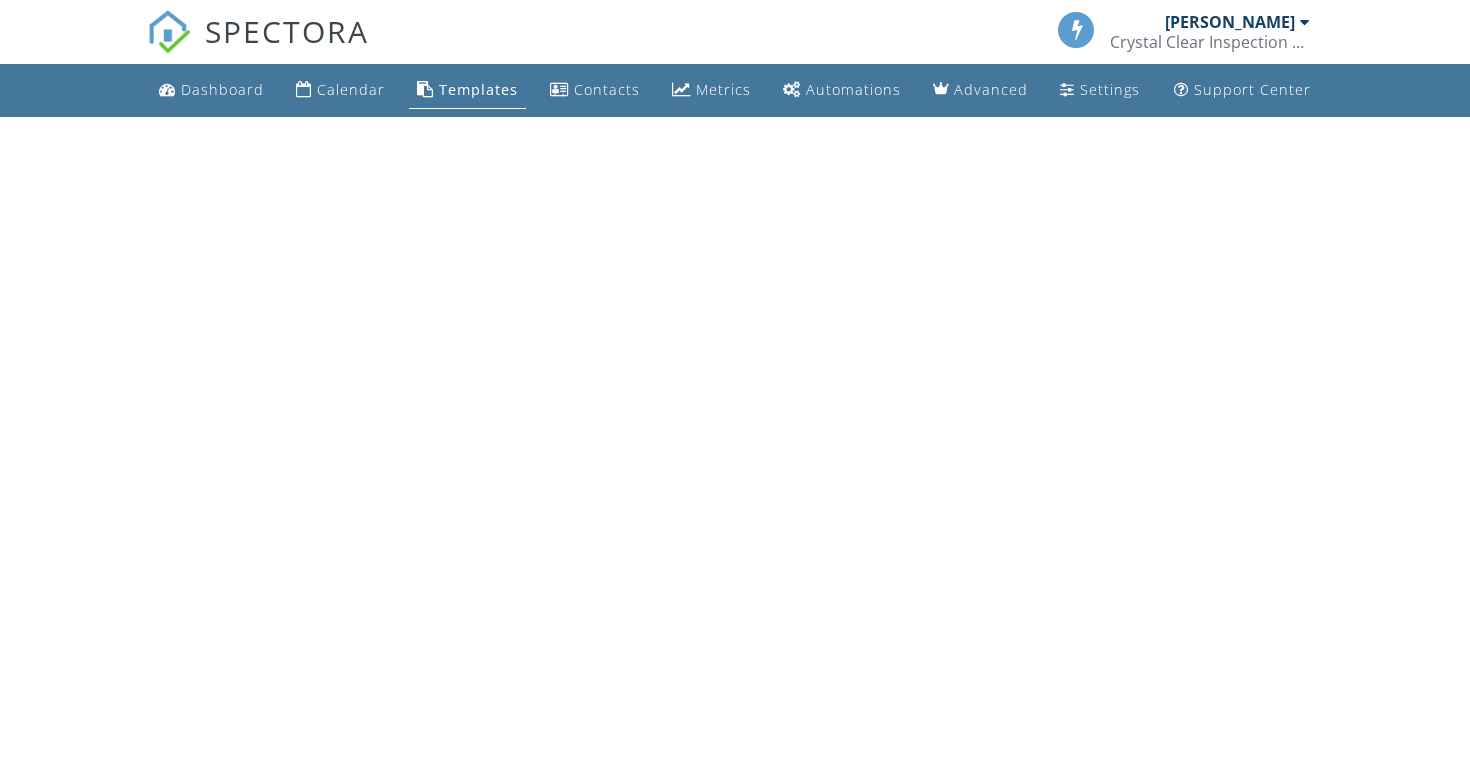 scroll, scrollTop: 0, scrollLeft: 0, axis: both 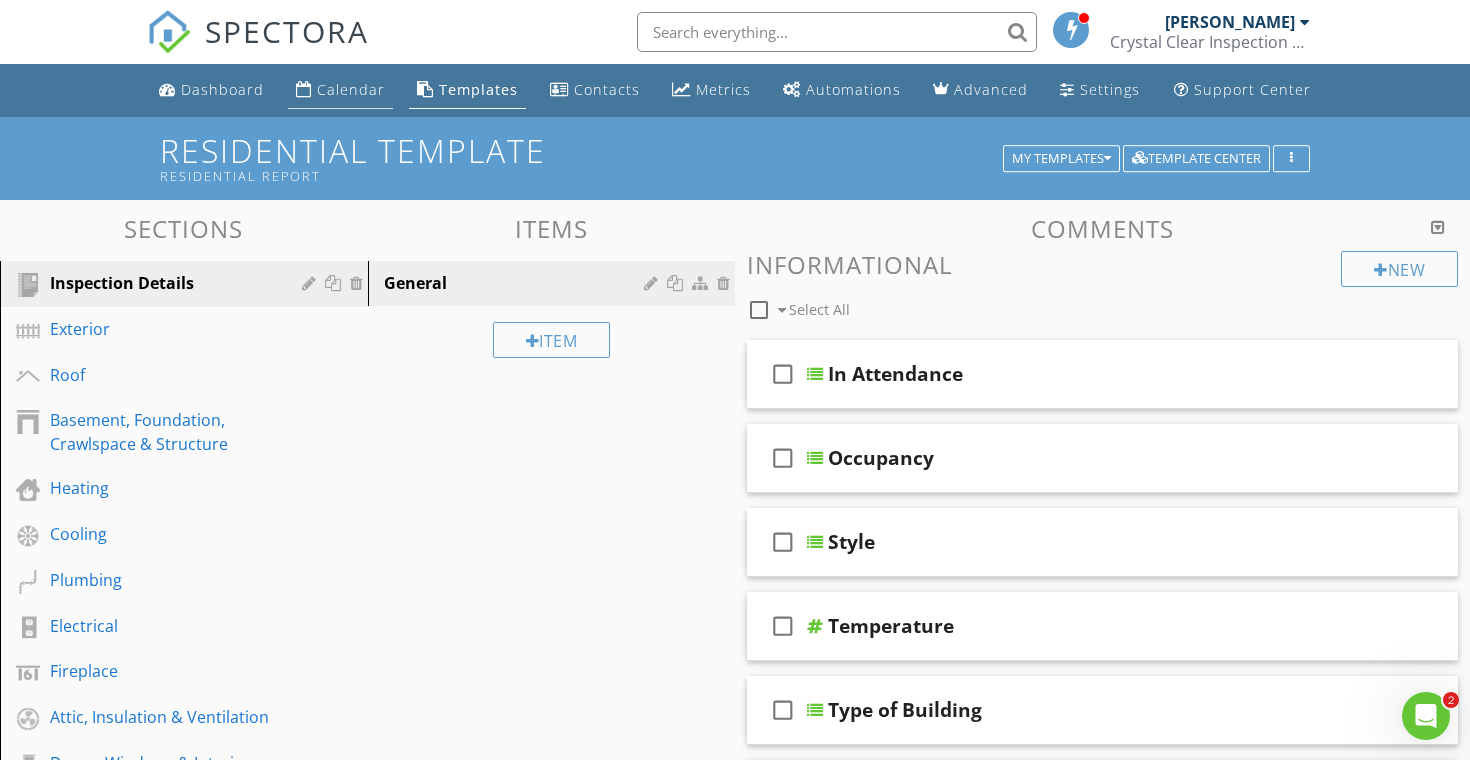 click on "Calendar" at bounding box center [351, 89] 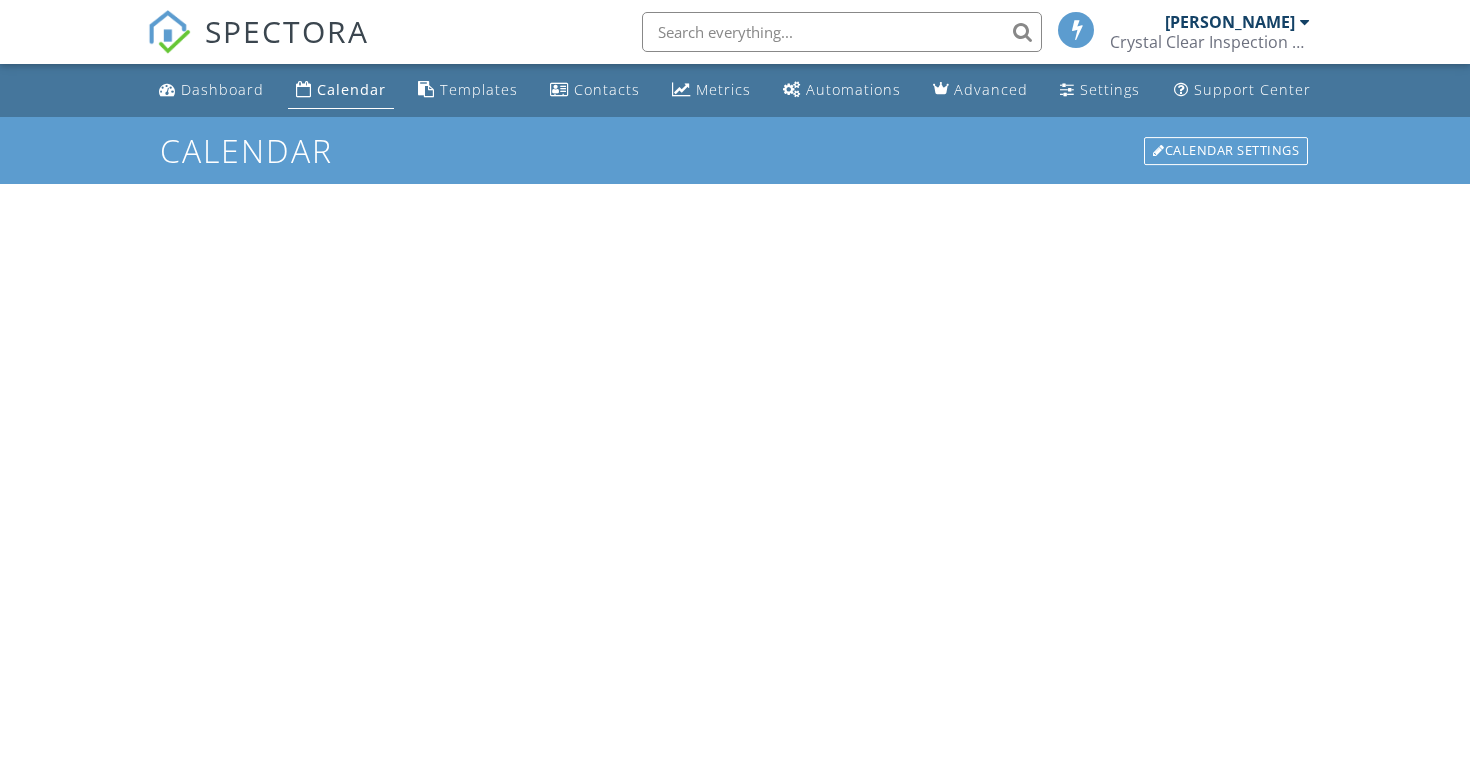 scroll, scrollTop: 0, scrollLeft: 0, axis: both 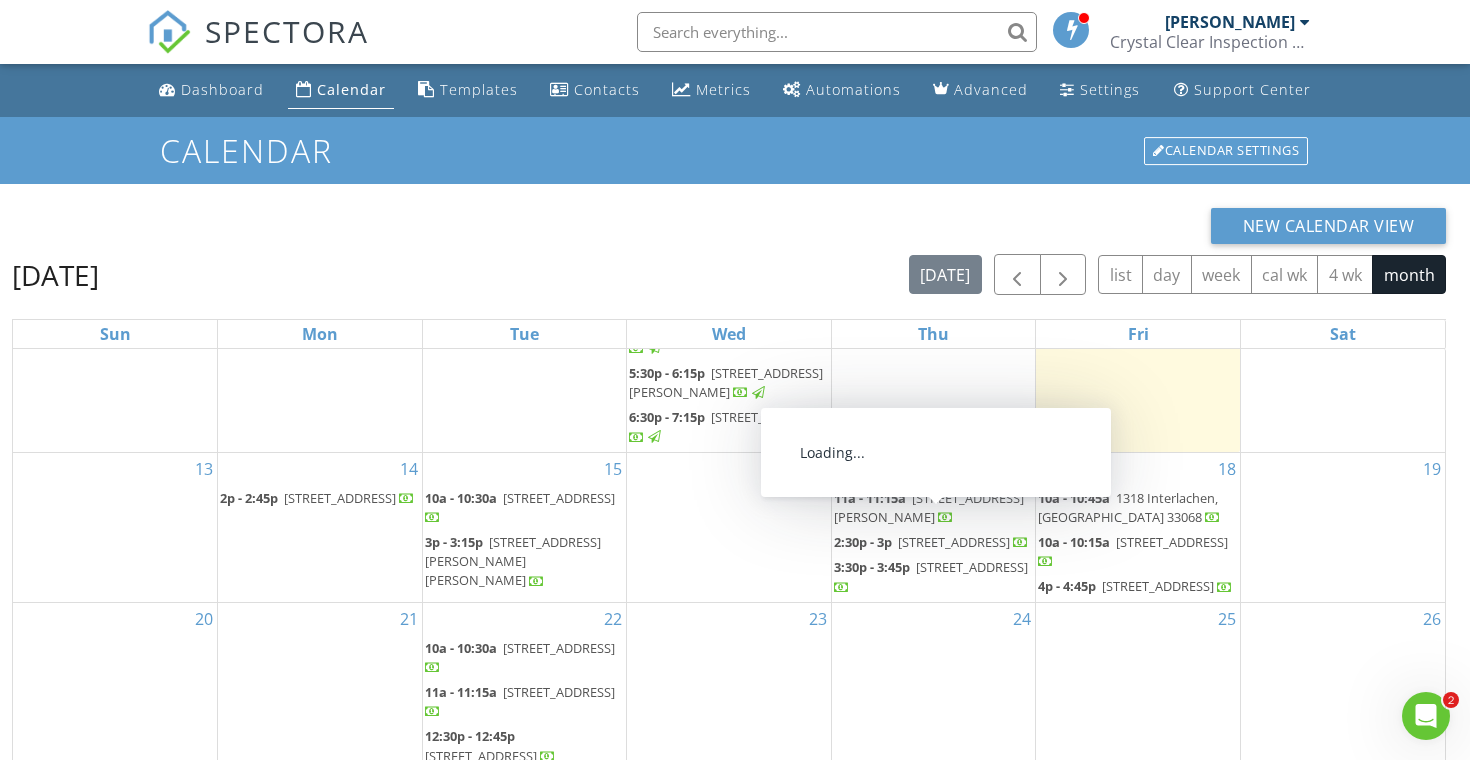 click on "1318 Interlachen, [GEOGRAPHIC_DATA] 33068" at bounding box center (1128, 507) 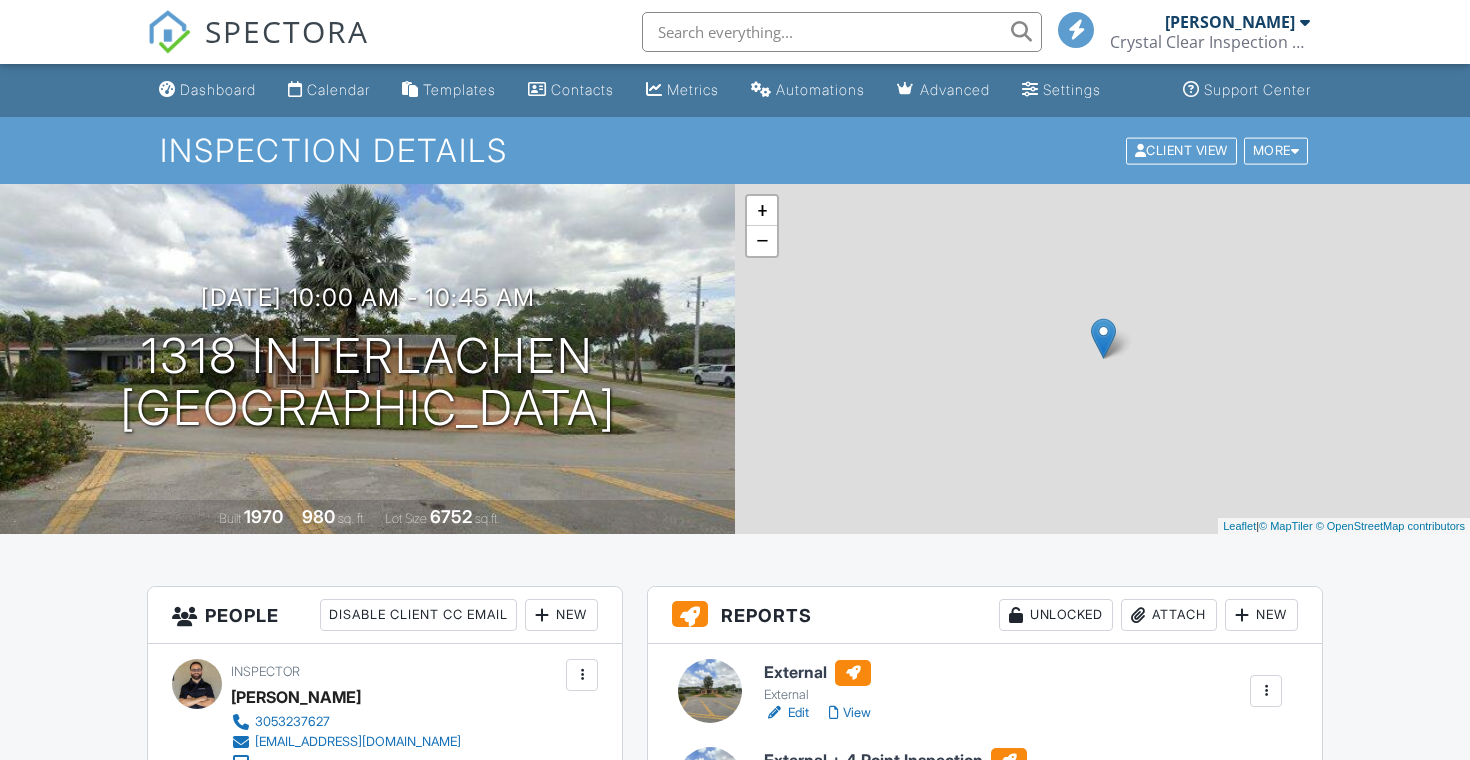 scroll, scrollTop: 0, scrollLeft: 0, axis: both 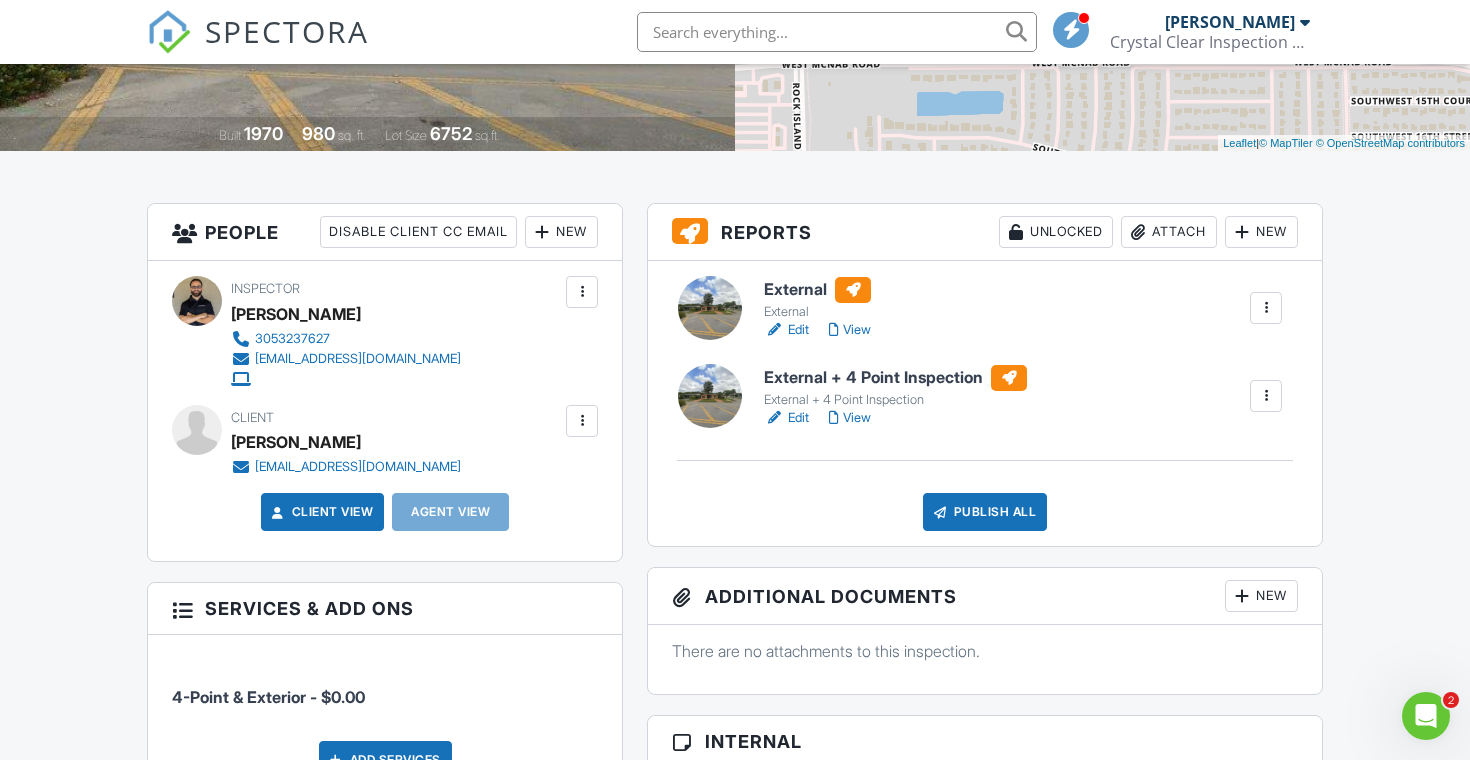 click on "View" at bounding box center (850, 330) 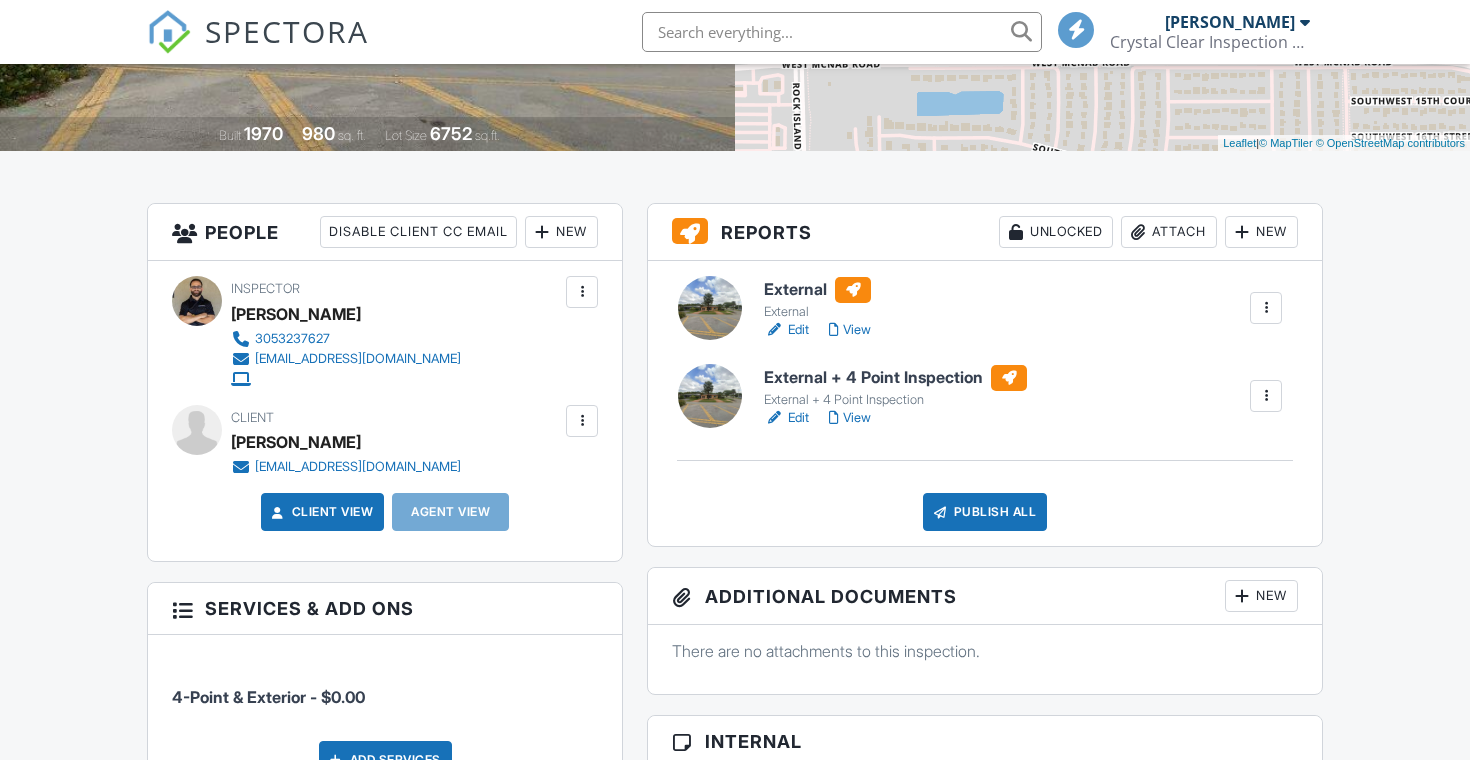 scroll, scrollTop: 383, scrollLeft: 0, axis: vertical 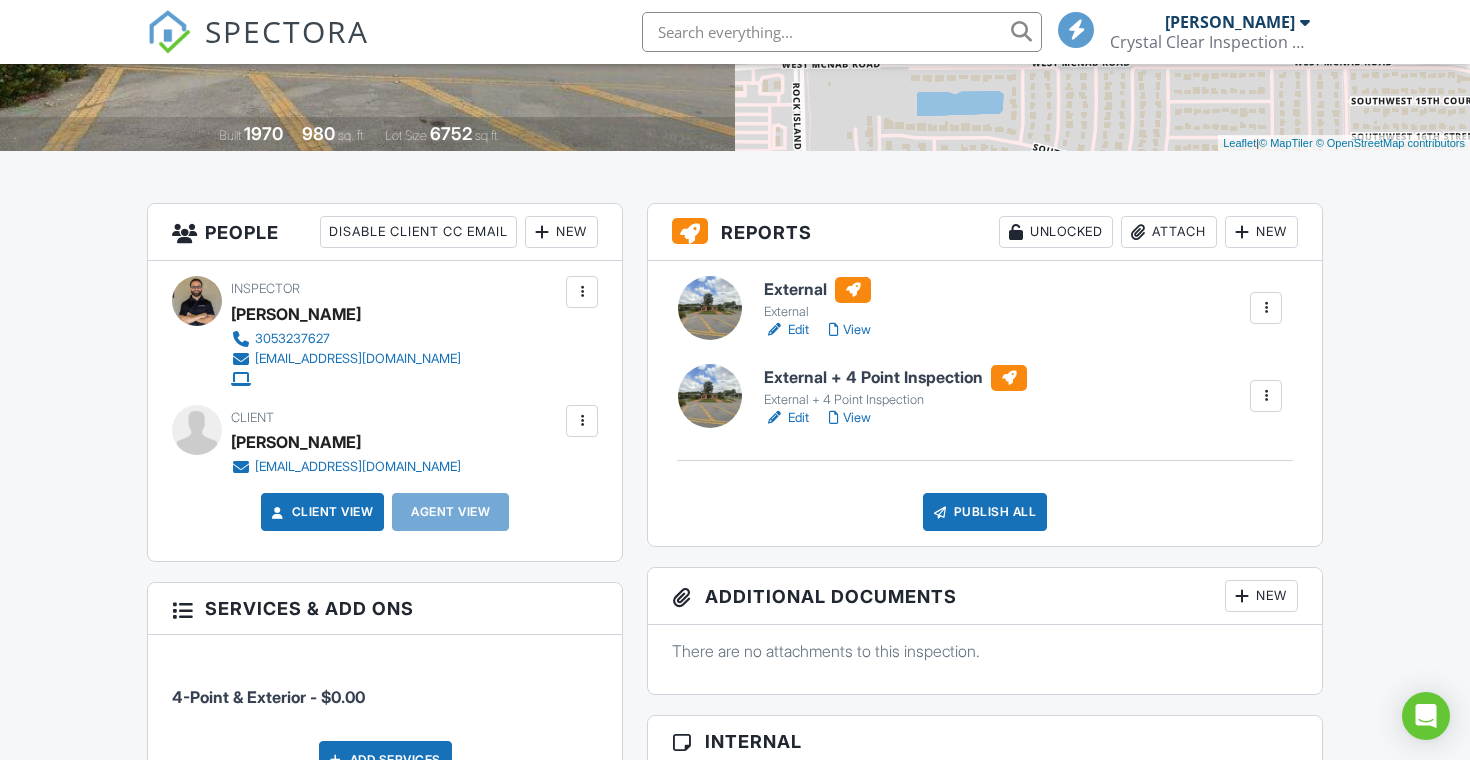 click on "View" at bounding box center (850, 418) 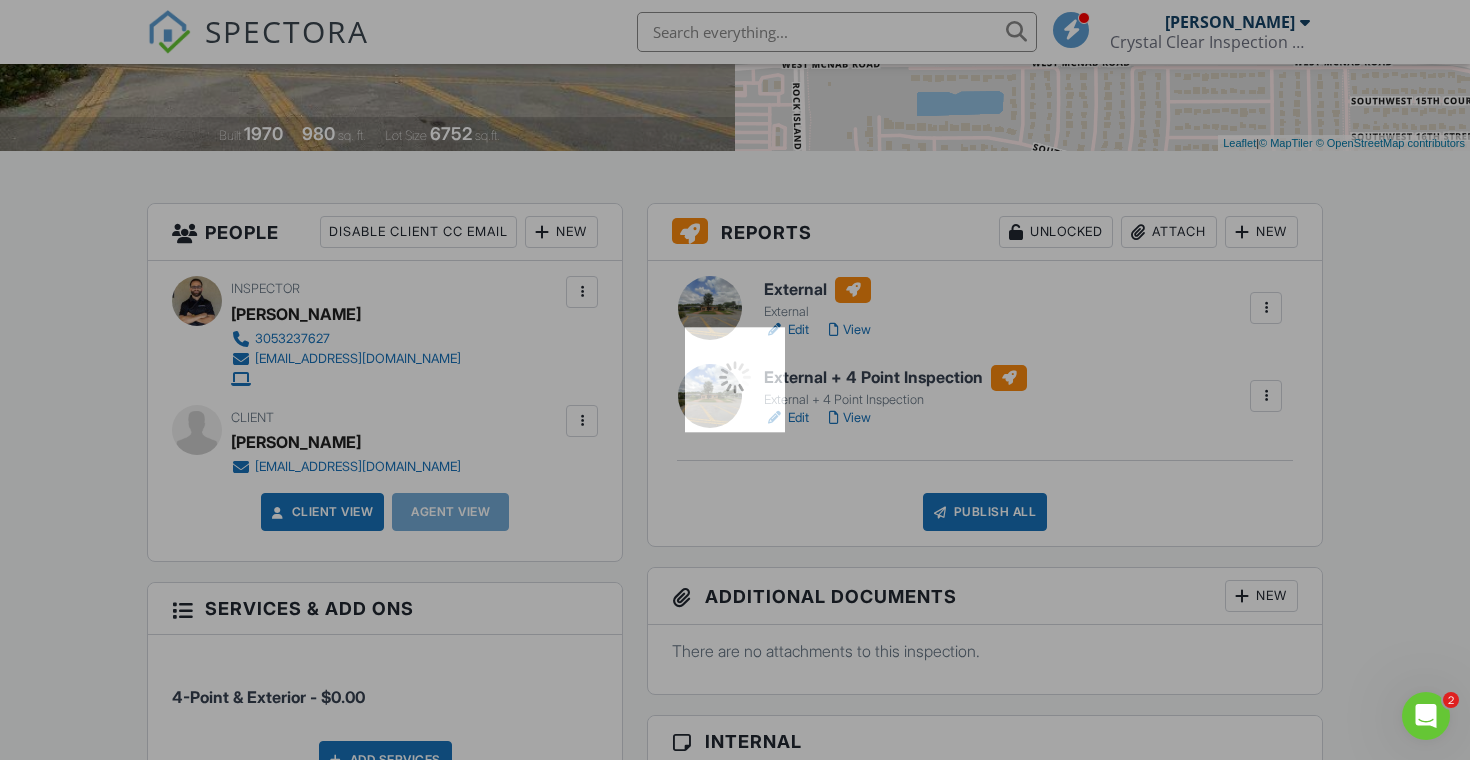 scroll, scrollTop: 0, scrollLeft: 0, axis: both 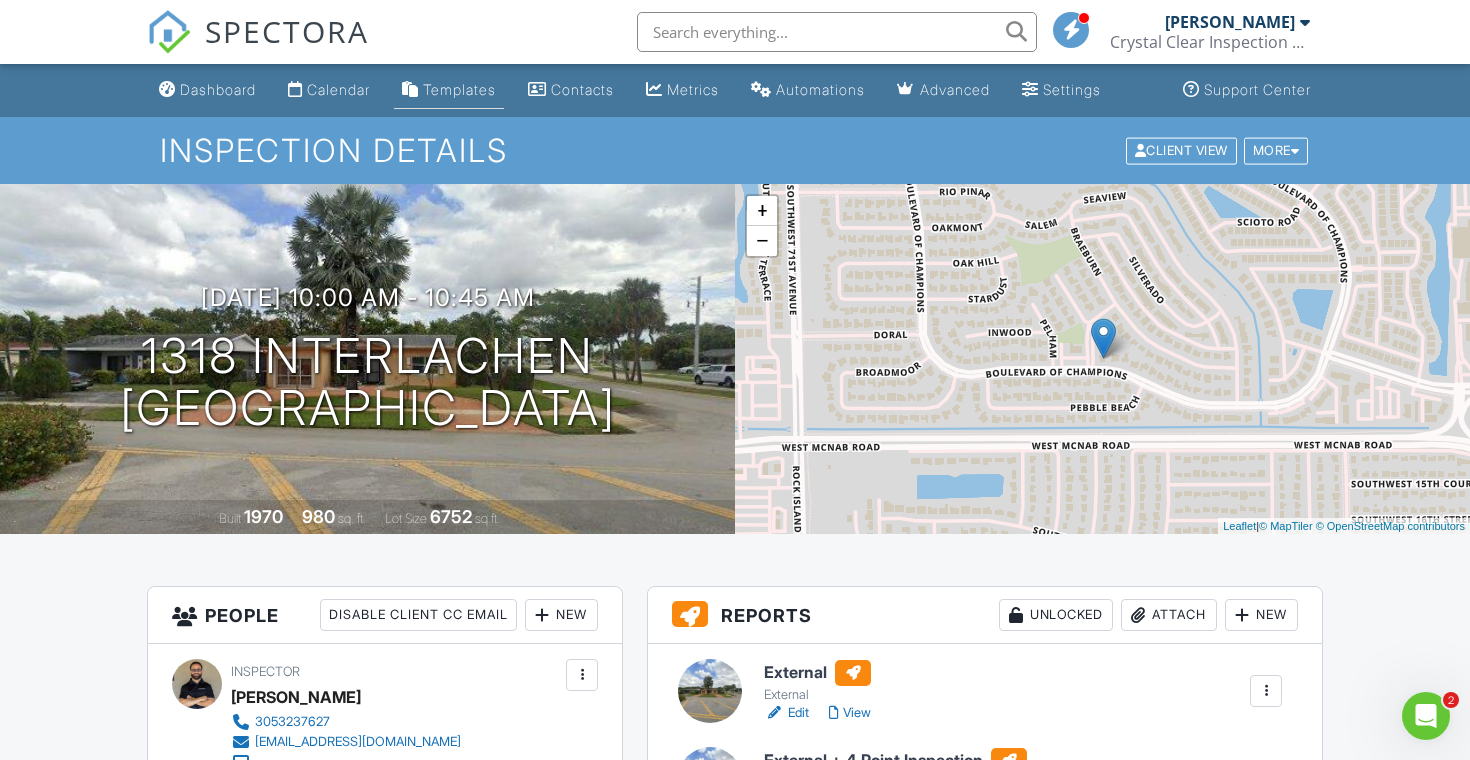 click on "Templates" at bounding box center [459, 89] 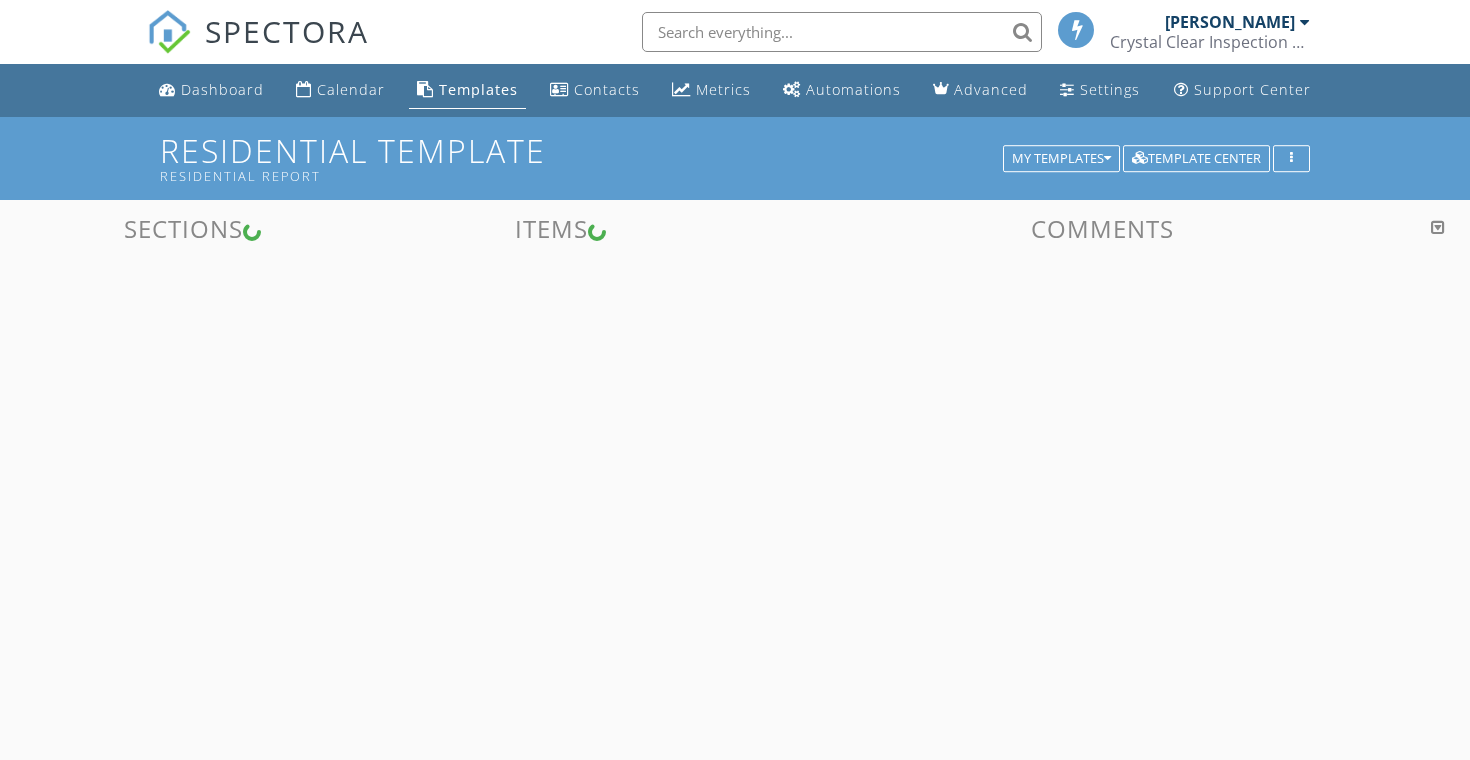 scroll, scrollTop: 0, scrollLeft: 0, axis: both 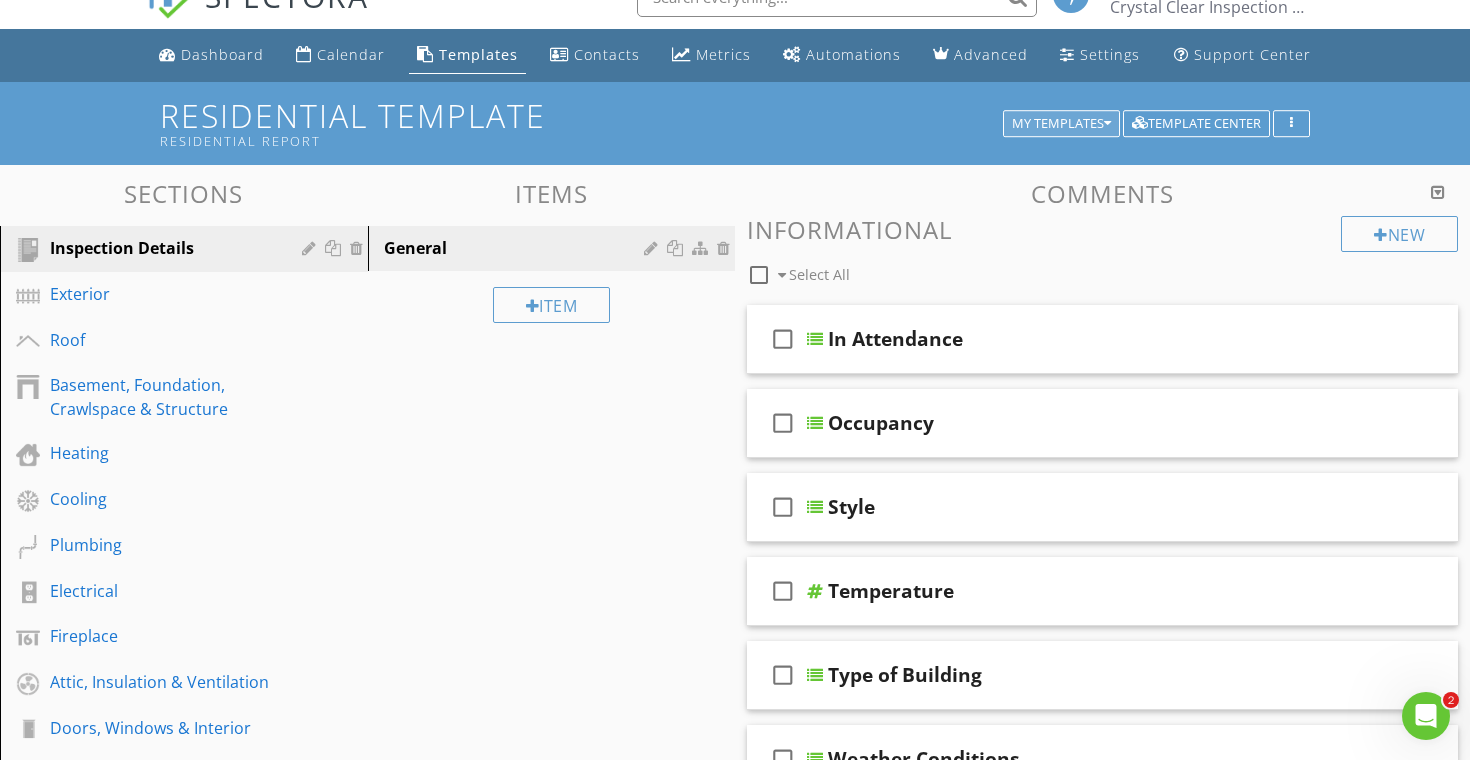 click on "My Templates" at bounding box center [1061, 124] 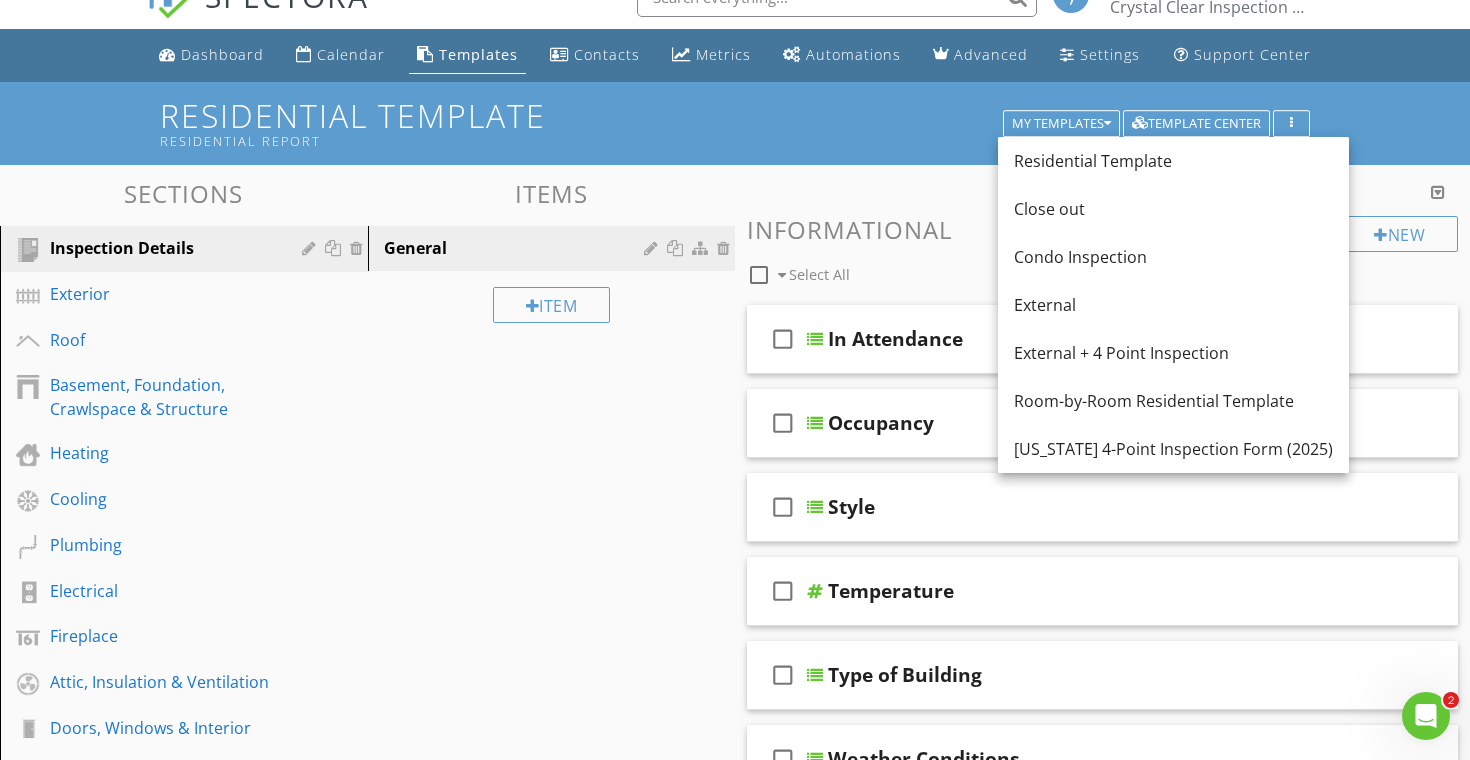 click on "Informational" at bounding box center (1102, 229) 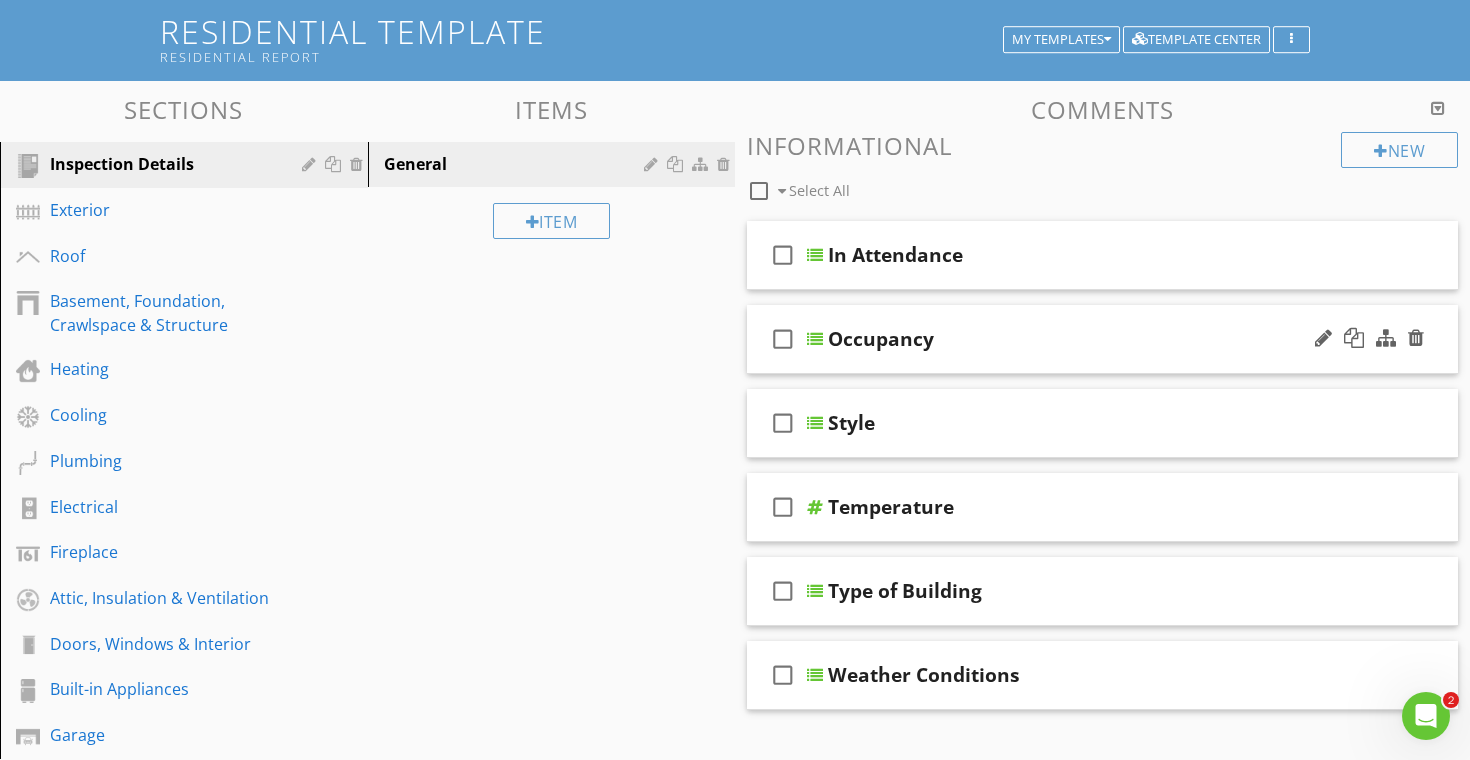 scroll, scrollTop: 84, scrollLeft: 0, axis: vertical 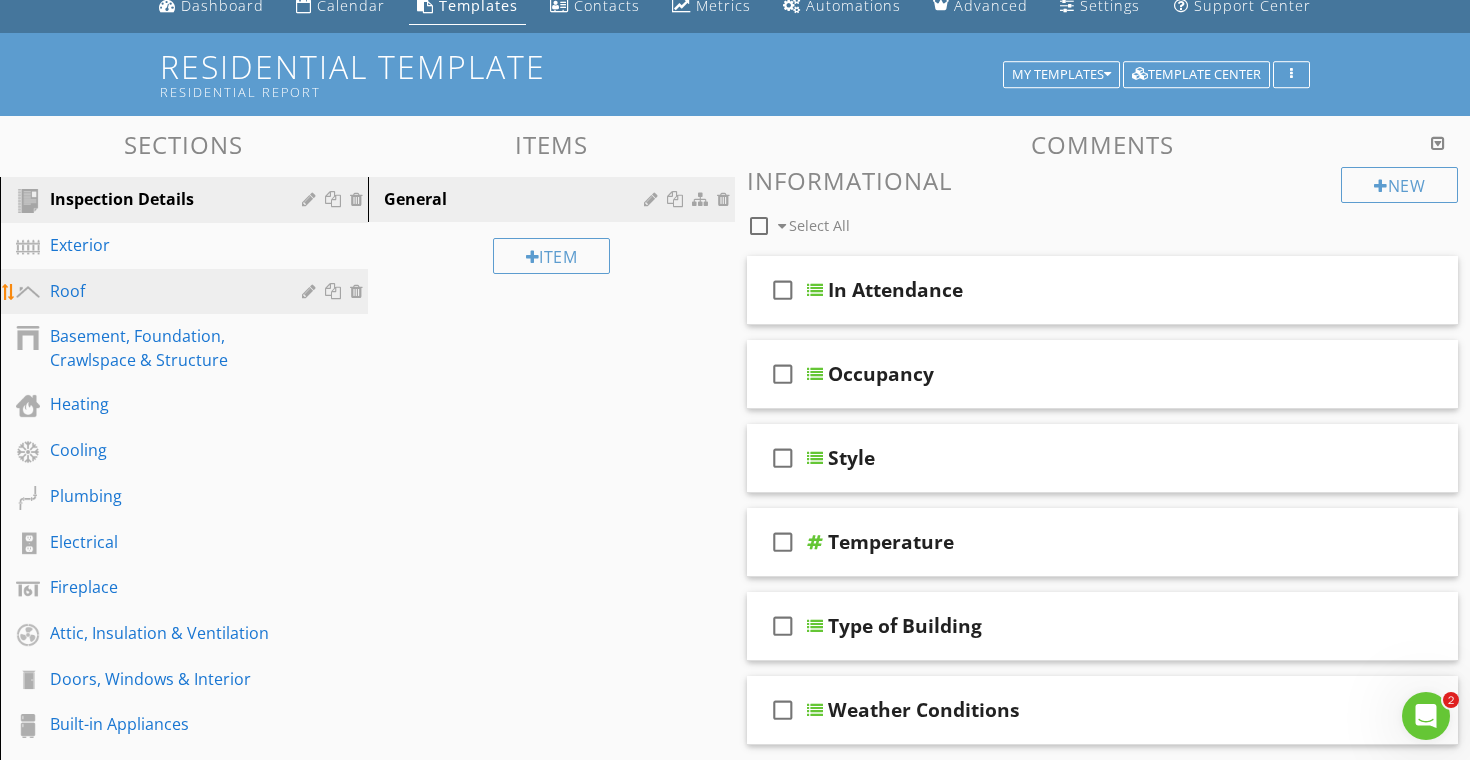 click on "Roof" at bounding box center (161, 291) 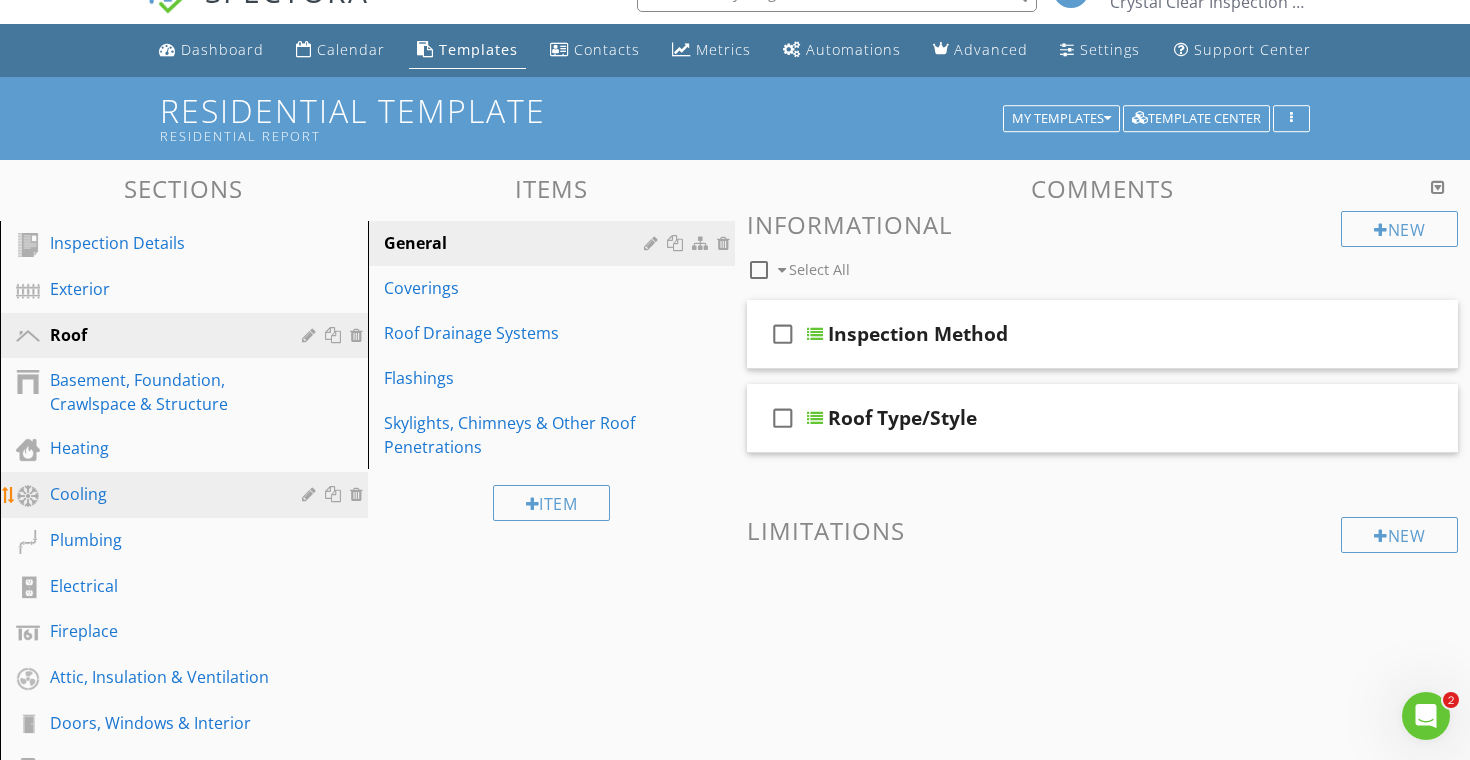 scroll, scrollTop: 32, scrollLeft: 0, axis: vertical 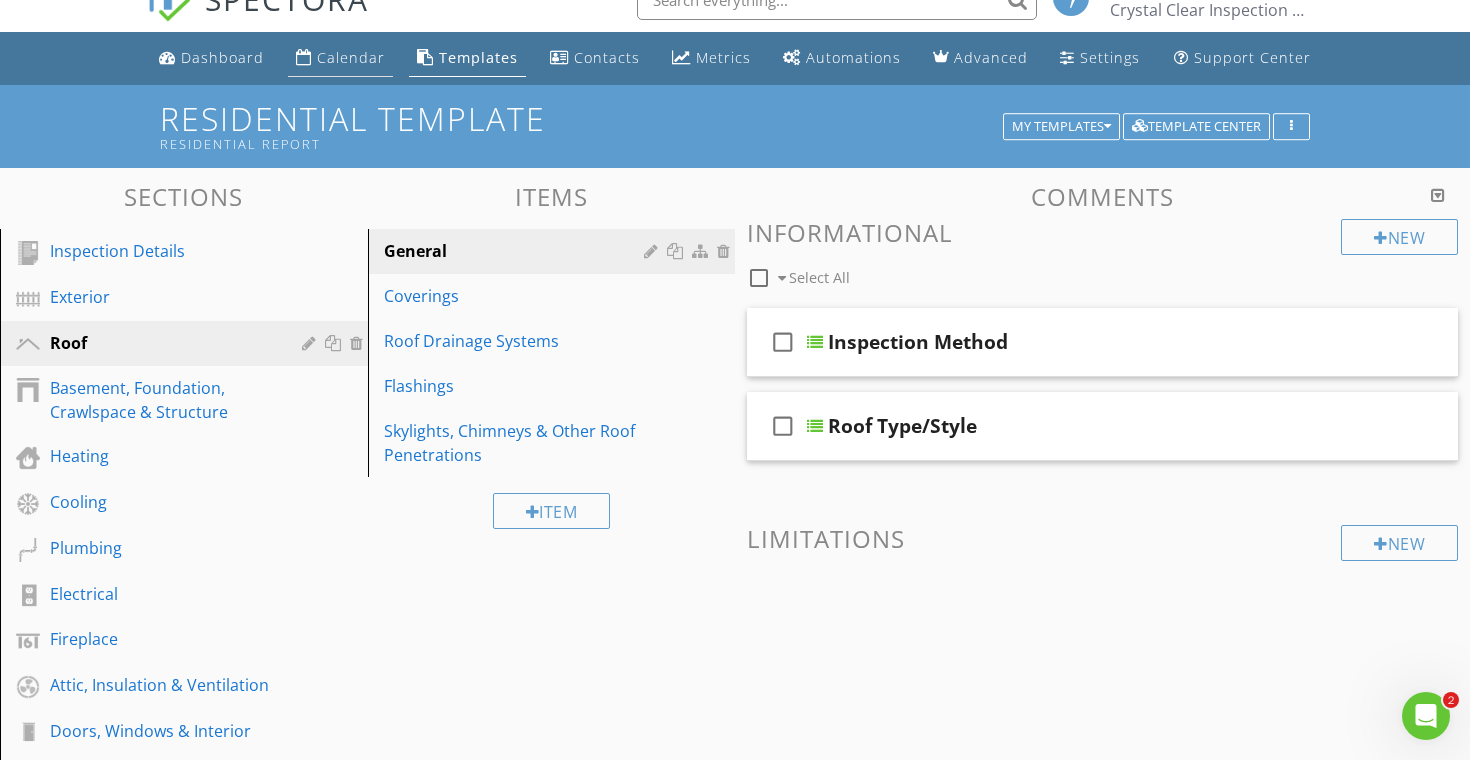click on "Calendar" at bounding box center (340, 58) 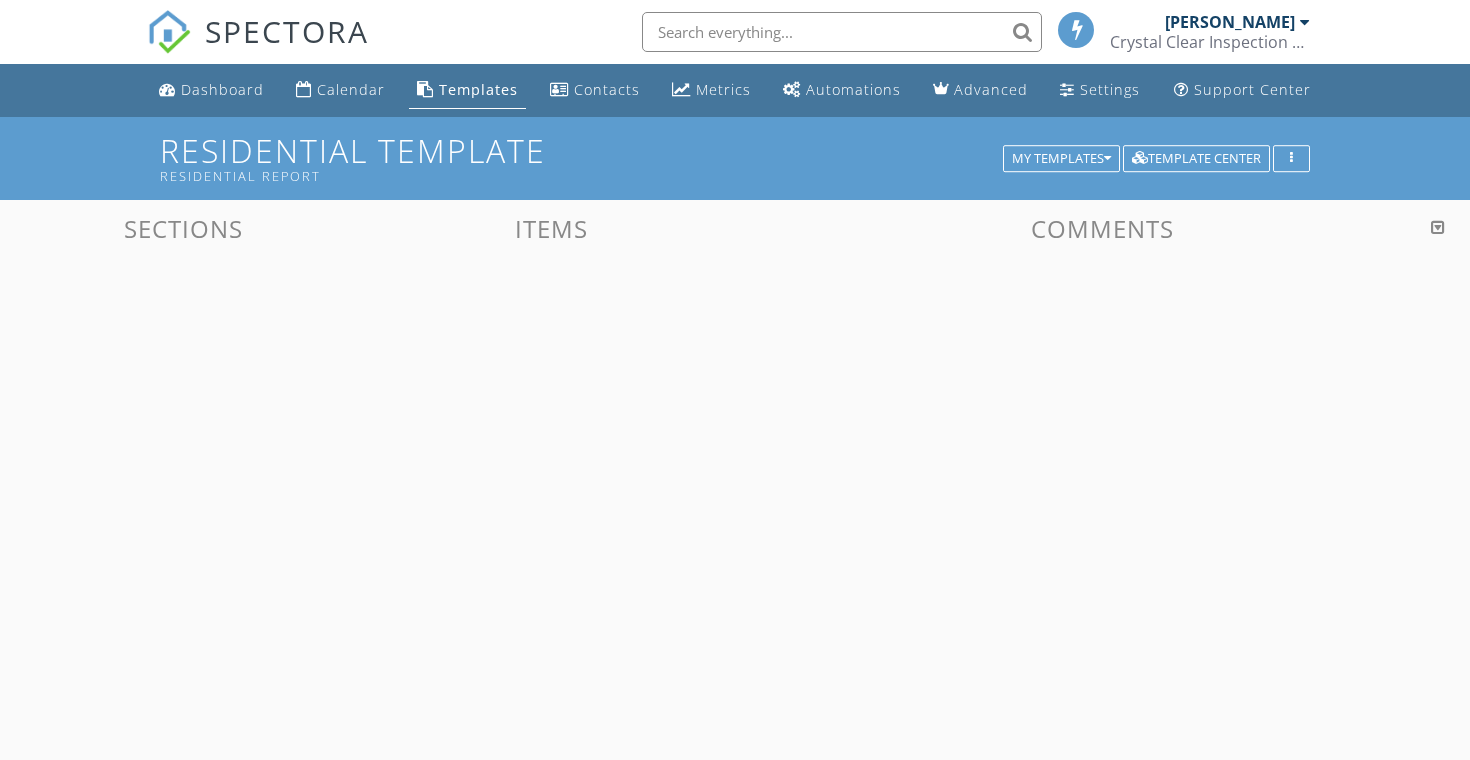 scroll, scrollTop: 0, scrollLeft: 0, axis: both 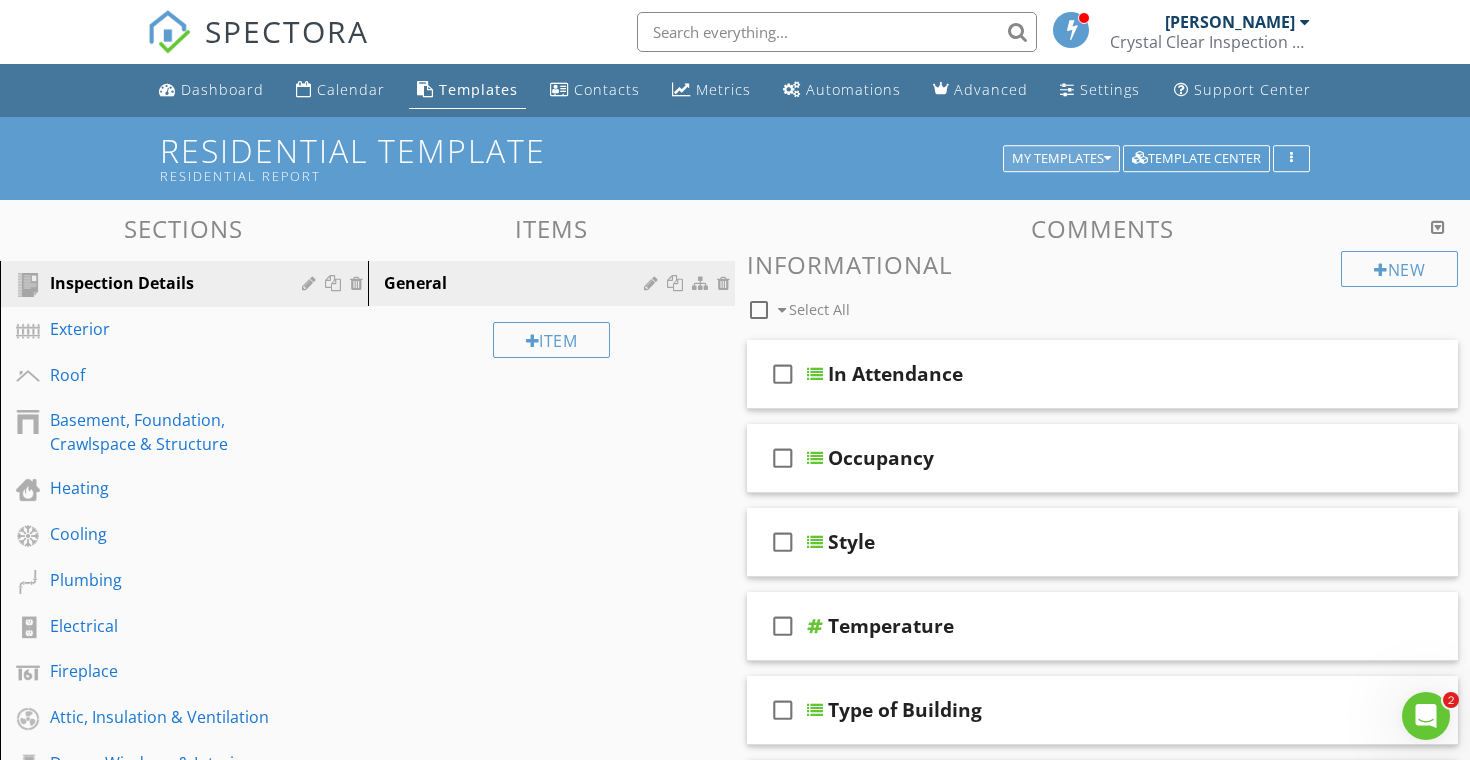 click on "My Templates" at bounding box center (1061, 159) 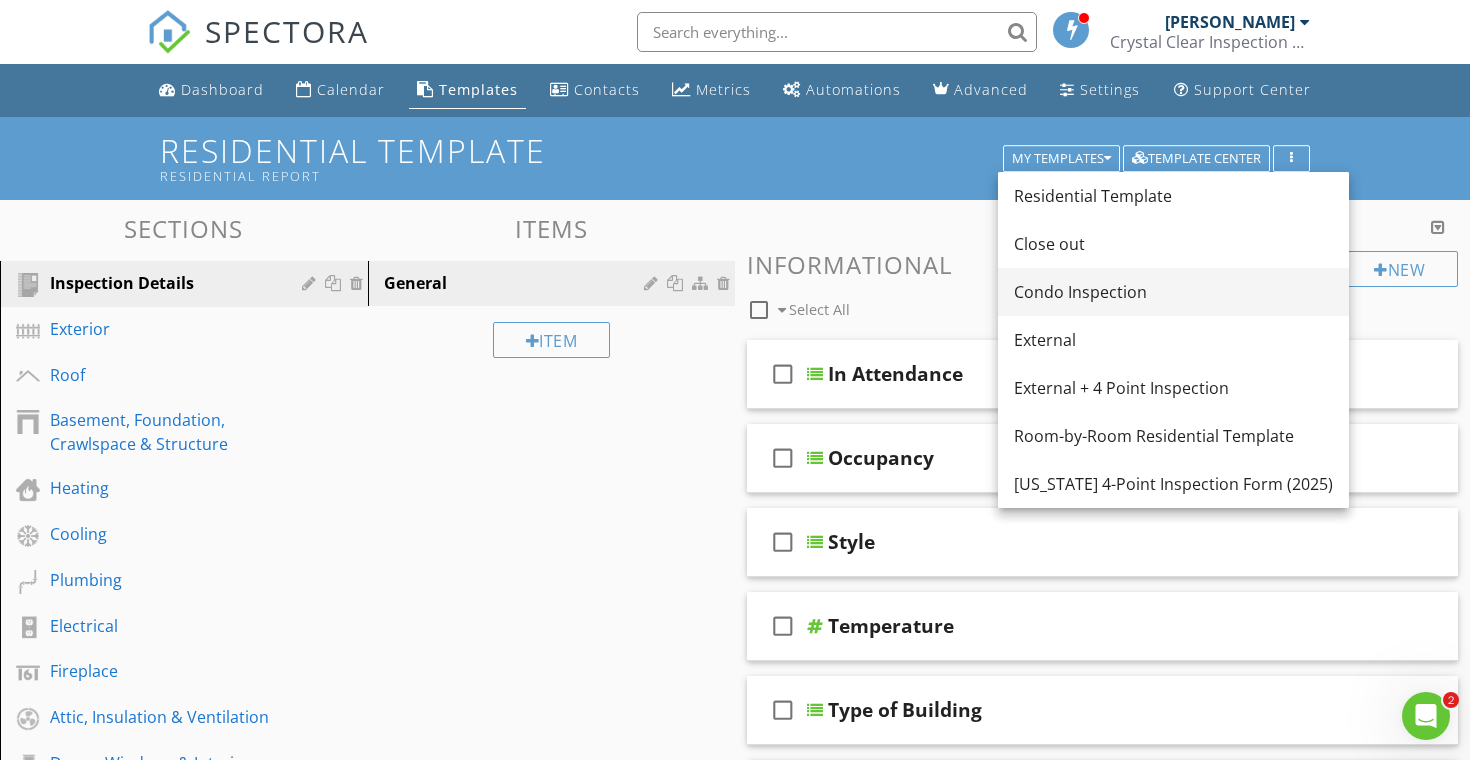 click on "Condo Inspection" at bounding box center [1173, 292] 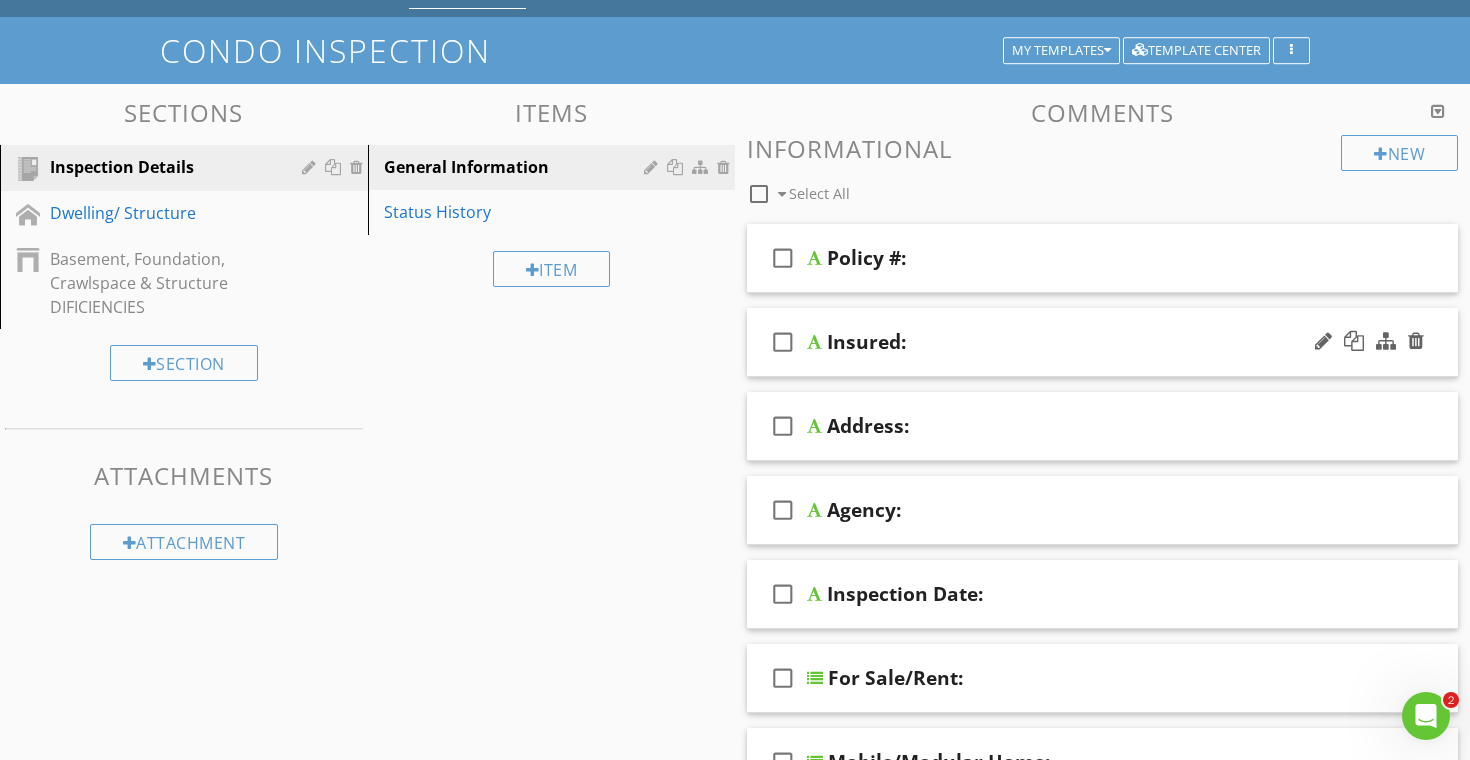 scroll, scrollTop: 0, scrollLeft: 0, axis: both 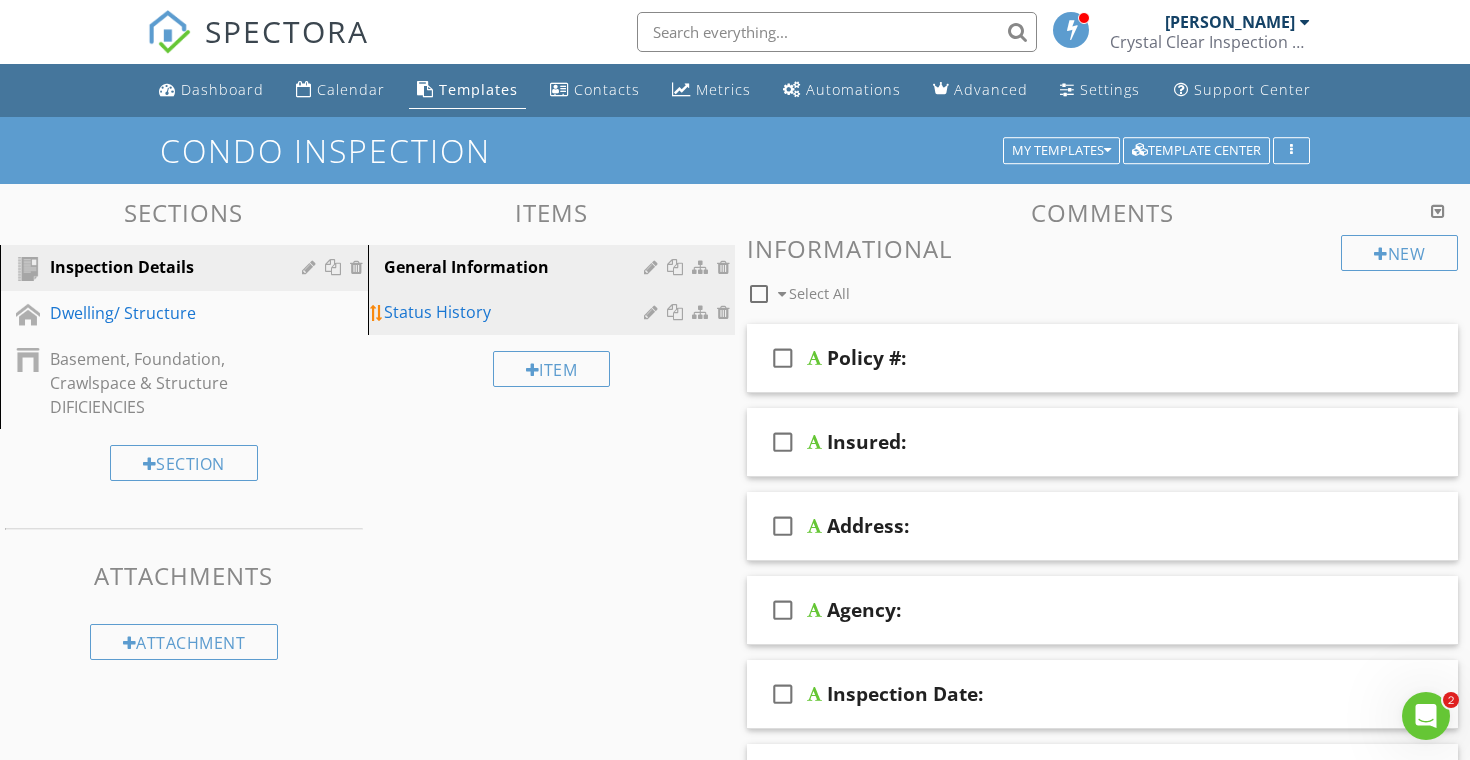 click on "Status History" at bounding box center [517, 312] 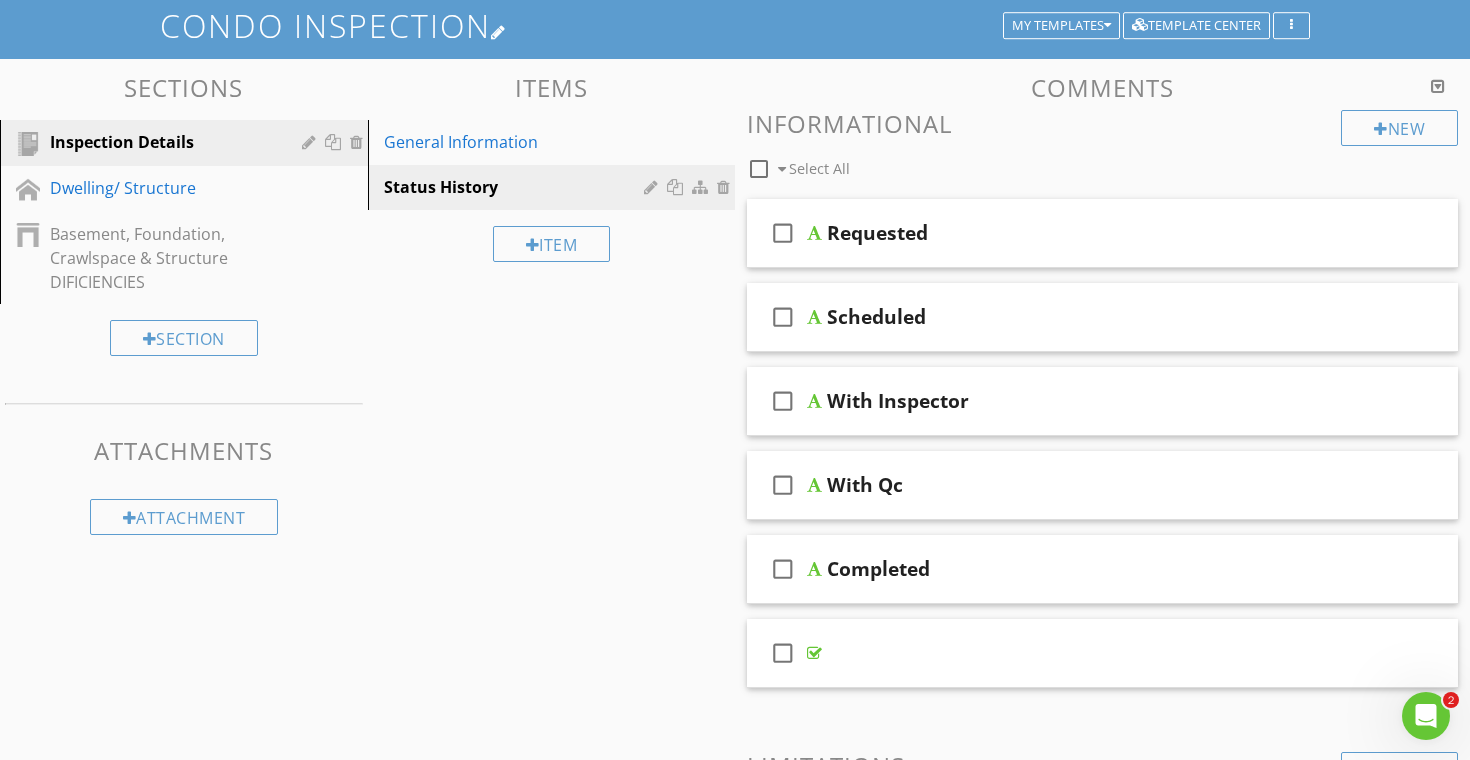 scroll, scrollTop: 0, scrollLeft: 0, axis: both 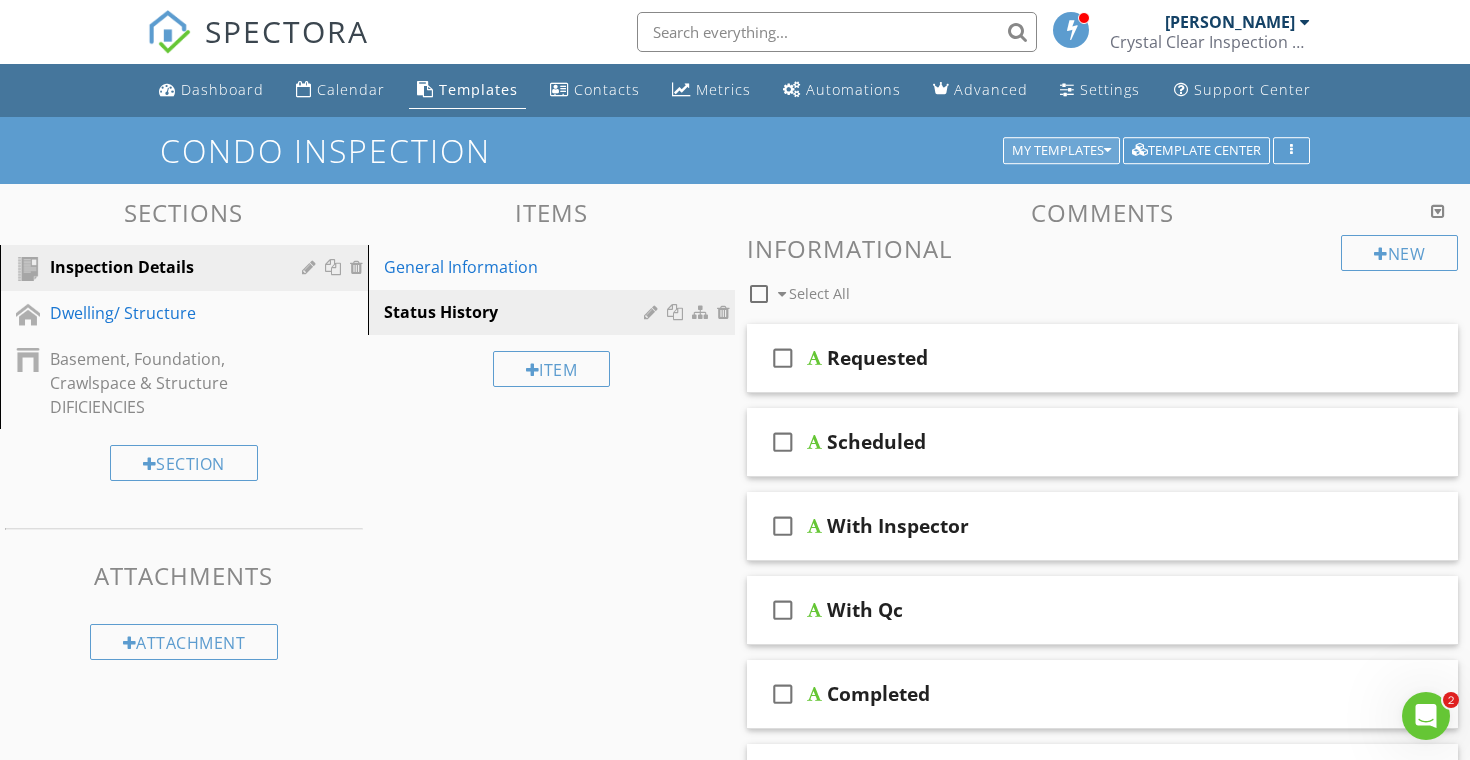 click on "My Templates" at bounding box center (1061, 151) 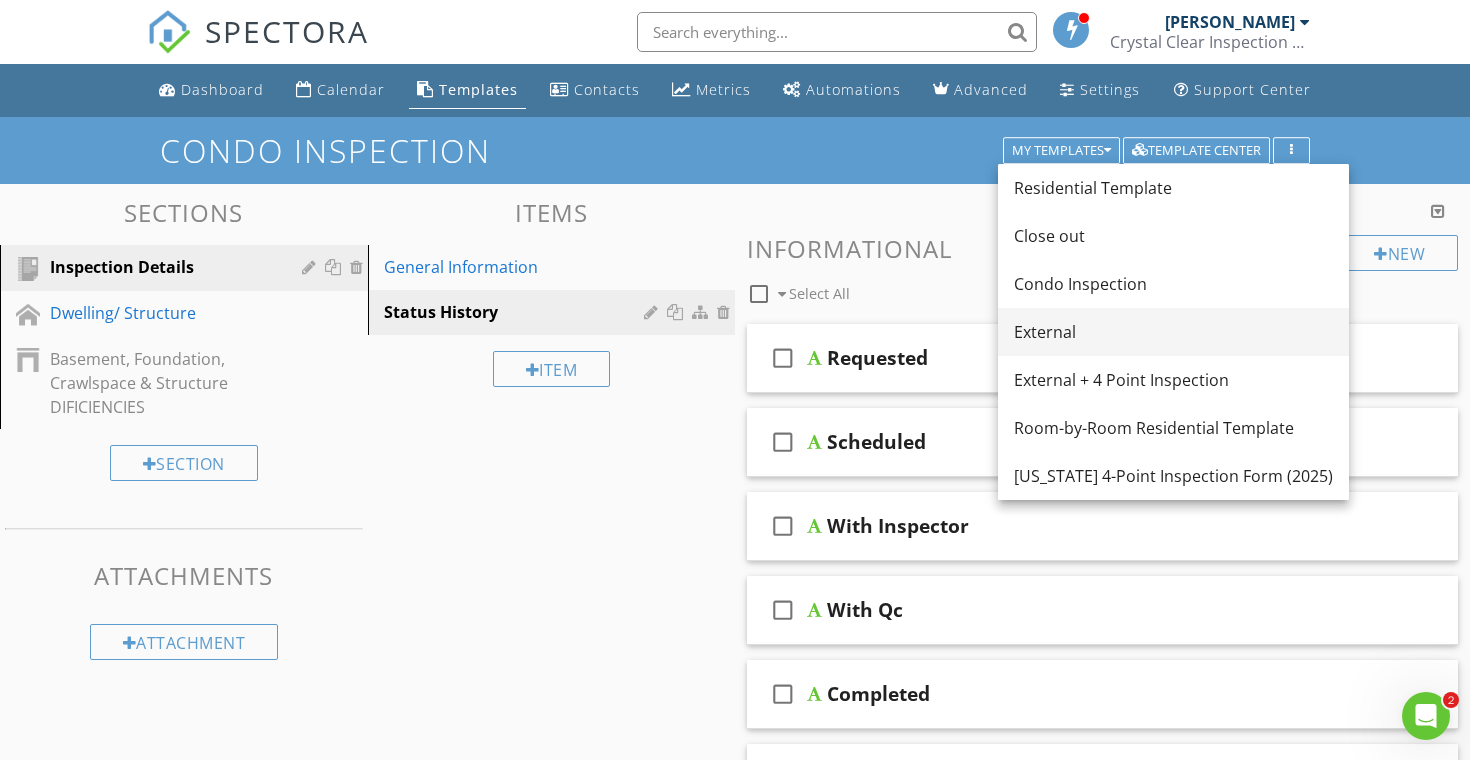 click on "External" at bounding box center [1173, 332] 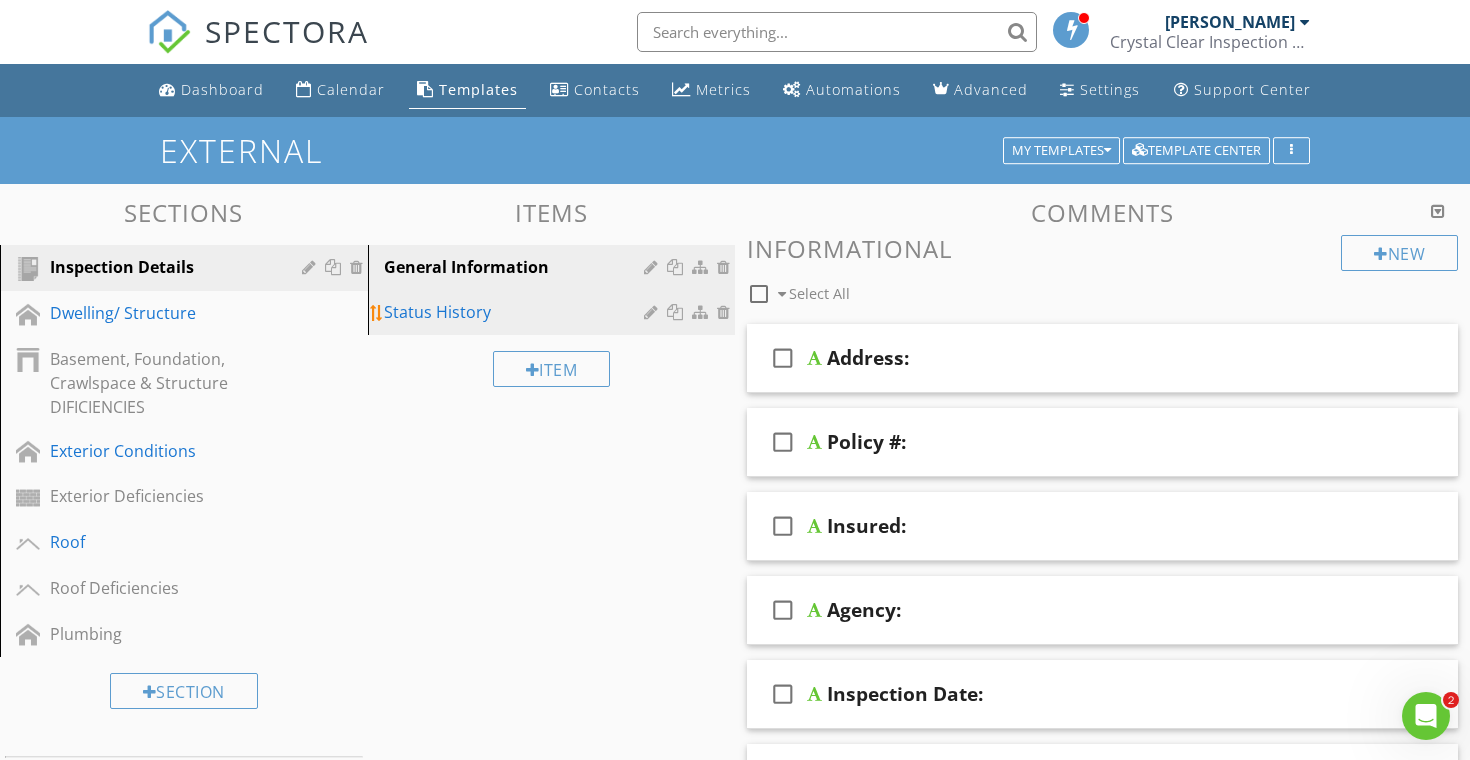 click on "Status History" at bounding box center (517, 312) 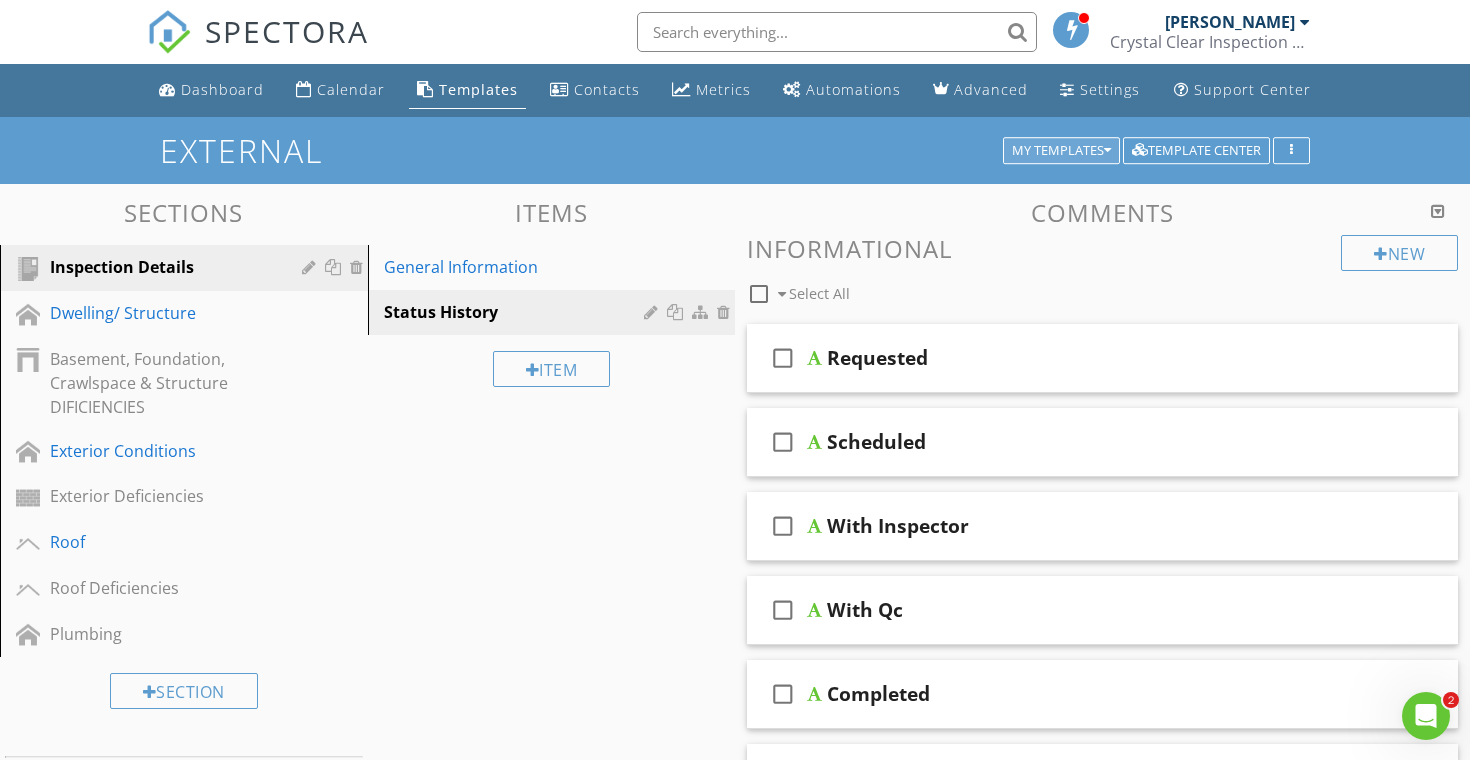 click on "My Templates" at bounding box center [1061, 151] 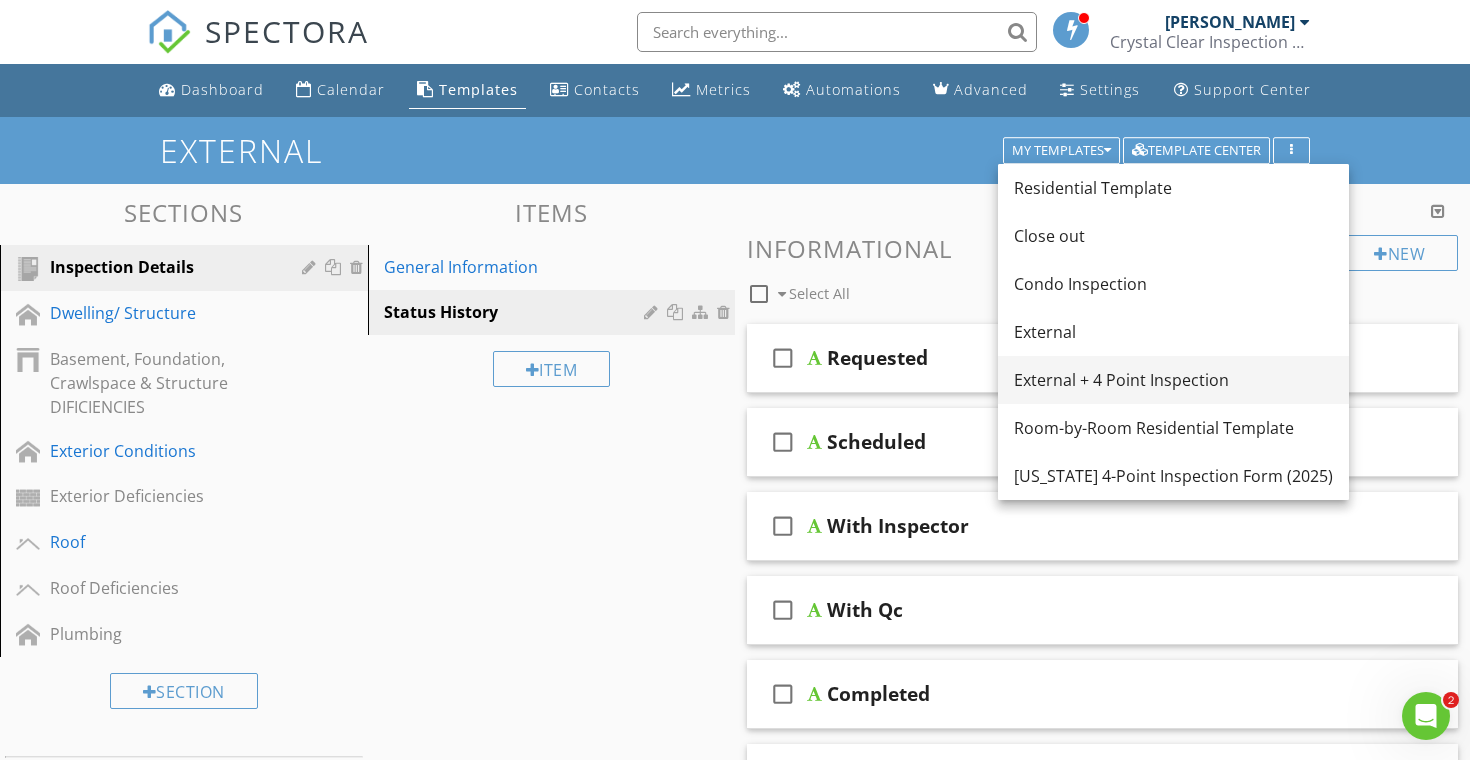click on "External + 4 Point Inspection" at bounding box center (1173, 380) 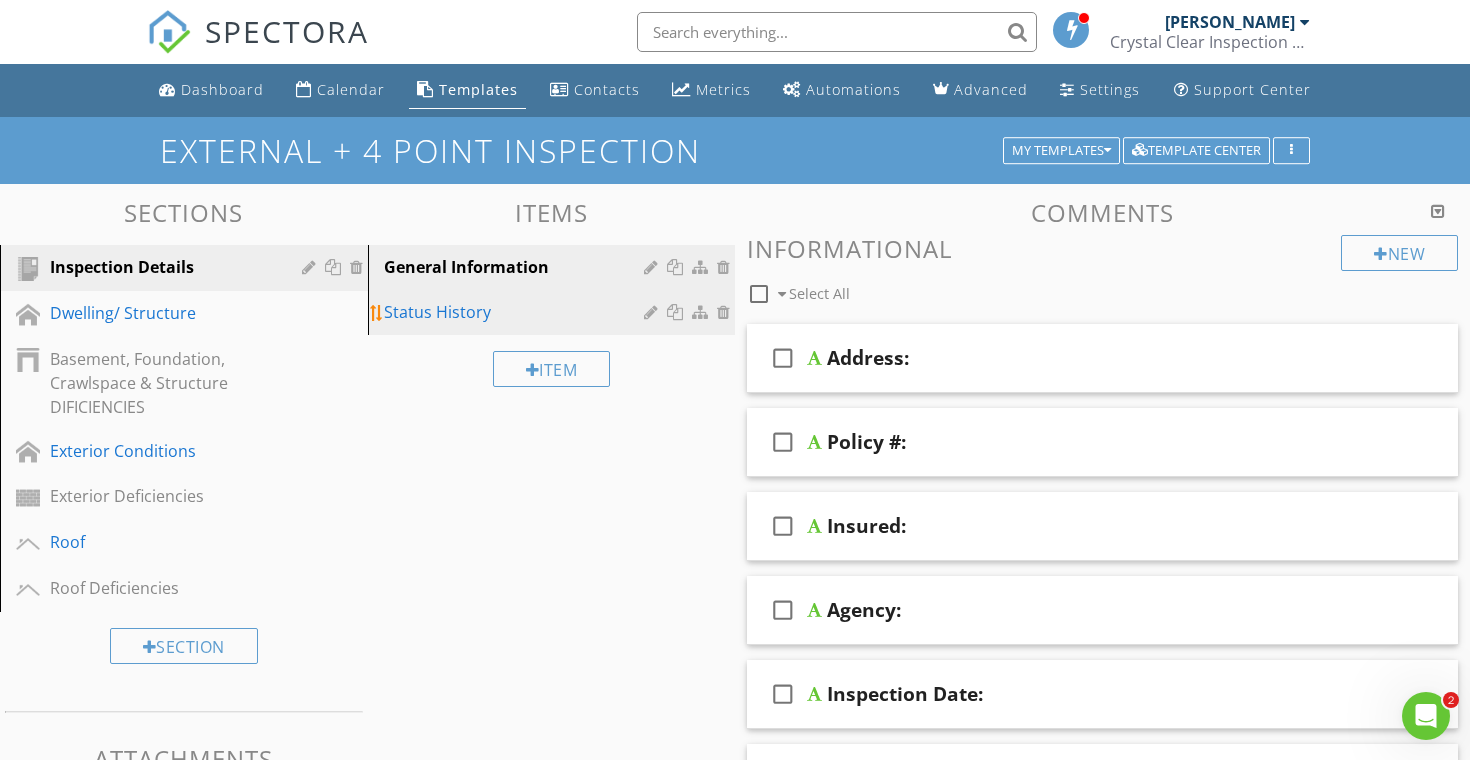 click on "Status History" at bounding box center [555, 312] 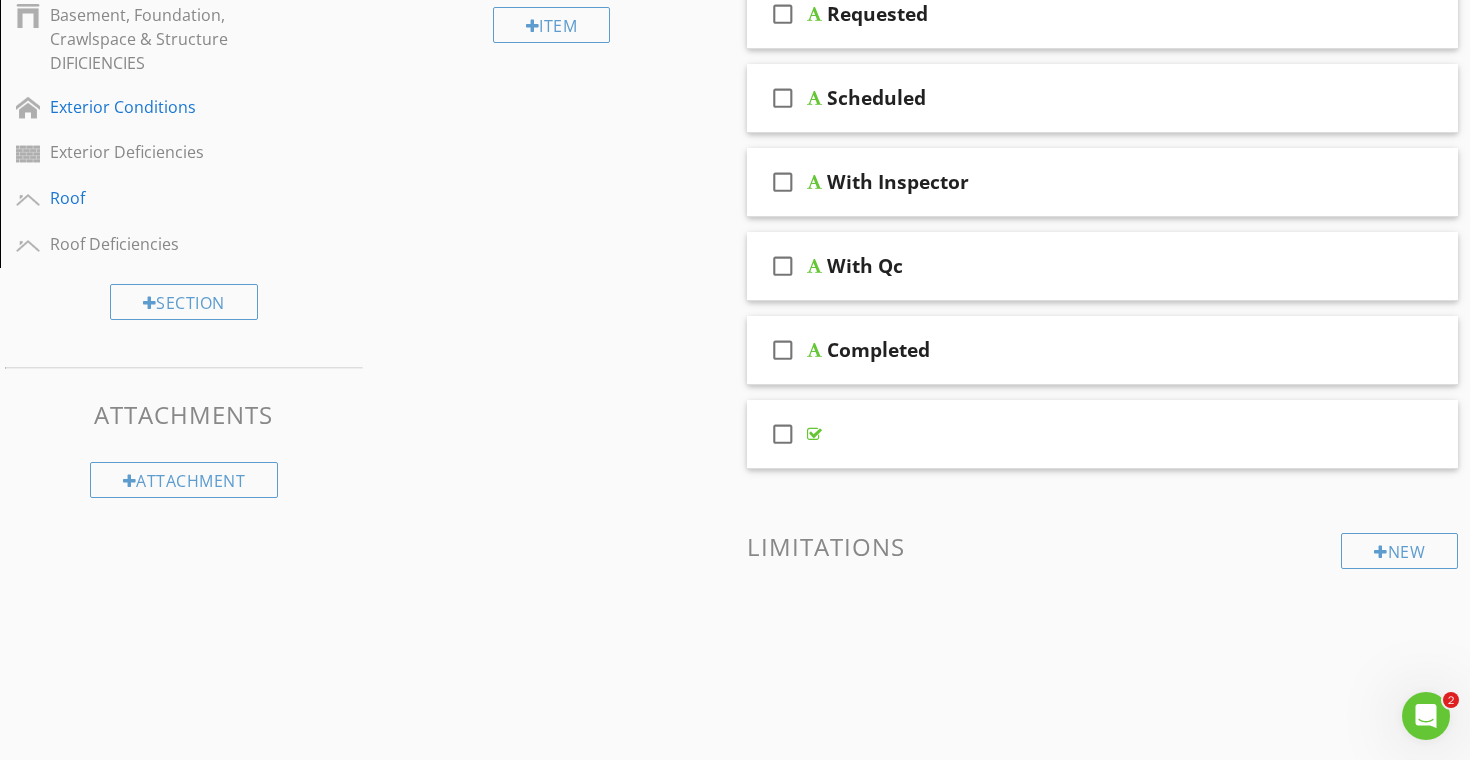 scroll, scrollTop: 0, scrollLeft: 0, axis: both 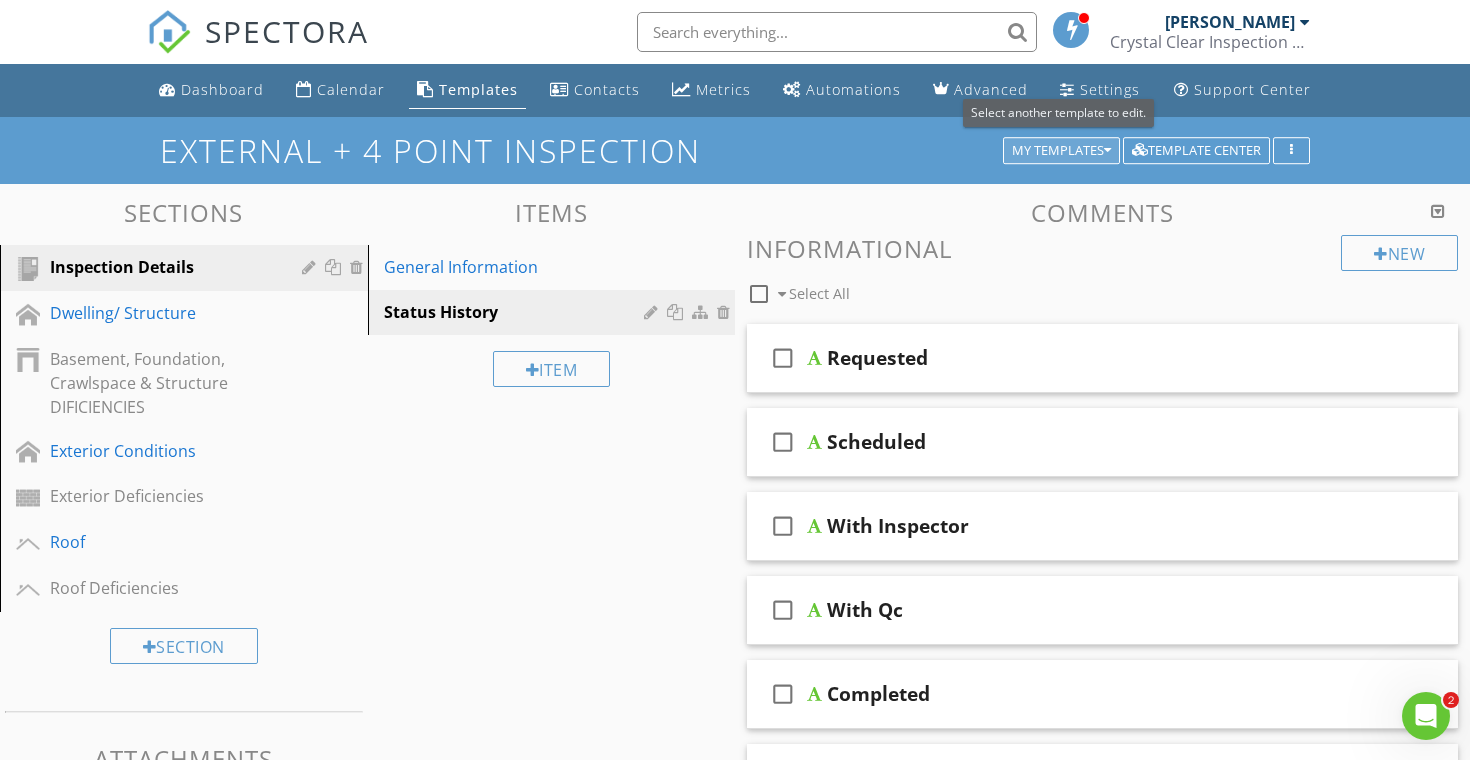 click on "My Templates" at bounding box center (1061, 151) 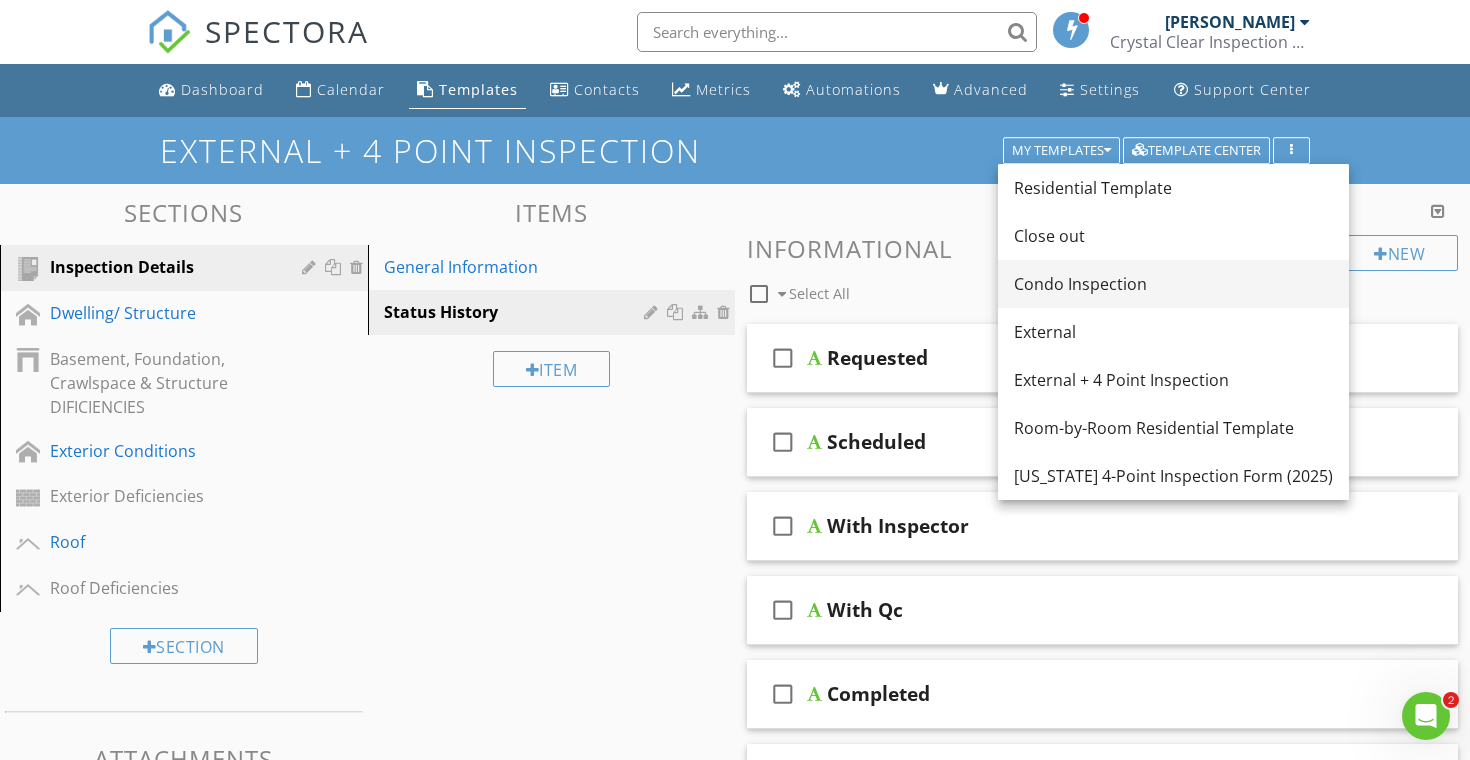 click on "Condo Inspection" at bounding box center (1173, 284) 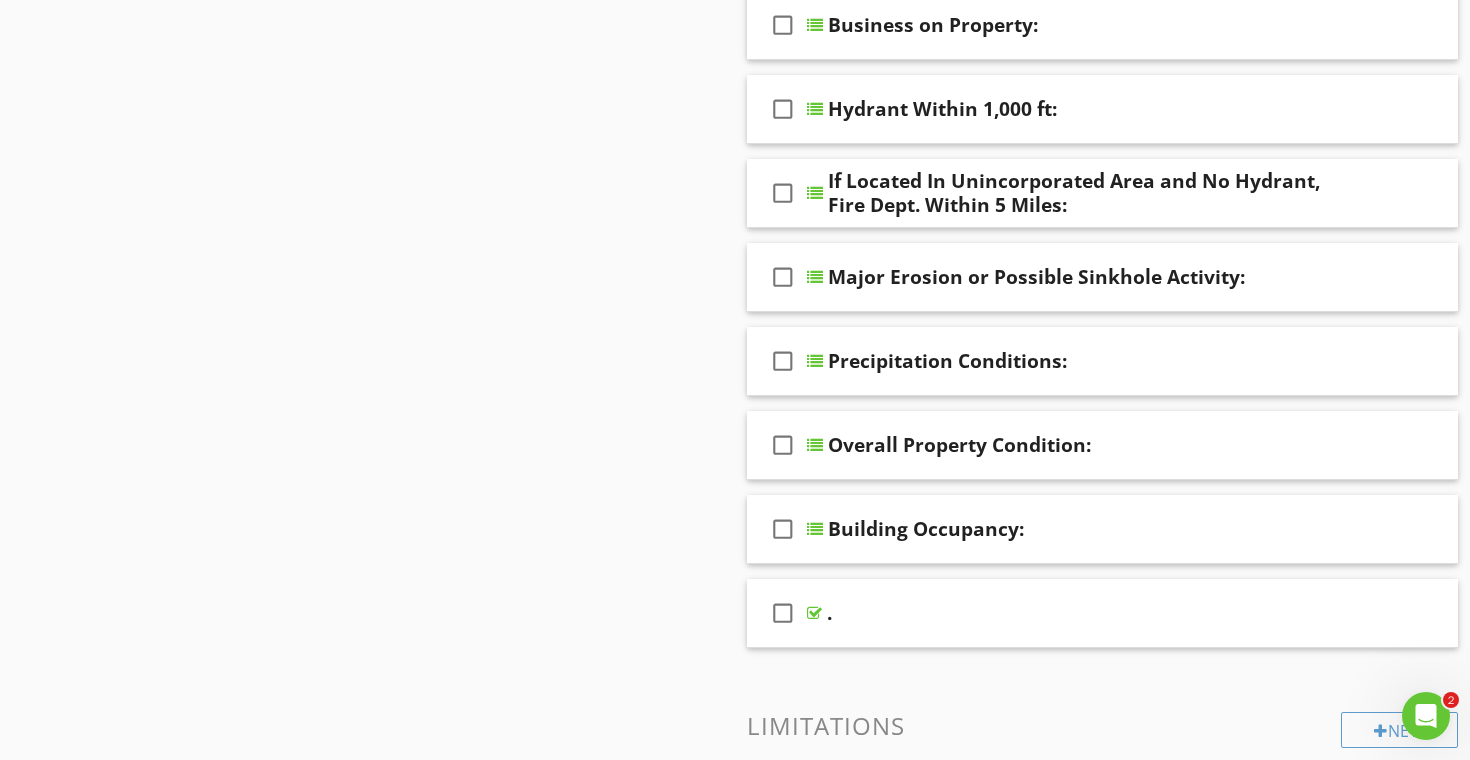 scroll, scrollTop: 1268, scrollLeft: 0, axis: vertical 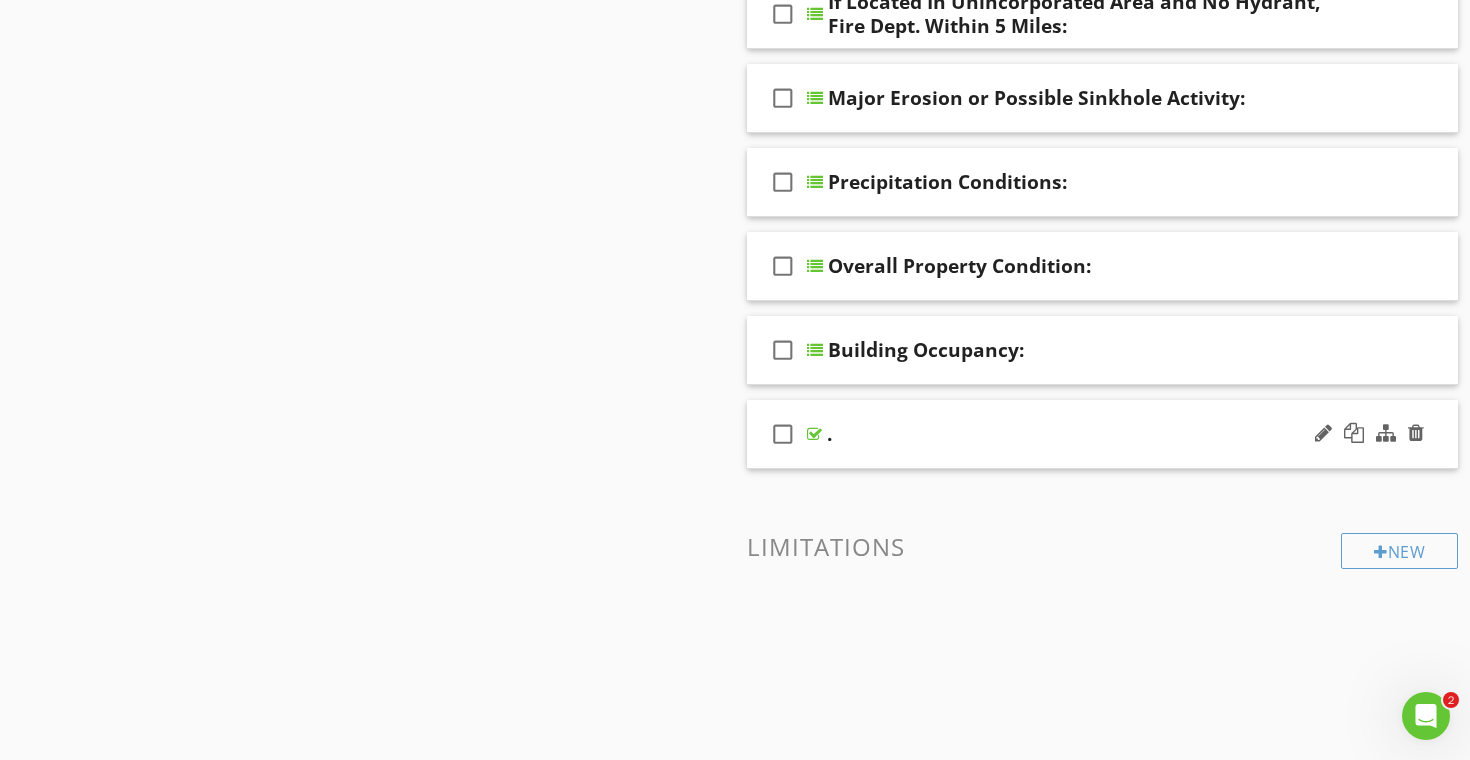 click on "check_box_outline_blank" at bounding box center [787, 434] 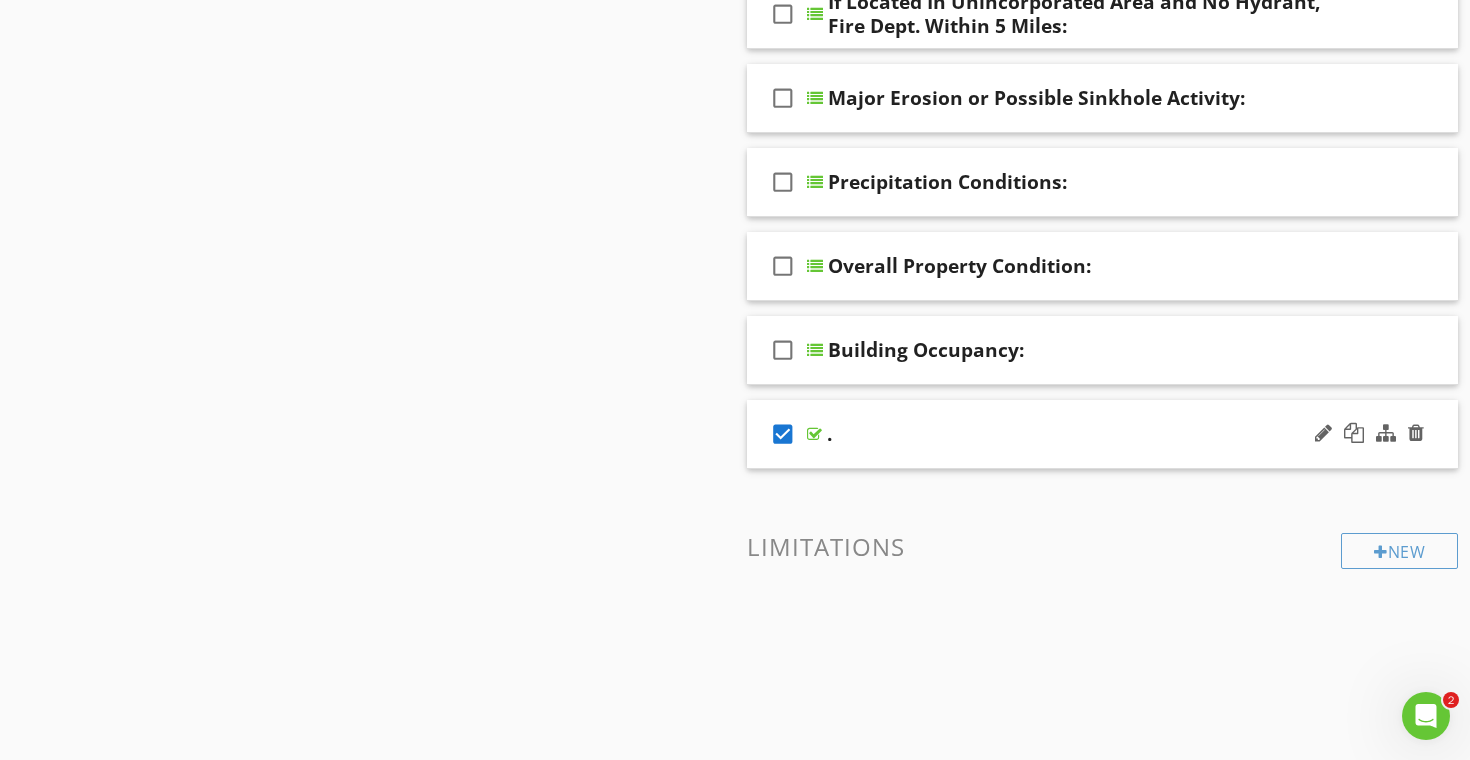 click on "check_box" at bounding box center [787, 434] 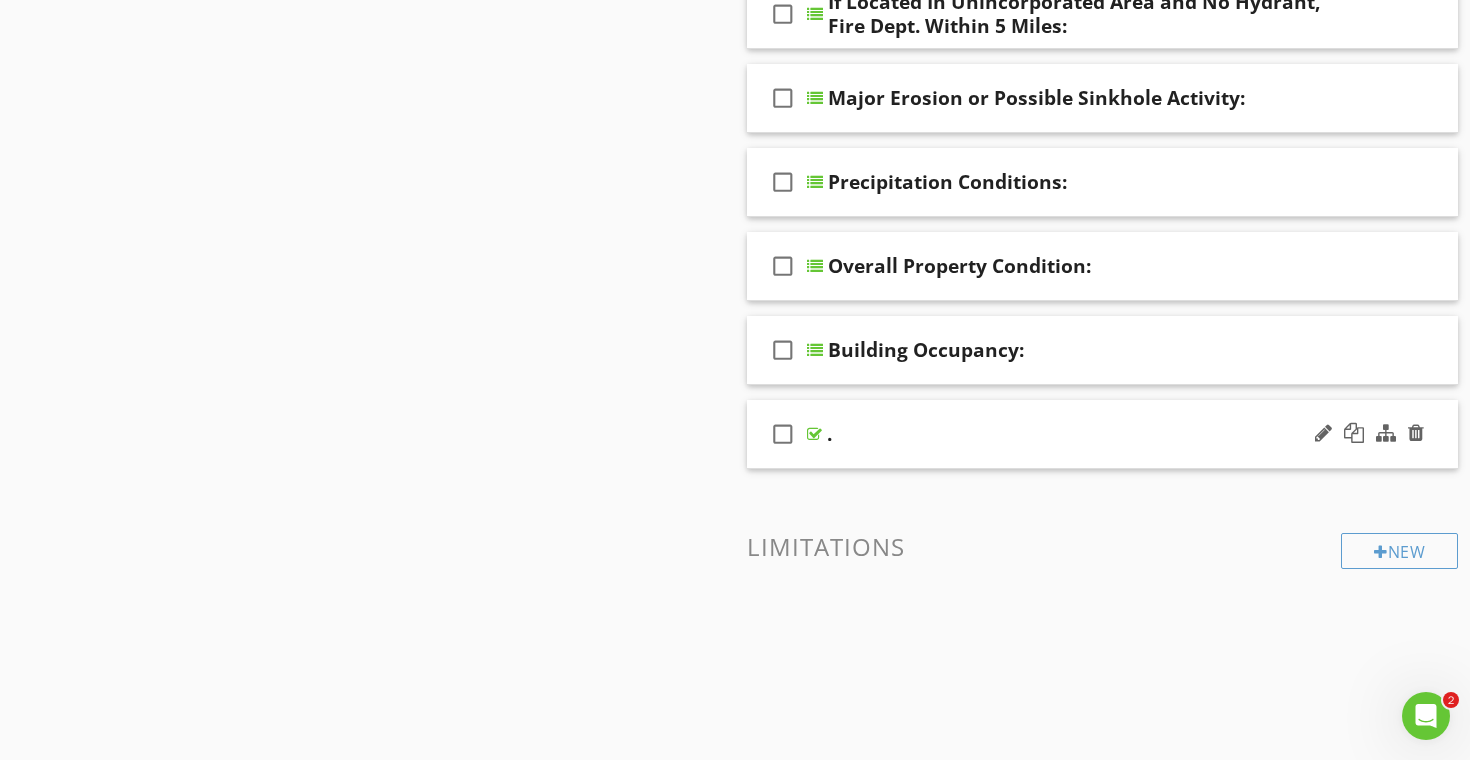click on "." at bounding box center [1078, 434] 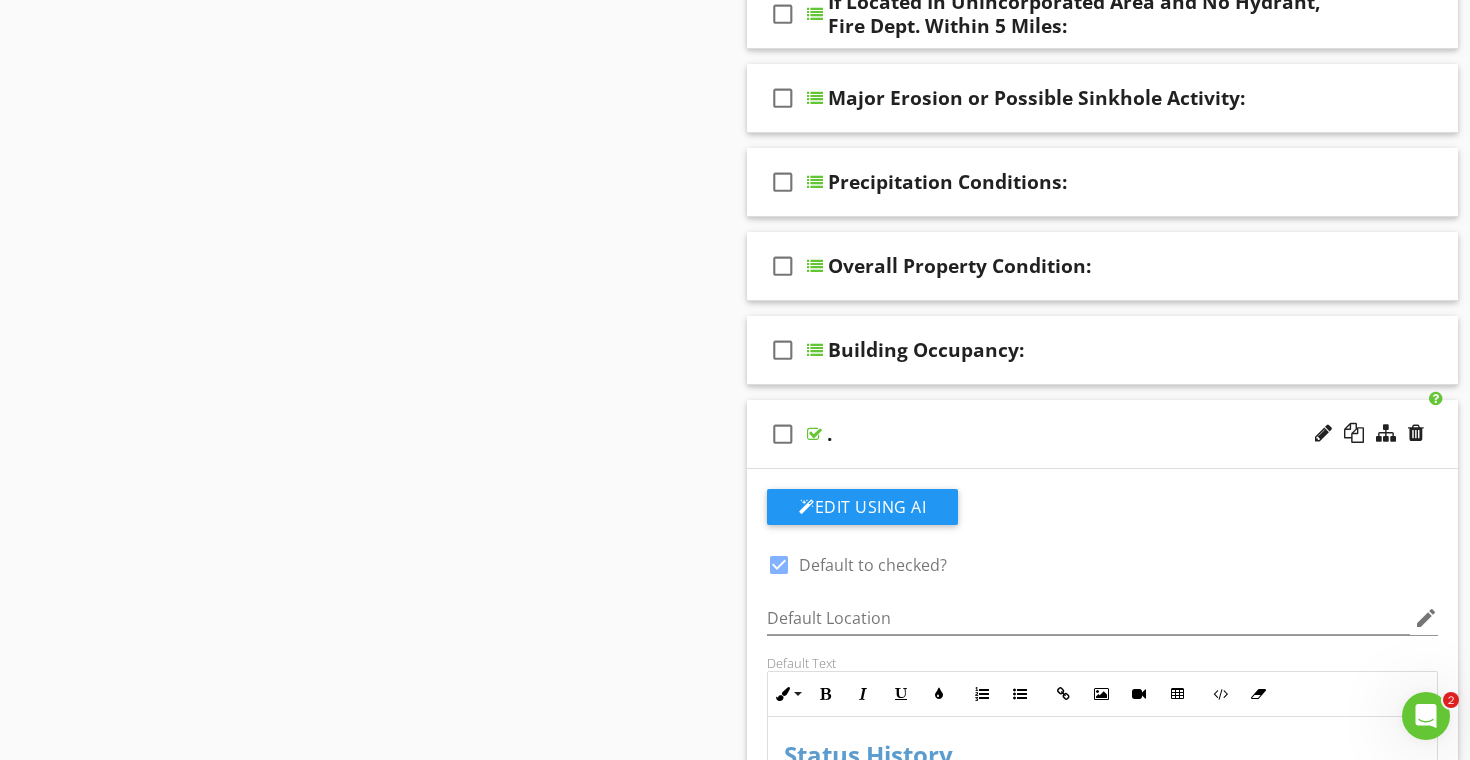 click on "." at bounding box center (1078, 434) 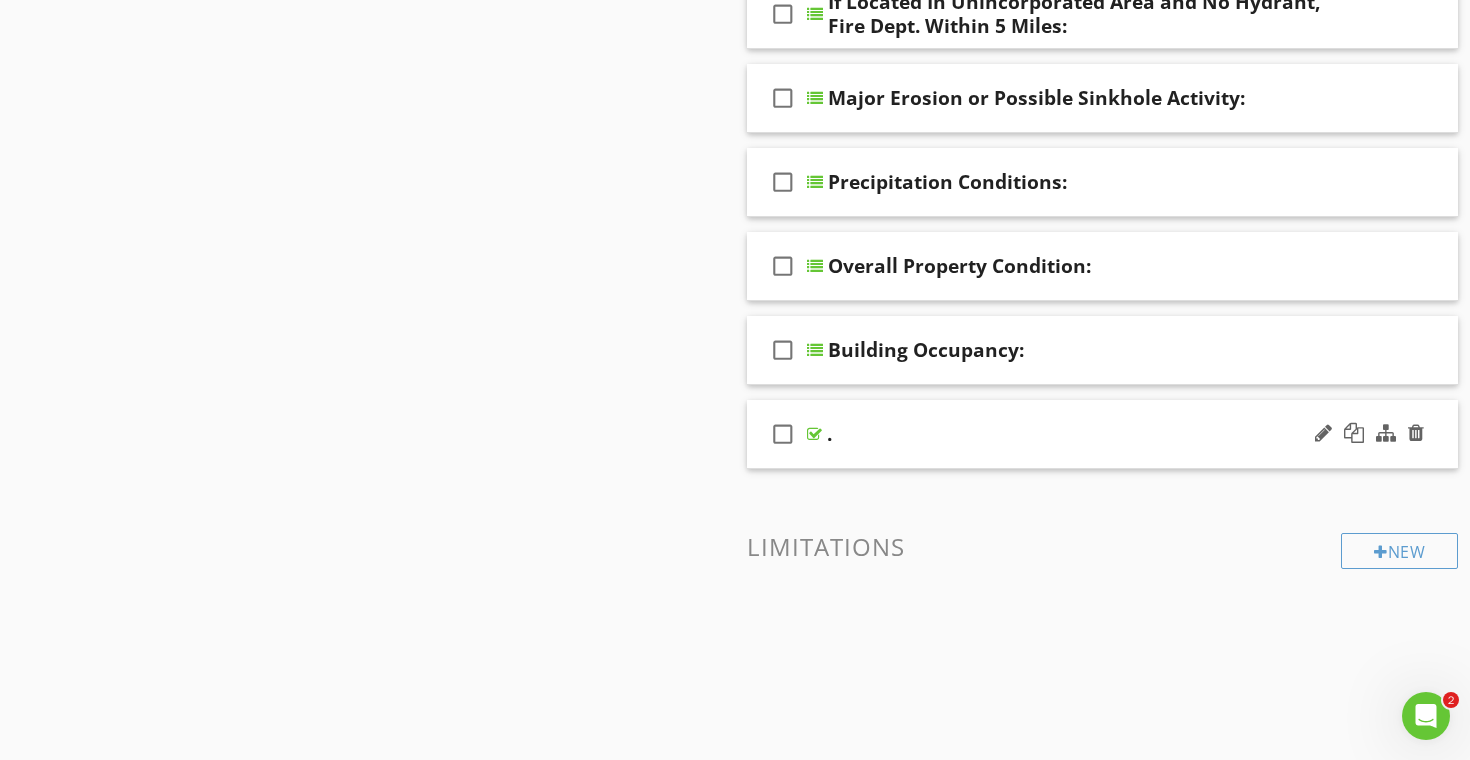 click on "." at bounding box center (1078, 434) 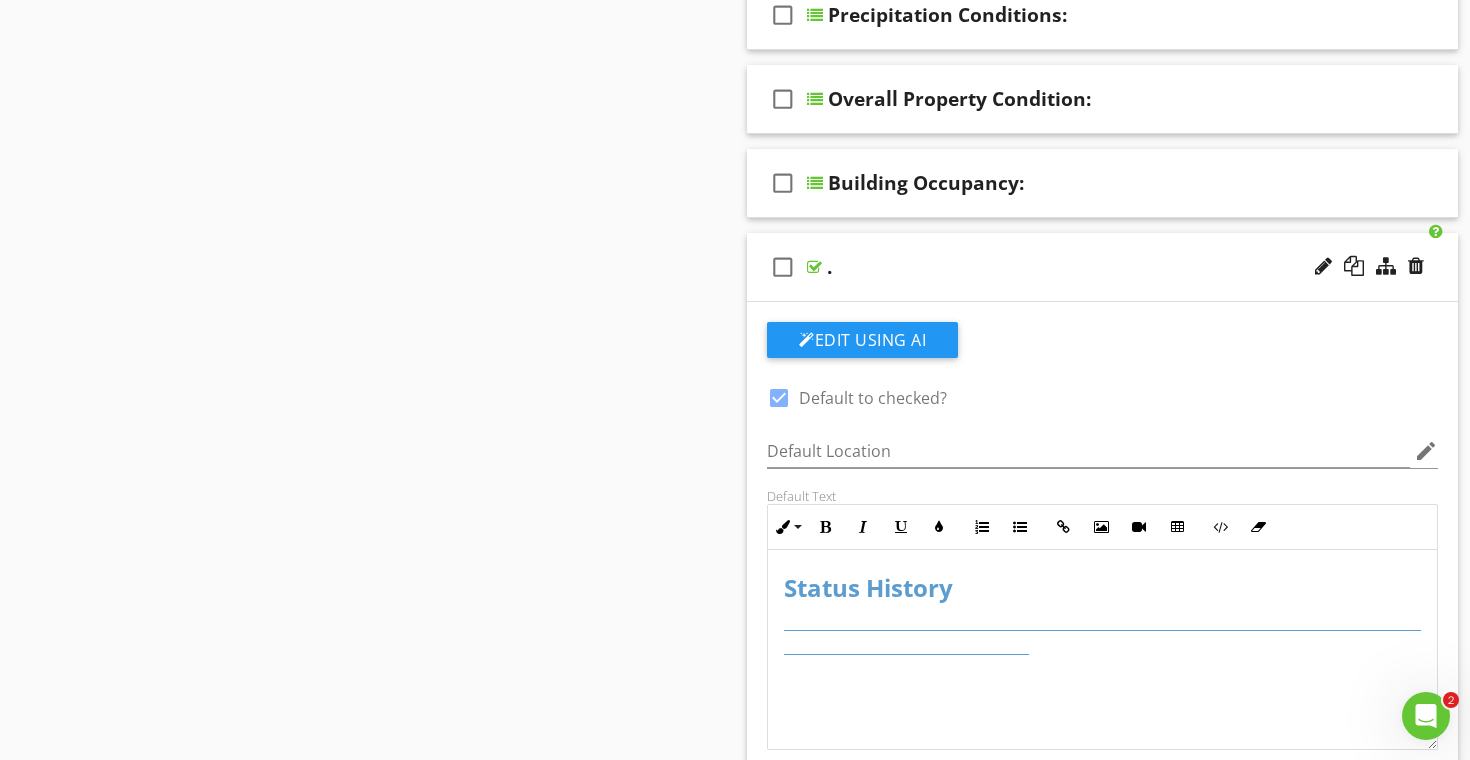 scroll, scrollTop: 1438, scrollLeft: 0, axis: vertical 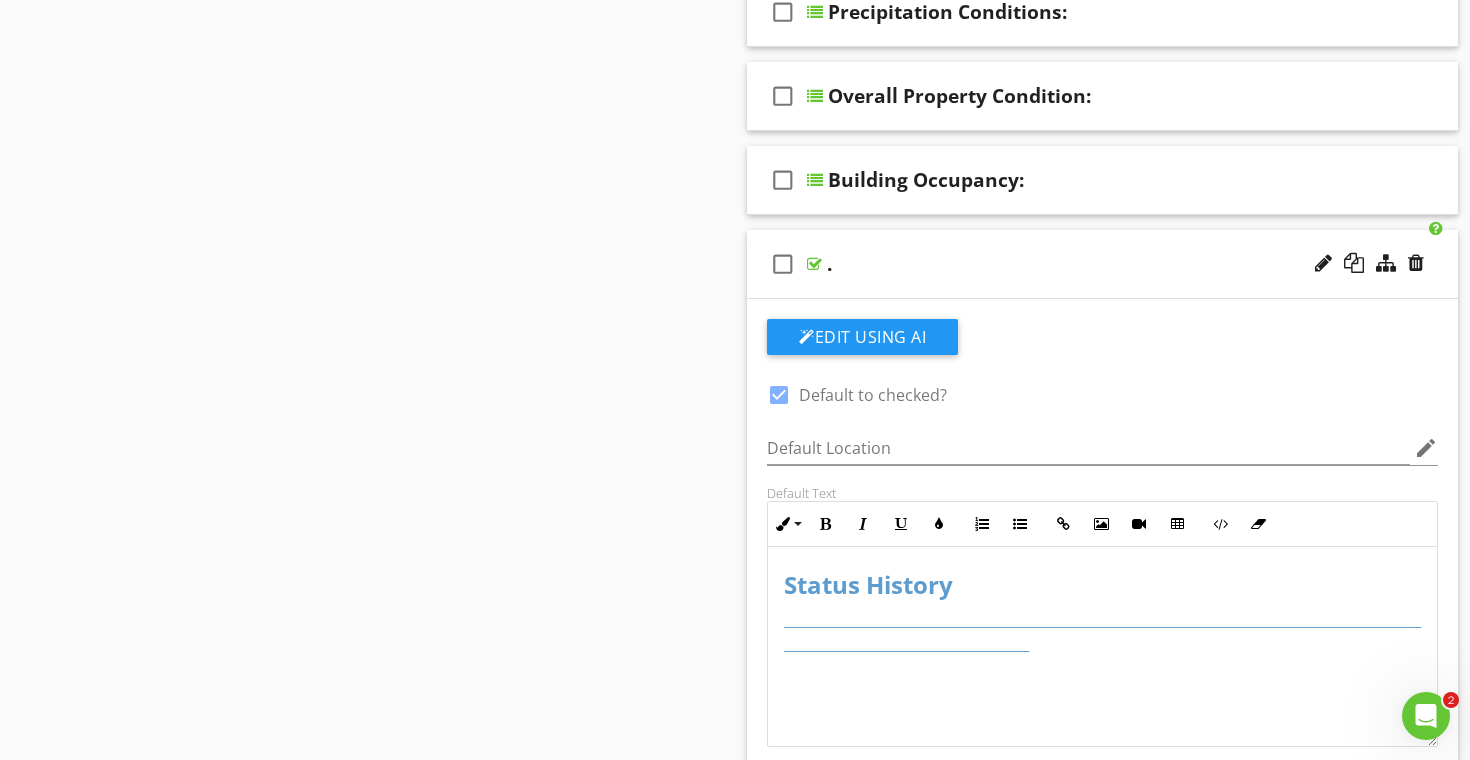 click on "check_box_outline_blank
." at bounding box center (1102, 264) 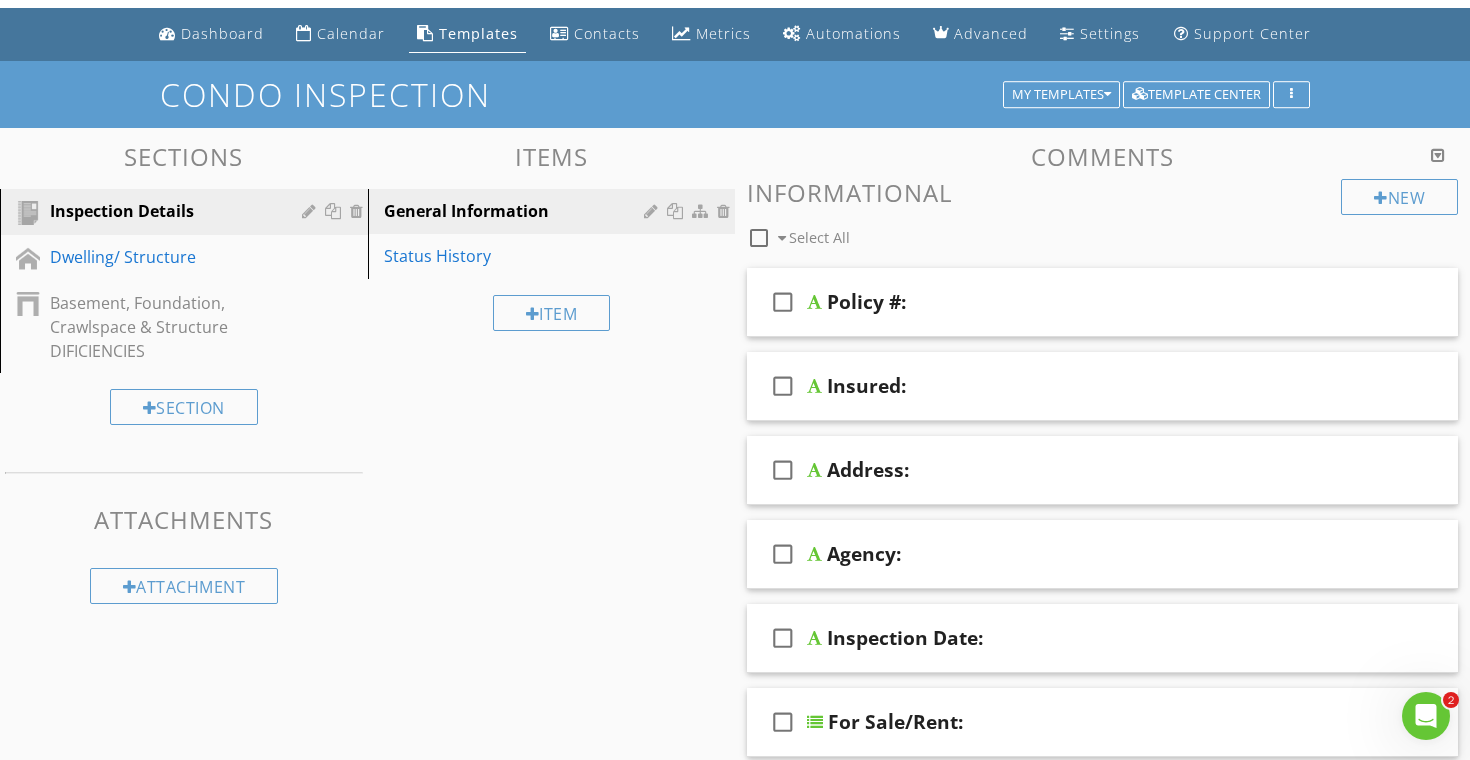 scroll, scrollTop: 0, scrollLeft: 0, axis: both 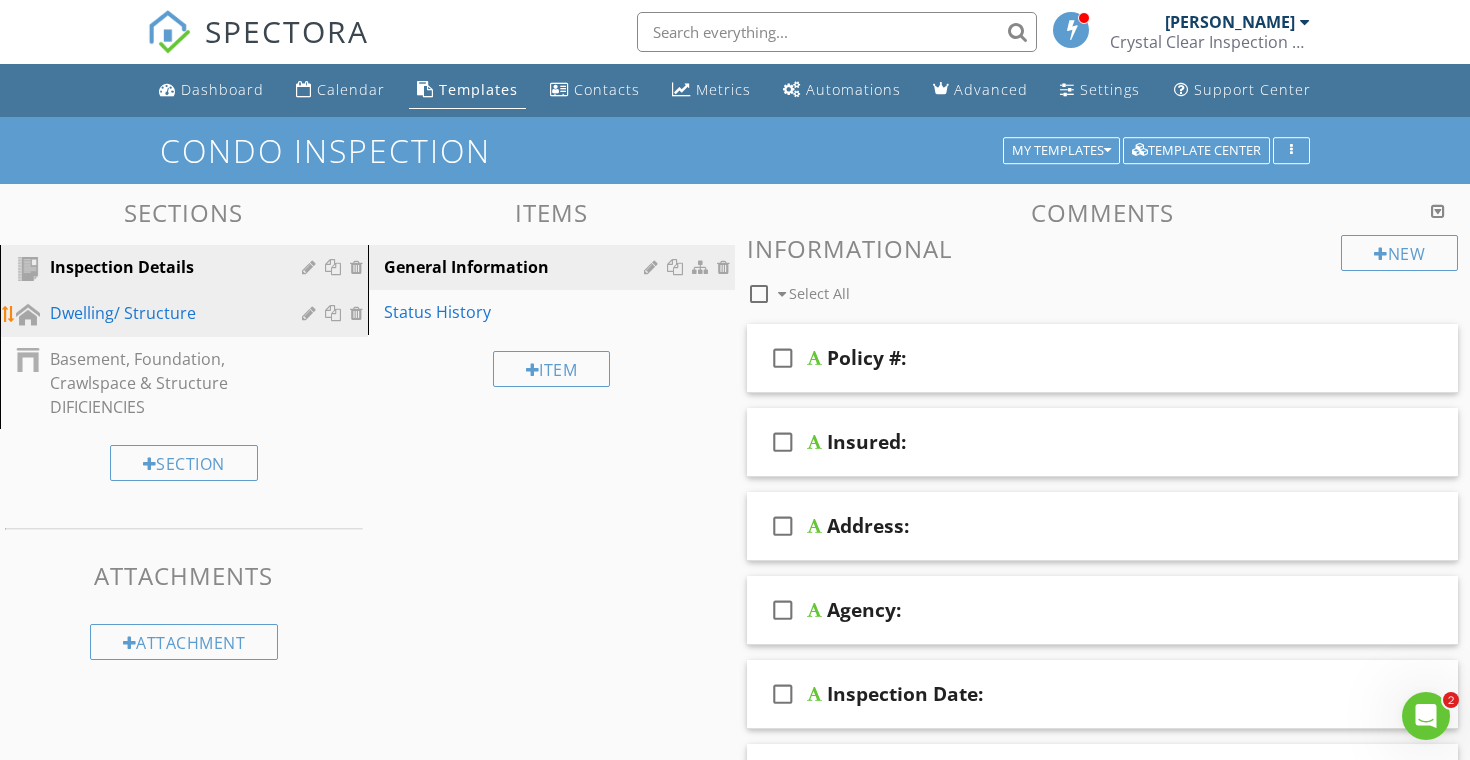 click on "Dwelling/ Structure" at bounding box center [161, 313] 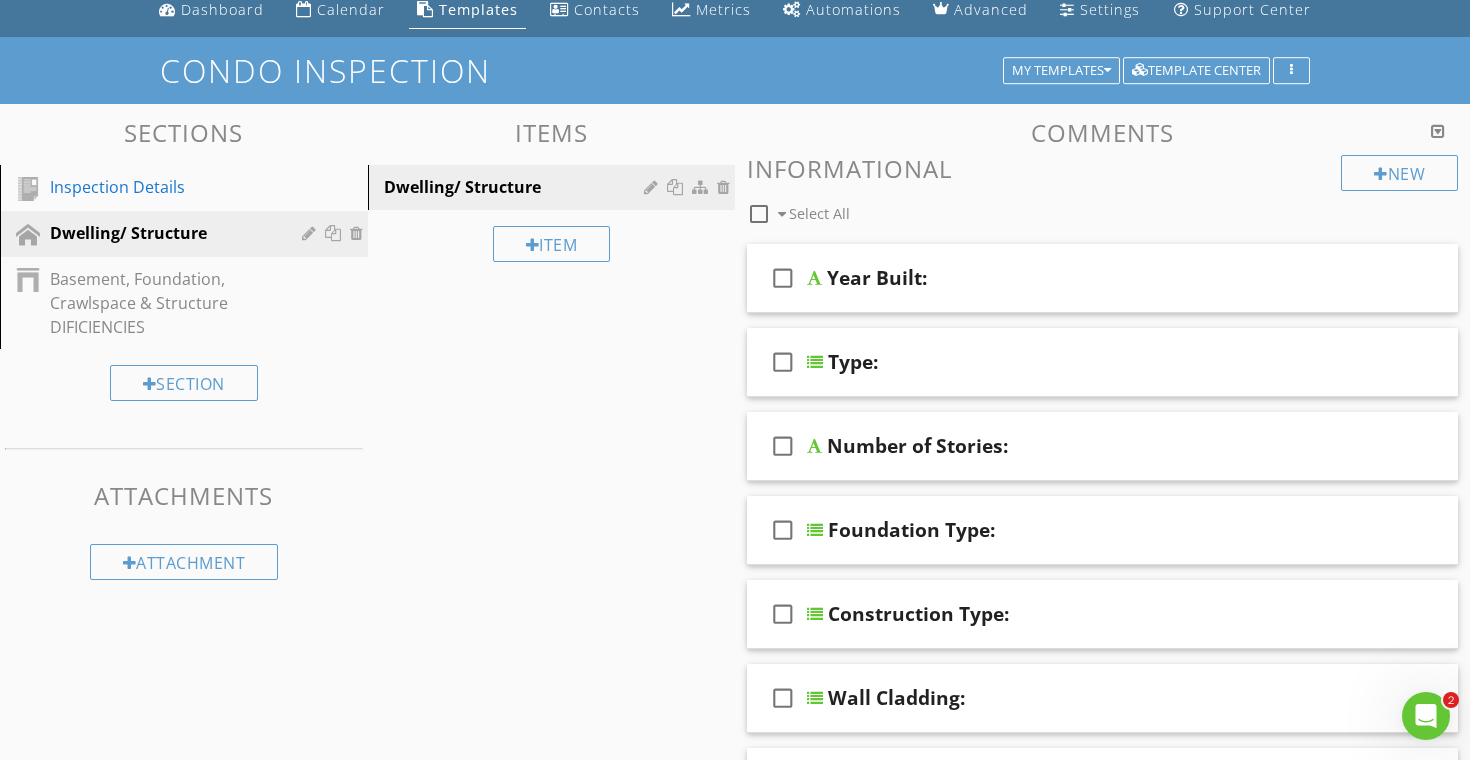 scroll, scrollTop: 105, scrollLeft: 0, axis: vertical 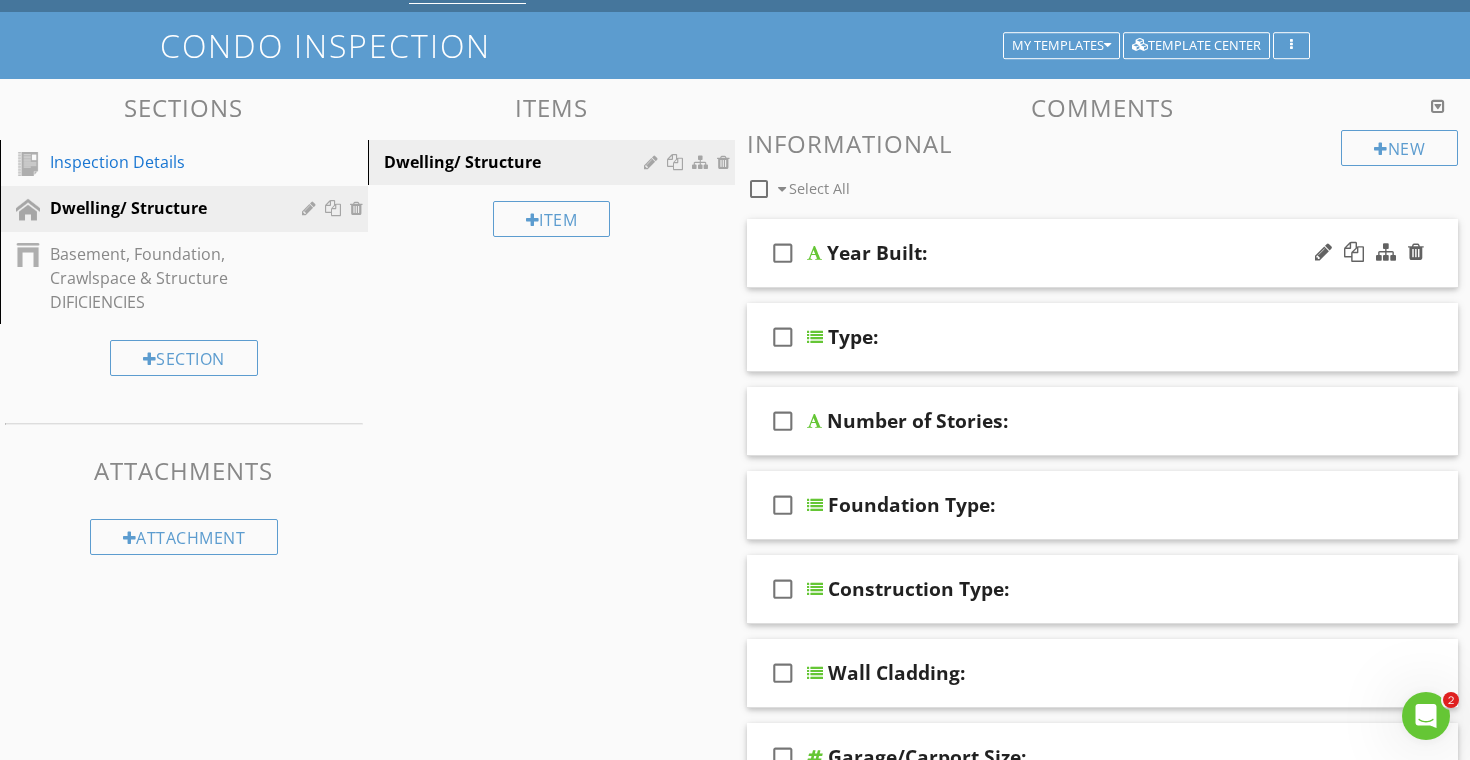 click on "Year Built:" at bounding box center (877, 253) 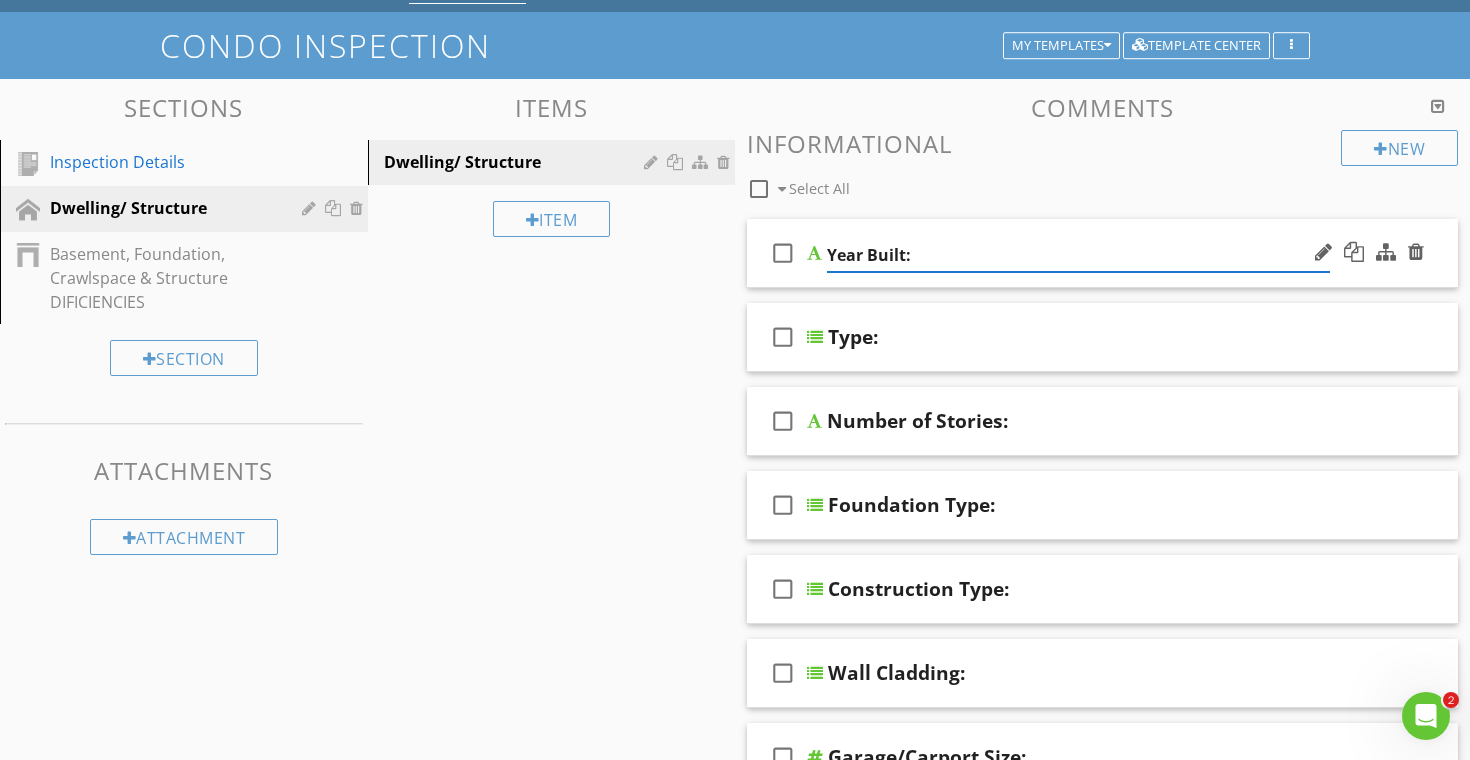 click on "check_box_outline_blank         Year Built:" at bounding box center [1102, 253] 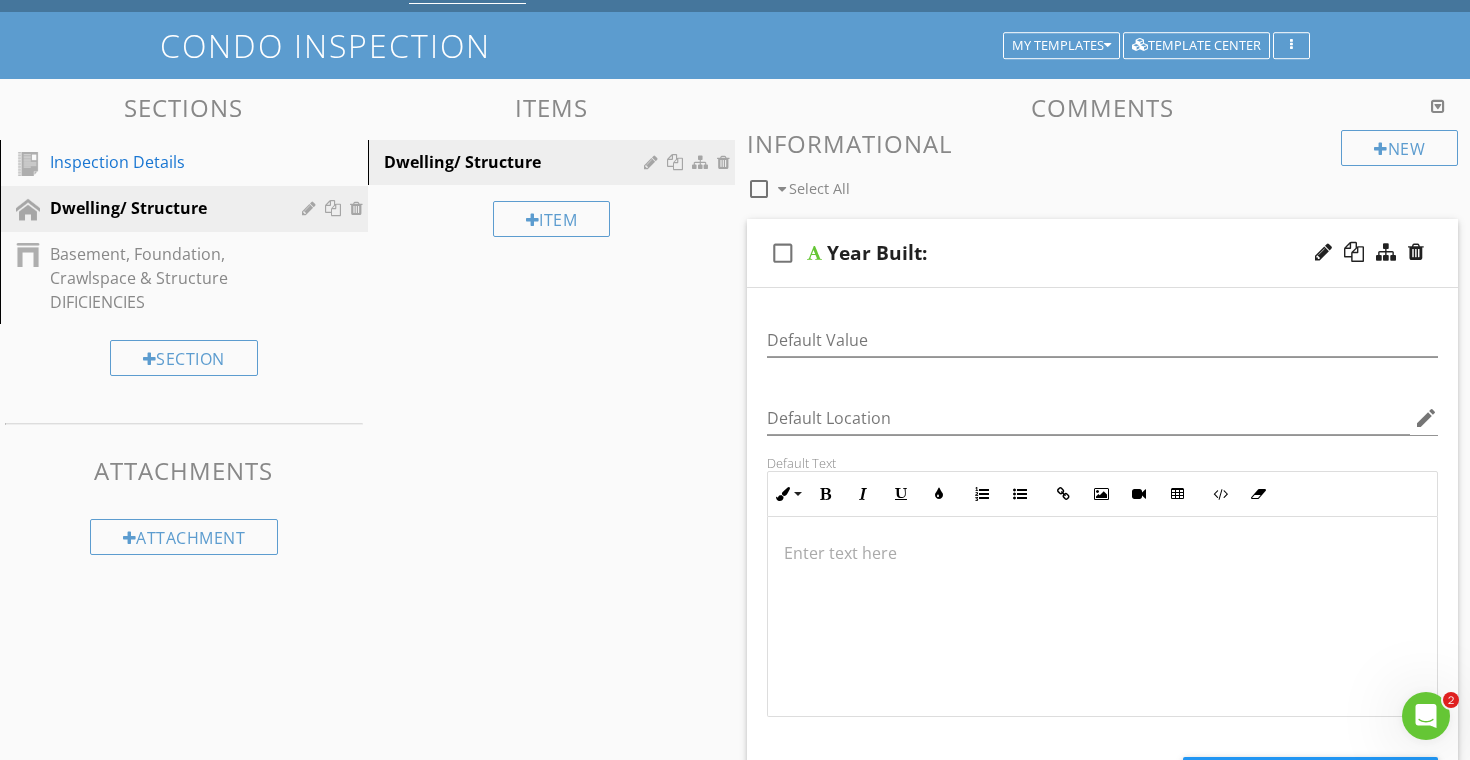 scroll, scrollTop: 0, scrollLeft: 0, axis: both 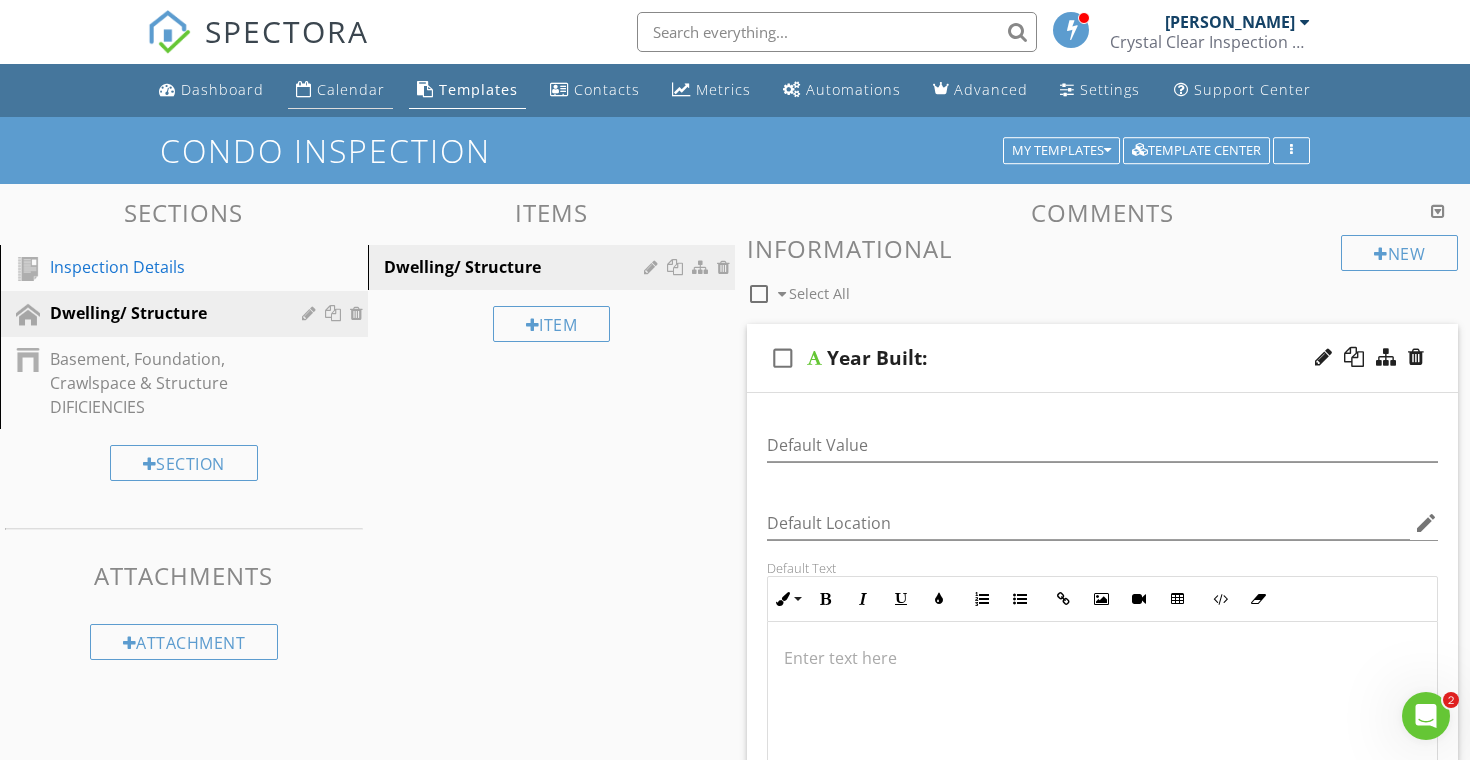 click on "Calendar" at bounding box center (340, 90) 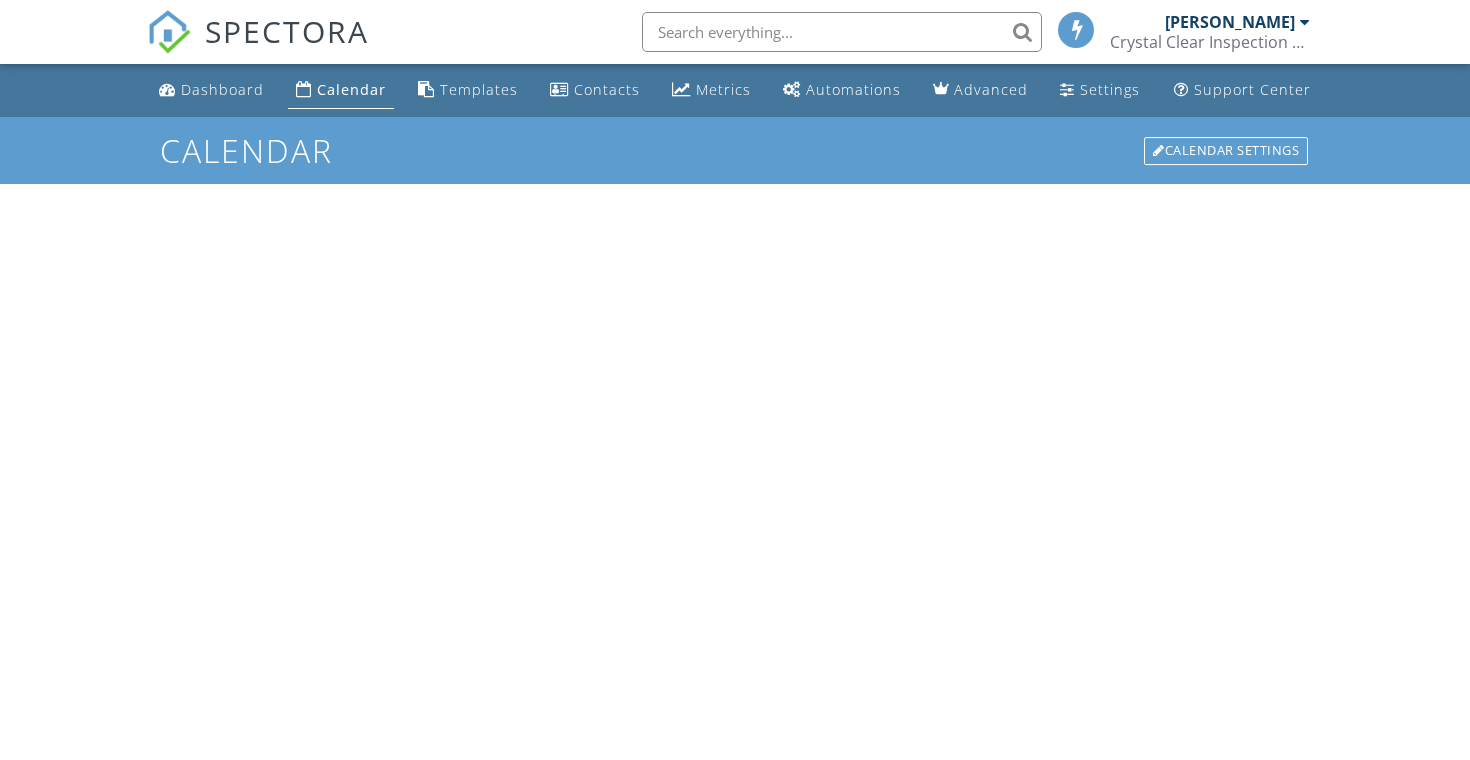 click on "SPECTORA" at bounding box center (258, 48) 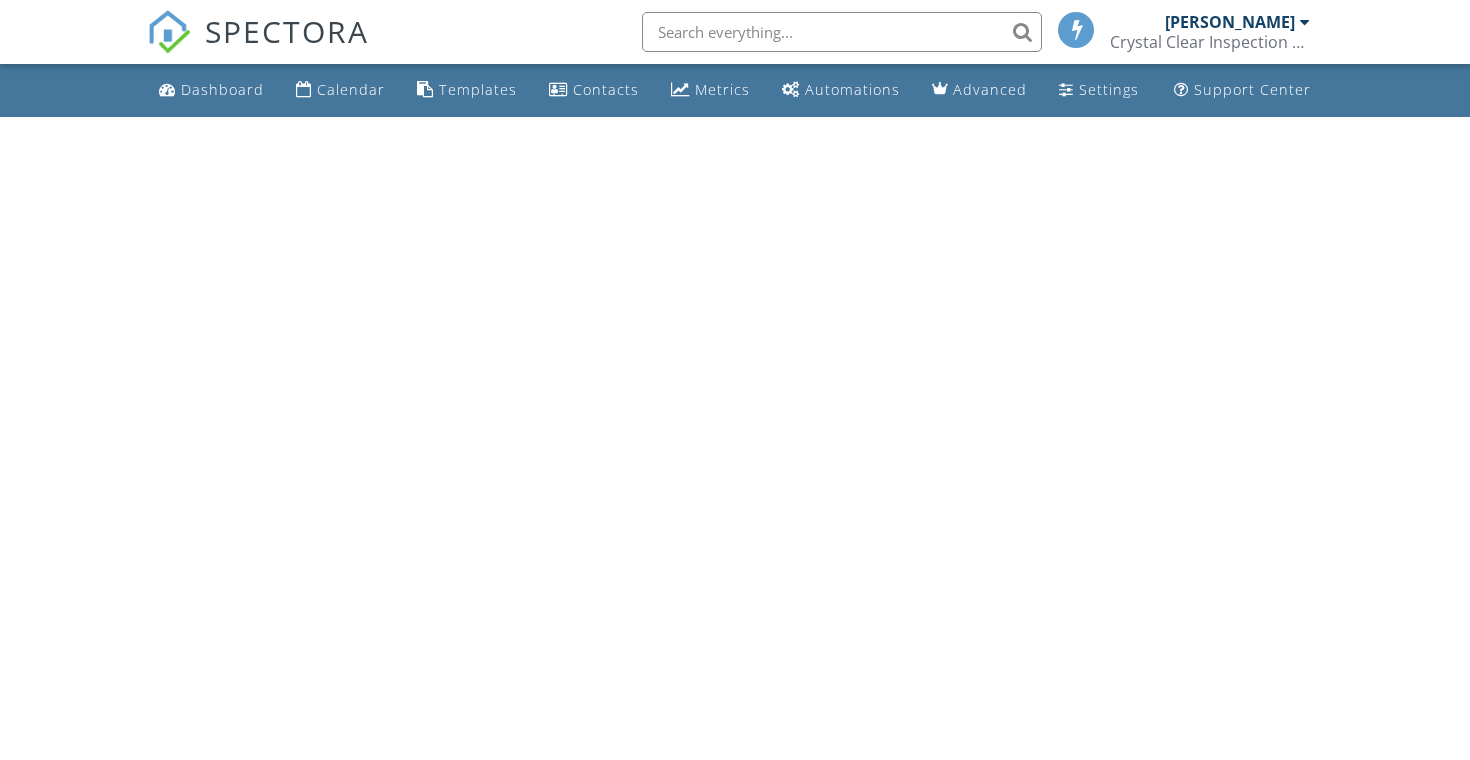 scroll, scrollTop: 0, scrollLeft: 0, axis: both 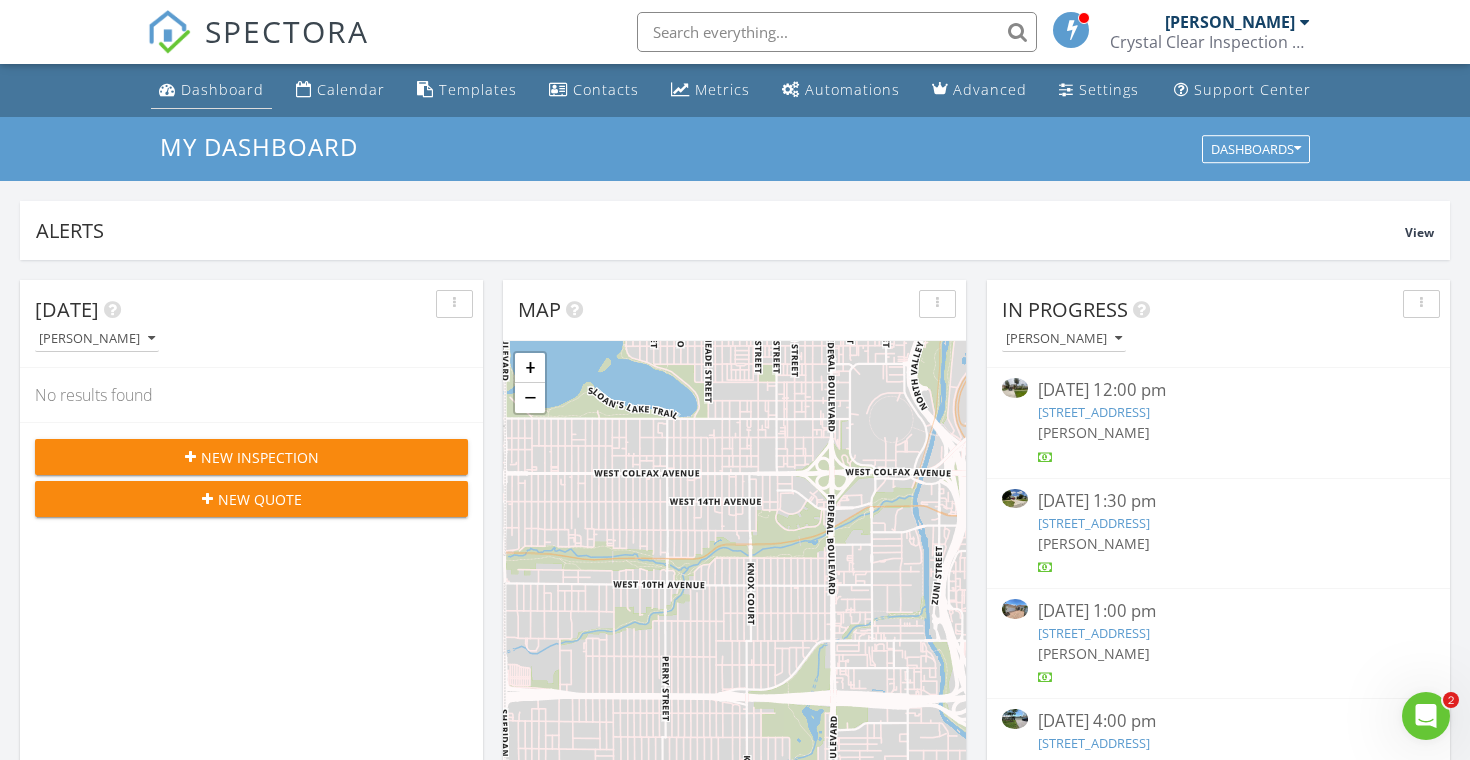 click on "Dashboard" at bounding box center [211, 90] 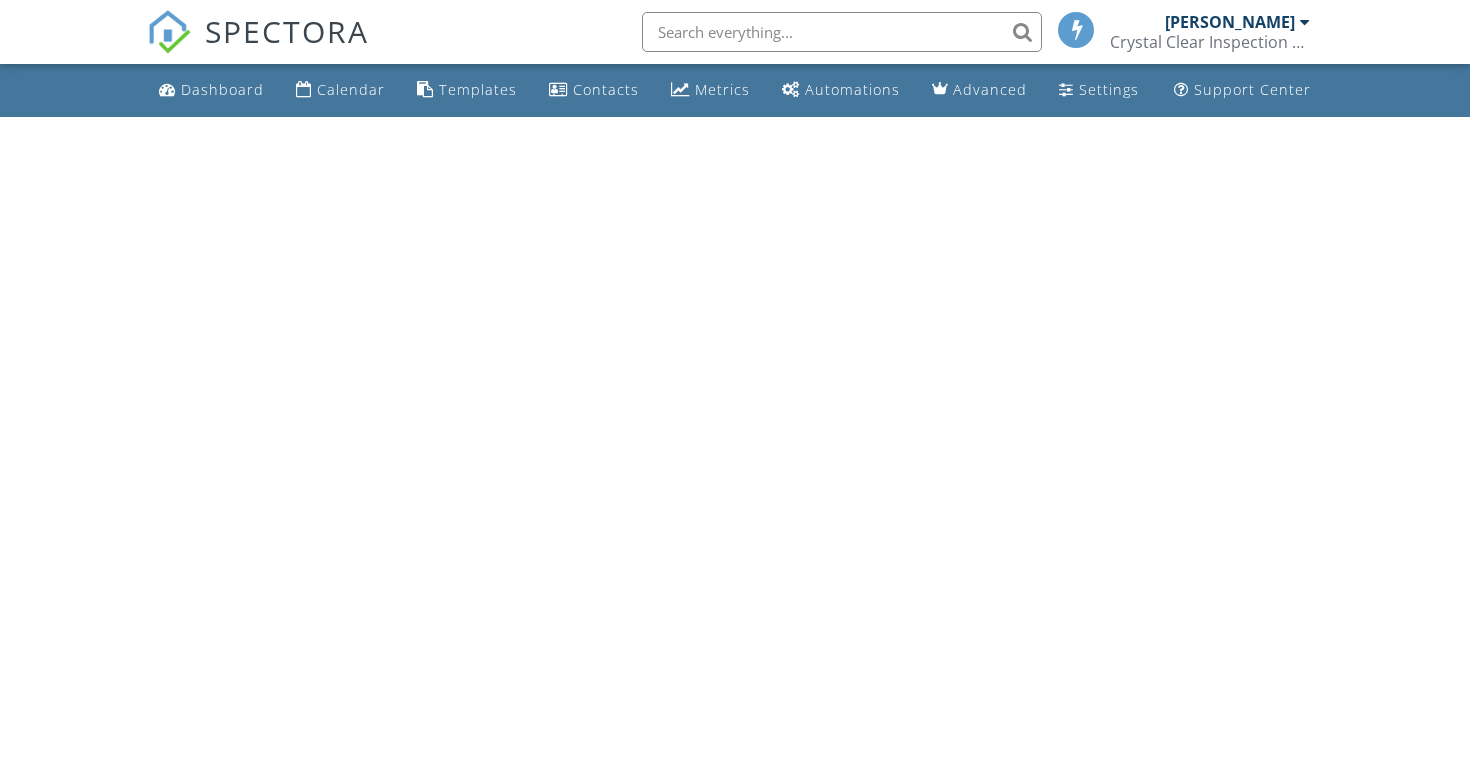 scroll, scrollTop: 0, scrollLeft: 0, axis: both 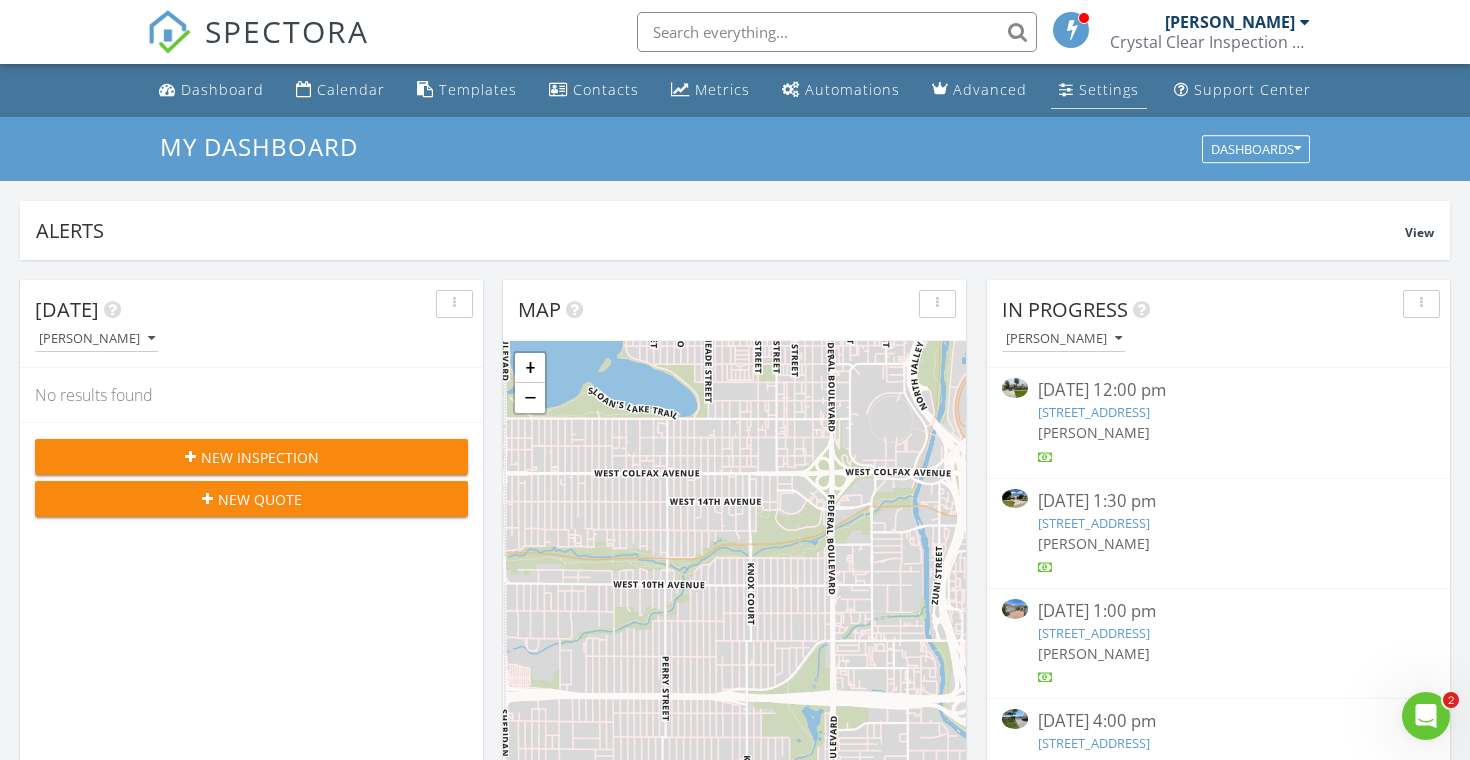 click on "Settings" at bounding box center [1099, 90] 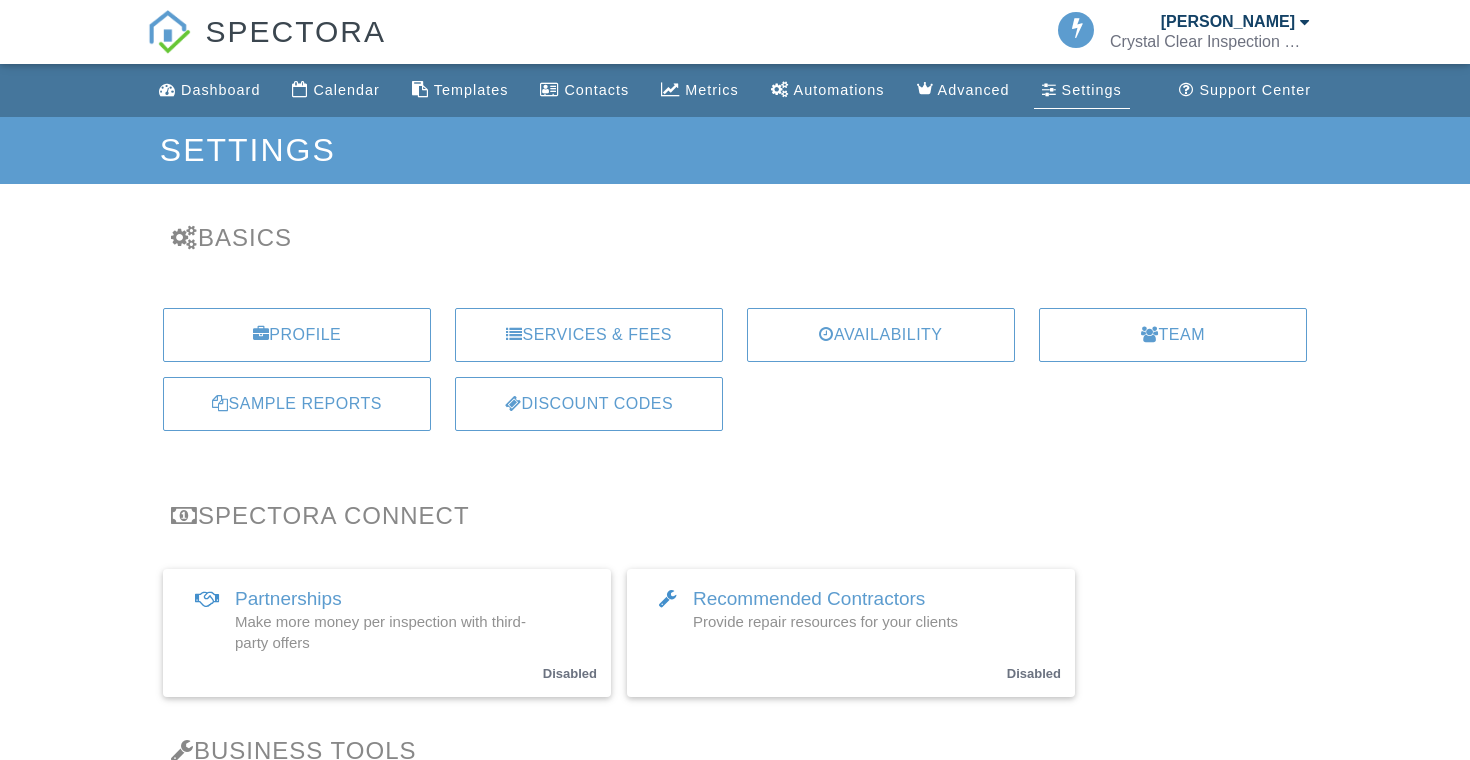 scroll, scrollTop: 0, scrollLeft: 0, axis: both 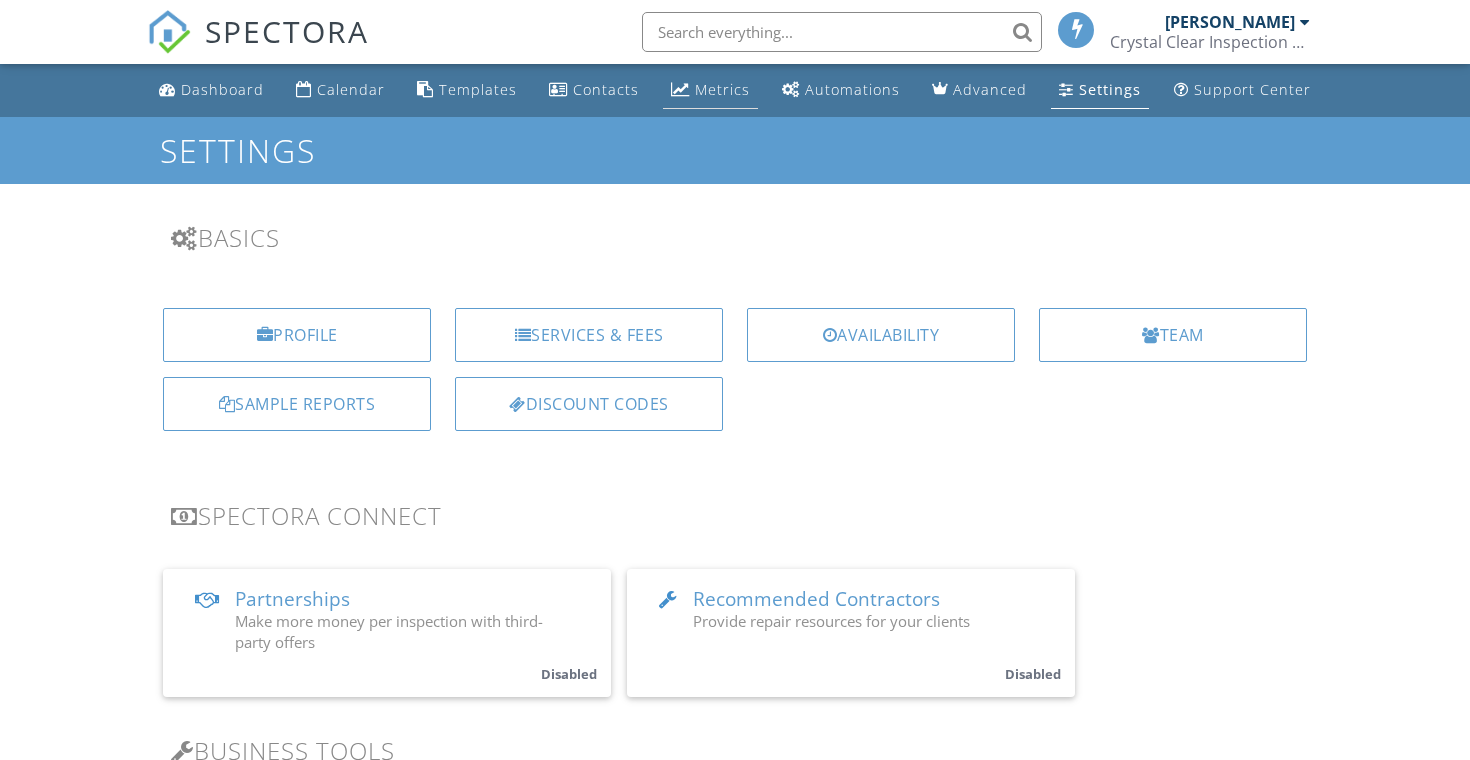 click on "Metrics" at bounding box center (710, 90) 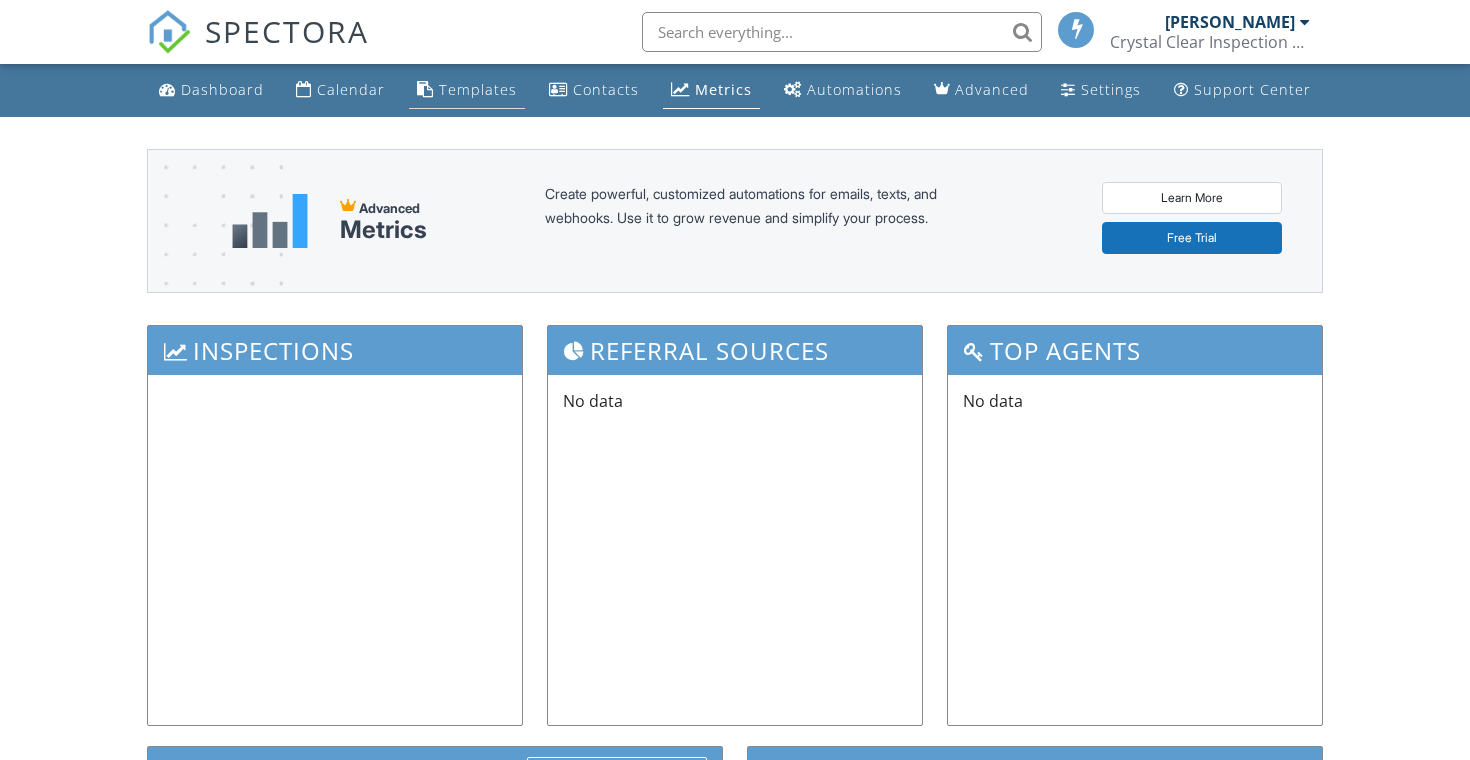scroll, scrollTop: 0, scrollLeft: 0, axis: both 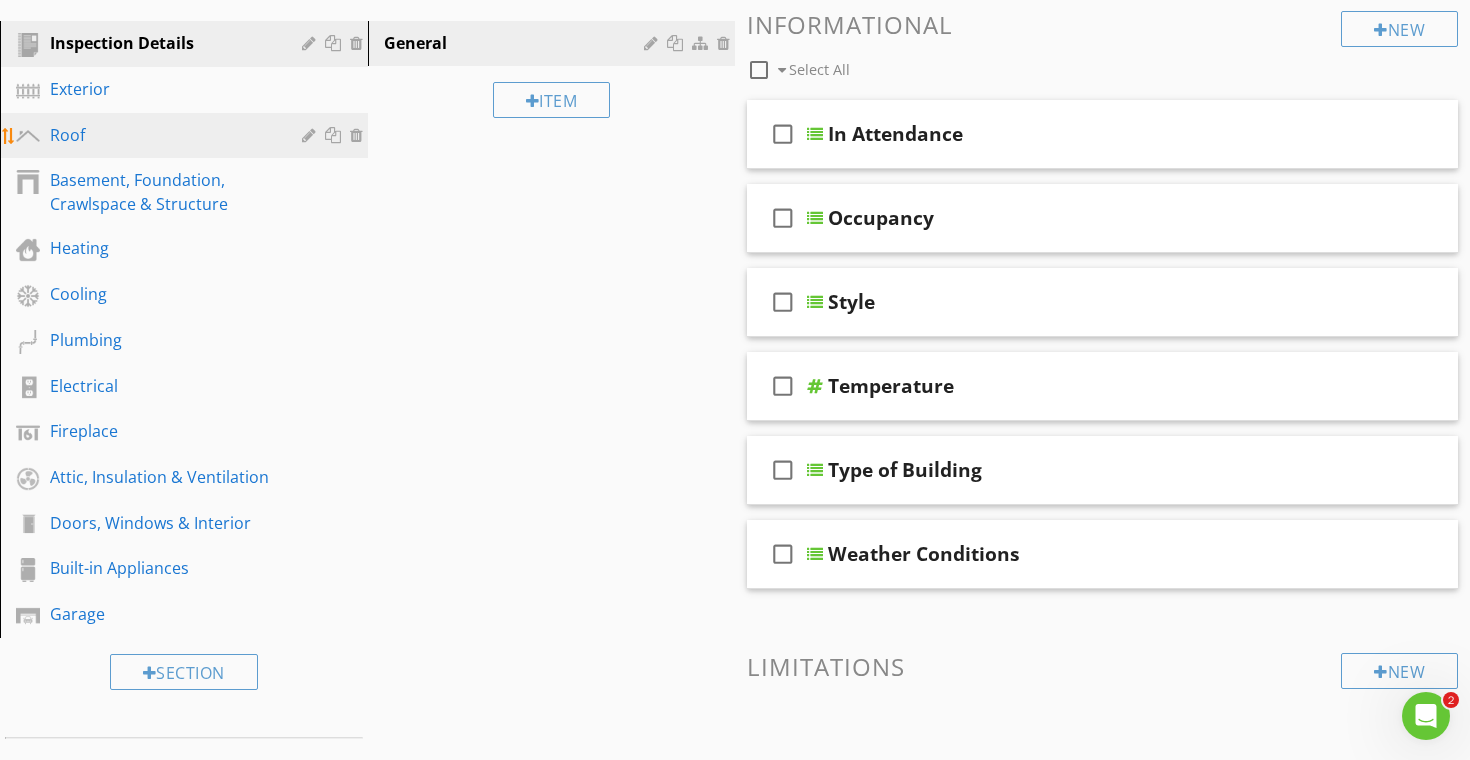 click on "Roof" at bounding box center (161, 135) 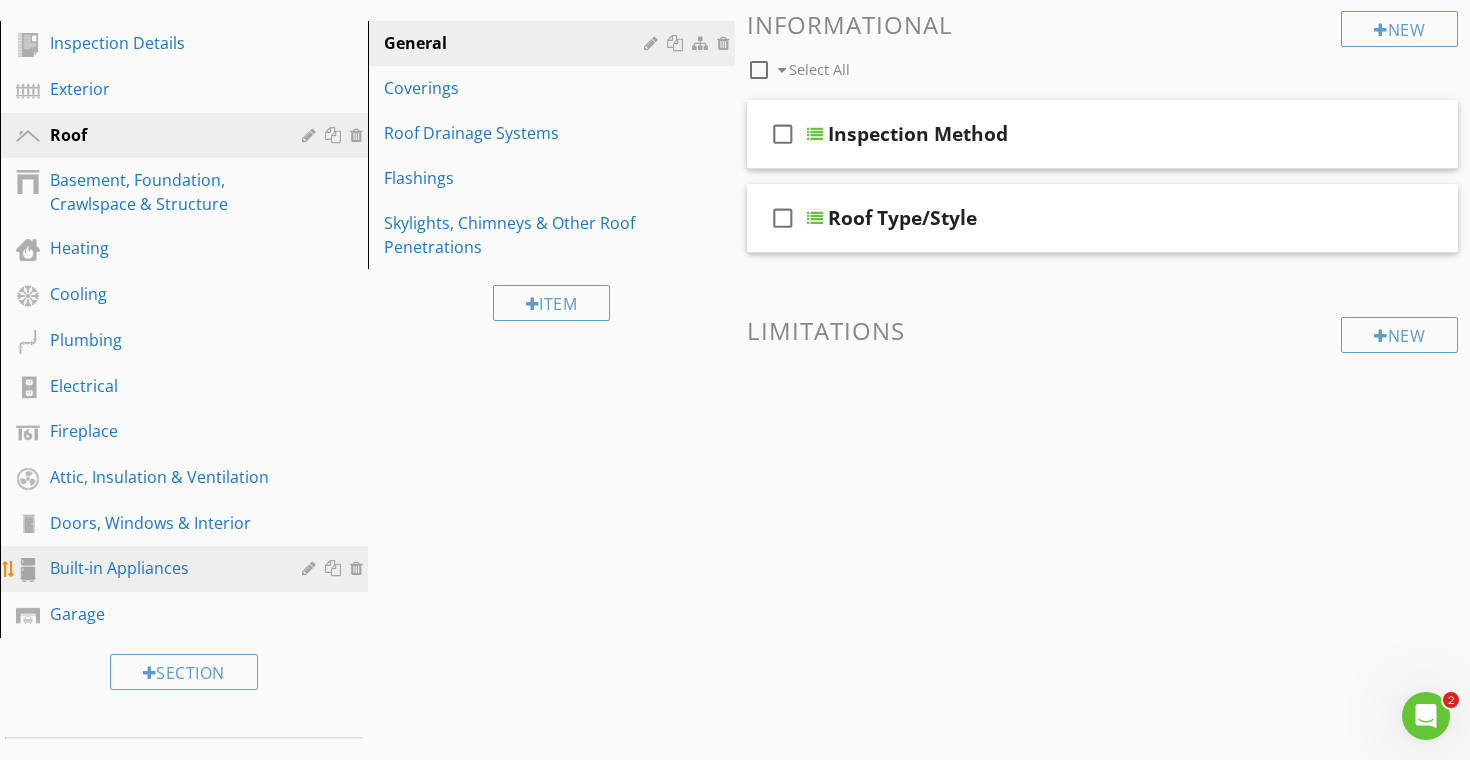 click on "Built-in Appliances" at bounding box center [161, 568] 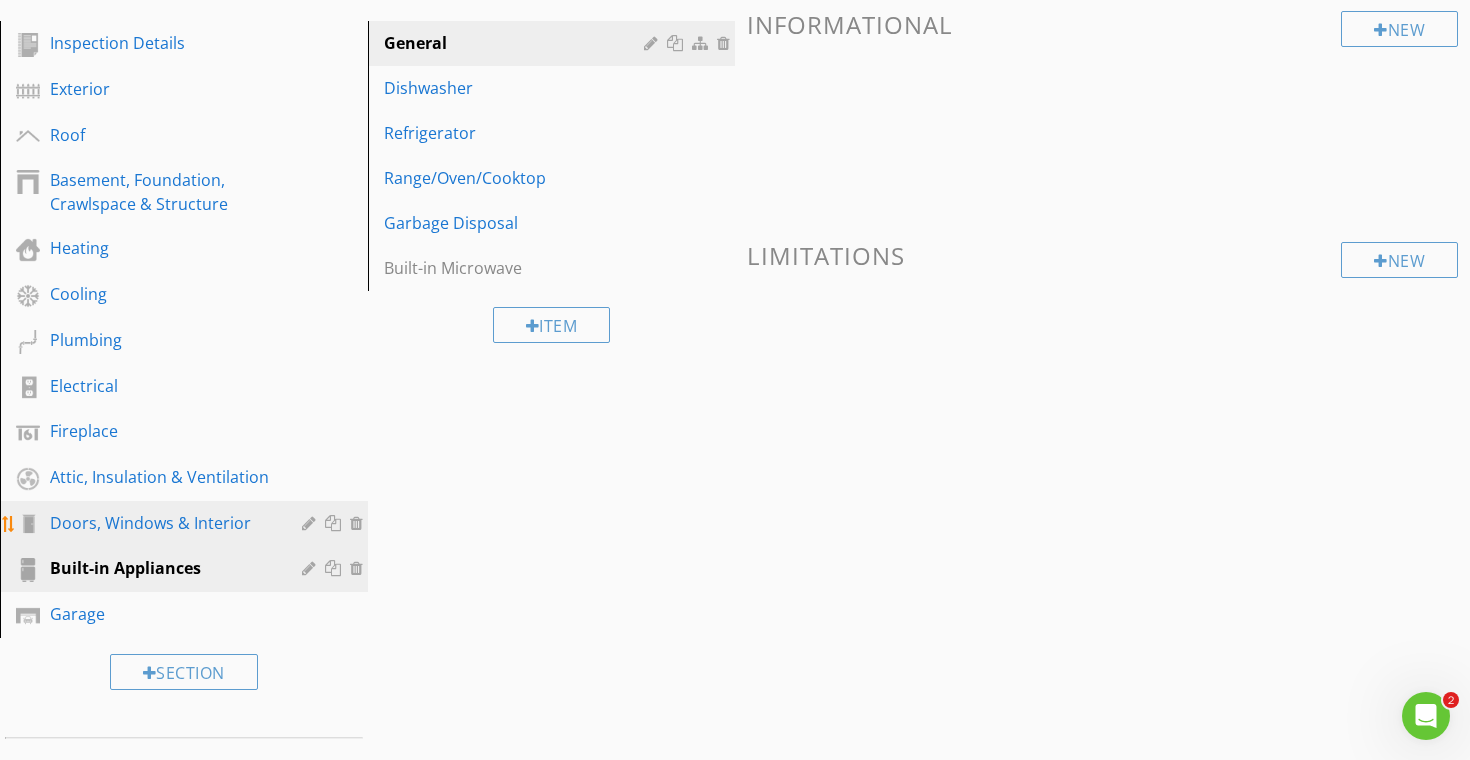 scroll, scrollTop: 0, scrollLeft: 0, axis: both 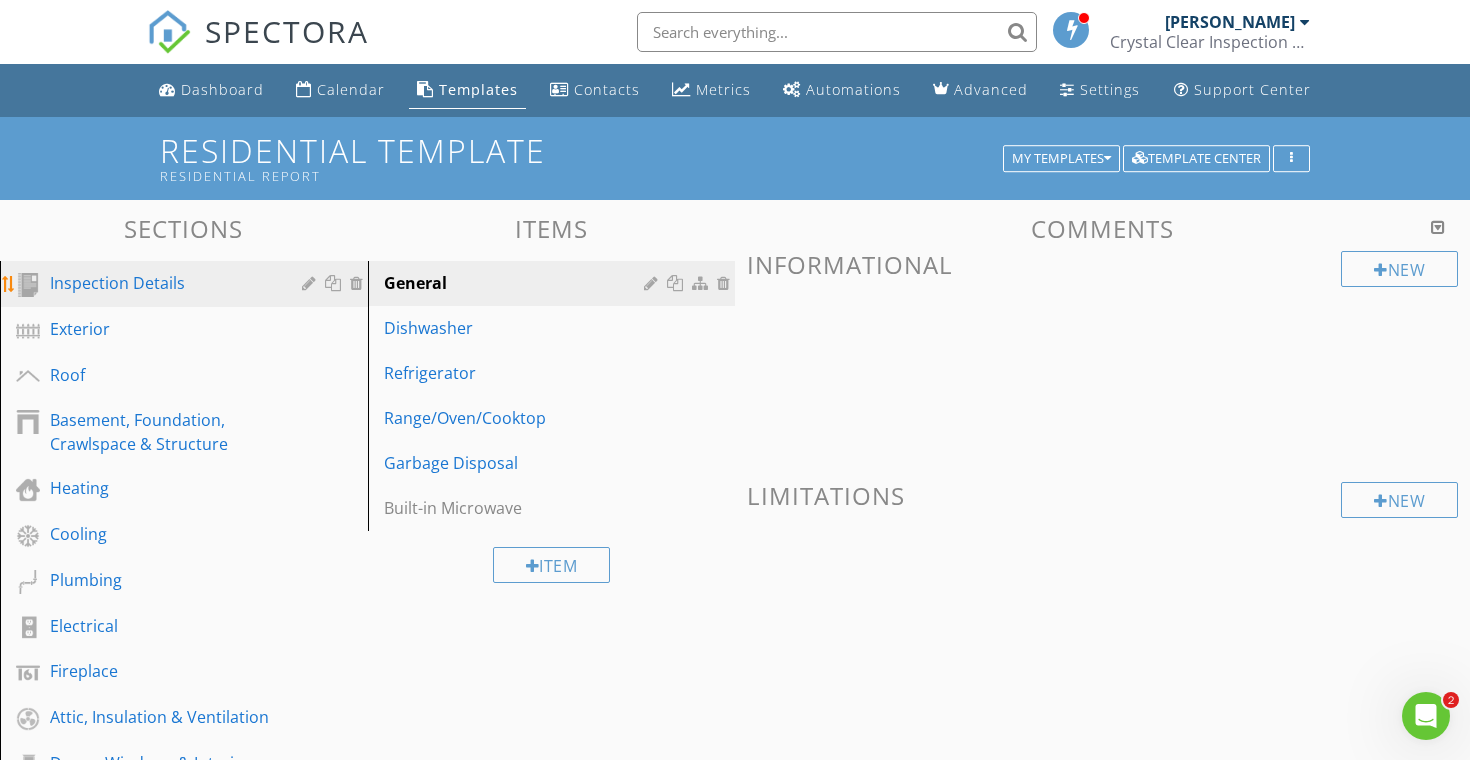 click on "Inspection Details" at bounding box center (161, 283) 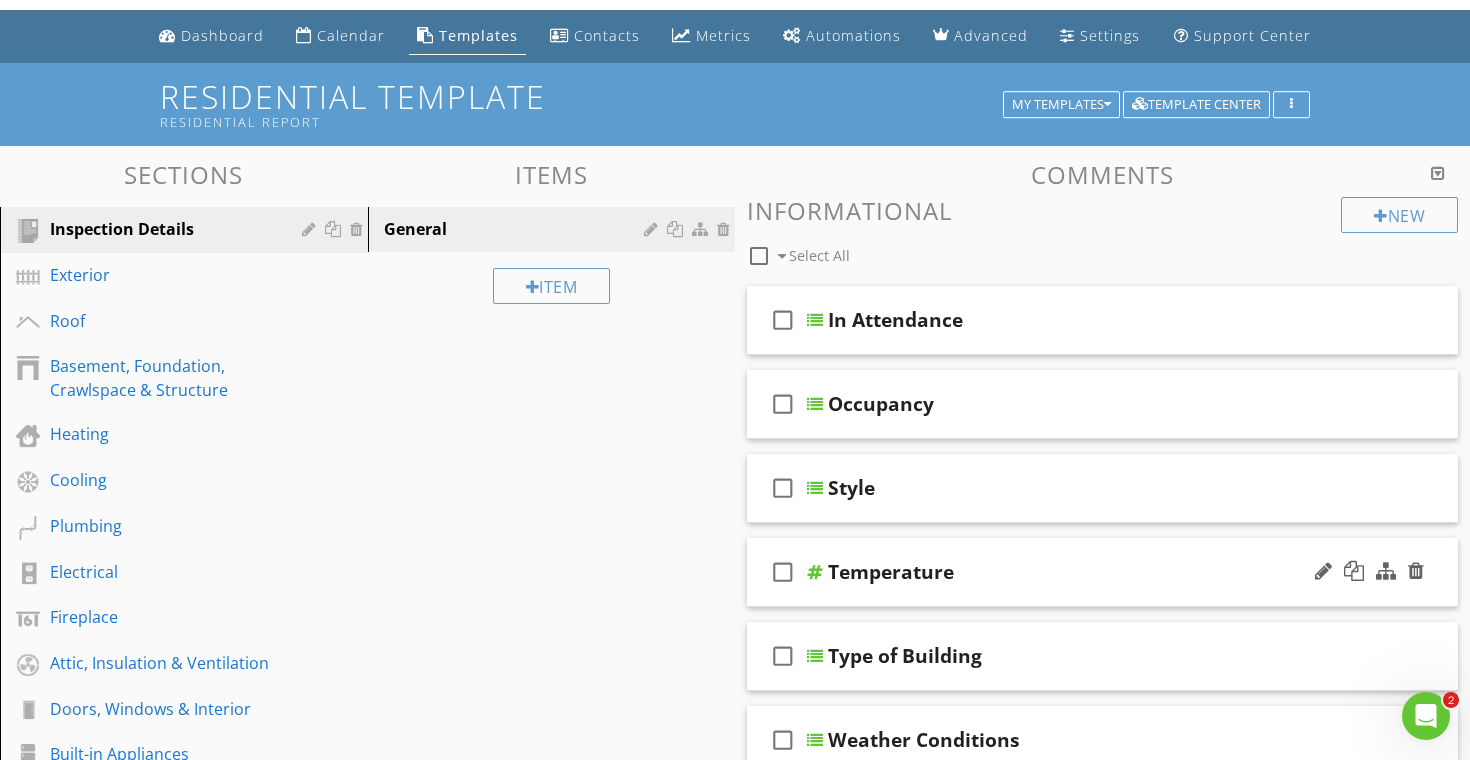 scroll, scrollTop: 0, scrollLeft: 0, axis: both 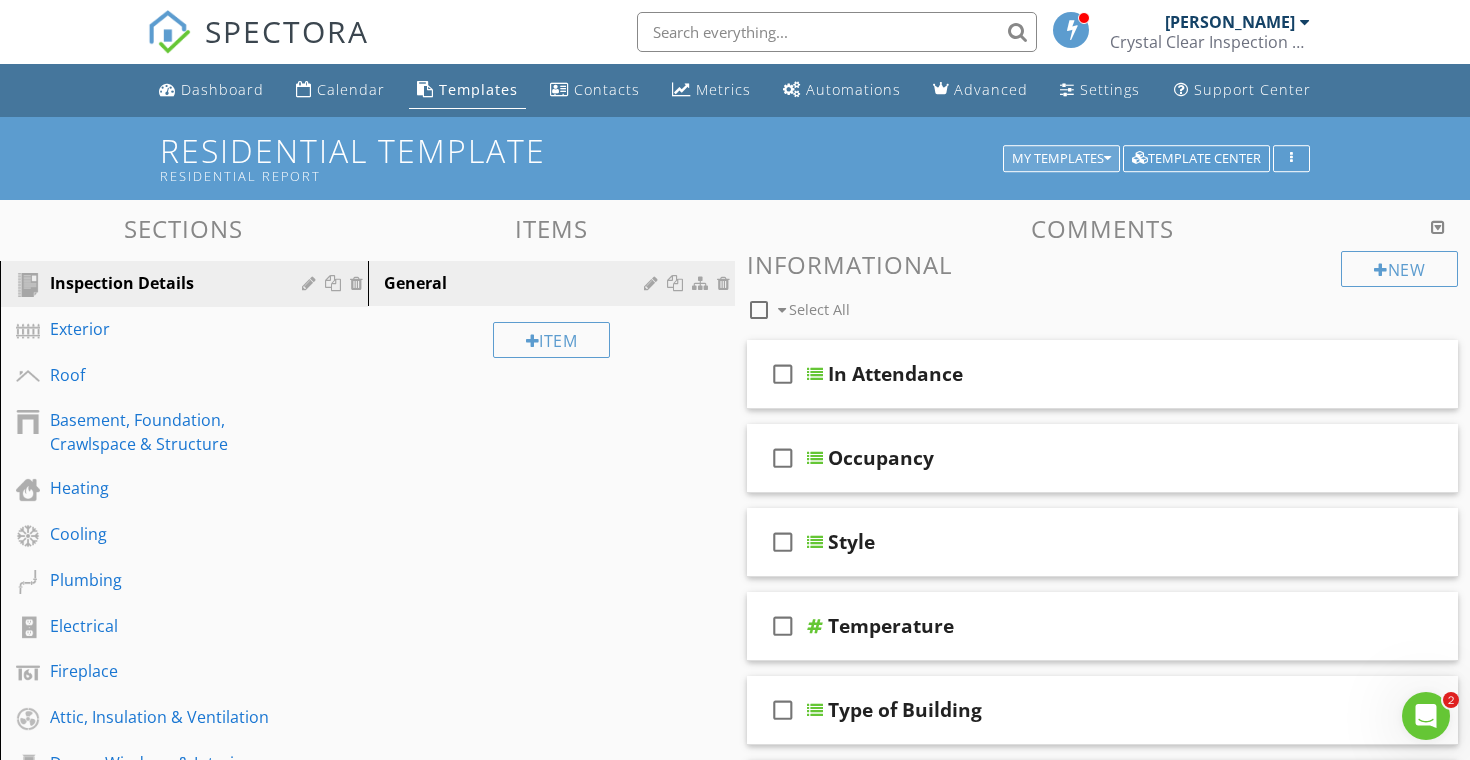 click on "My Templates" at bounding box center [1061, 159] 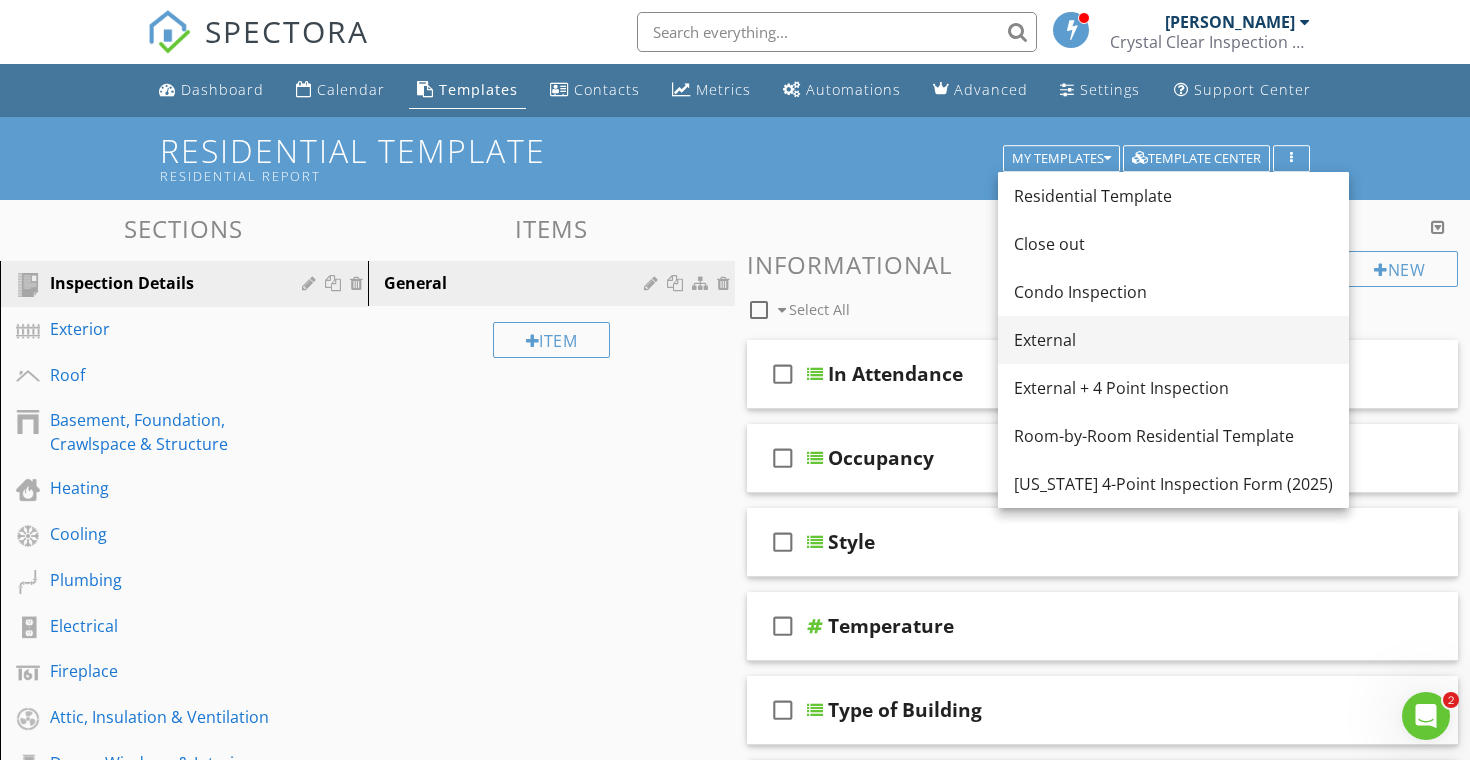 click on "External" at bounding box center (1173, 340) 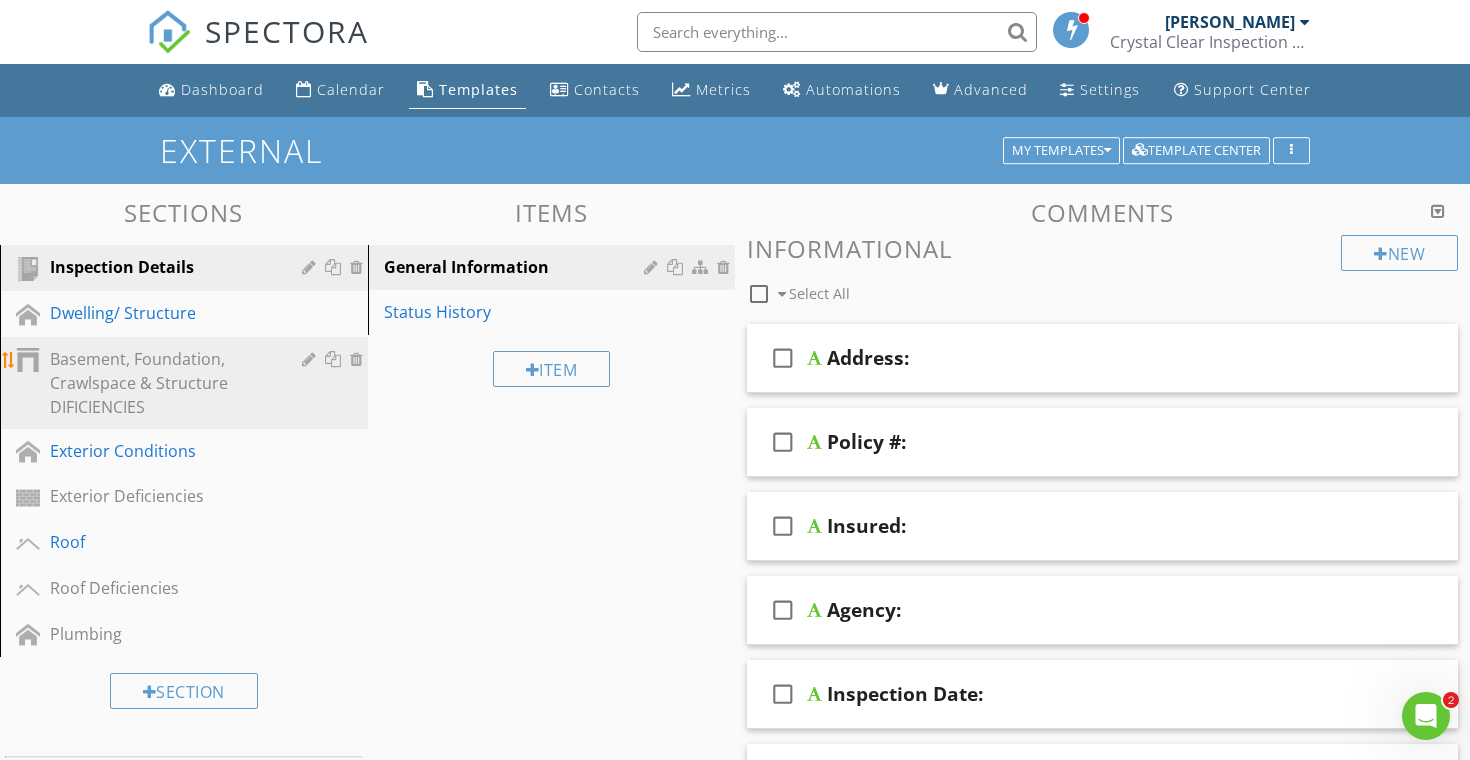 click on "Basement, Foundation, Crawlspace & Structure DIFICIENCIES" at bounding box center [187, 383] 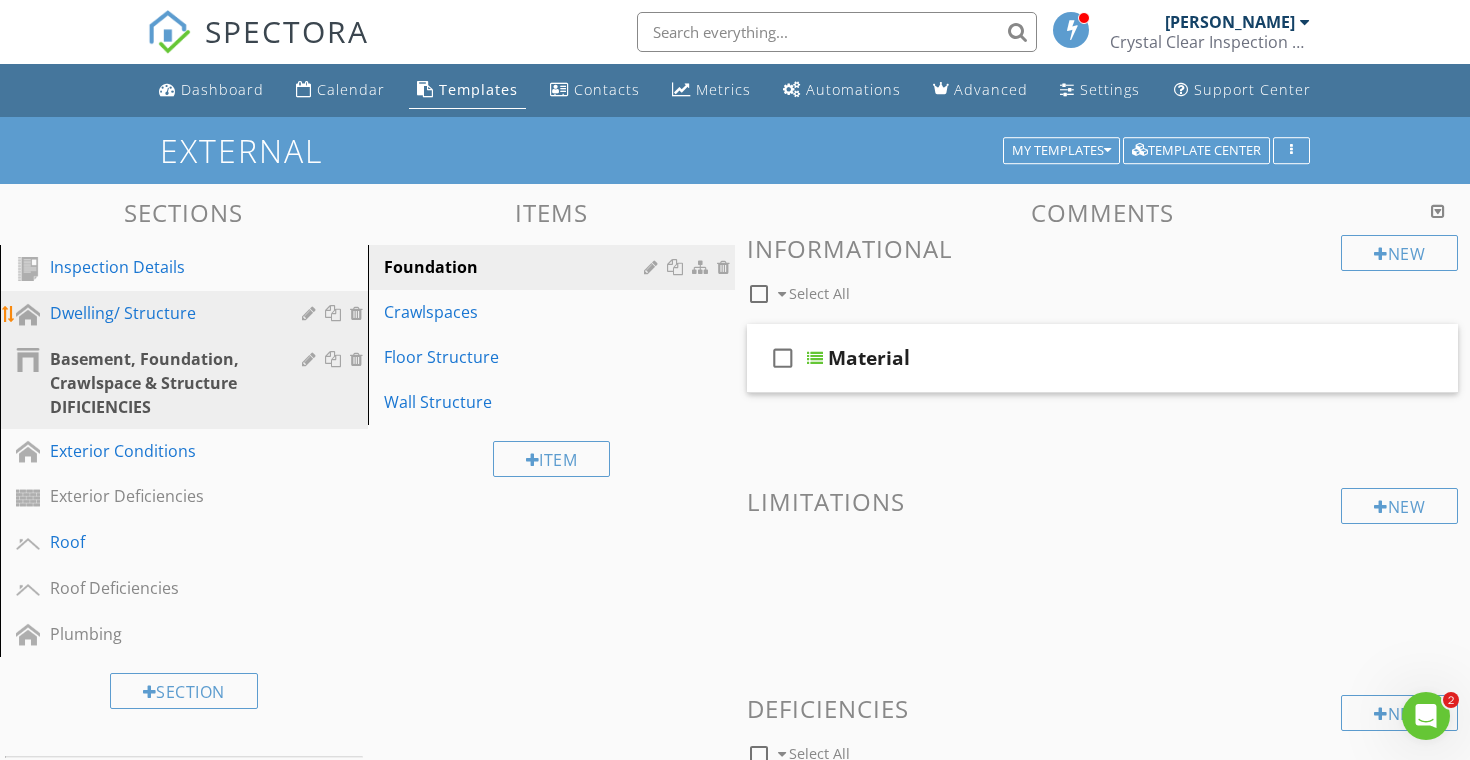 click on "Dwelling/ Structure" at bounding box center (161, 313) 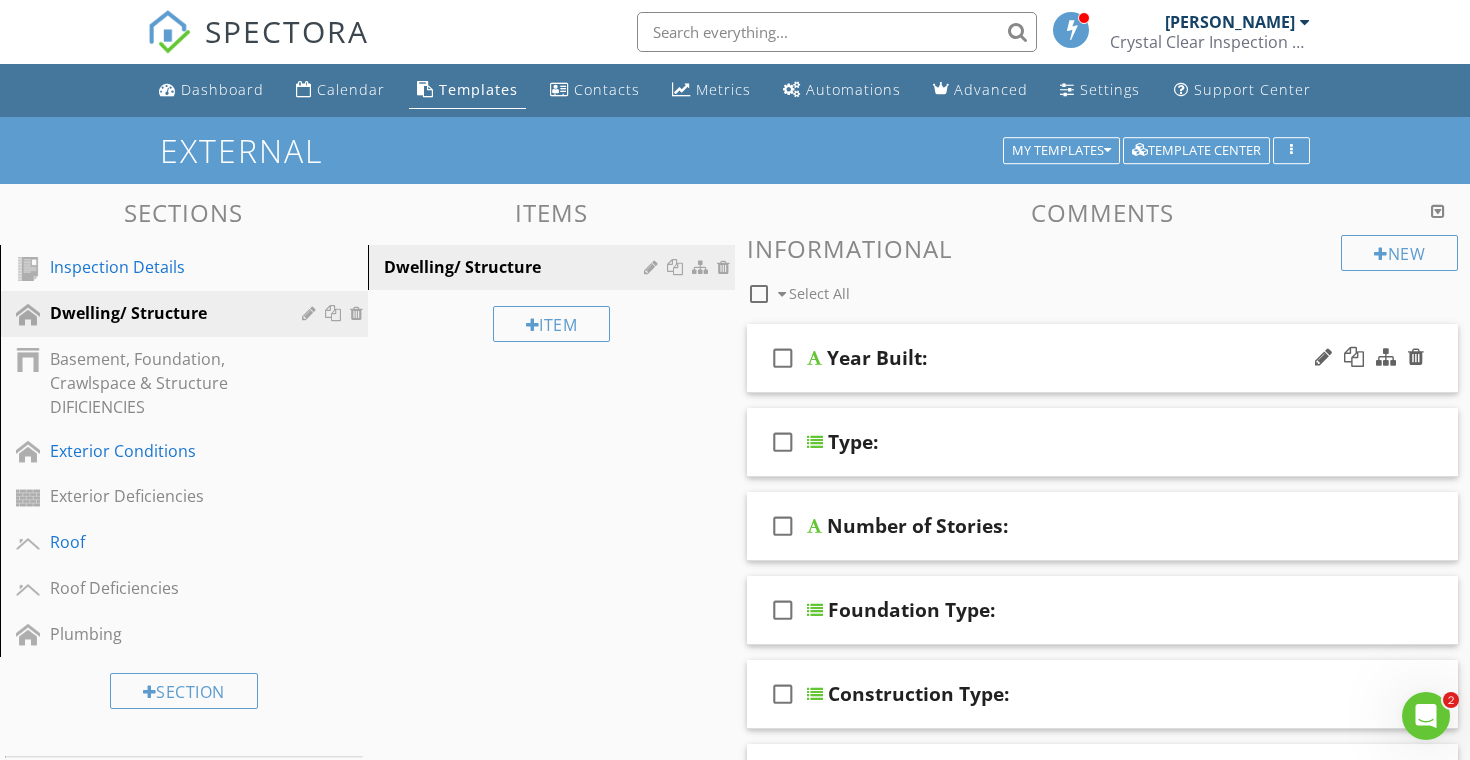 click on "check_box_outline_blank
Year Built:" at bounding box center [1102, 358] 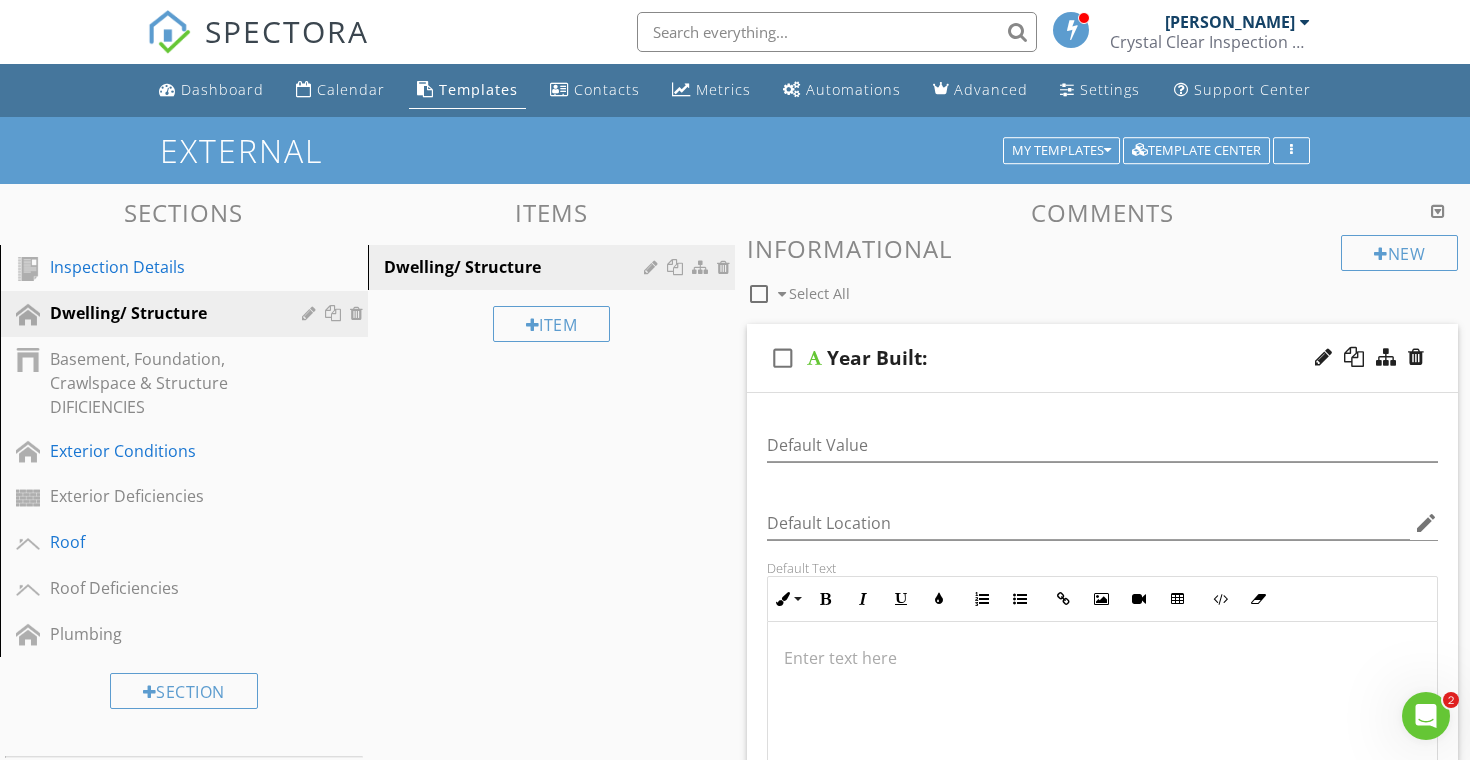 click on "check_box_outline_blank
Year Built:" at bounding box center (1102, 358) 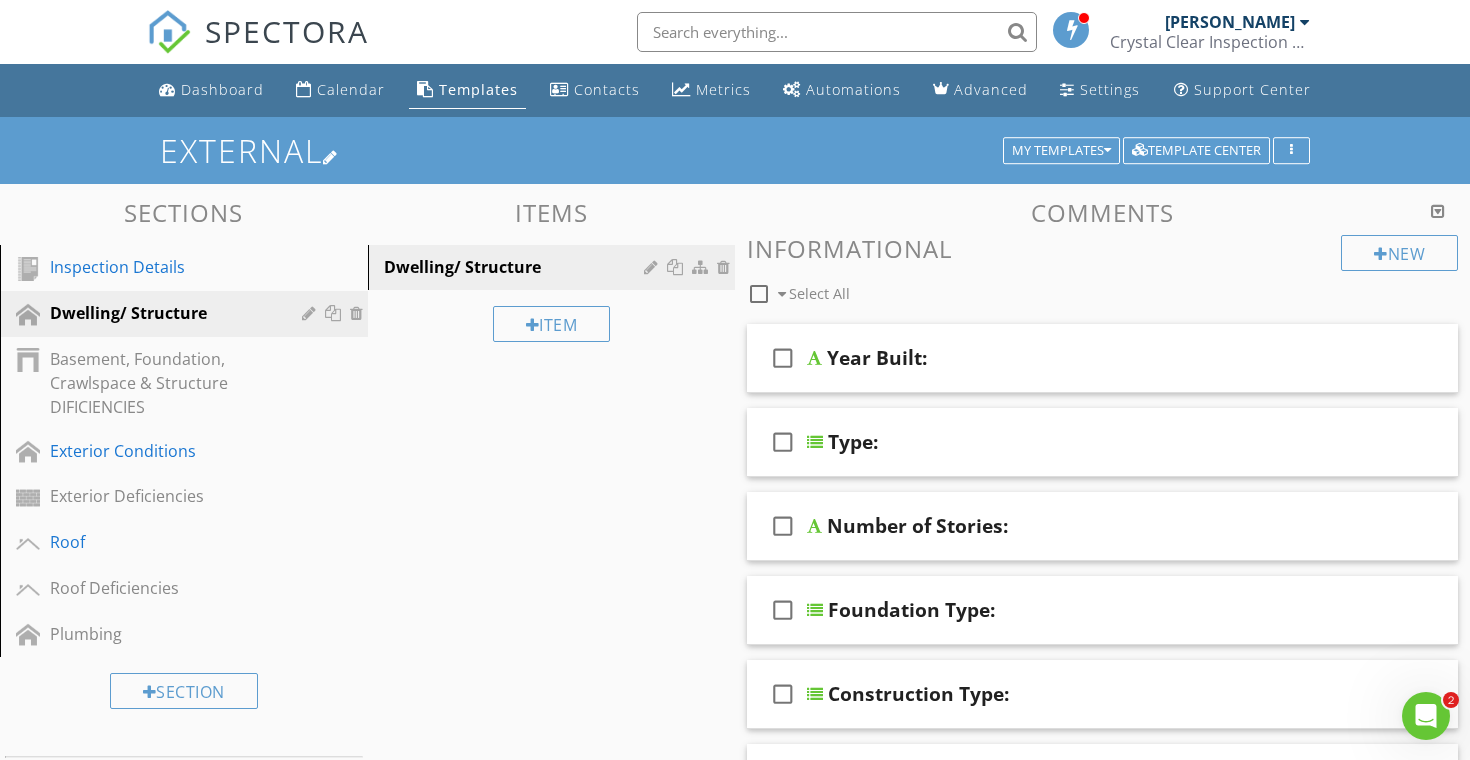 click on "External" at bounding box center (735, 150) 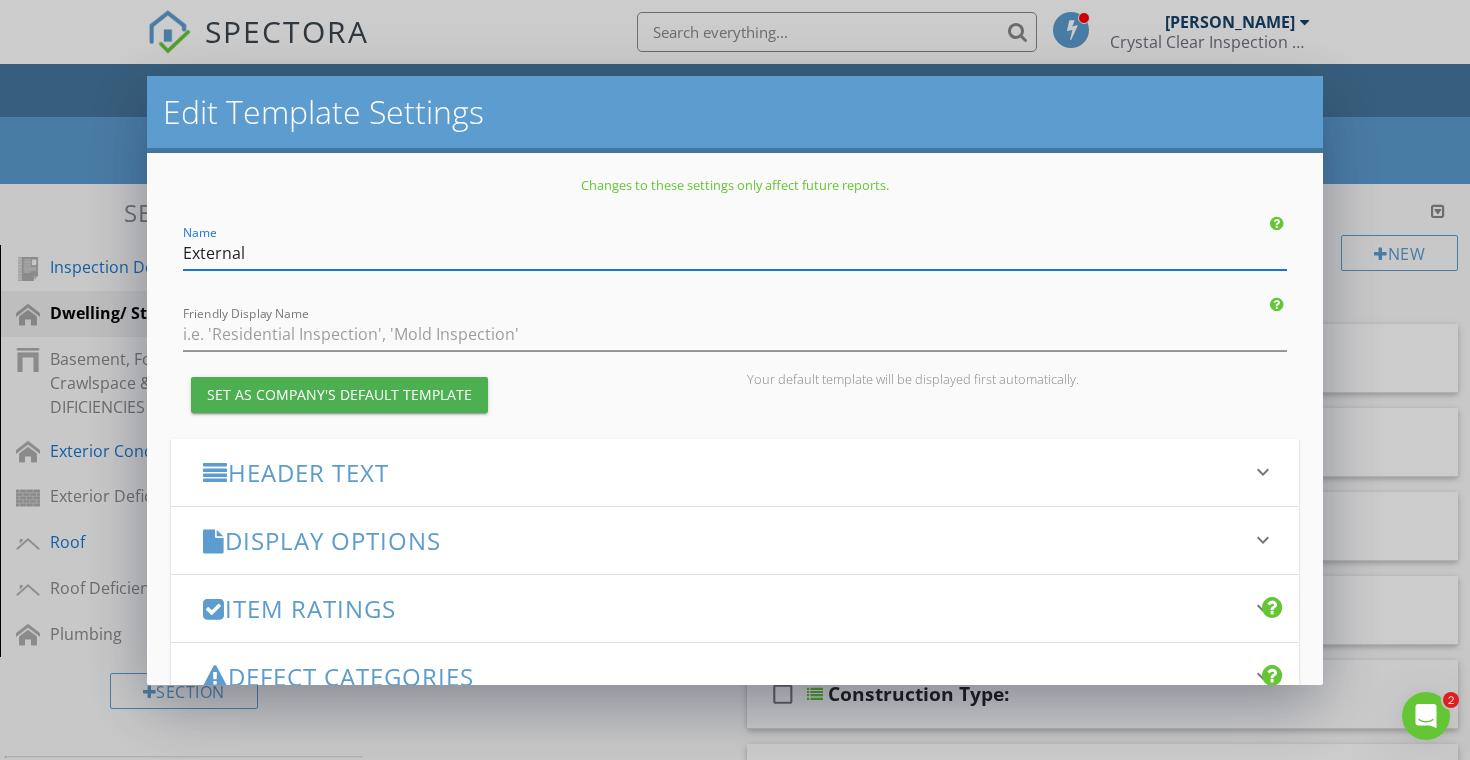 click on "Edit Template Settings   Changes to these settings only affect future reports.     Name External     Friendly Display Name
Set as Company's Default Template
Your default template will be displayed first
automatically.
Header Text
keyboard_arrow_down   Full Report Header Text     Summary Header Text
Display Options
keyboard_arrow_down     check_box_outline_blank Display Category Counts Summary
What does this look like?
check_box_outline_blank Display 'Items Inspected' Count
With
vs
without
check_box_outline_blank Display Inspector Signature   Configure Signature
Where does this display?
check_box_outline_blank Display Standards of Practice
Set per-section by clicking the 'pencil' icon next to each
section.
What does this look like?
check_box           PDF Options" at bounding box center (735, 380) 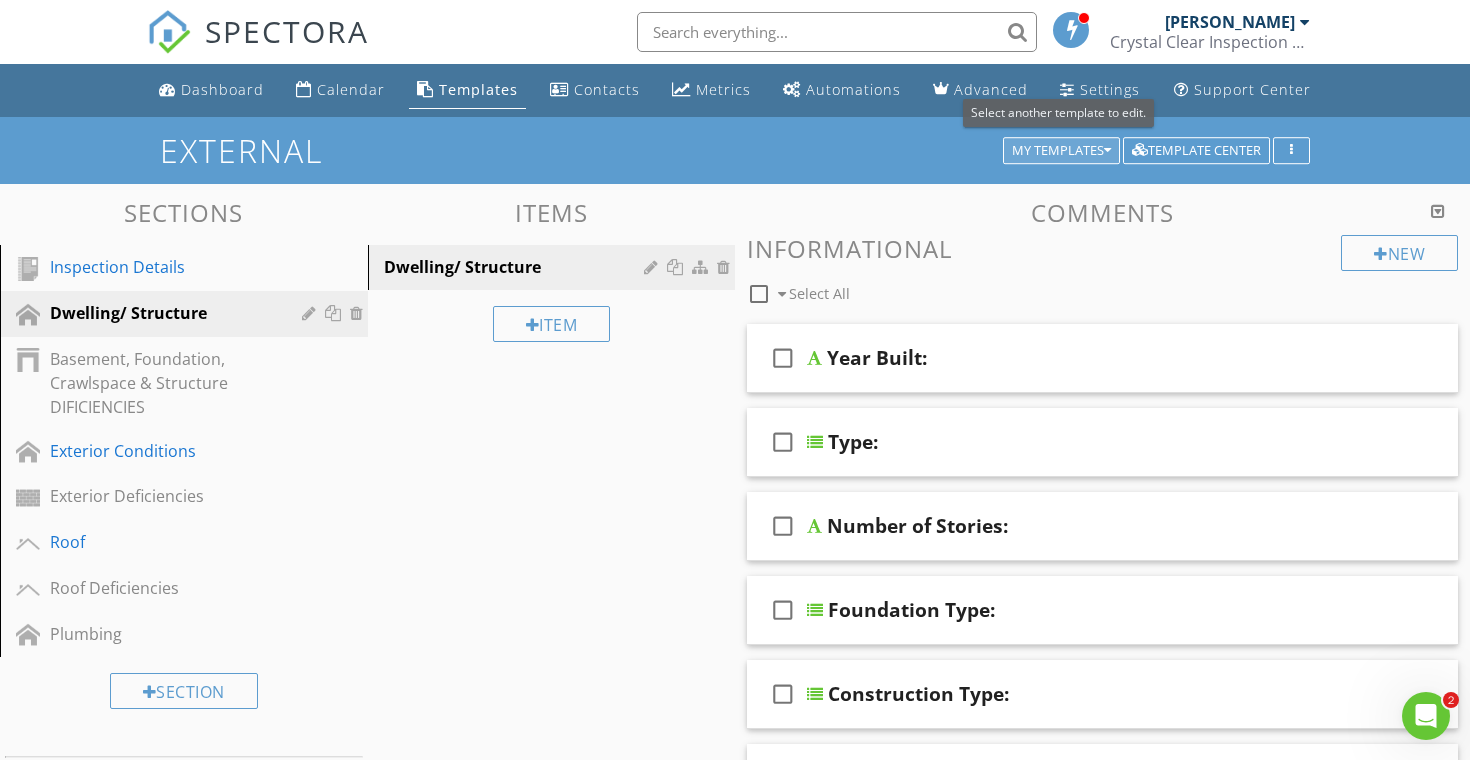 click on "My Templates" at bounding box center (1061, 151) 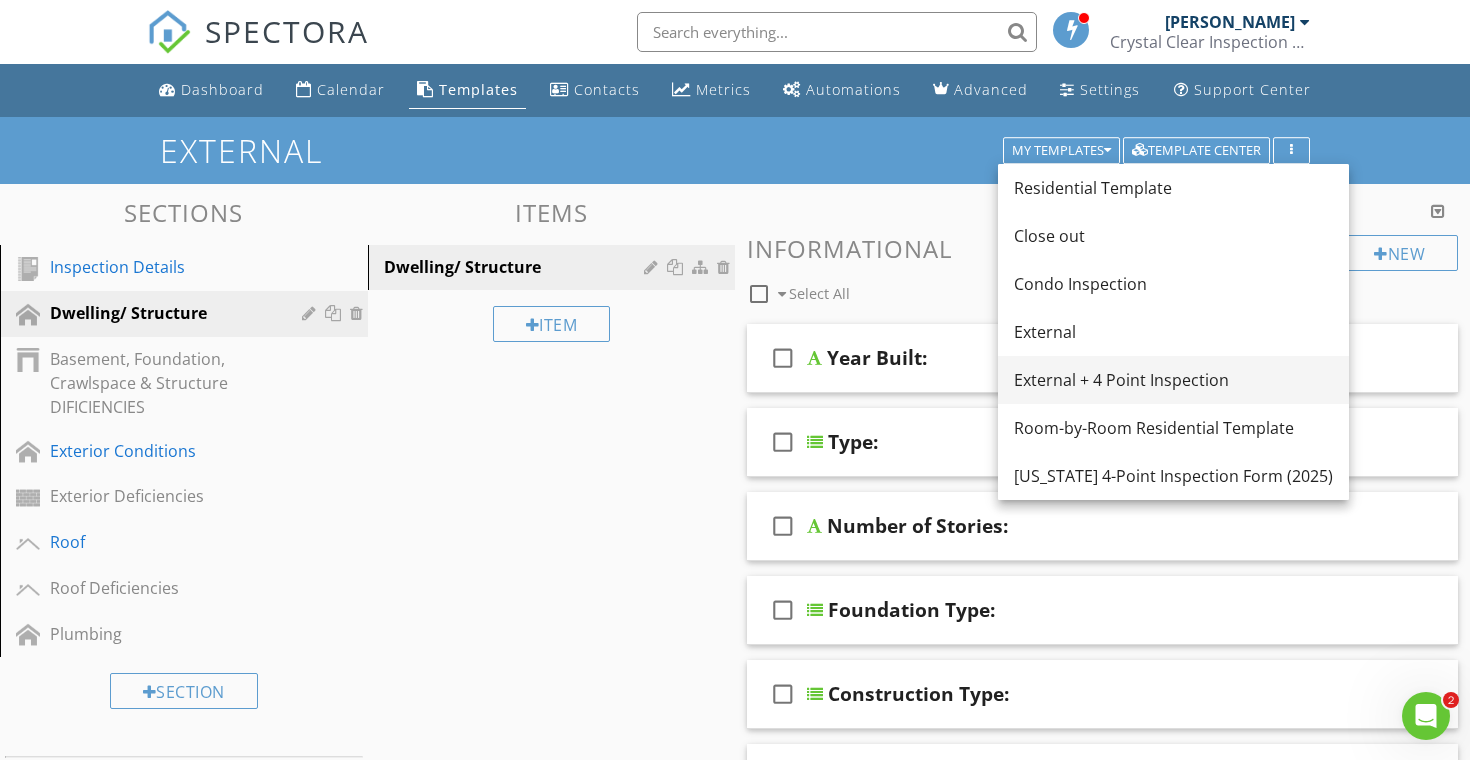 click on "External + 4 Point Inspection" at bounding box center (1173, 380) 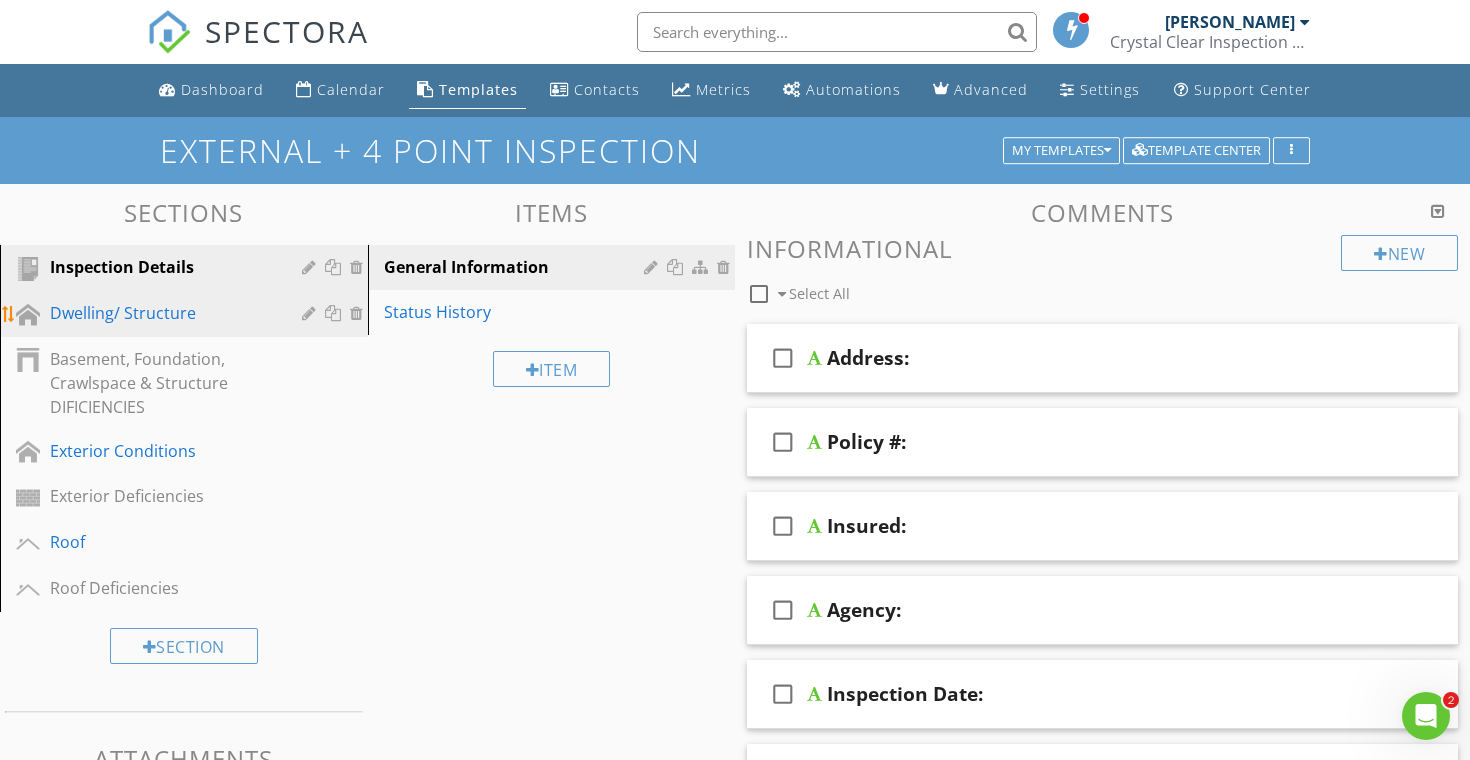 click on "Dwelling/ Structure" at bounding box center (161, 313) 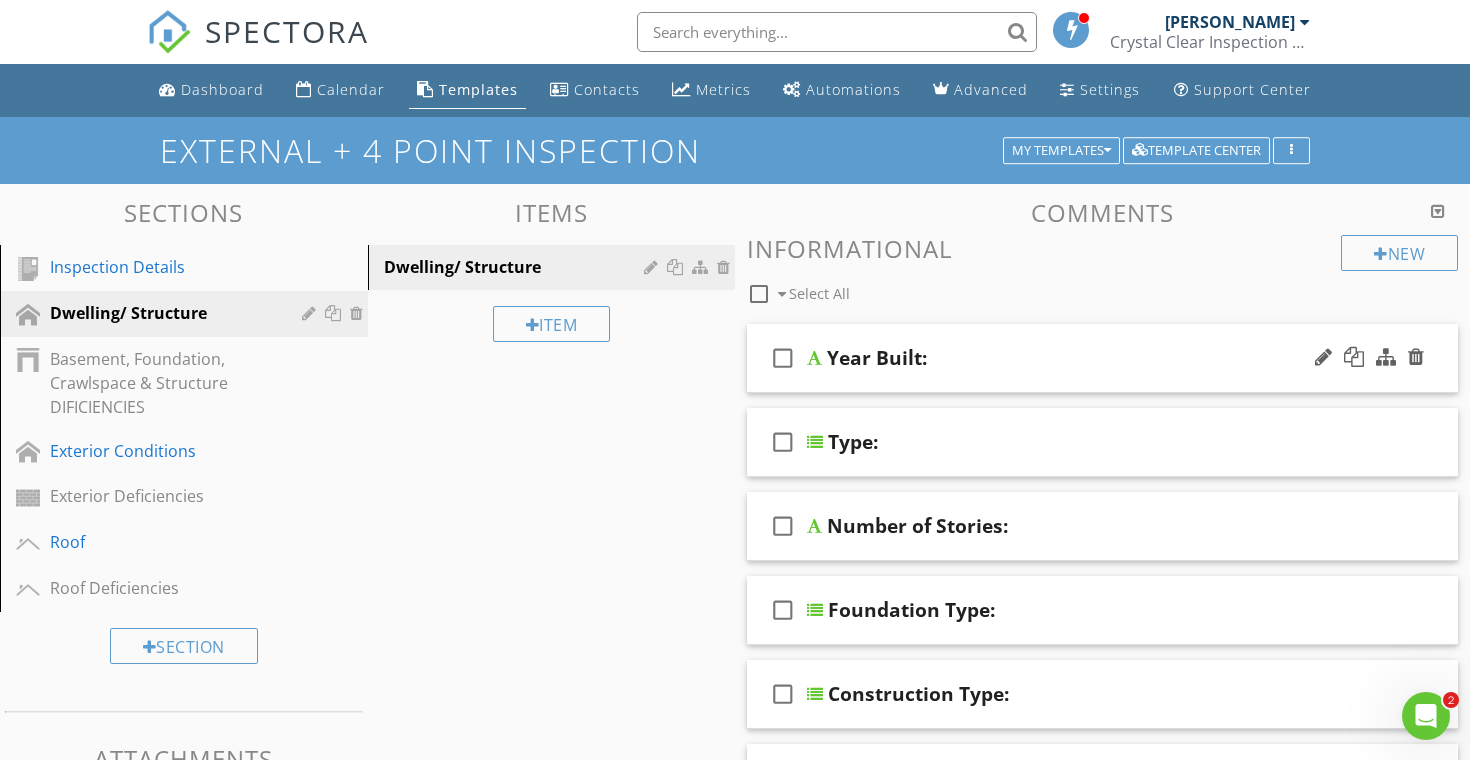 click on "Year Built:" at bounding box center (1078, 358) 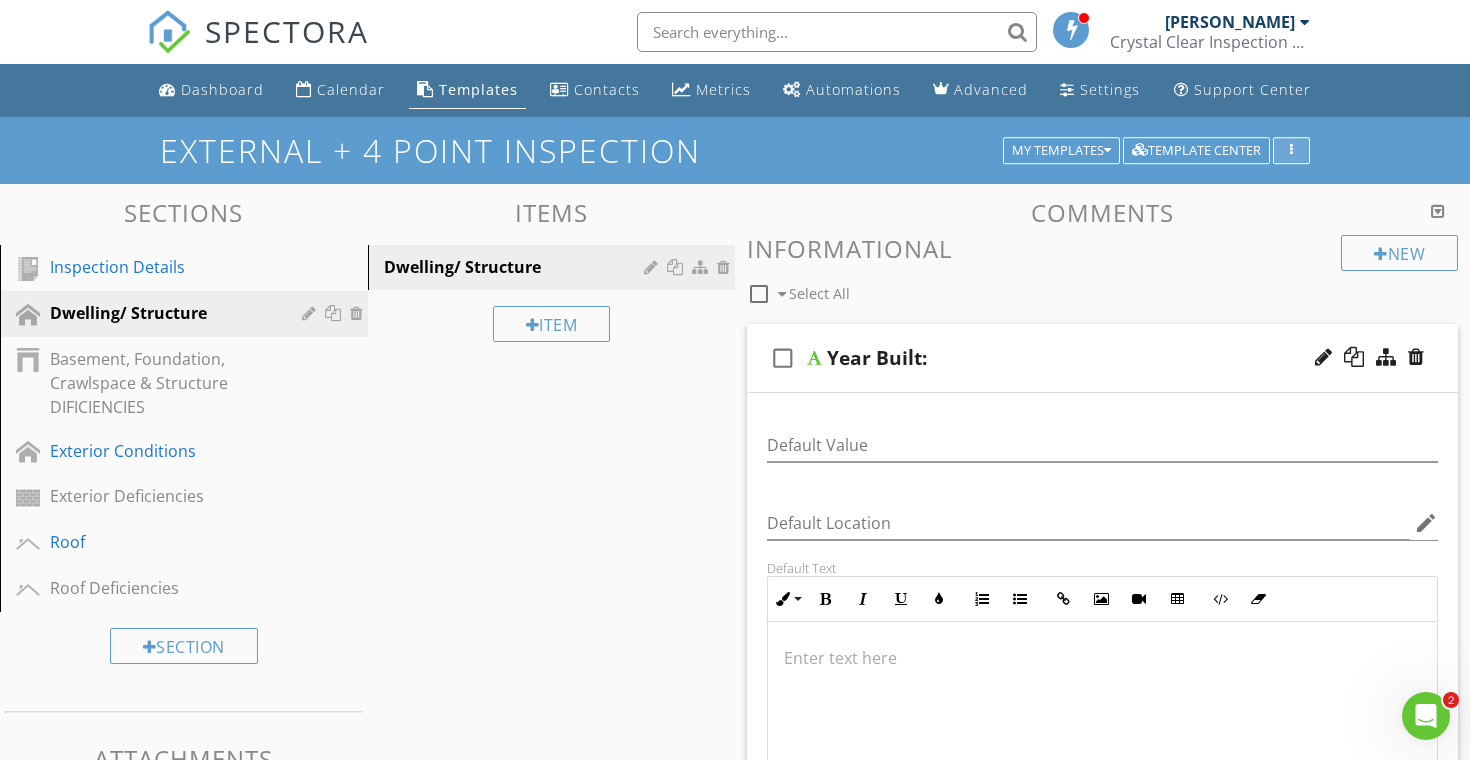 click at bounding box center (1291, 151) 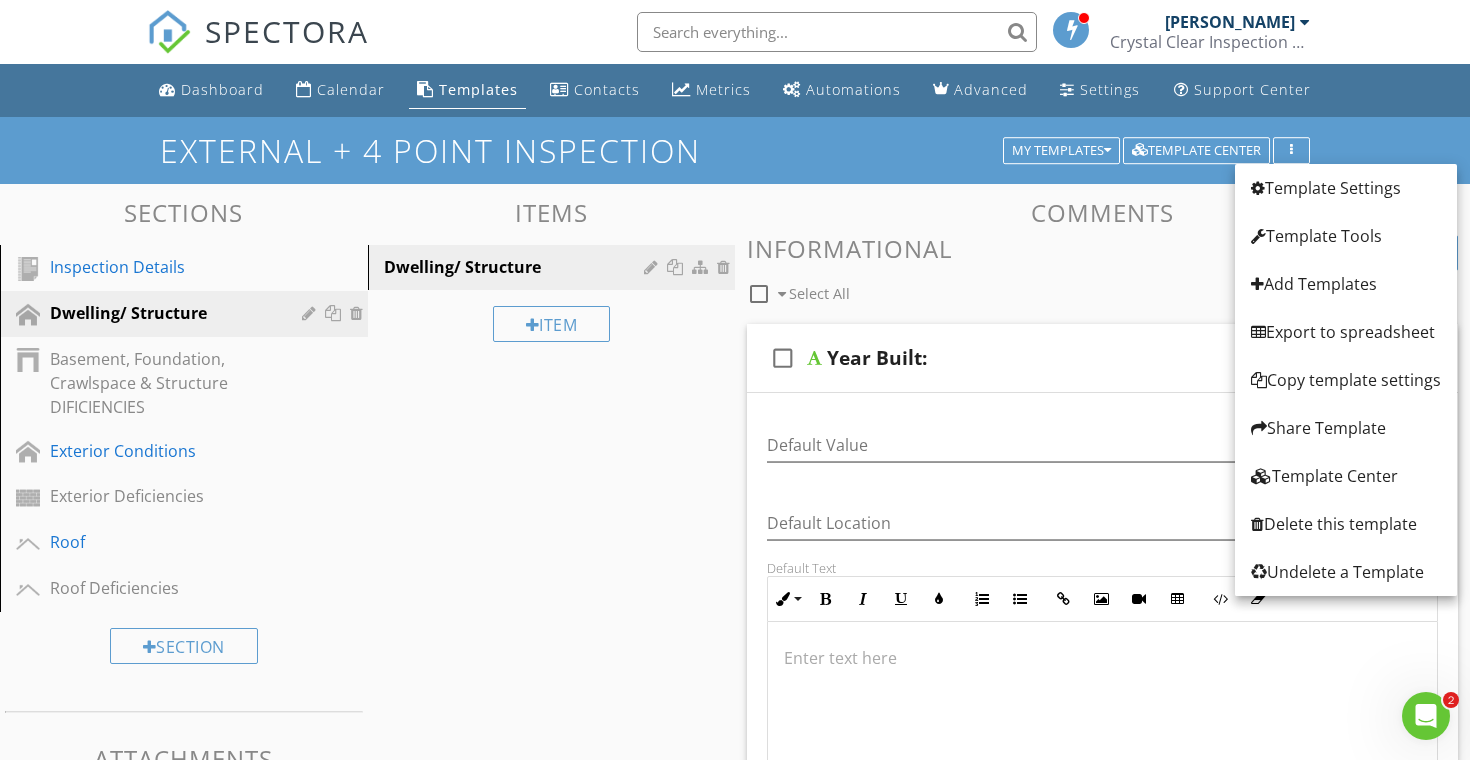 click on "Sections
Inspection Details           Dwelling/ Structure            Basement, Foundation, Crawlspace & Structure DIFICIENCIES           Exterior Conditions            Exterior Deficiencies           Roof           Roof Deficiencies
Section
Attachments
Attachment
Items
Dwelling/ Structure
Item
Comments
New
Informational   check_box_outline_blank     Select All       check_box_outline_blank
Year Built:
Default Value         Default Location edit       Default Text   Inline Style XLarge Large Normal Small Light Small/Light Bold Italic Underline Colors Ordered List Unordered List Insert Link Insert Image Insert Video Insert Table Code View Clear Formatting Enter text here
Add Default Photo" at bounding box center (735, 1447) 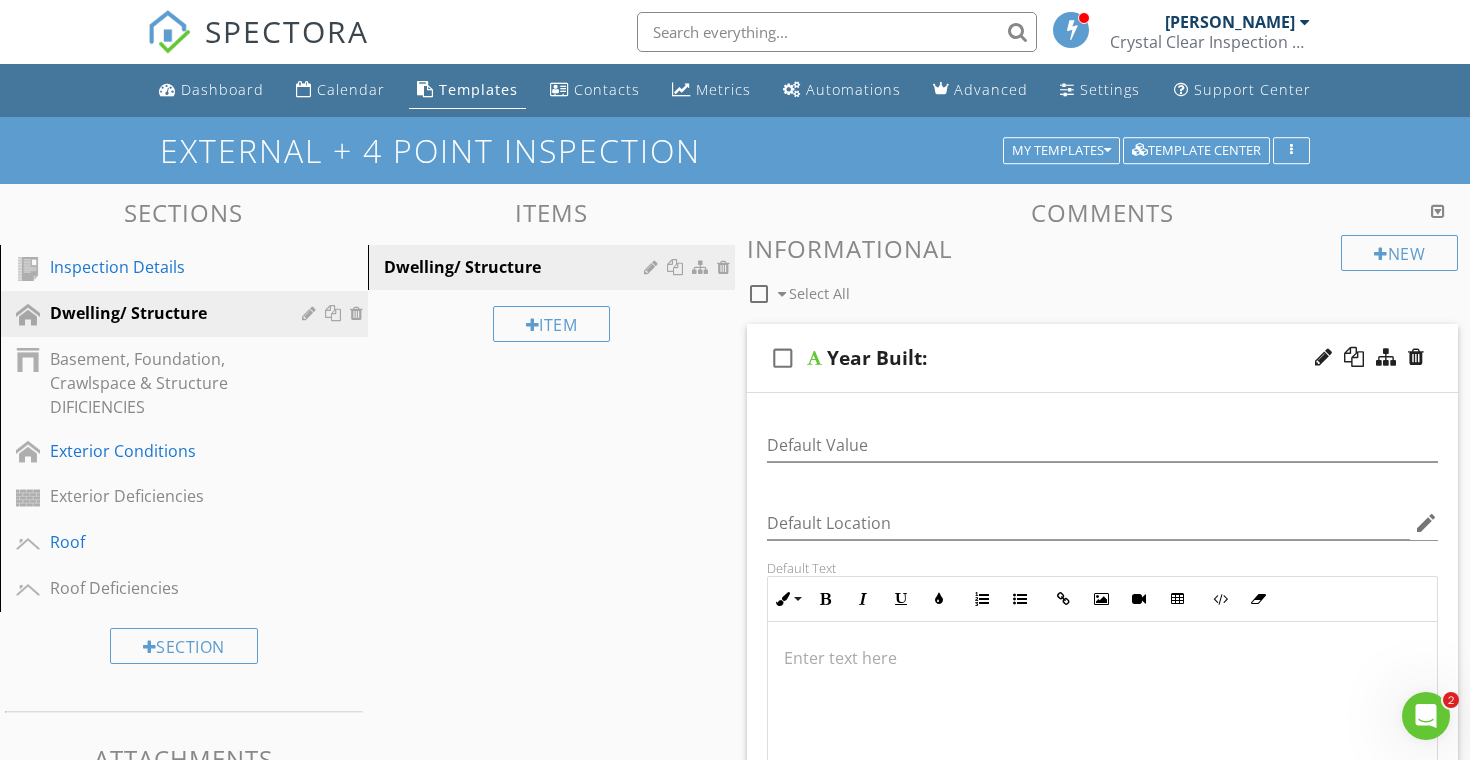 click at bounding box center [1426, 716] 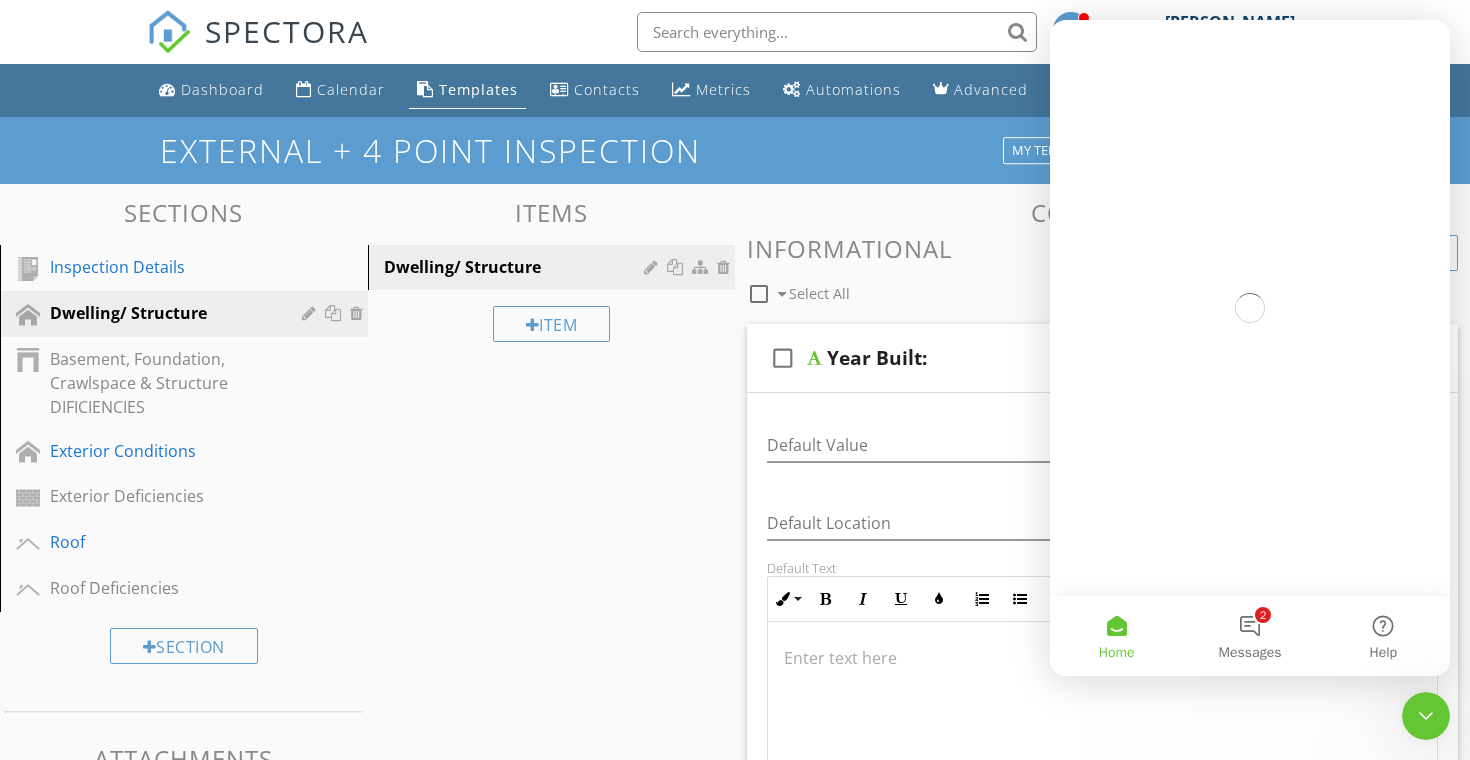 scroll, scrollTop: 0, scrollLeft: 0, axis: both 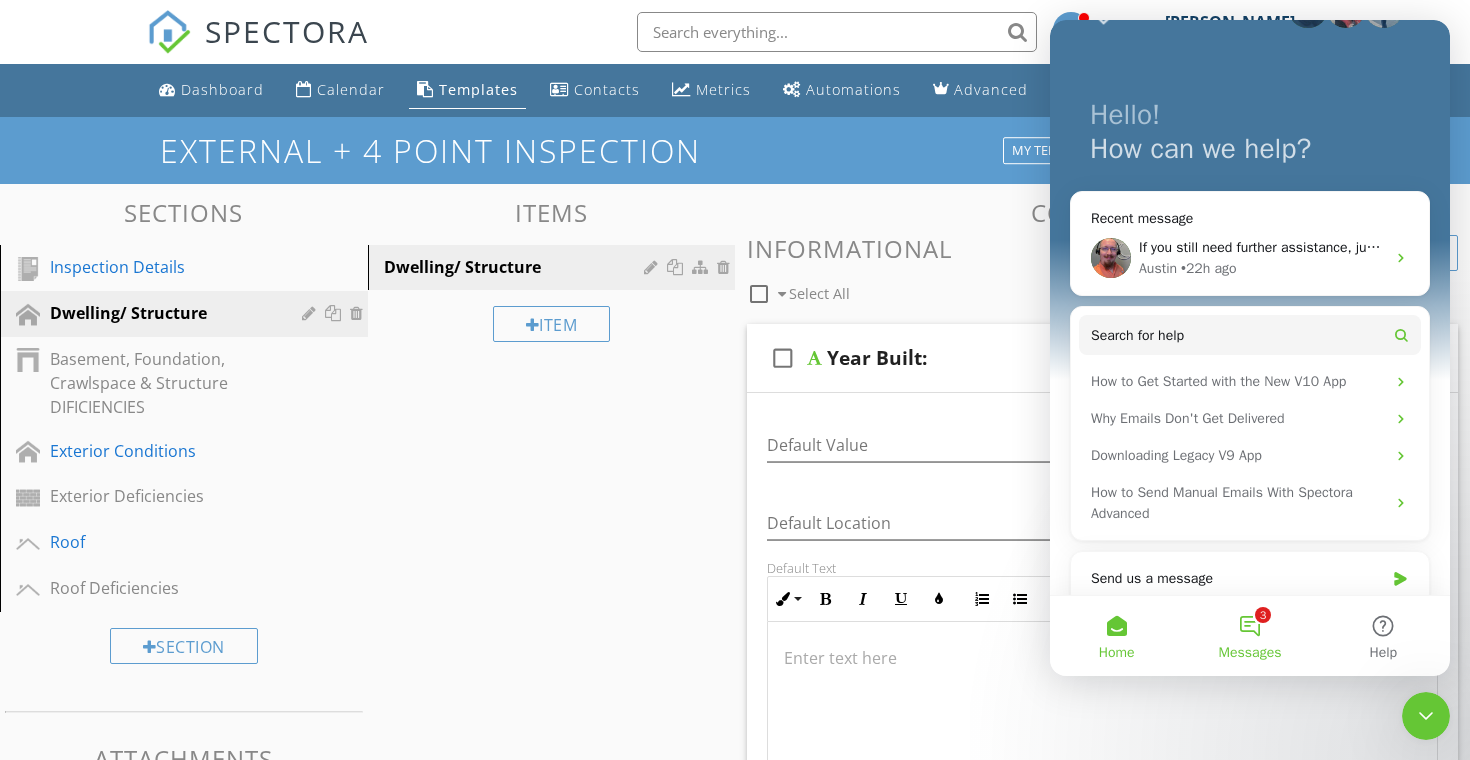 click on "Messages" at bounding box center [1250, 653] 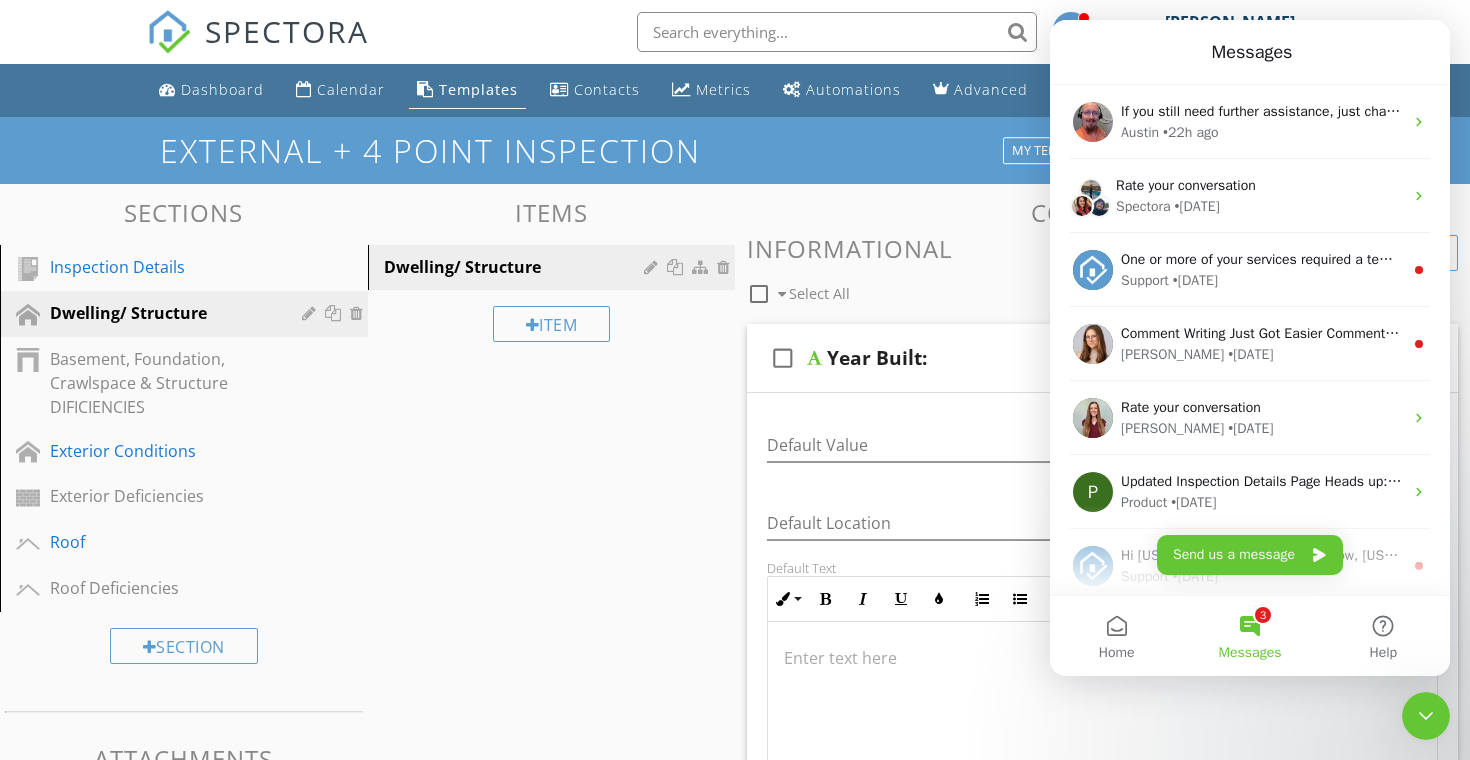 click on "Sections
Inspection Details           Dwelling/ Structure            Basement, Foundation, Crawlspace & Structure DIFICIENCIES           Exterior Conditions            Exterior Deficiencies           Roof           Roof Deficiencies
Section
Attachments
Attachment
Items
Dwelling/ Structure
Item
Comments
New
Informational   check_box_outline_blank     Select All       check_box_outline_blank
Year Built:
Default Value         Default Location edit       Default Text   Inline Style XLarge Large Normal Small Light Small/Light Bold Italic Underline Colors Ordered List Unordered List Insert Link Insert Image Insert Video Insert Table Code View Clear Formatting Enter text here
Add Default Photo" at bounding box center (735, 1447) 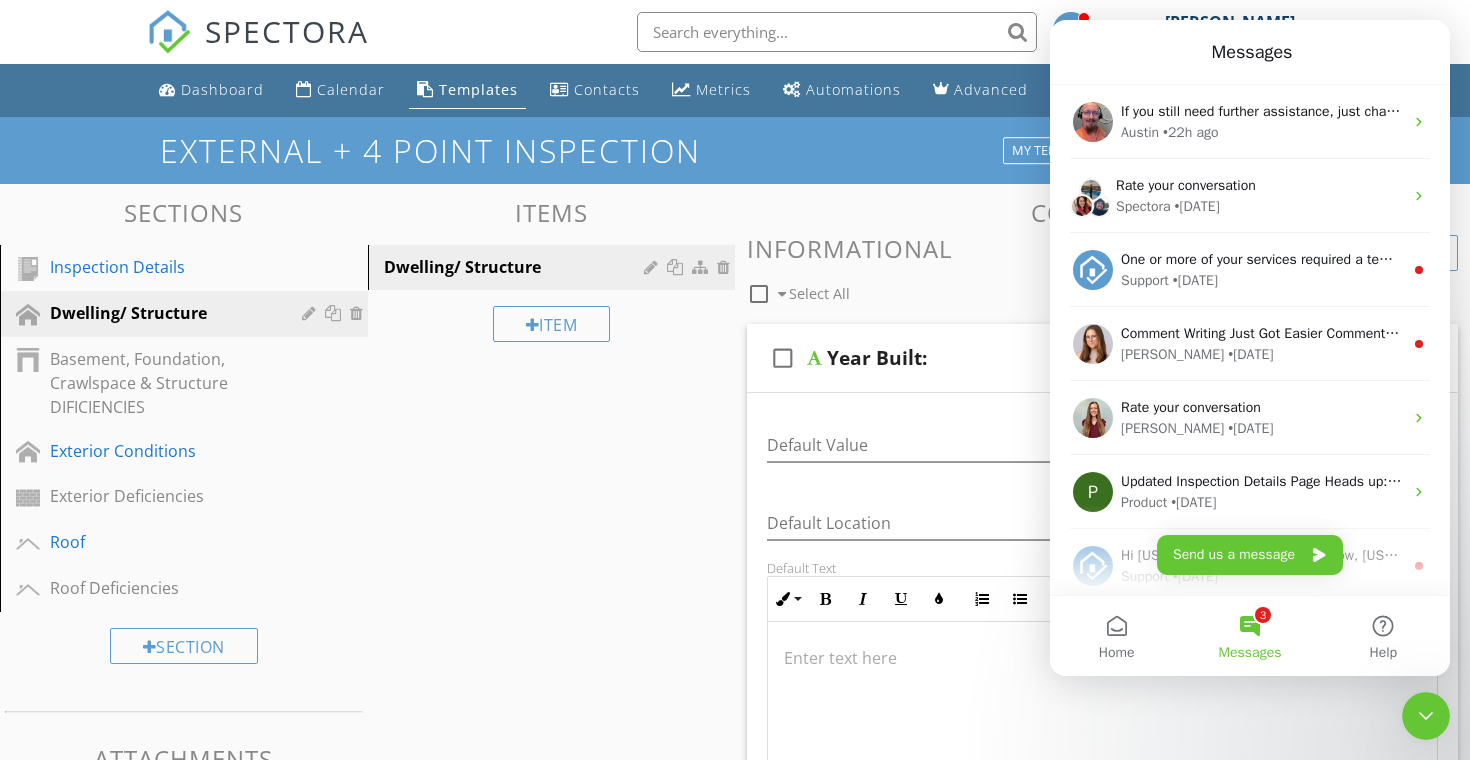 click at bounding box center (831, 32) 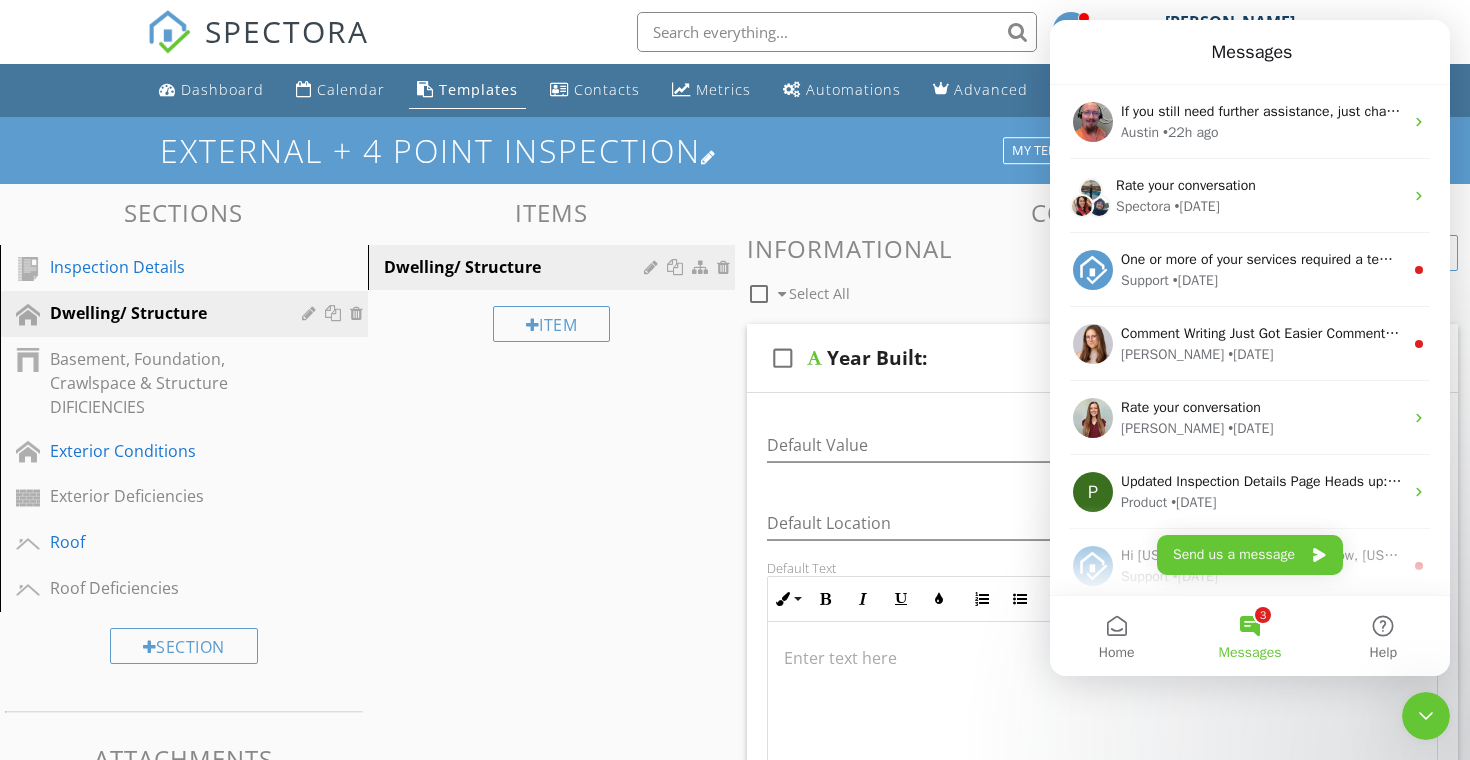click on "External + 4 Point Inspection" at bounding box center (735, 150) 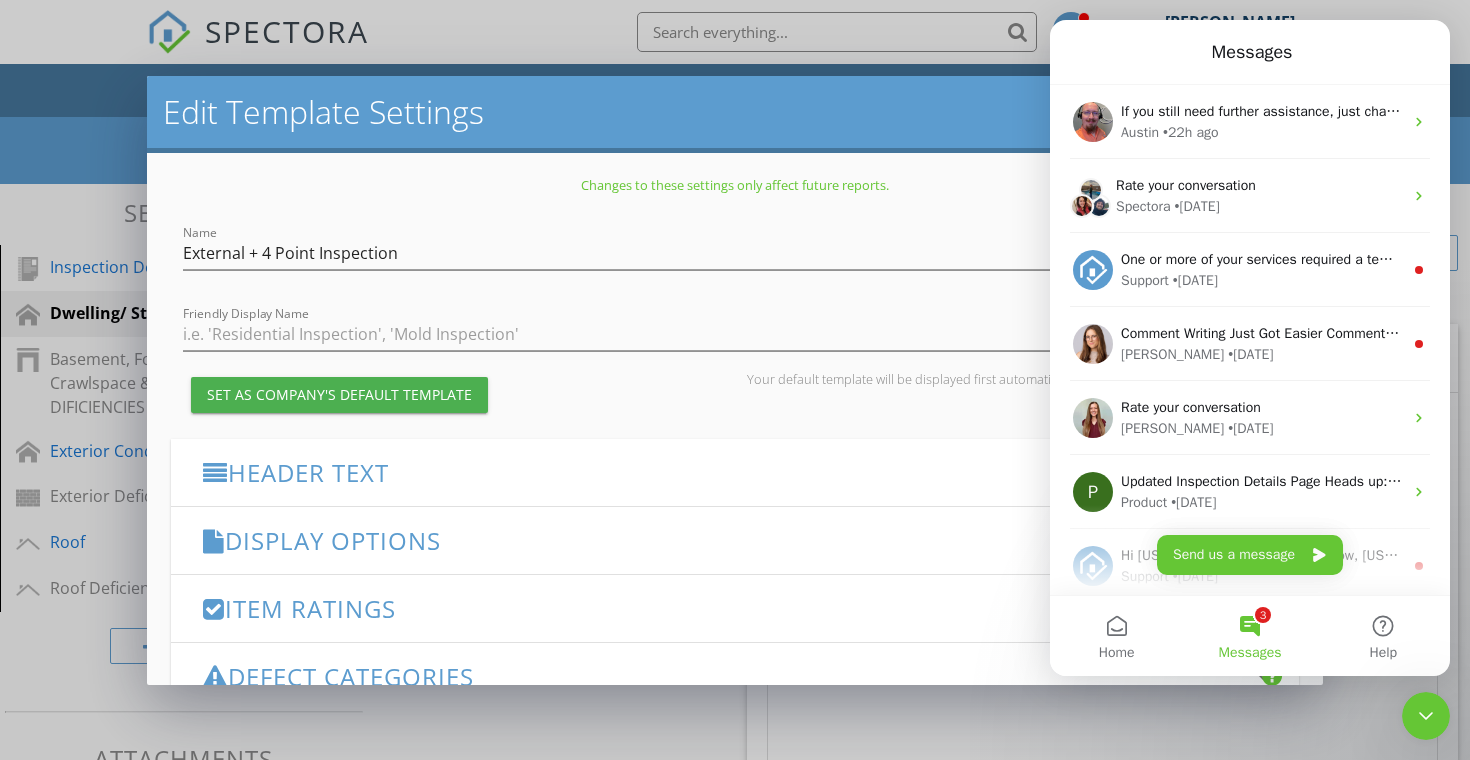 click on "Edit Template Settings" at bounding box center (735, 112) 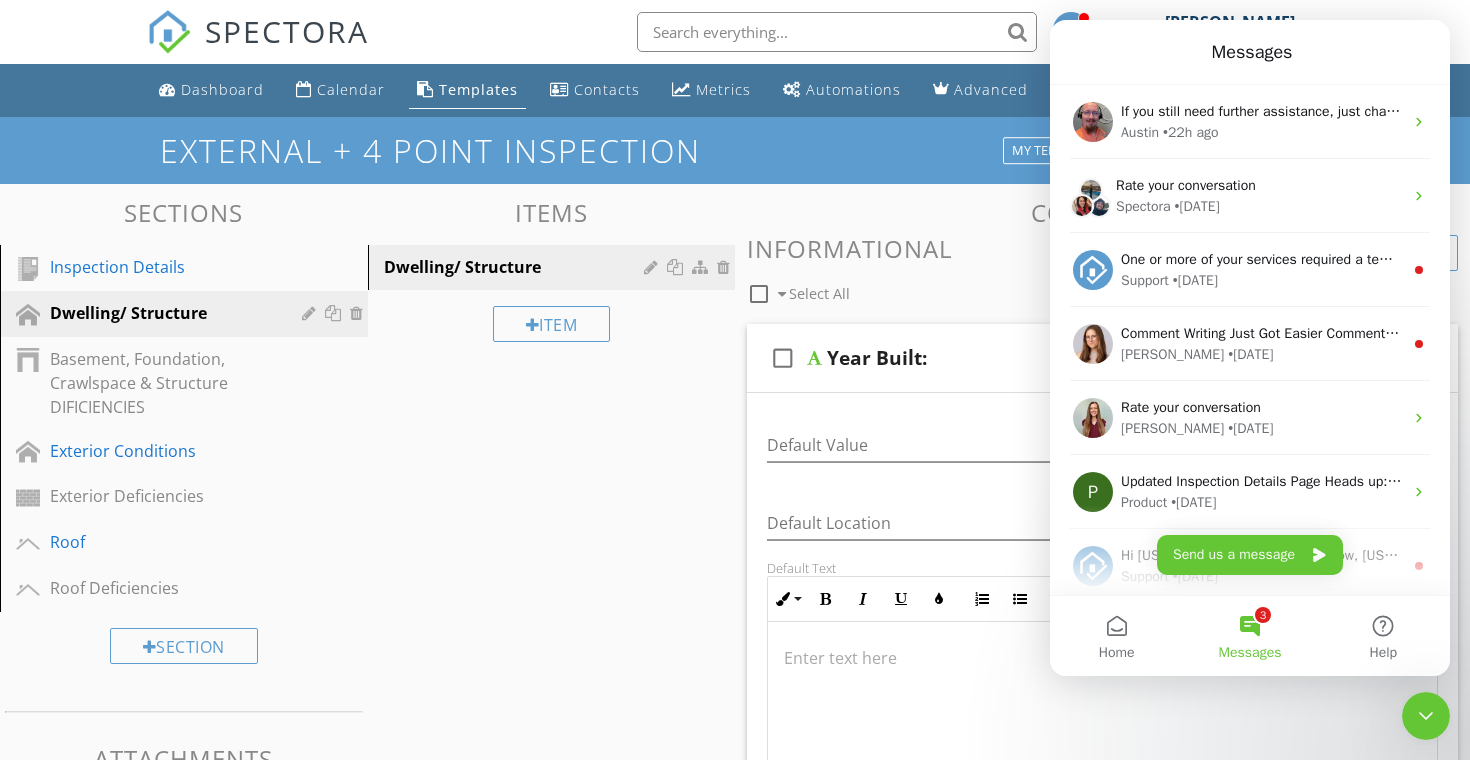 click at bounding box center (735, 380) 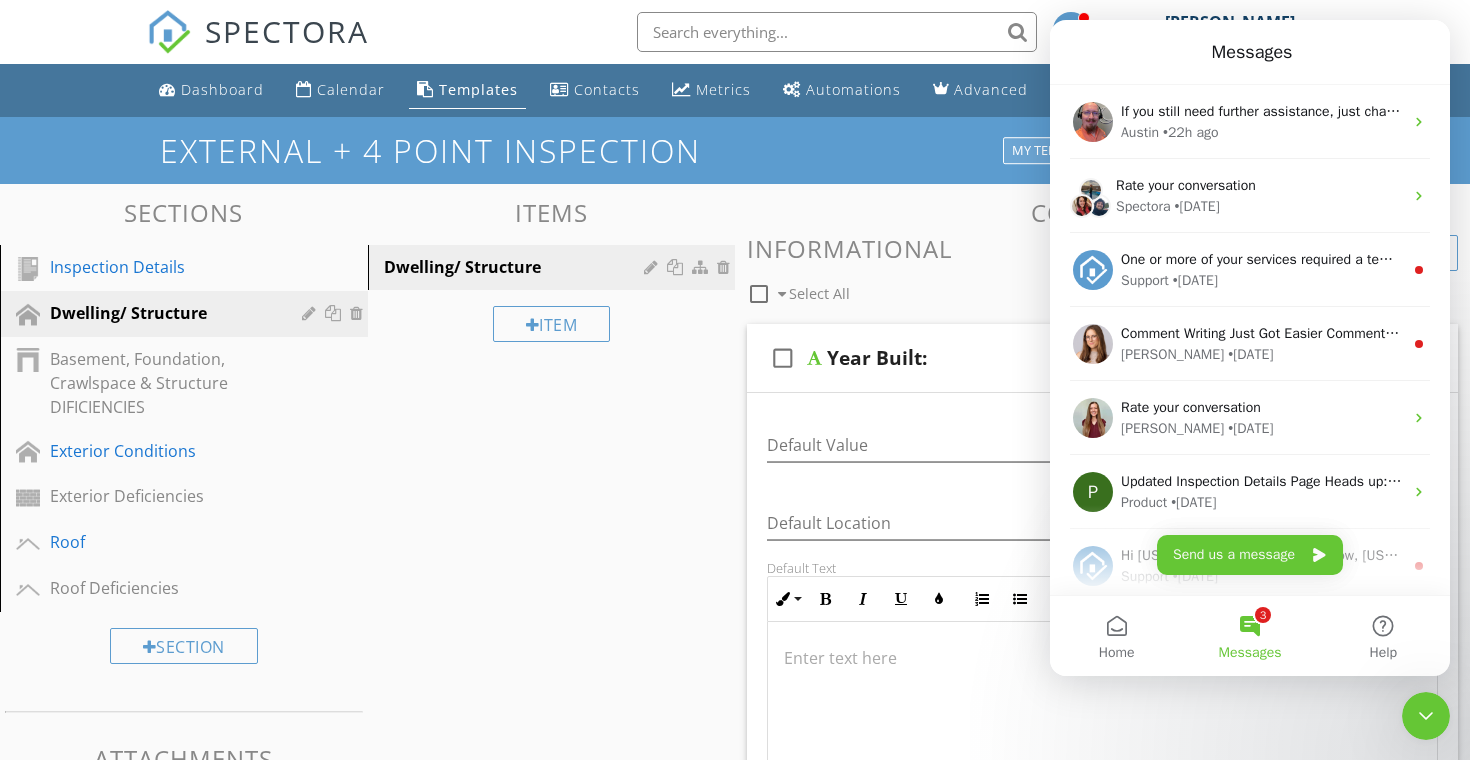 click on "My Templates" at bounding box center (1061, 151) 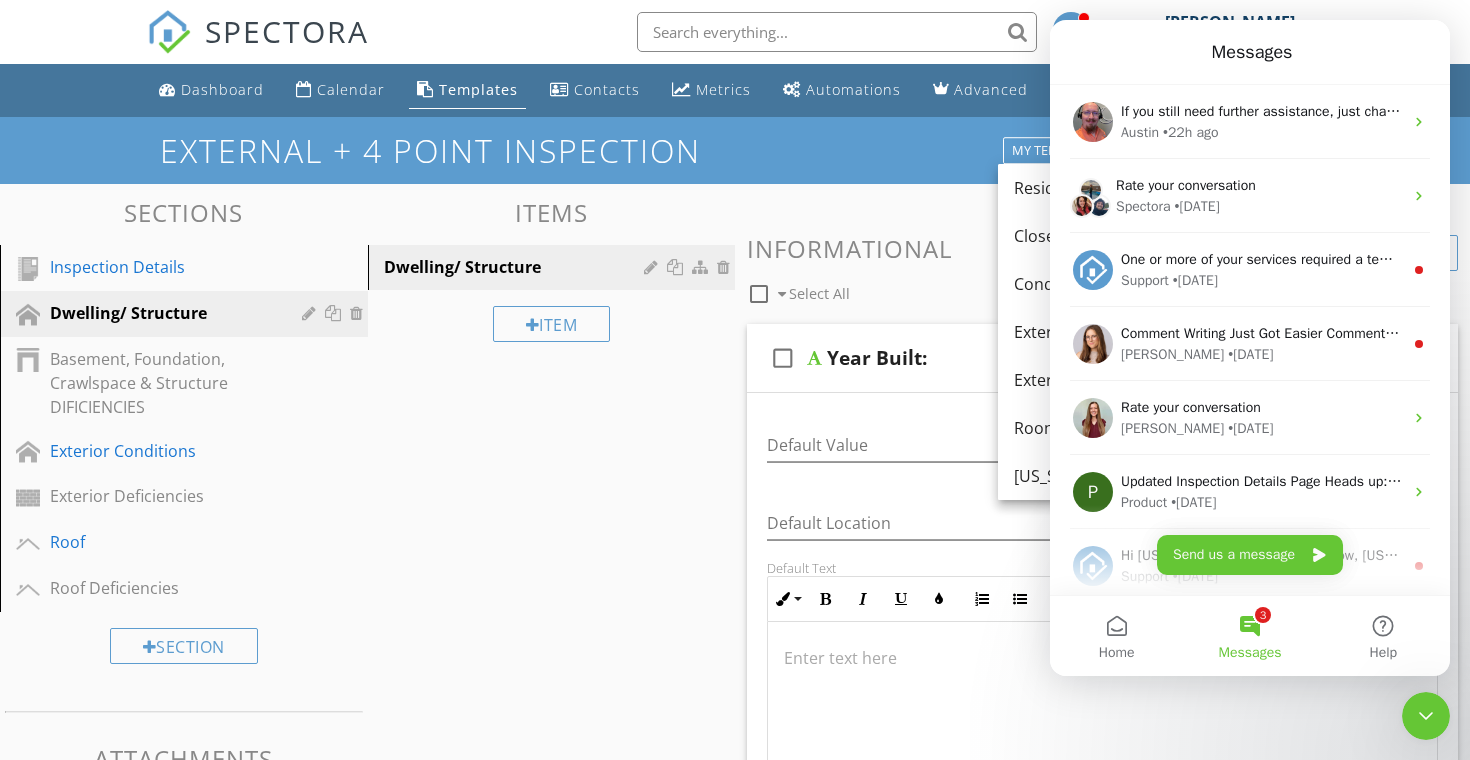 click at bounding box center [1426, 716] 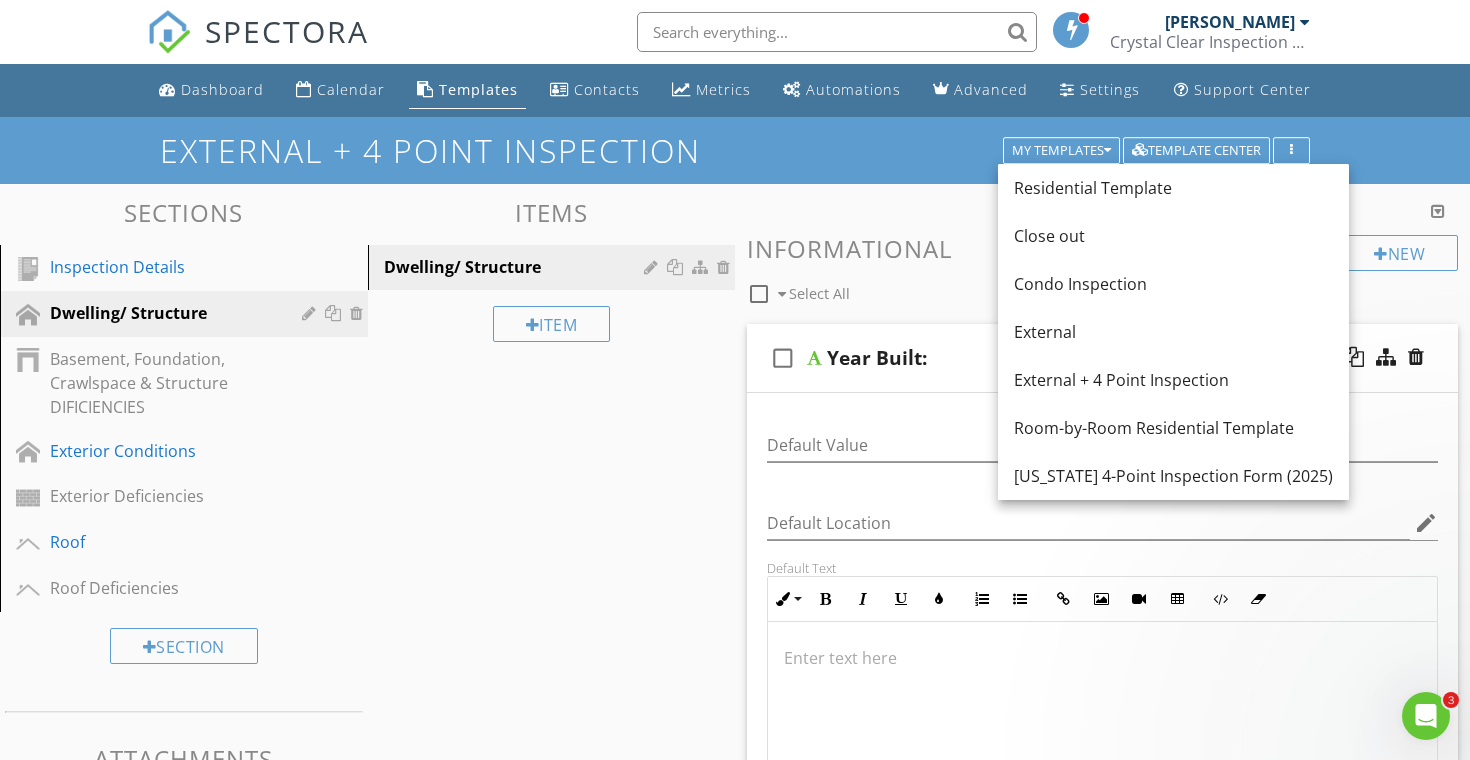 scroll, scrollTop: 0, scrollLeft: 0, axis: both 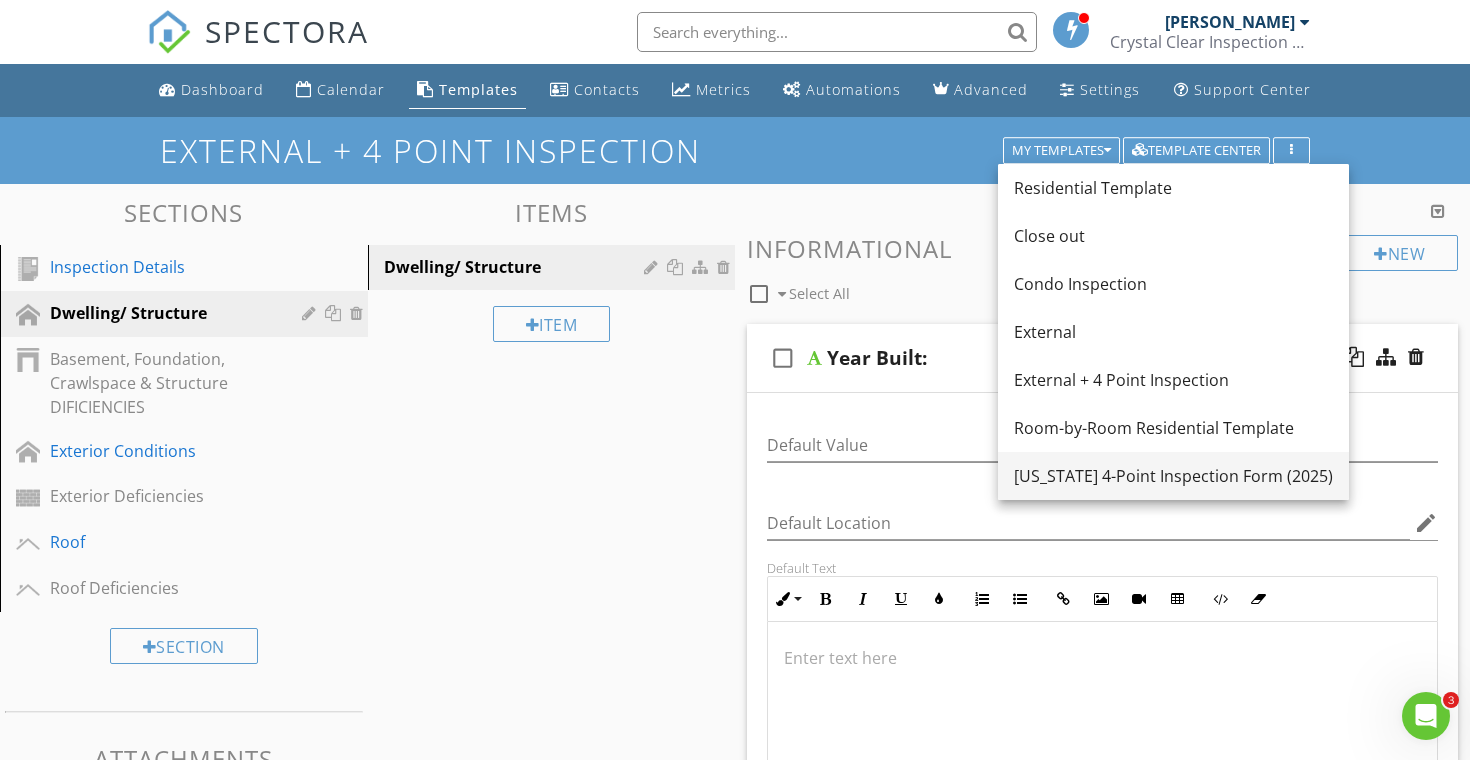 click on "Florida 4-Point Inspection Form (2025)" at bounding box center (1173, 476) 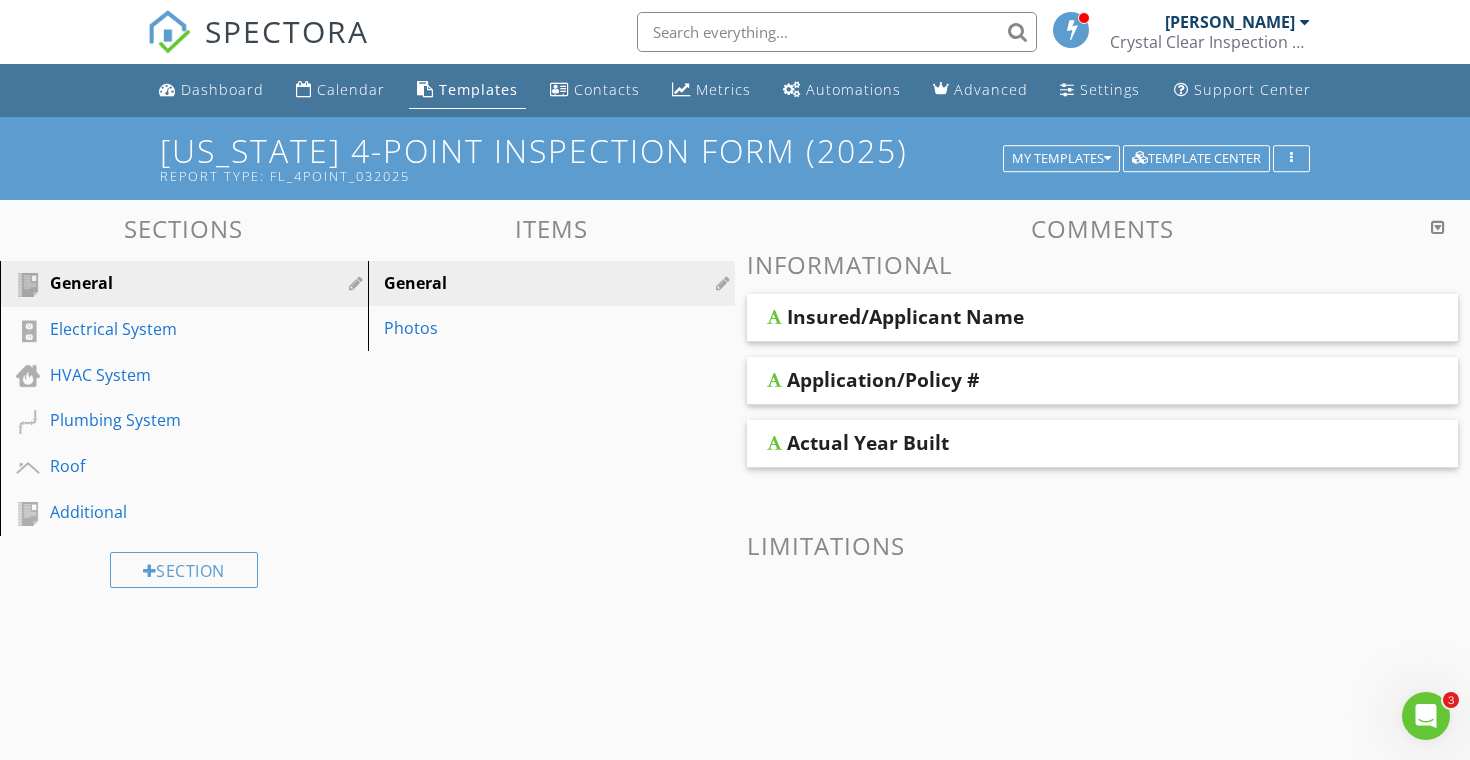 click on "Actual Year Built" at bounding box center (868, 443) 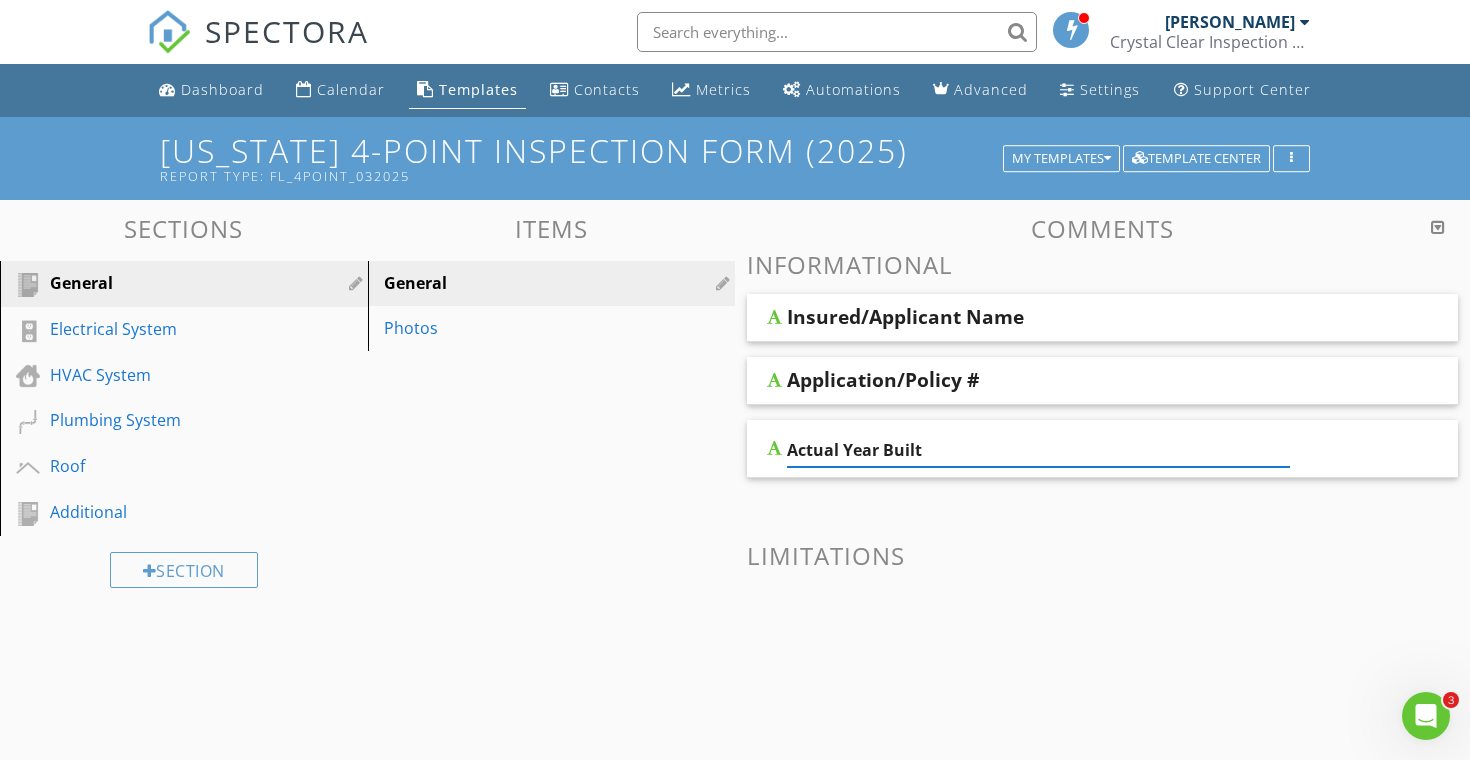 click on "Actual Year Built" at bounding box center (1038, 450) 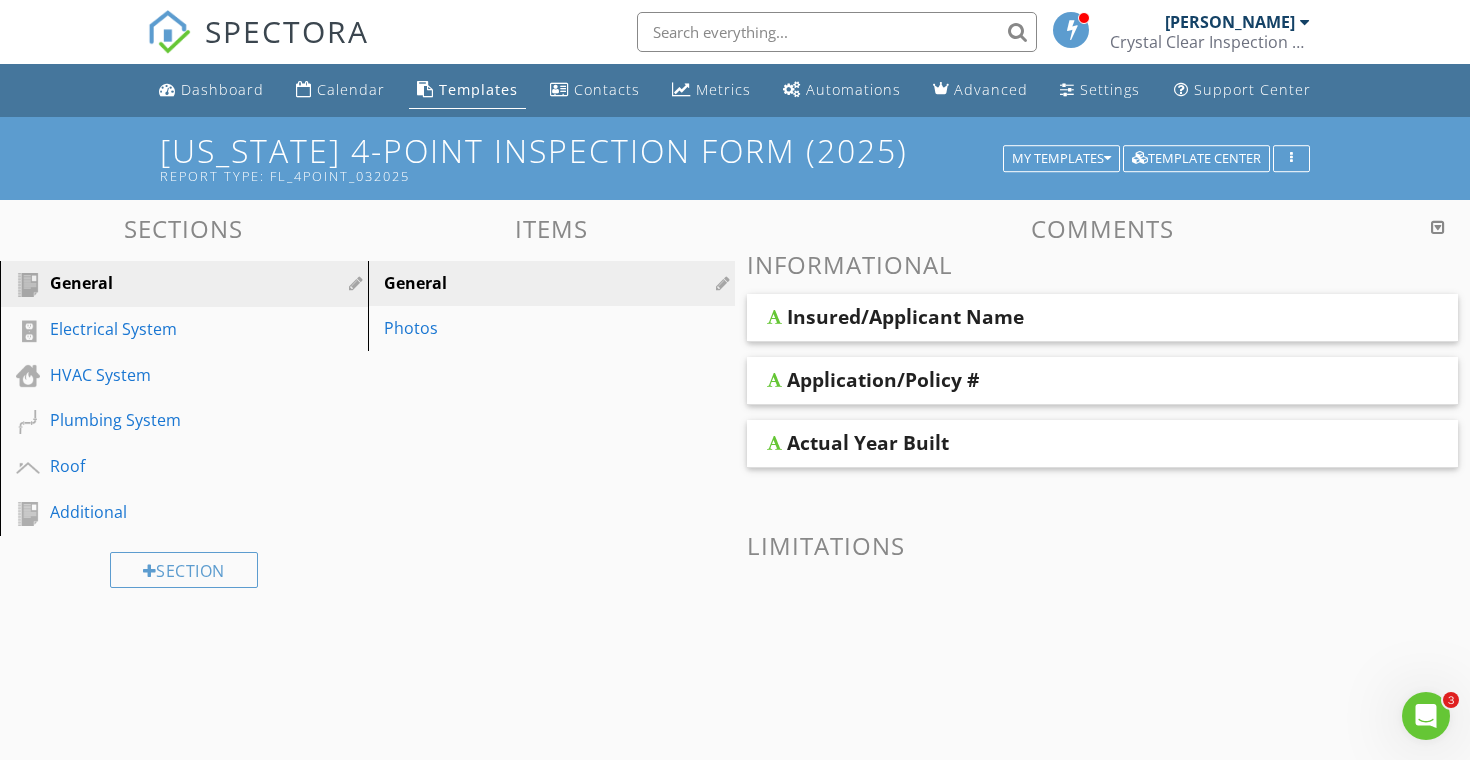 click on "Actual Year Built" at bounding box center [1102, 444] 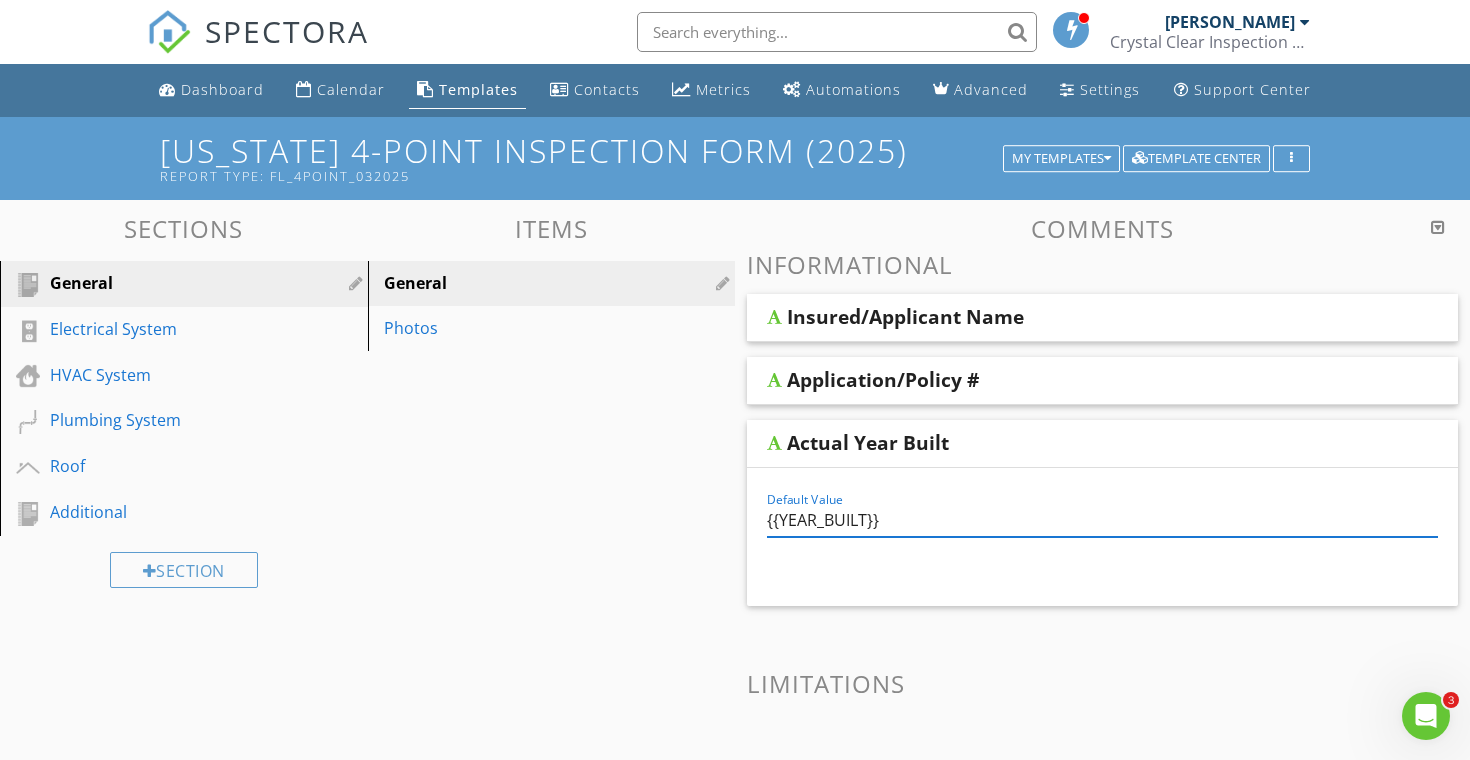 drag, startPoint x: 921, startPoint y: 508, endPoint x: 676, endPoint y: 510, distance: 245.00816 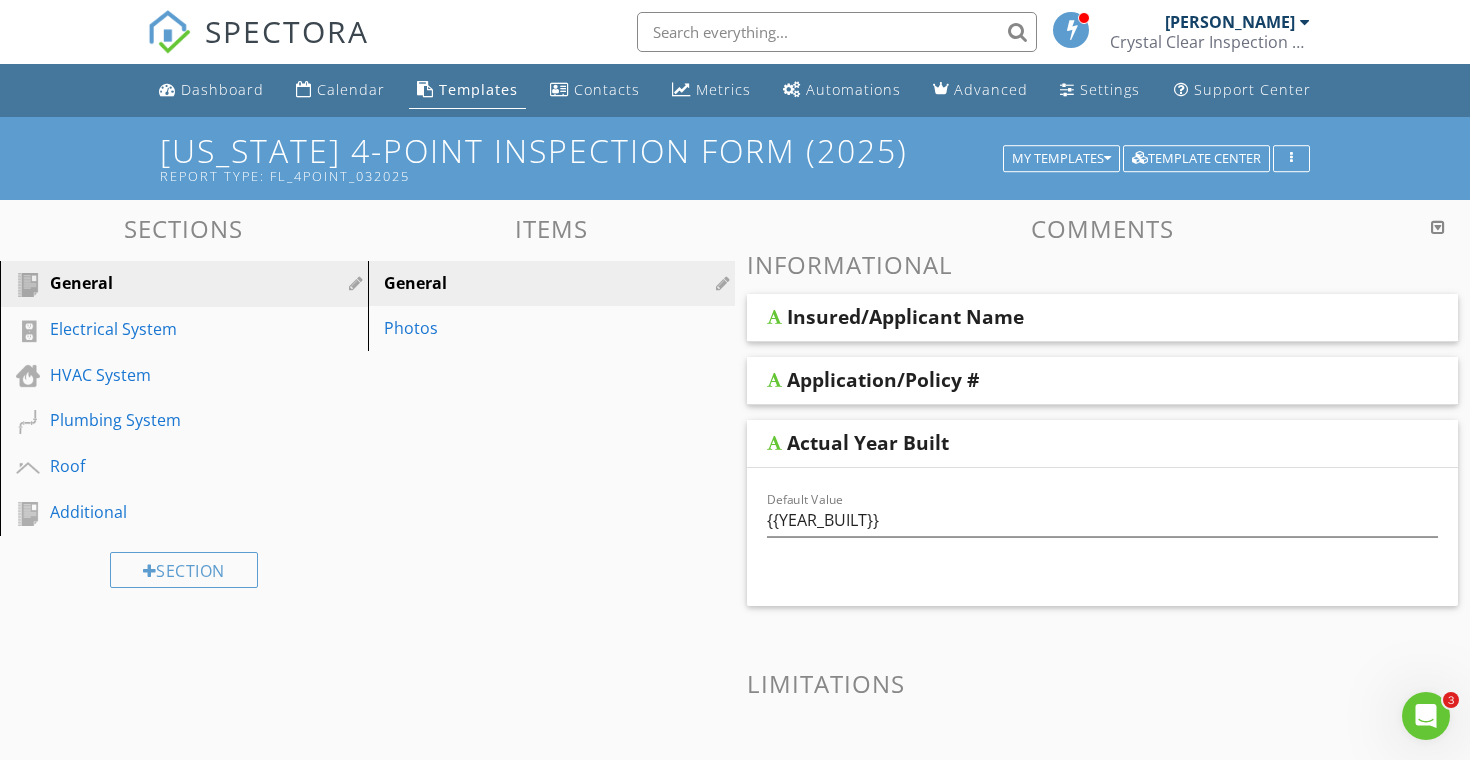 click on "Sections
General           Electrical System           HVAC System           Plumbing System           Roof           Additional
Section
Items
General           Photos
Comments
Informational
Insured/Applicant Name
Application/Policy #
Actual Year Built
Default Value {{YEAR_BUILT}}                     Limitations" at bounding box center [735, 620] 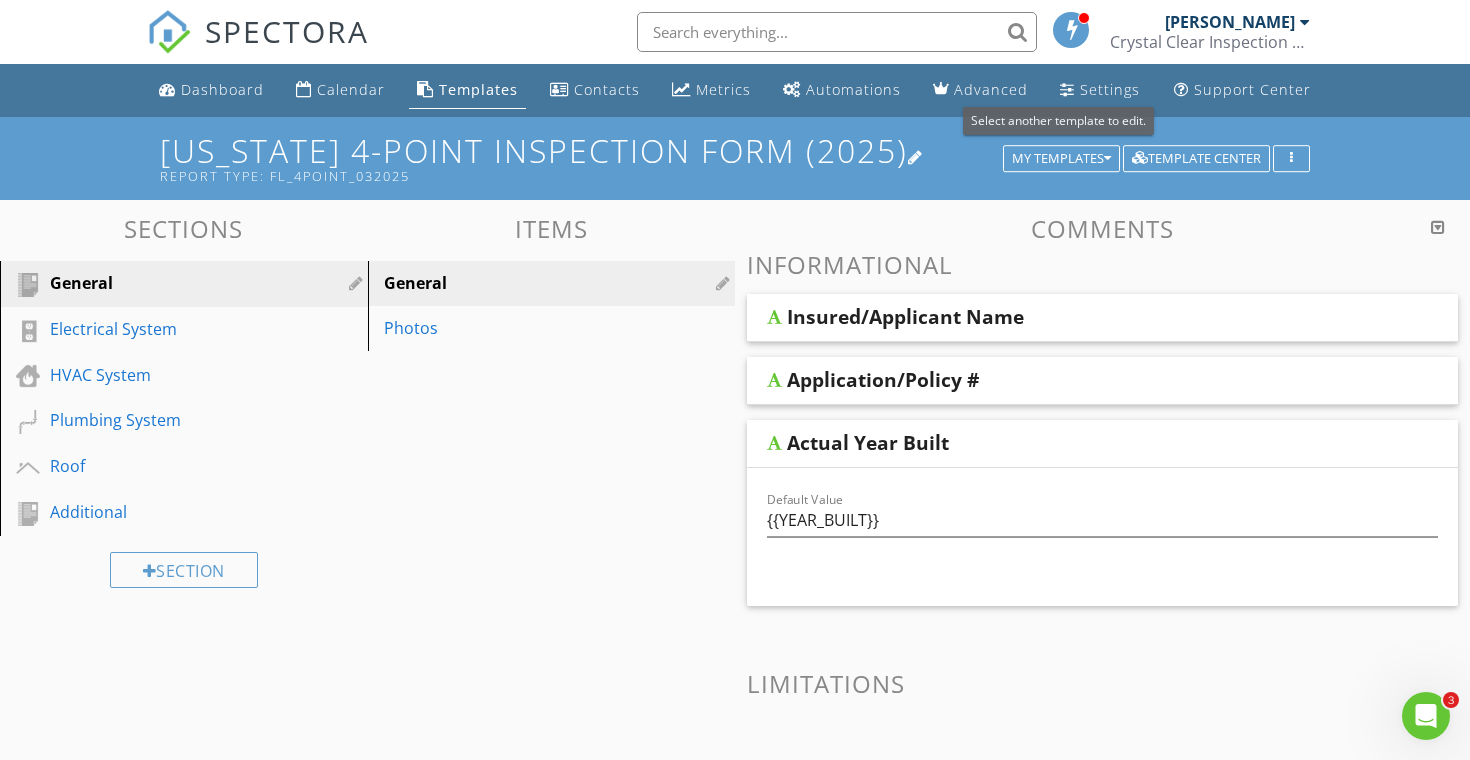 click on "Florida 4-Point Inspection Form (2025)
Report Type: fl_4point_032025" at bounding box center [735, 158] 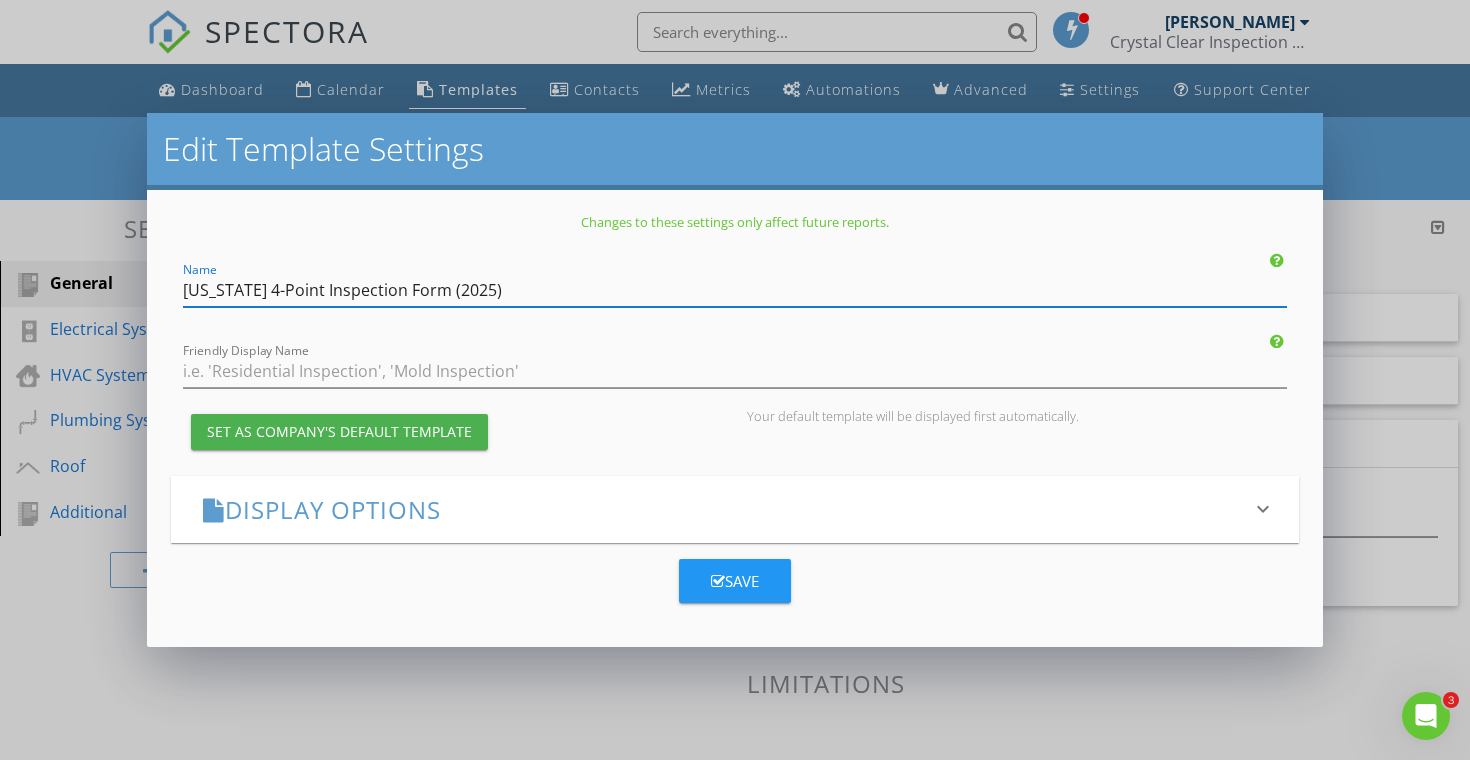 click on "Edit Template Settings" at bounding box center [735, 151] 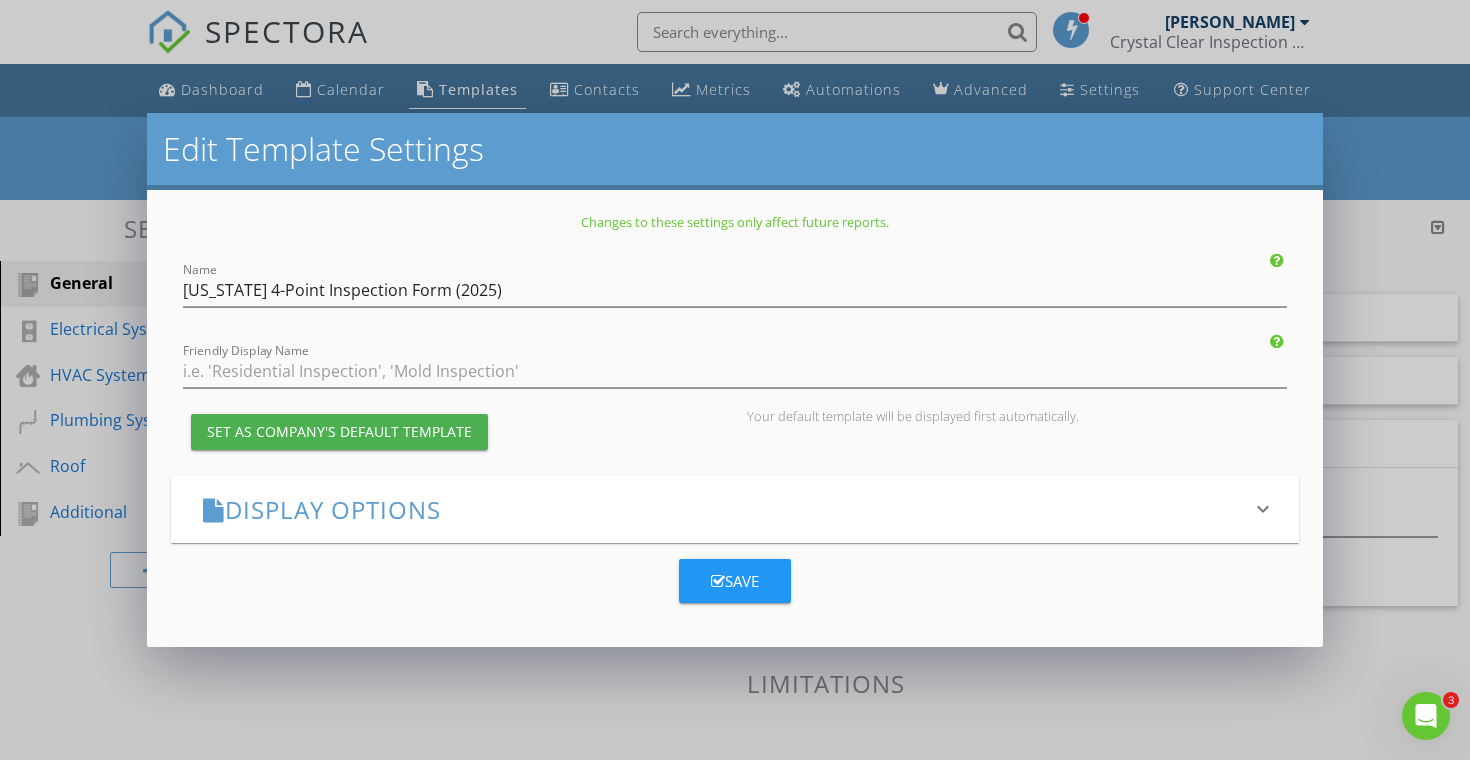click on "Edit Template Settings   Changes to these settings only affect future reports.     Name Florida 4-Point Inspection Form (2025)     Friendly Display Name
Set as Company's Default Template
Your default template will be displayed first
automatically.
Display Options
keyboard_arrow_down
Save" at bounding box center [735, 380] 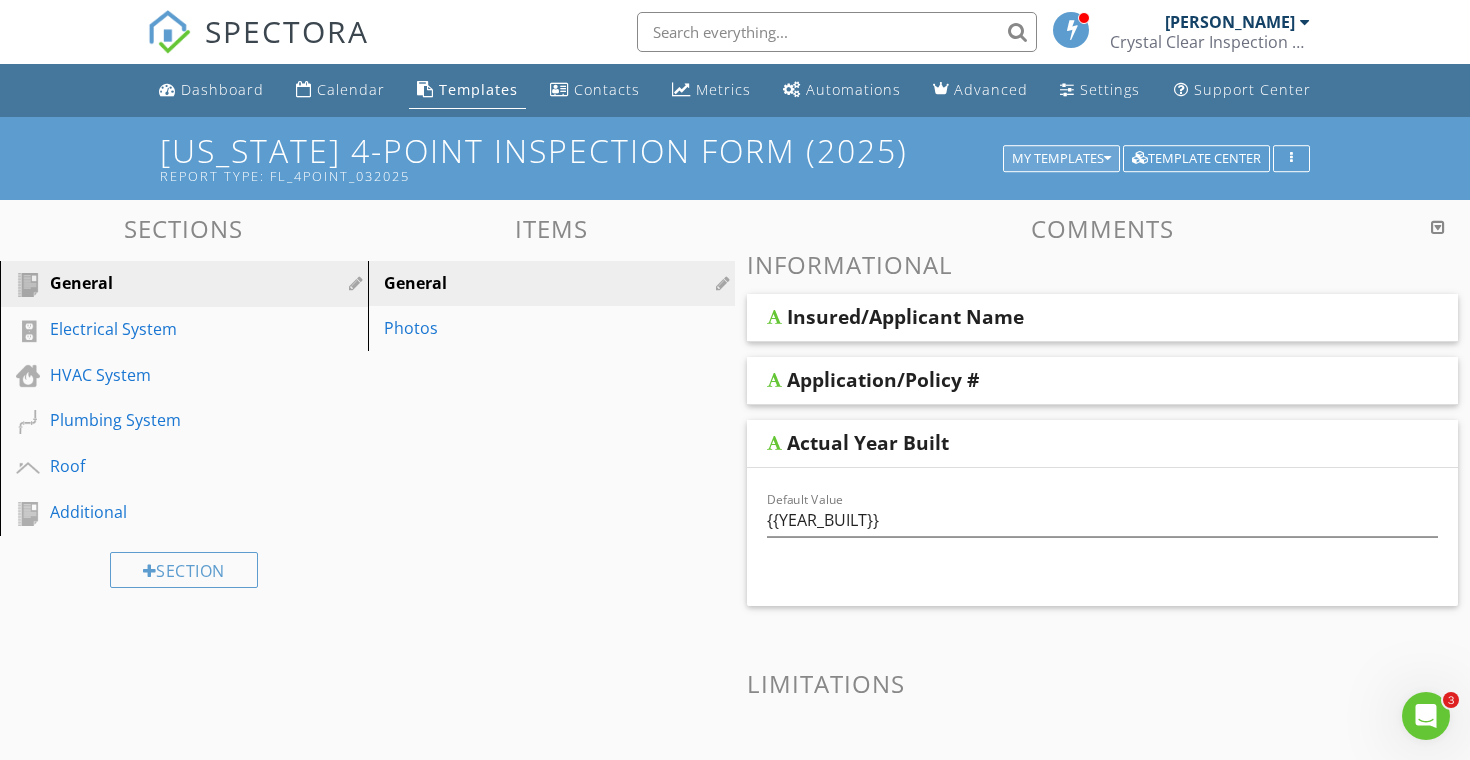 click on "My Templates" at bounding box center (1061, 159) 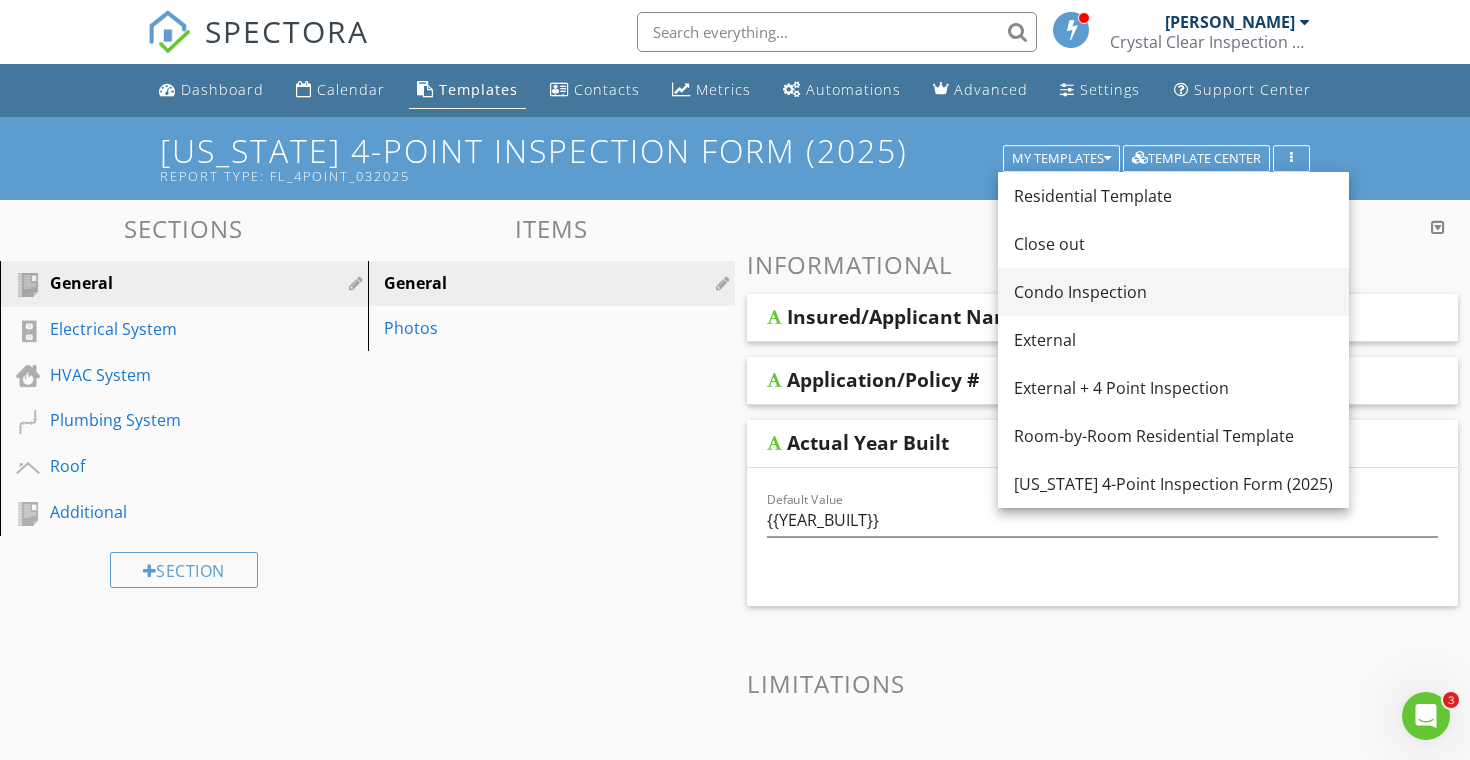 click on "Condo Inspection" at bounding box center [1173, 292] 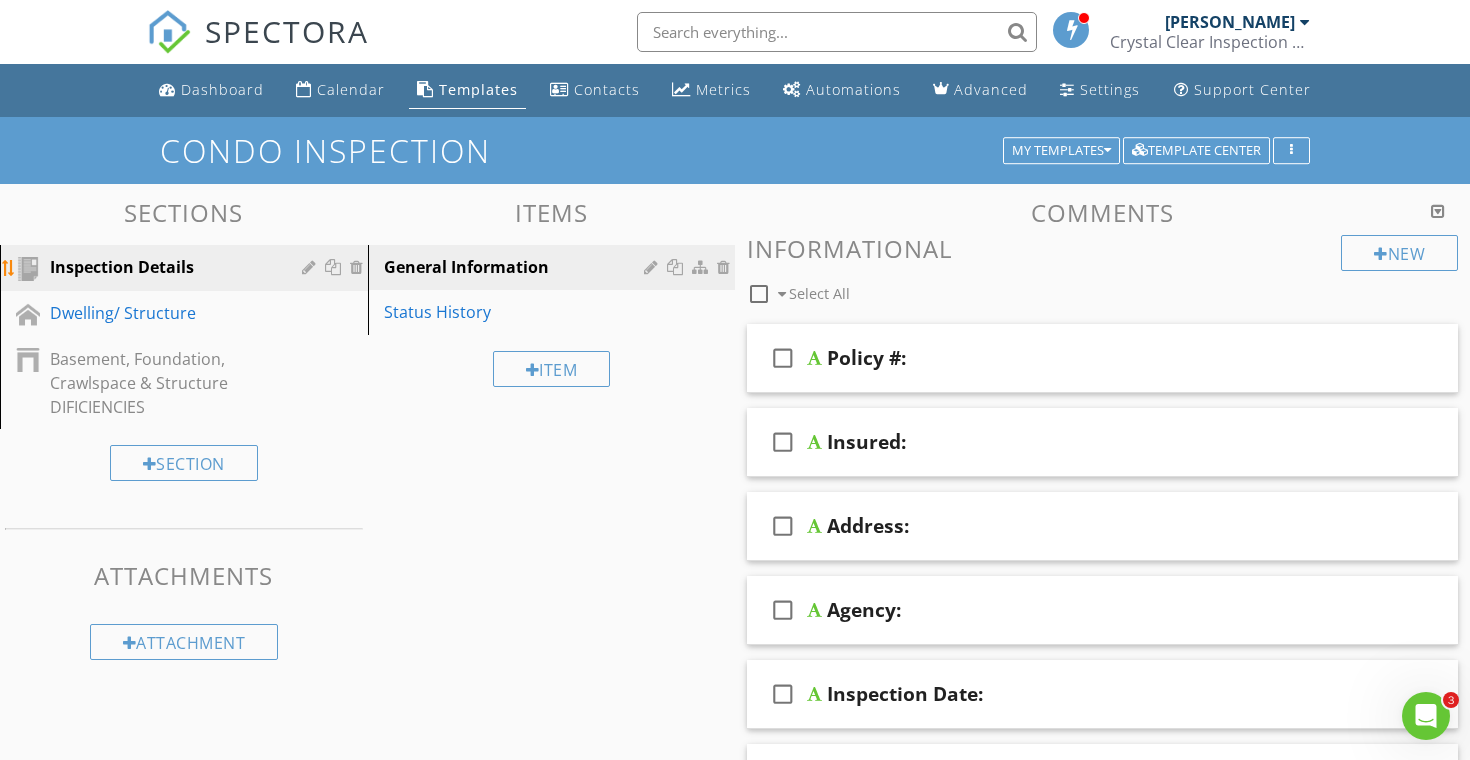 click on "Inspection Details" at bounding box center (187, 268) 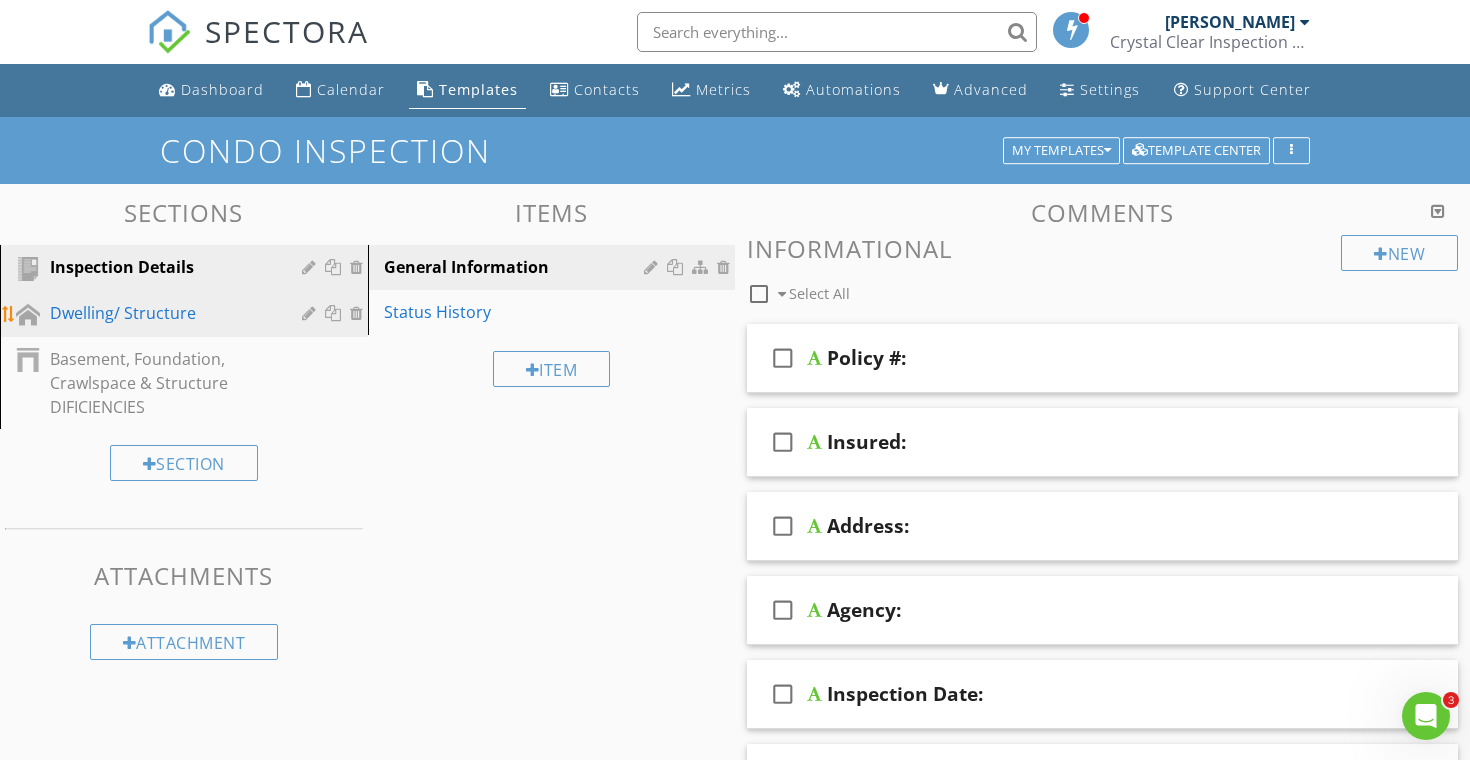 click on "Dwelling/ Structure" at bounding box center [187, 314] 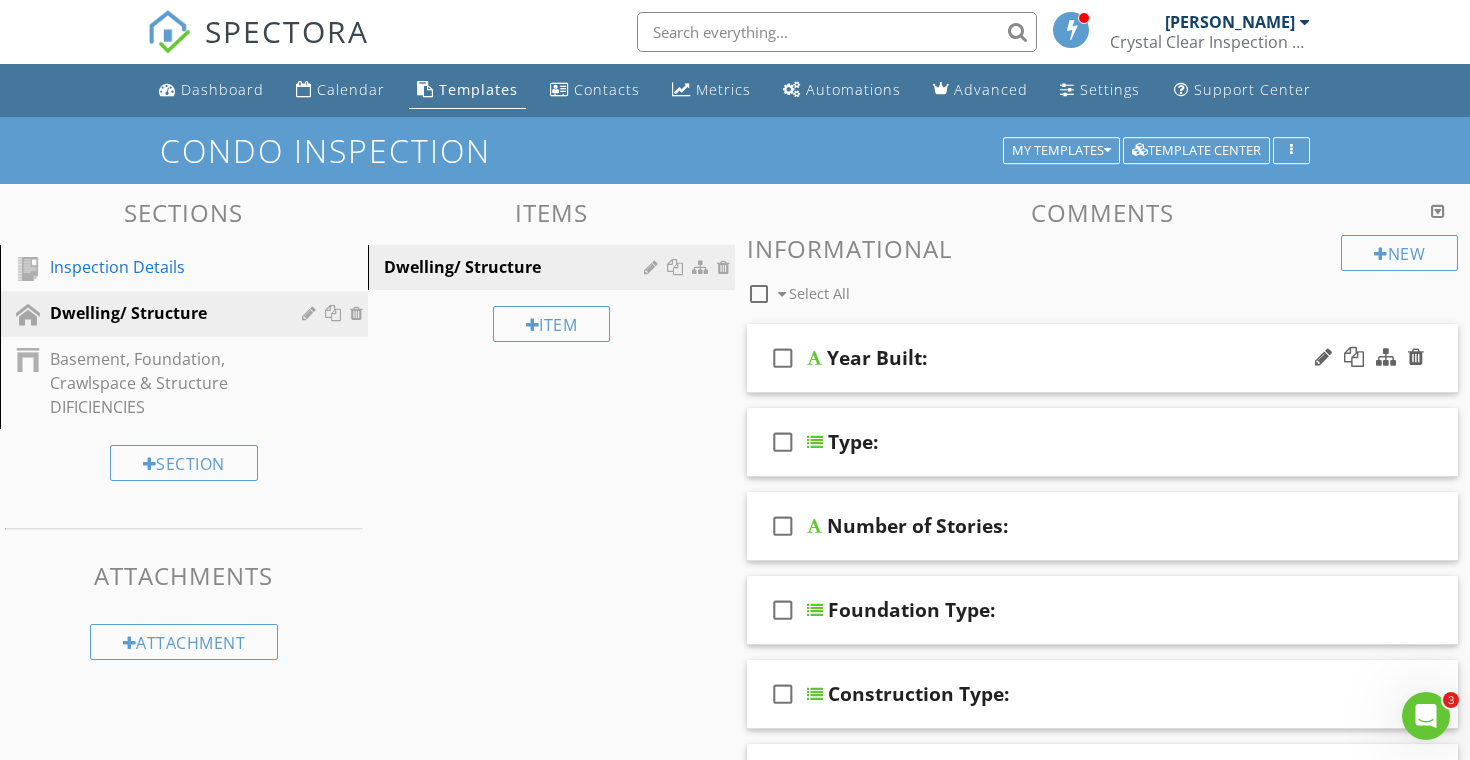 click on "Year Built:" at bounding box center [1078, 358] 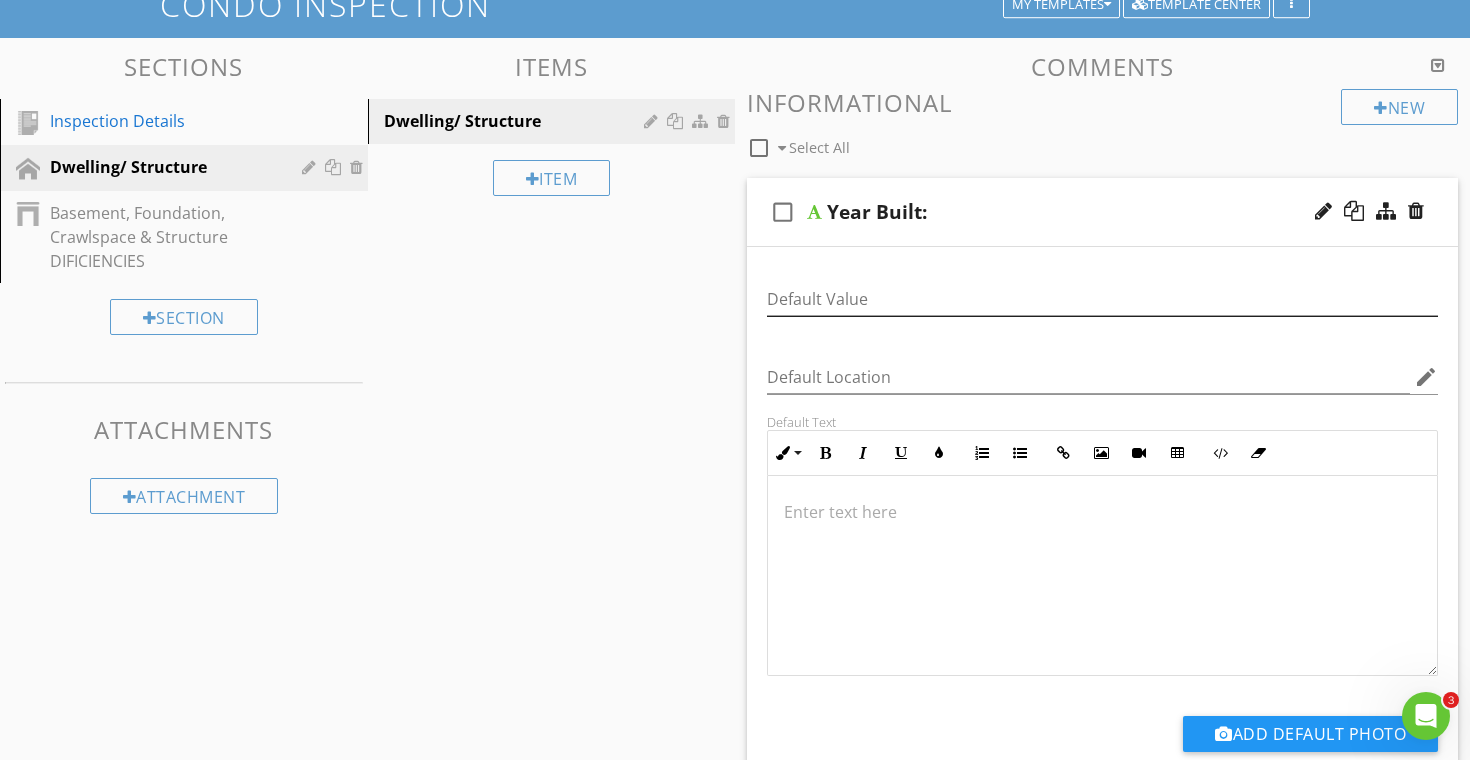 scroll, scrollTop: 147, scrollLeft: 0, axis: vertical 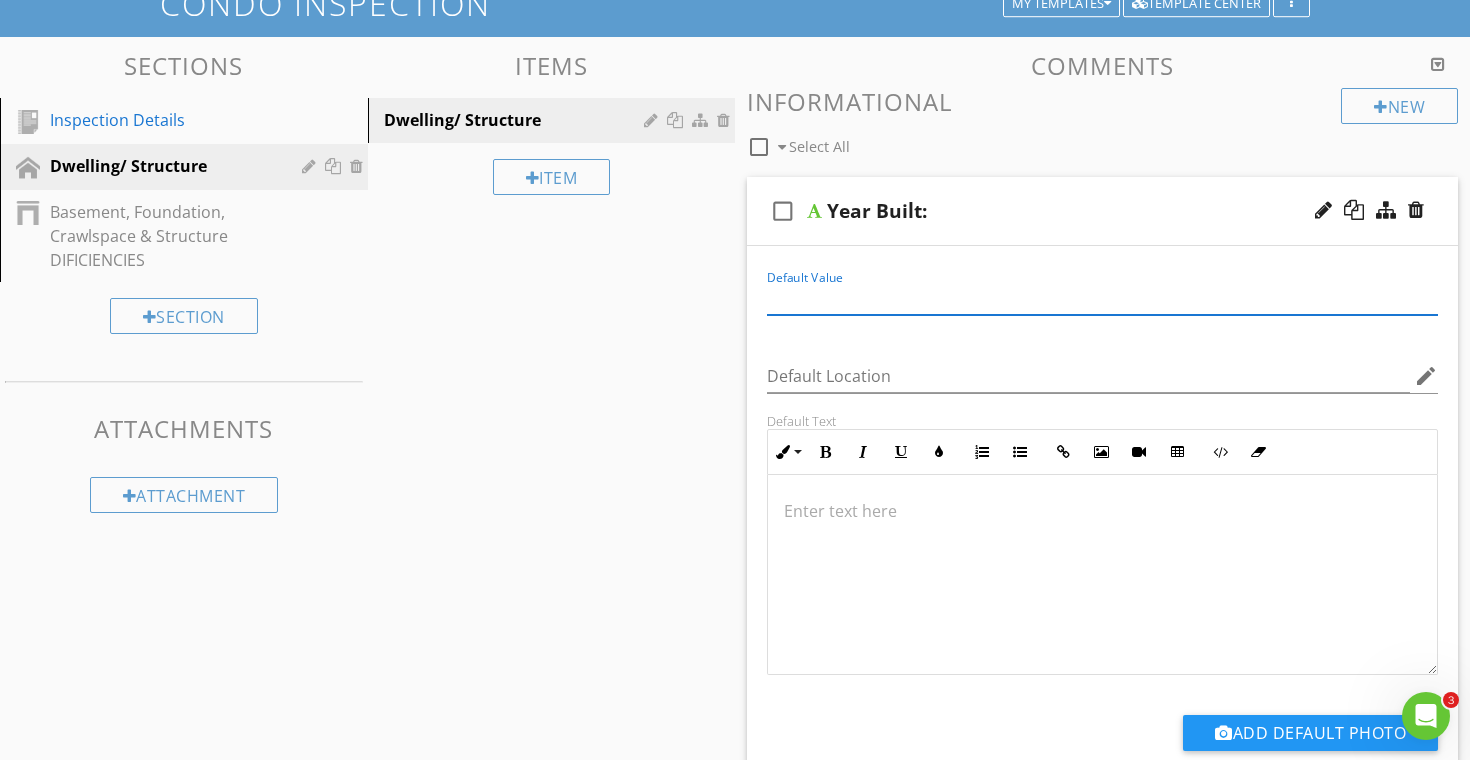 click at bounding box center (1102, 298) 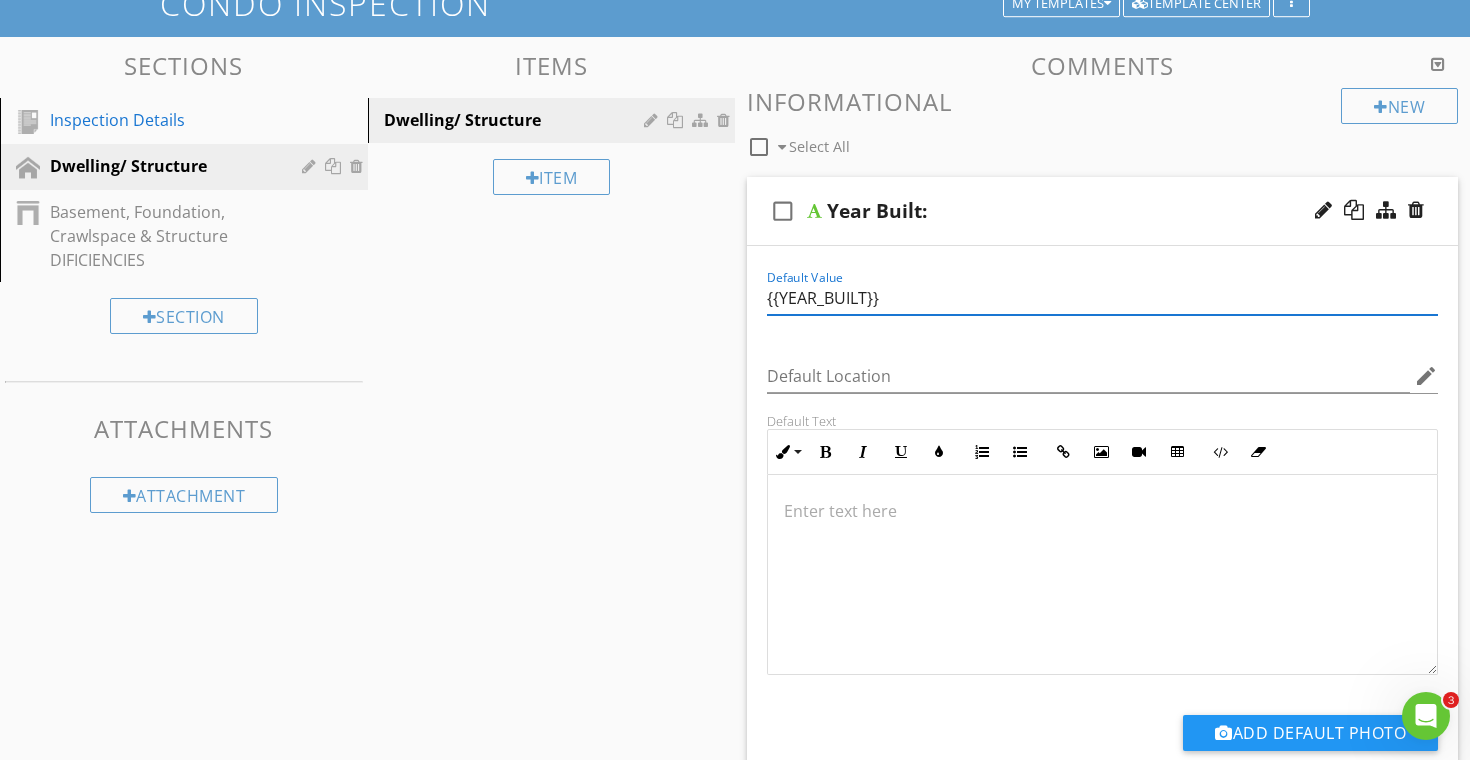 type on "{{YEAR_BUILT}}" 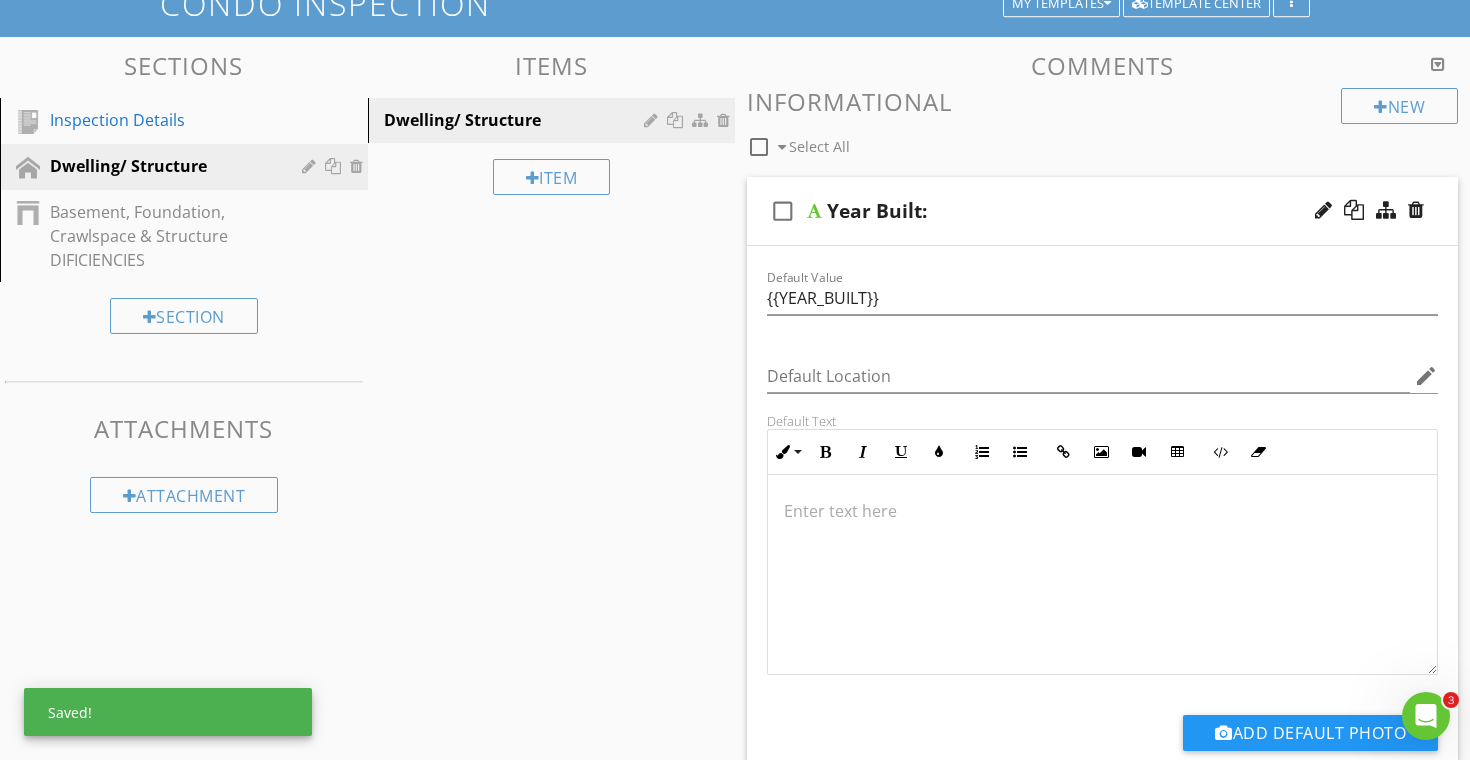 scroll, scrollTop: 0, scrollLeft: 0, axis: both 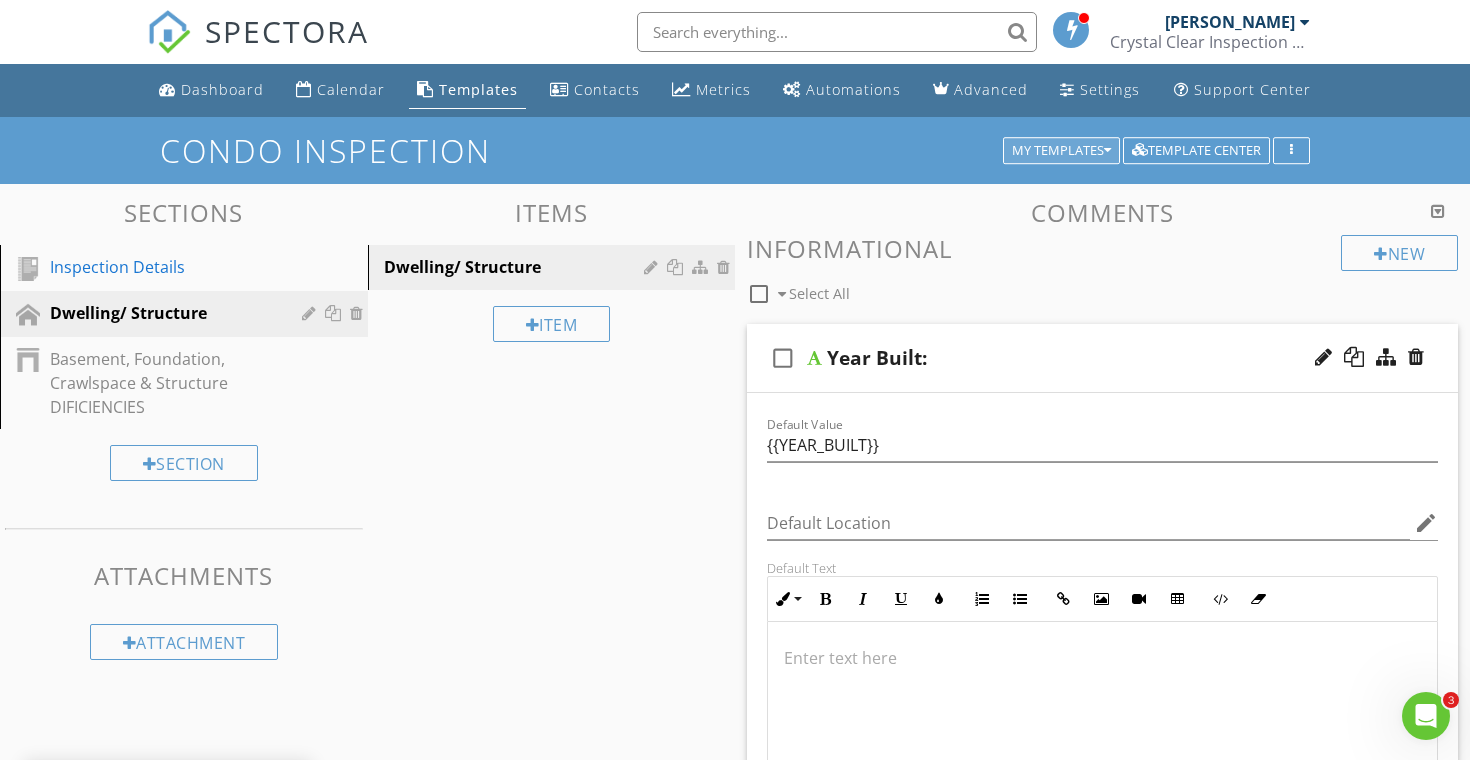 click on "My Templates" at bounding box center (1061, 151) 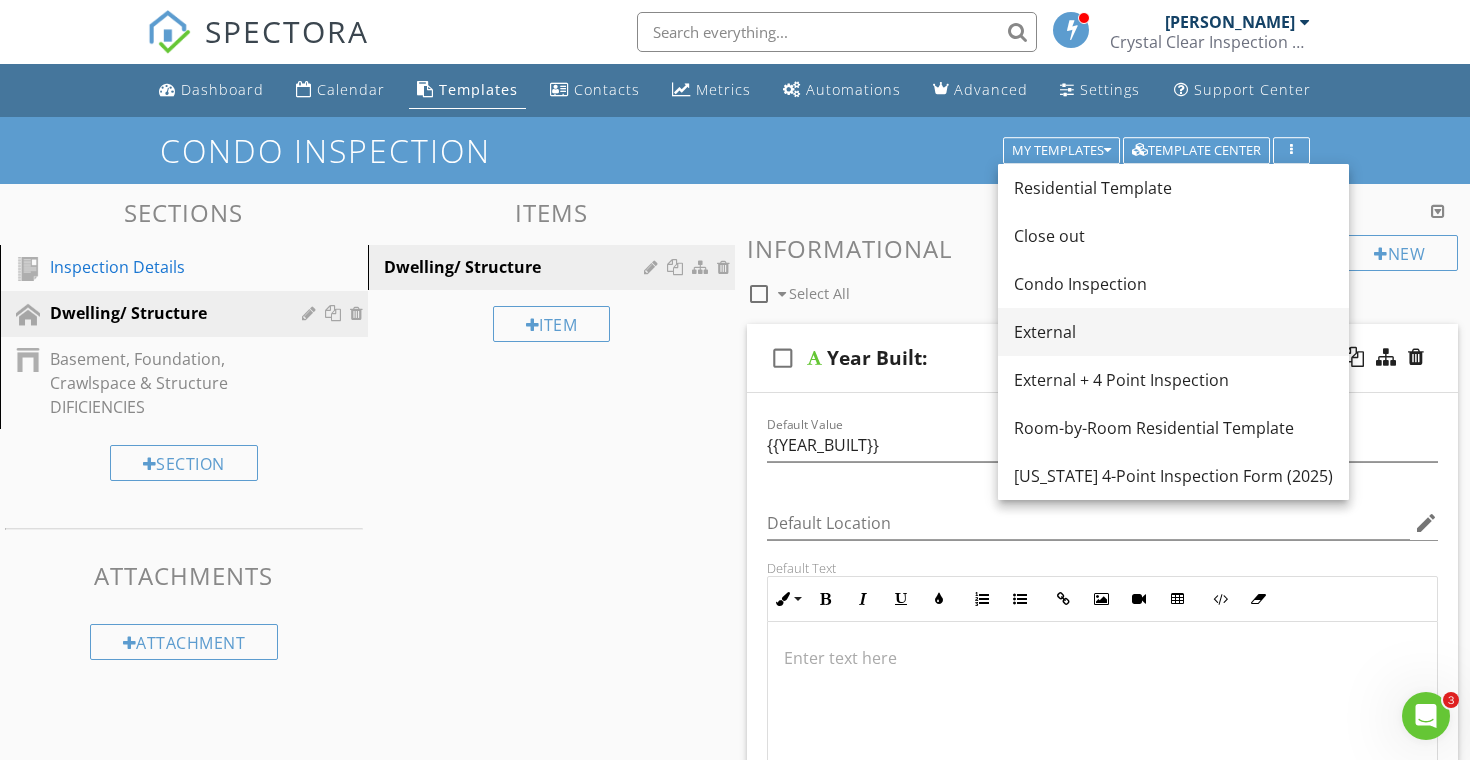 click on "External" at bounding box center (1173, 332) 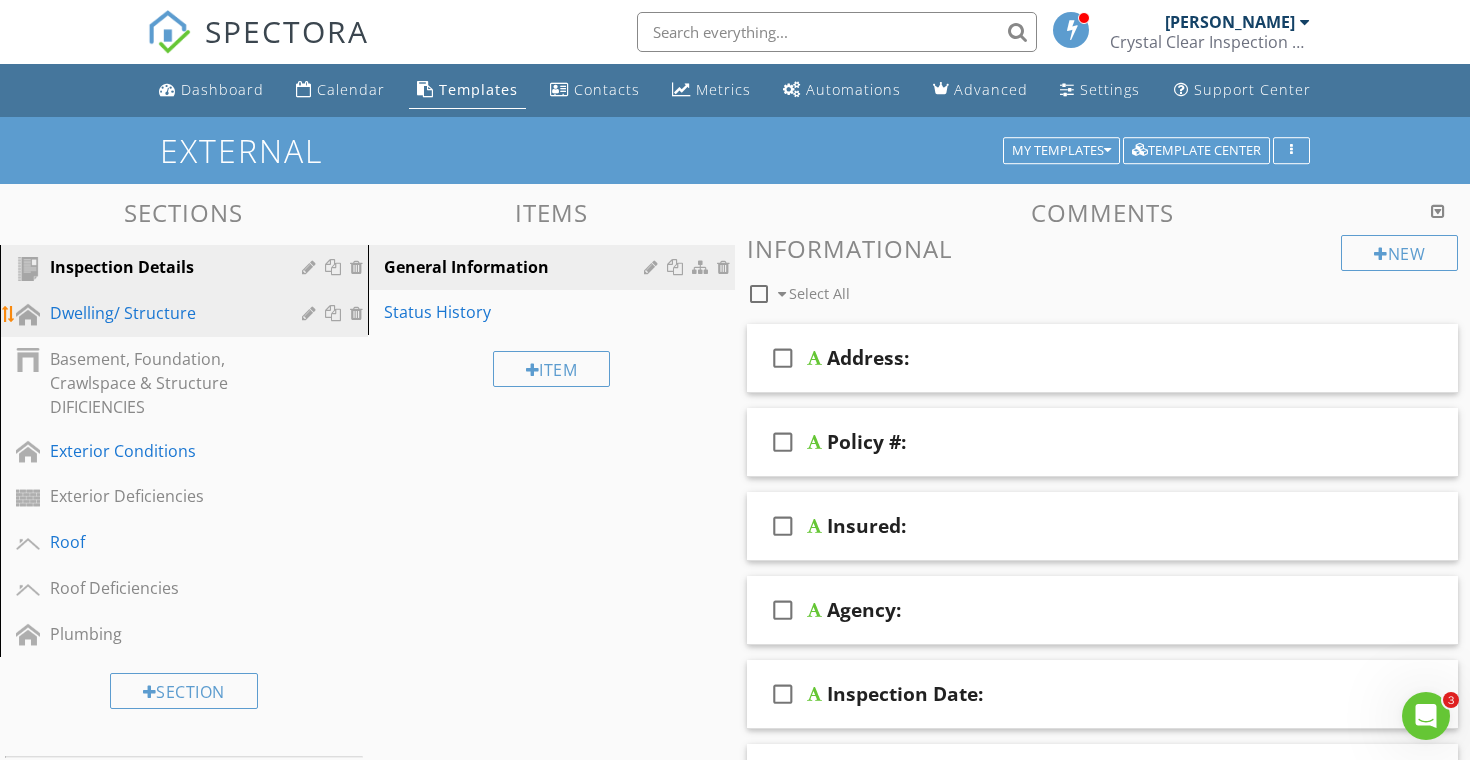 click on "Dwelling/ Structure" at bounding box center [161, 313] 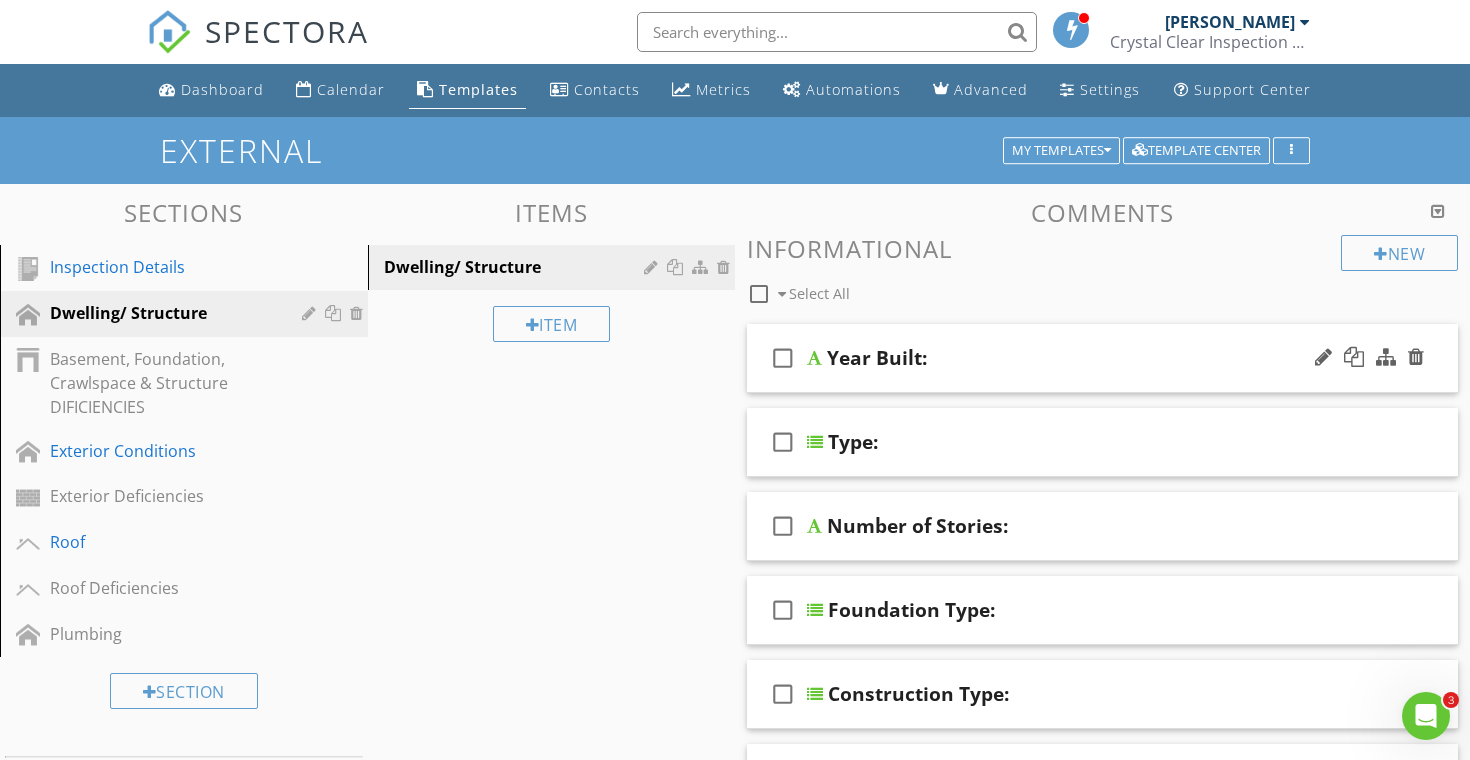click on "Year Built:" at bounding box center [877, 358] 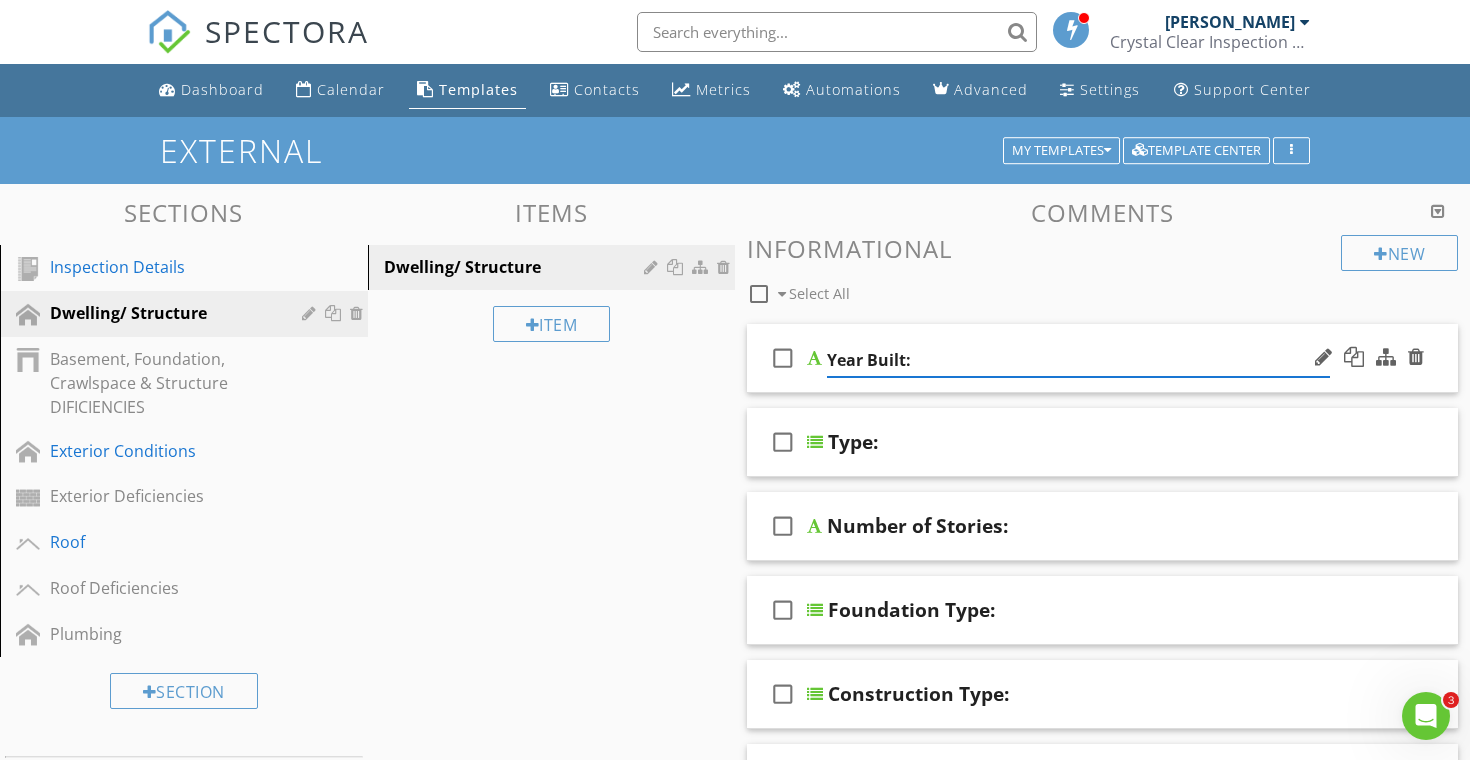 click on "check_box_outline_blank         Year Built:" at bounding box center (1102, 358) 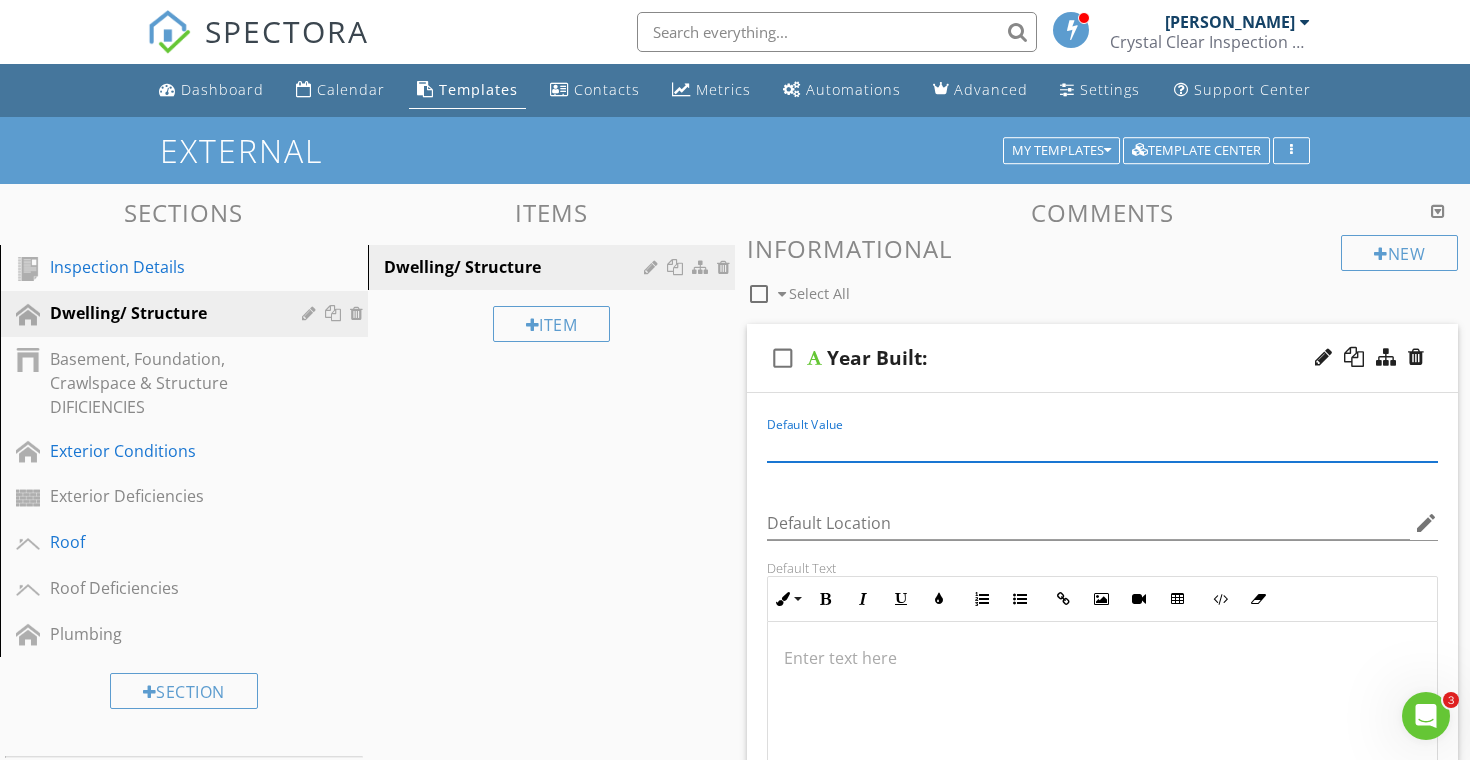 click at bounding box center (1102, 445) 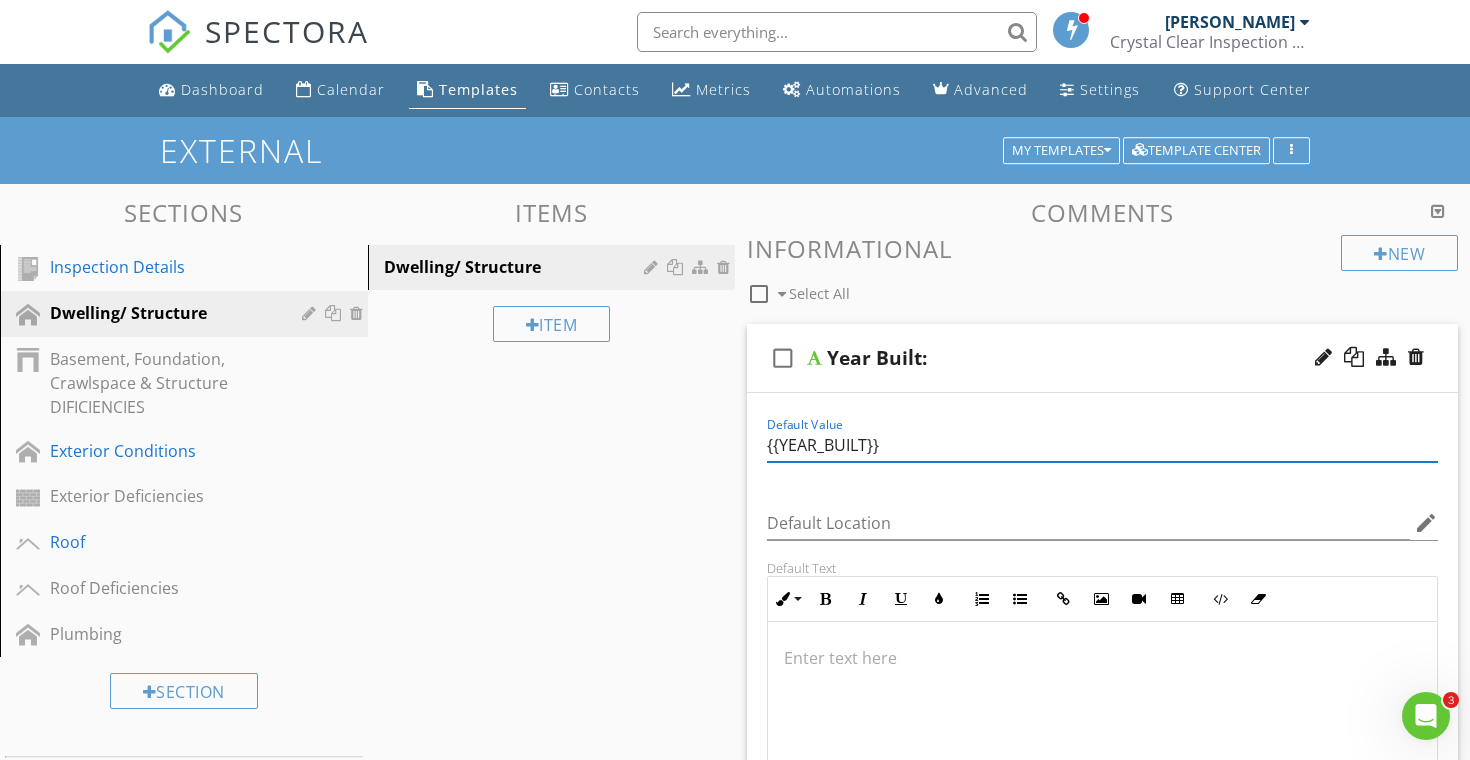 type on "{{YEAR_BUILT}}" 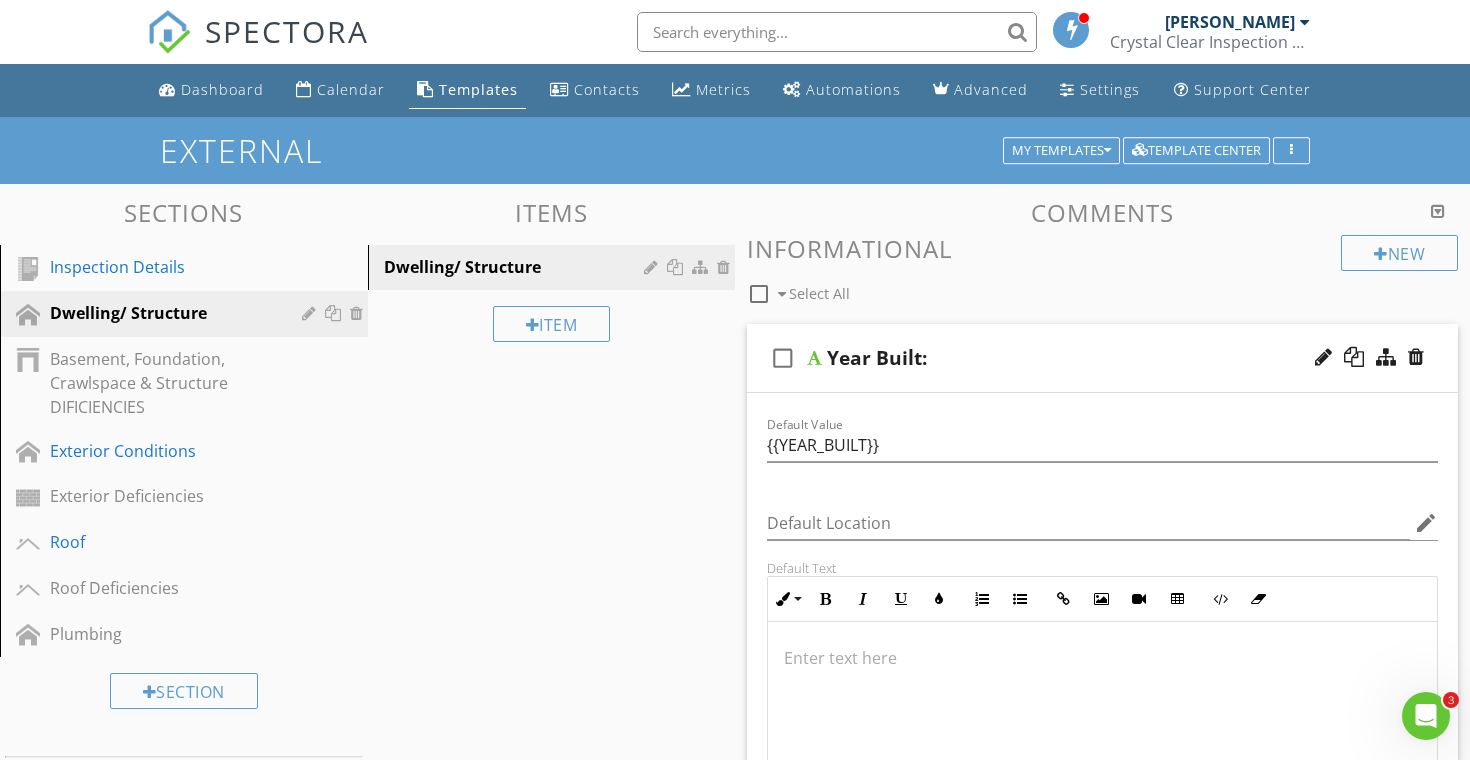 click on "check_box_outline_blank     Select All" at bounding box center (1044, 289) 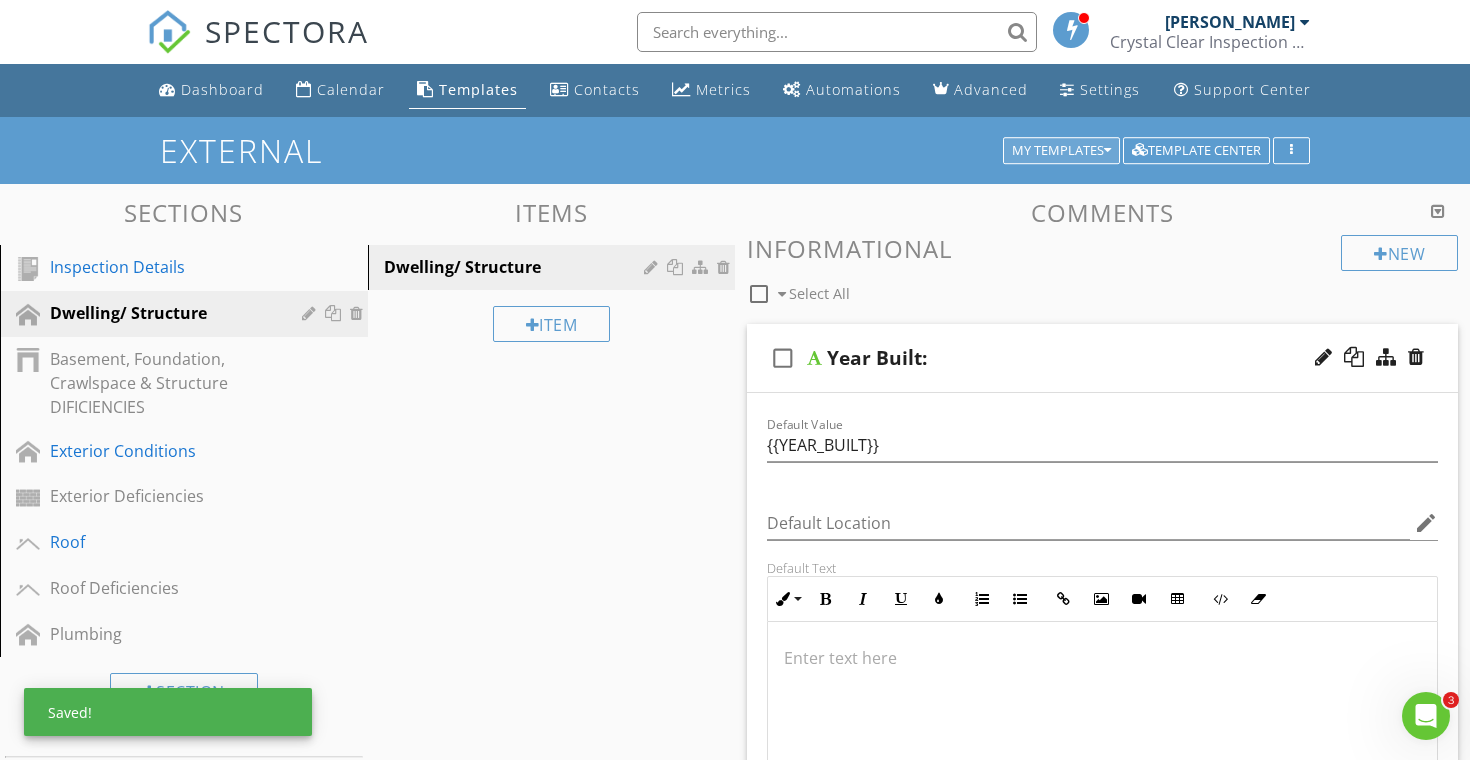 click on "My Templates" at bounding box center [1061, 151] 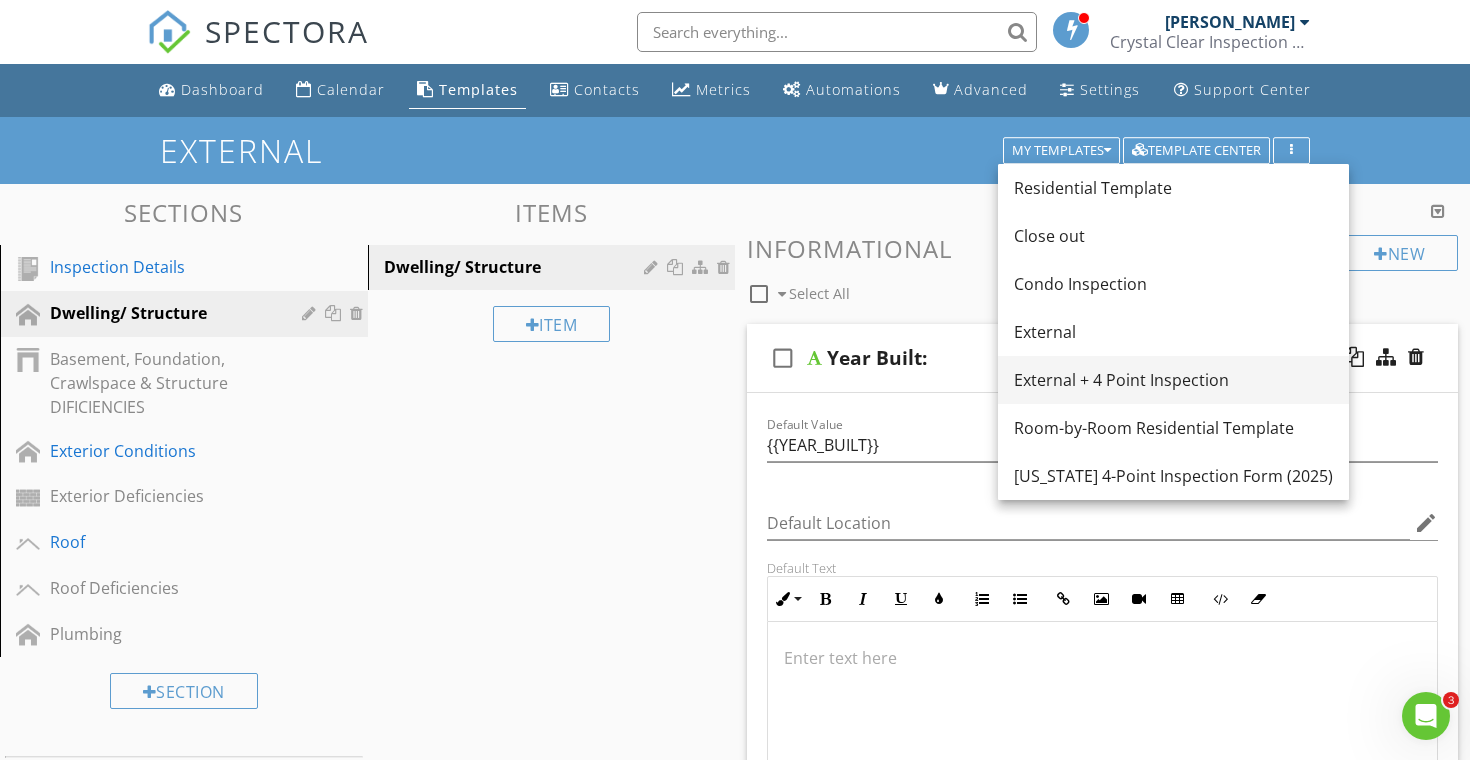 click on "External + 4 Point Inspection" at bounding box center (1173, 380) 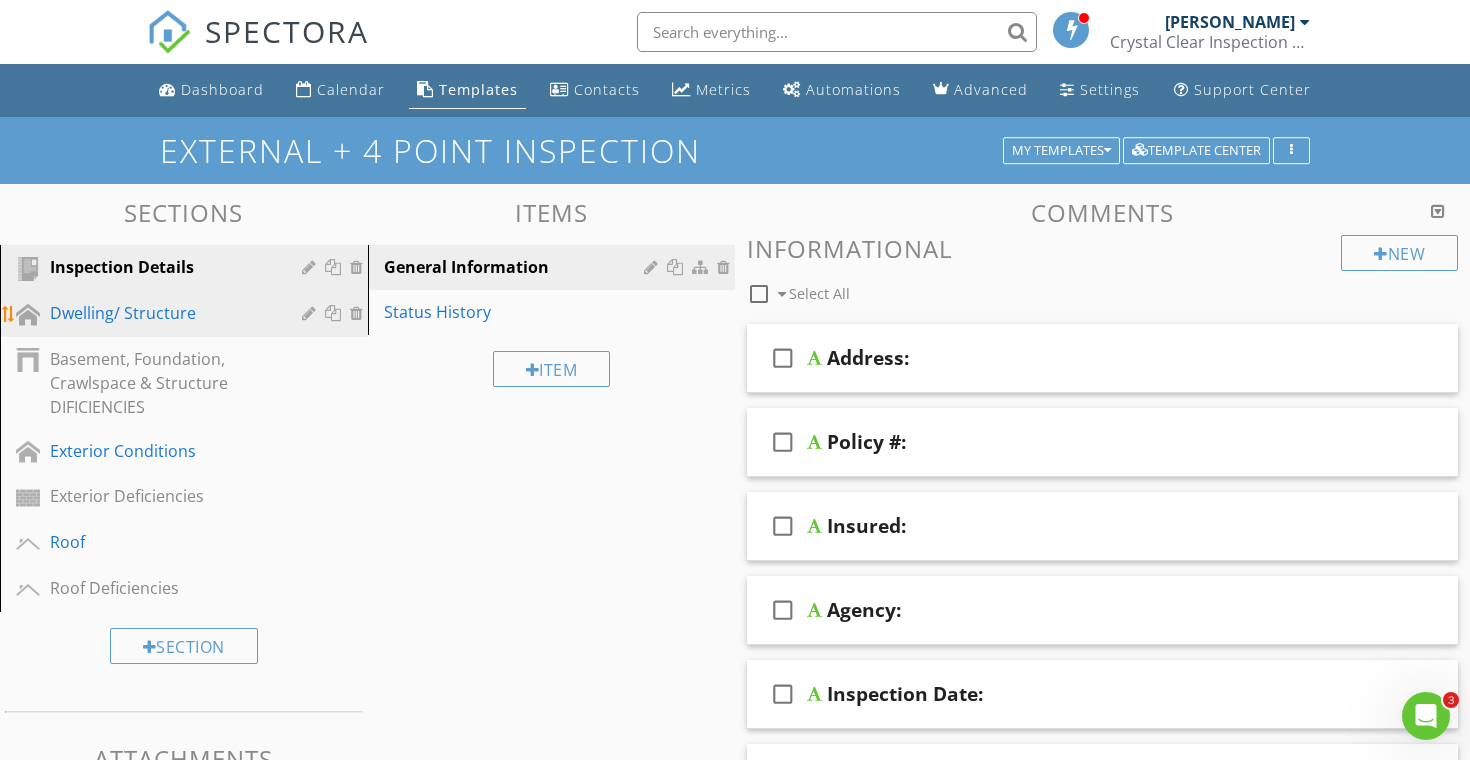 click on "Dwelling/ Structure" at bounding box center [161, 313] 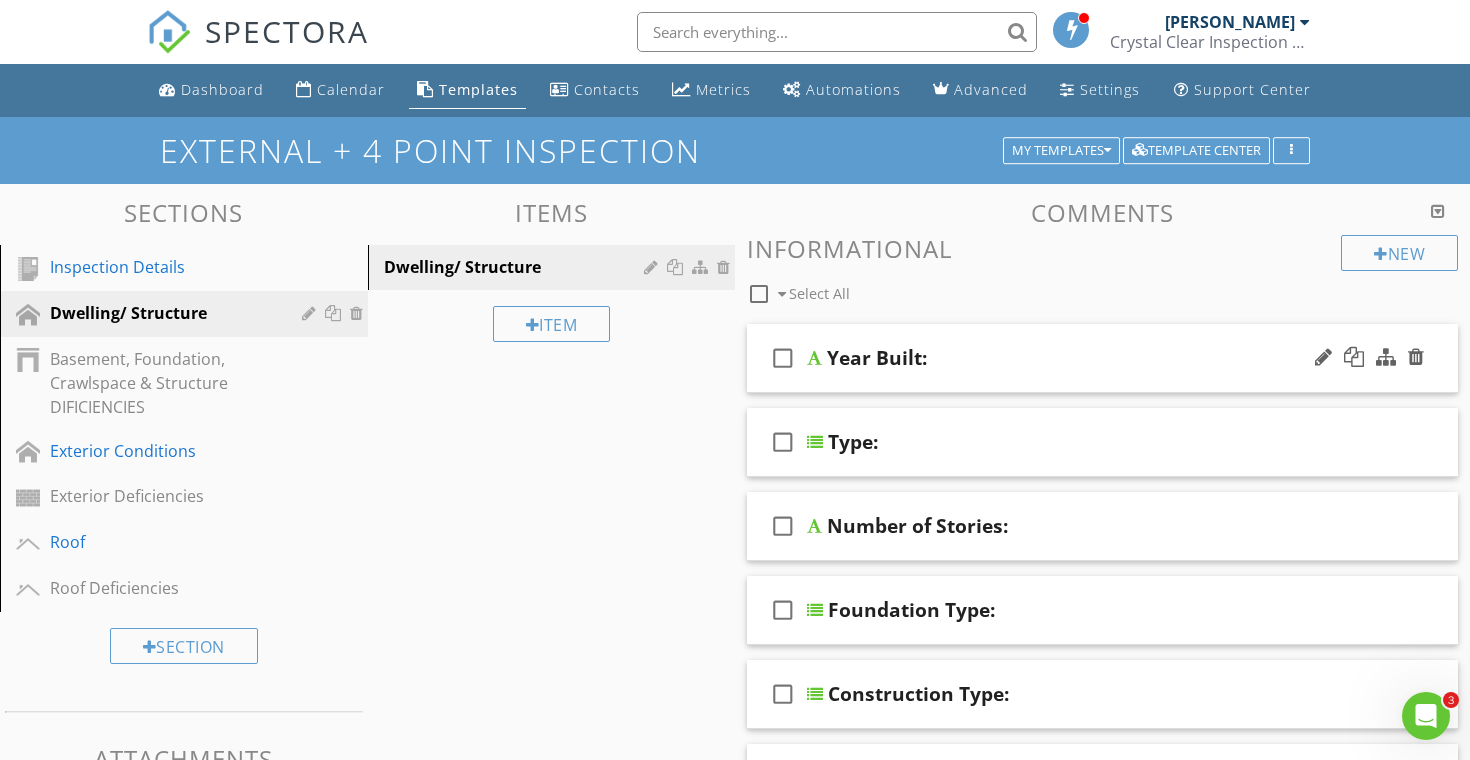 click on "Year Built:" at bounding box center [877, 358] 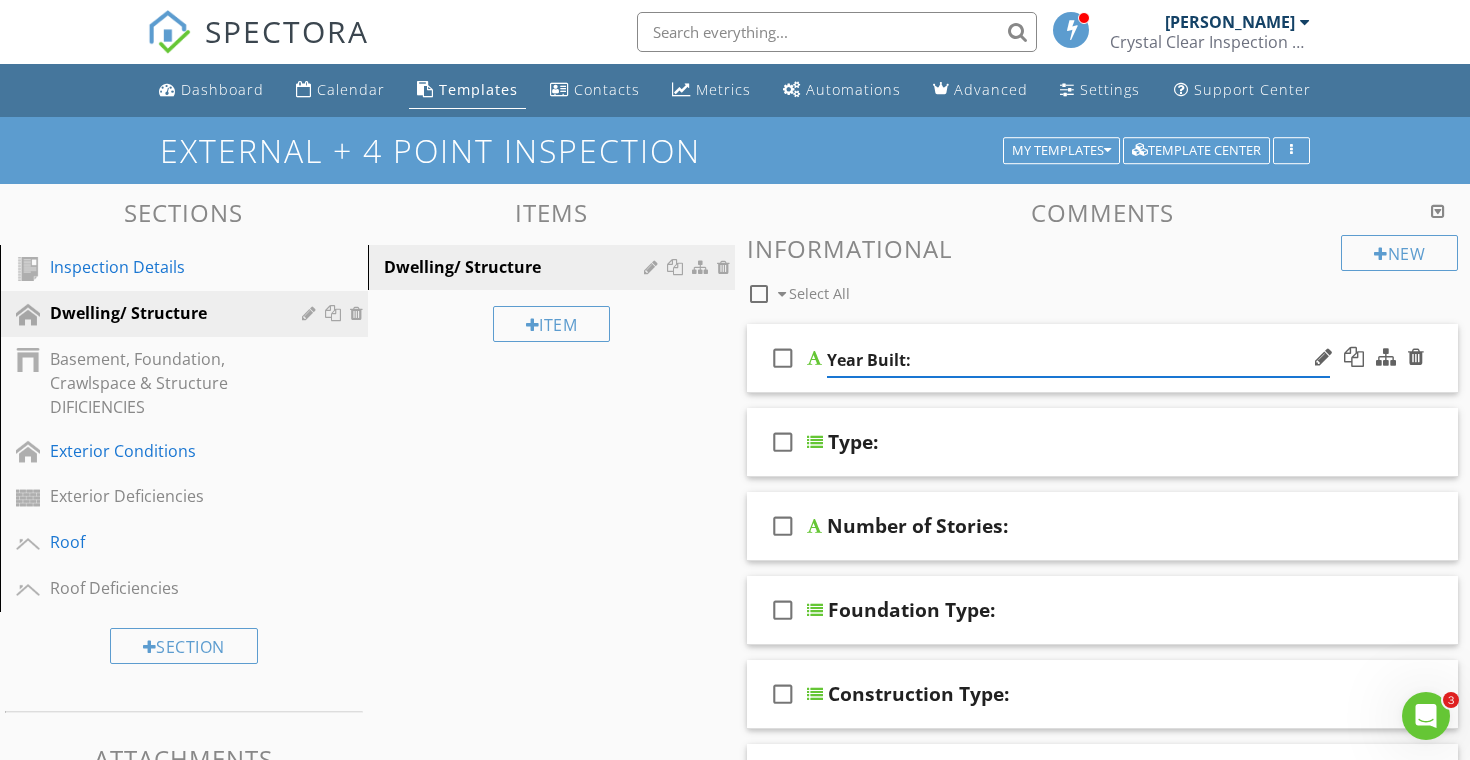 click on "Year Built:" at bounding box center (1078, 360) 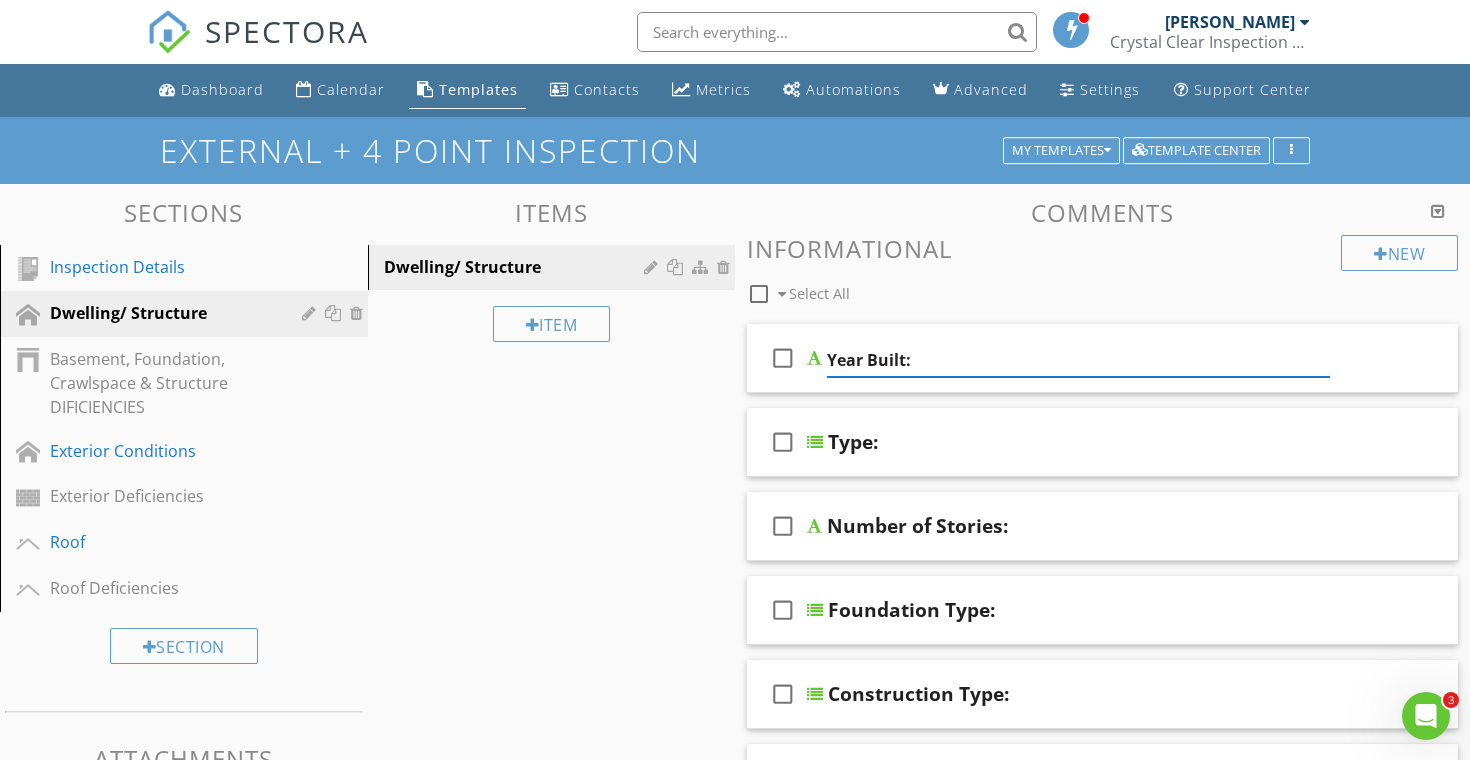 click on "Informational" at bounding box center (1102, 248) 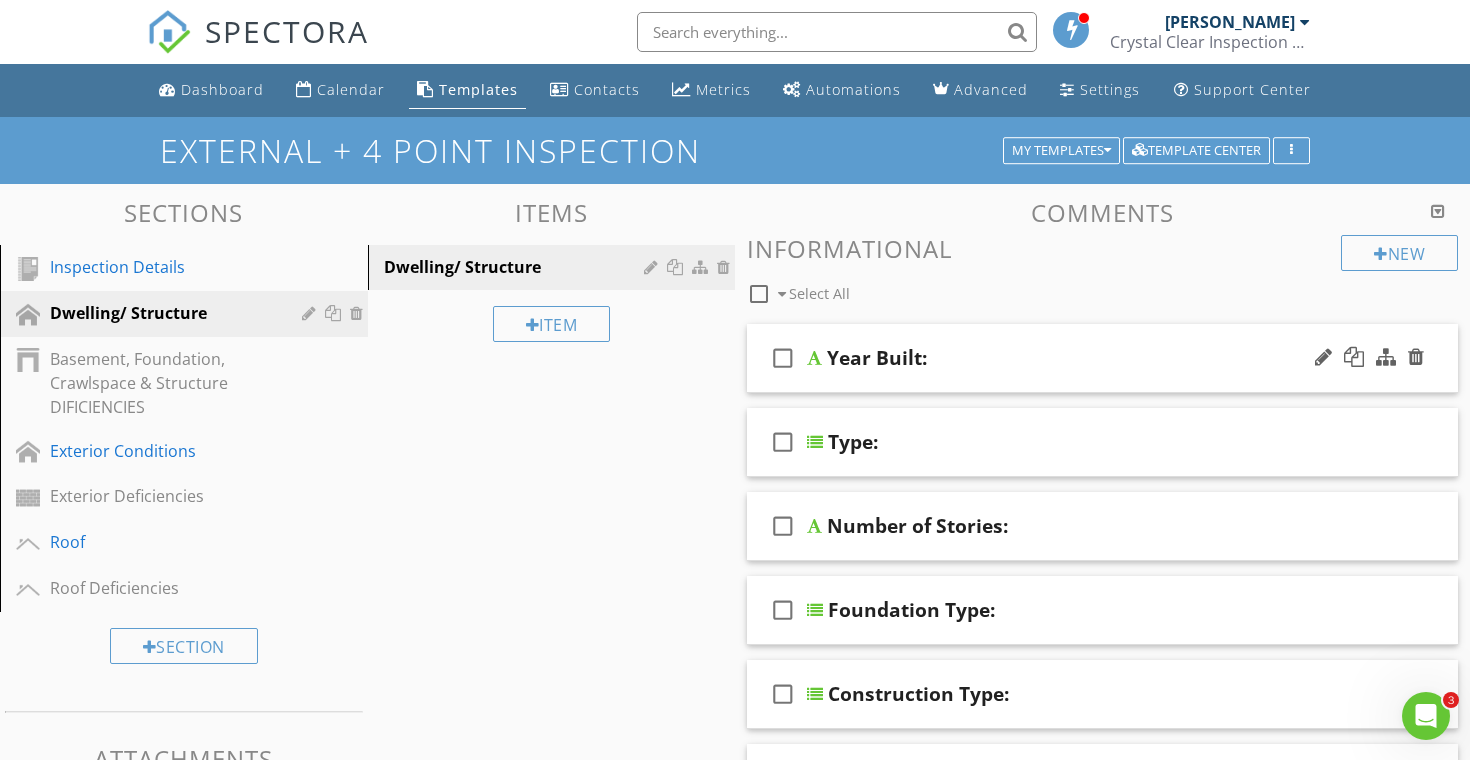 click on "check_box_outline_blank
Year Built:" at bounding box center [1102, 358] 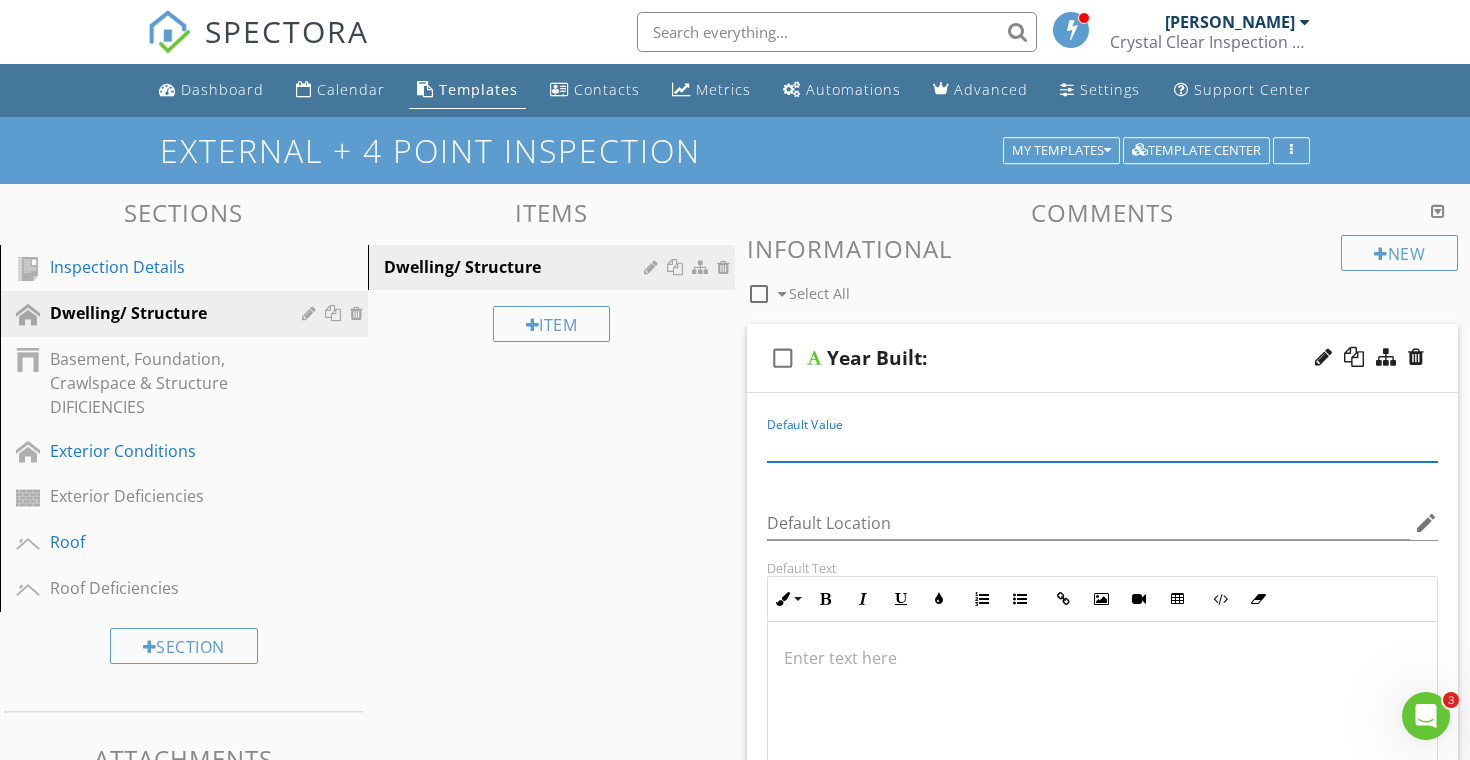 click at bounding box center (1102, 445) 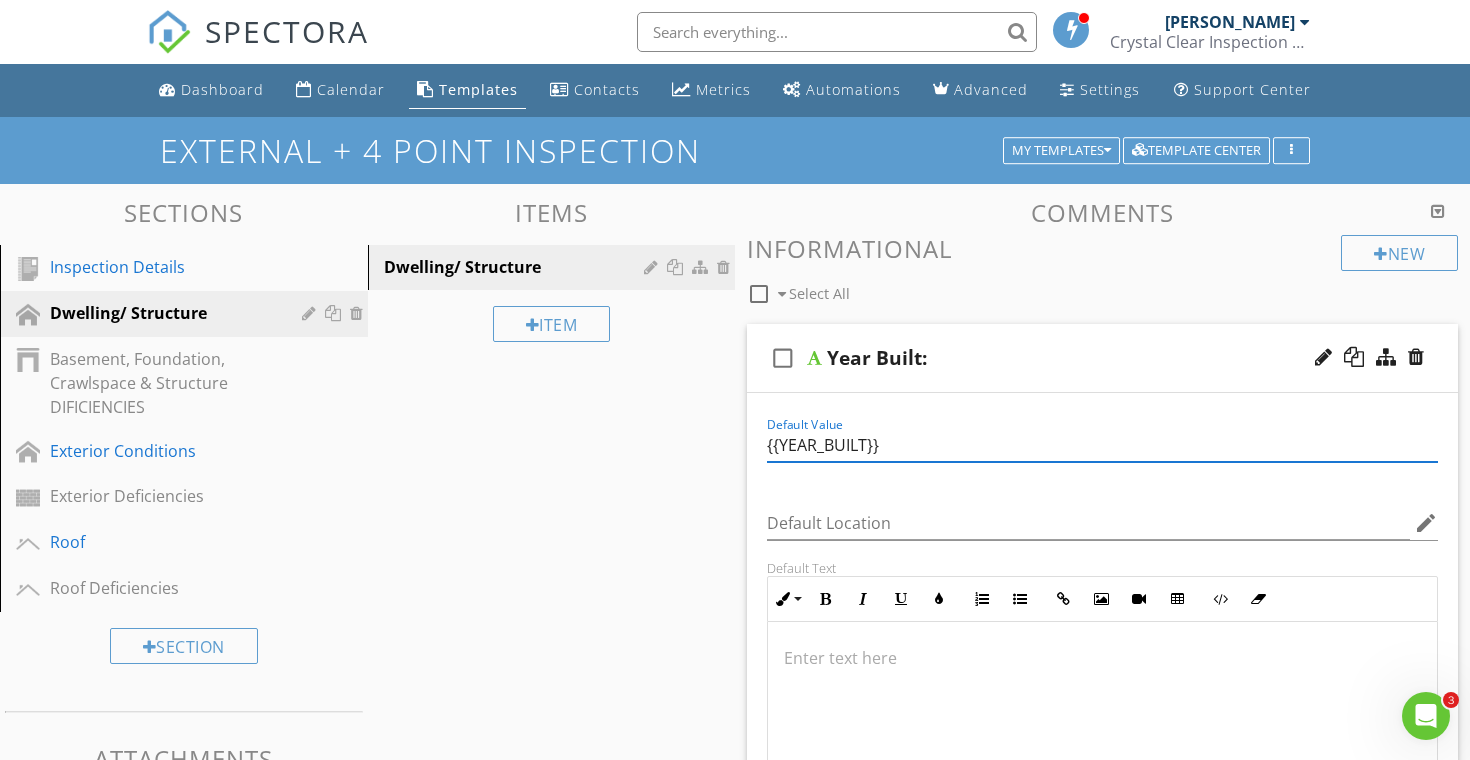 type on "{{YEAR_BUILT}}" 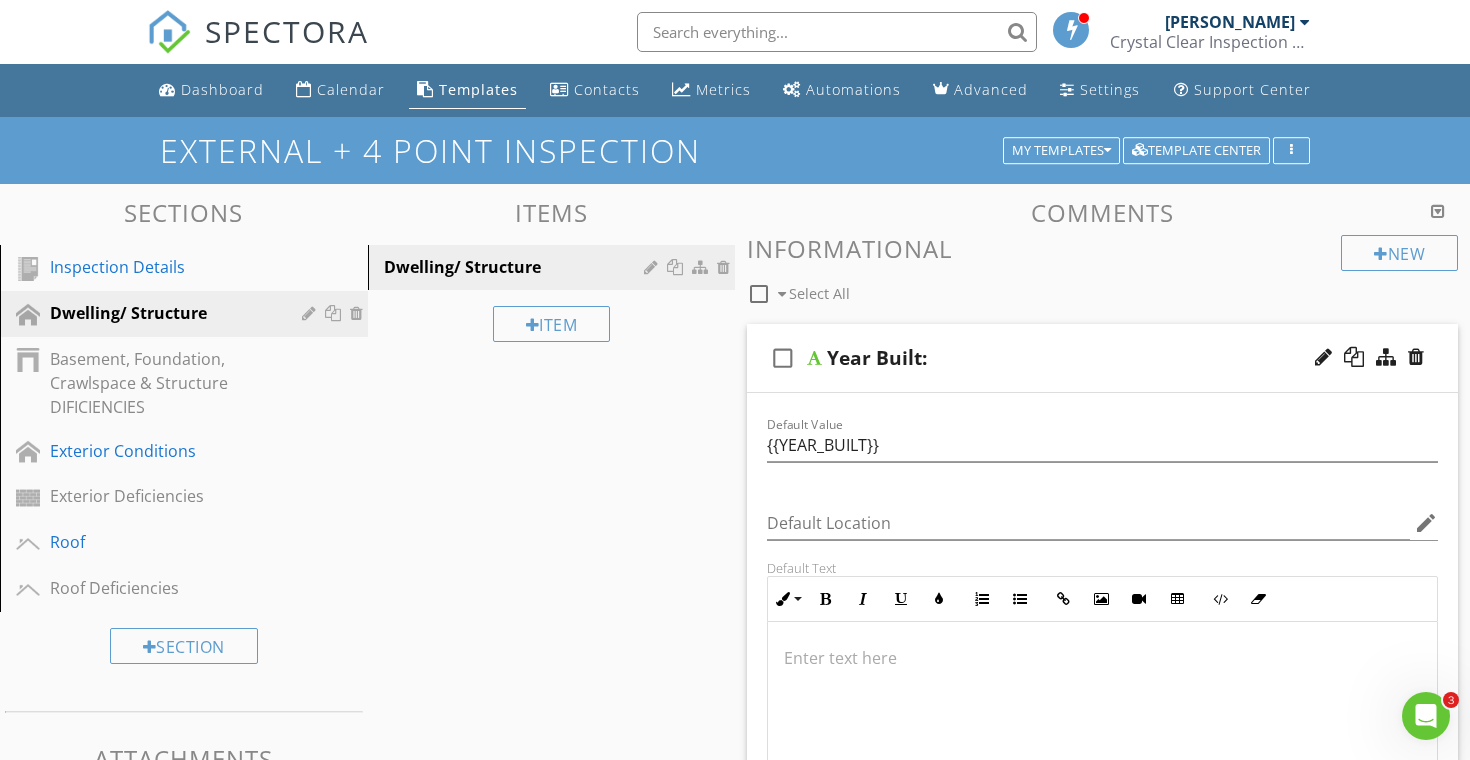 click on "check_box_outline_blank     Select All" at bounding box center (1044, 289) 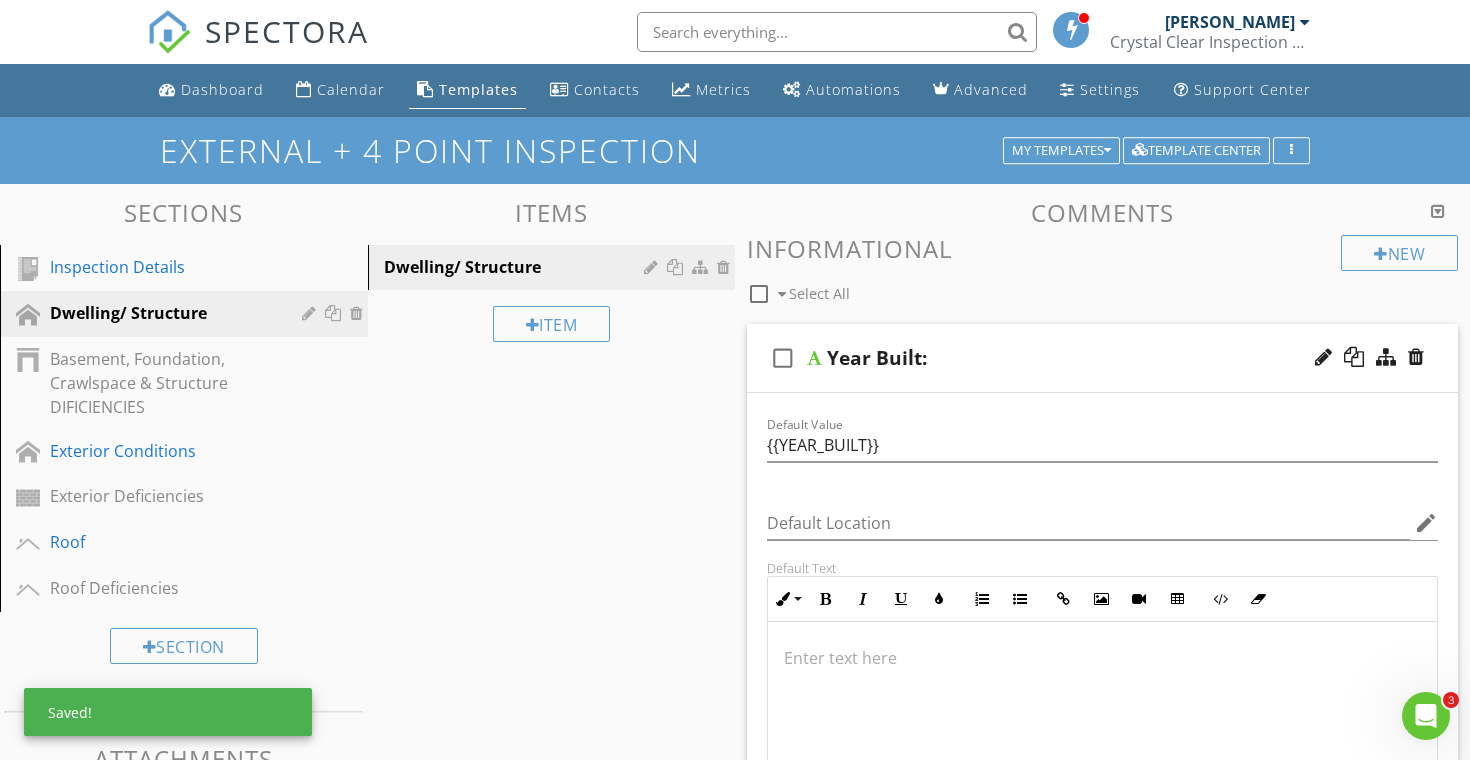 click on "External + 4 Point Inspection
My Templates
Template Center" at bounding box center [735, 150] 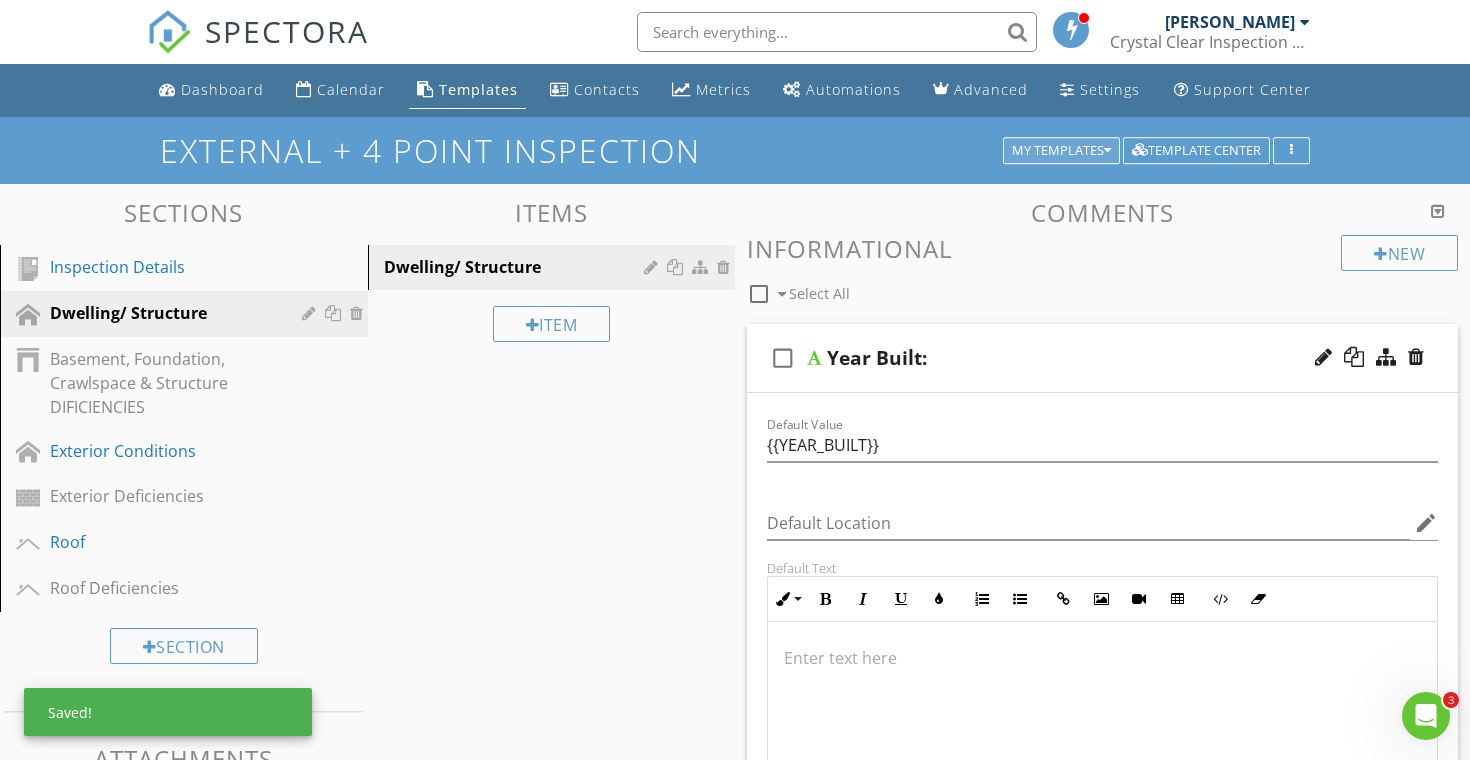 click on "My Templates" at bounding box center [1061, 151] 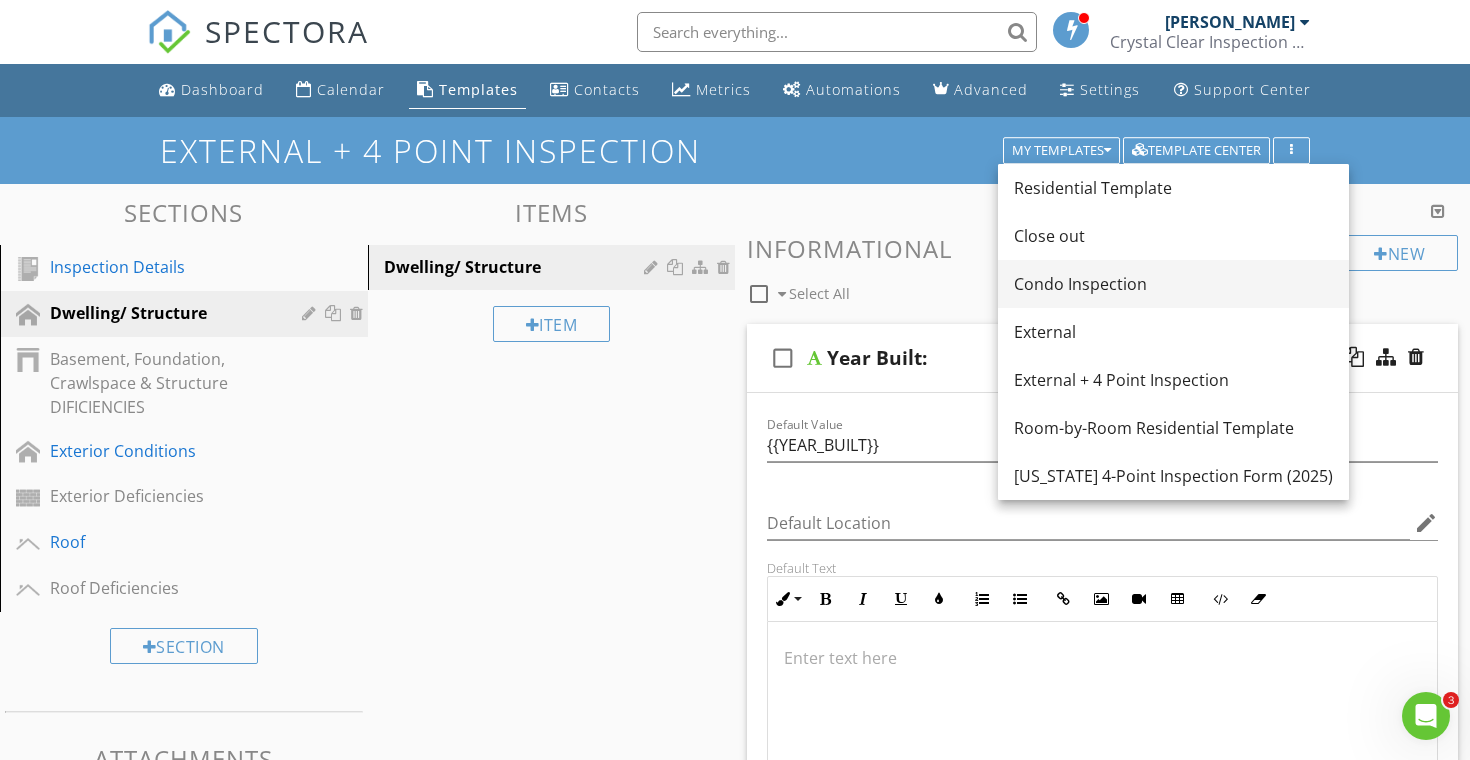 click on "Condo Inspection" at bounding box center (1173, 284) 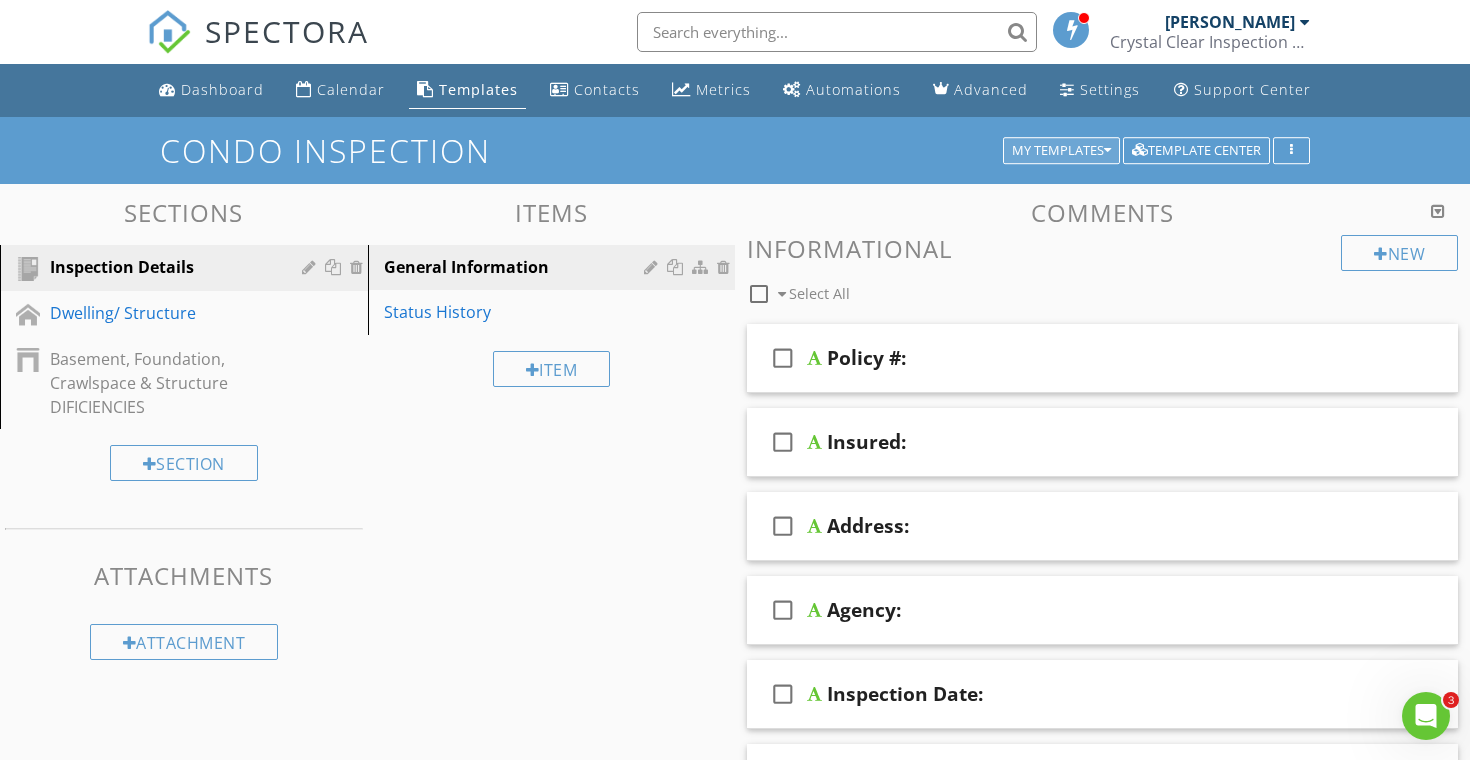 click on "My Templates" at bounding box center [1061, 151] 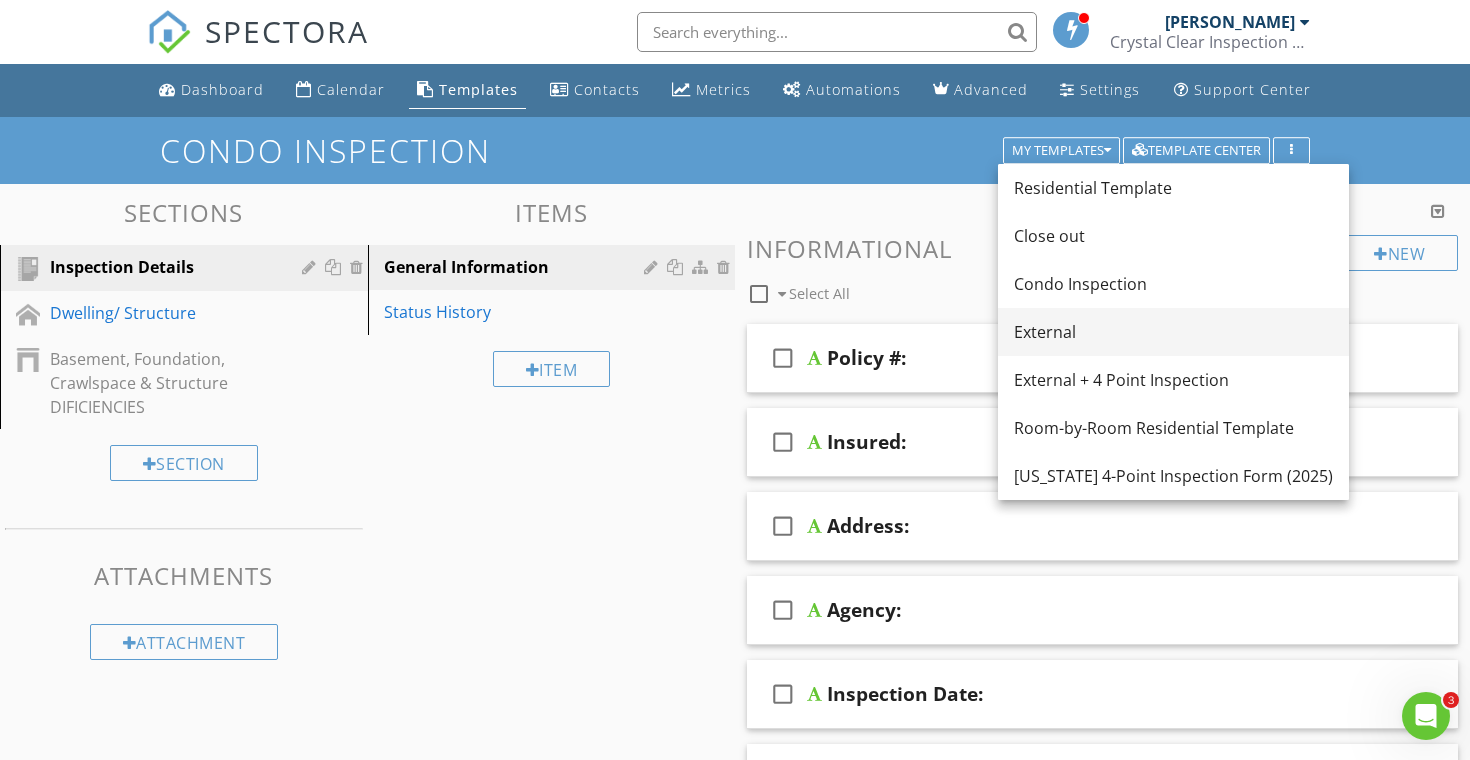 click on "External" at bounding box center [1173, 332] 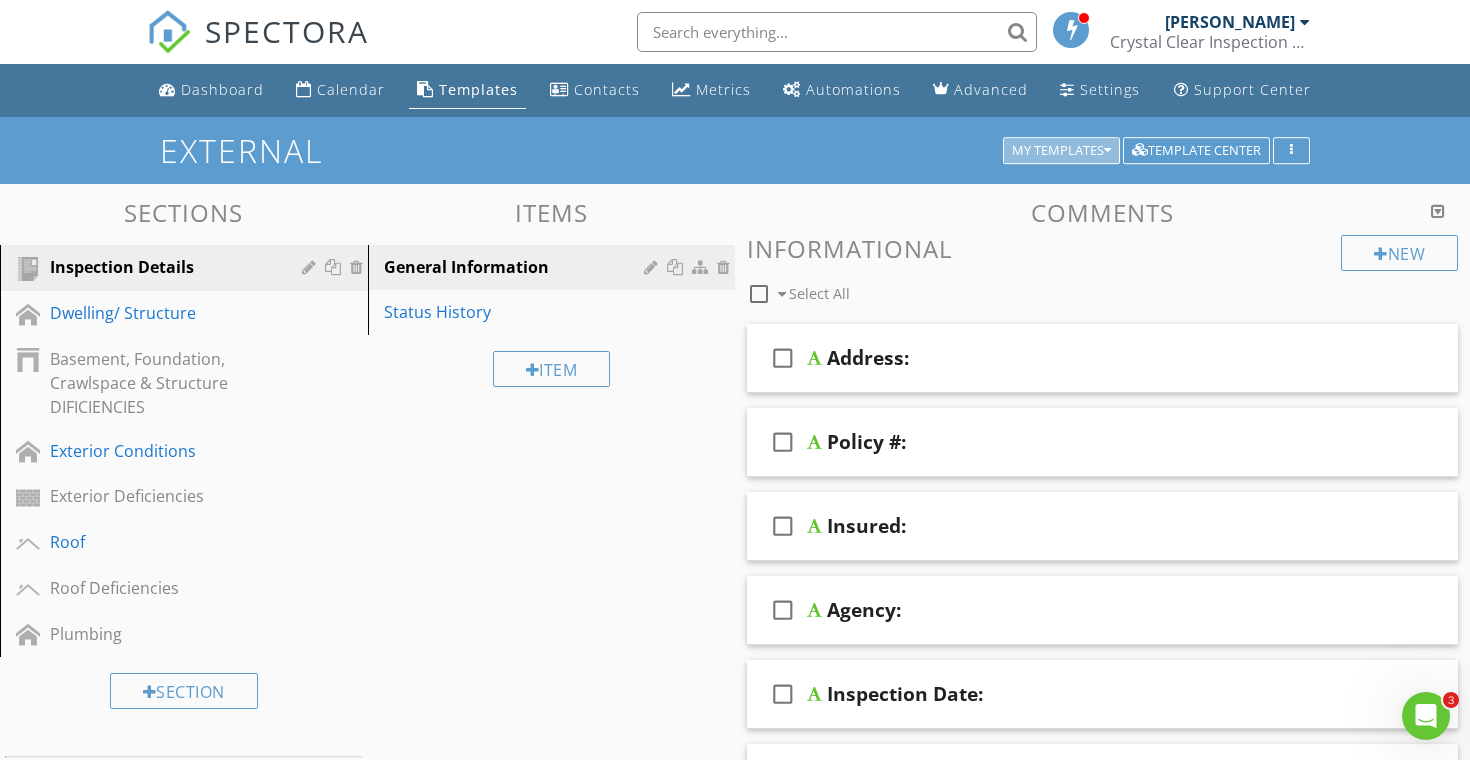 click on "My Templates" at bounding box center [1061, 151] 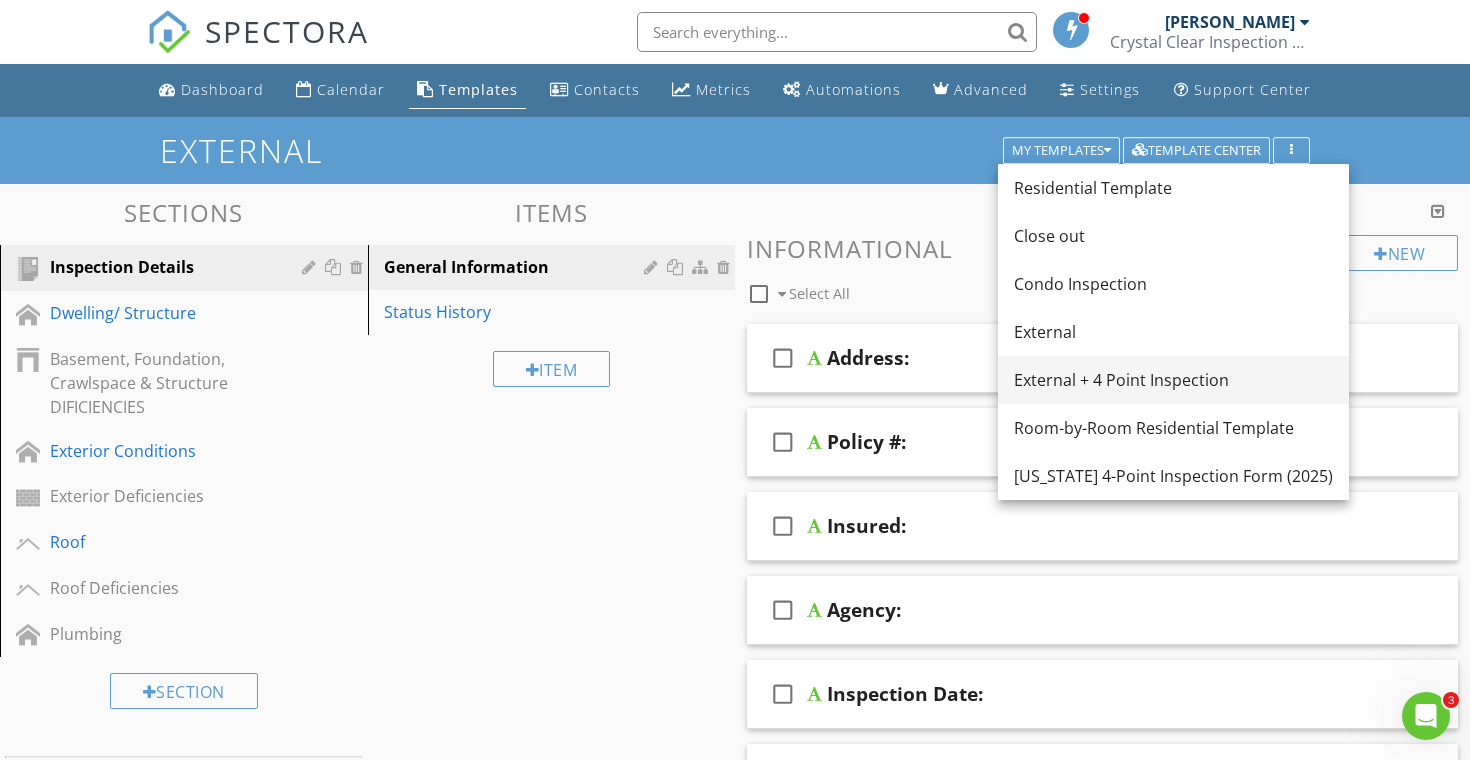 click on "External + 4 Point Inspection" at bounding box center (1173, 380) 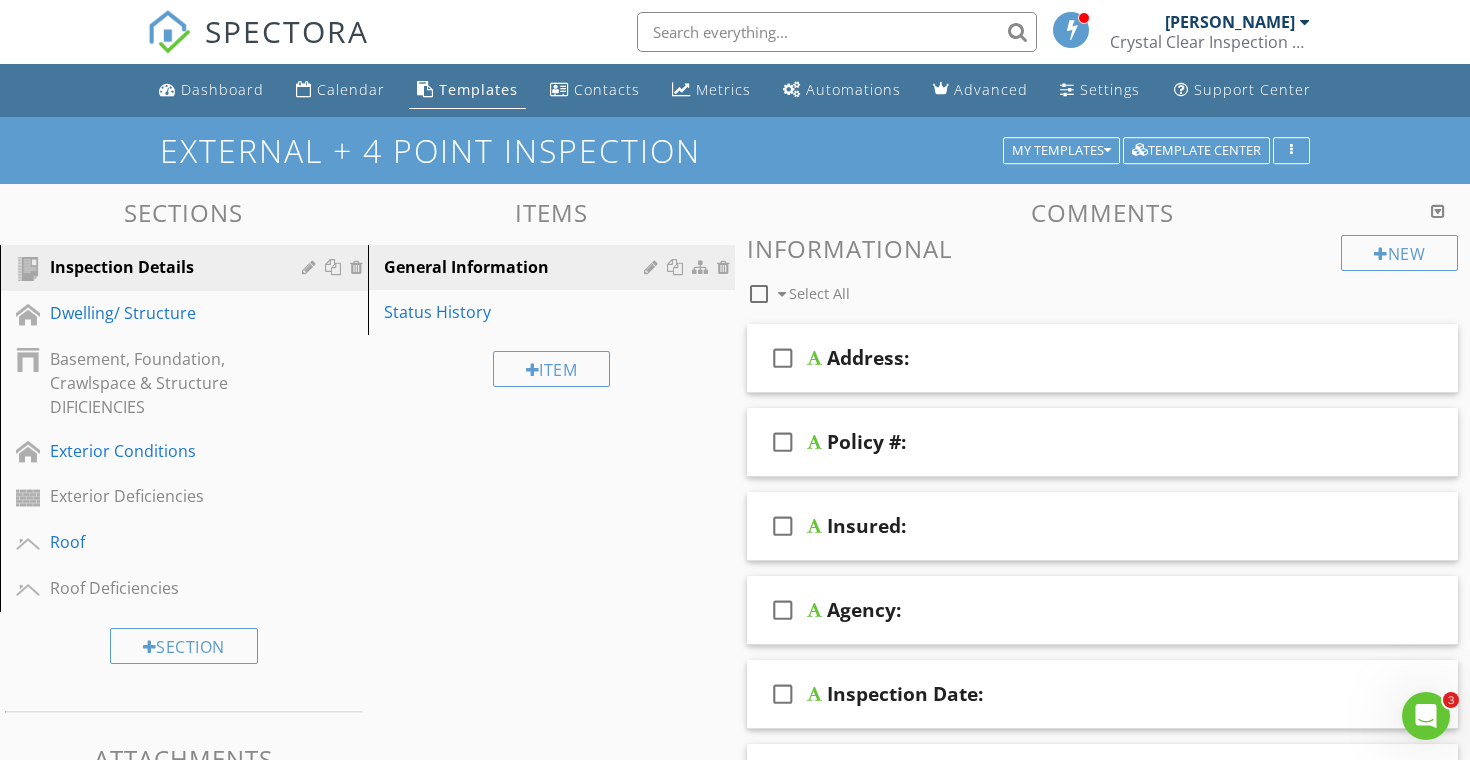 click on "External + 4 Point Inspection
My Templates
Template Center" at bounding box center [735, 150] 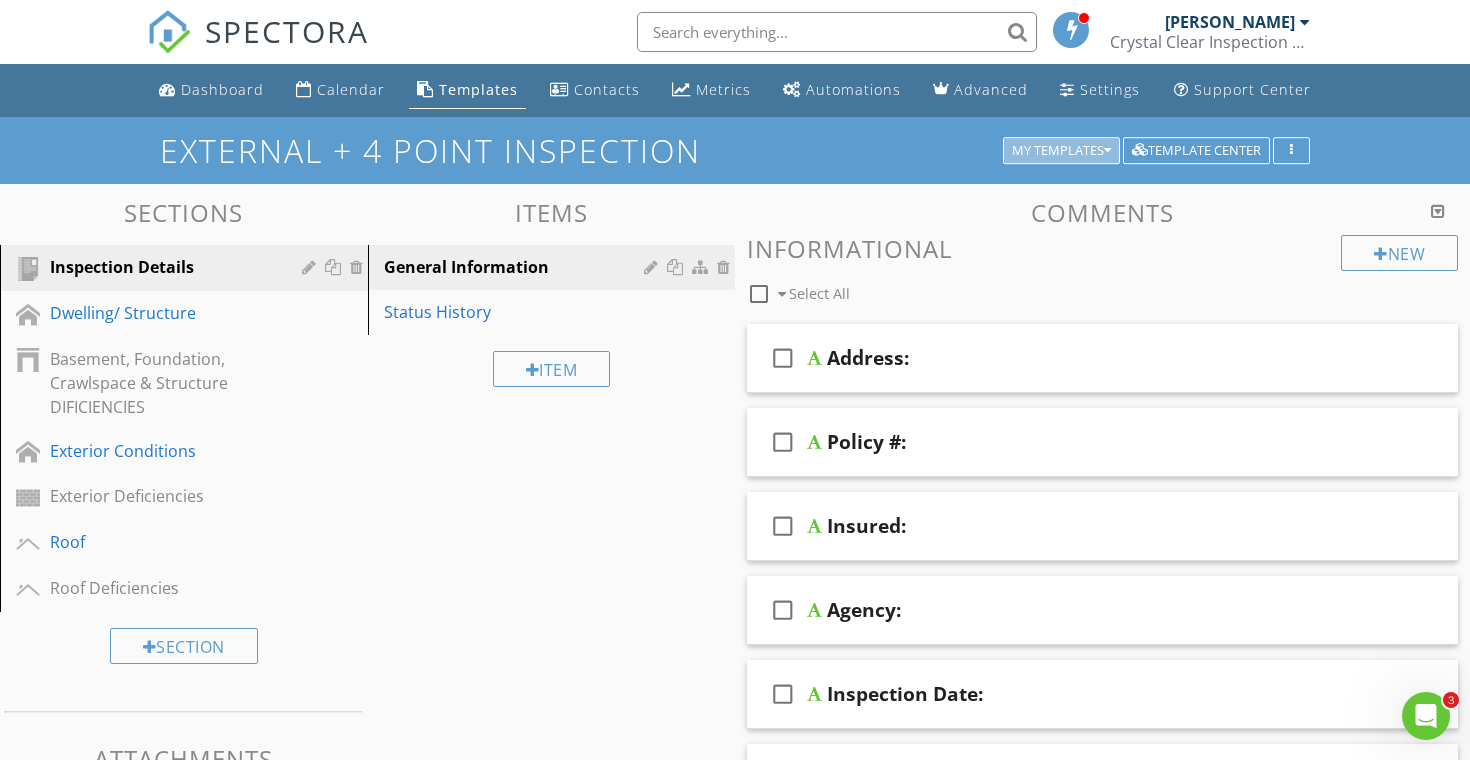 click on "My Templates" at bounding box center [1061, 151] 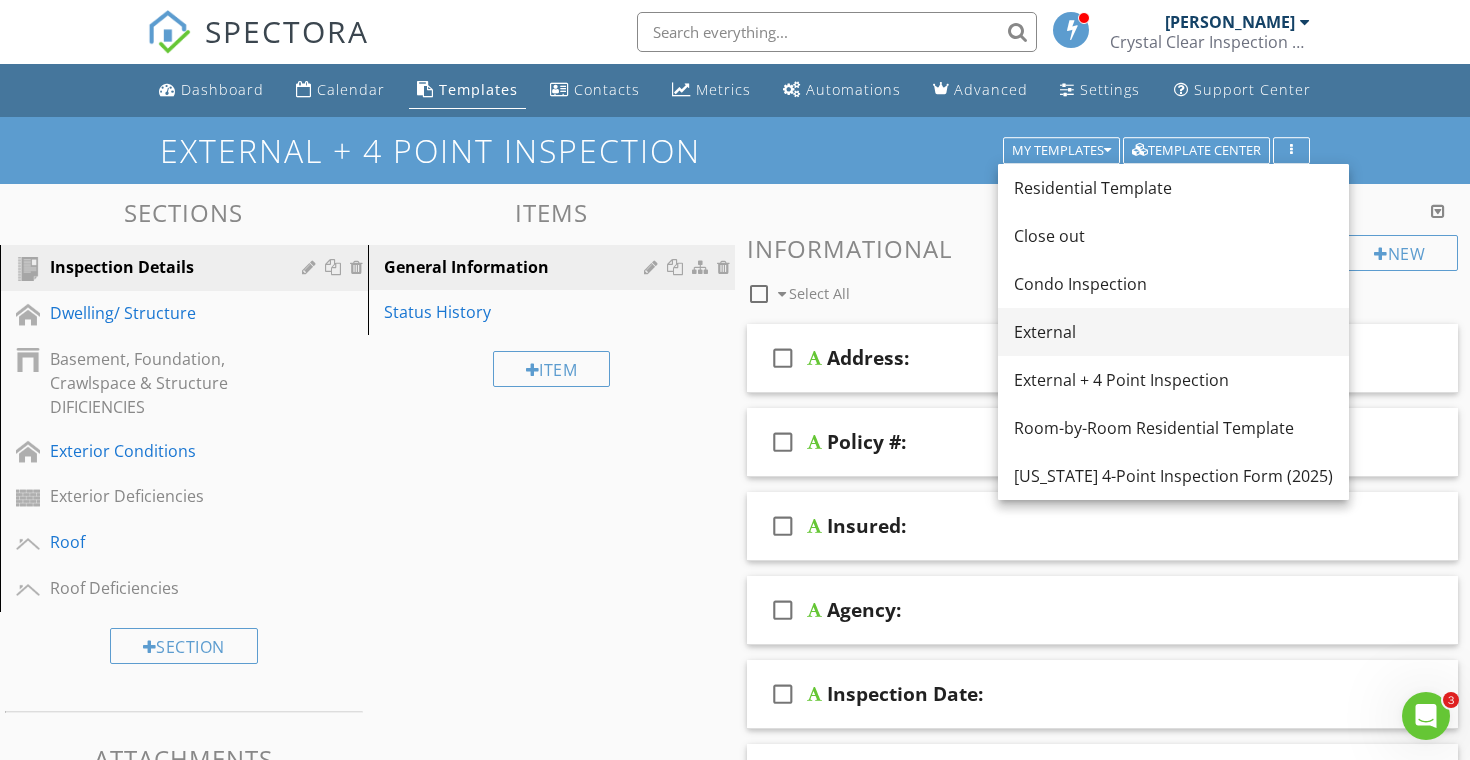 click on "External" at bounding box center [1173, 332] 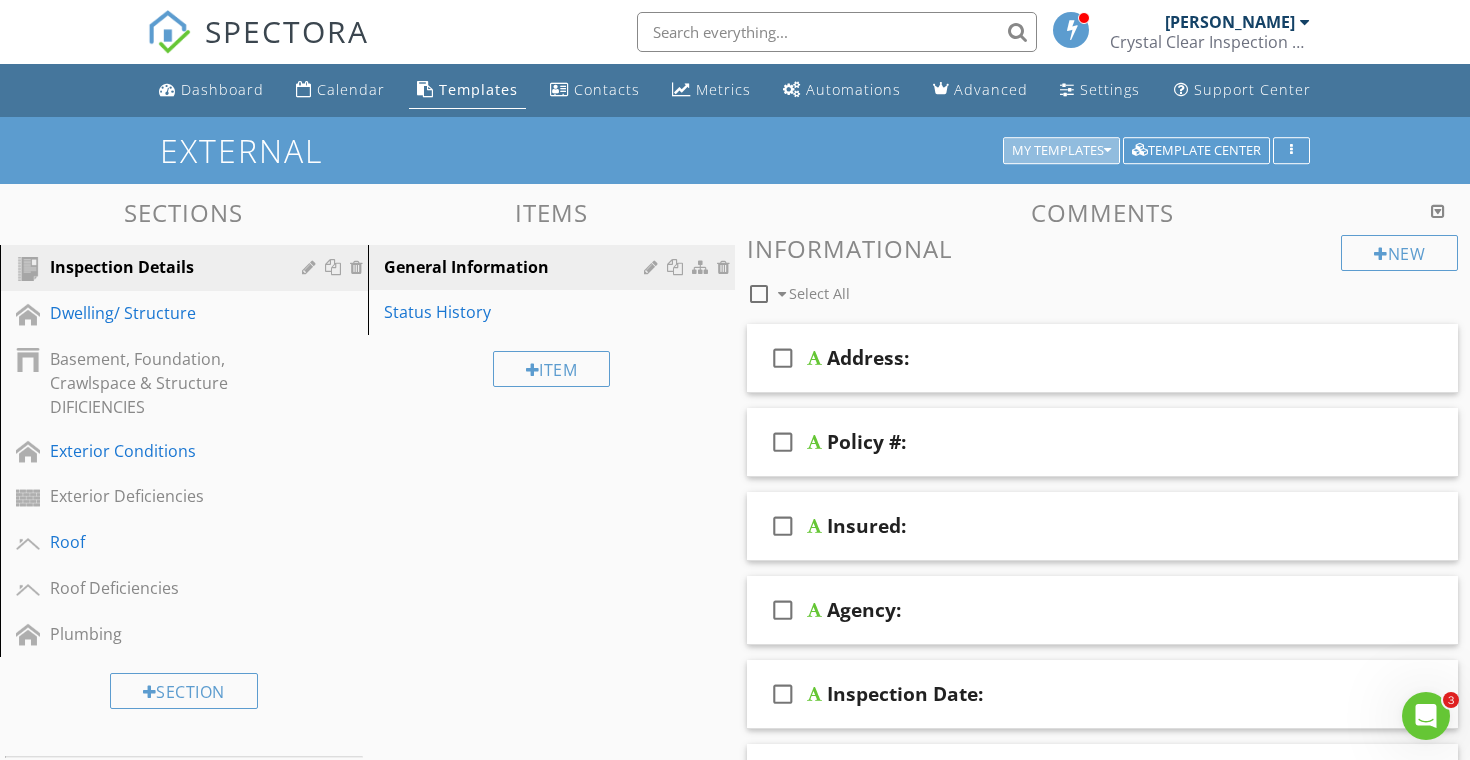 click on "My Templates" at bounding box center (1061, 151) 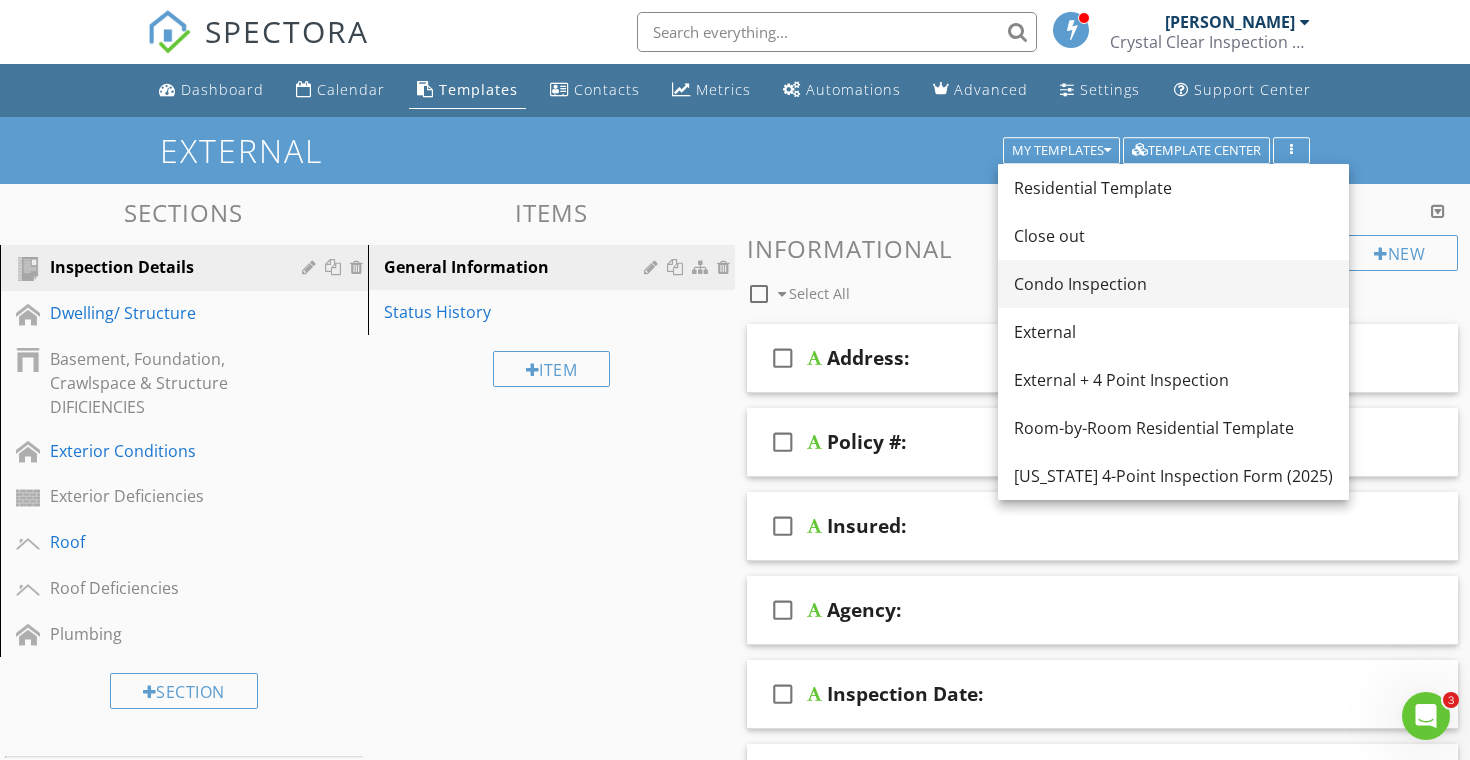 click on "Condo Inspection" at bounding box center [1173, 284] 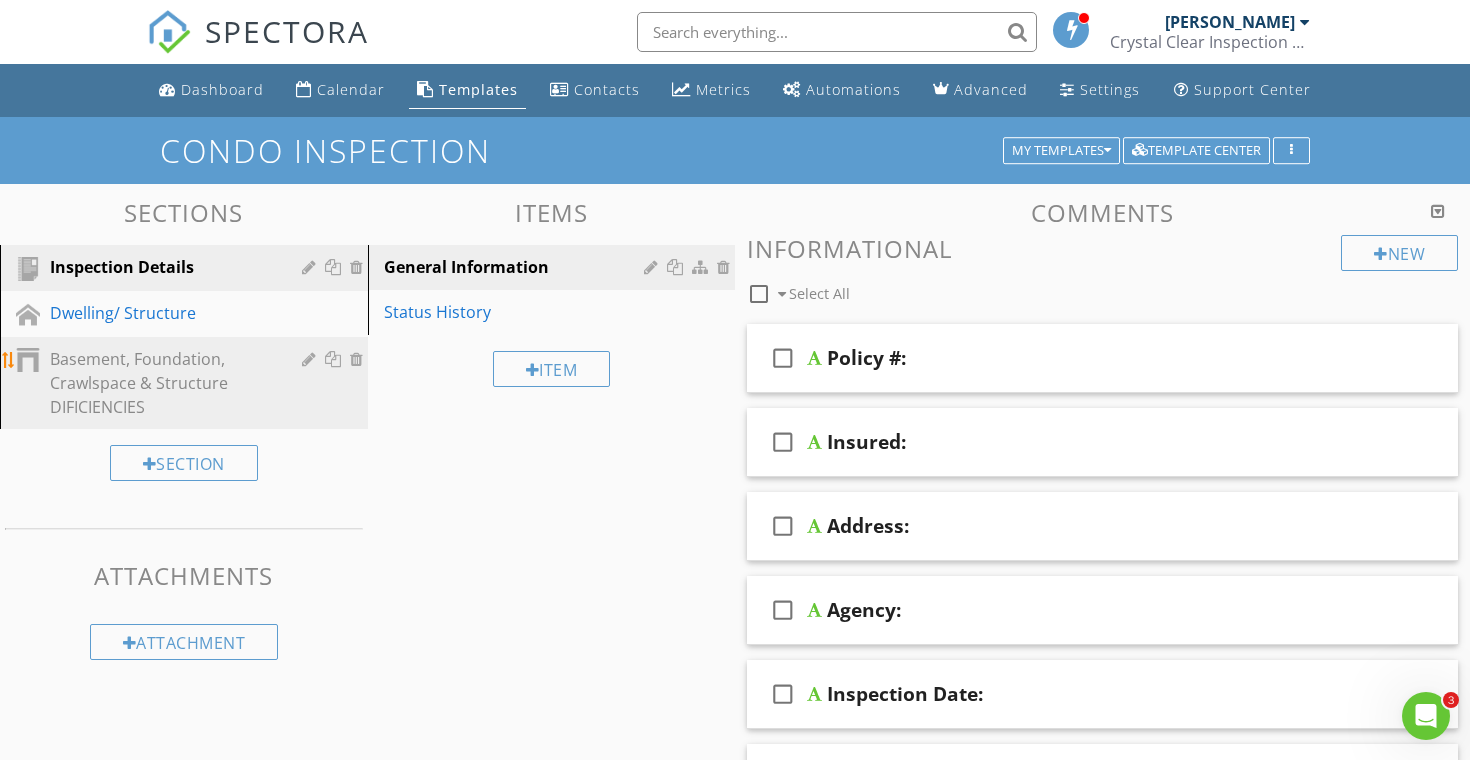 click on "Basement, Foundation, Crawlspace & Structure DIFICIENCIES" at bounding box center (187, 383) 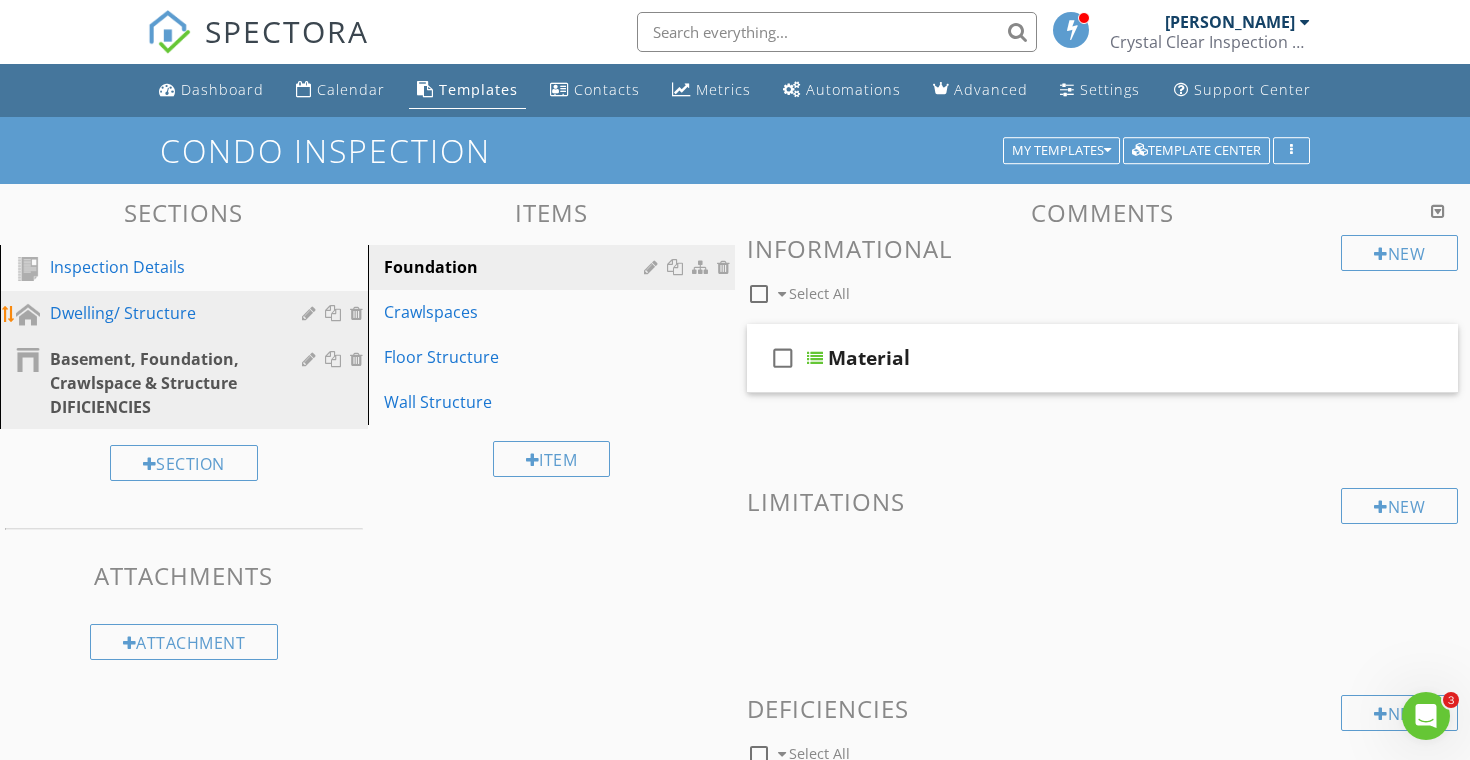 click on "Dwelling/ Structure" at bounding box center [161, 313] 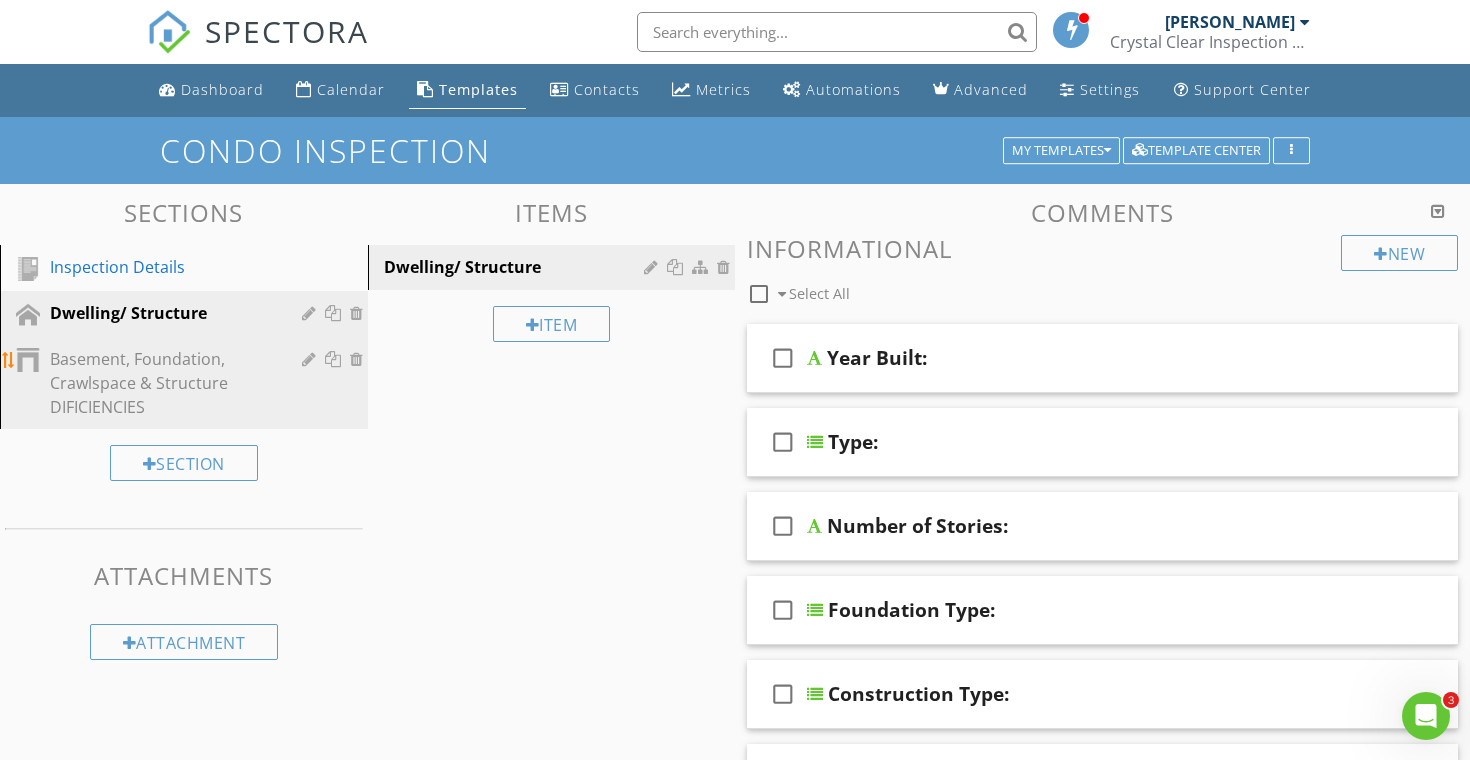 click on "Basement, Foundation, Crawlspace & Structure DIFICIENCIES" at bounding box center [161, 383] 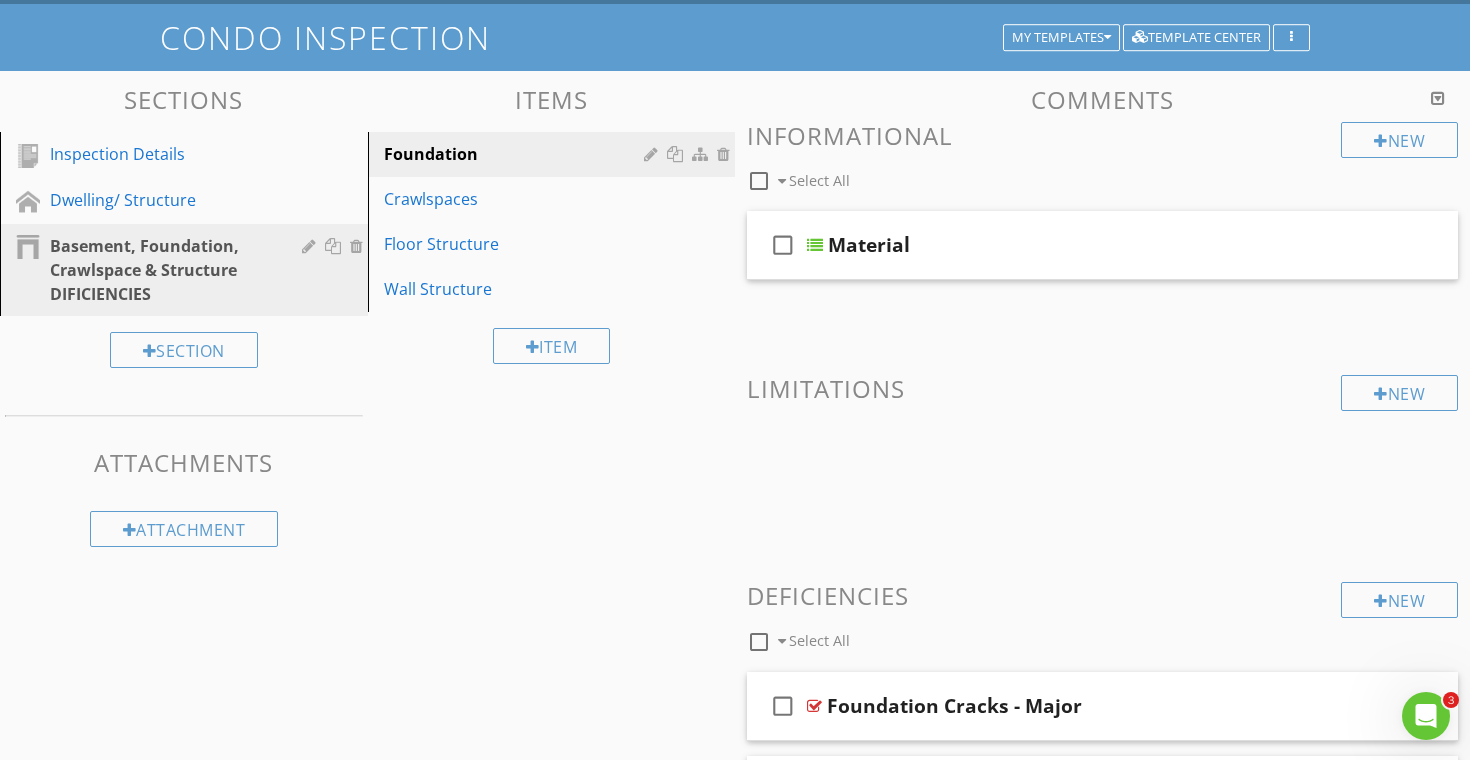 scroll, scrollTop: 0, scrollLeft: 0, axis: both 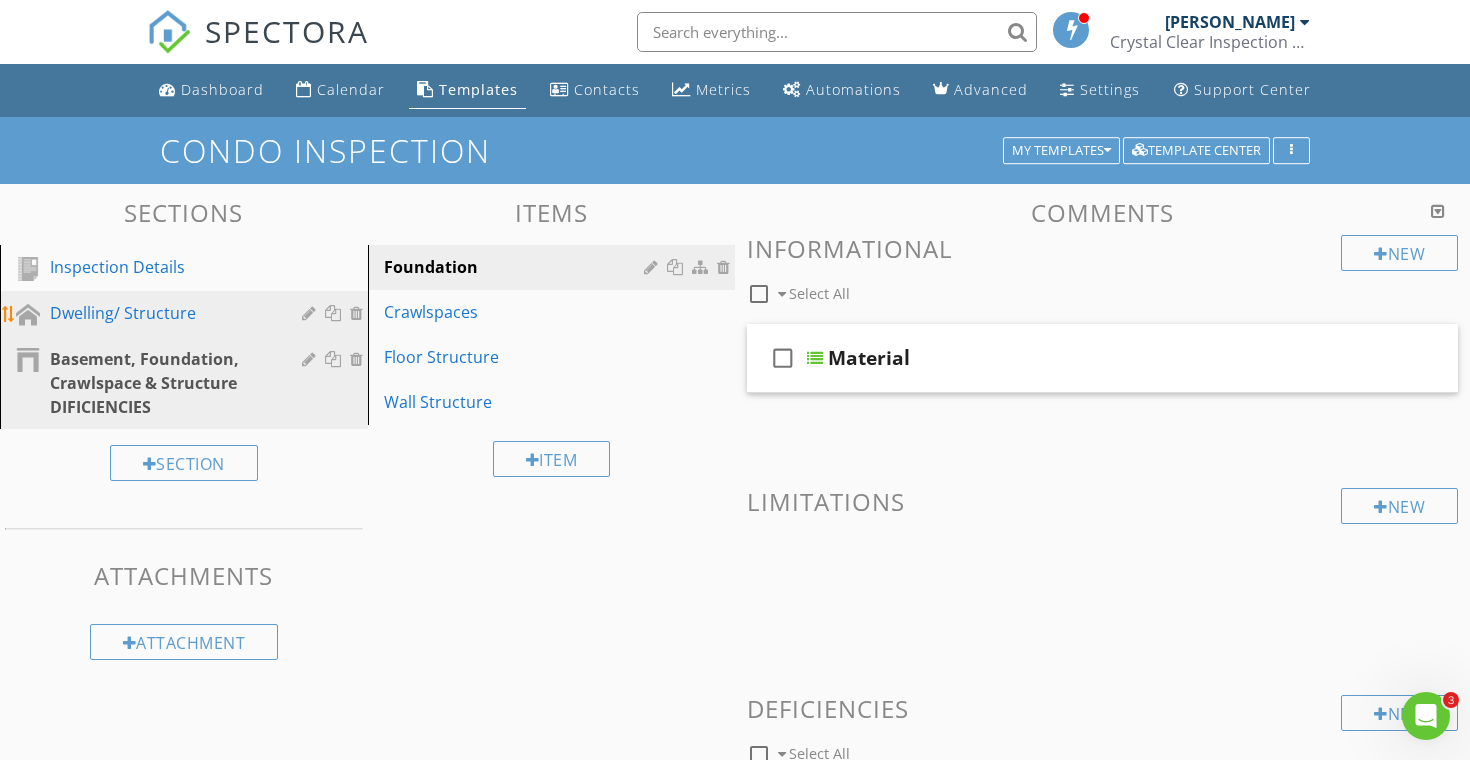 click on "Dwelling/ Structure" at bounding box center (199, 314) 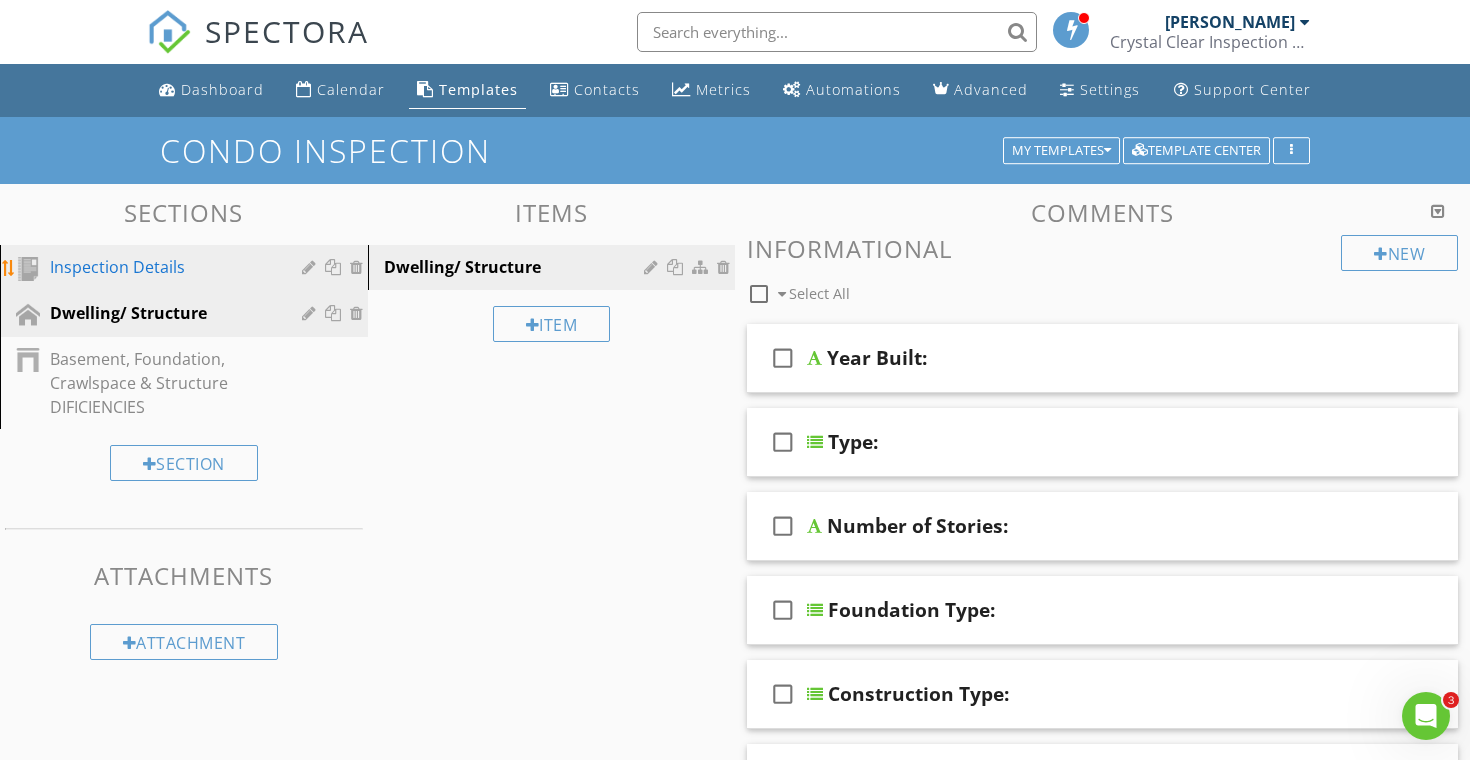 click on "Inspection Details" at bounding box center (187, 268) 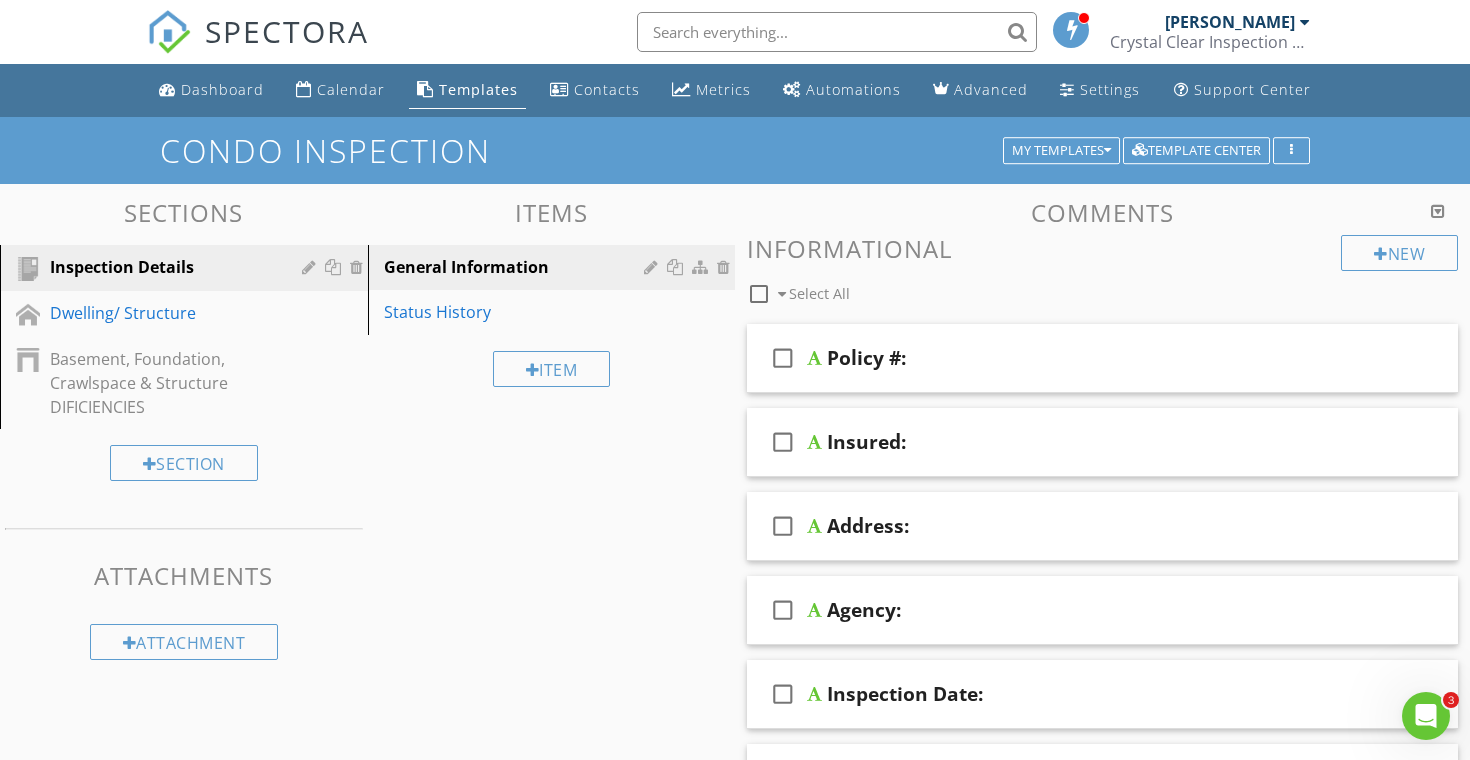 click on "Condo Inspection
My Templates
Template Center" at bounding box center (735, 150) 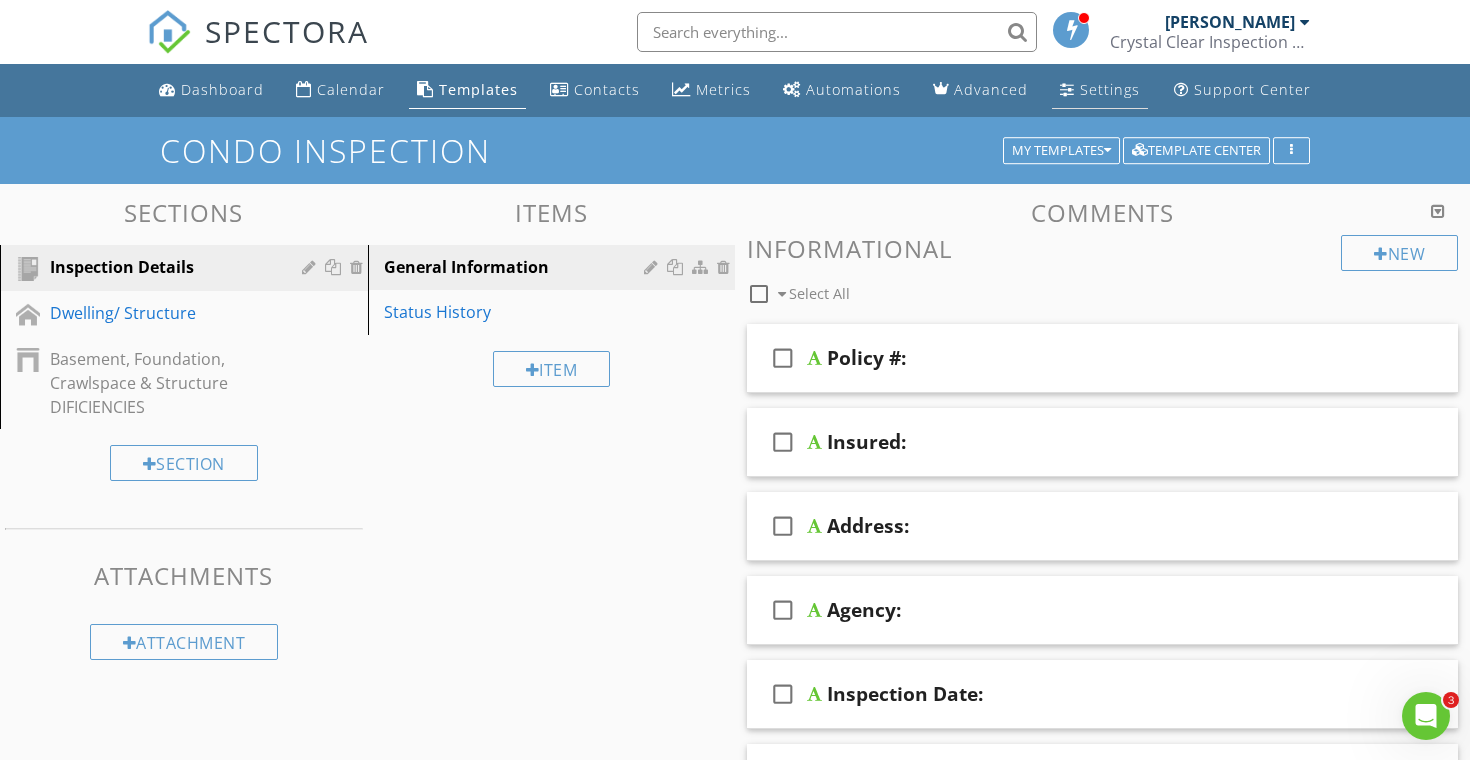 click on "Settings" at bounding box center [1110, 89] 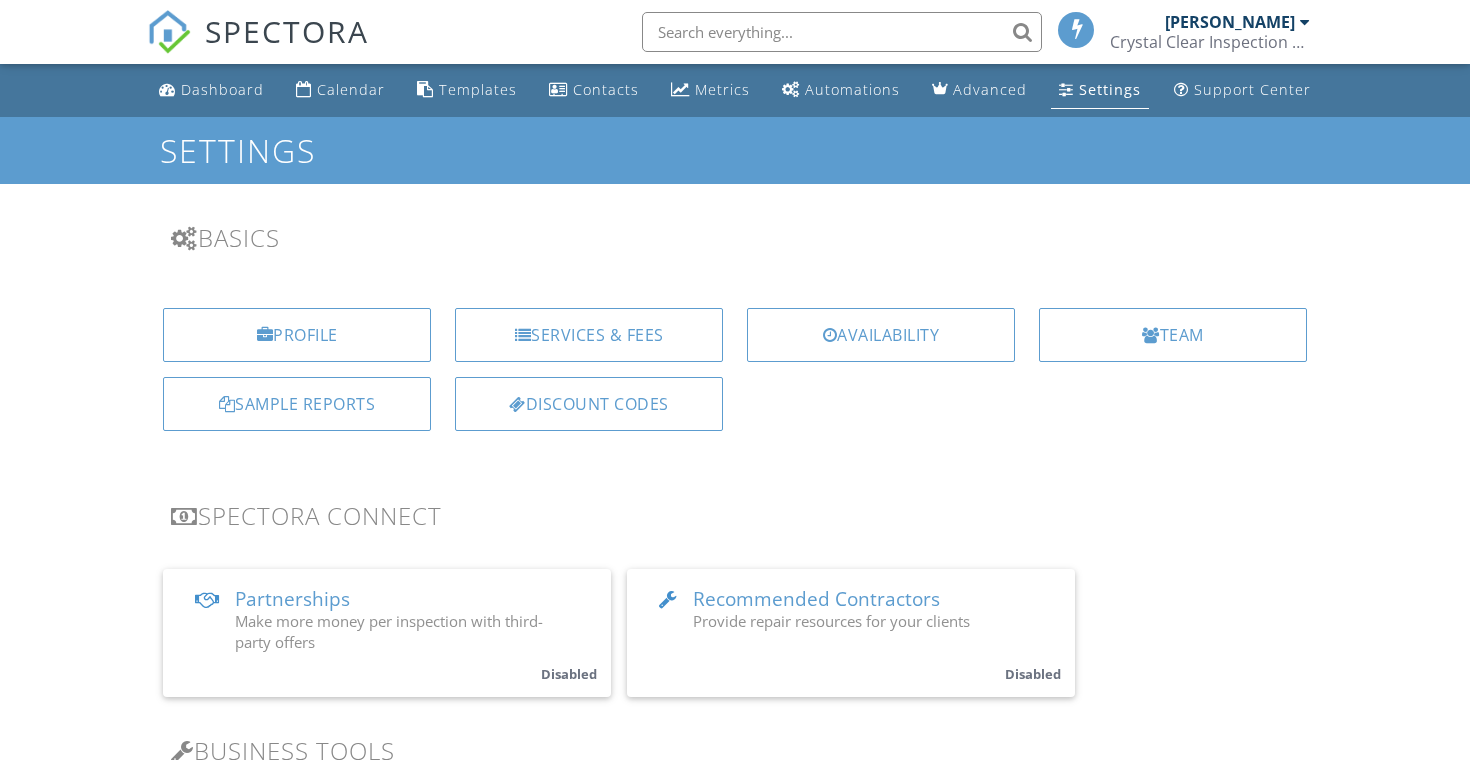 scroll, scrollTop: 0, scrollLeft: 0, axis: both 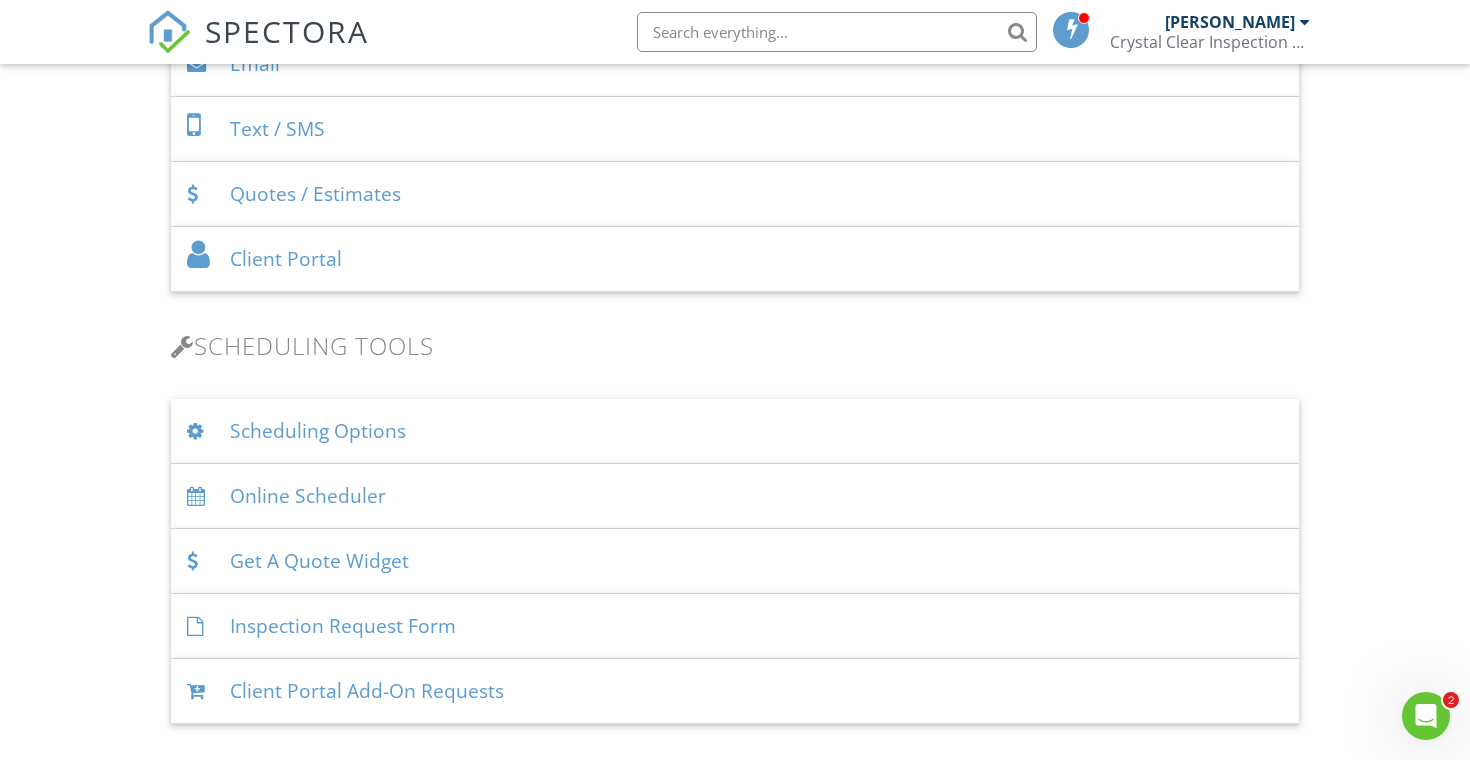 click on "Scheduling Options" at bounding box center (735, 431) 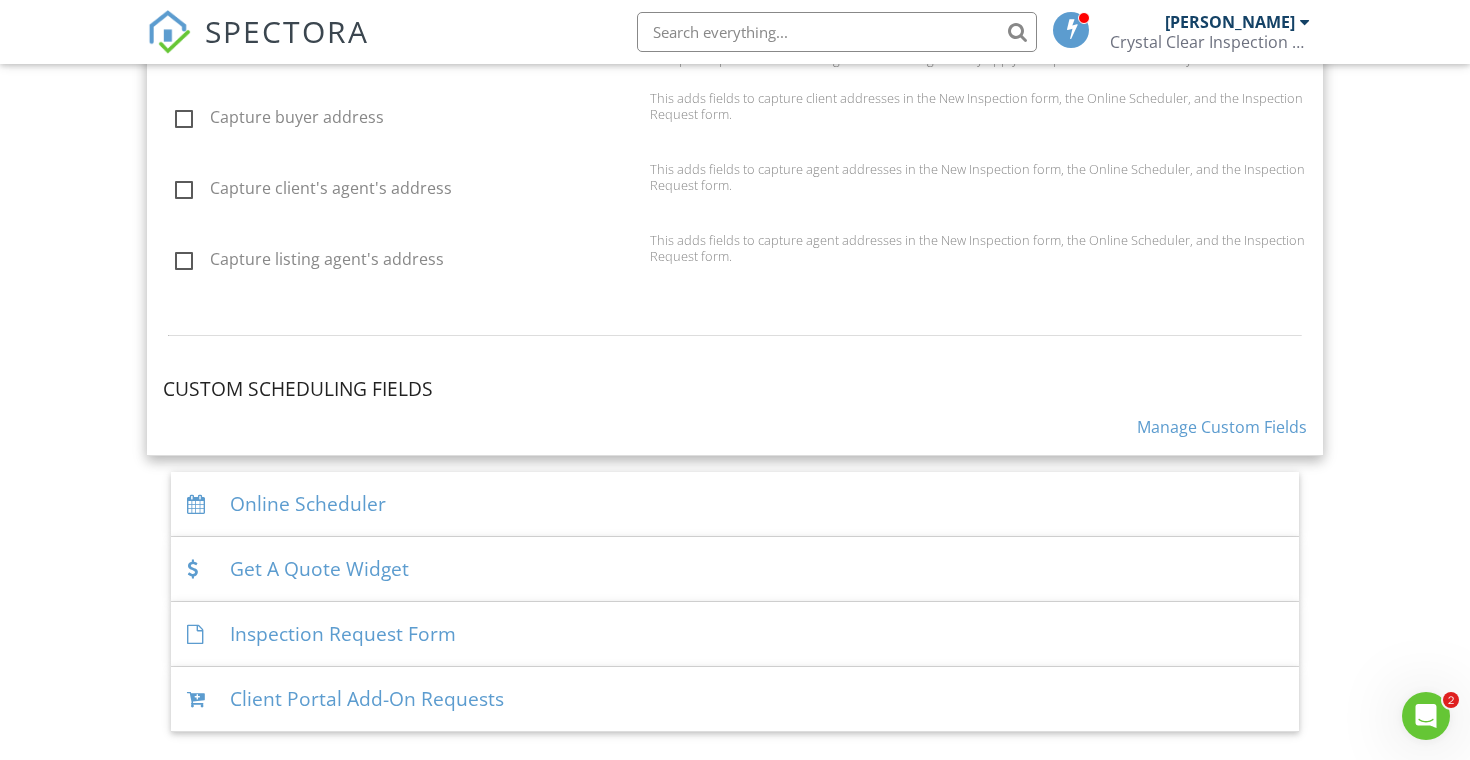 scroll, scrollTop: 1955, scrollLeft: 0, axis: vertical 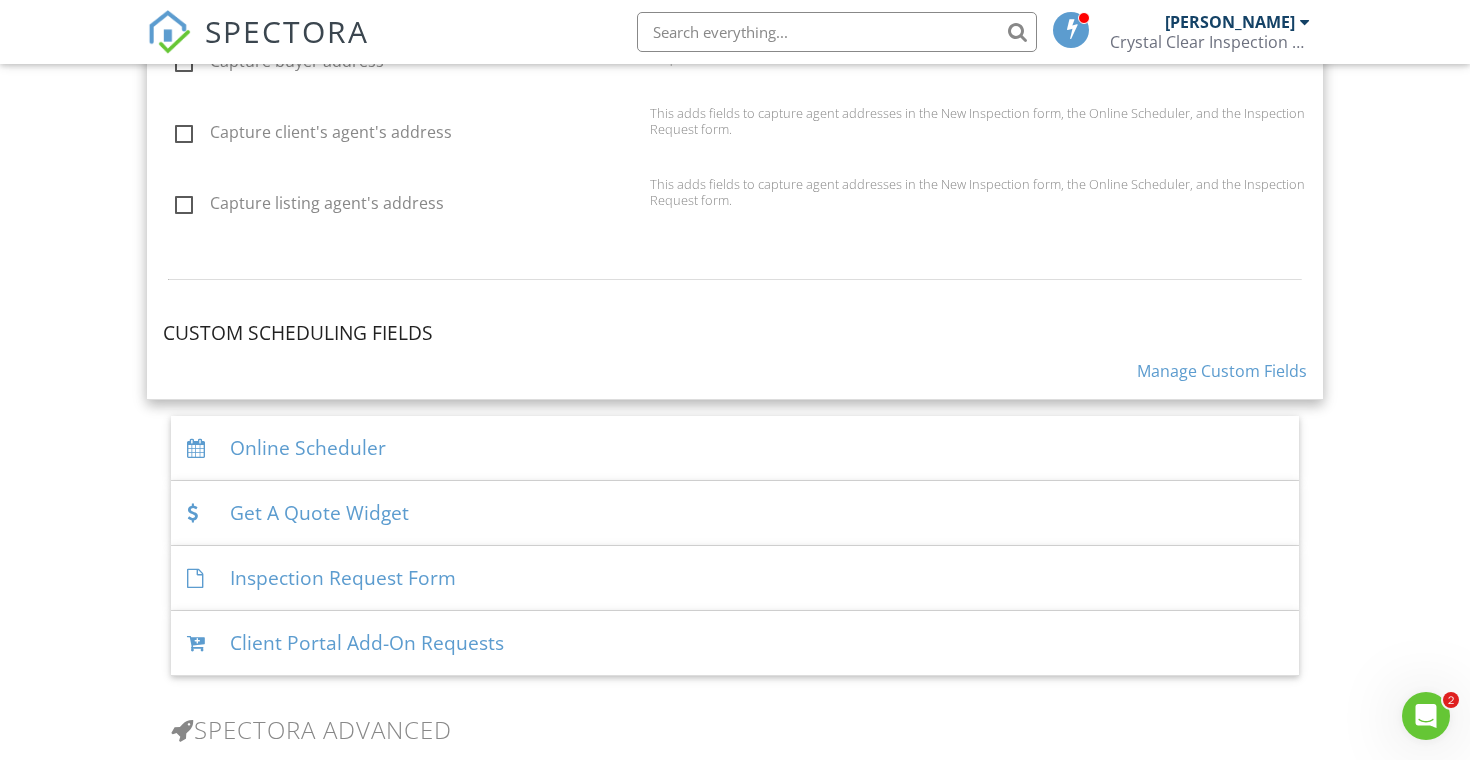 click on "Manage Custom Fields" at bounding box center [1222, 371] 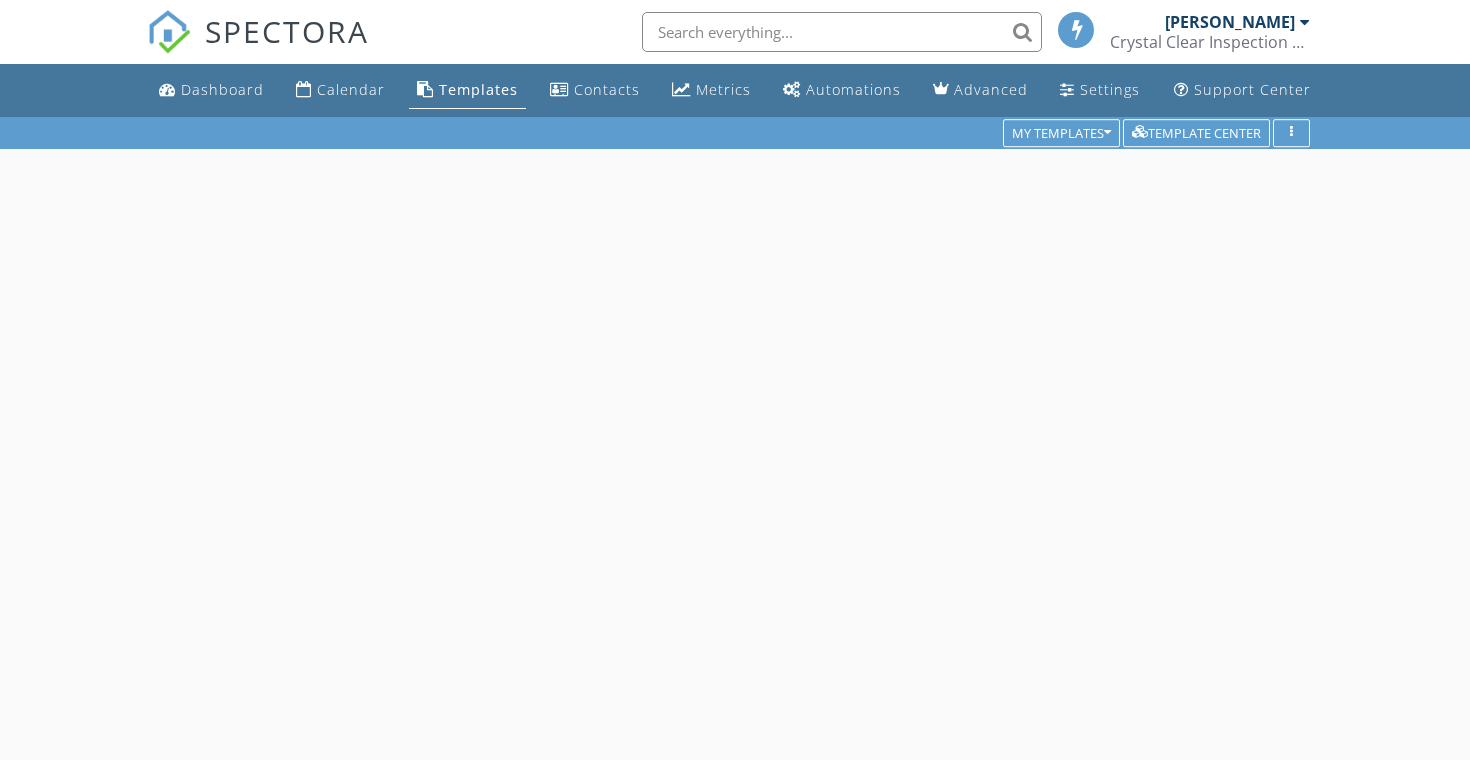 scroll, scrollTop: 0, scrollLeft: 0, axis: both 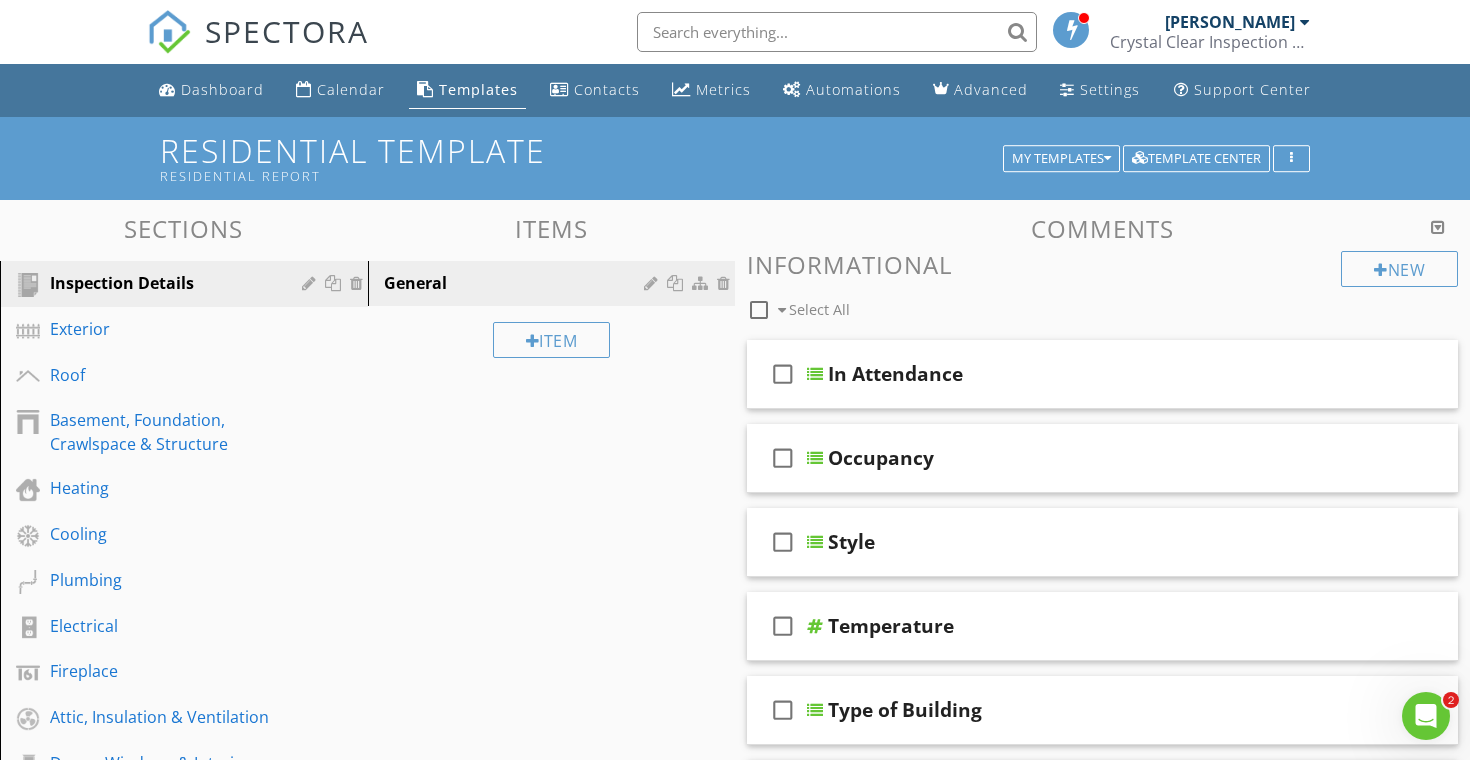 click on "My Templates" at bounding box center (1061, 159) 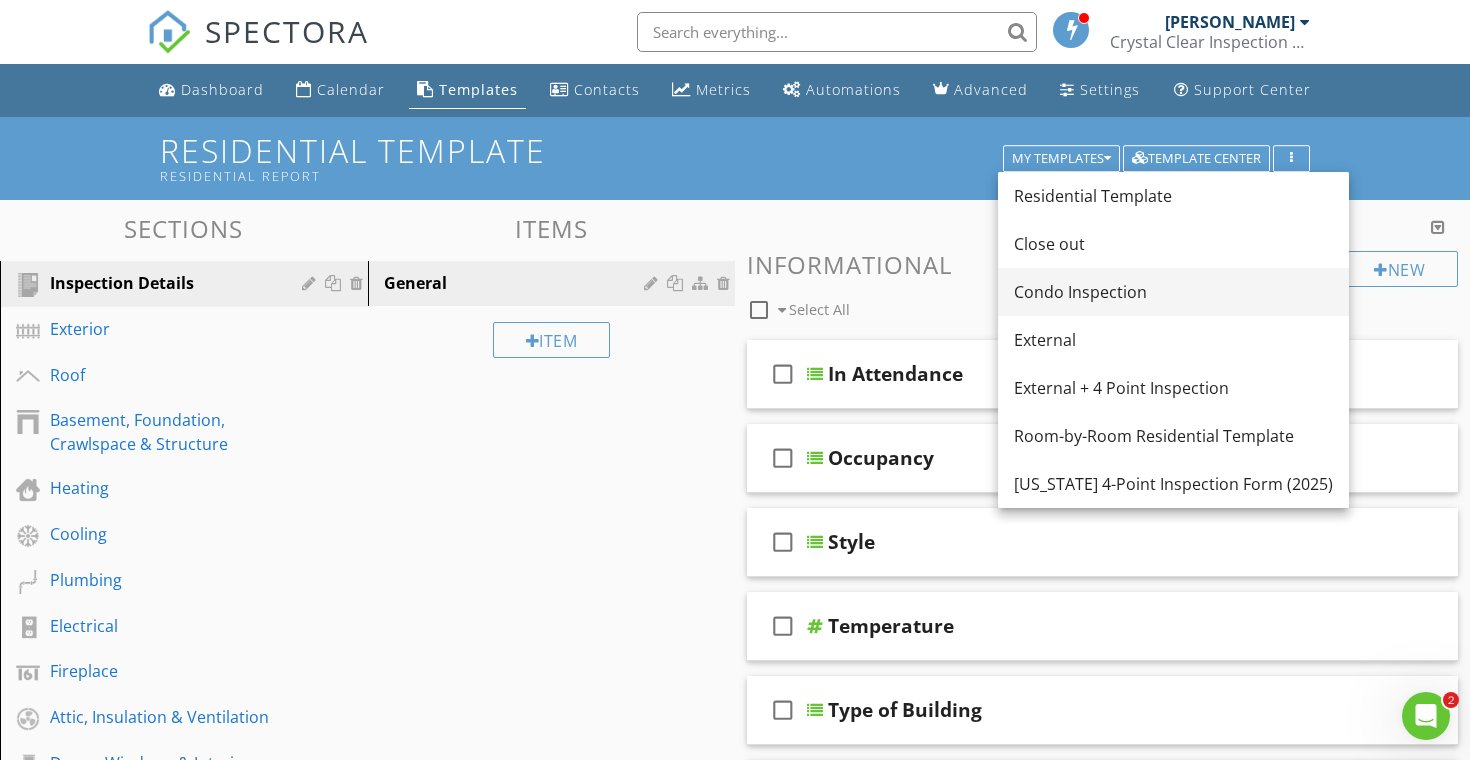 click on "Condo Inspection" at bounding box center (1173, 292) 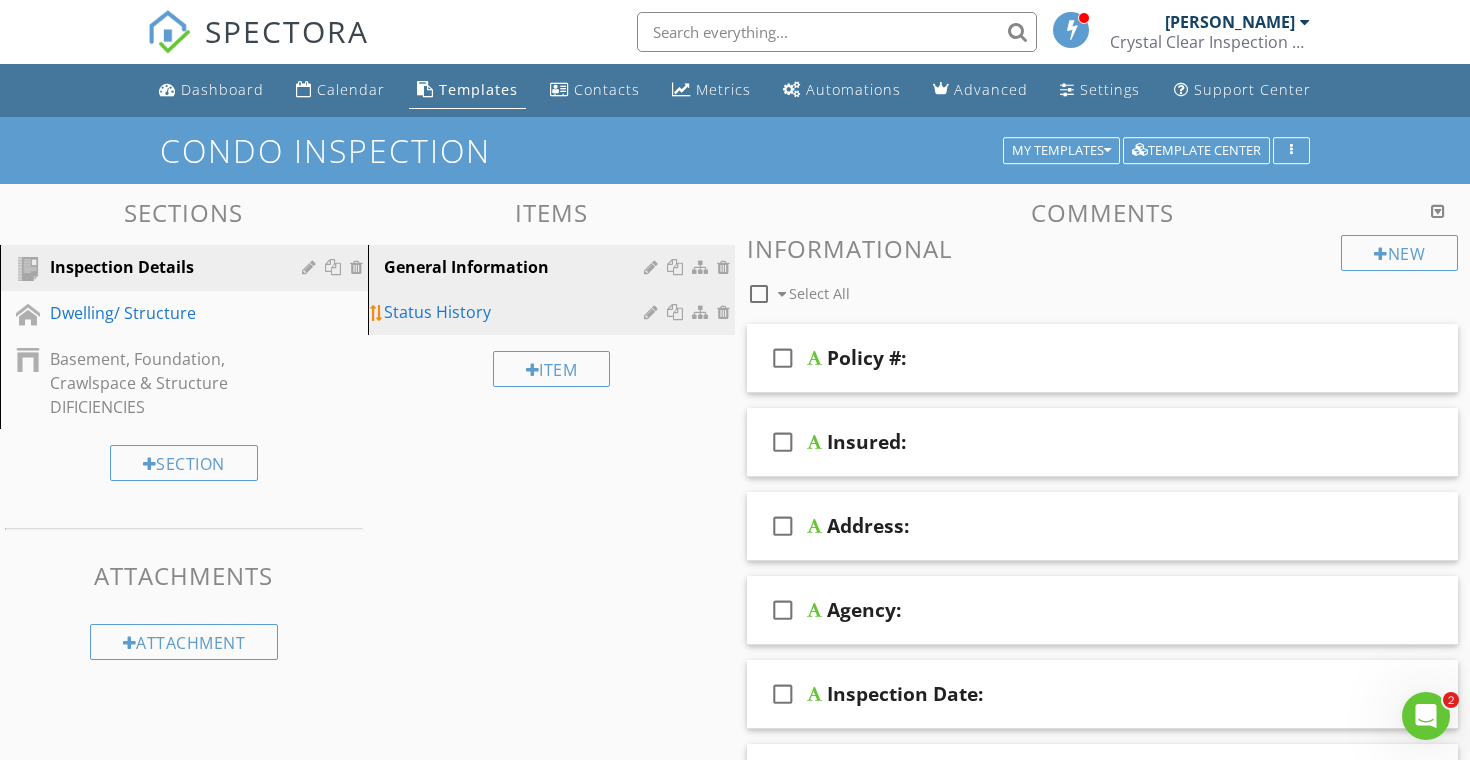click on "Status History" at bounding box center [555, 312] 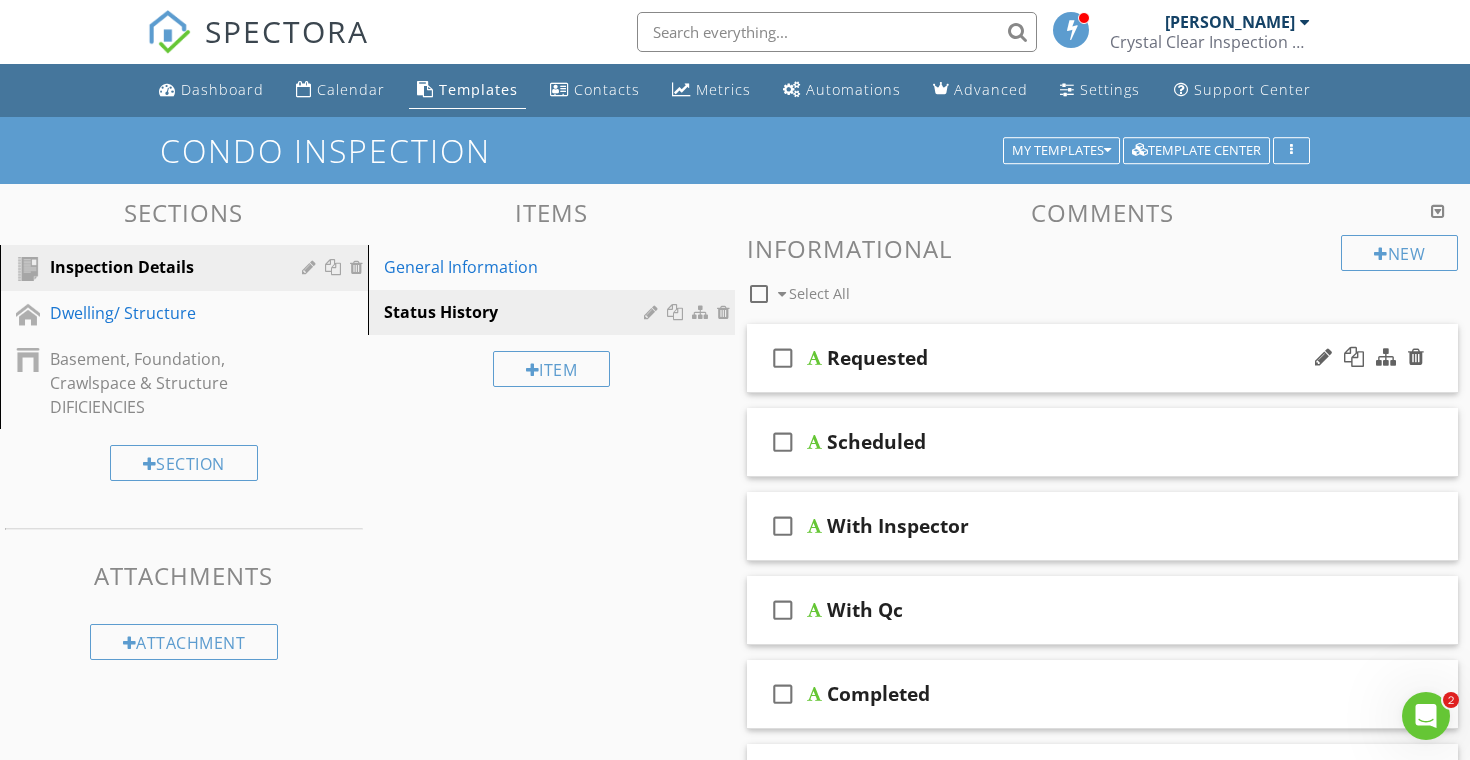 click on "Requested" at bounding box center [1078, 358] 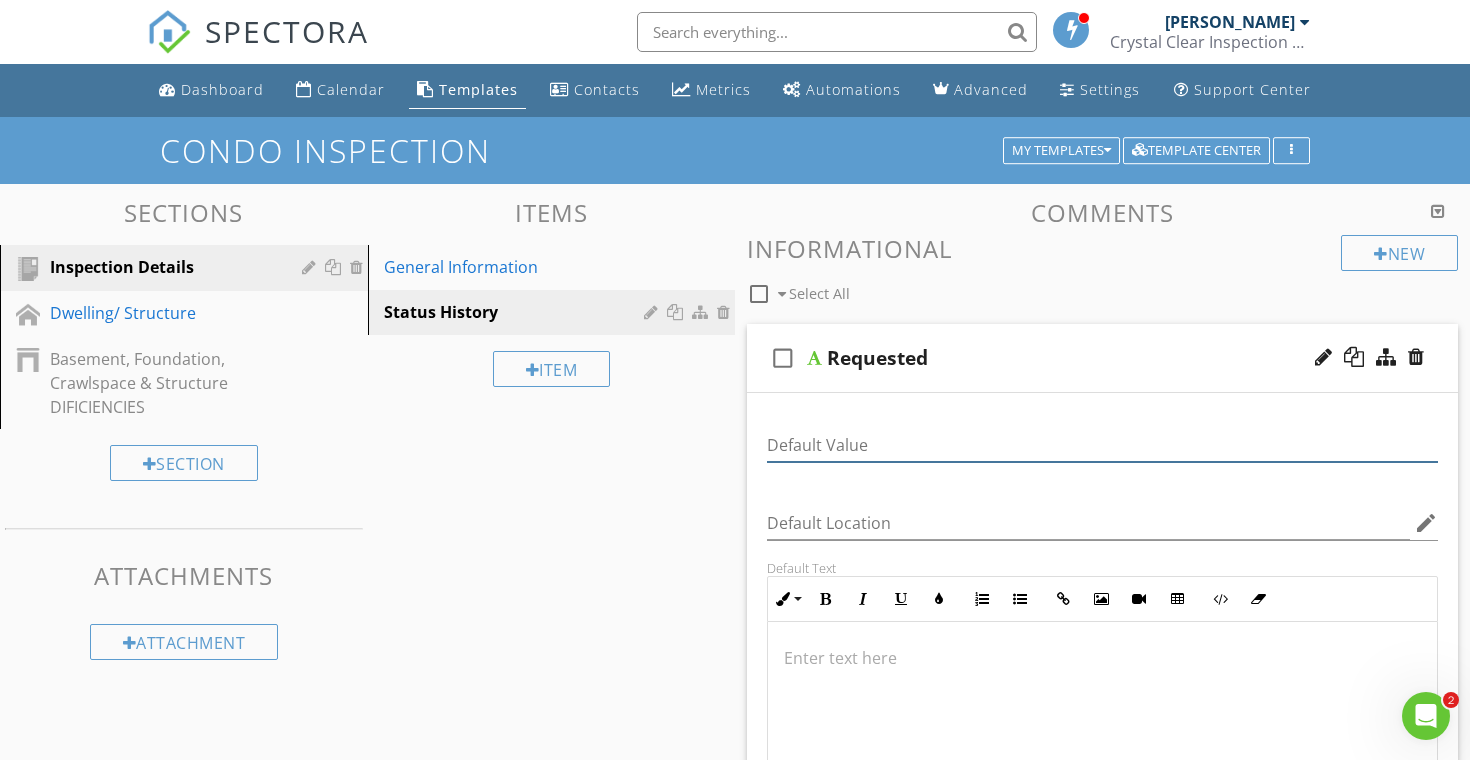click at bounding box center (1102, 445) 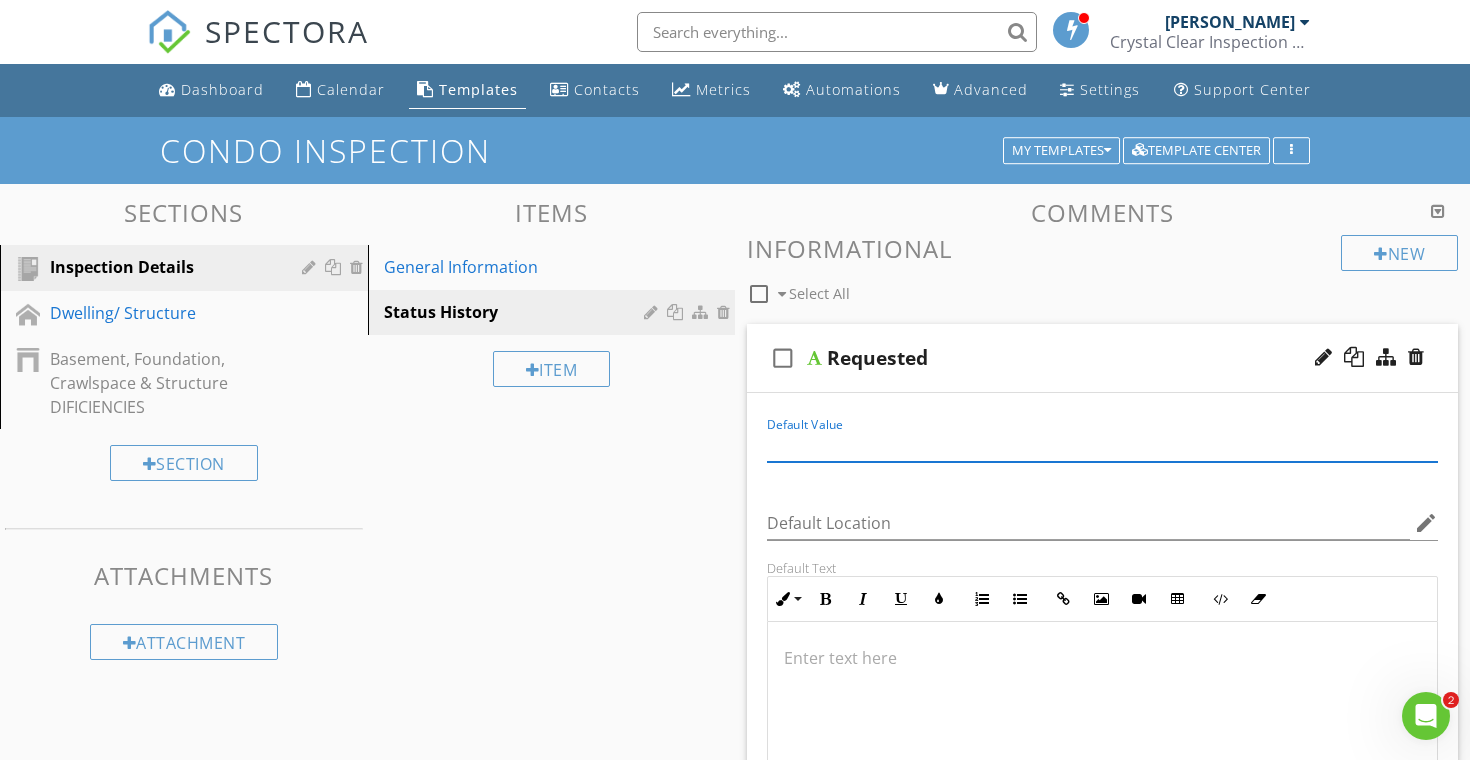 paste on "{{CUSTOM_FIELD_RequestedDate}}" 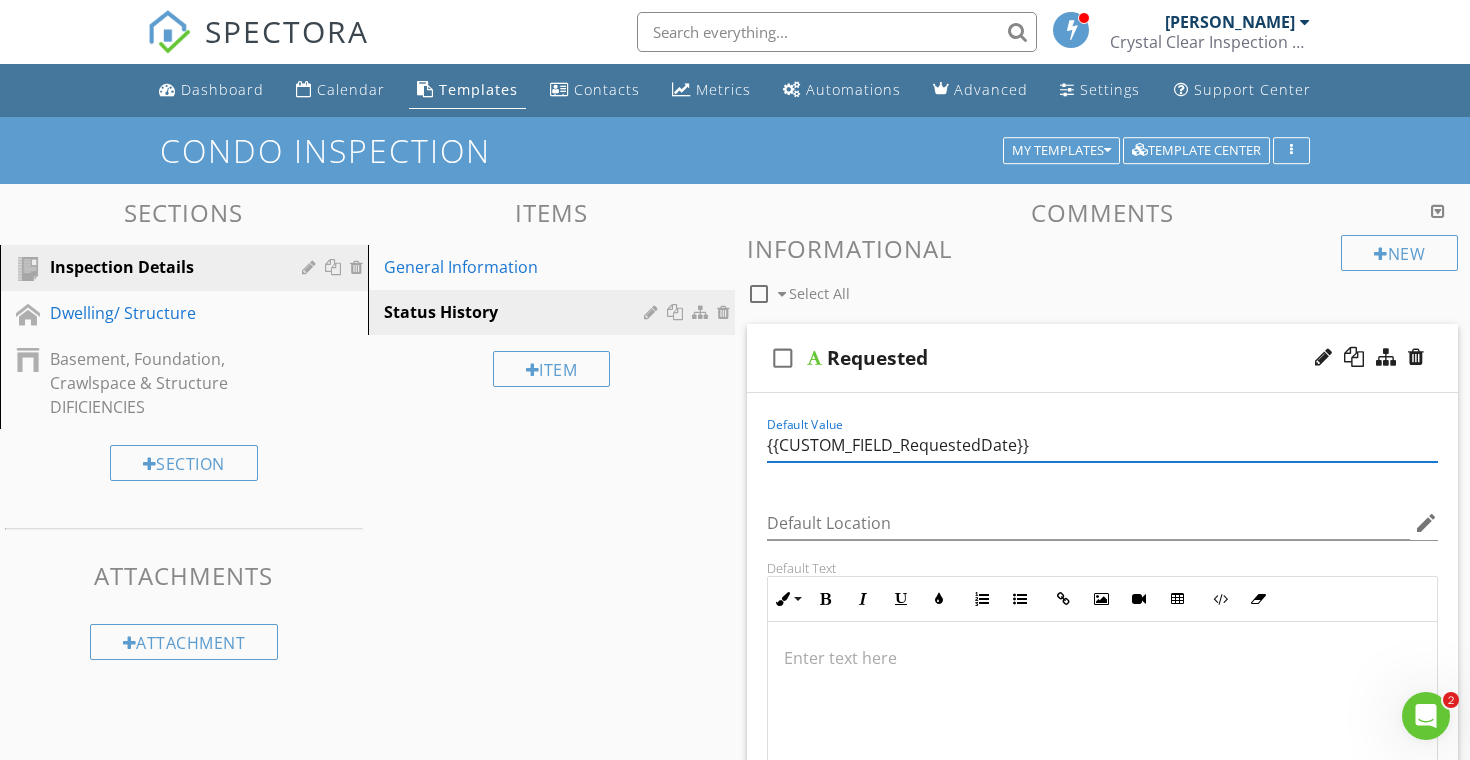 type on "{{CUSTOM_FIELD_RequestedDate}}" 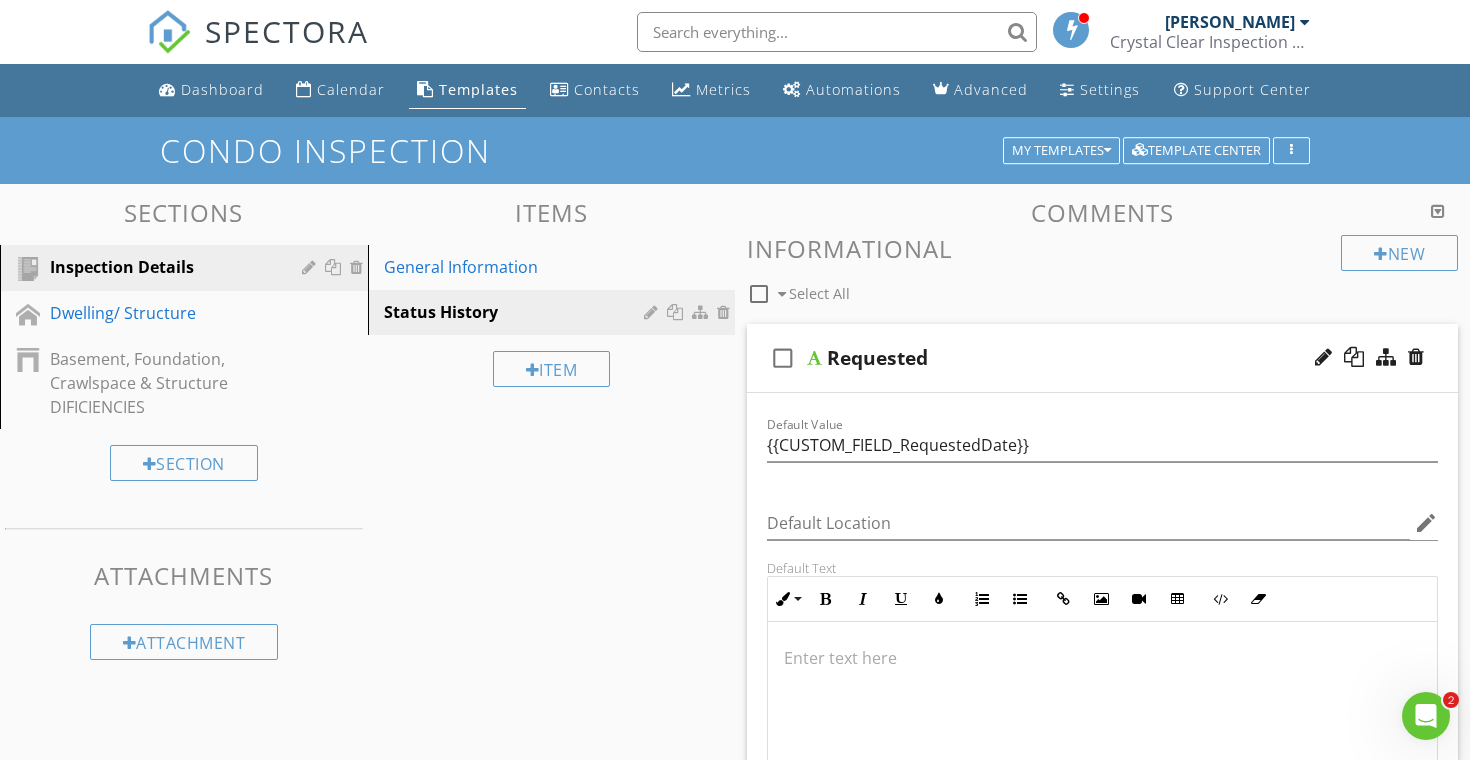 click on "check_box_outline_blank     Select All" at bounding box center [1044, 289] 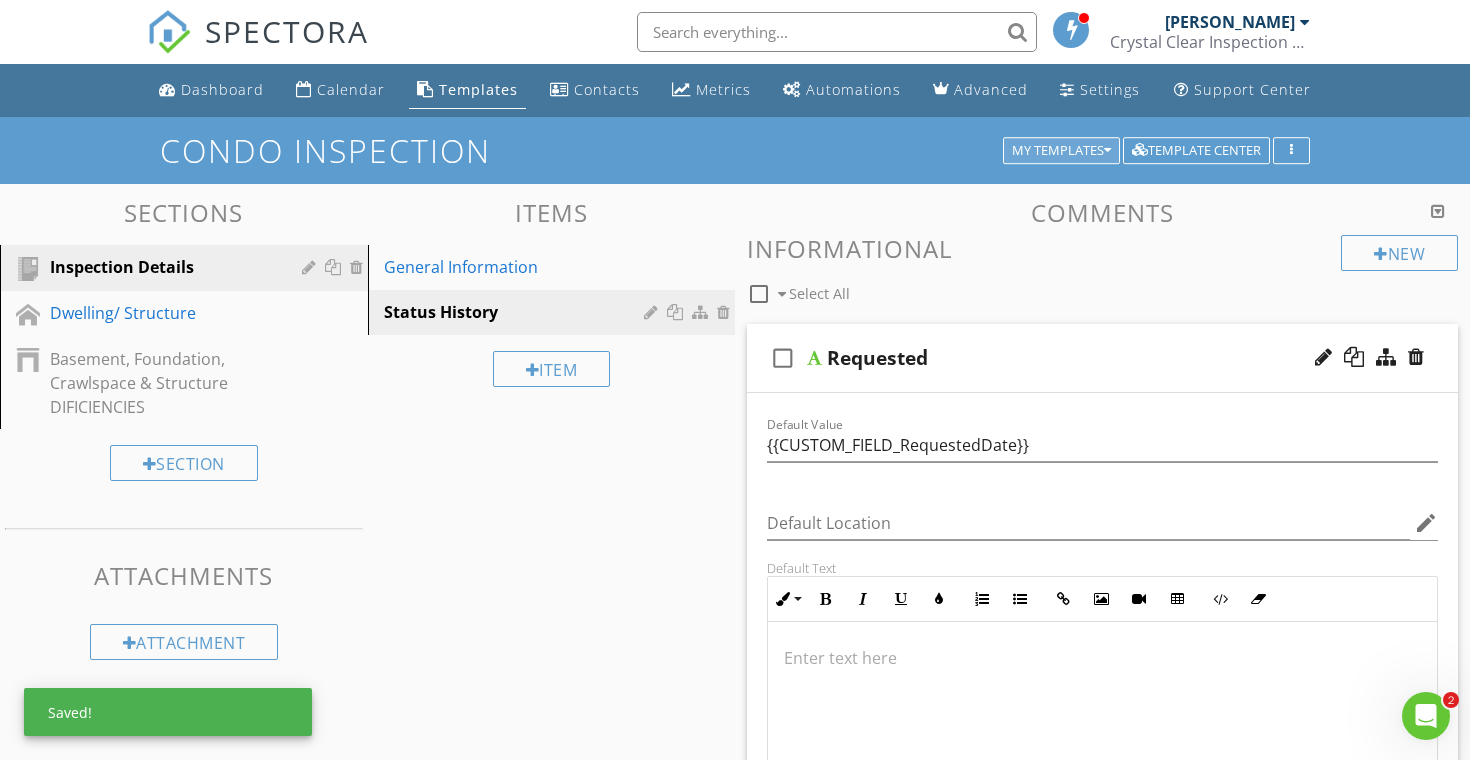 click on "My Templates" at bounding box center (1061, 151) 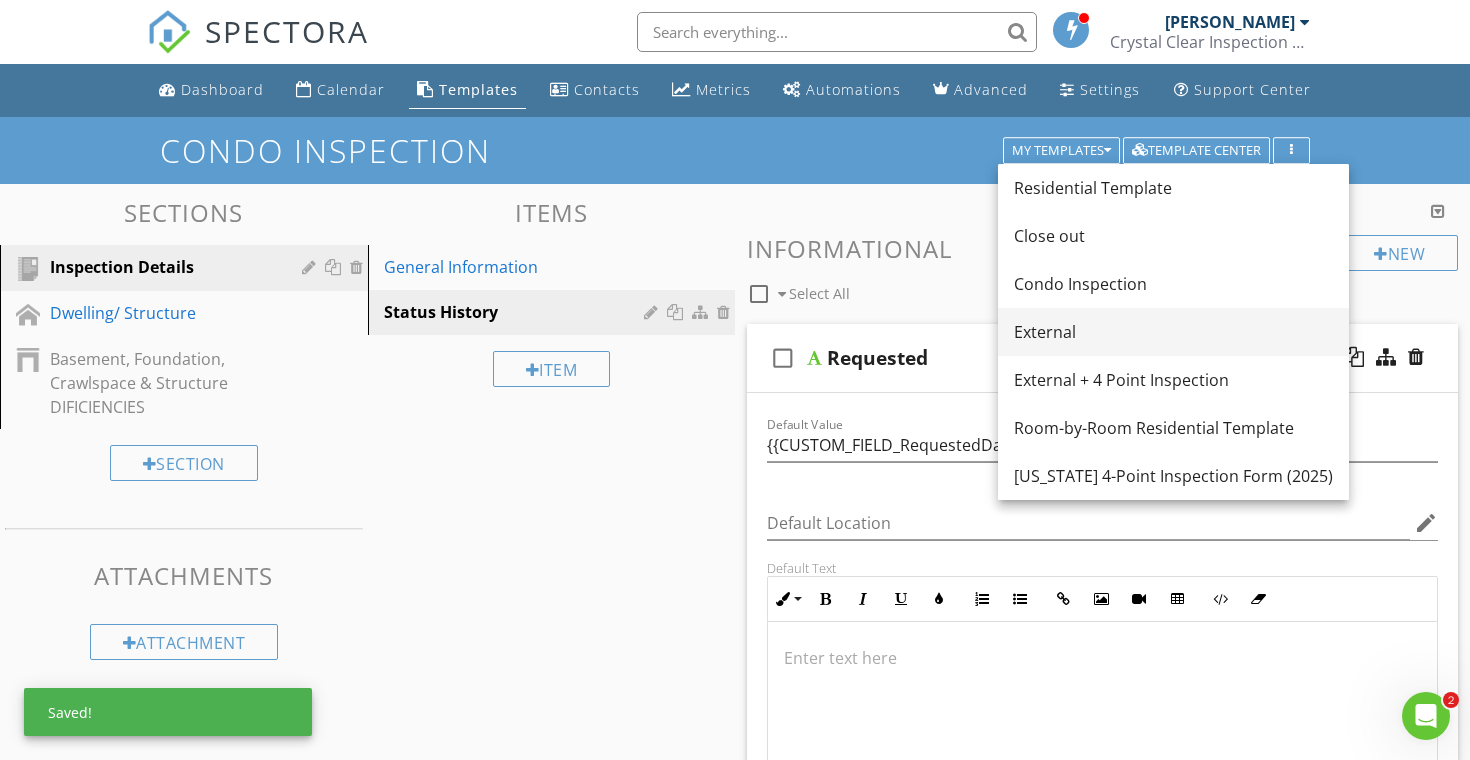 click on "External" at bounding box center [1173, 332] 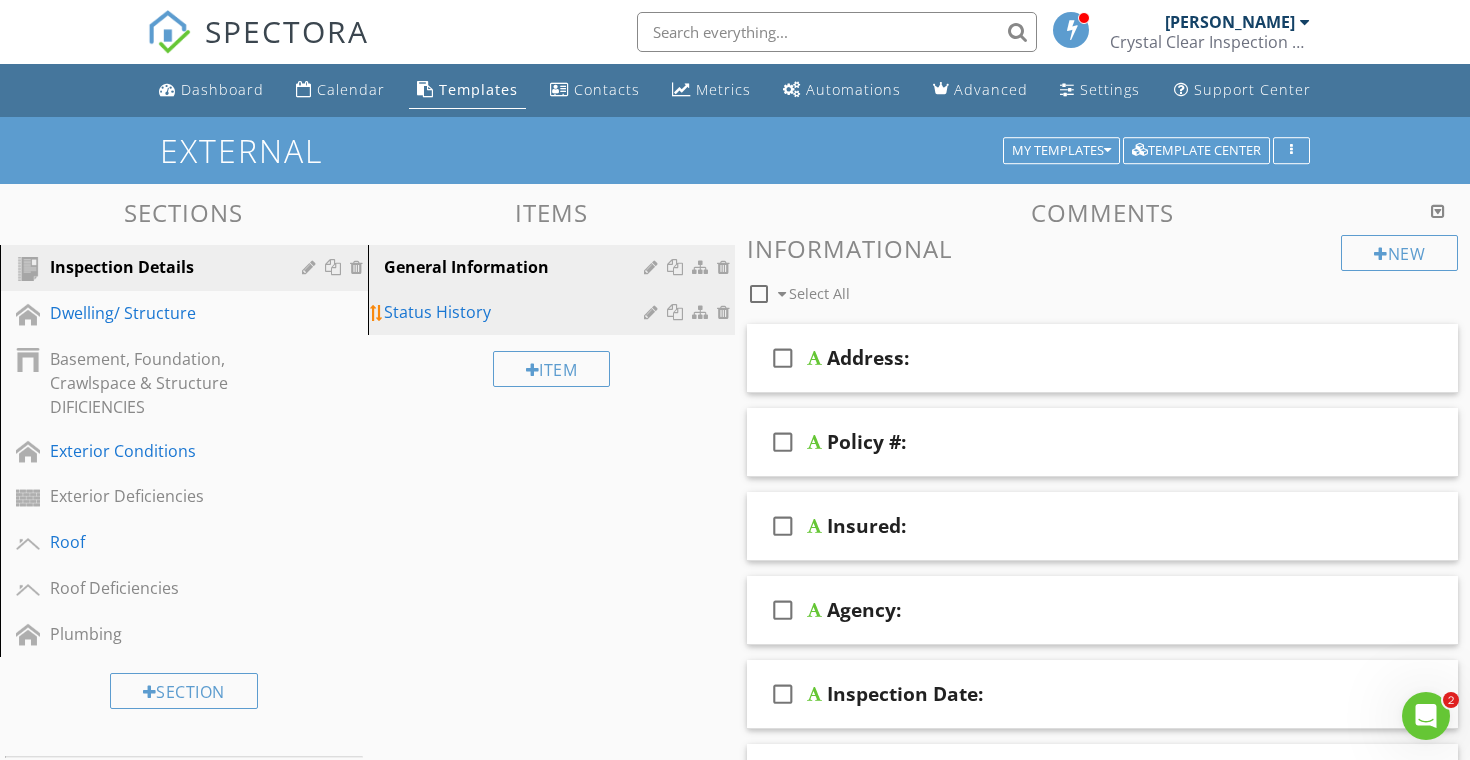 click on "Status History" at bounding box center [517, 312] 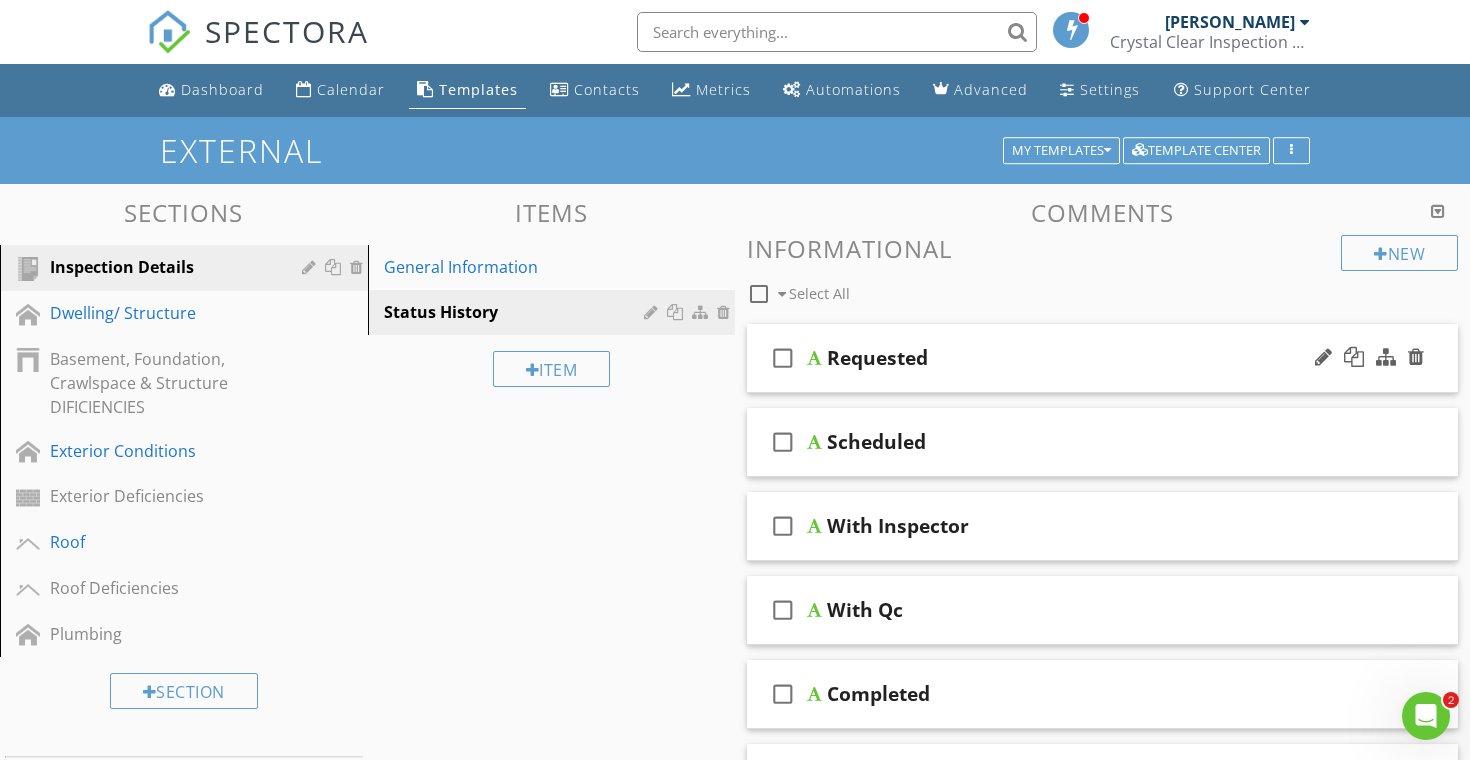 click on "check_box_outline_blank
Requested" at bounding box center (1102, 358) 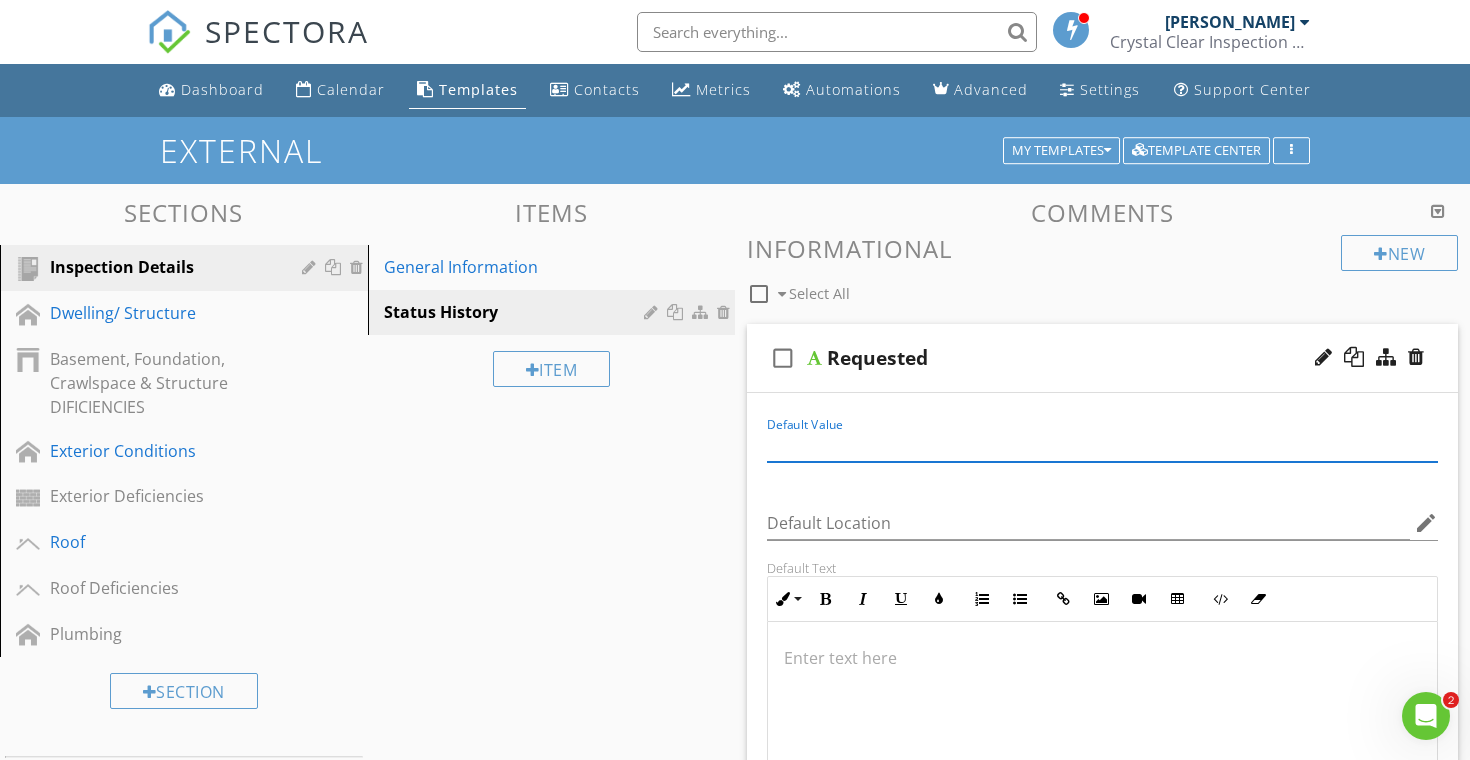 click at bounding box center [1102, 445] 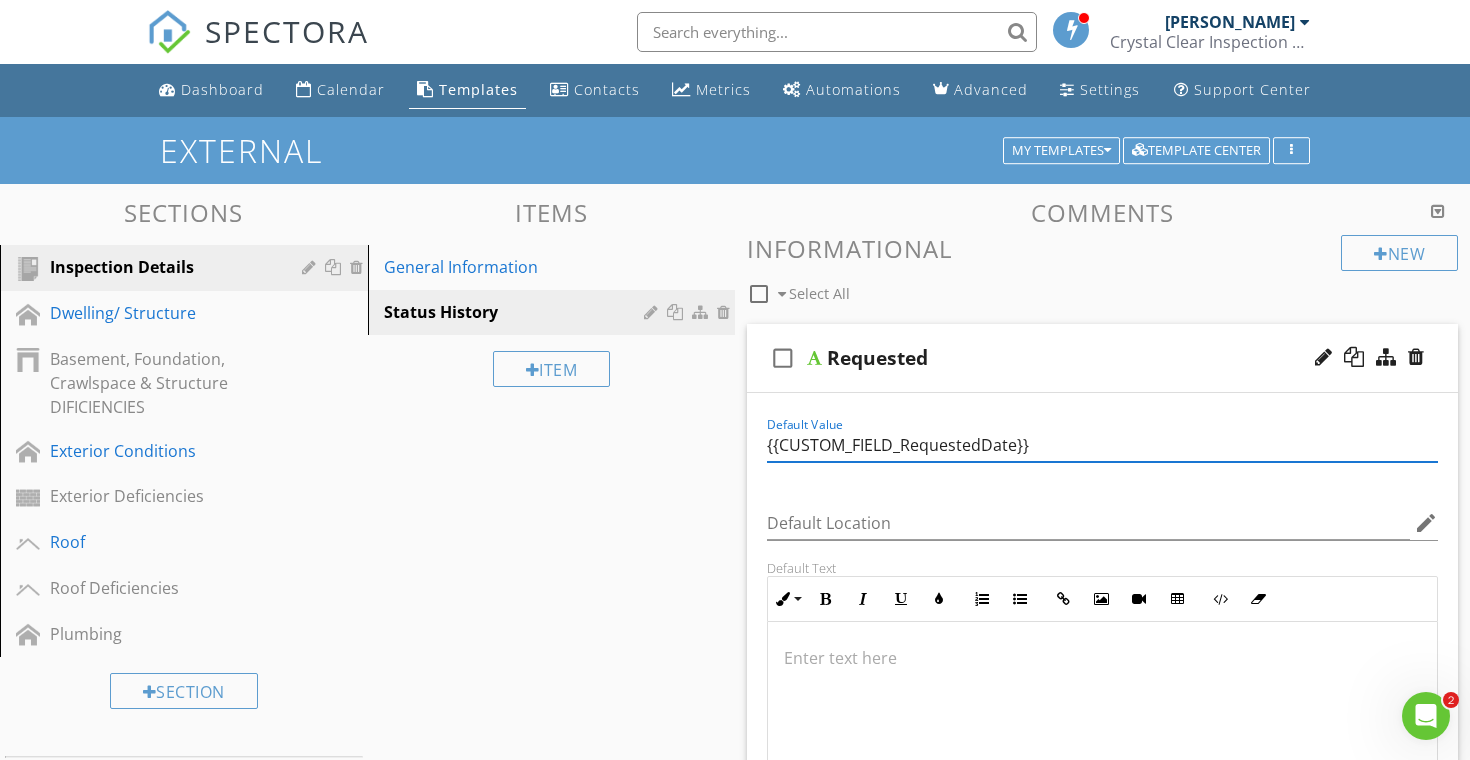 type on "{{CUSTOM_FIELD_RequestedDate}}" 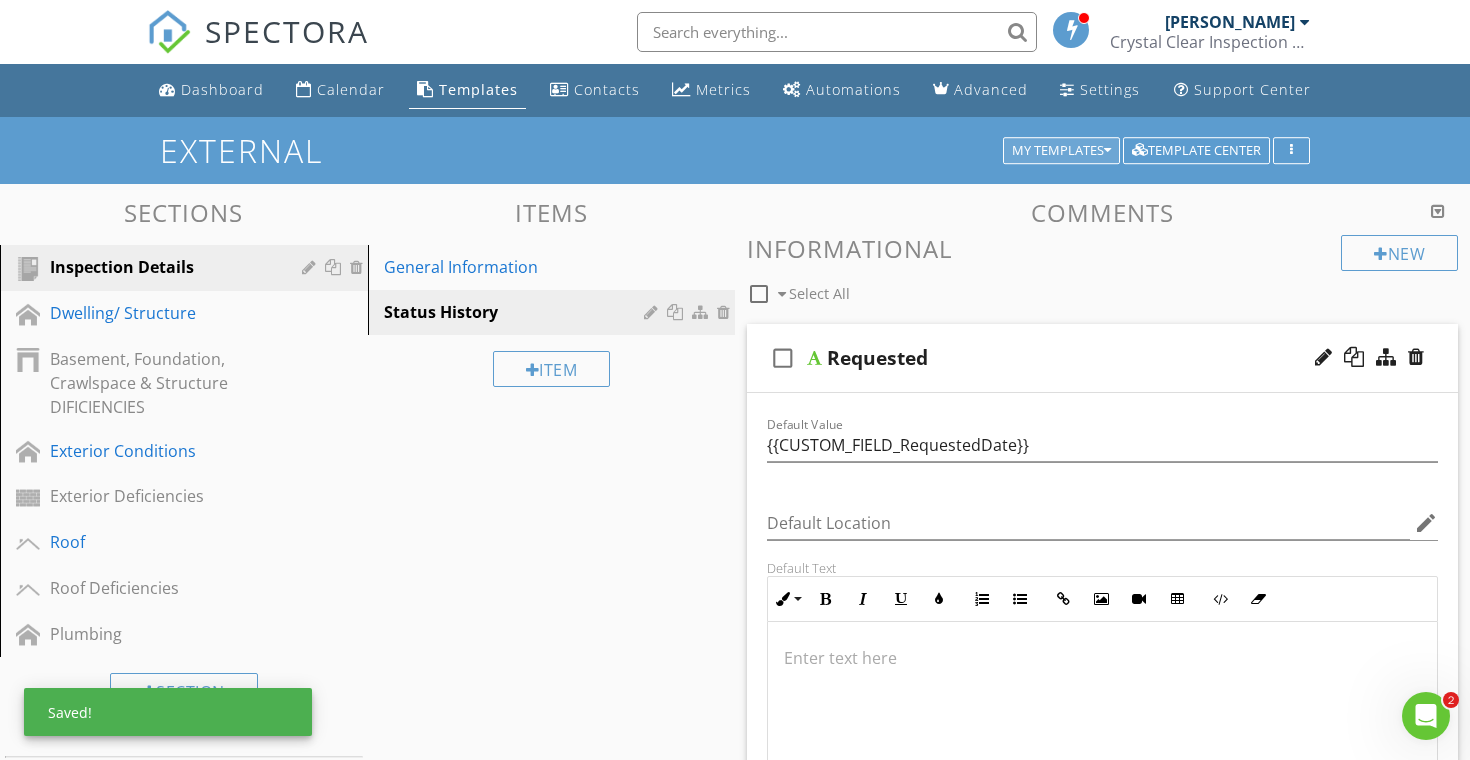 click on "My Templates" at bounding box center (1061, 151) 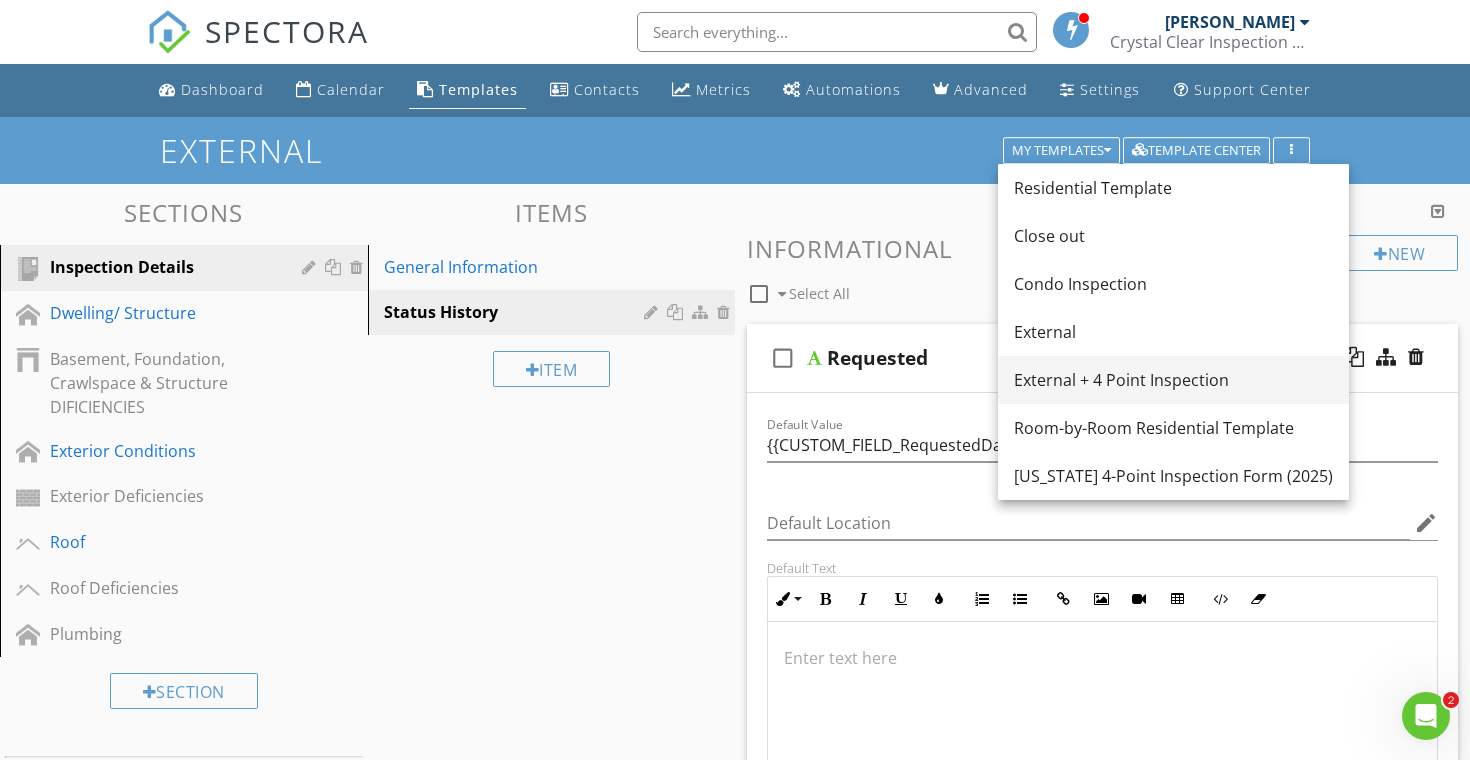 click on "External + 4 Point Inspection" at bounding box center (1173, 380) 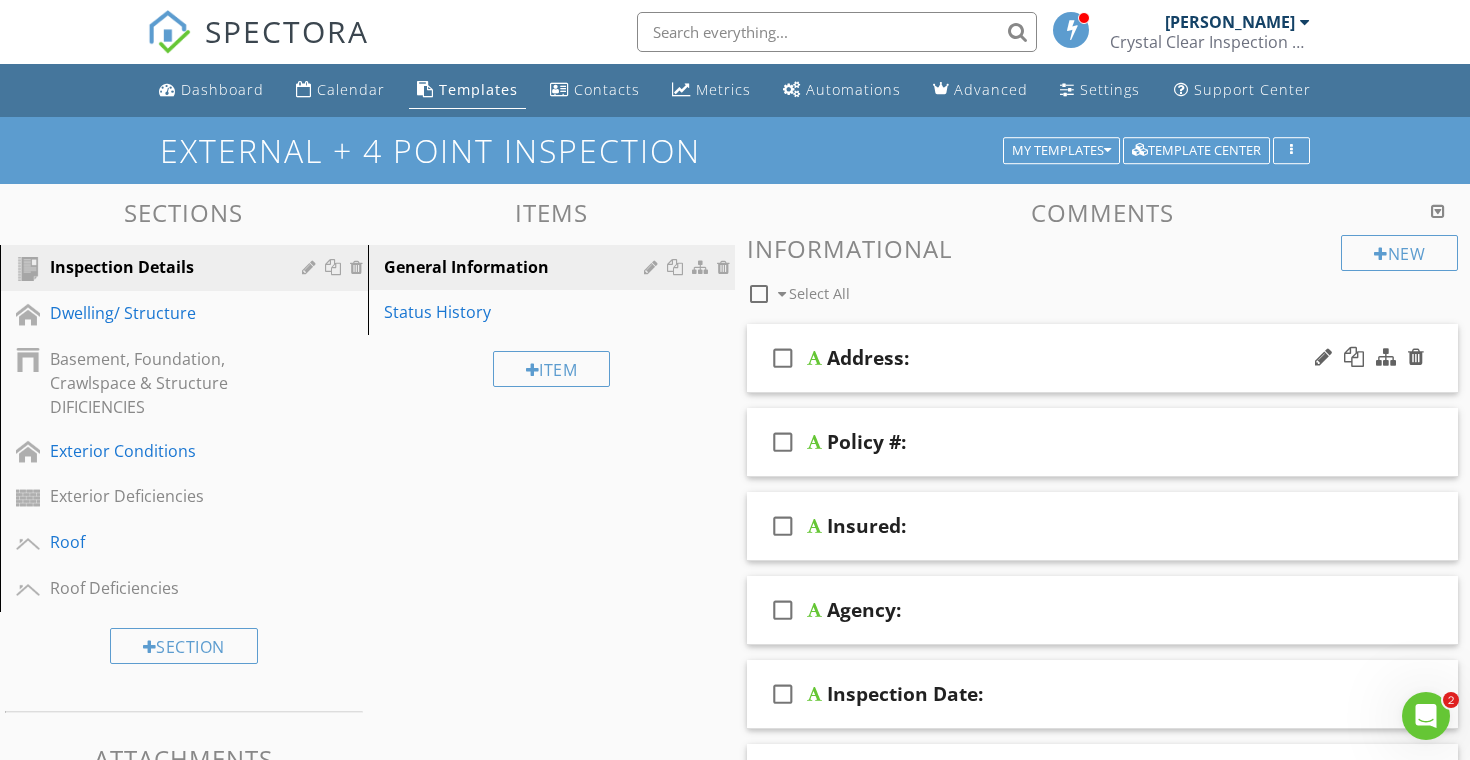 click on "Address:" at bounding box center (1078, 358) 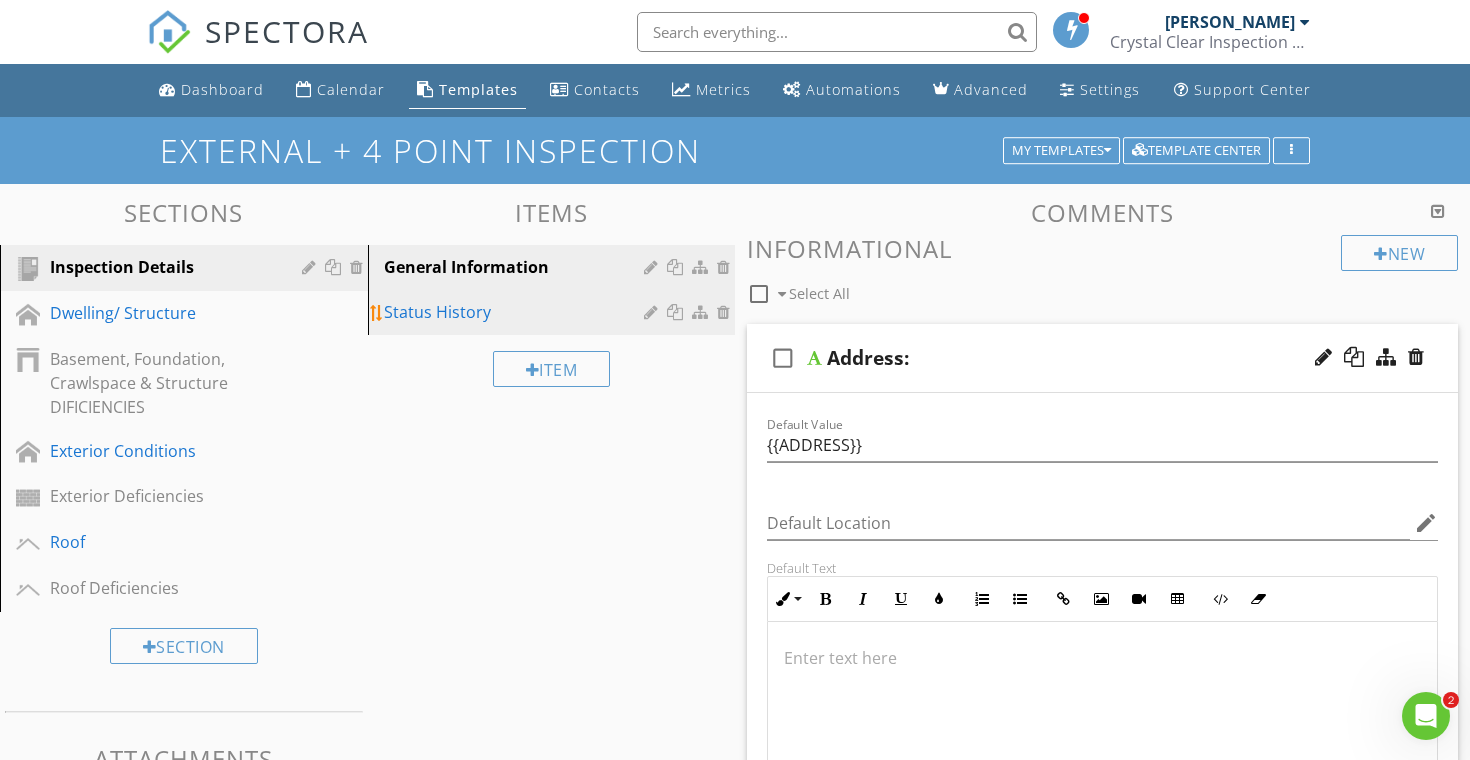 click on "Status History" at bounding box center (517, 312) 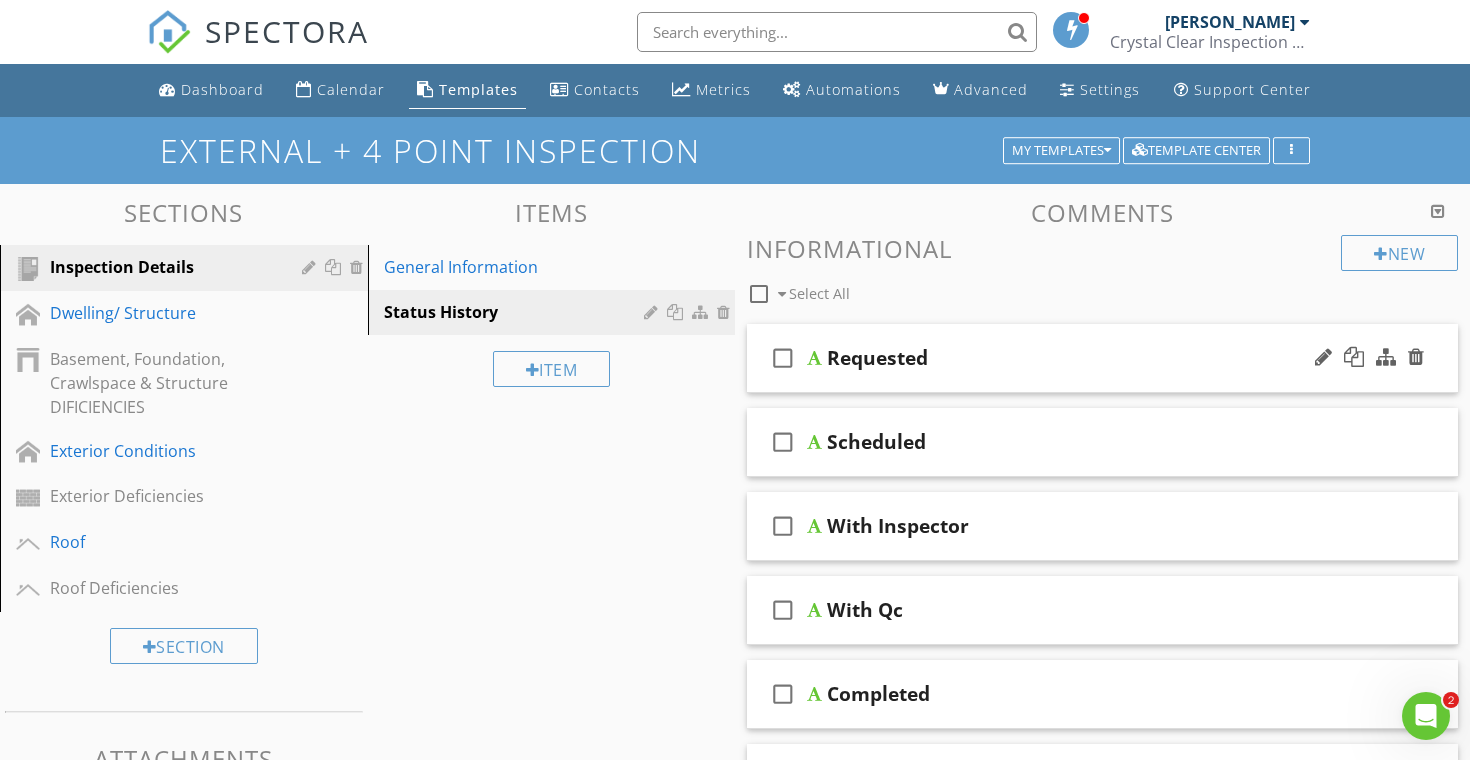 click on "check_box_outline_blank
Requested" at bounding box center (1102, 358) 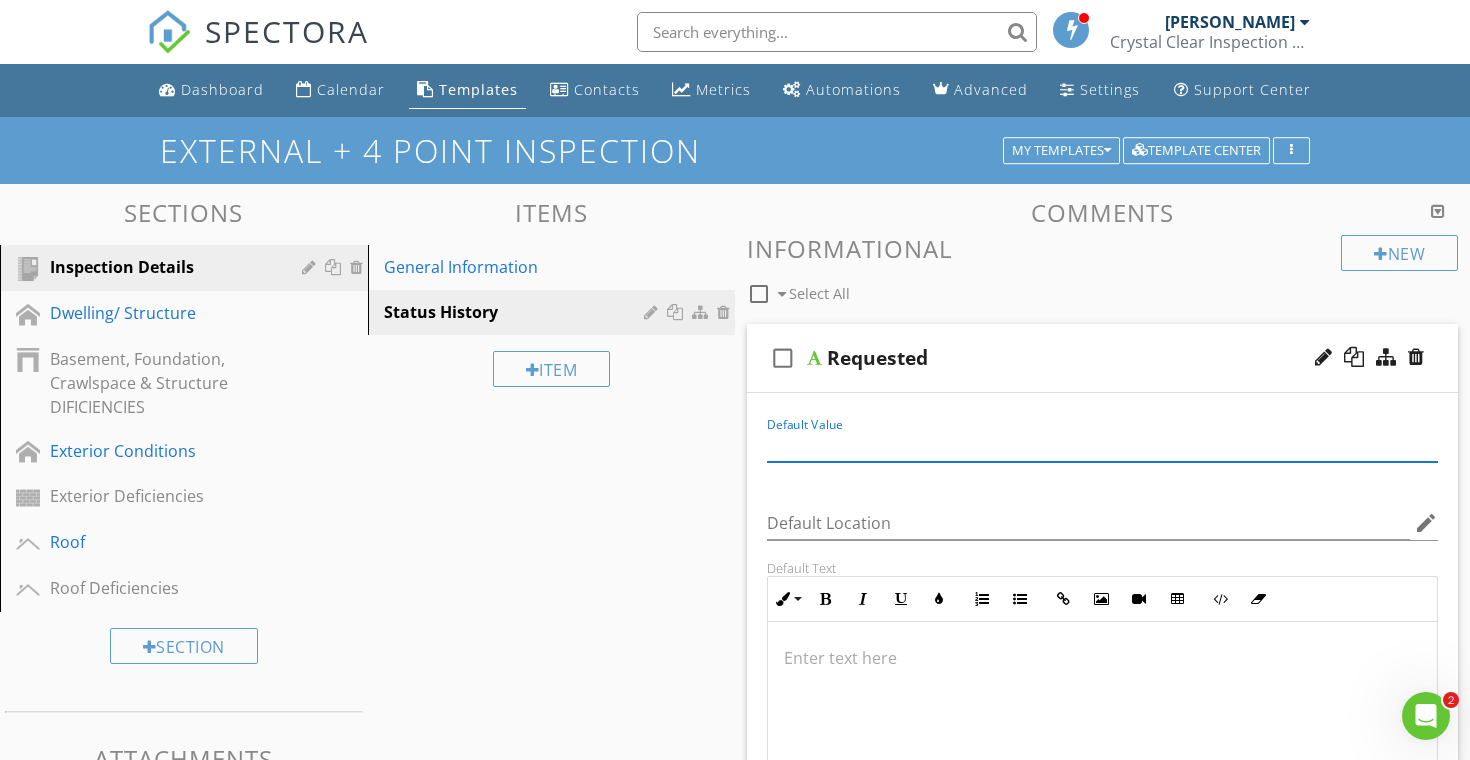 click at bounding box center [1102, 445] 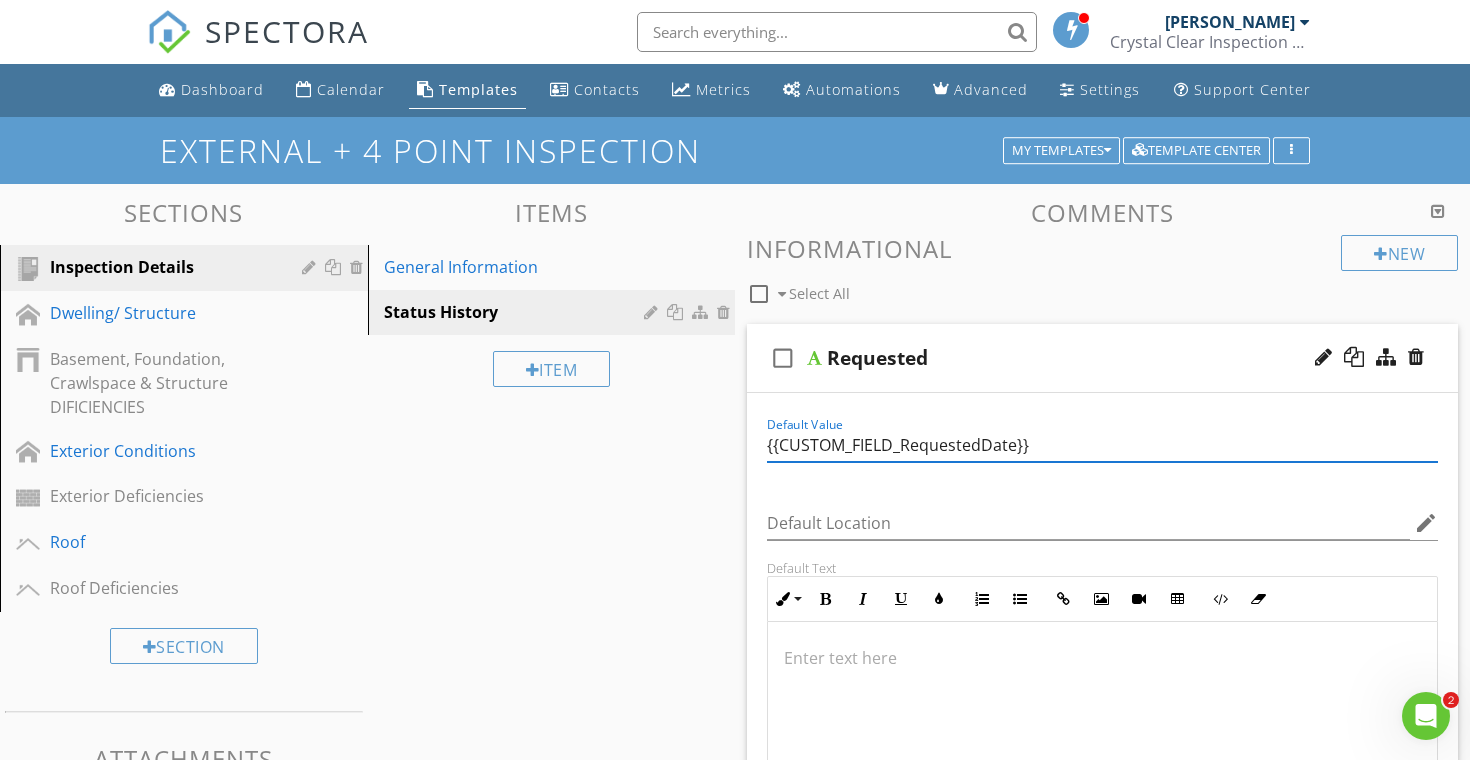 type on "{{CUSTOM_FIELD_RequestedDate}}" 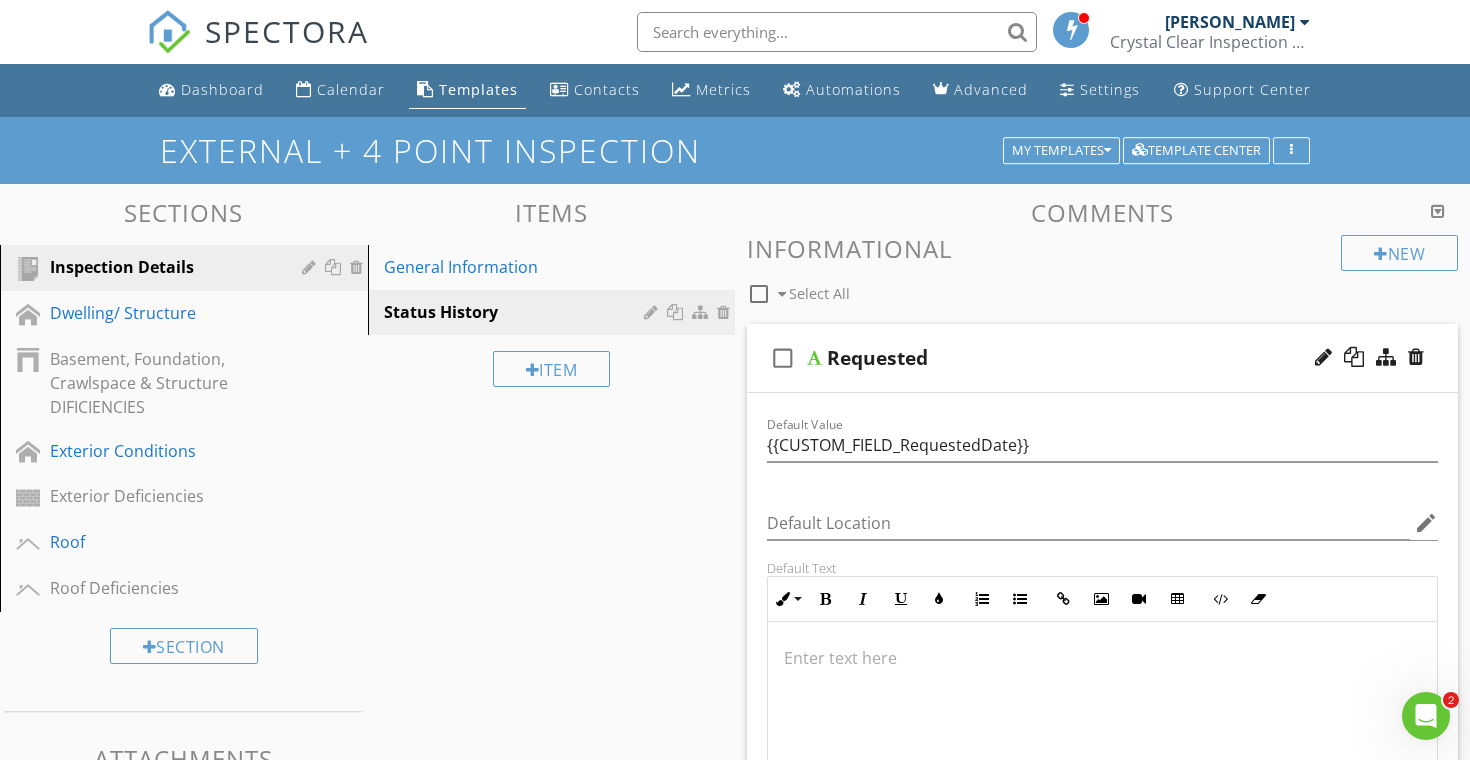 click on "check_box_outline_blank     Select All" at bounding box center (1044, 289) 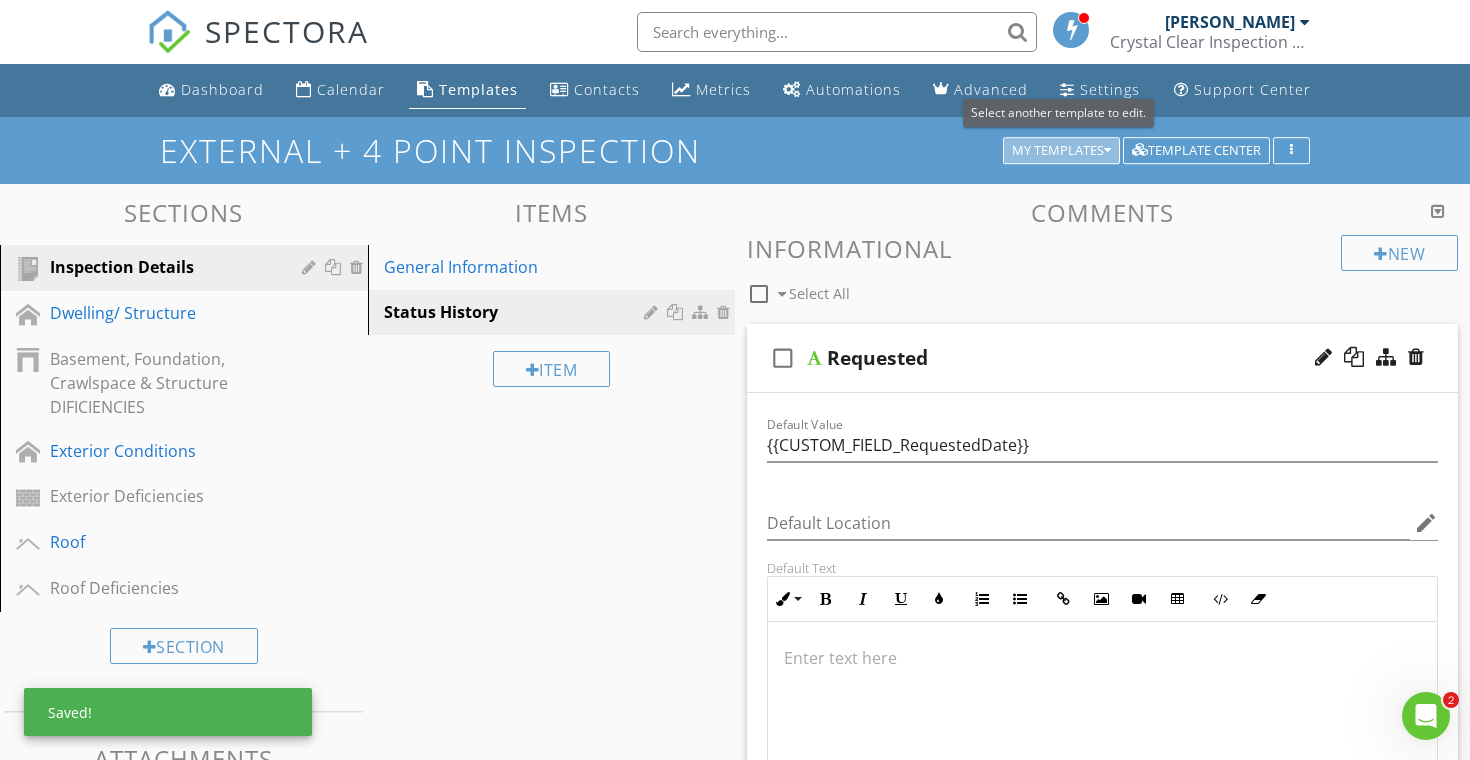 click on "My Templates" at bounding box center (1061, 151) 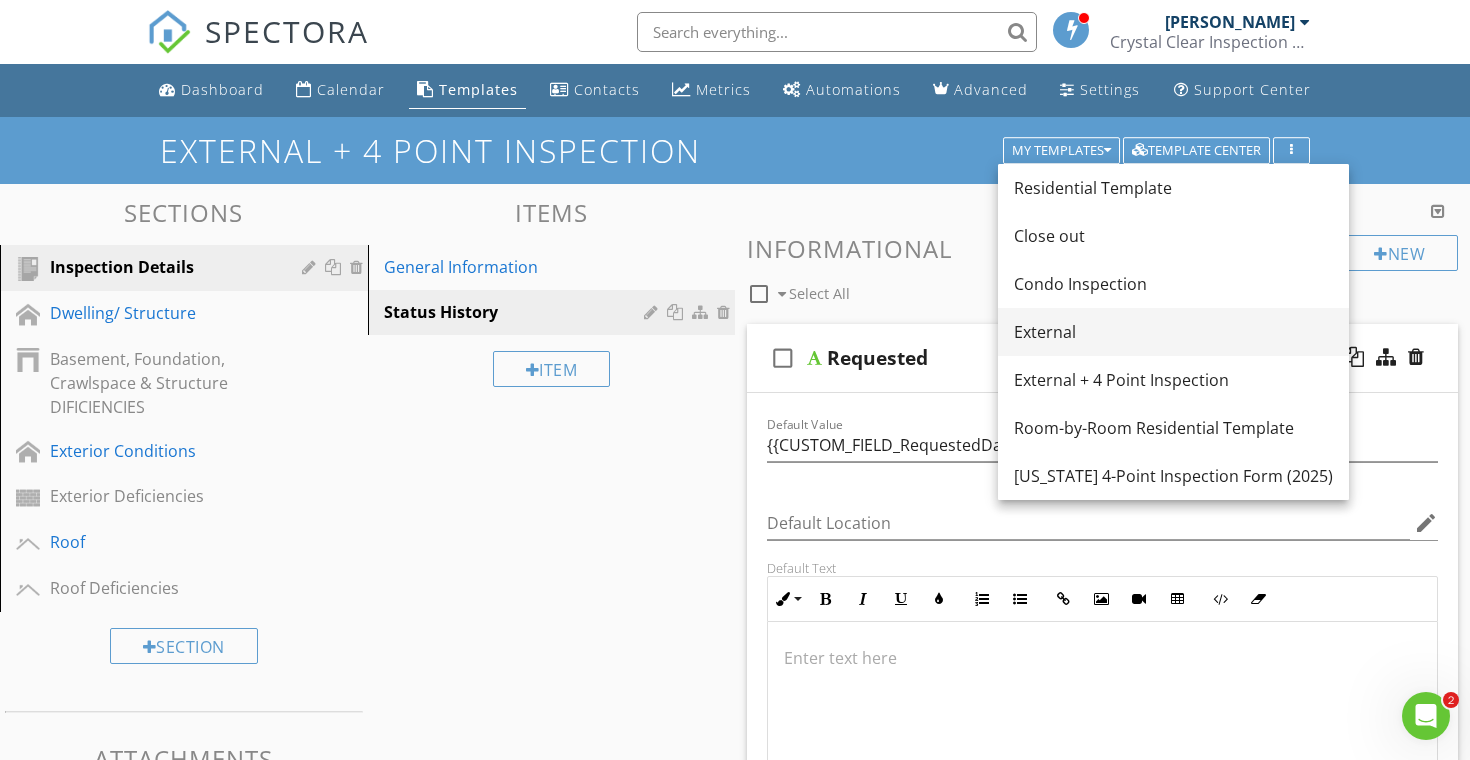 click on "External" at bounding box center (1173, 332) 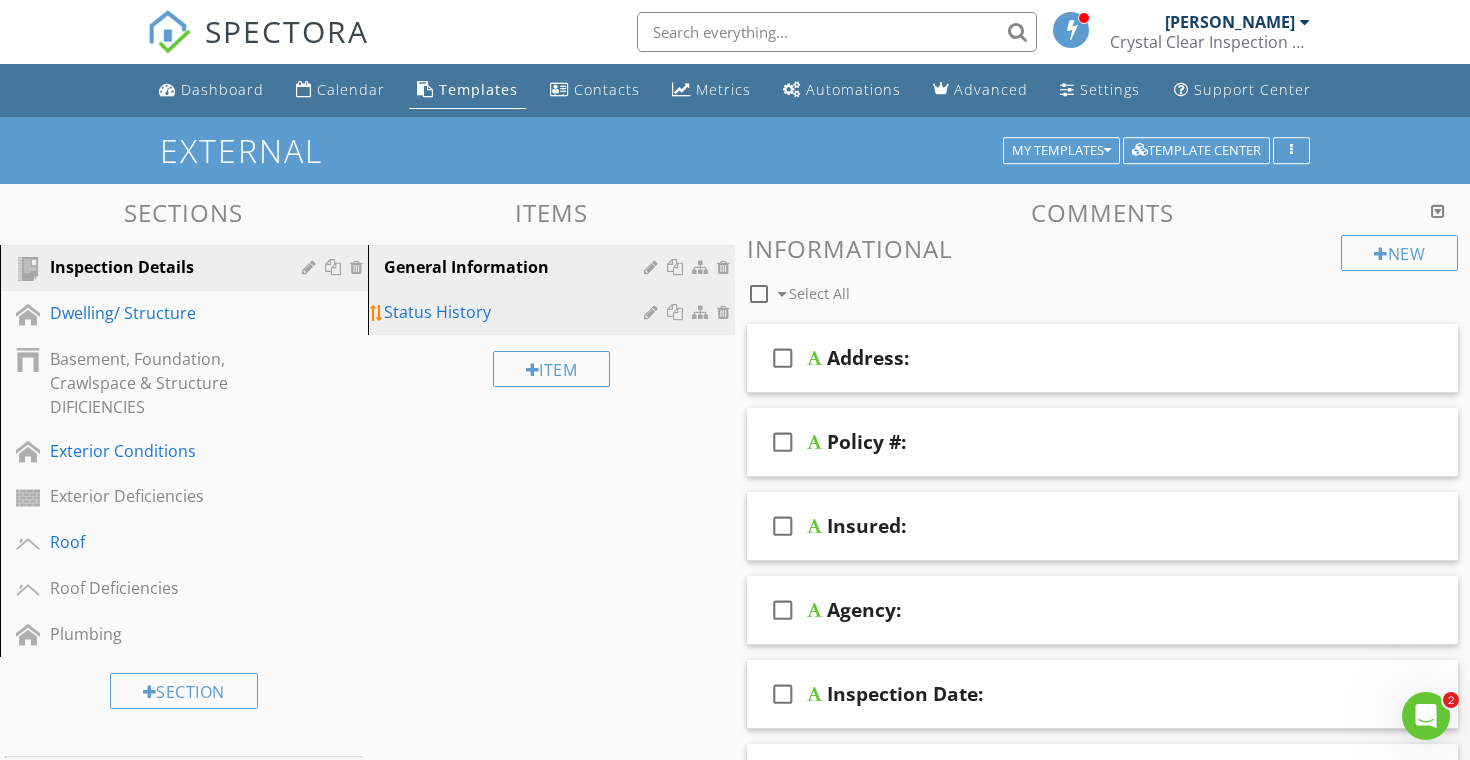 click on "Status History" at bounding box center [517, 312] 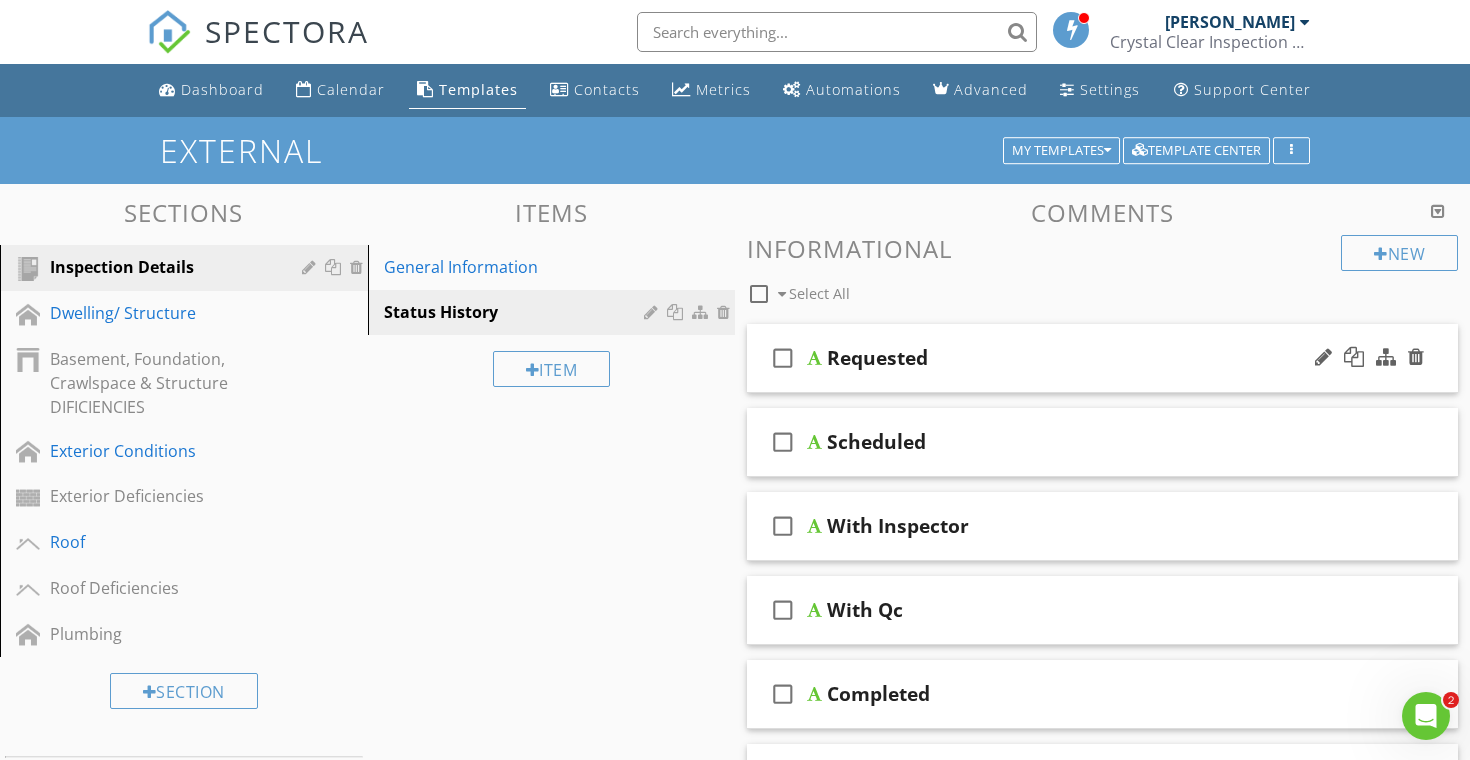 click on "Requested" at bounding box center [1078, 358] 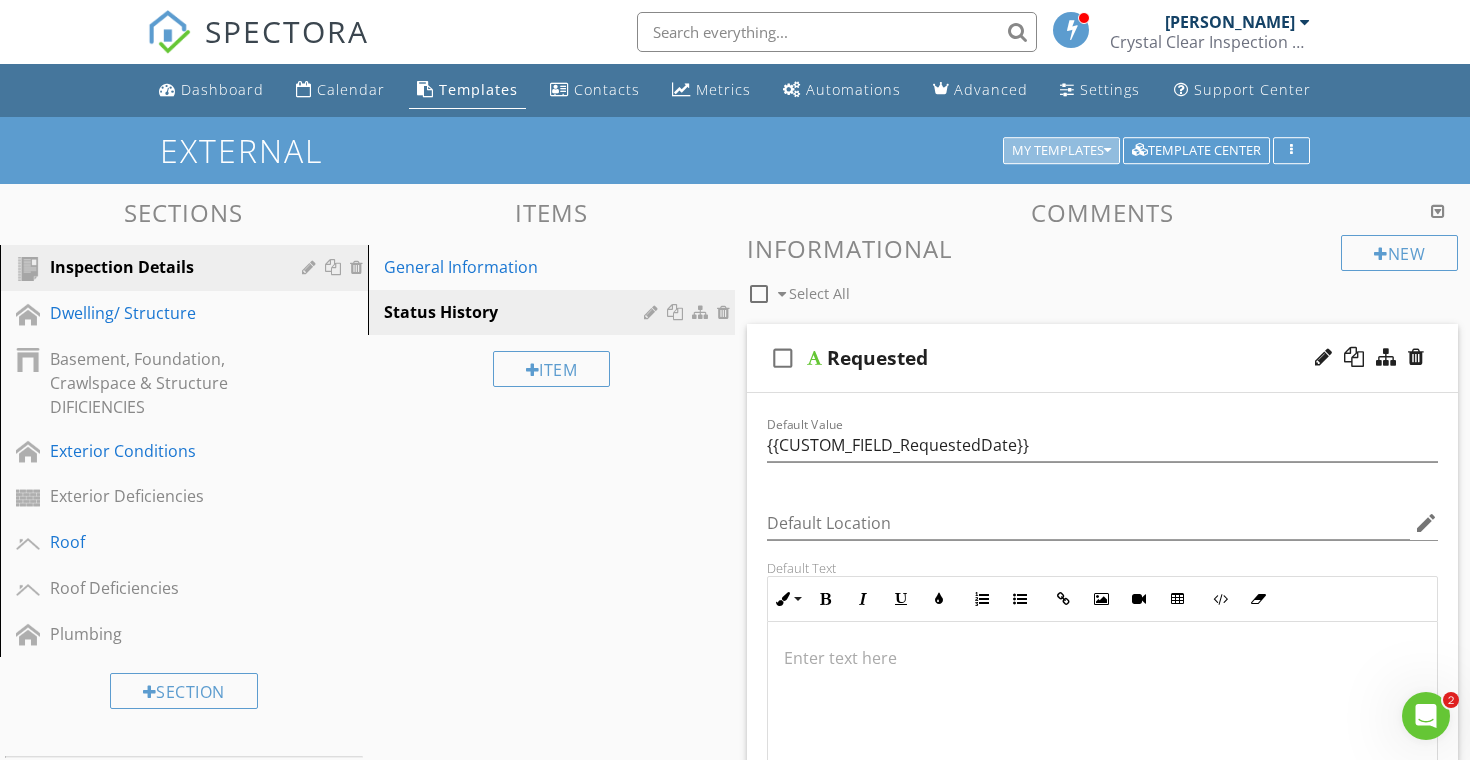 click on "My Templates" at bounding box center (1061, 151) 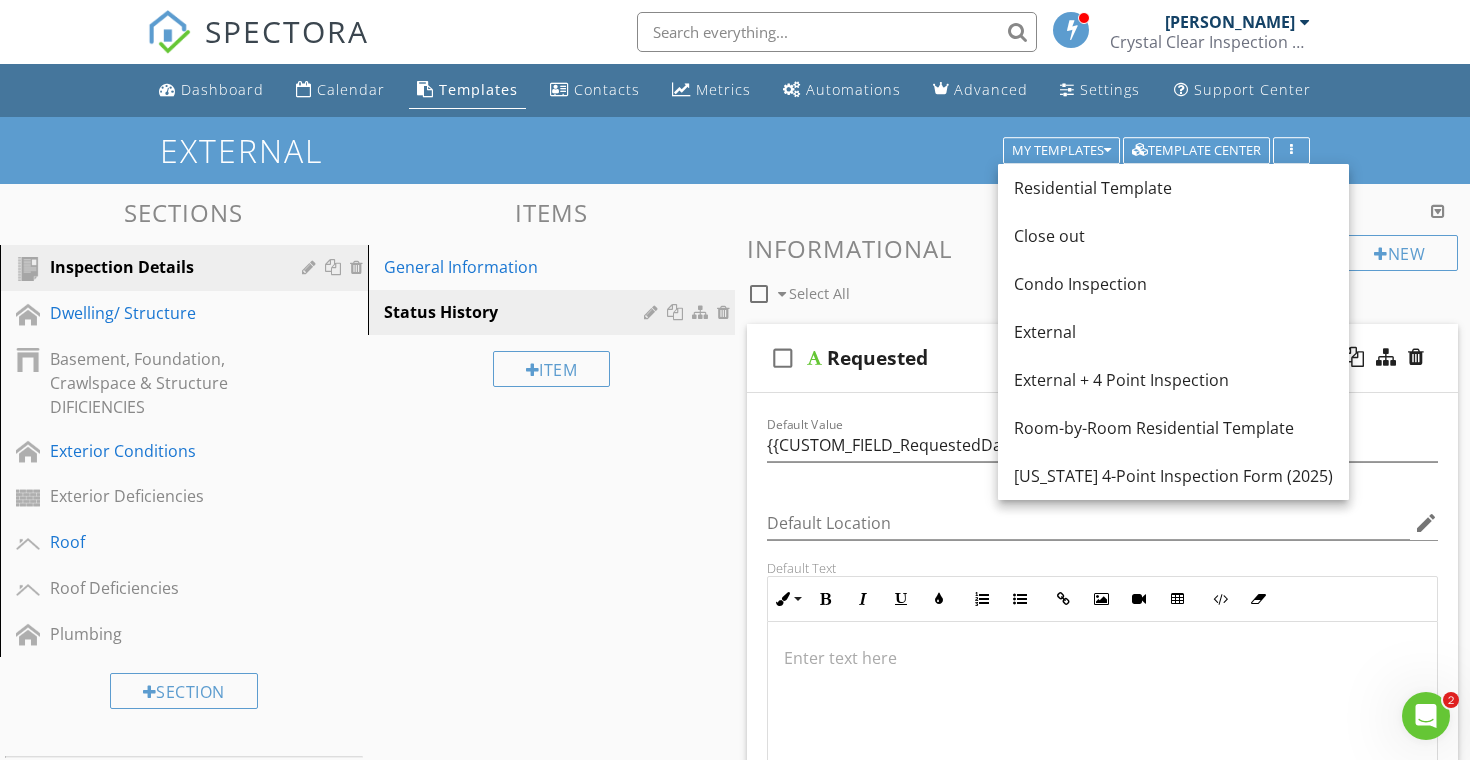 click on "External
My Templates
Template Center" at bounding box center [735, 150] 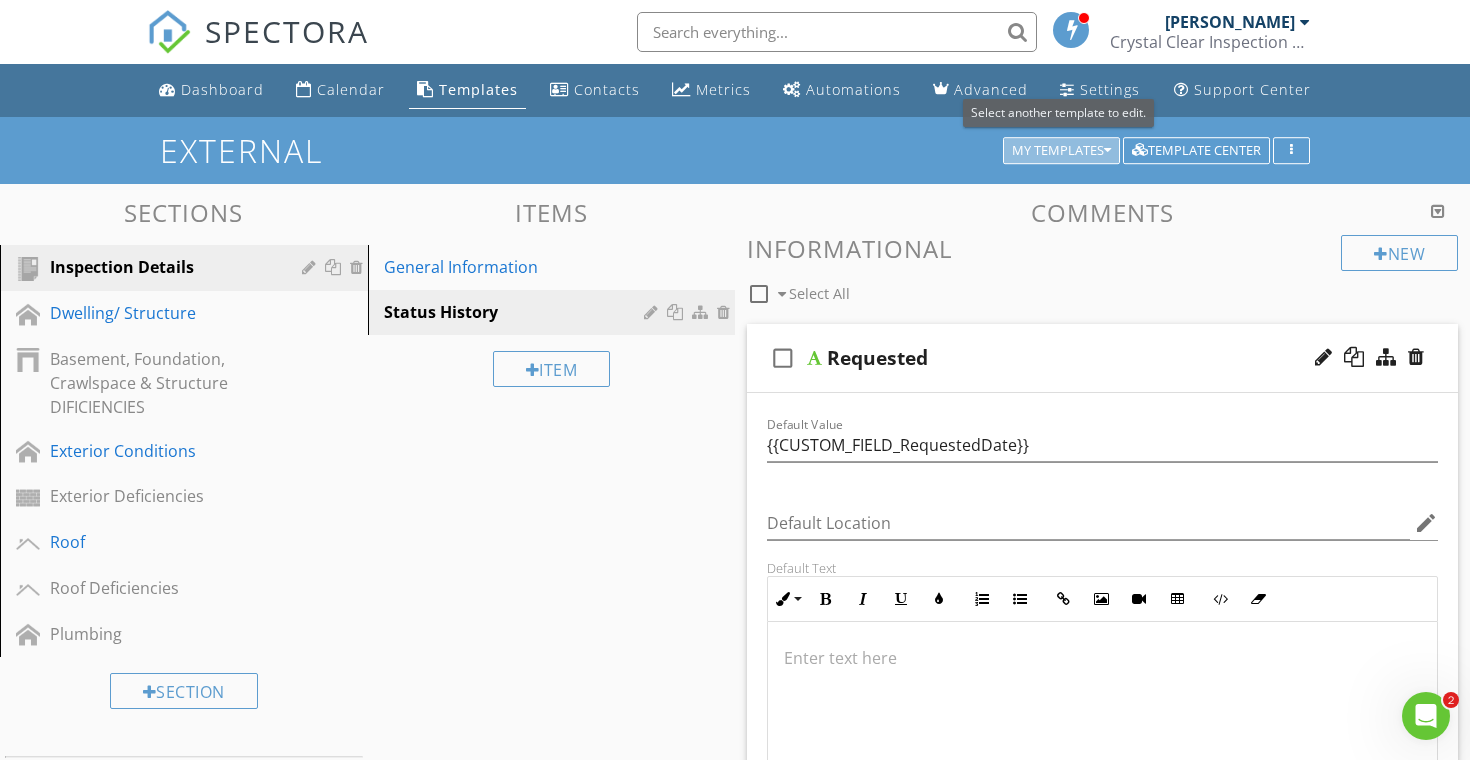 click on "My Templates" at bounding box center (1061, 151) 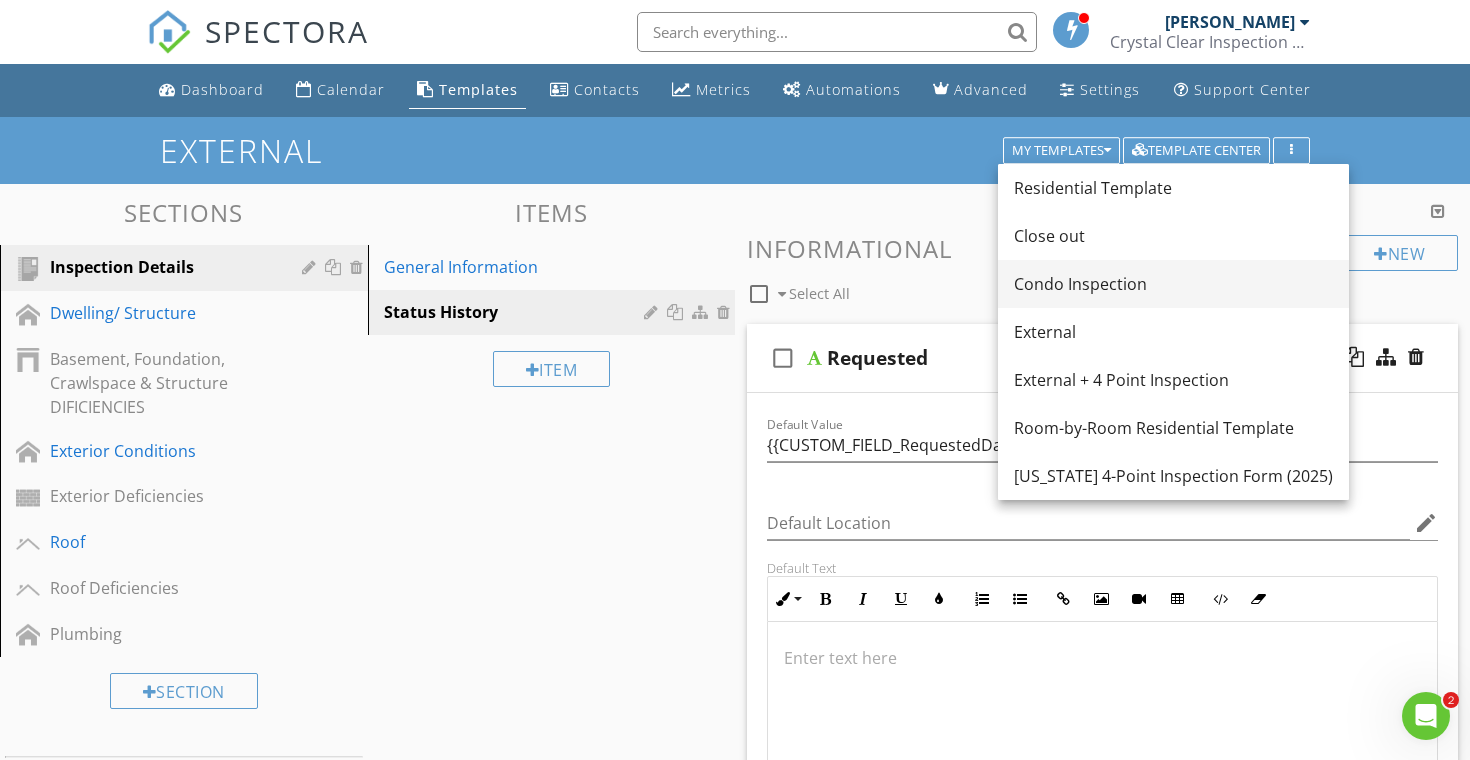 click on "Condo Inspection" at bounding box center [1173, 284] 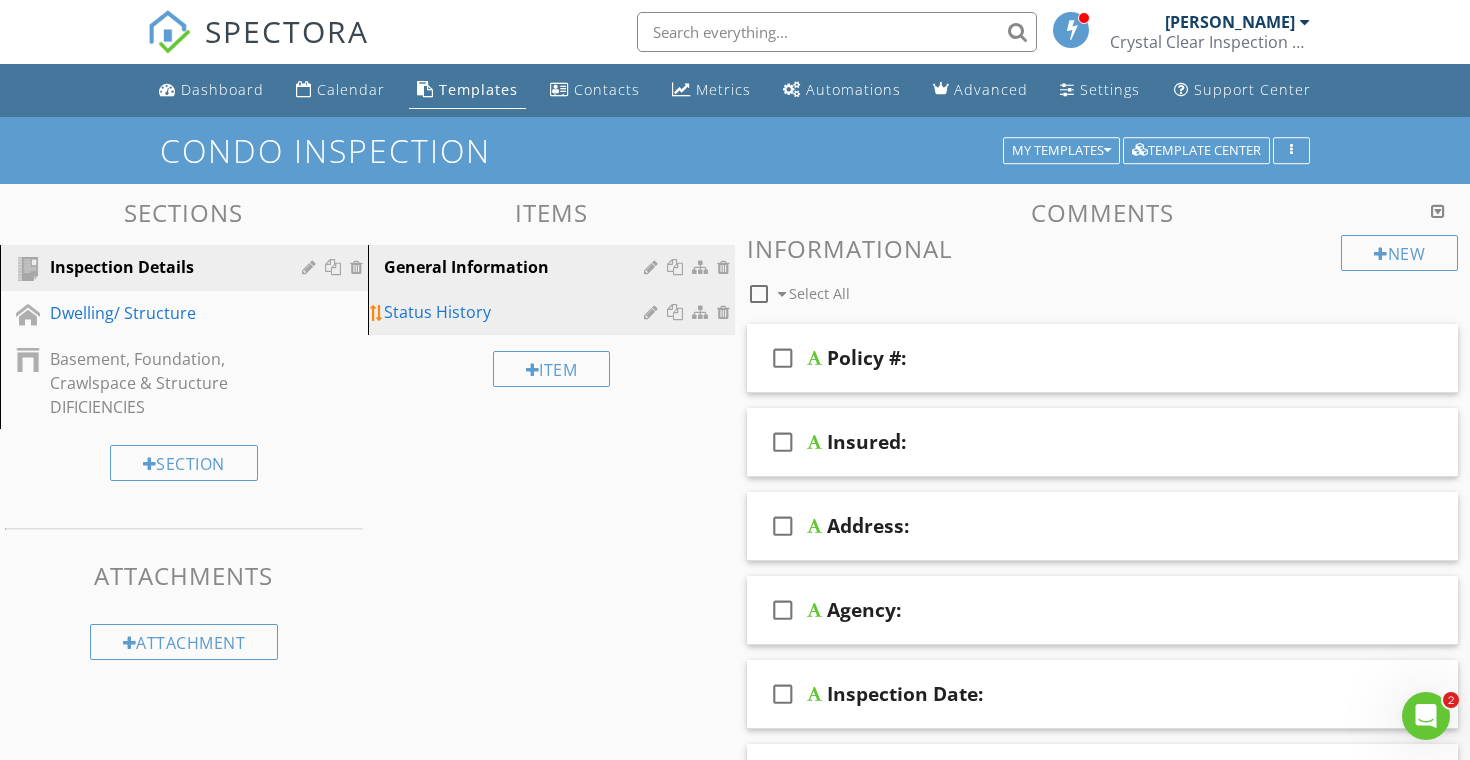 click on "Status History" at bounding box center [555, 312] 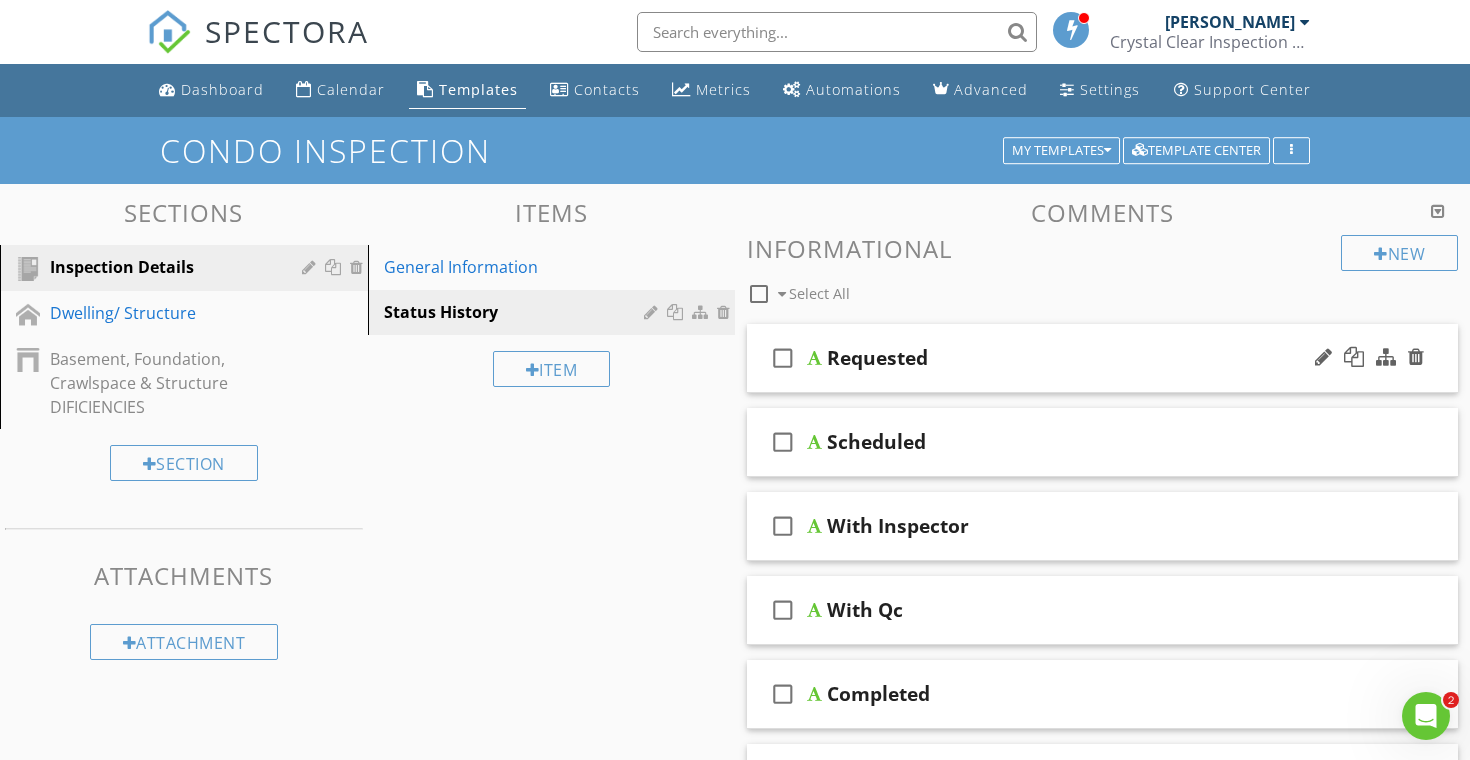 click on "Requested" at bounding box center [877, 358] 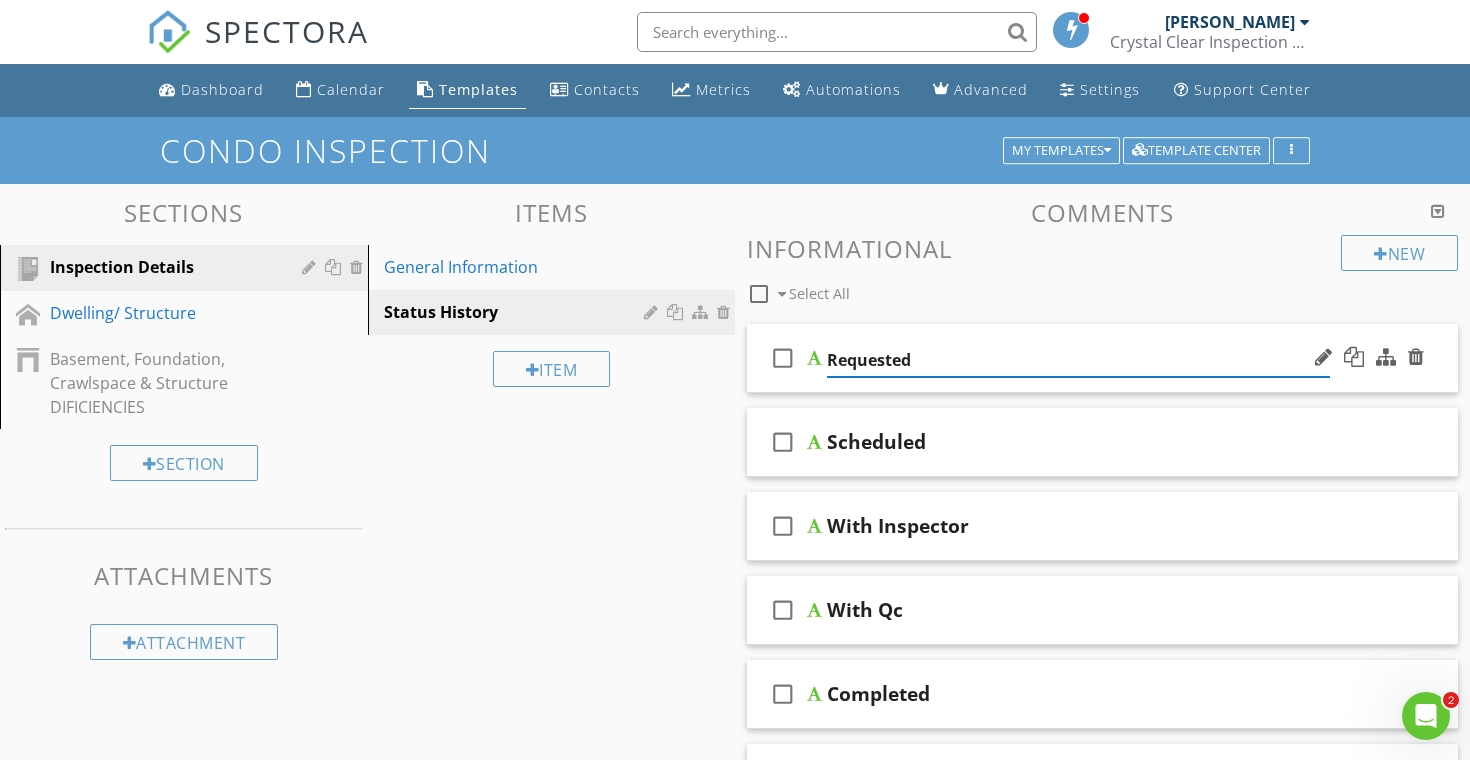 click on "Requested" at bounding box center (1078, 360) 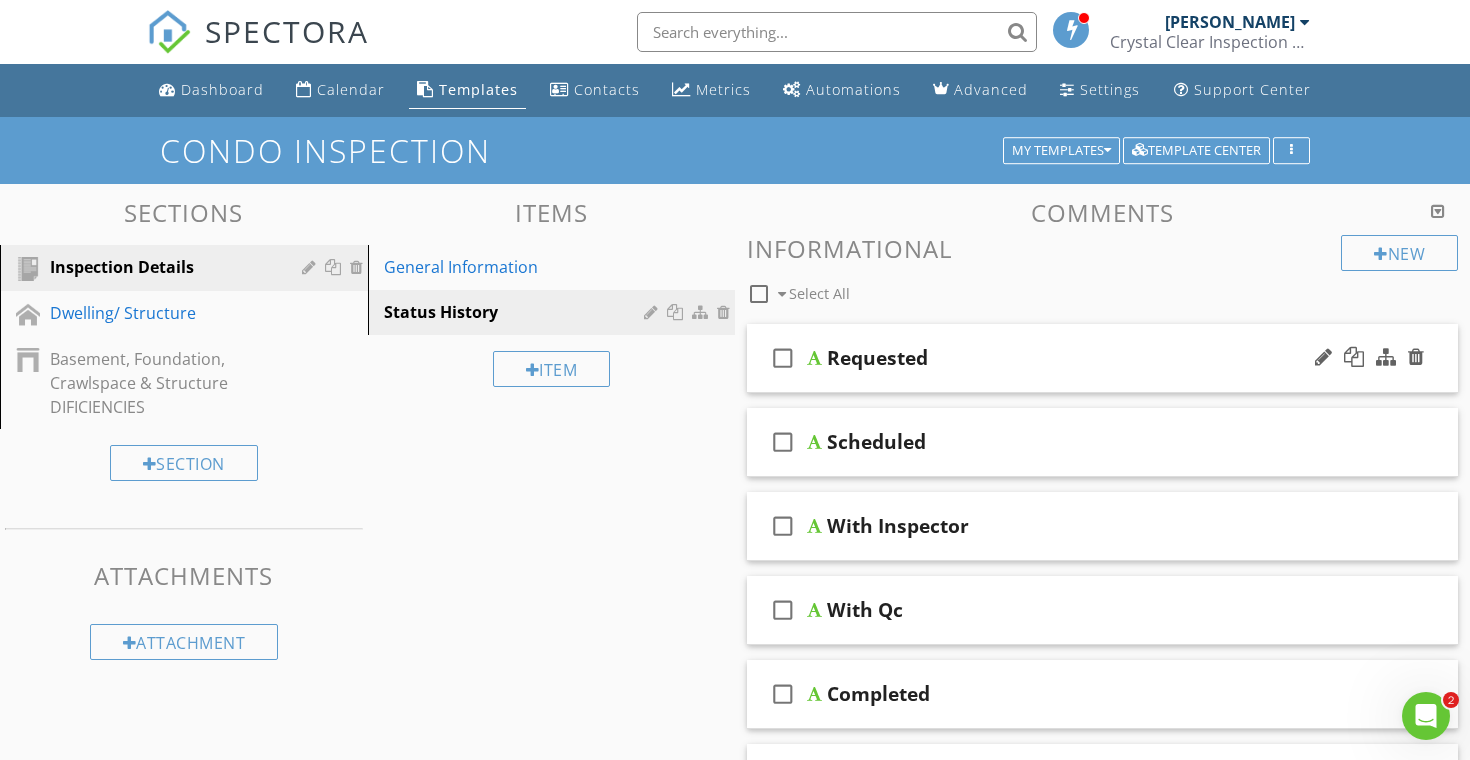 click on "check_box_outline_blank     Select All" at bounding box center [1044, 289] 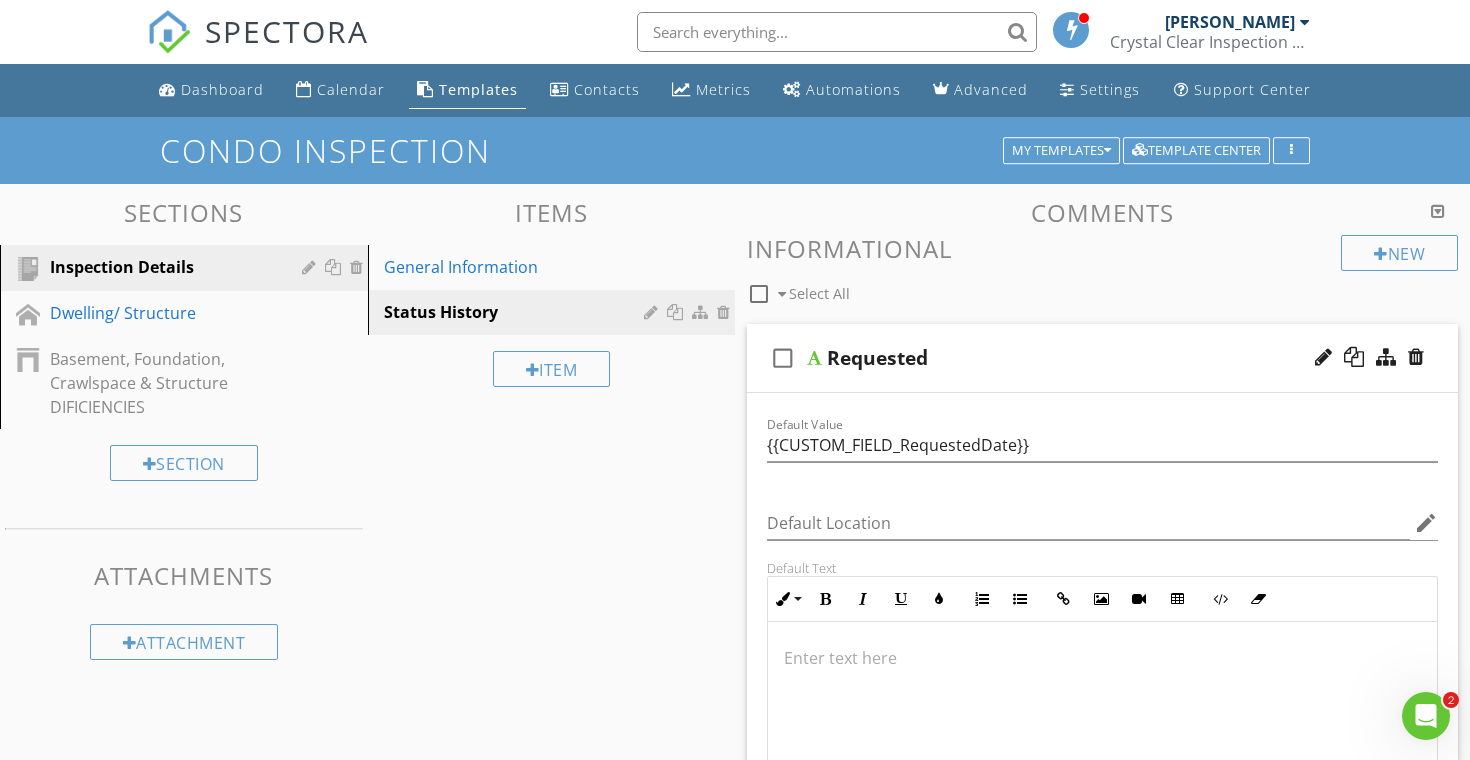 click on "Sections
Inspection Details           Dwelling/ Structure            Basement, Foundation, Crawlspace & Structure DIFICIENCIES
Section
Attachments
Attachment
Items
General Information           Status History
Item
Comments
New
Informational   check_box_outline_blank     Select All       check_box_outline_blank
Requested
Default Value {{CUSTOM_FIELD_RequestedDate}}         Default Location edit       Default Text   Inline Style XLarge Large Normal Small Light Small/Light Bold Italic Underline Colors Ordered List Unordered List Insert Link Insert Image Insert Video Insert Table Code View Clear Formatting Enter text here
Add Default Photo
check_box_outline_blank" at bounding box center (735, 924) 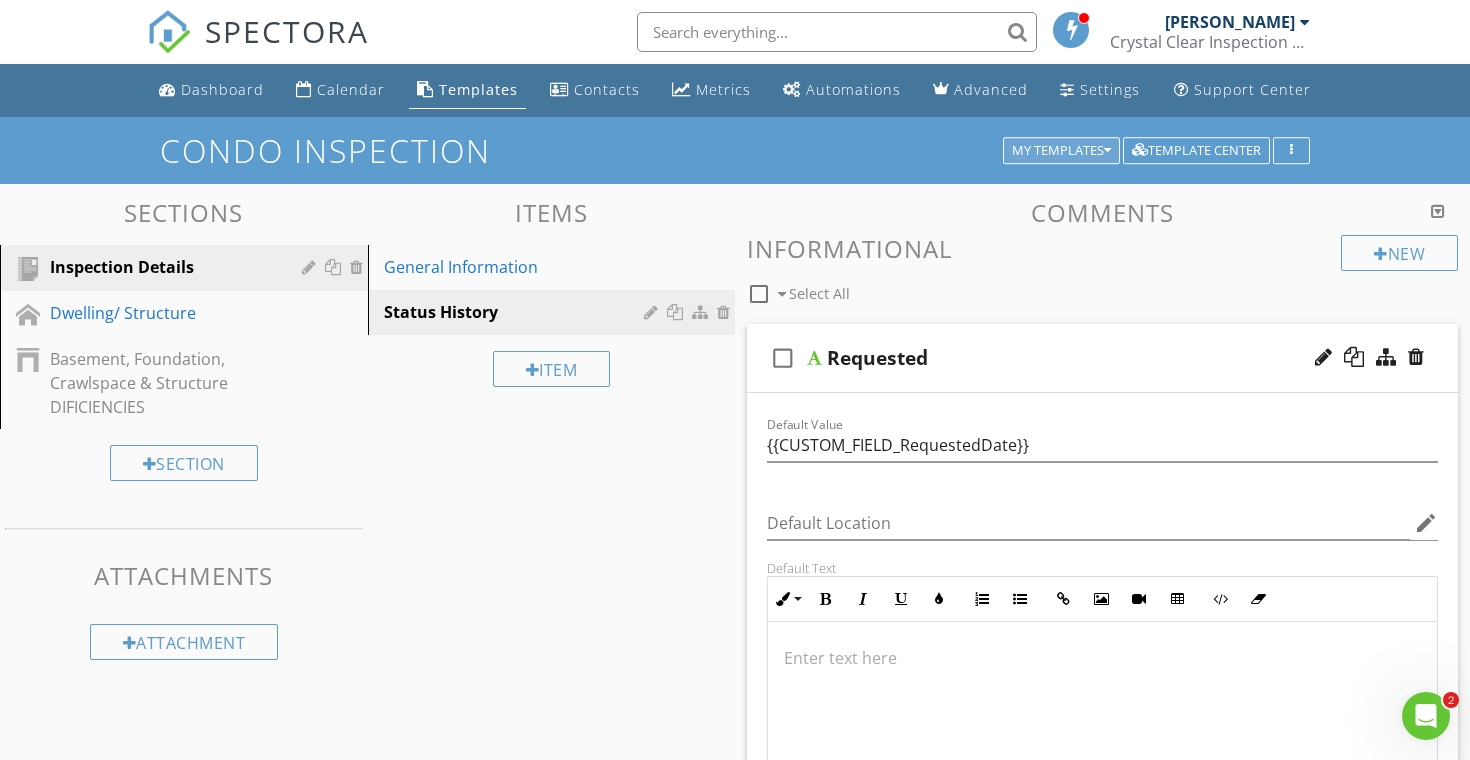 click on "My Templates" at bounding box center (1061, 151) 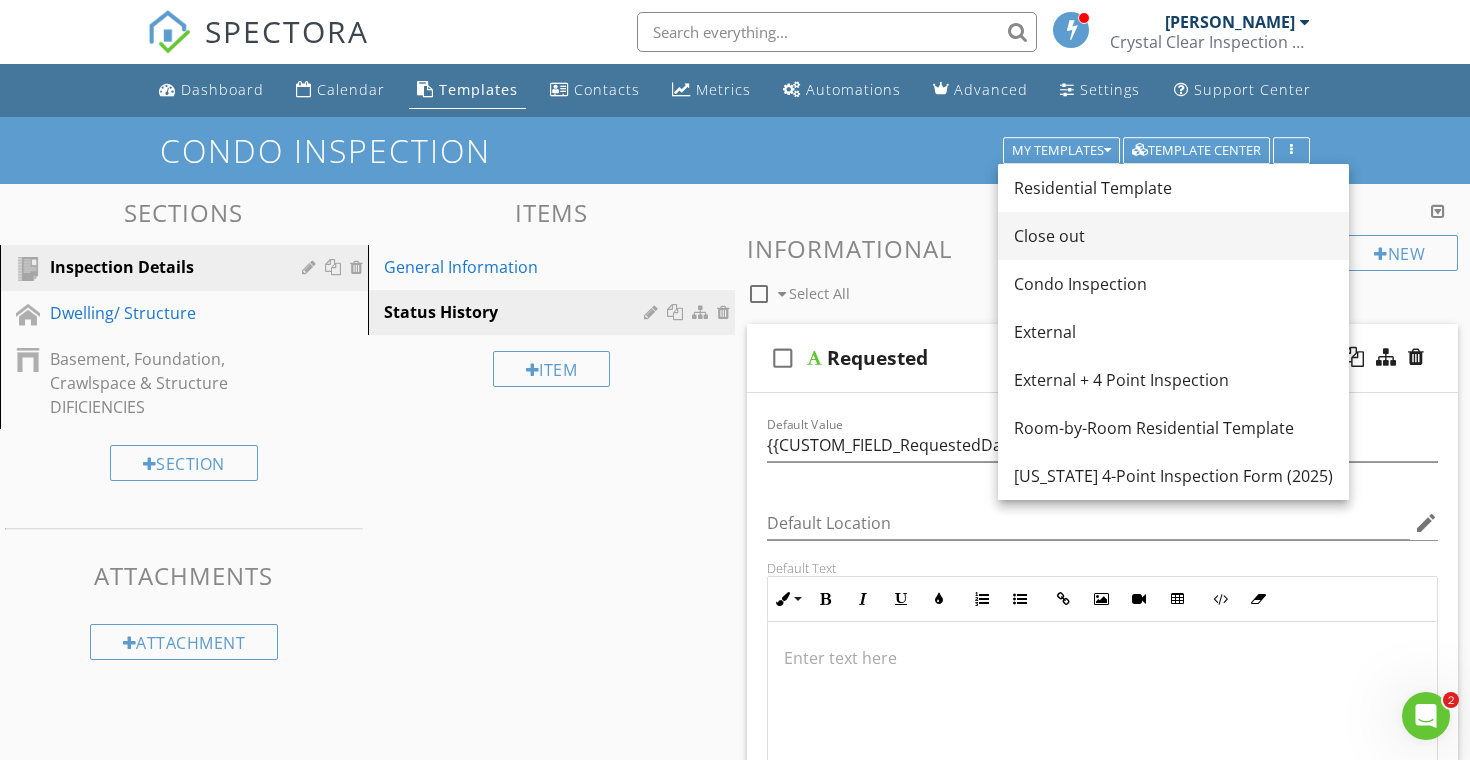 click on "Close out" at bounding box center (1173, 236) 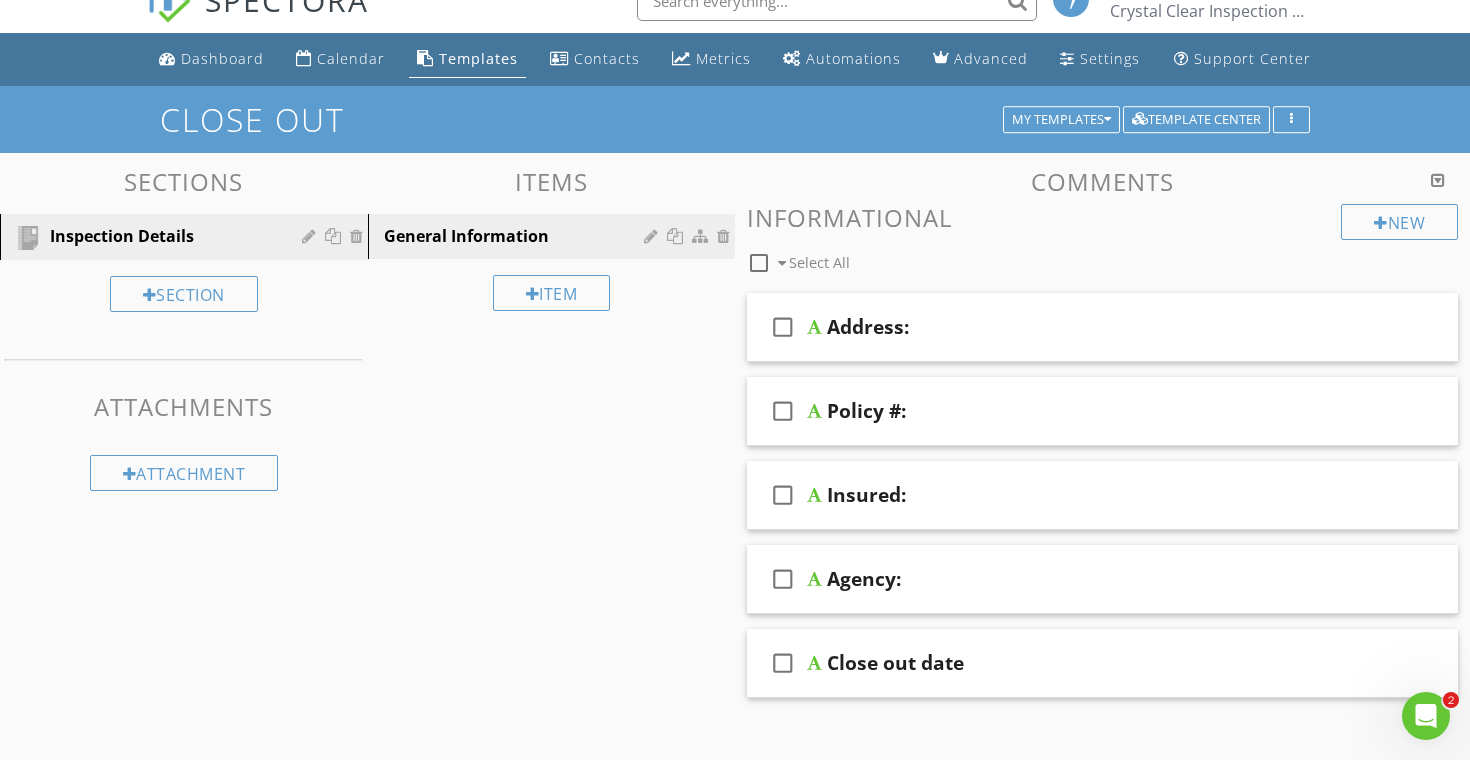 scroll, scrollTop: 0, scrollLeft: 0, axis: both 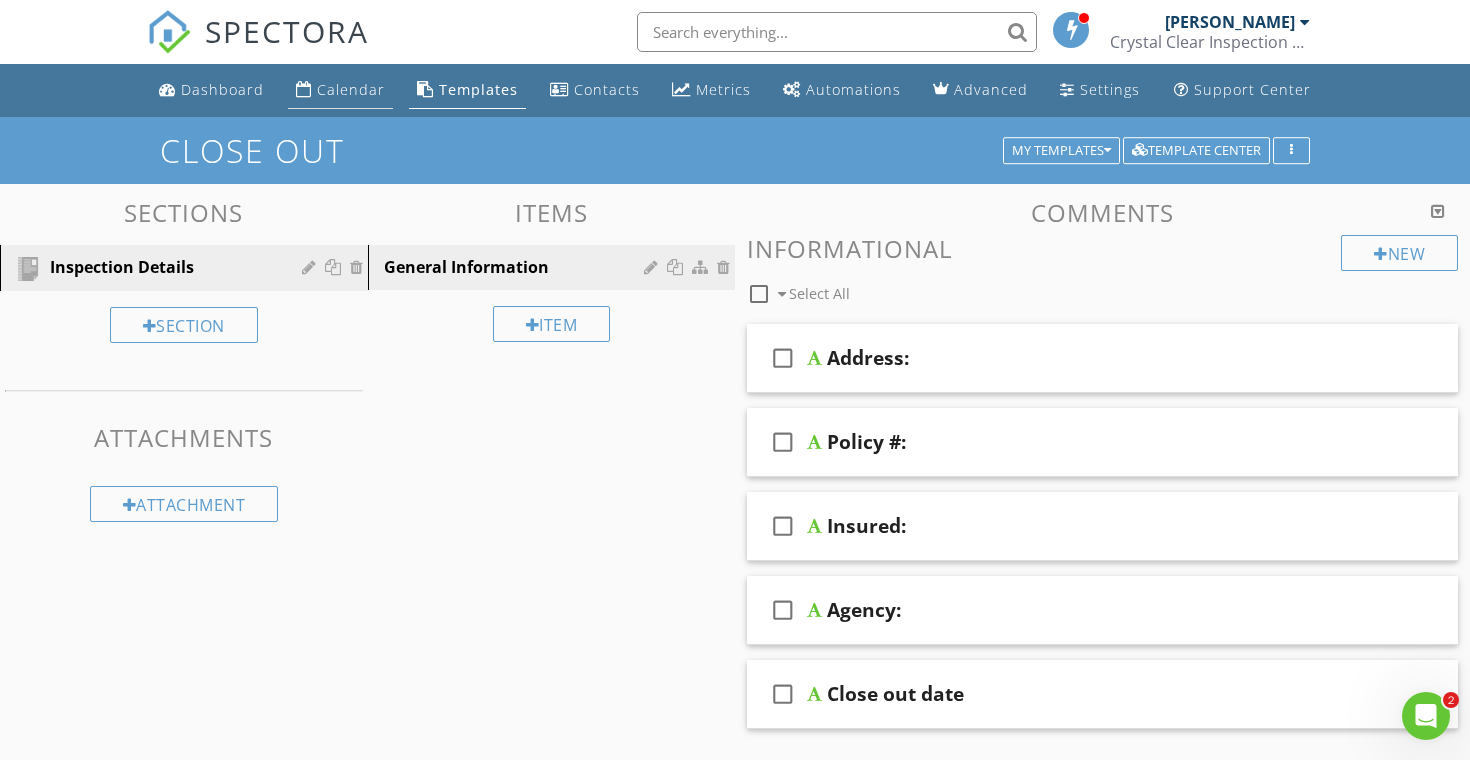 click on "Calendar" at bounding box center [340, 90] 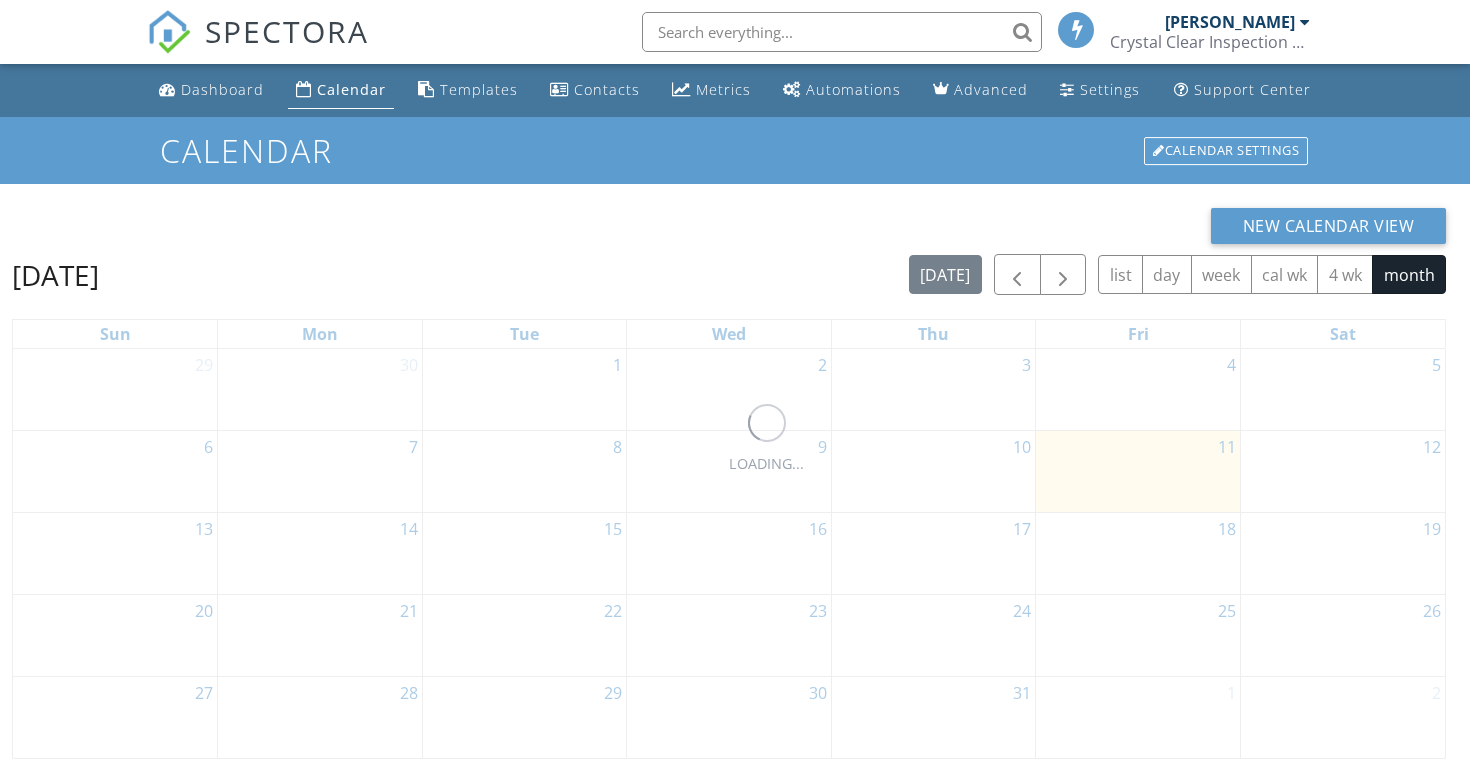 scroll, scrollTop: 0, scrollLeft: 0, axis: both 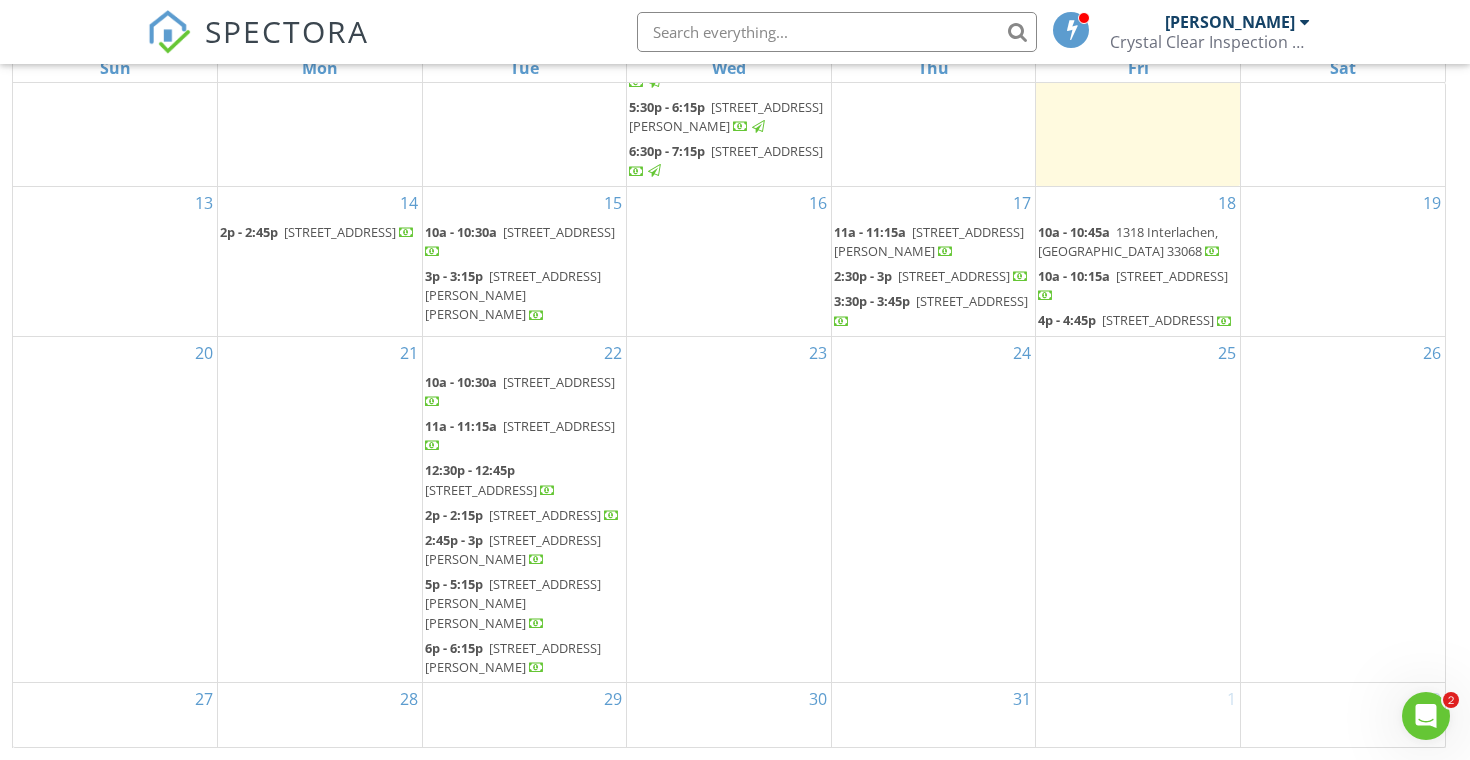 drag, startPoint x: 18, startPoint y: 753, endPoint x: 15, endPoint y: 779, distance: 26.172504 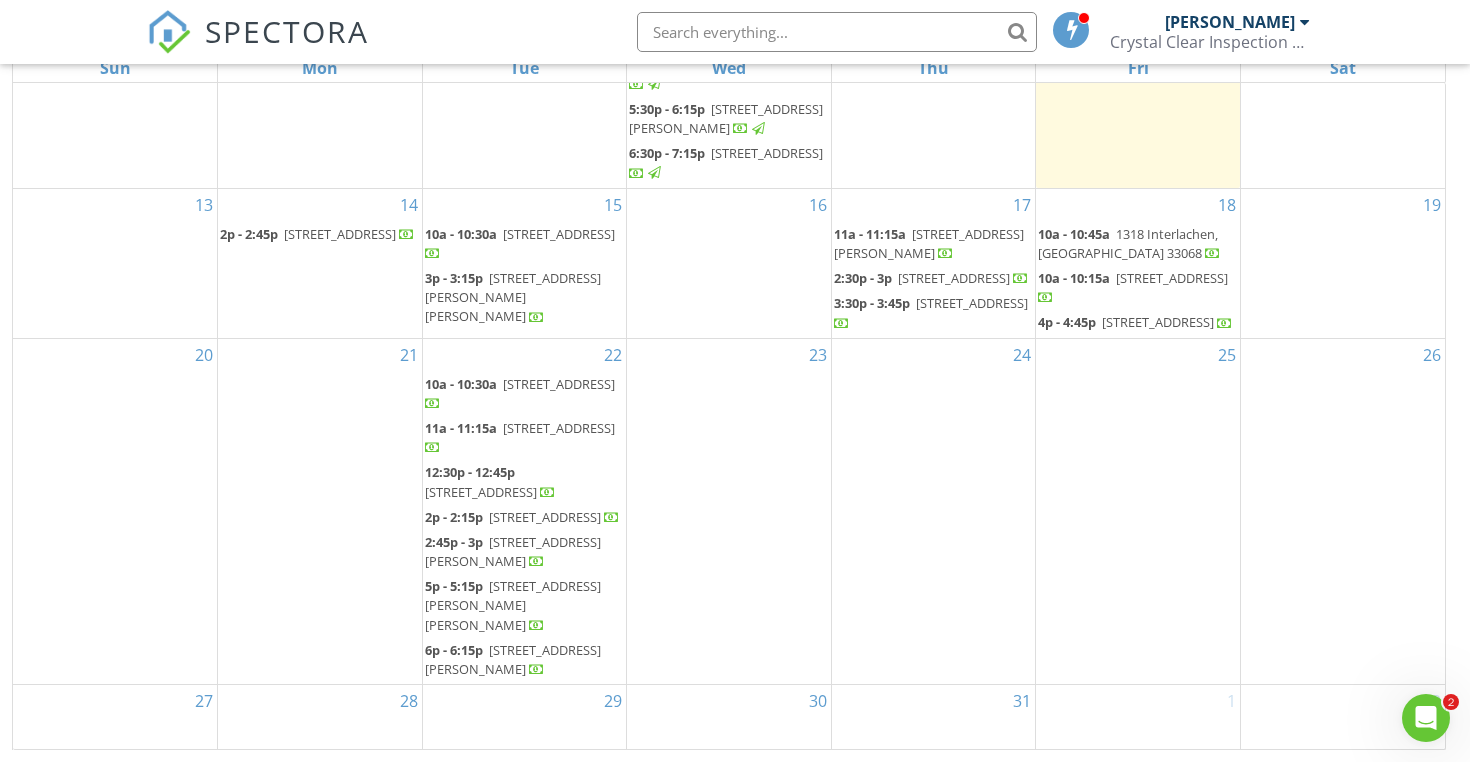 scroll, scrollTop: 601, scrollLeft: 0, axis: vertical 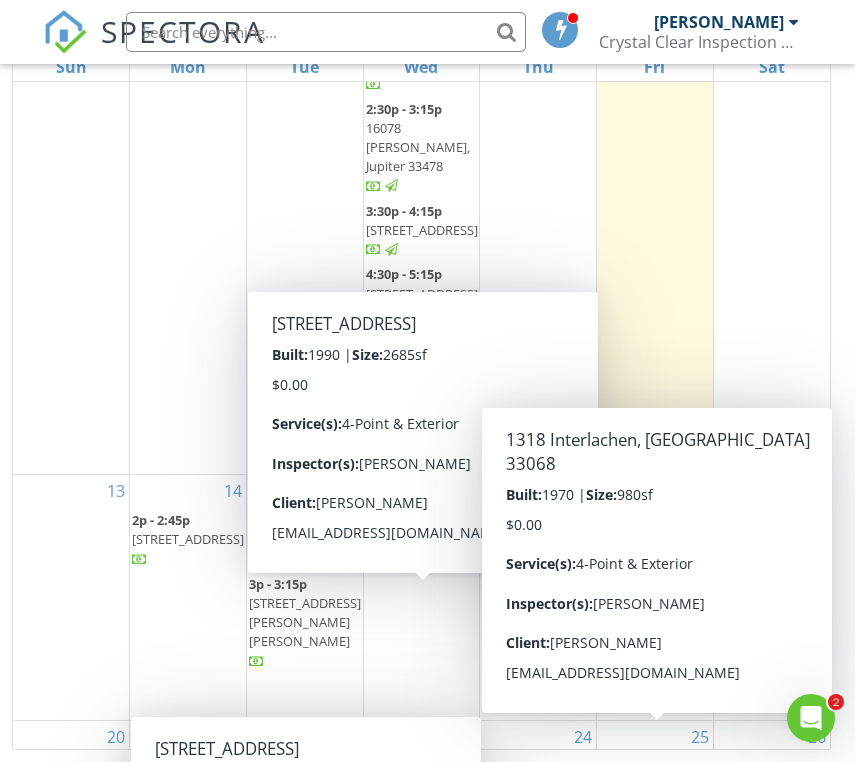 click 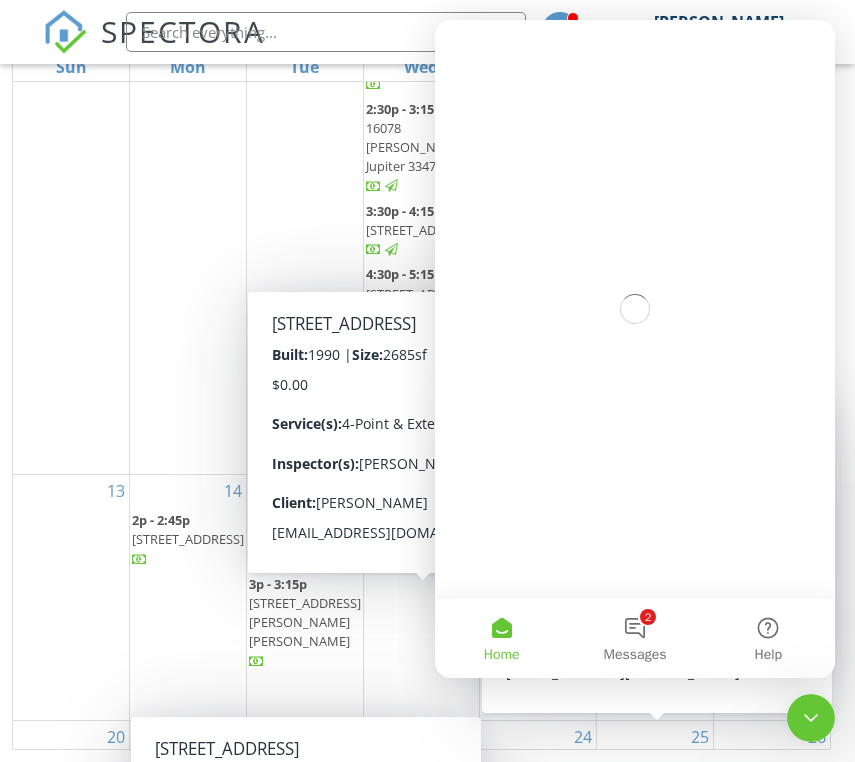 scroll, scrollTop: 0, scrollLeft: 0, axis: both 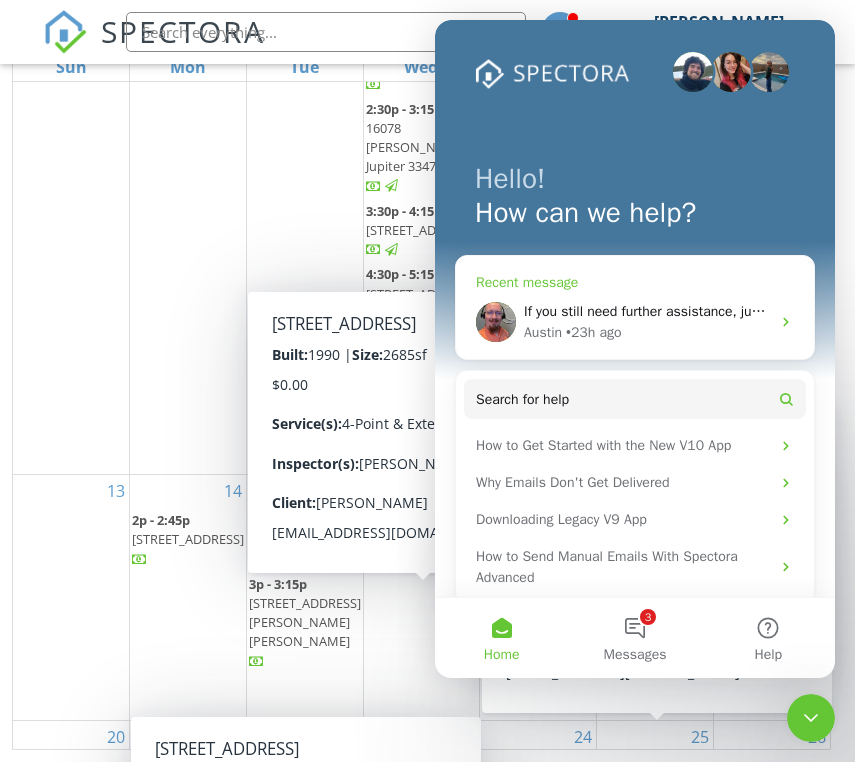 click on "If you still need further assistance, just chat right back into this conversation and this will reopen! That way we can further help, picking up right where we left off. I look forward to hearing back from you and I hope you are having a great day! 🤩" at bounding box center [647, 311] 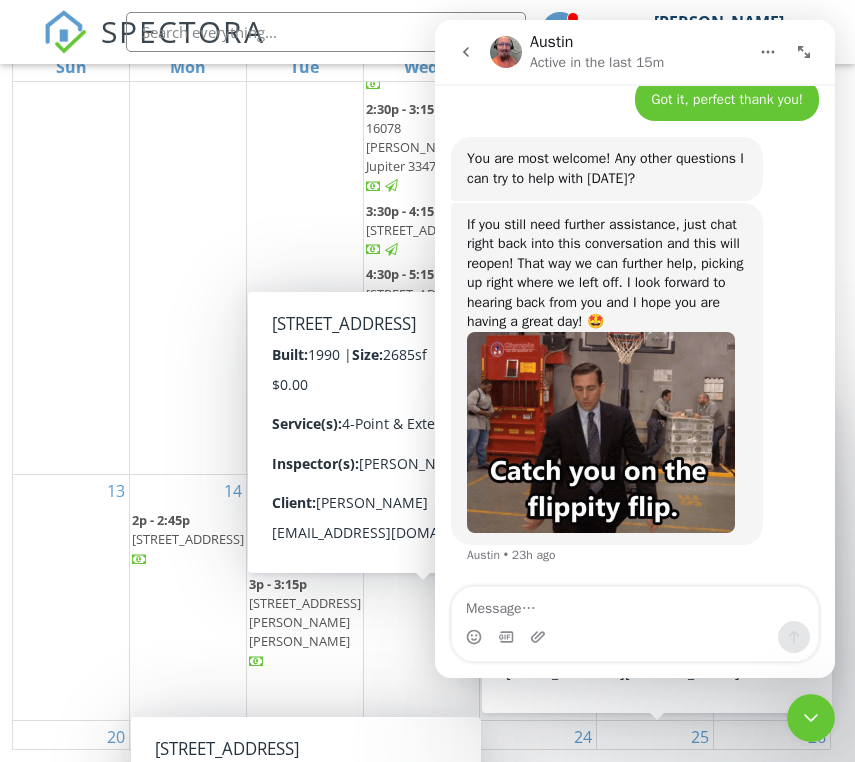 scroll, scrollTop: 9687, scrollLeft: 0, axis: vertical 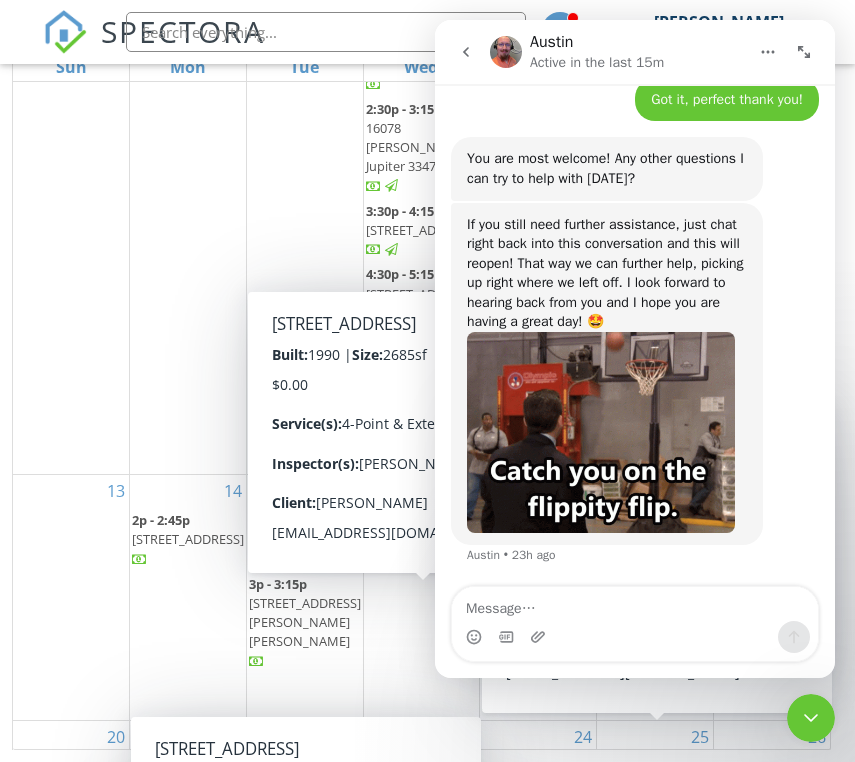 click 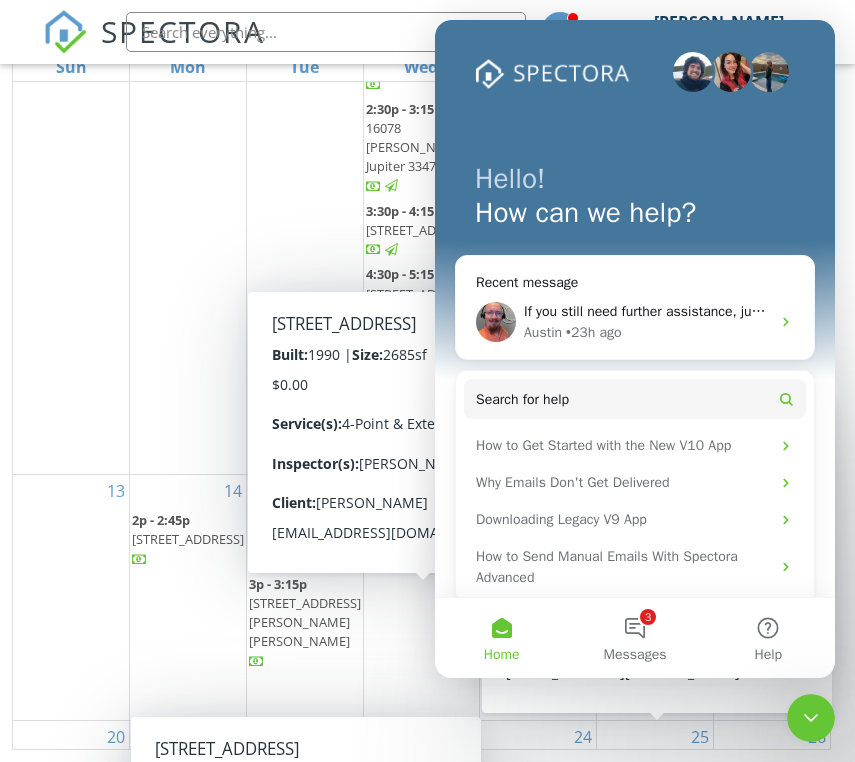 scroll, scrollTop: 44, scrollLeft: 0, axis: vertical 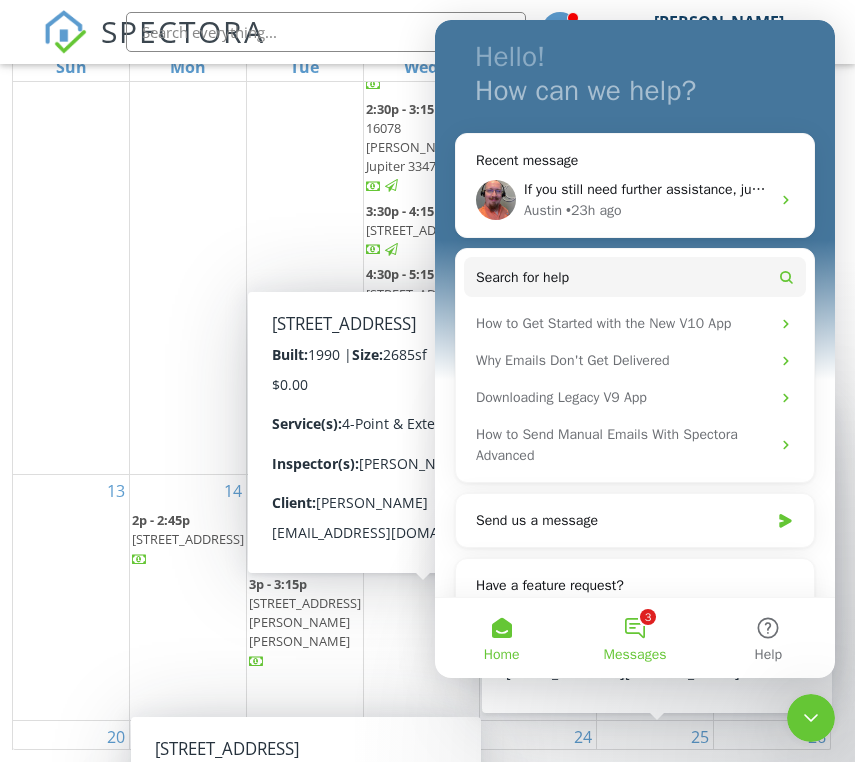 click on "Messages" at bounding box center (635, 655) 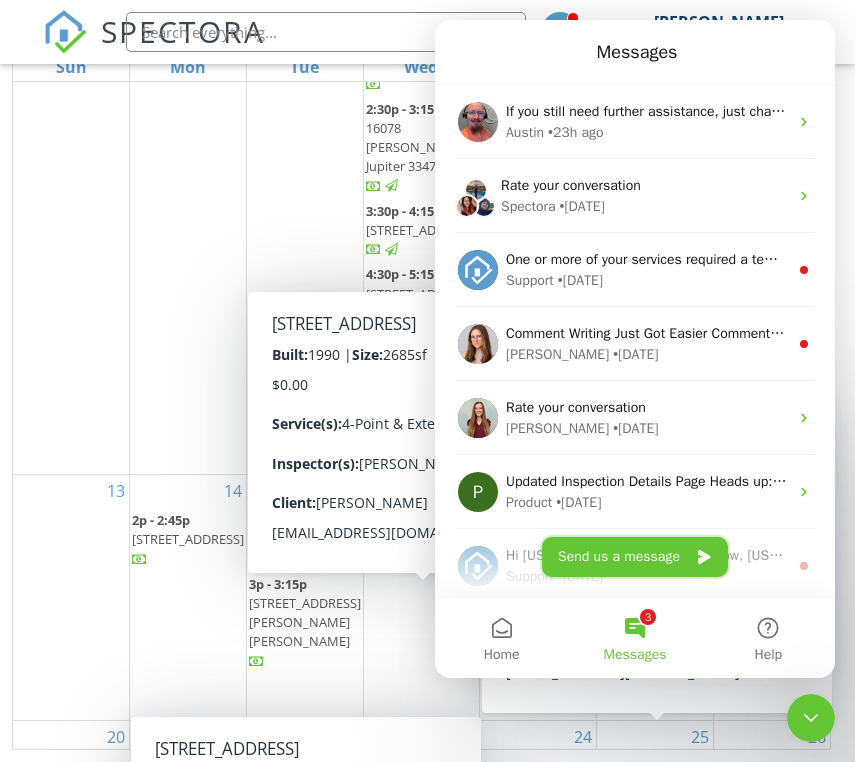 click on "Send us a message" at bounding box center (635, 557) 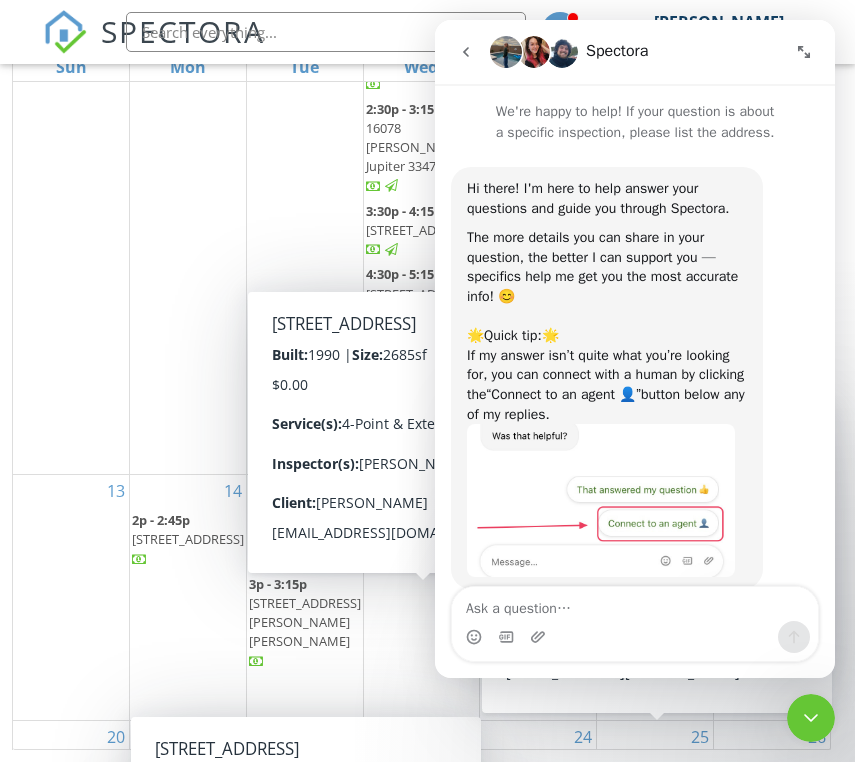 click at bounding box center (635, 604) 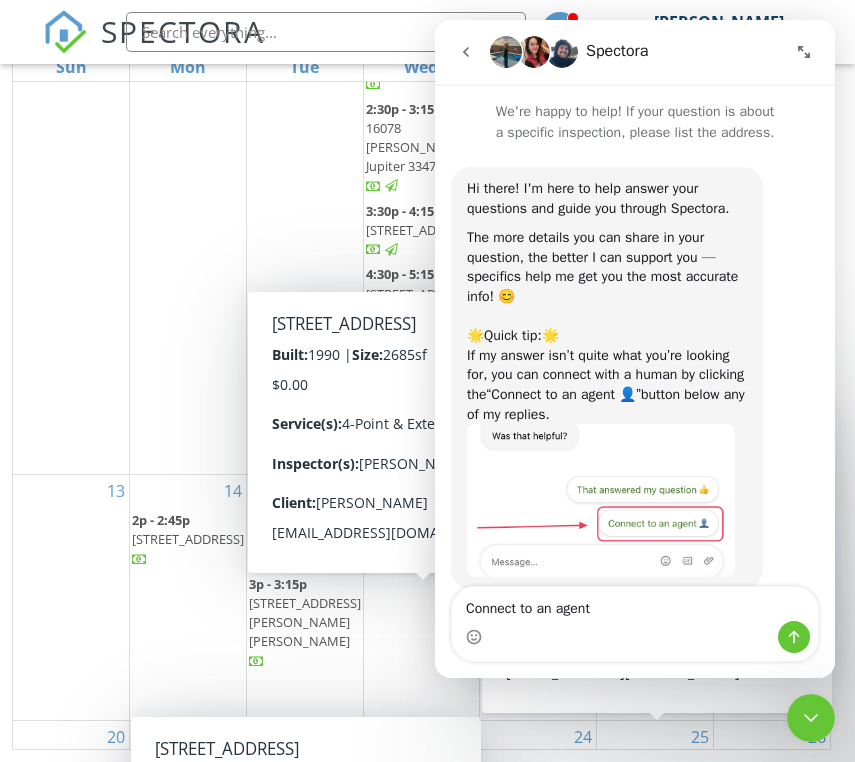 type on "Connect to an agent" 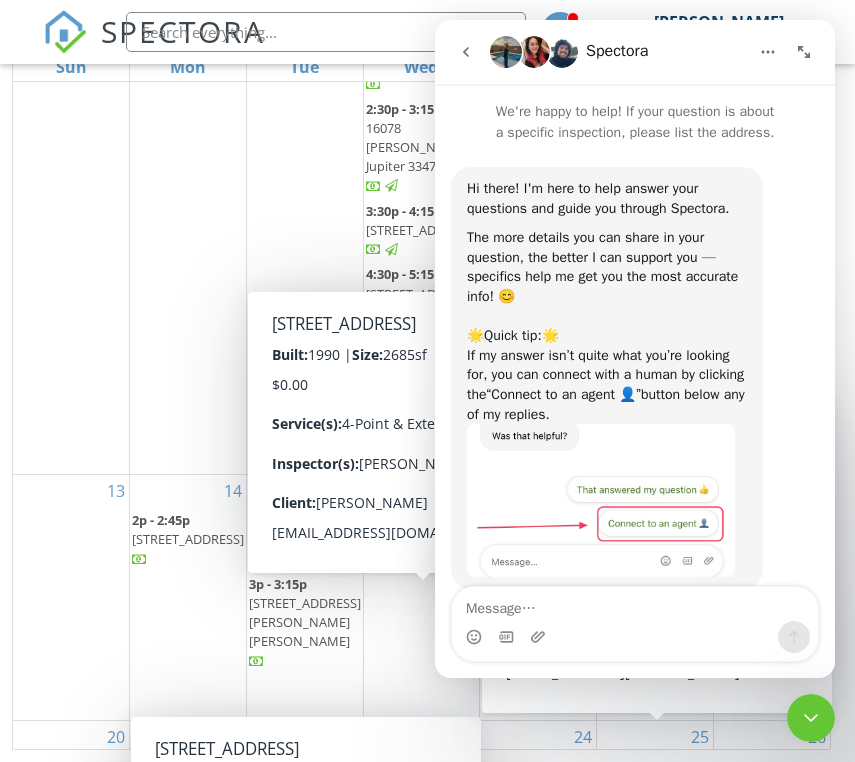 scroll, scrollTop: 168, scrollLeft: 0, axis: vertical 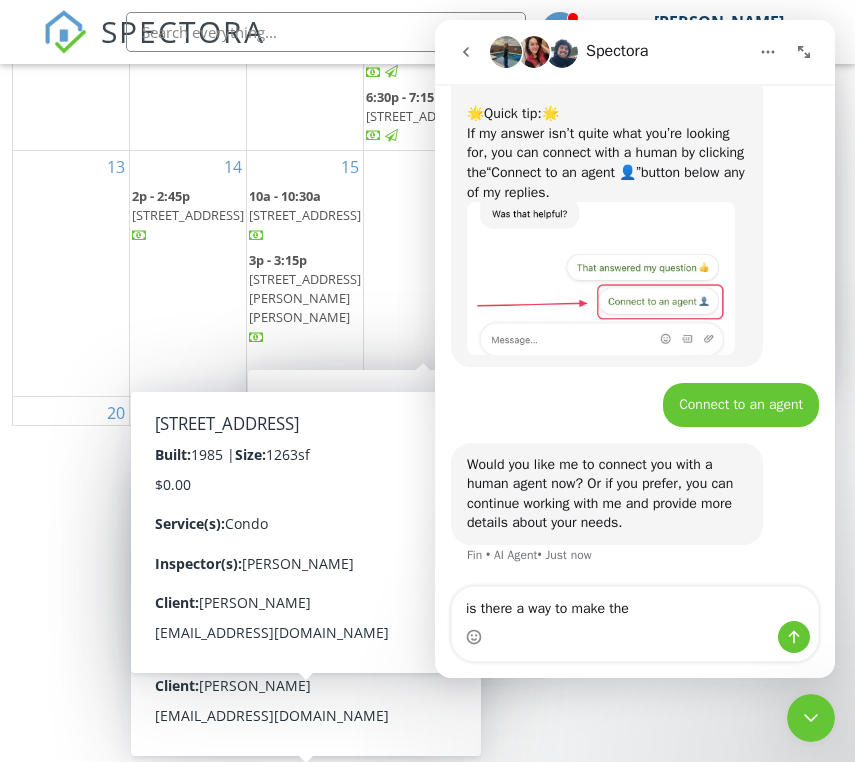 type on "is there a way to make the" 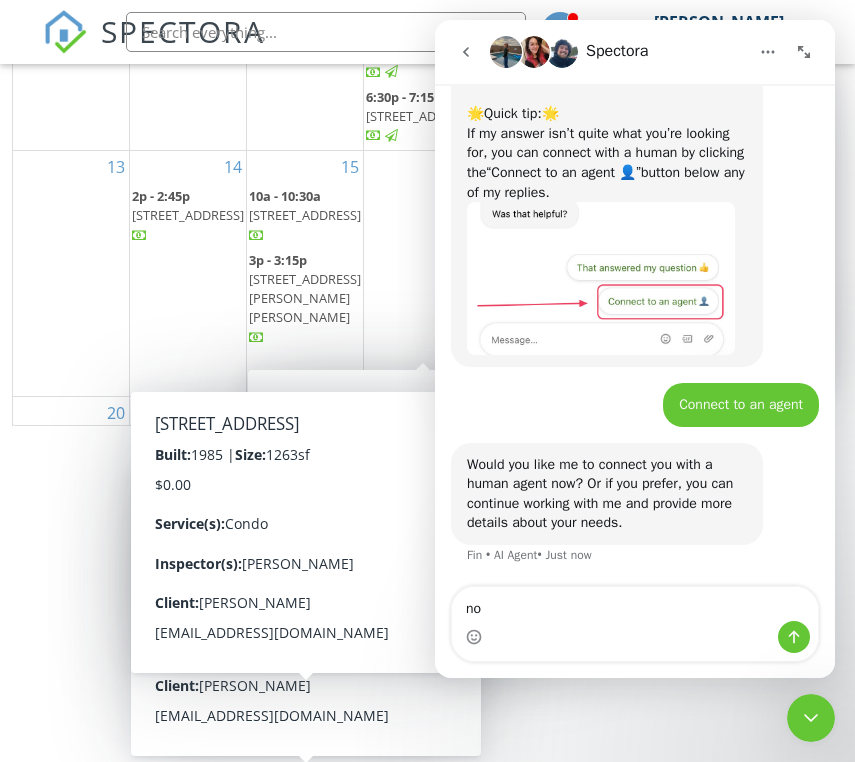 type on "now" 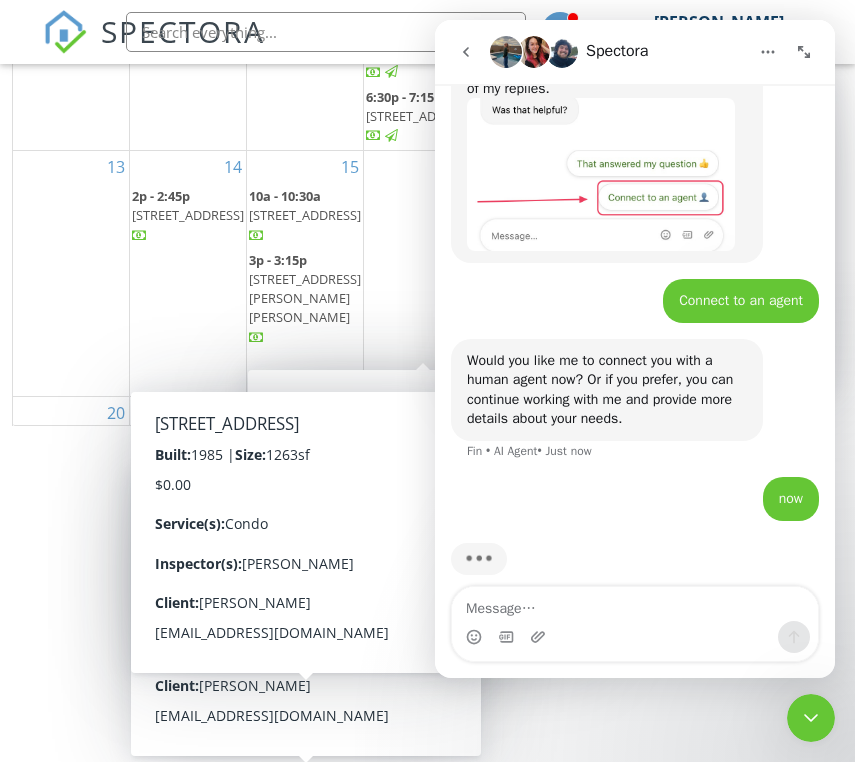 scroll, scrollTop: 346, scrollLeft: 0, axis: vertical 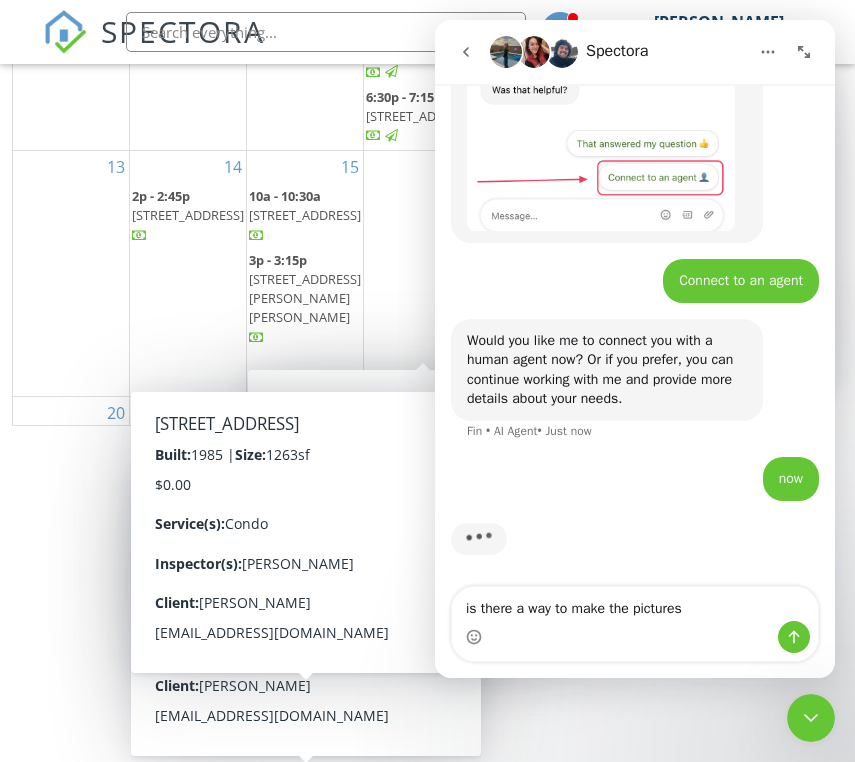 type on "is there a way to make the pictures" 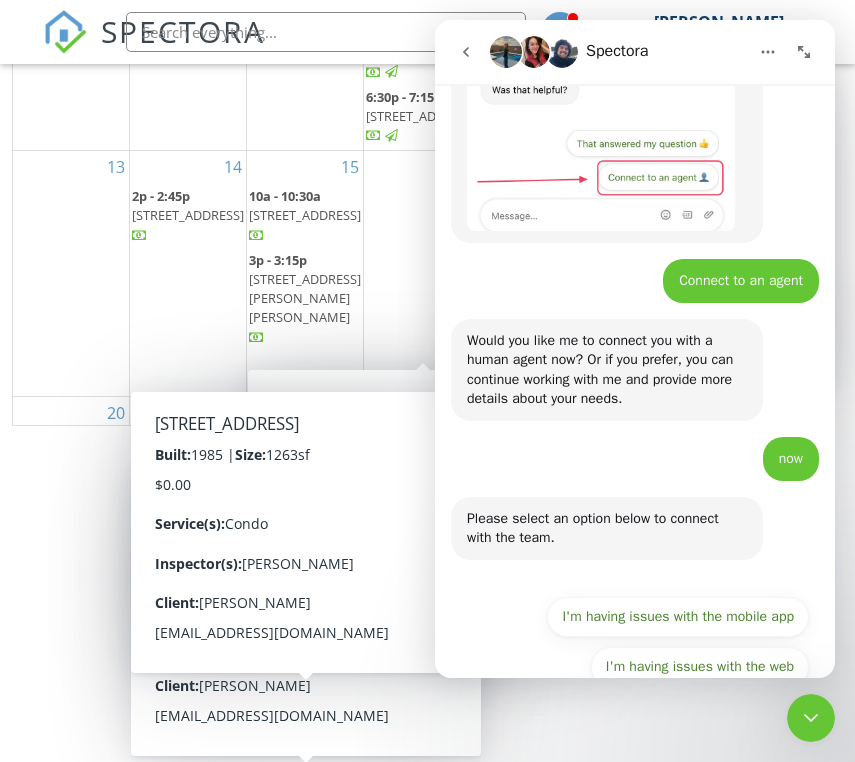 scroll, scrollTop: 437, scrollLeft: 0, axis: vertical 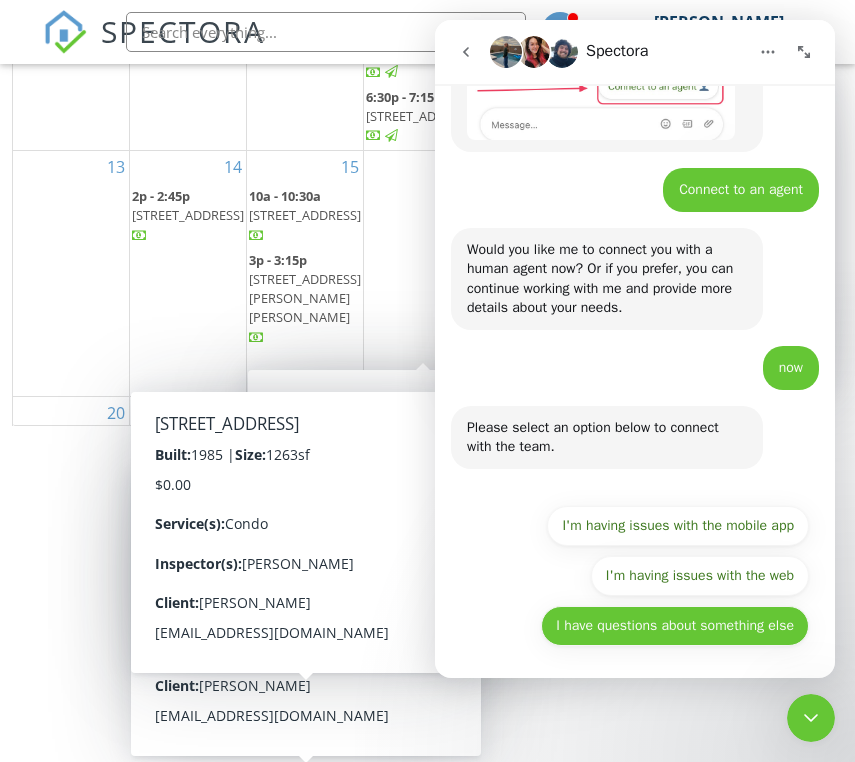 click on "I have questions about something else" at bounding box center (675, 626) 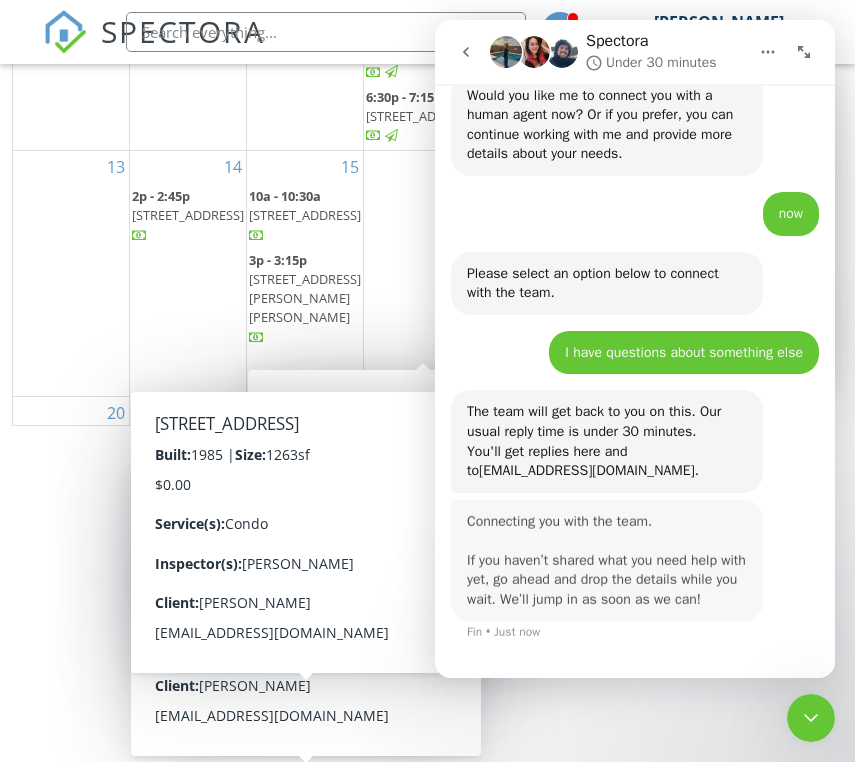 scroll, scrollTop: 610, scrollLeft: 0, axis: vertical 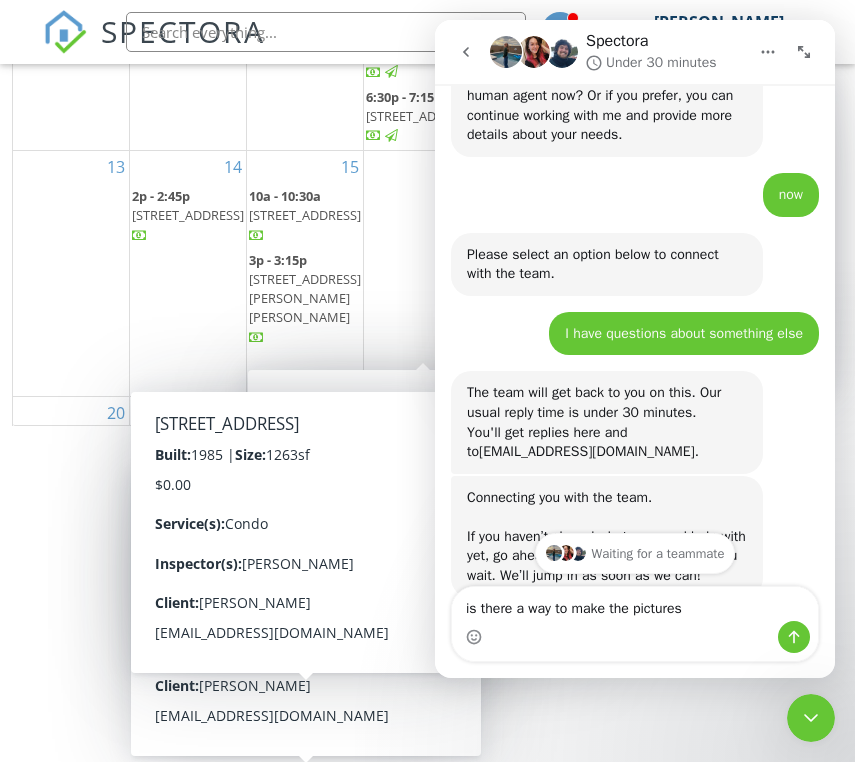 click on "is there a way to make the pictures" at bounding box center [635, 604] 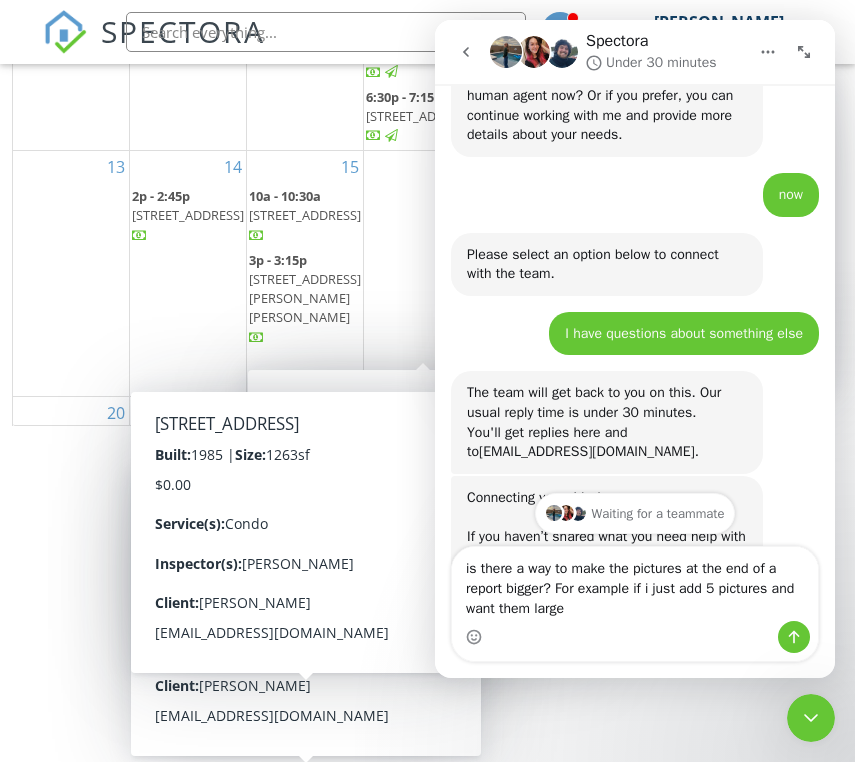 type on "is there a way to make the pictures at the end of a report bigger? For example if i just add 5 pictures and want them larger" 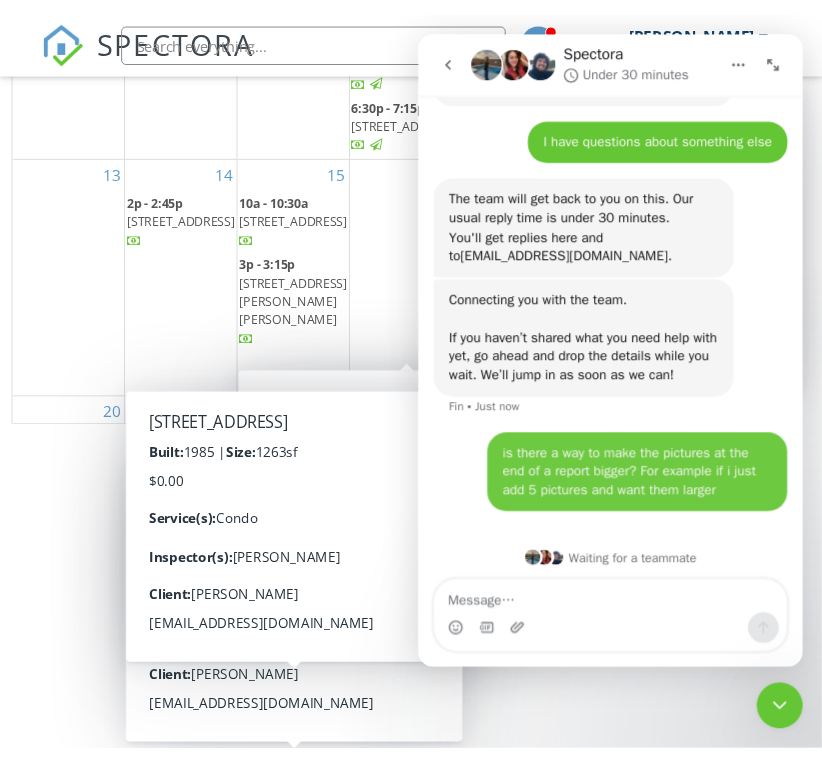 scroll, scrollTop: 837, scrollLeft: 0, axis: vertical 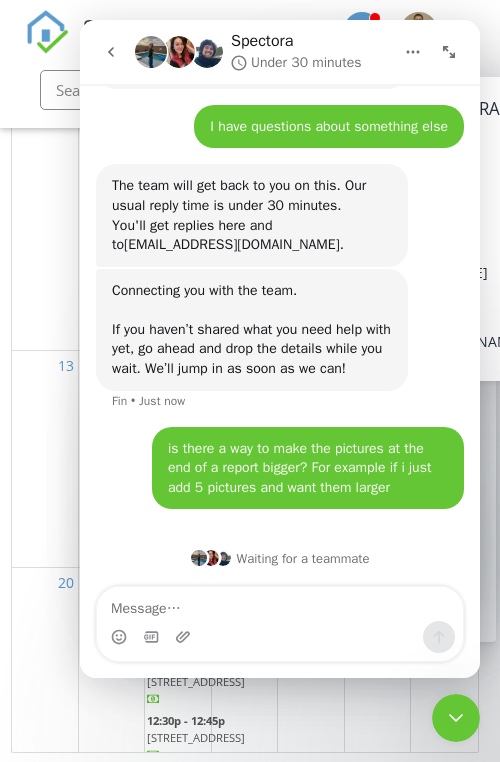type 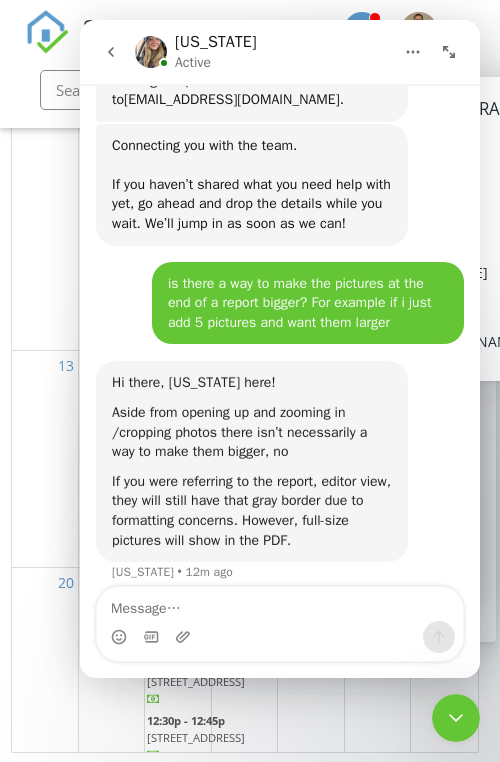 scroll, scrollTop: 998, scrollLeft: 0, axis: vertical 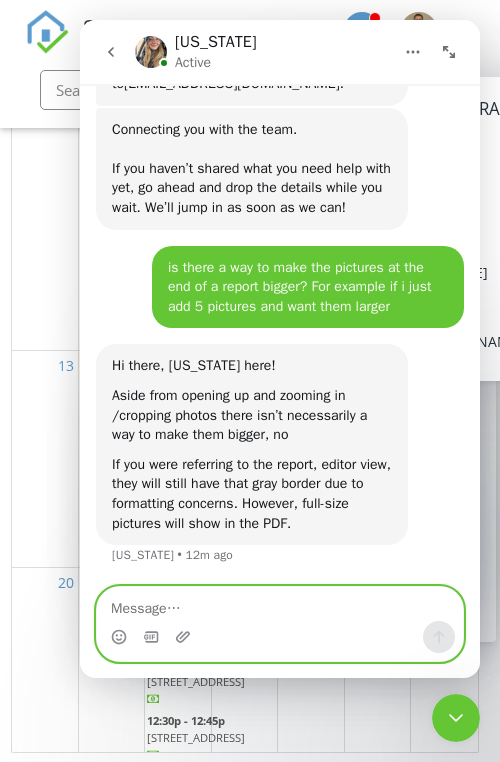 click at bounding box center [280, 604] 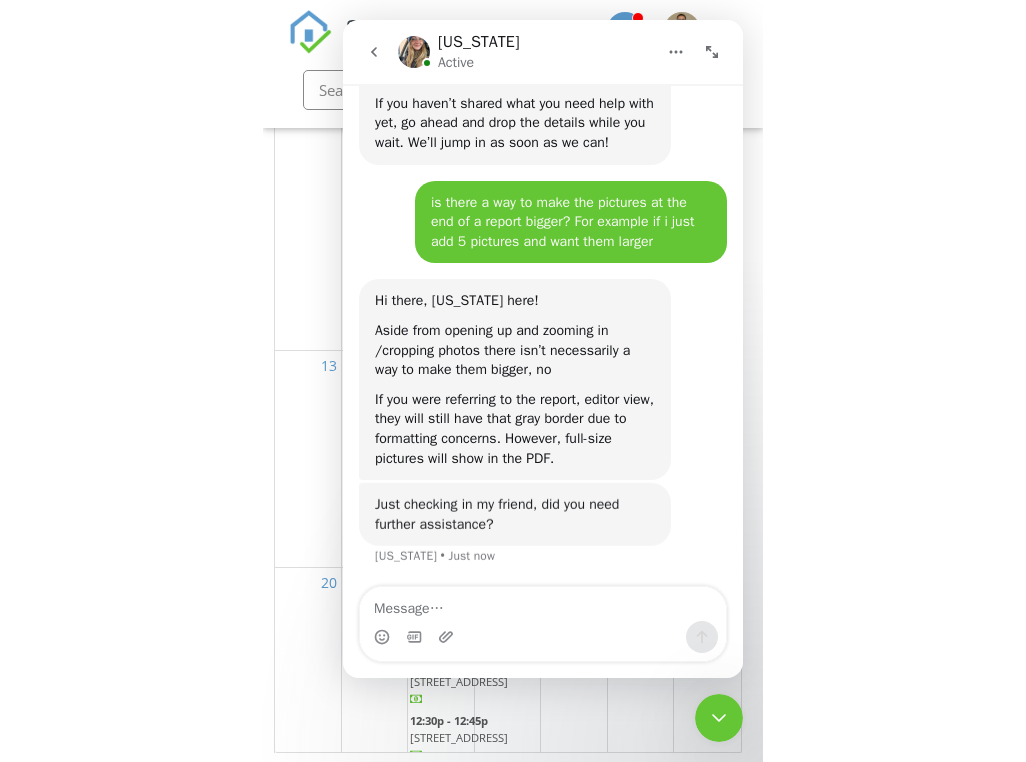 scroll, scrollTop: 1063, scrollLeft: 0, axis: vertical 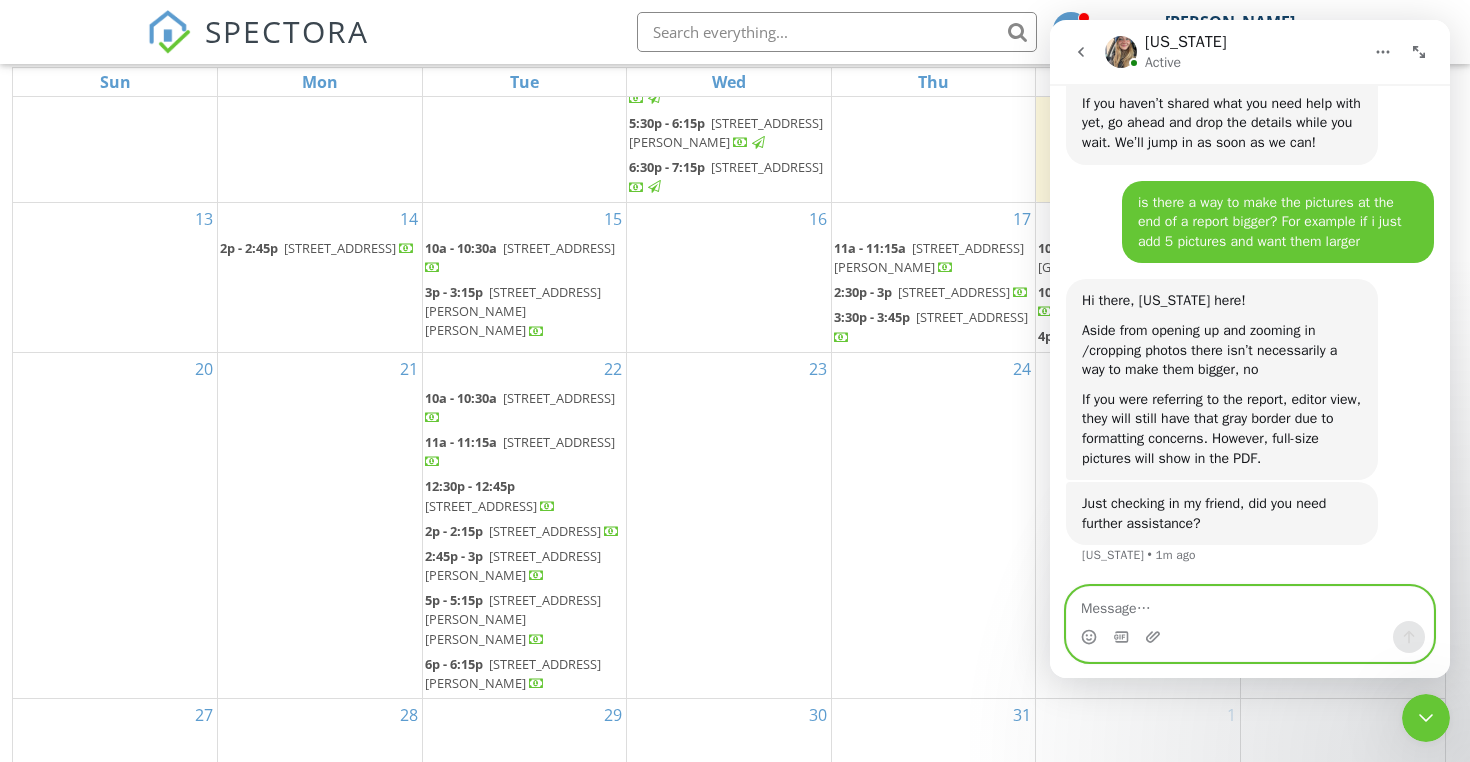 click on "20" at bounding box center (115, 526) 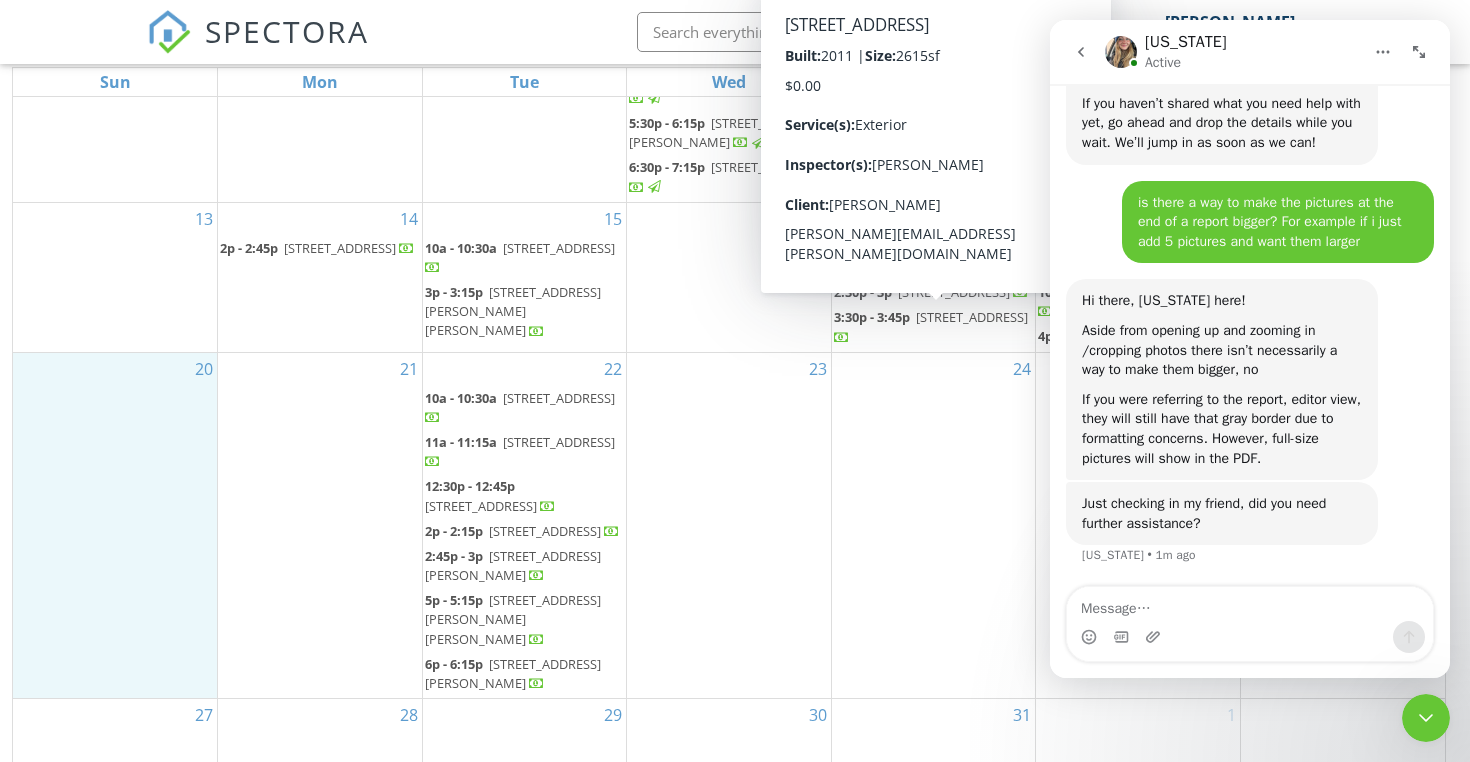 click 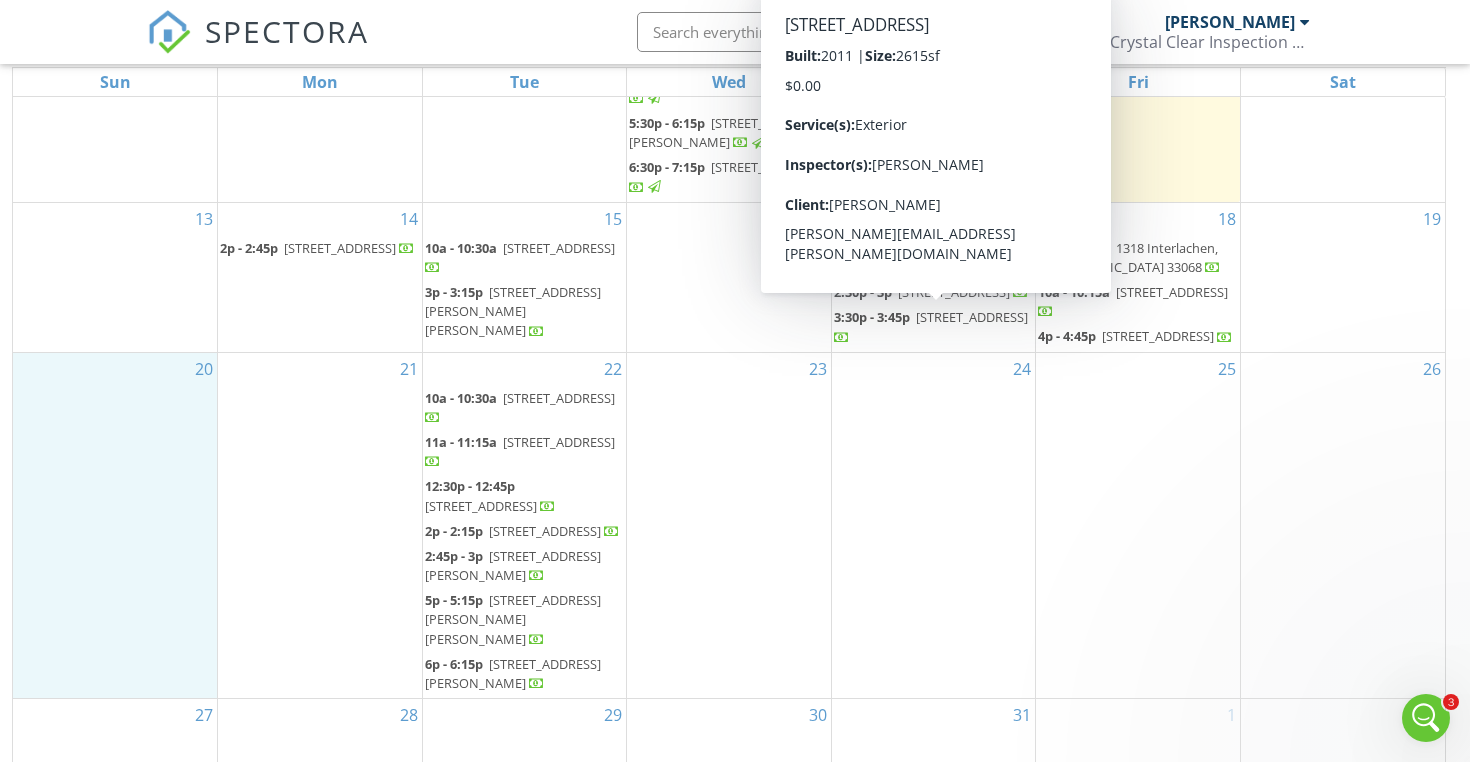 scroll, scrollTop: 0, scrollLeft: 0, axis: both 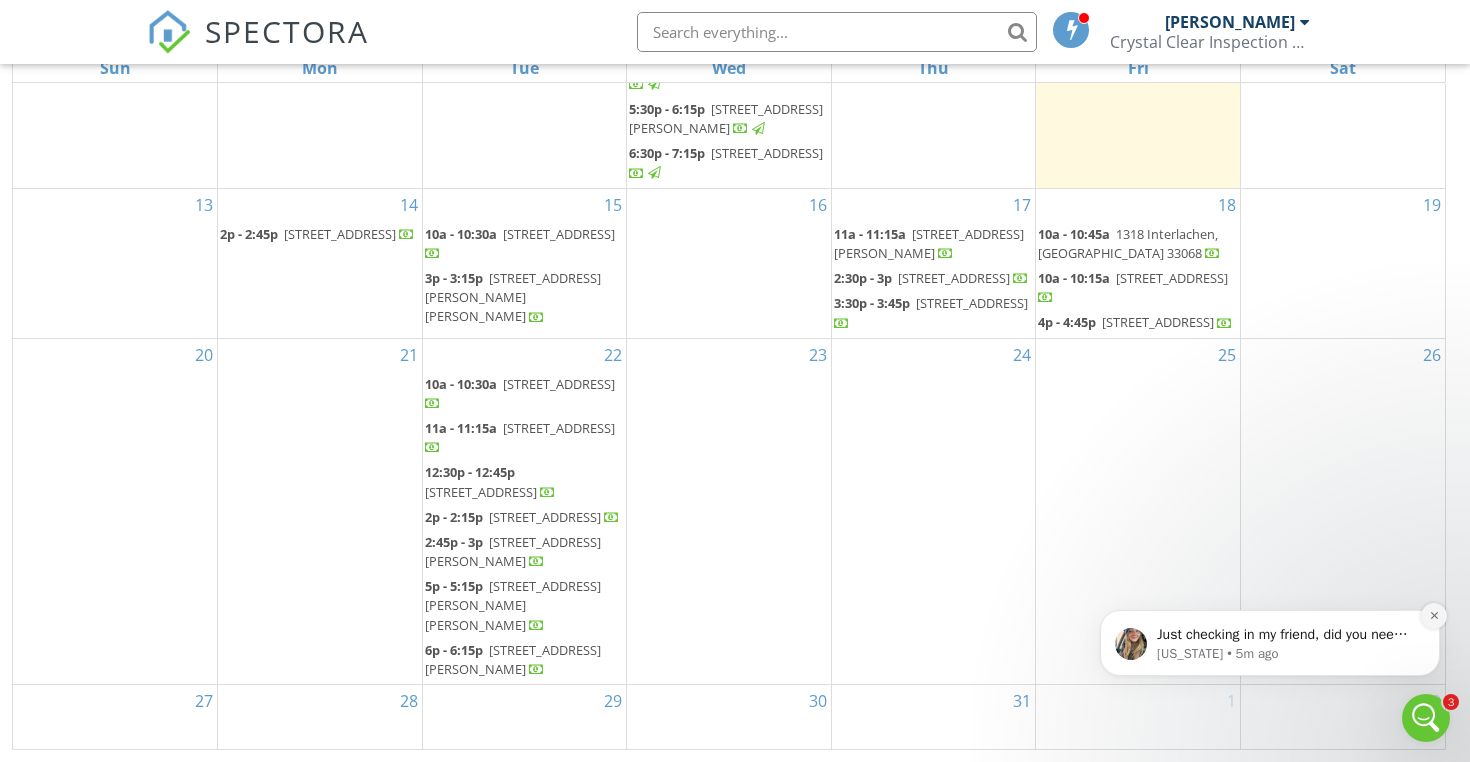 click 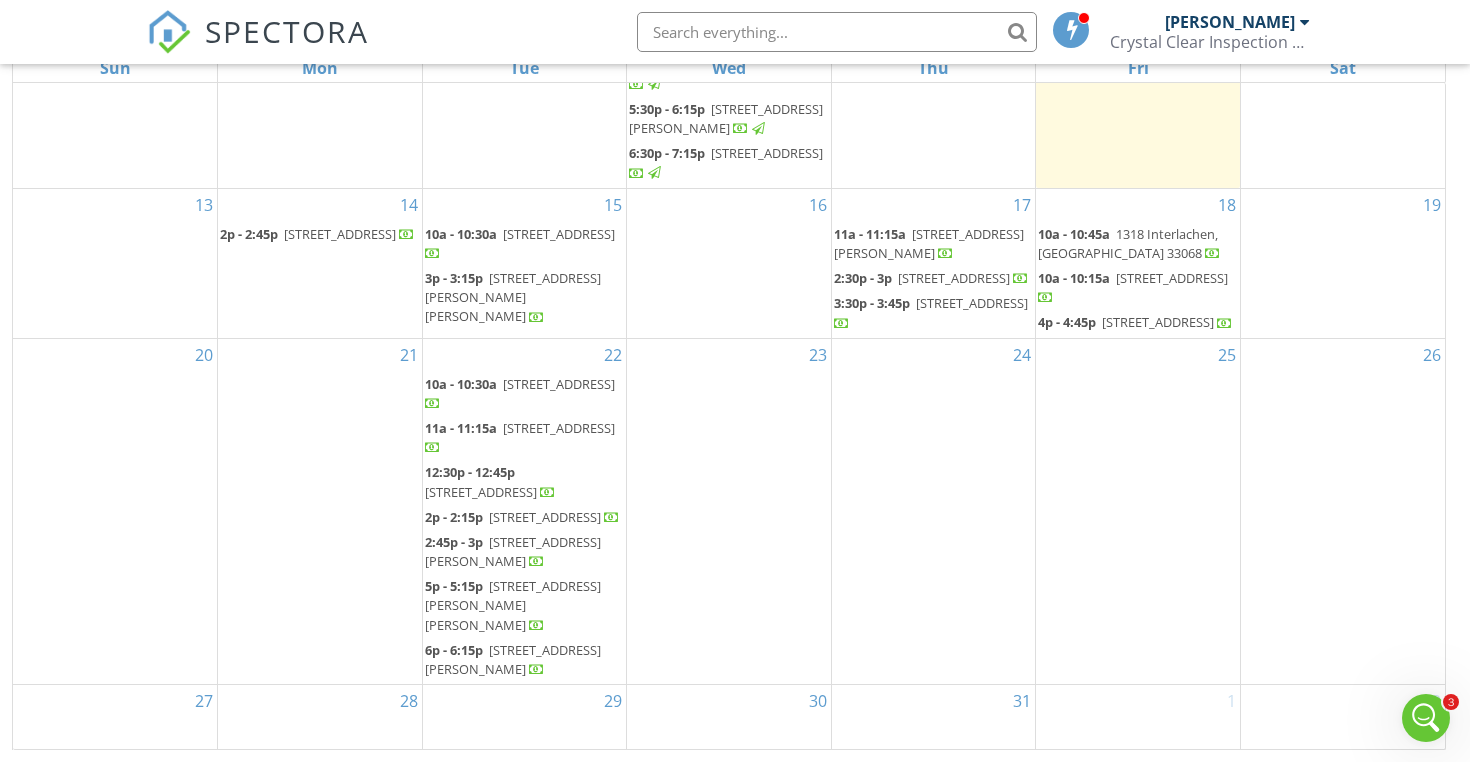 scroll, scrollTop: 601, scrollLeft: 0, axis: vertical 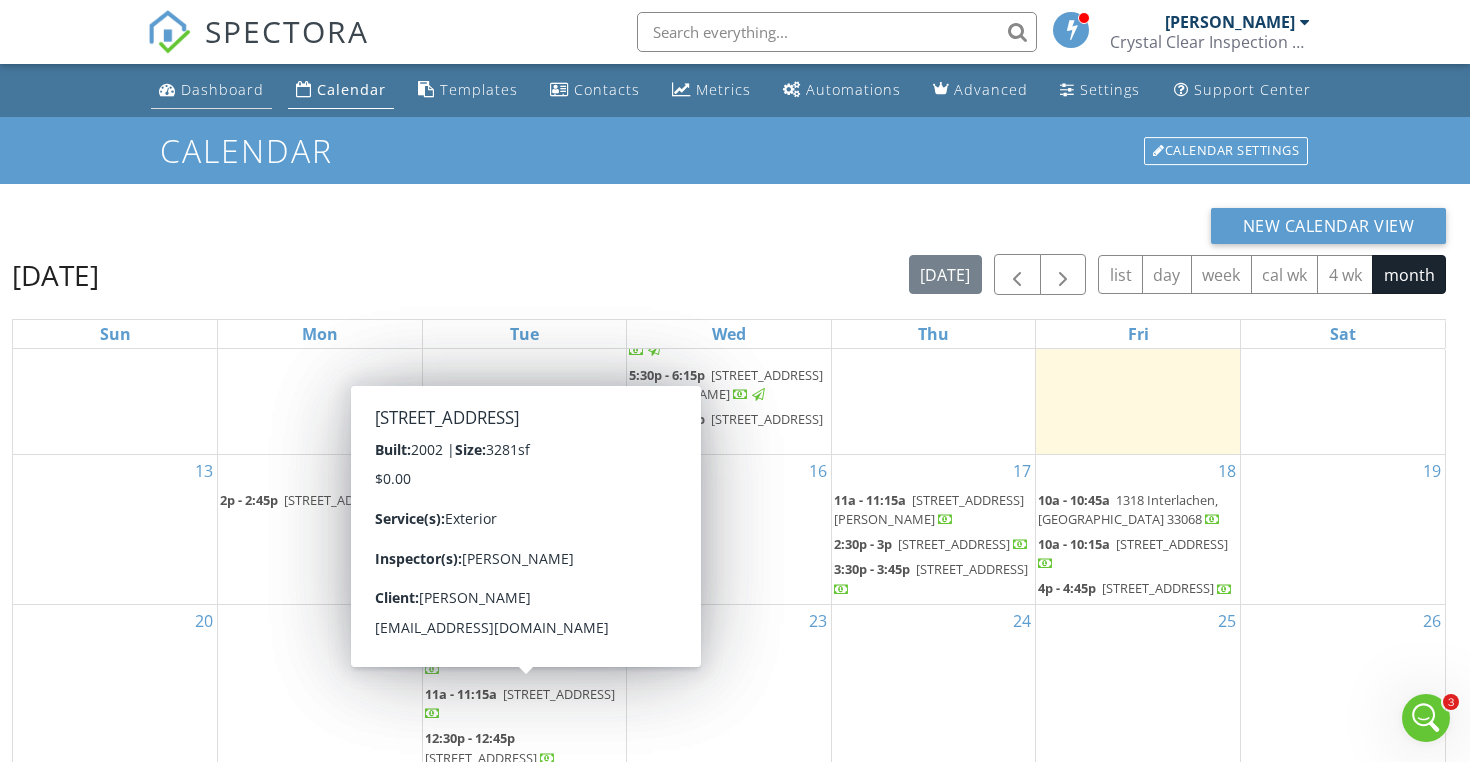 click on "Dashboard" at bounding box center (222, 89) 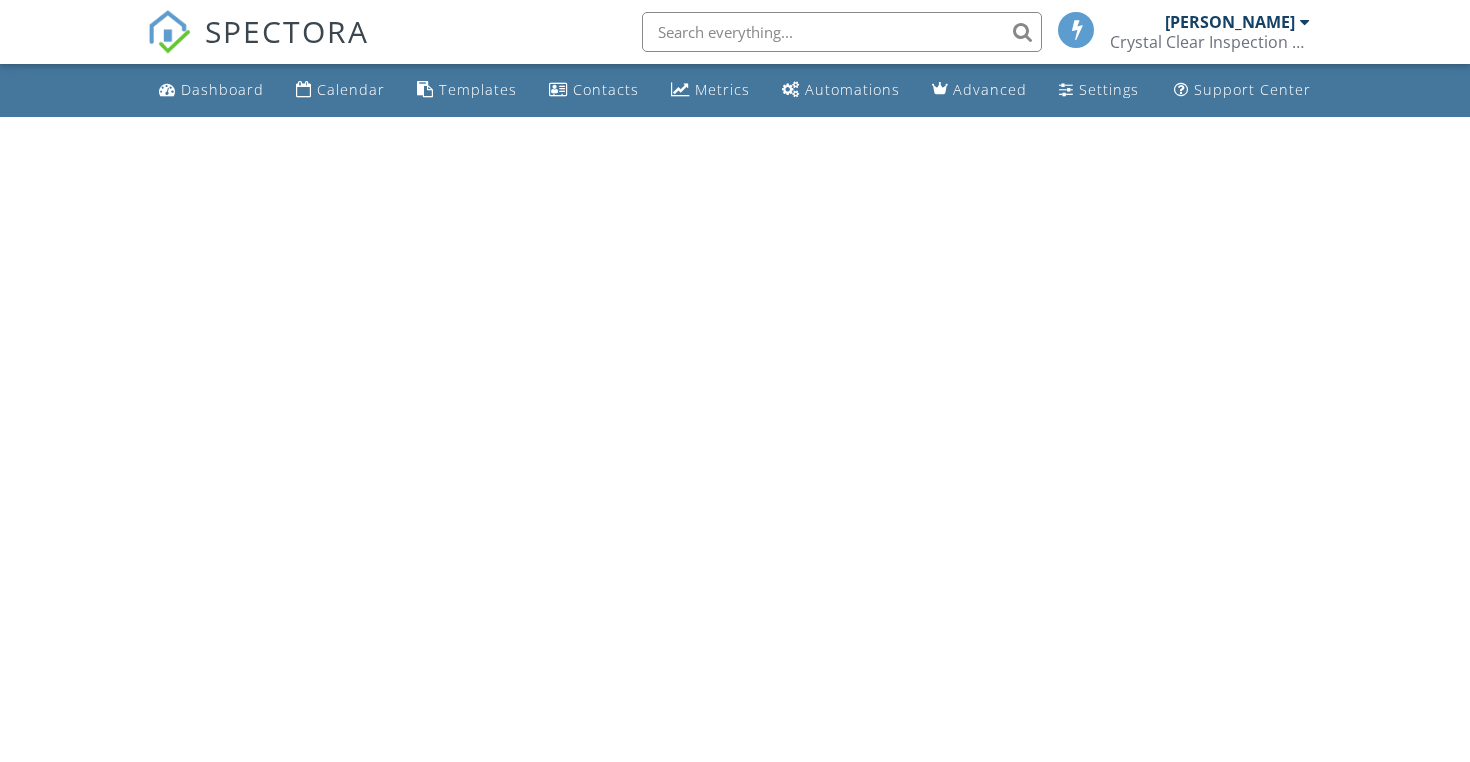 scroll, scrollTop: 0, scrollLeft: 0, axis: both 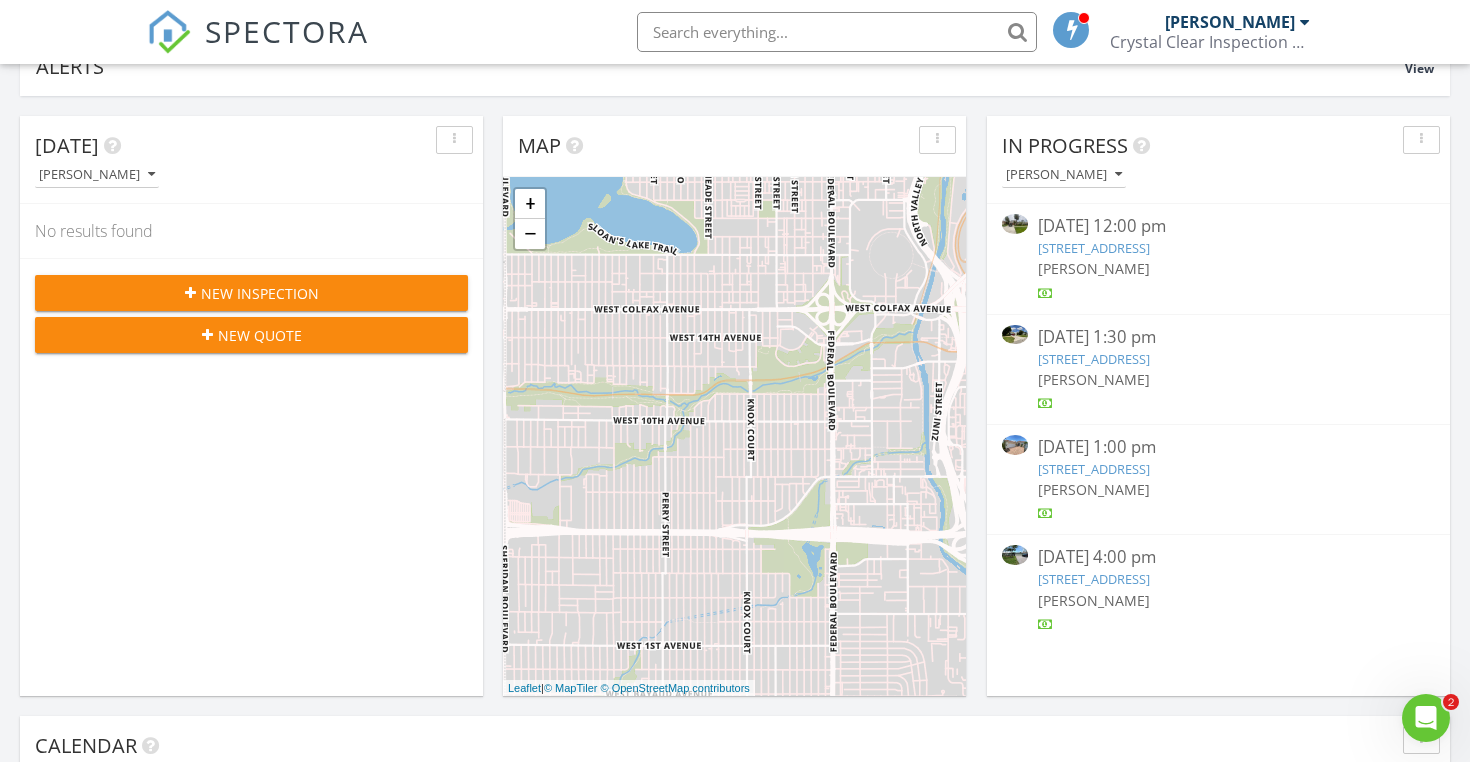 click on "New Inspection" at bounding box center (251, 293) 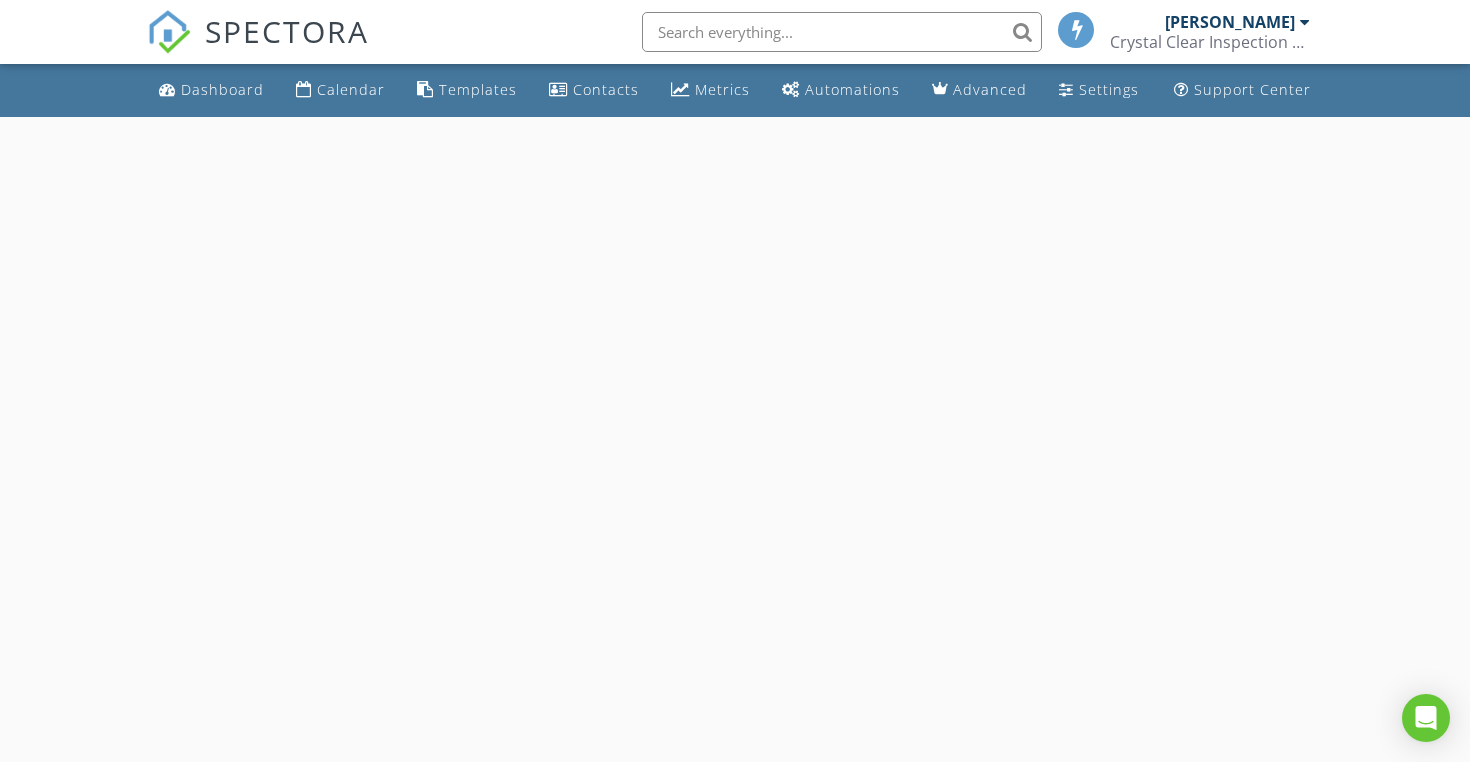 scroll, scrollTop: 0, scrollLeft: 0, axis: both 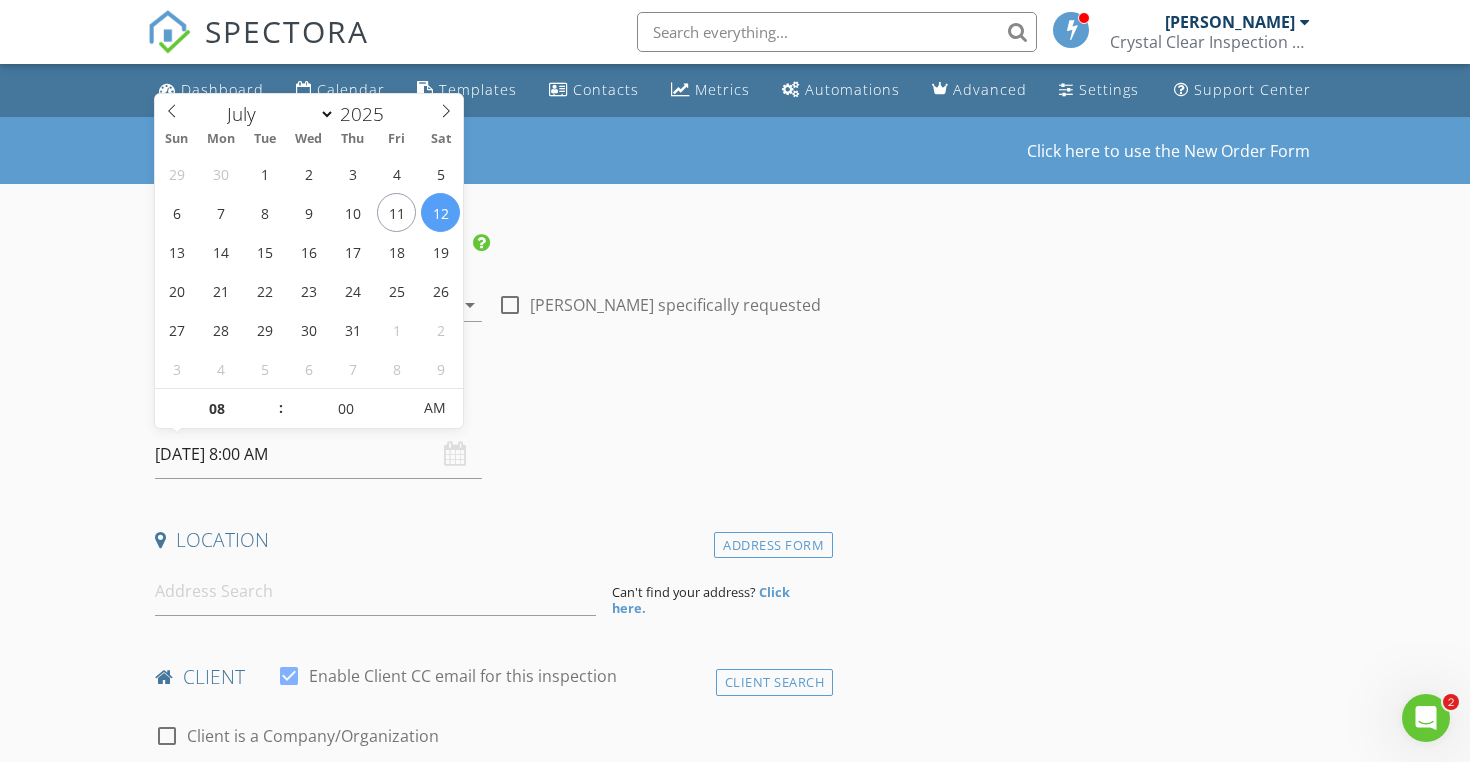 click on "[DATE] 8:00 AM" at bounding box center (318, 454) 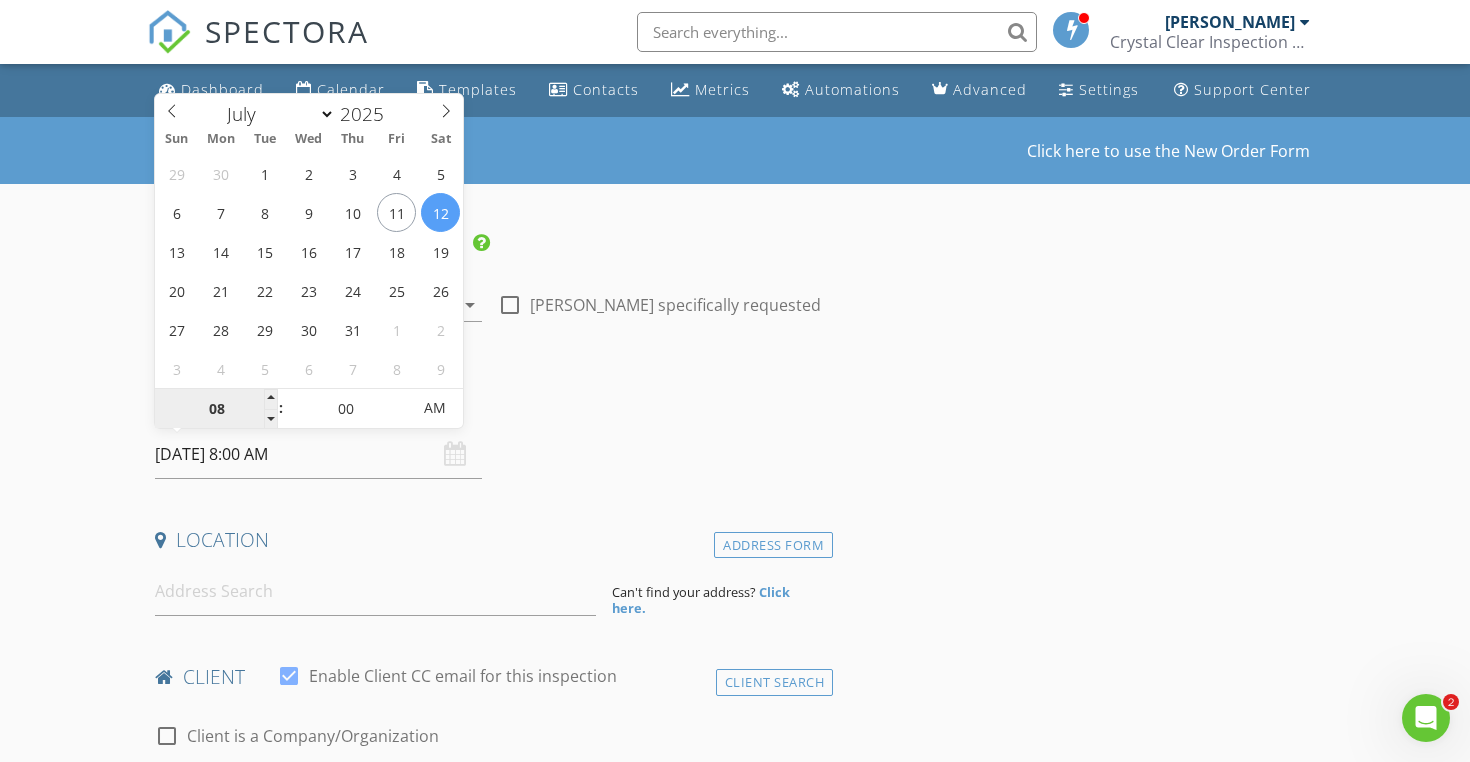 click on "08" at bounding box center [216, 409] 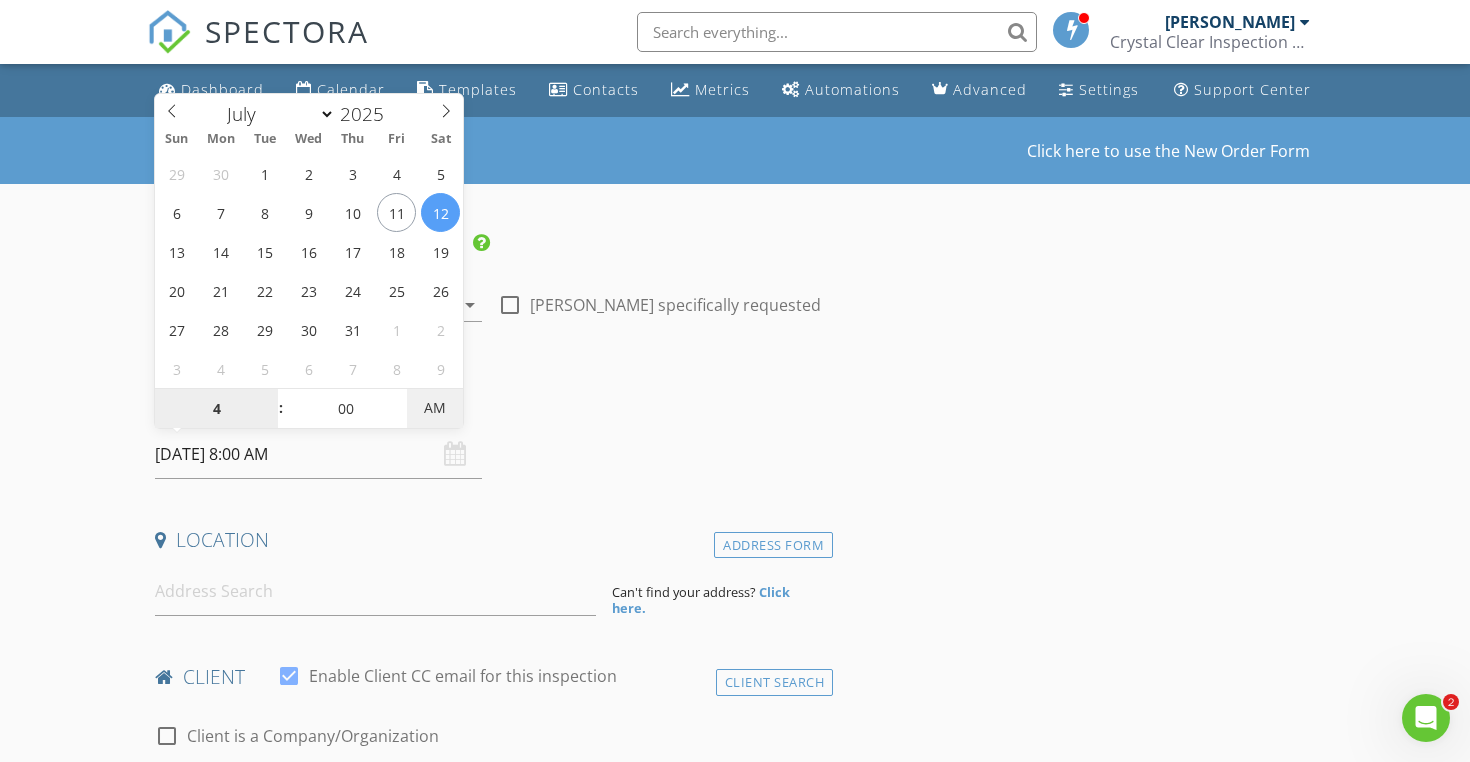type on "04" 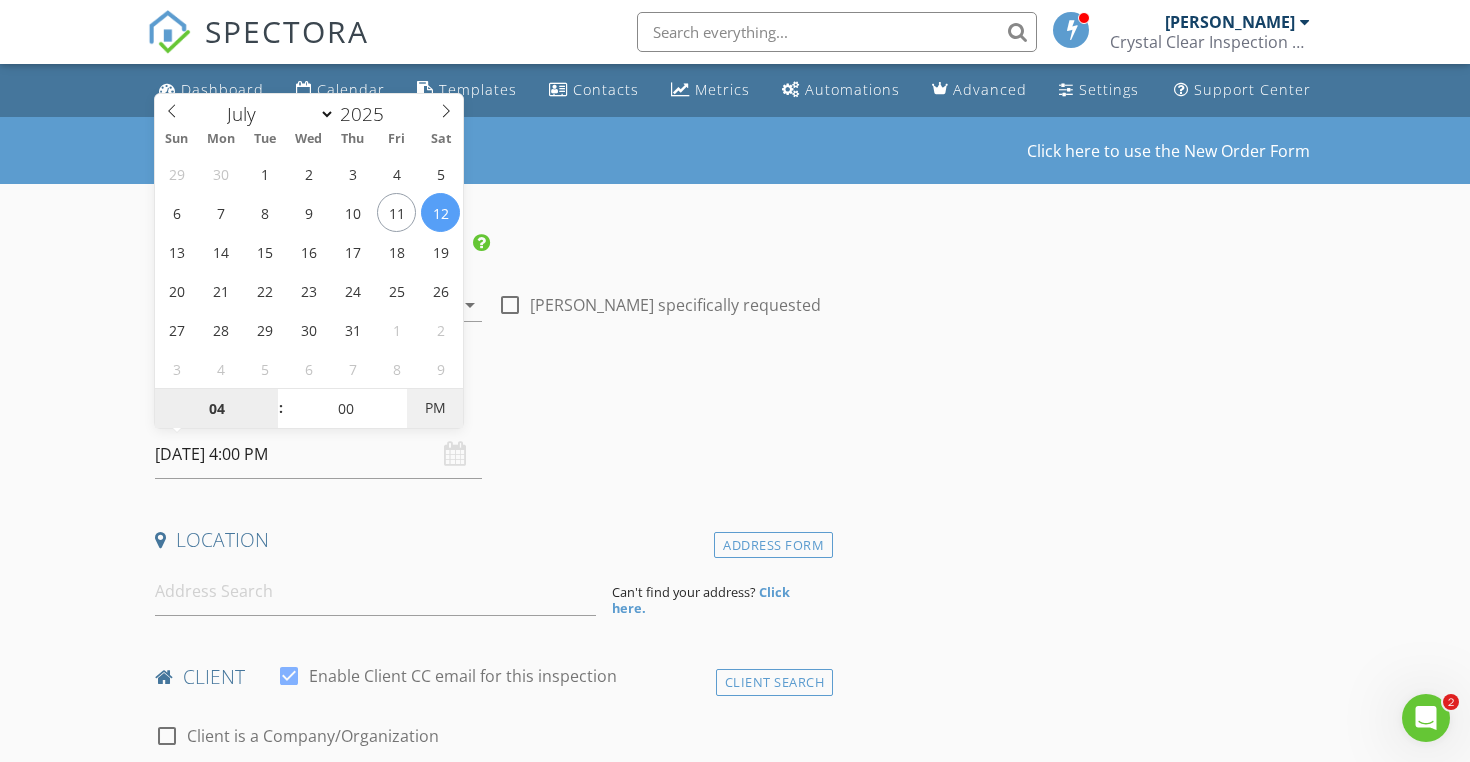 click on "PM" at bounding box center (434, 408) 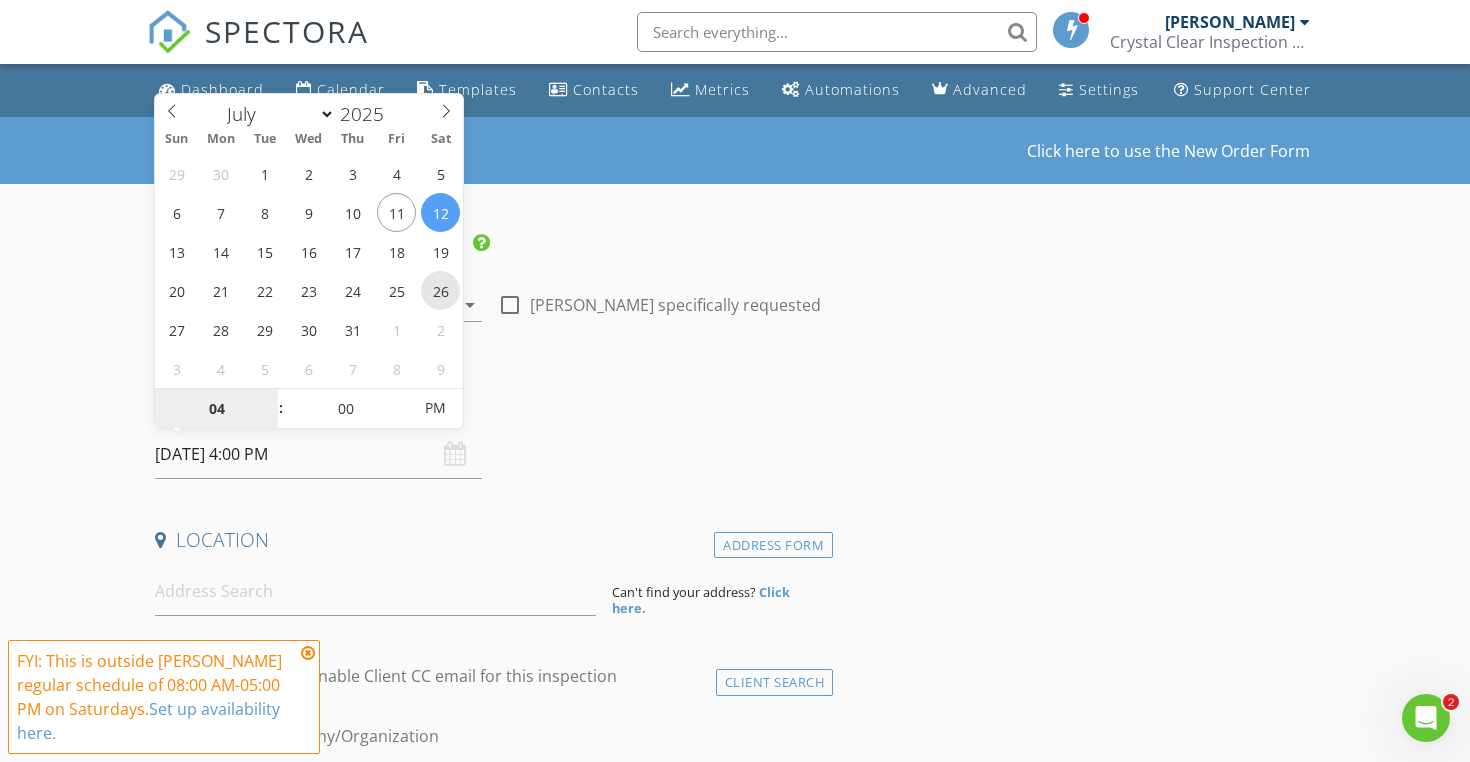 type on "[DATE] 4:00 PM" 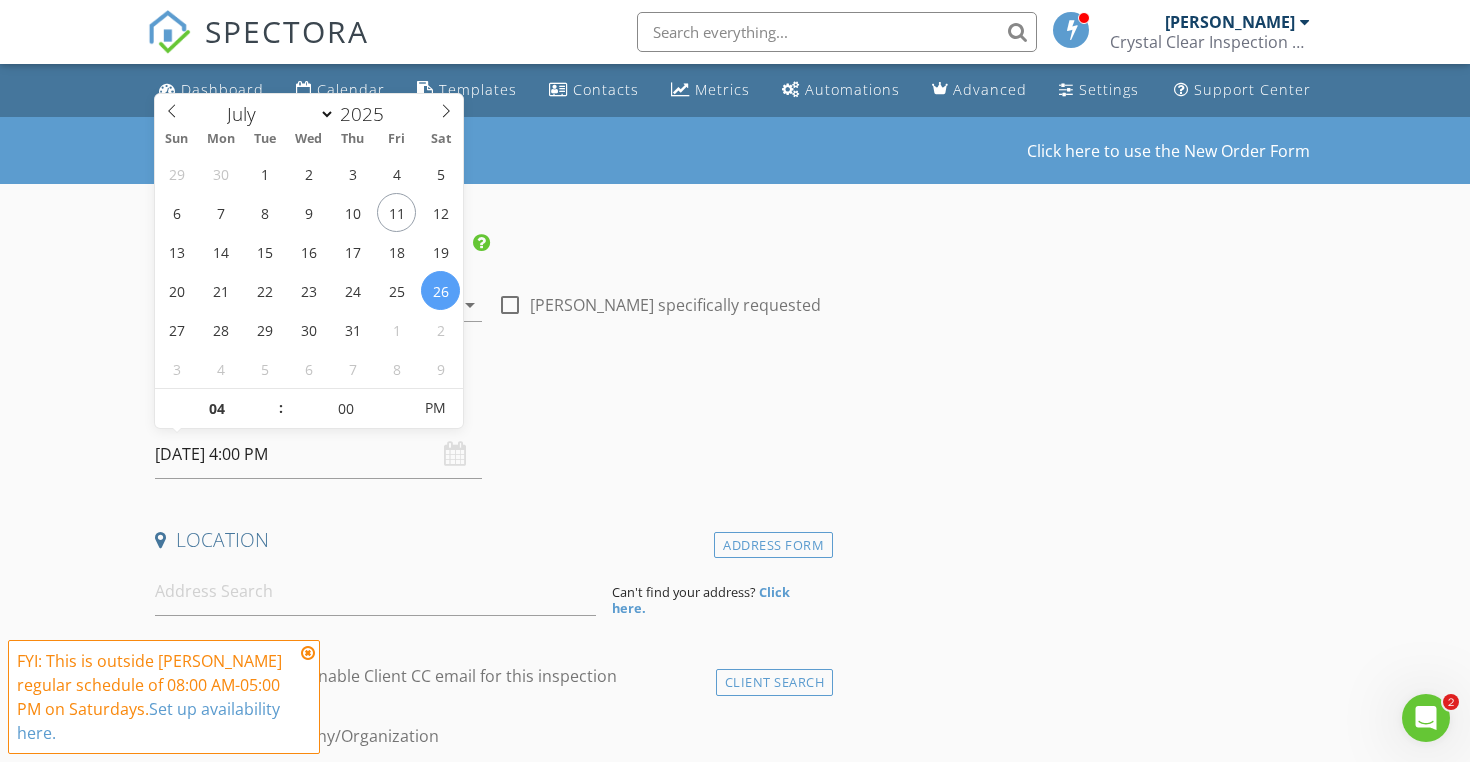 click on "Date/Time" at bounding box center [490, 410] 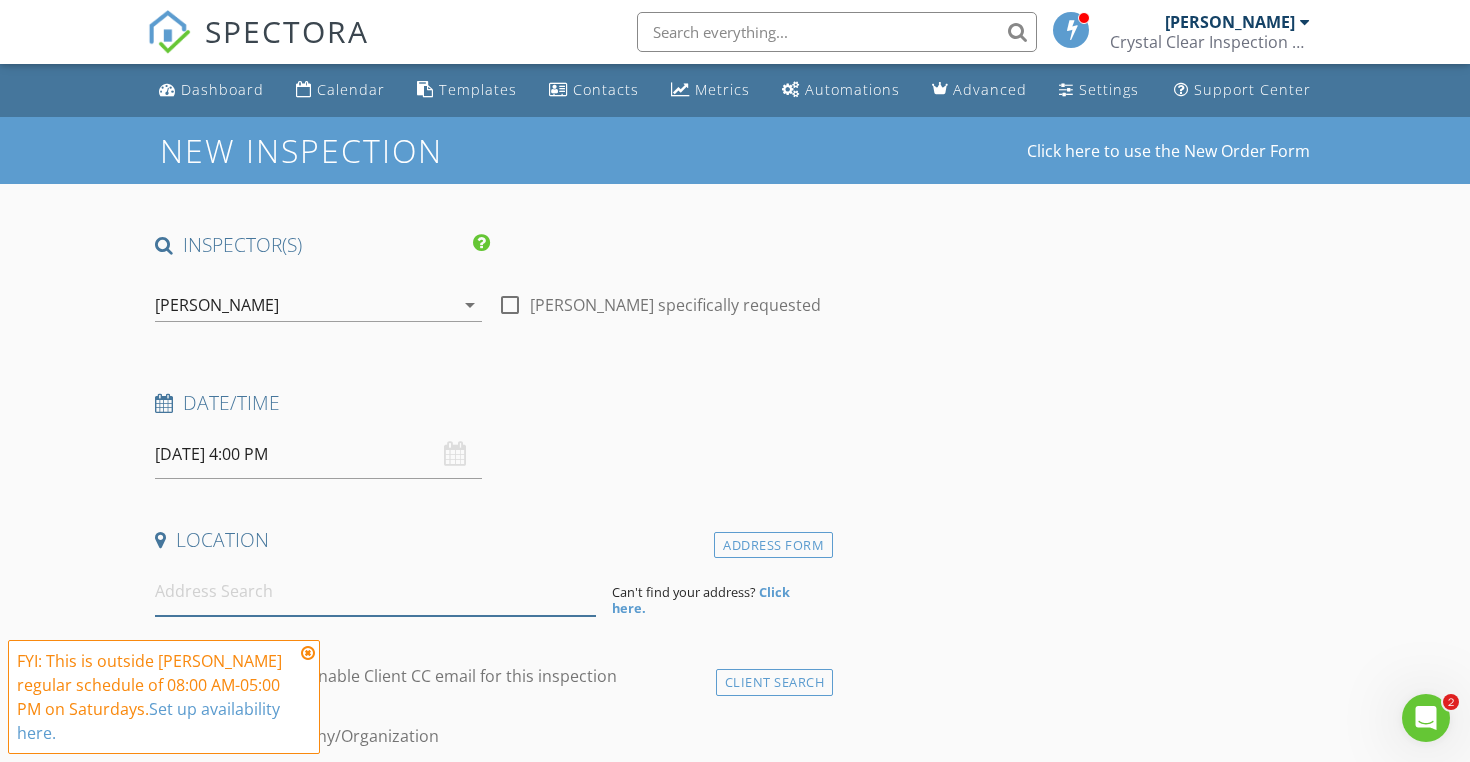 click at bounding box center (375, 591) 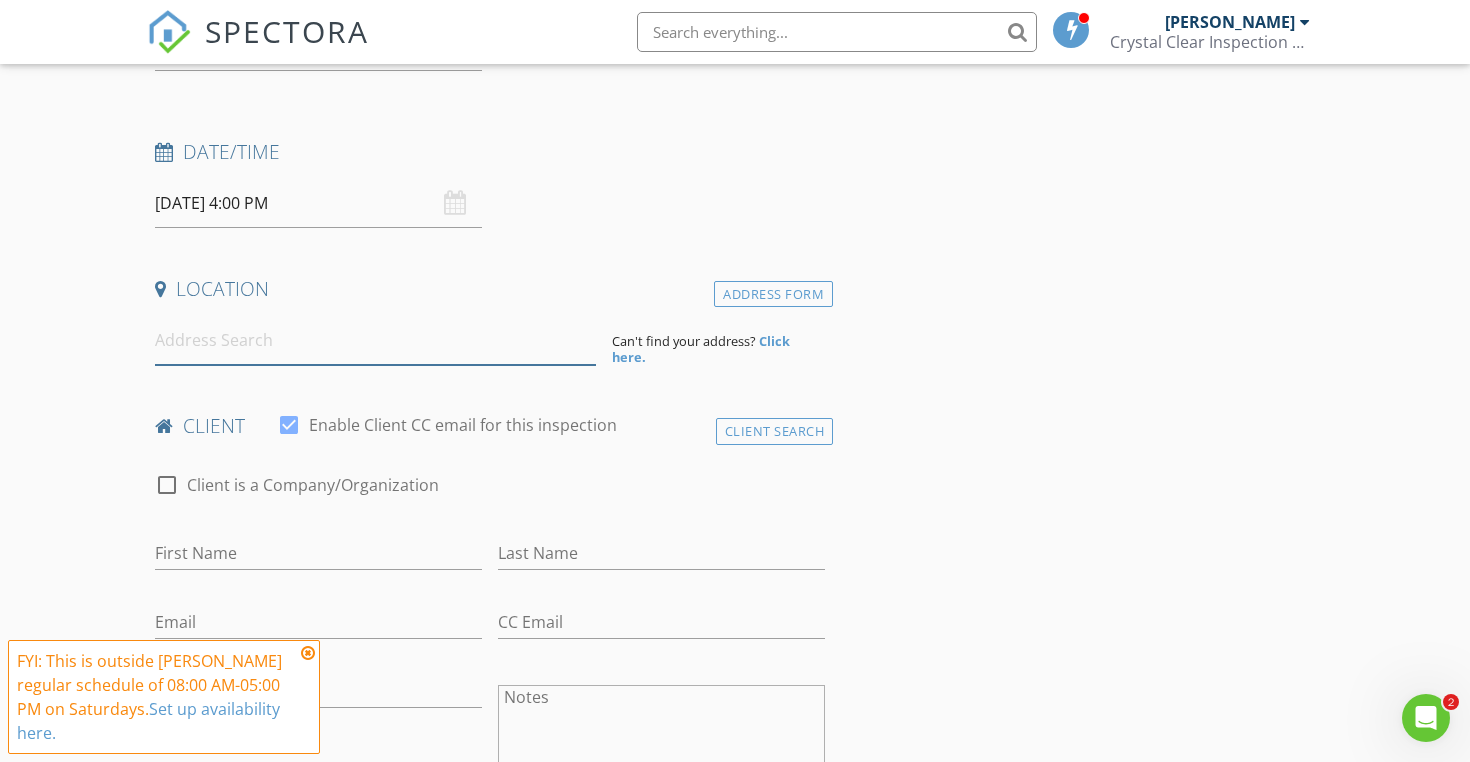 scroll, scrollTop: 283, scrollLeft: 0, axis: vertical 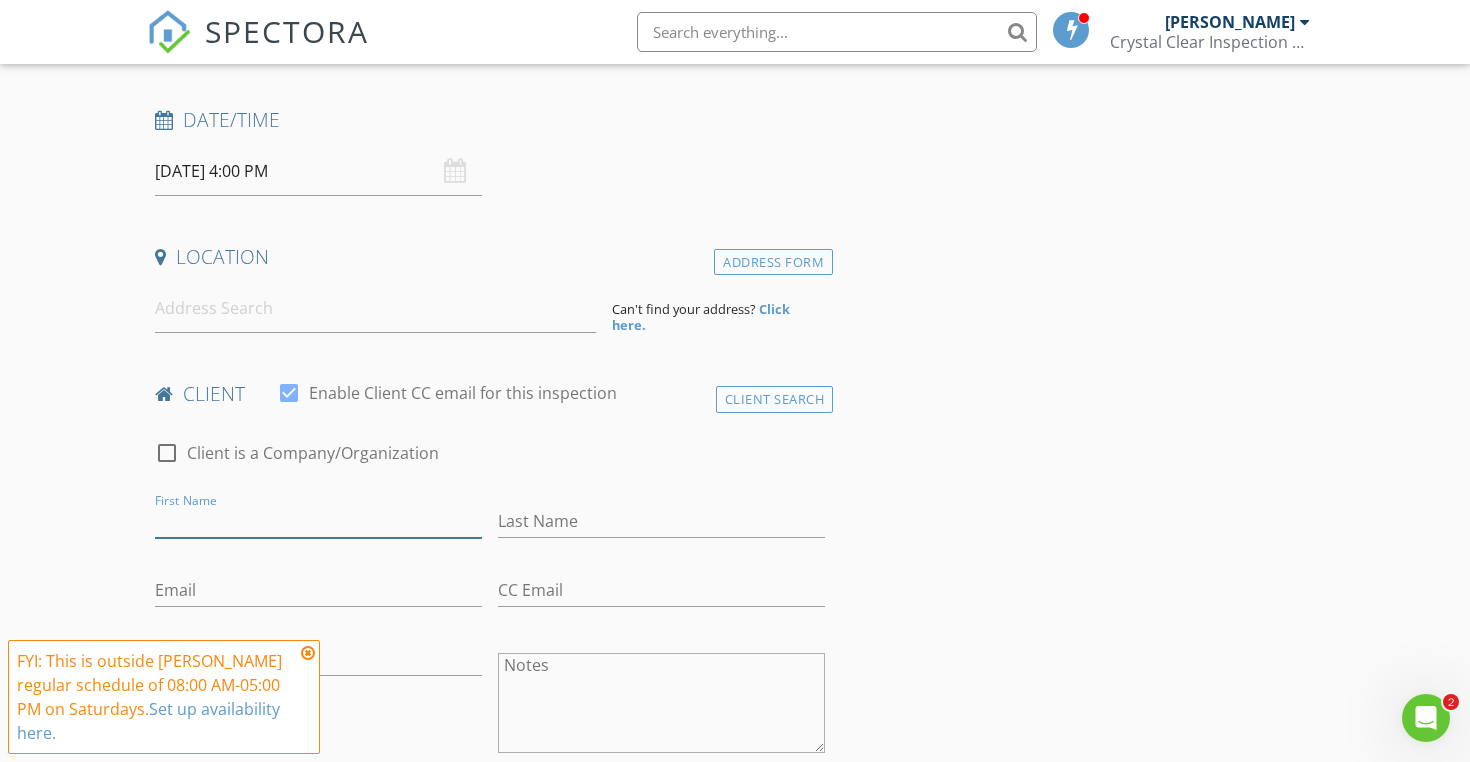 click on "First Name" at bounding box center (318, 521) 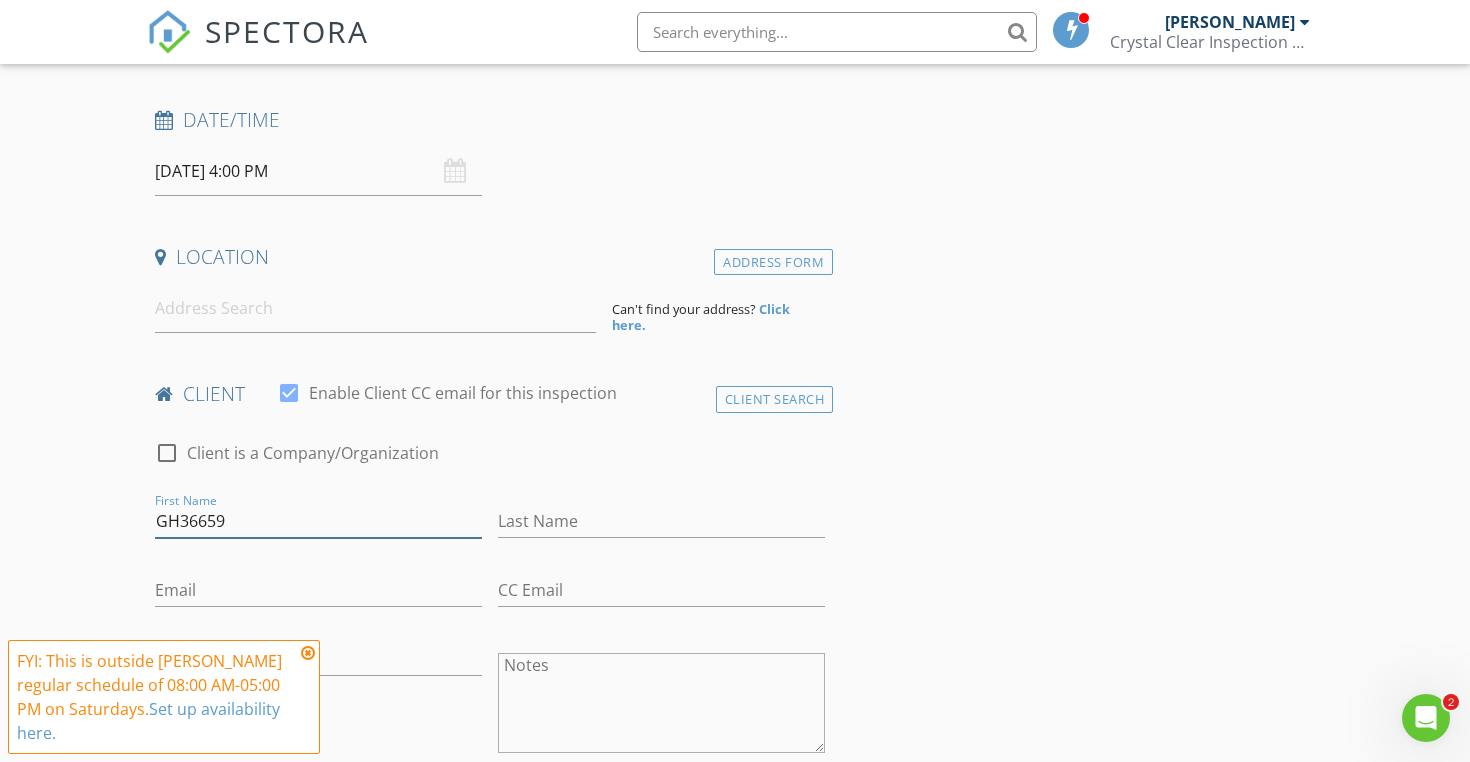 click on "GH36659" at bounding box center (318, 521) 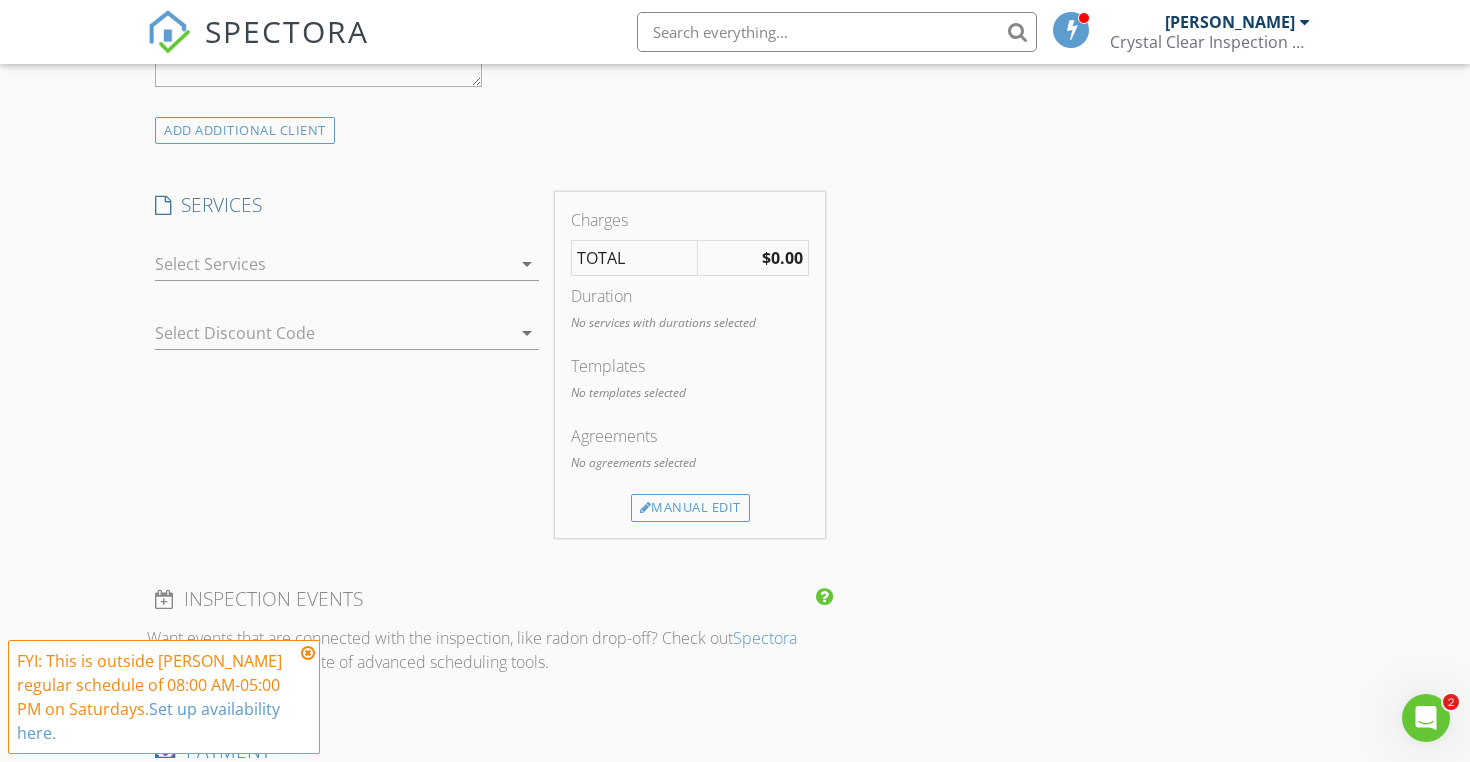 click at bounding box center (333, 264) 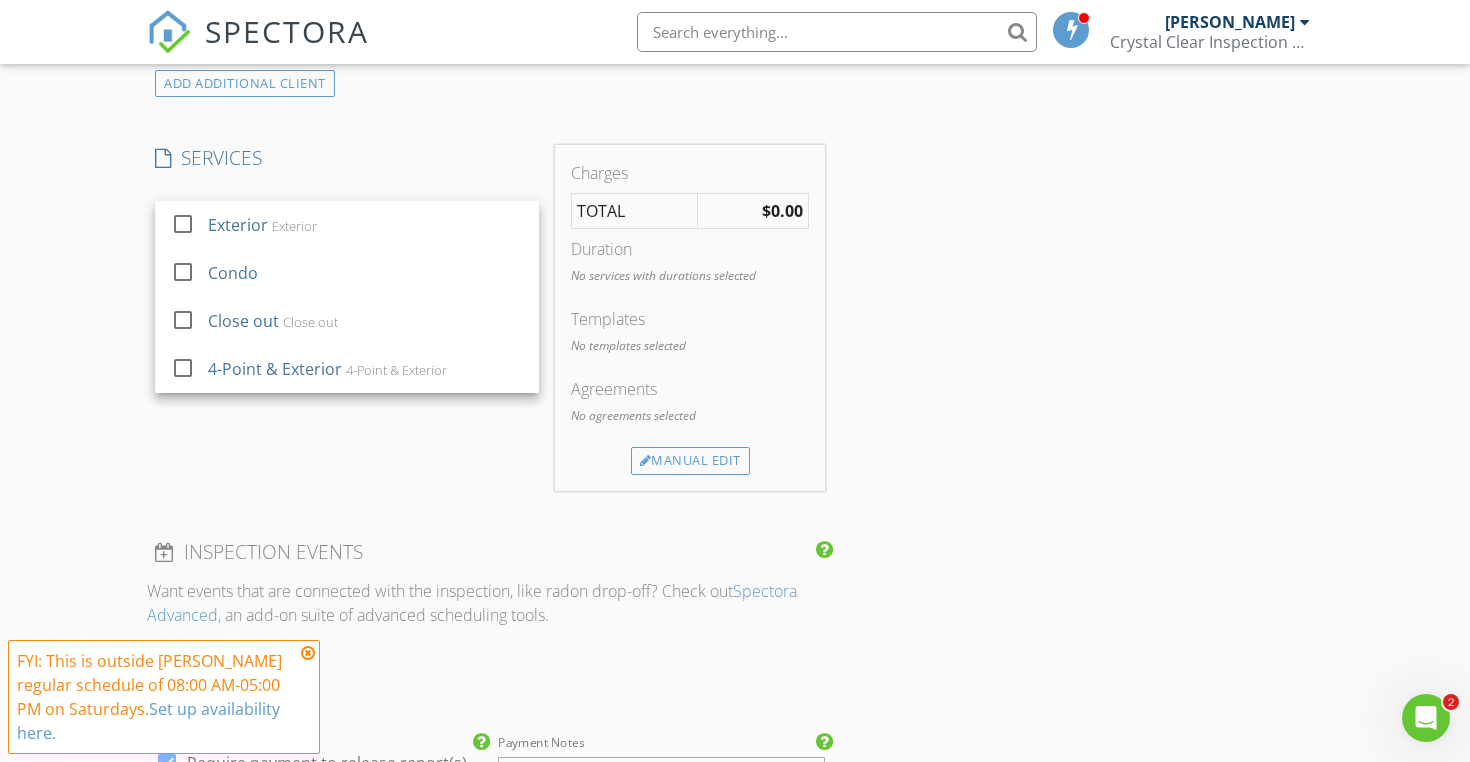 scroll, scrollTop: 1155, scrollLeft: 0, axis: vertical 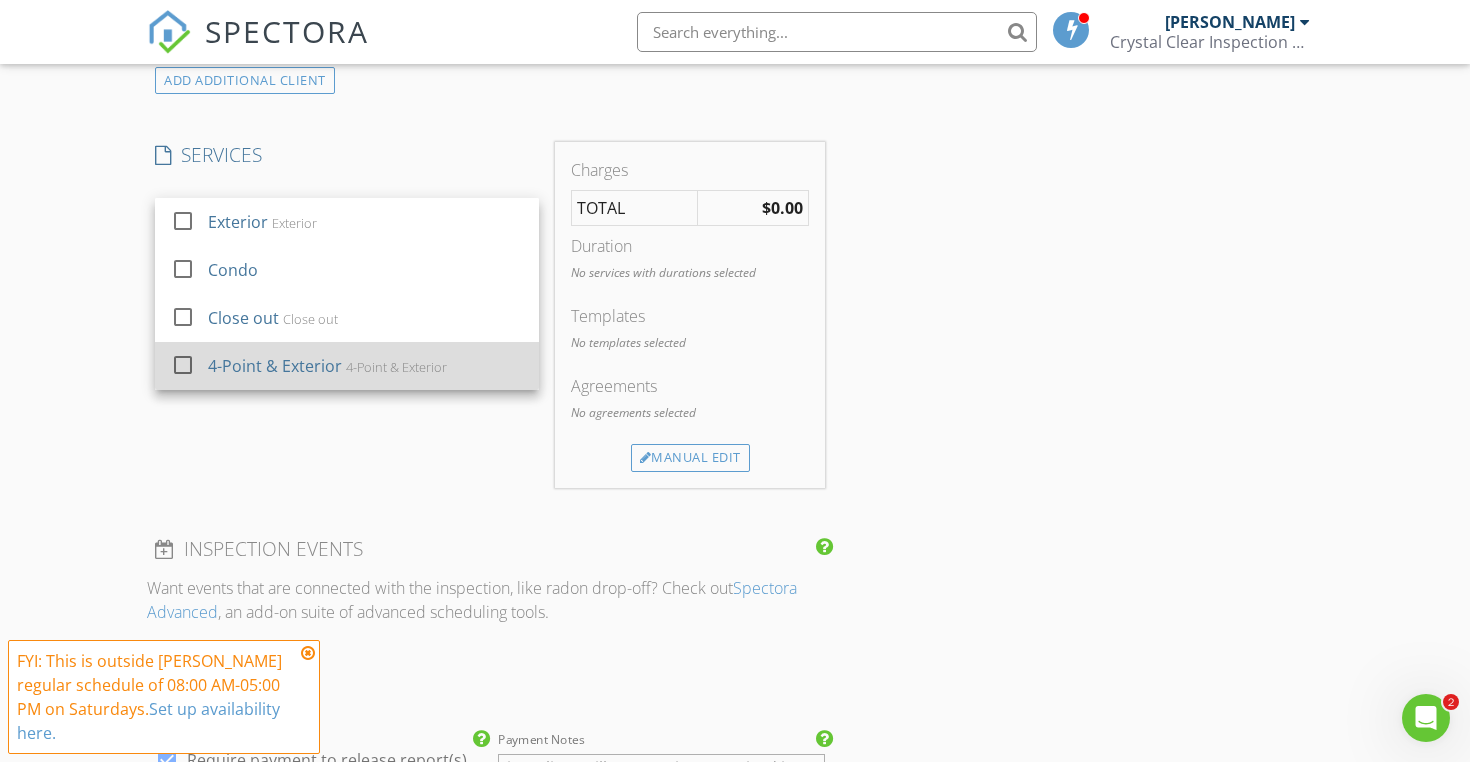 click on "4-Point & Exterior" at bounding box center [396, 367] 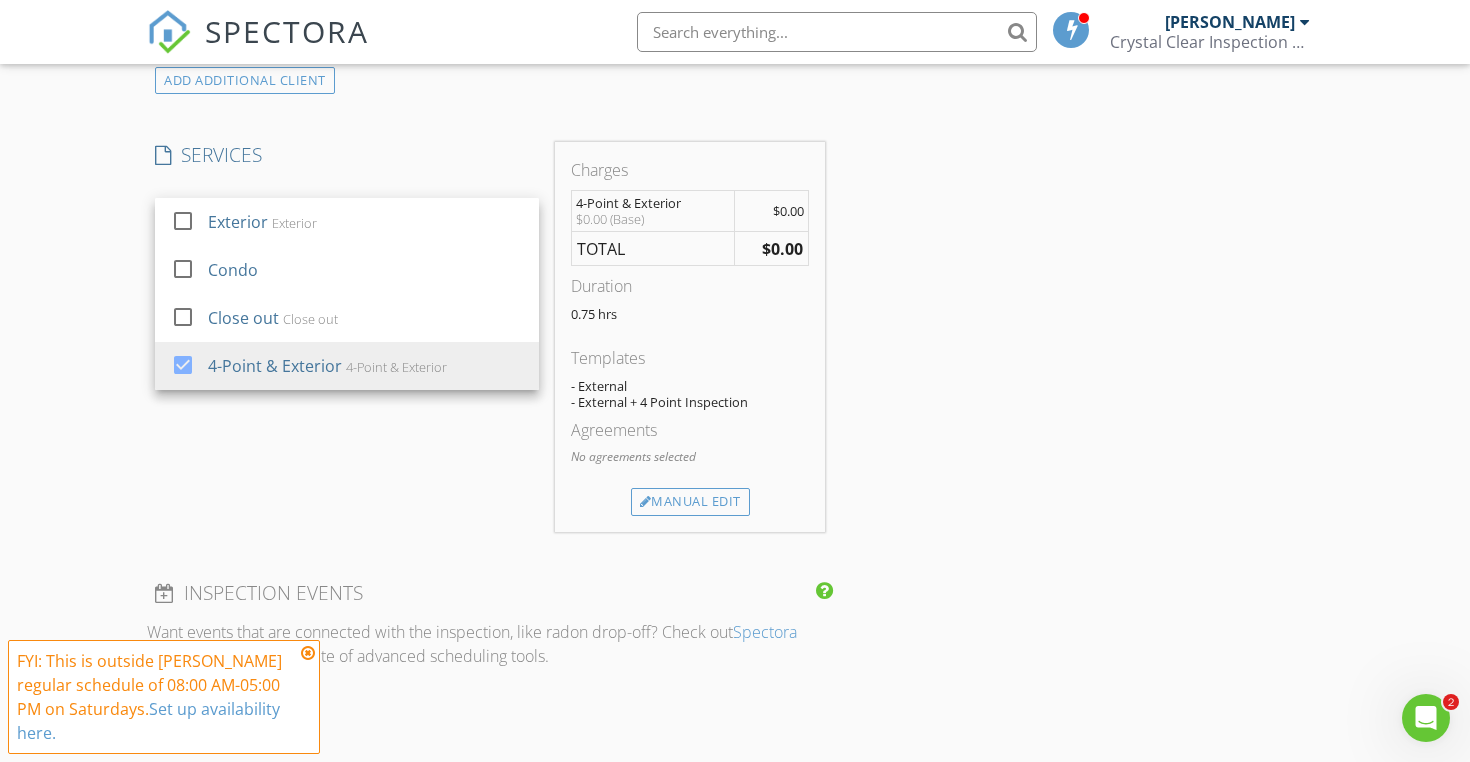 click on "SERVICES
check_box_outline_blank   Exterior   Exterior check_box_outline_blank   Condo   check_box_outline_blank   Close out   Close out check_box   4-Point & Exterior   4-Point & Exterior 4-Point & Exterior arrow_drop_down     Select Discount Code arrow_drop_down" at bounding box center (347, 337) 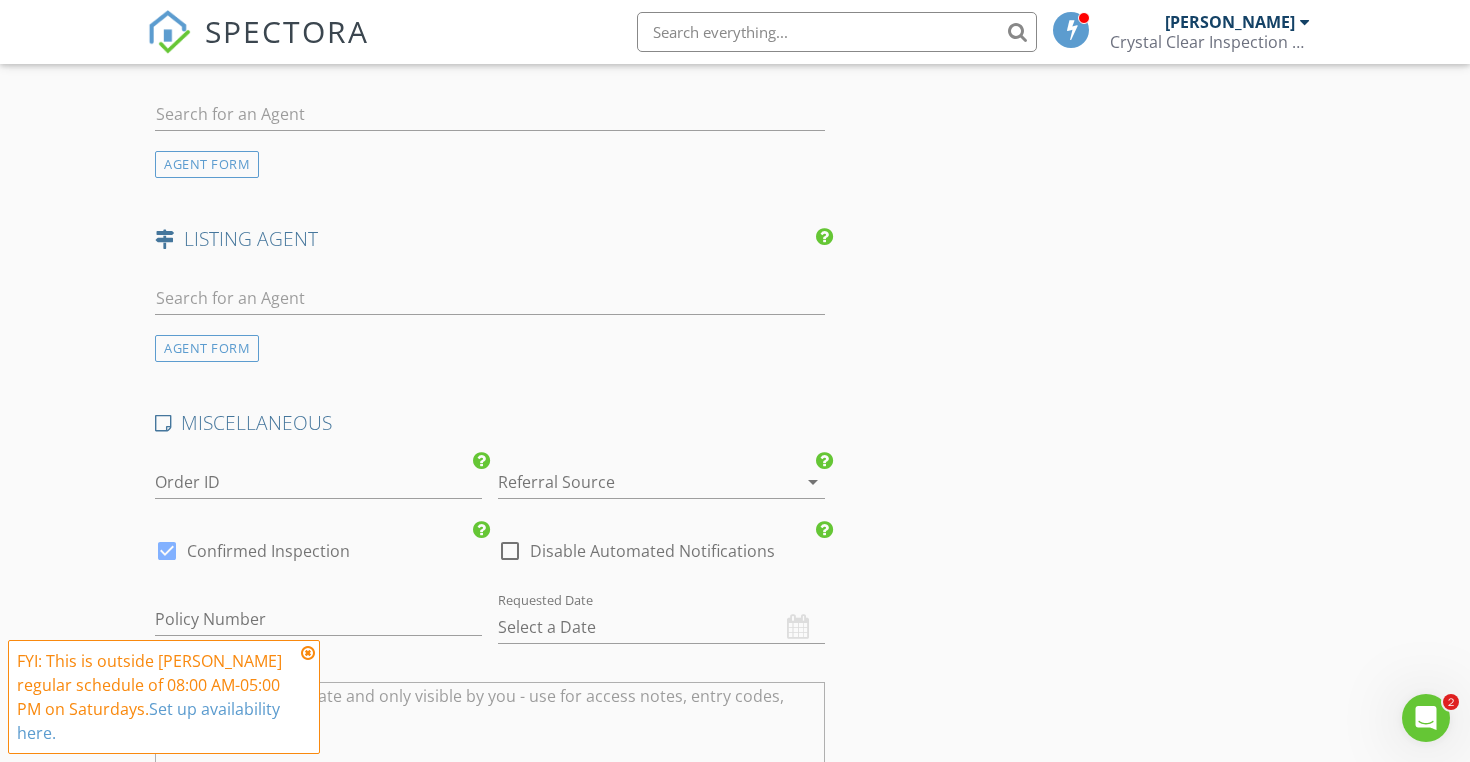 scroll, scrollTop: 2112, scrollLeft: 0, axis: vertical 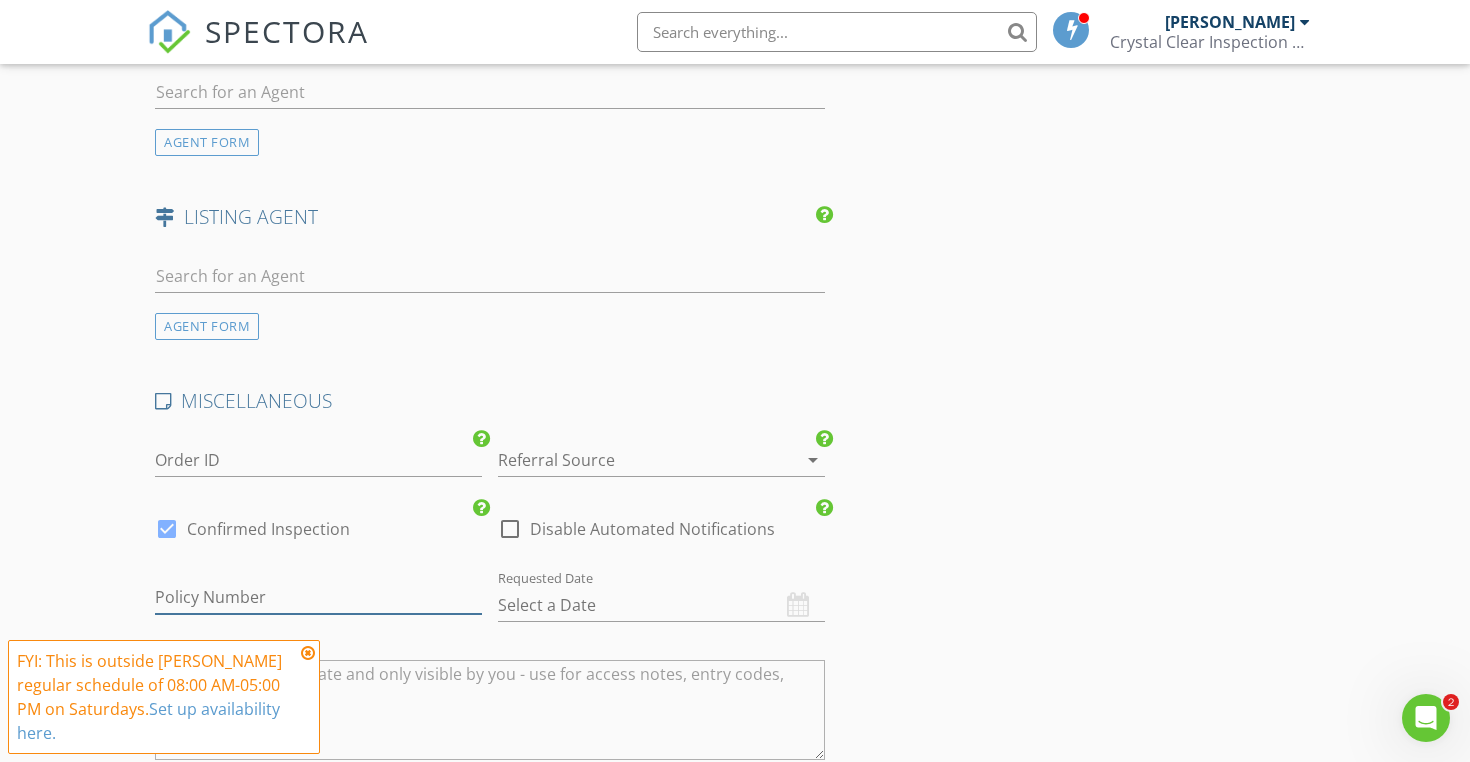 click at bounding box center (318, 597) 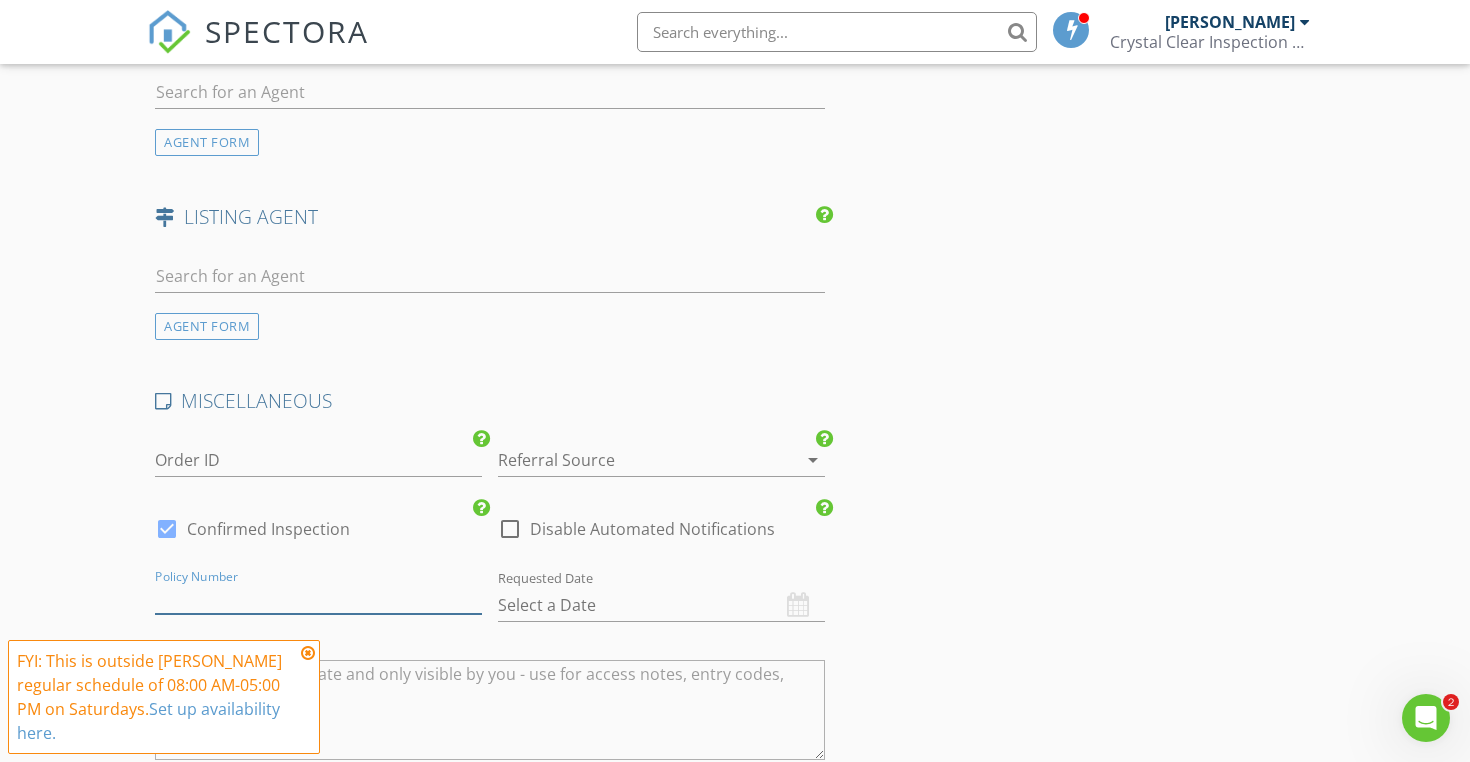 paste on "GH36659" 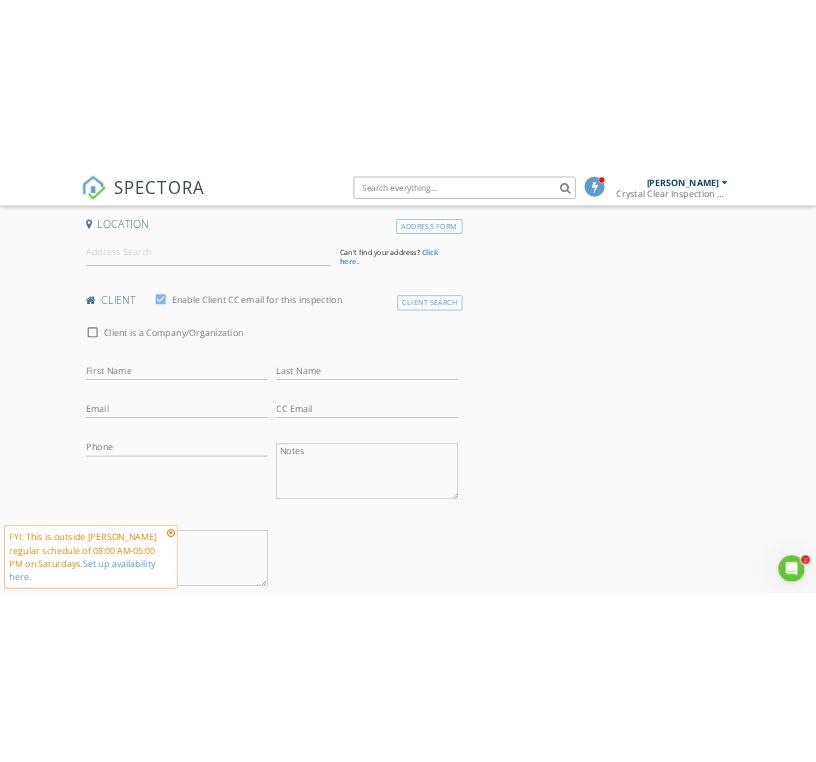 scroll, scrollTop: 463, scrollLeft: 0, axis: vertical 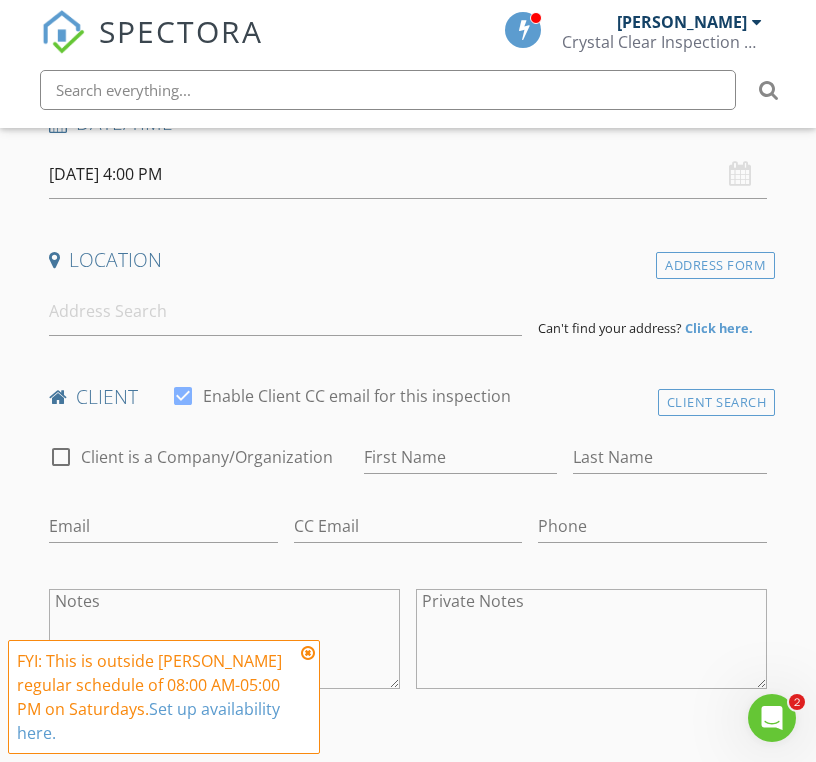 type on "GH36659" 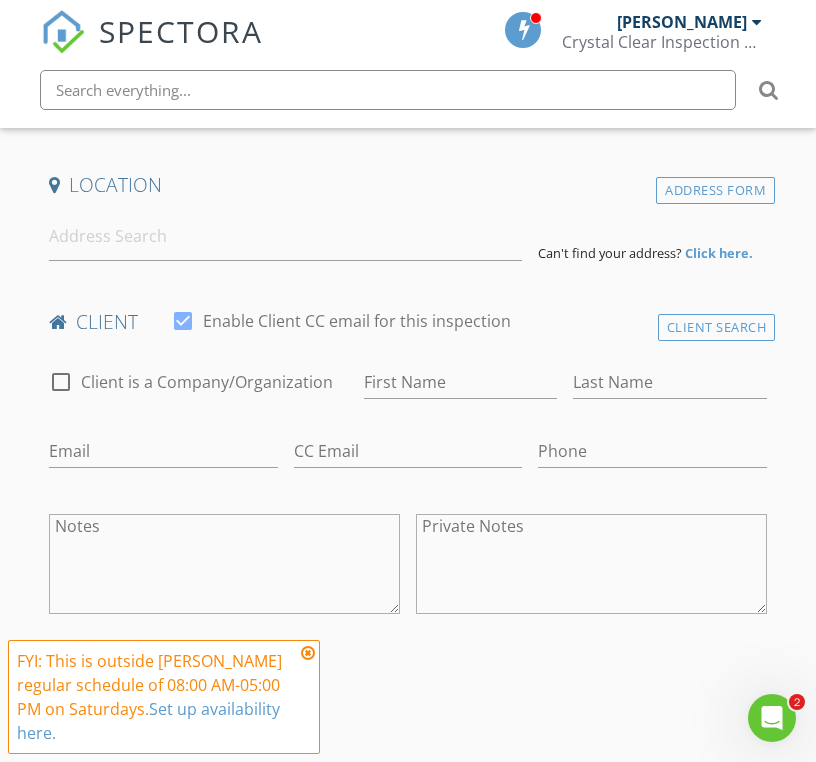scroll, scrollTop: 555, scrollLeft: 0, axis: vertical 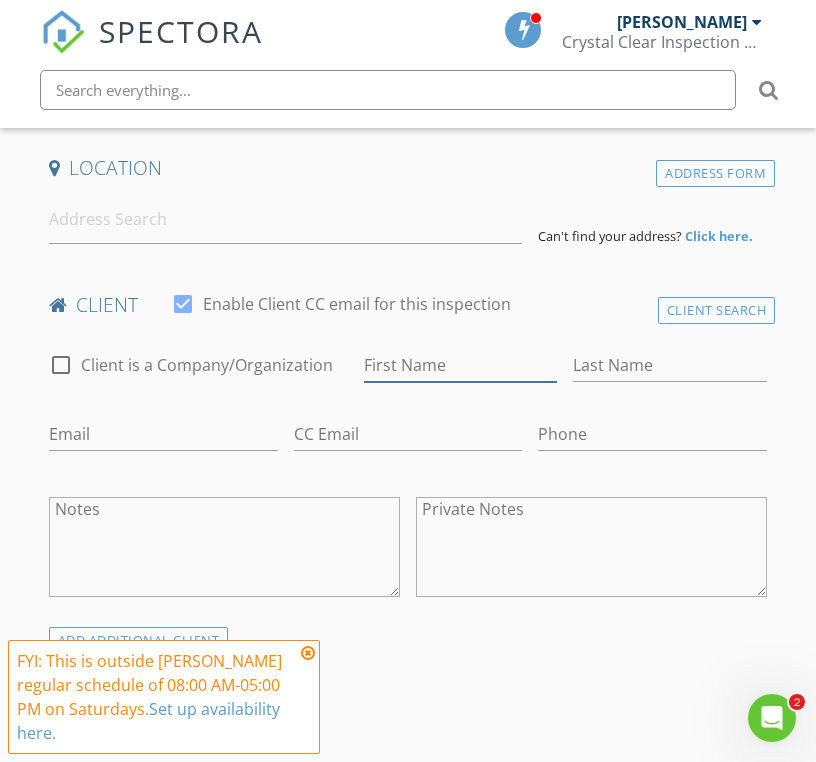 click on "First Name" at bounding box center (461, 365) 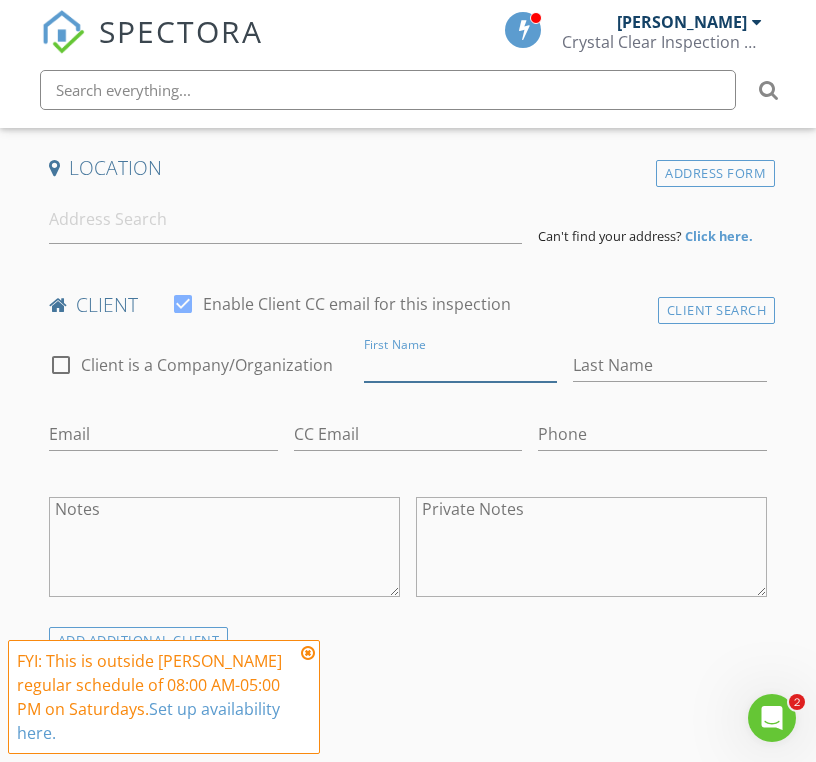 paste on "Karen Vogt" 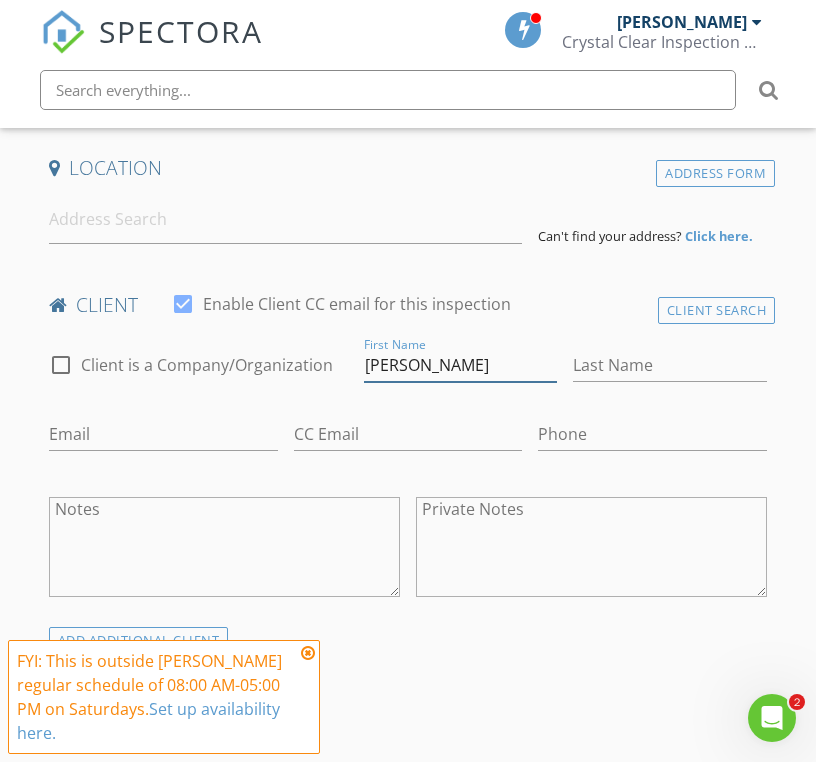 drag, startPoint x: 416, startPoint y: 361, endPoint x: 596, endPoint y: 369, distance: 180.17769 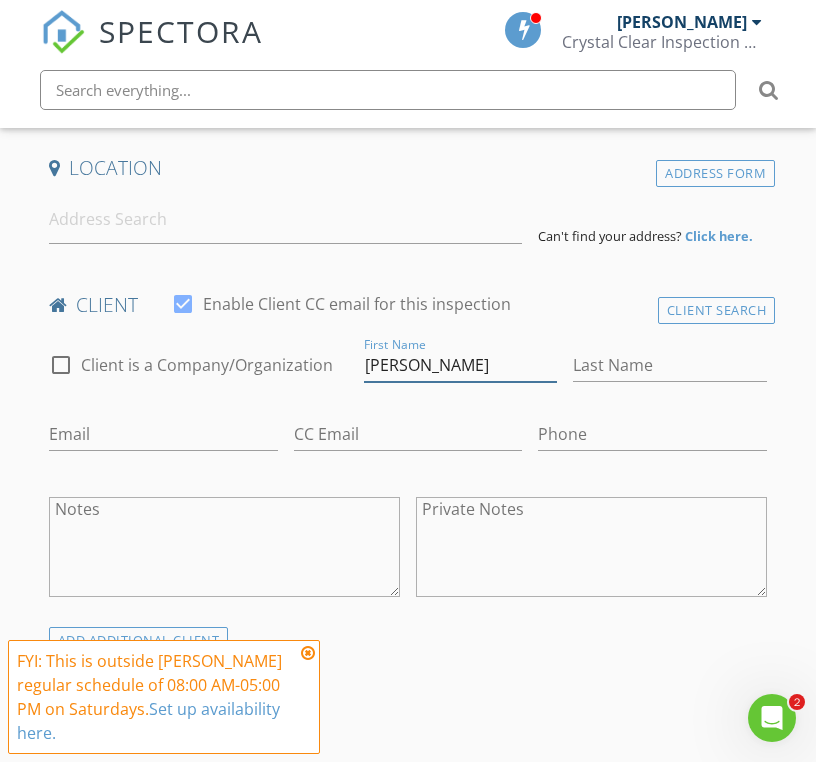 drag, startPoint x: 408, startPoint y: 359, endPoint x: 626, endPoint y: 398, distance: 221.46106 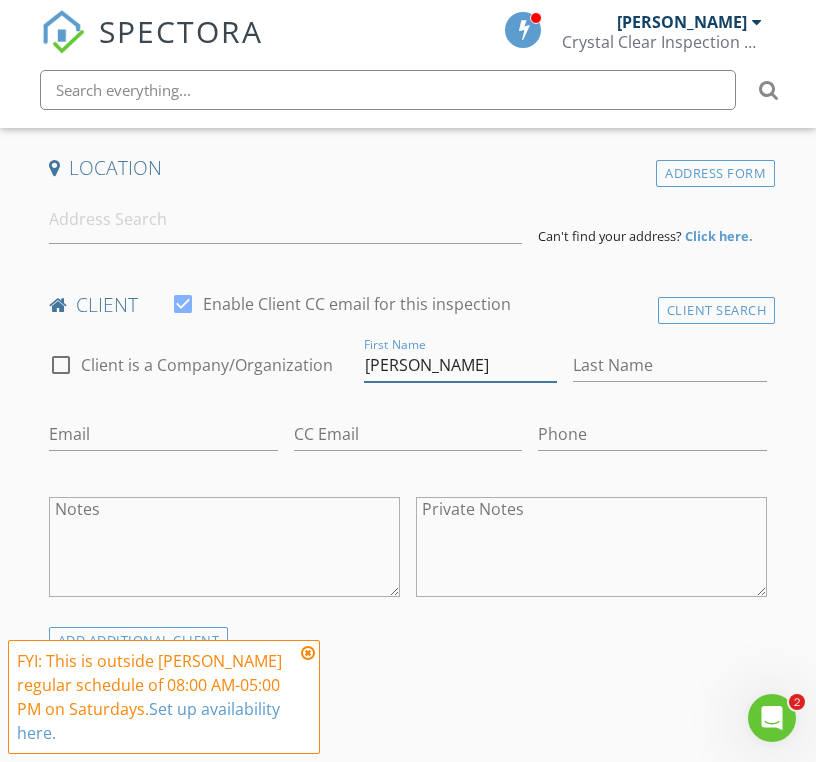type on "Karen" 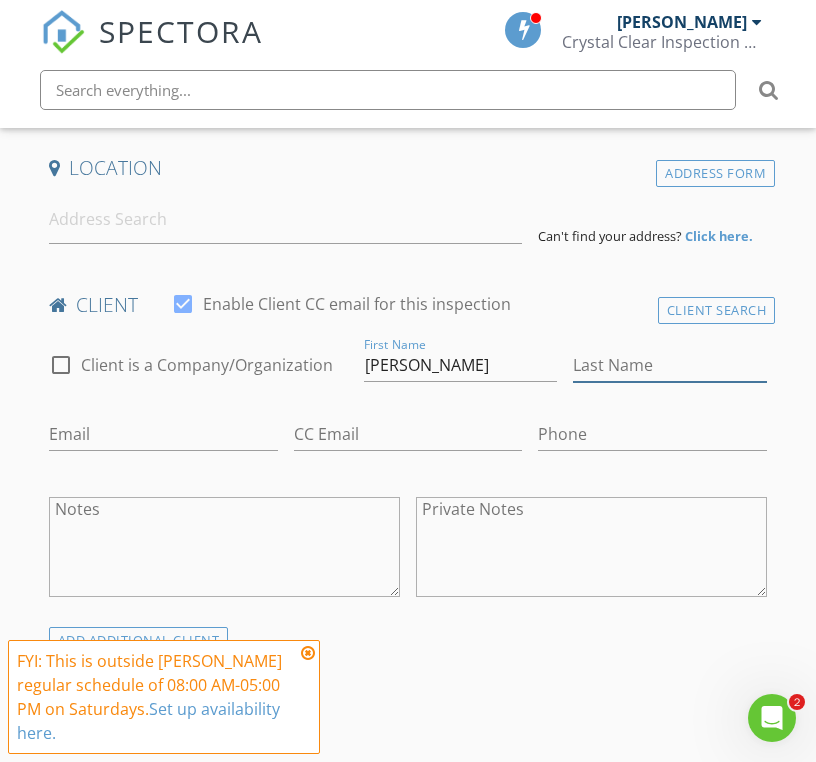 click on "Last Name" at bounding box center [670, 365] 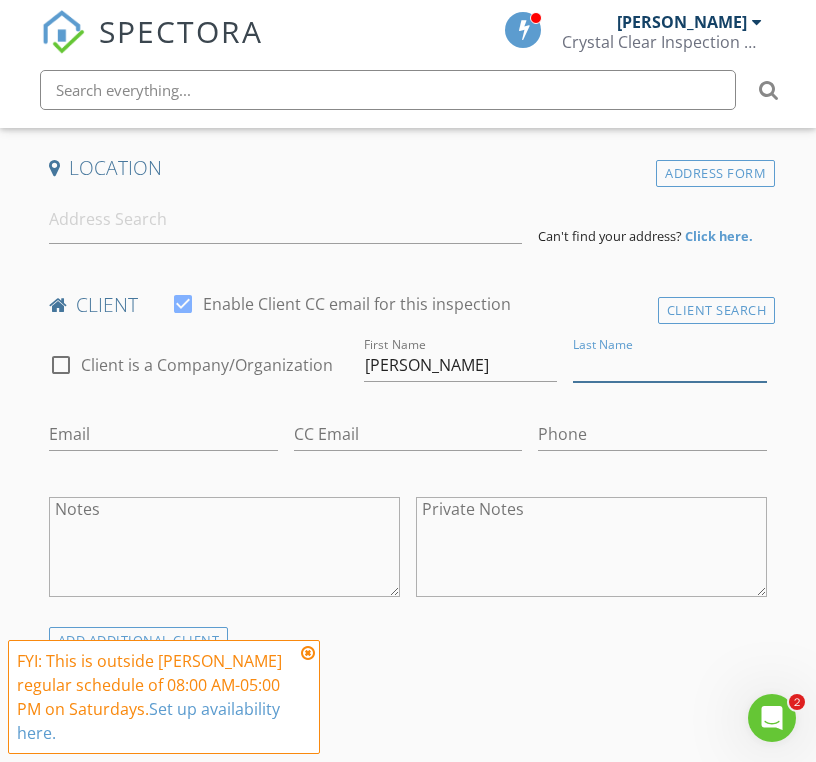 paste on "Vogt" 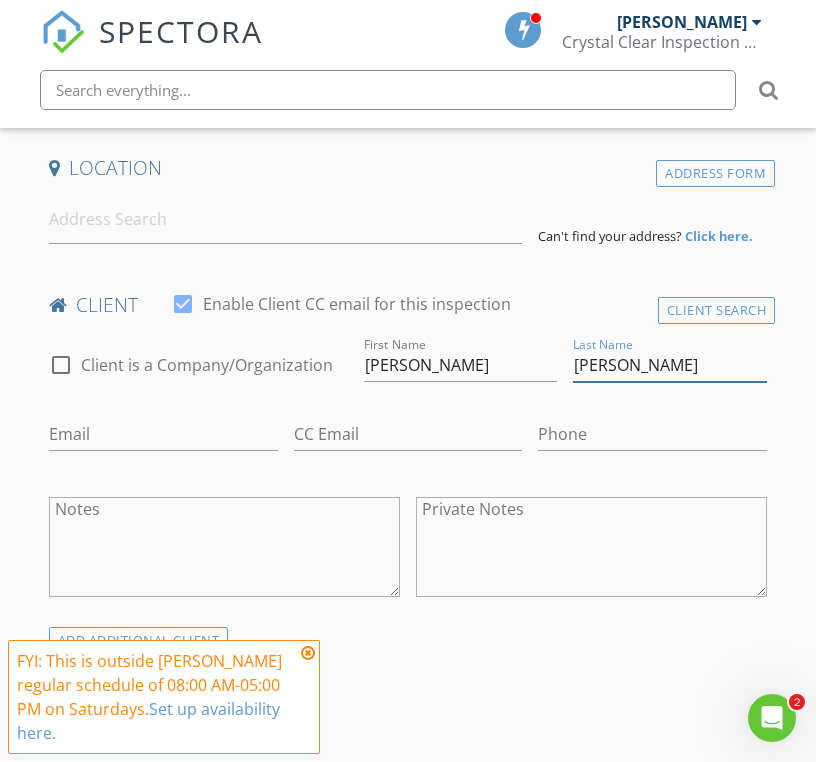 type on "Vogt" 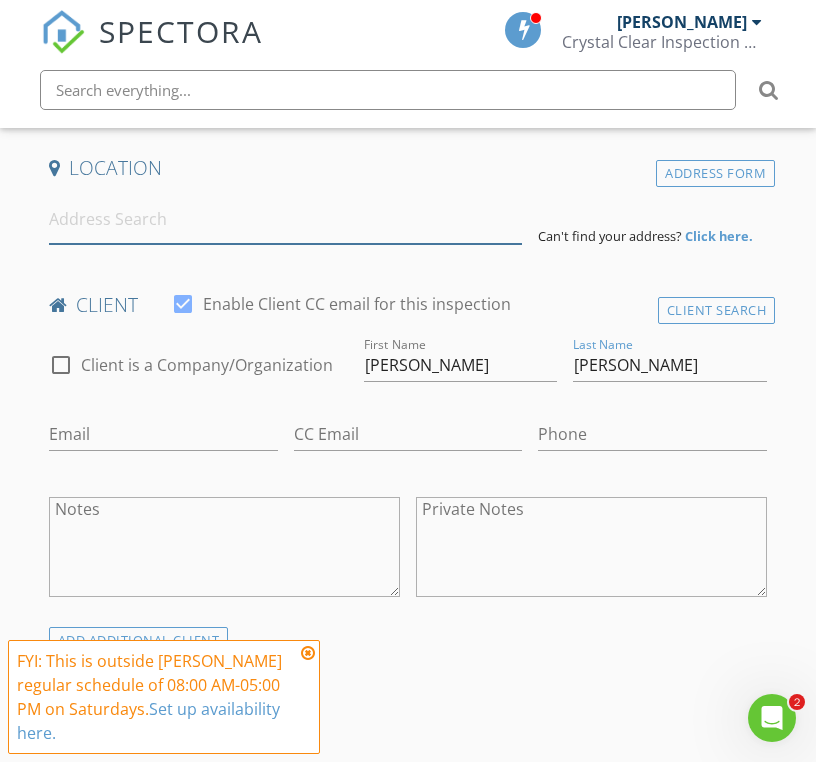 click at bounding box center (286, 219) 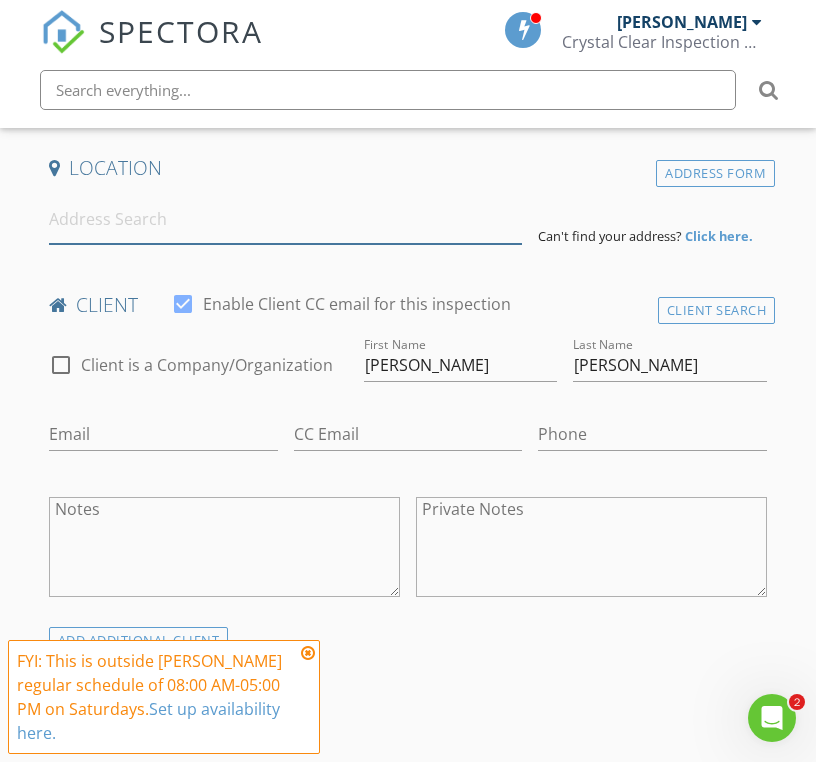 paste on "3345 Marshall St Titusville, FL 32796 (Brevard)" 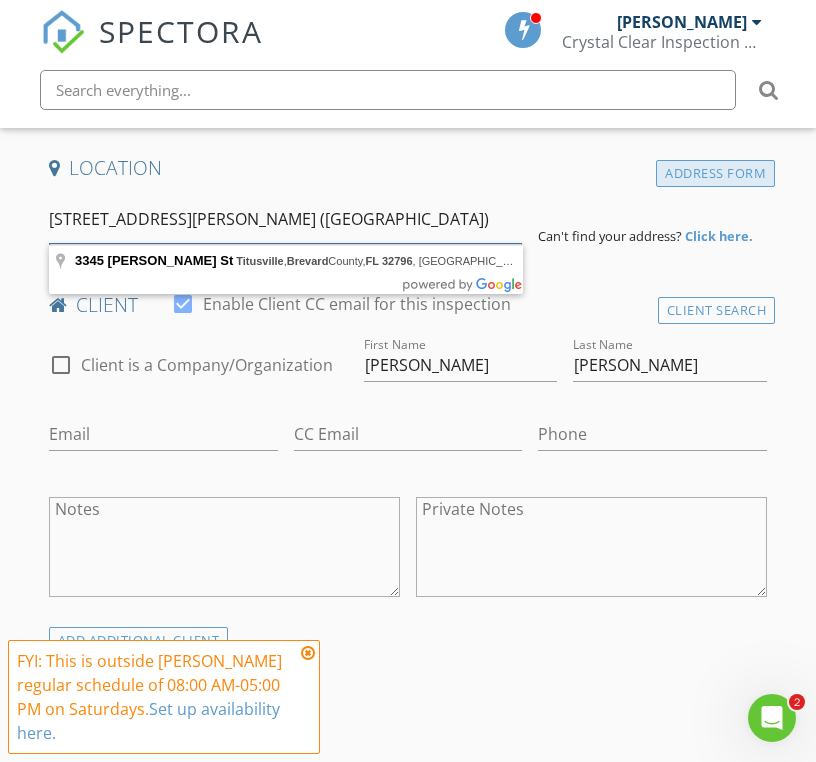 drag, startPoint x: 321, startPoint y: 226, endPoint x: 766, endPoint y: 184, distance: 446.97763 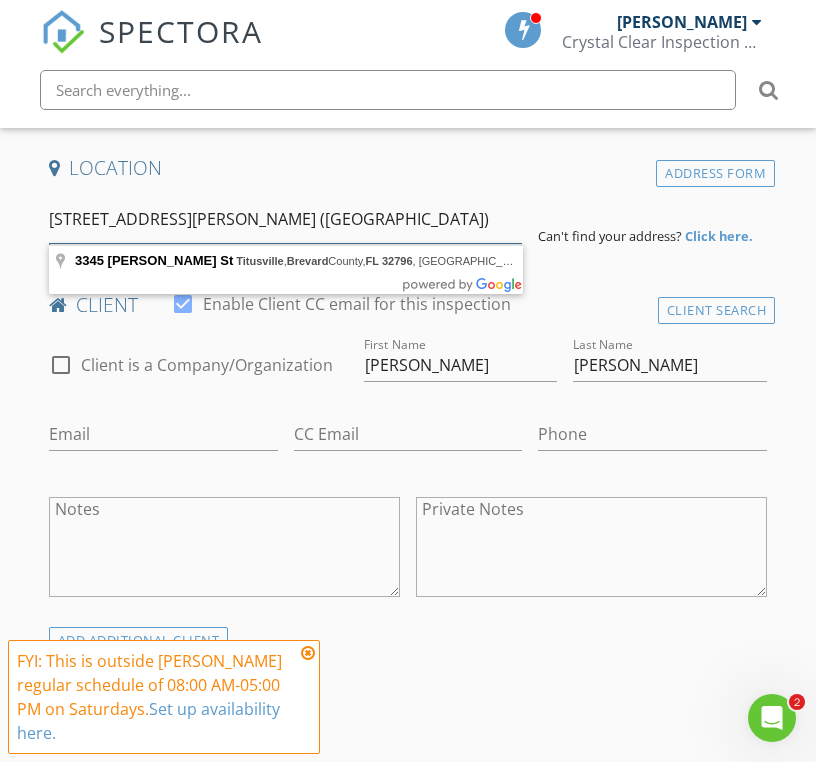 click on "3345 Marshall St Titusville, FL 32796 (Brevard)" at bounding box center [286, 219] 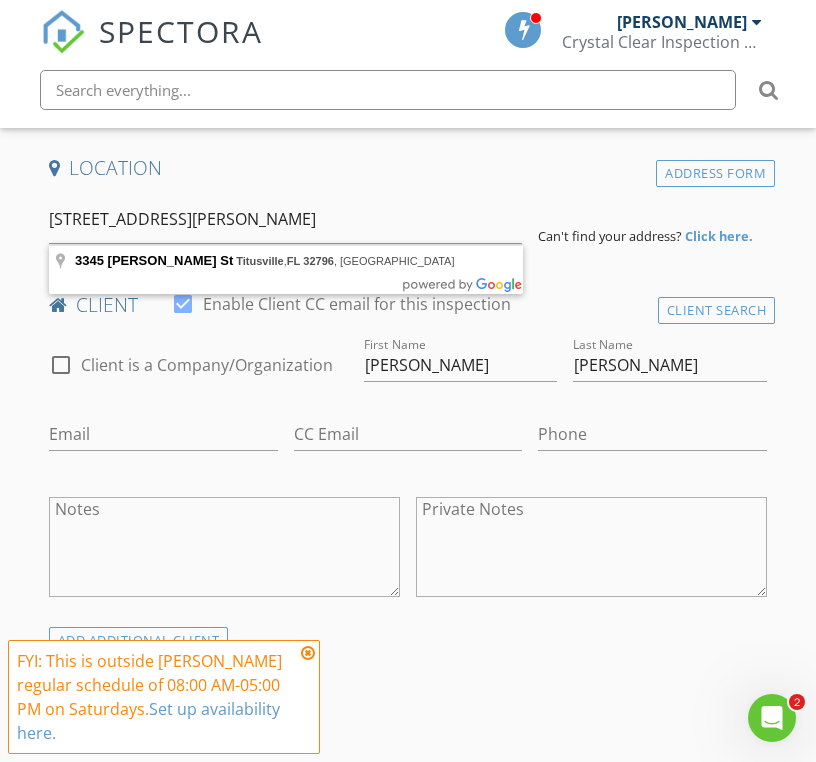 type on "3345 Marshall St, Titusville, FL 32796, USA" 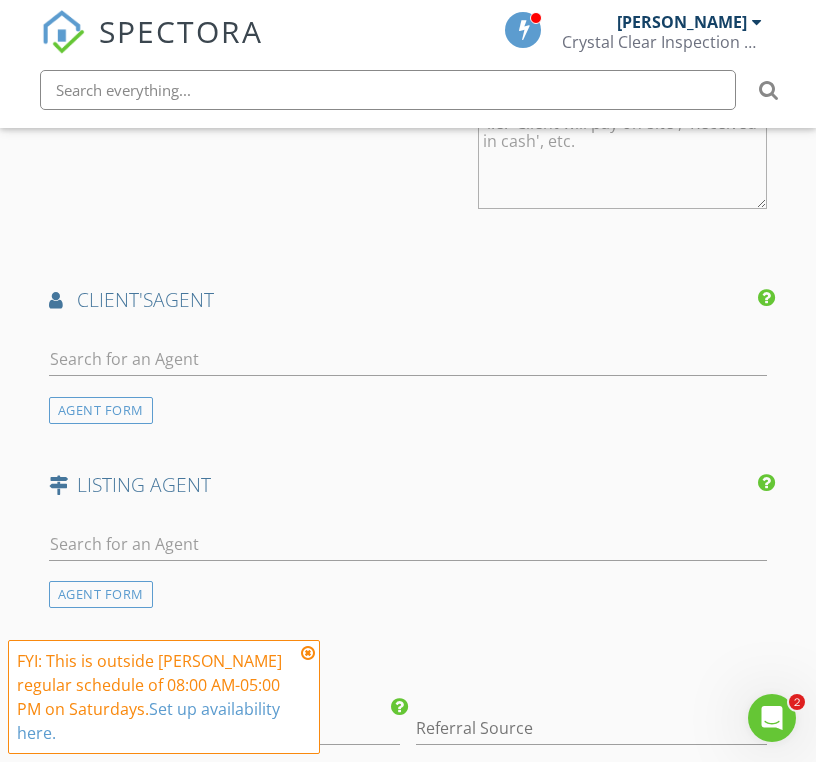scroll, scrollTop: 2796, scrollLeft: 0, axis: vertical 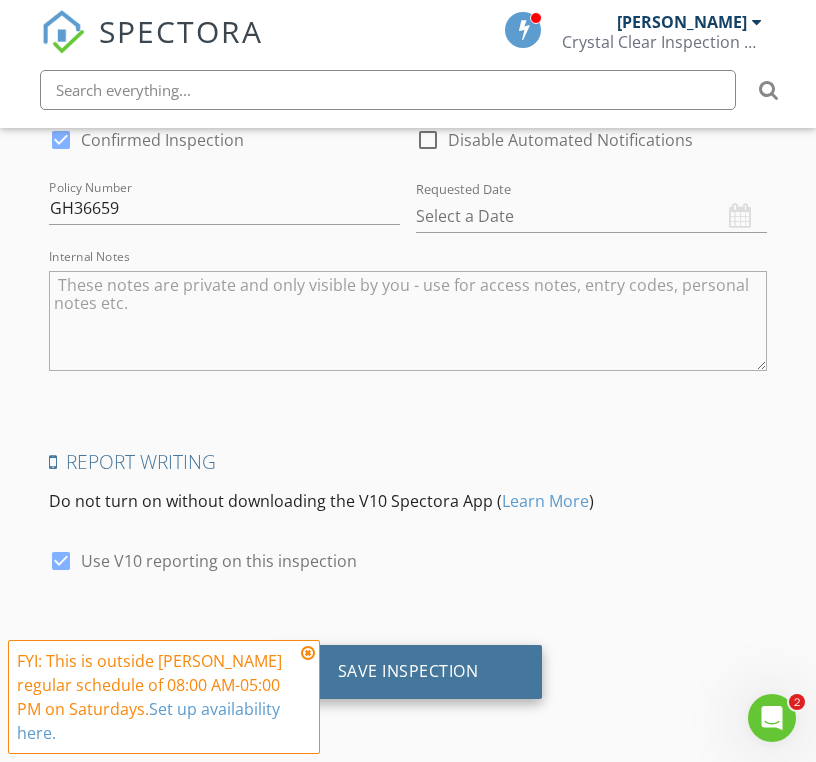 click on "Save Inspection" at bounding box center [408, 672] 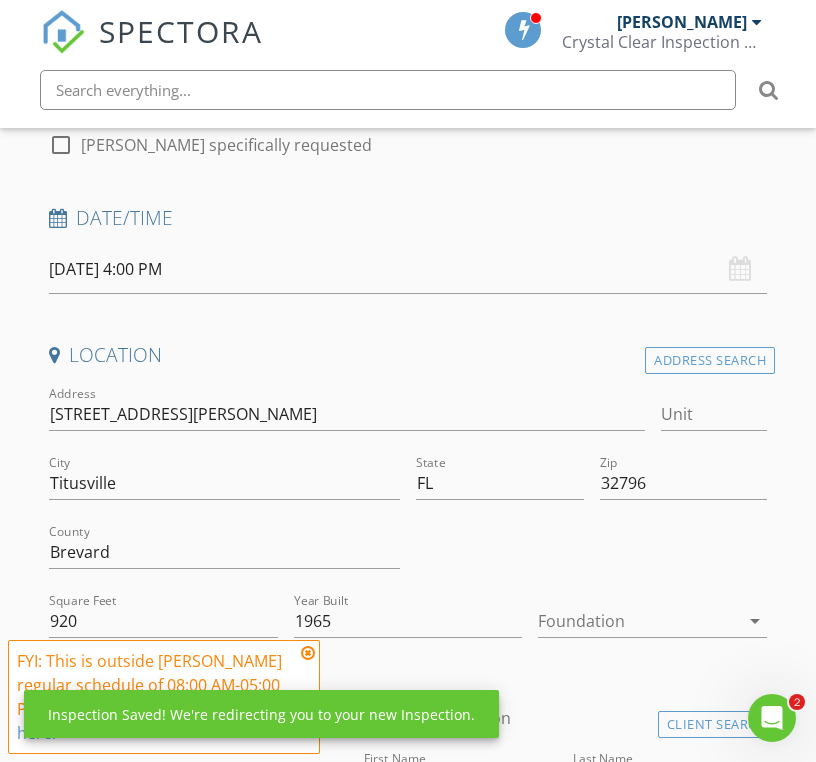 scroll, scrollTop: 0, scrollLeft: 0, axis: both 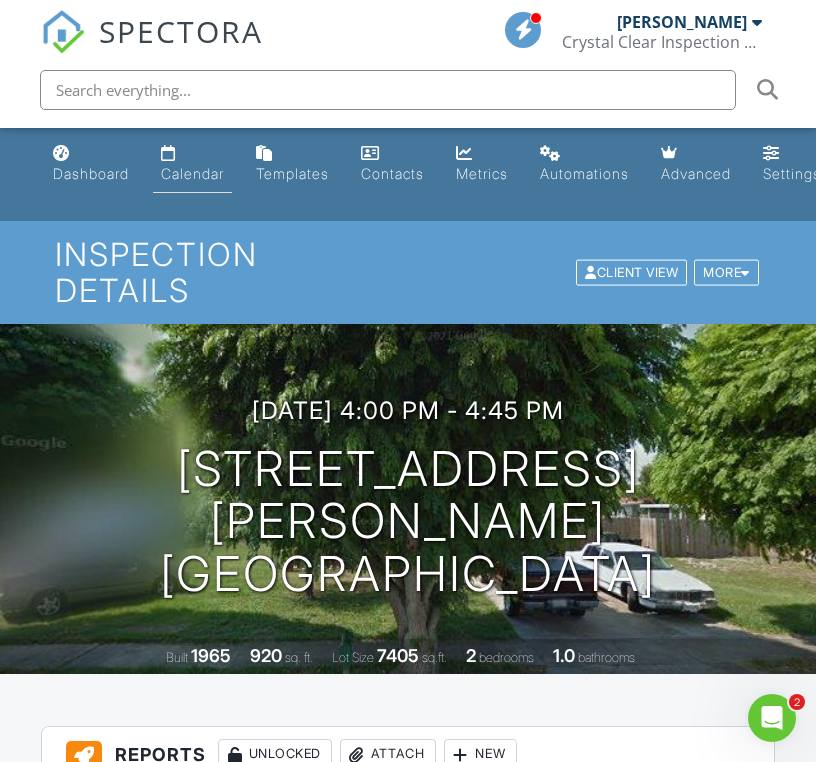 click on "Calendar" at bounding box center [192, 164] 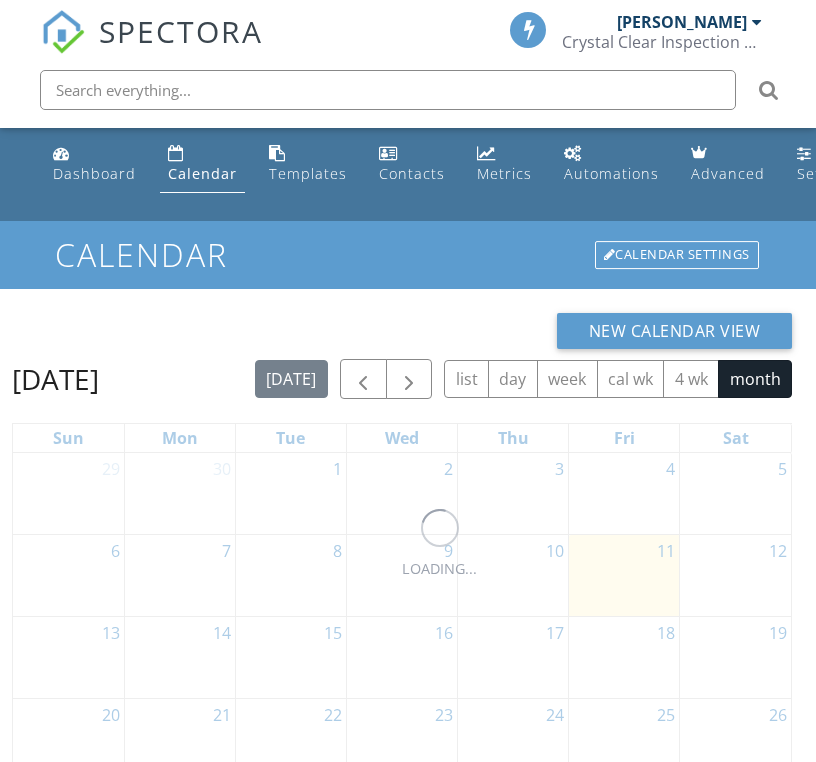 scroll, scrollTop: 0, scrollLeft: 0, axis: both 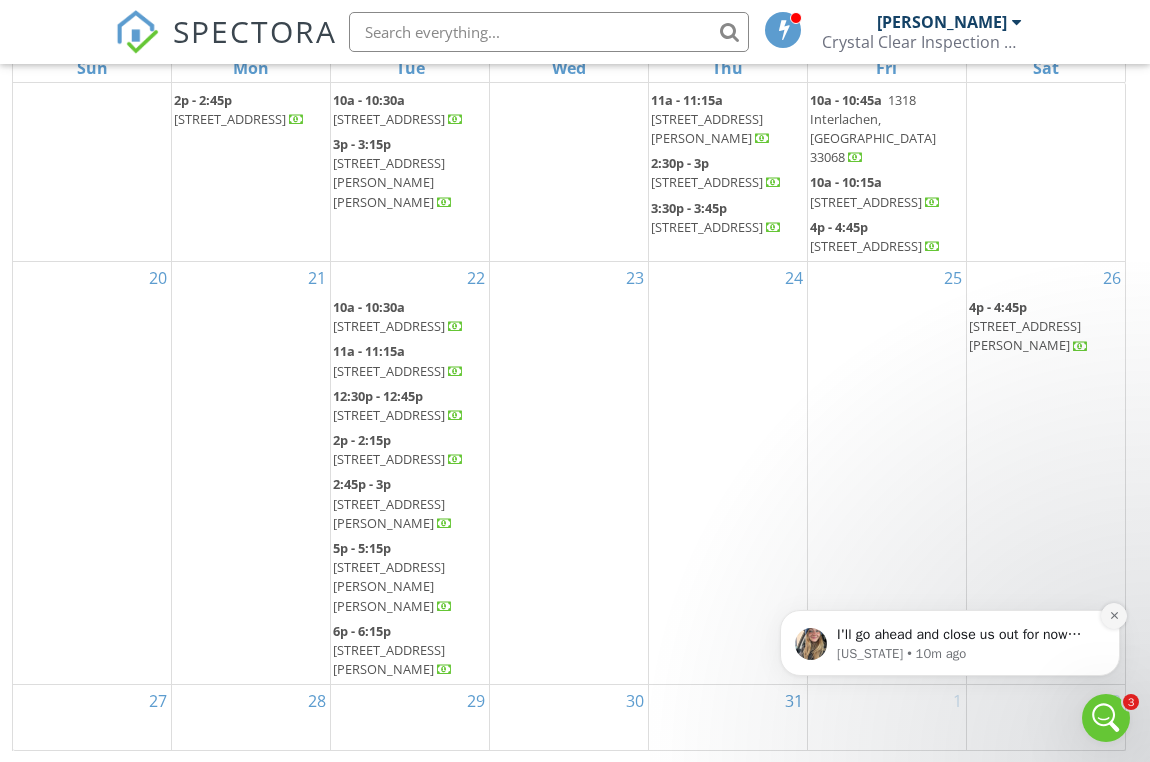 click at bounding box center (1114, 616) 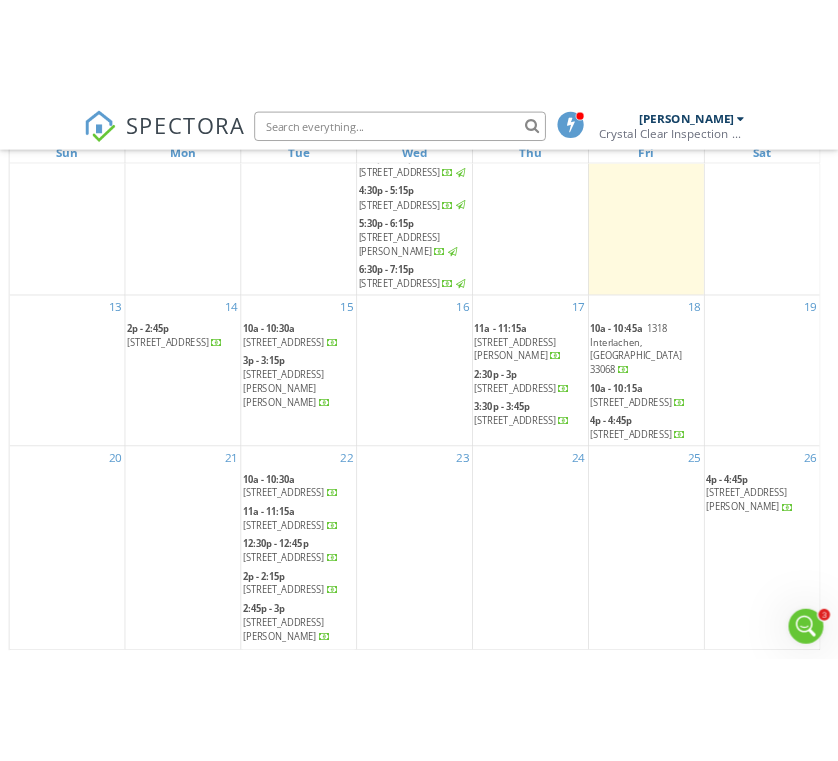 scroll, scrollTop: 548, scrollLeft: 0, axis: vertical 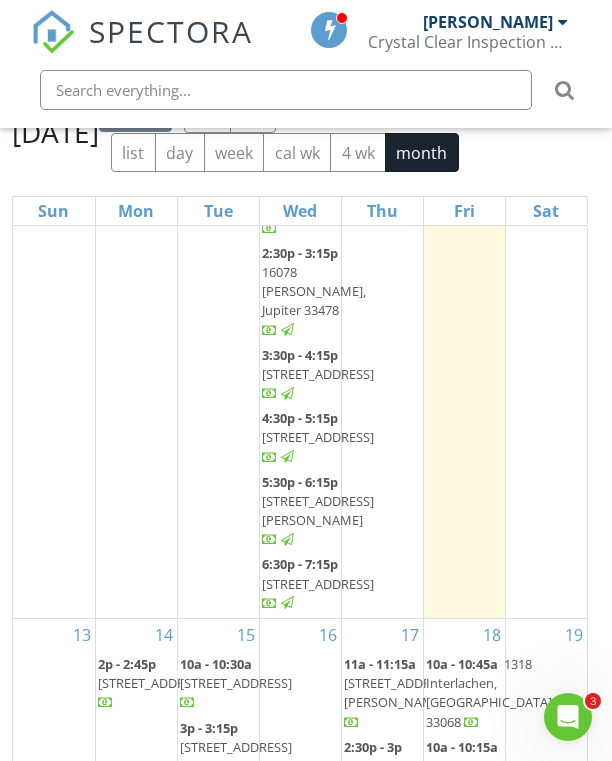 click at bounding box center (286, 90) 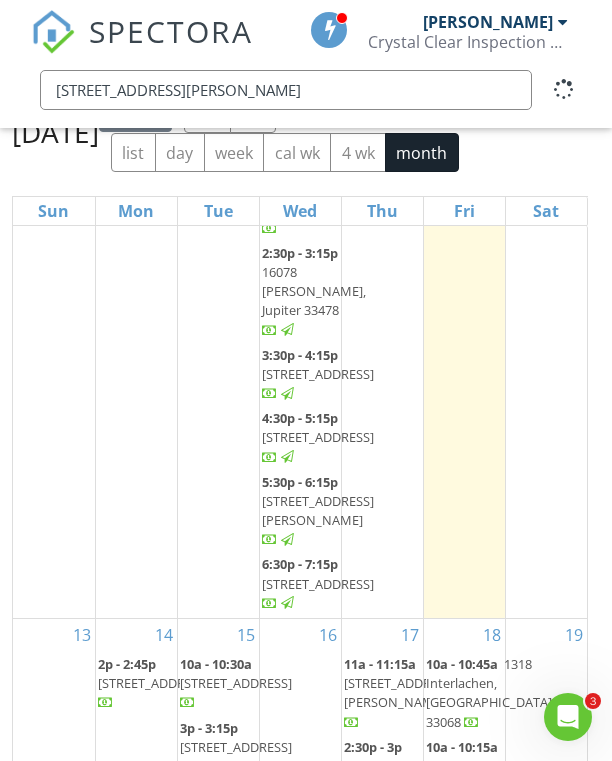 drag, startPoint x: 445, startPoint y: 91, endPoint x: 259, endPoint y: 93, distance: 186.01076 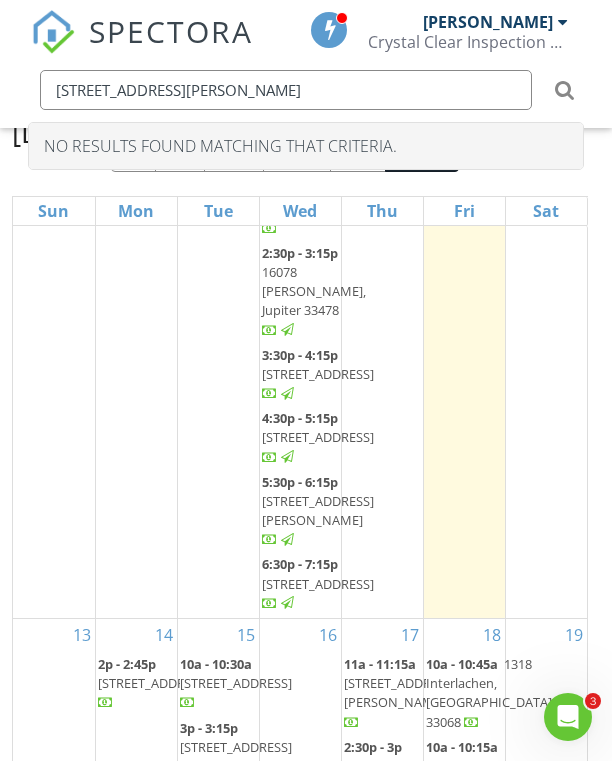 type on "2533 Sw Hinchman S" 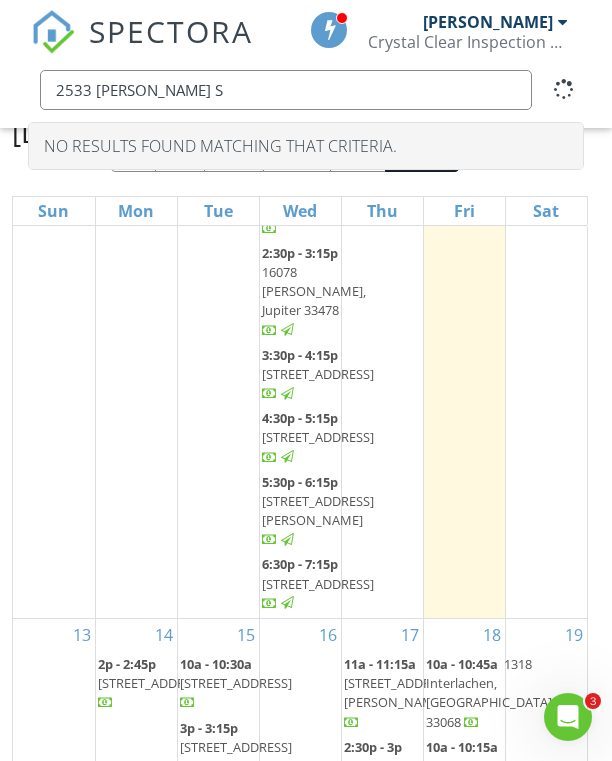 click on "2533 Sw Hinchman S" at bounding box center (286, 90) 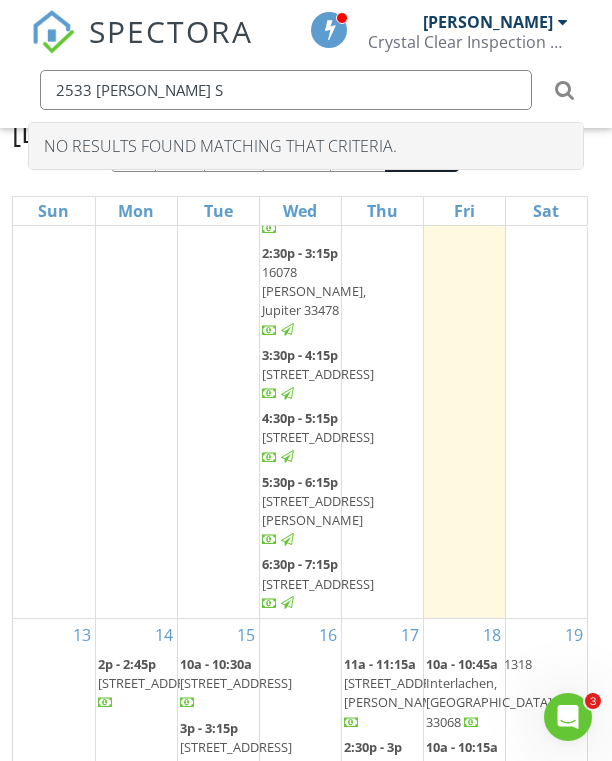 click on "2533 Sw Hinchman S" at bounding box center [286, 90] 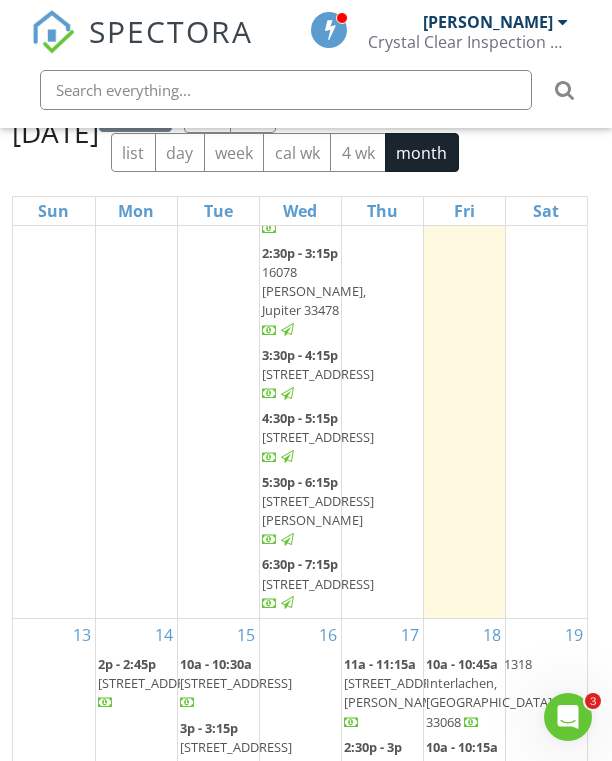 scroll, scrollTop: 0, scrollLeft: 0, axis: both 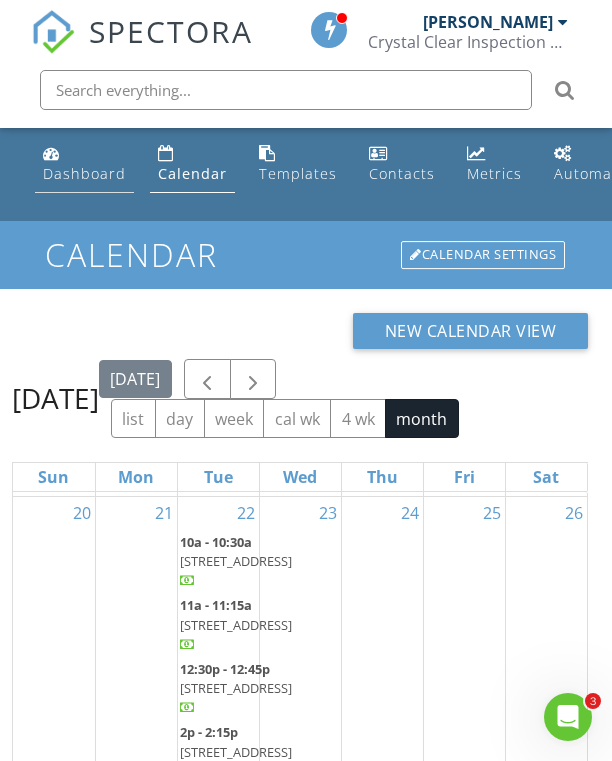 click on "Dashboard" at bounding box center (84, 164) 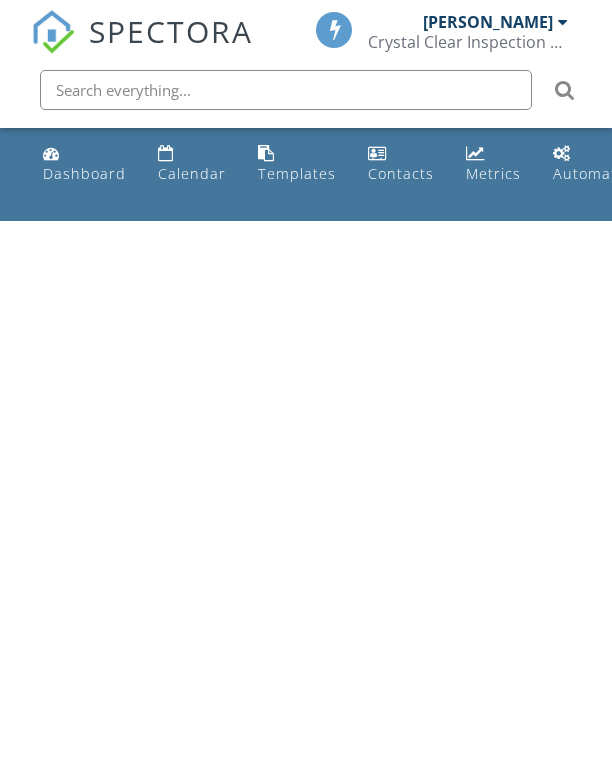 scroll, scrollTop: 0, scrollLeft: 0, axis: both 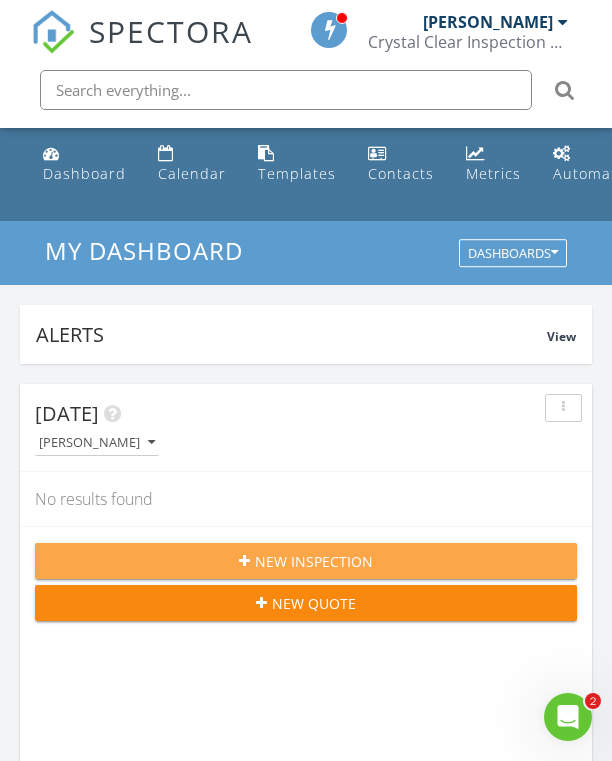 click on "New Inspection" at bounding box center (314, 561) 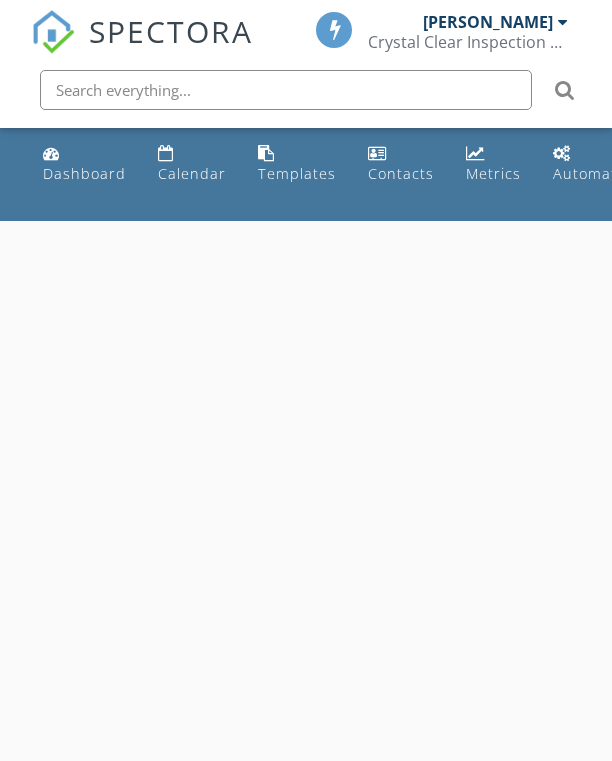 scroll, scrollTop: 0, scrollLeft: 0, axis: both 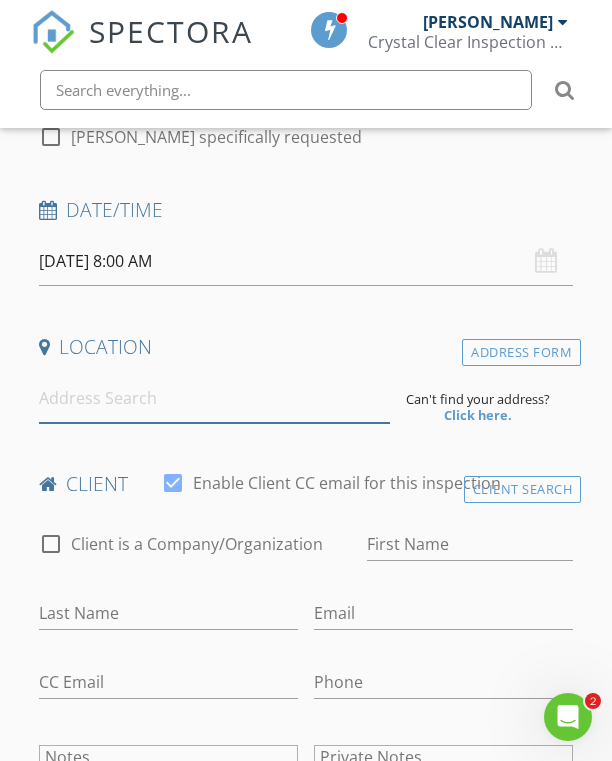 click at bounding box center [214, 398] 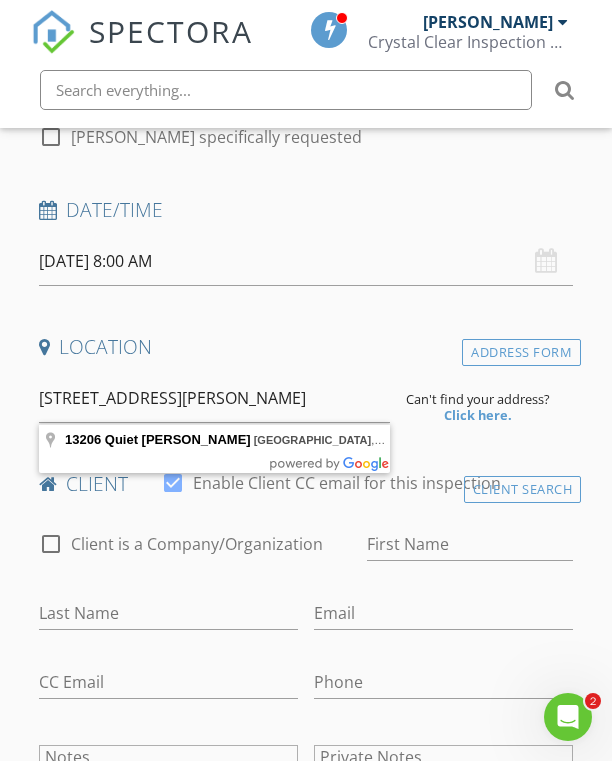 type on "[STREET_ADDRESS][PERSON_NAME]" 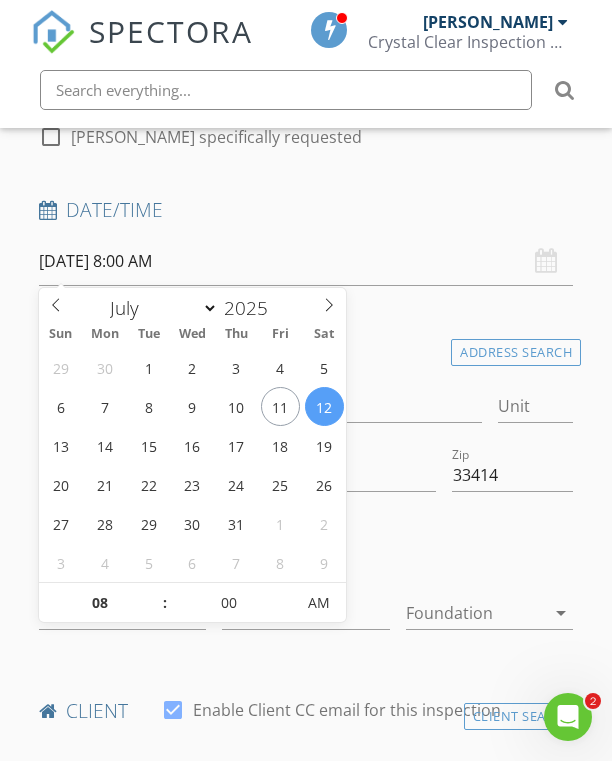 click on "[DATE] 8:00 AM" at bounding box center (306, 261) 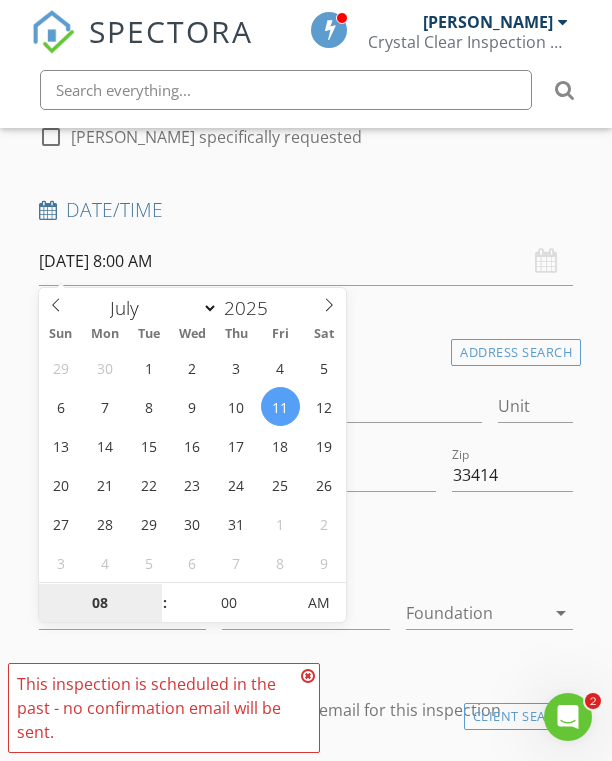 scroll, scrollTop: 375, scrollLeft: 0, axis: vertical 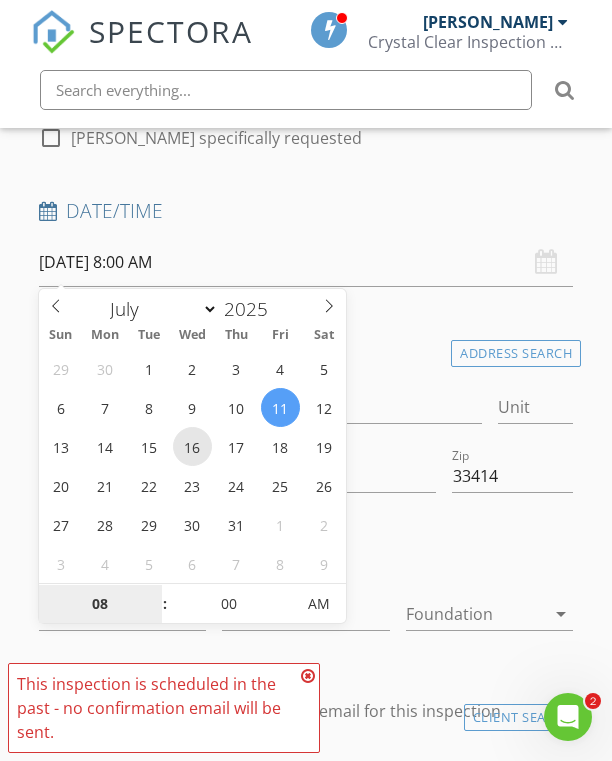 type on "07/16/2025 8:00 AM" 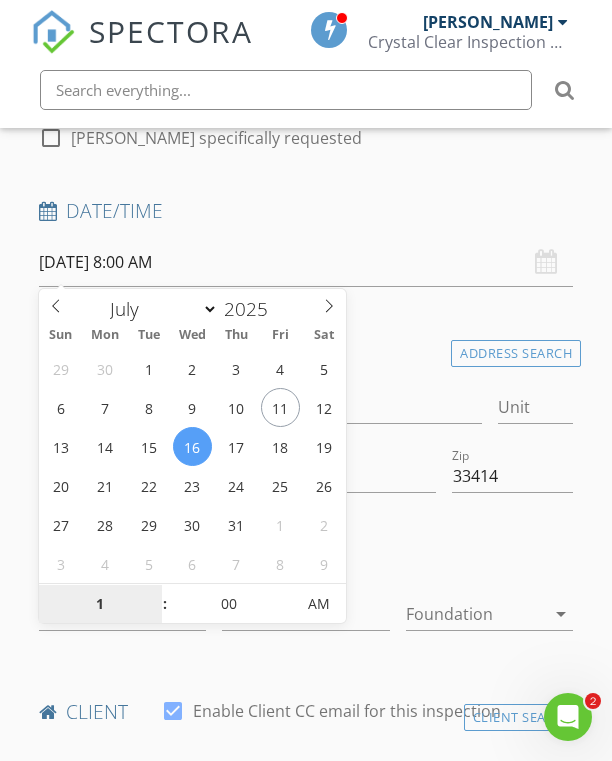 type on "10" 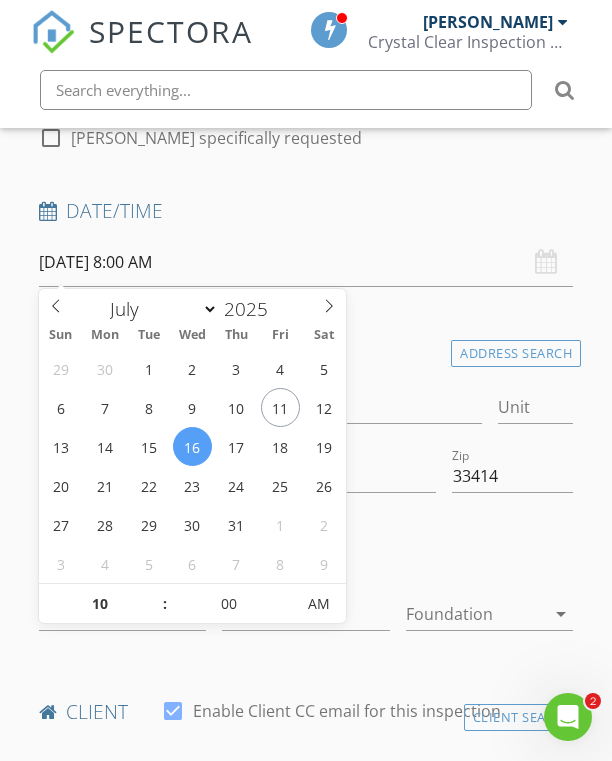 type on "[DATE] 10:00 AM" 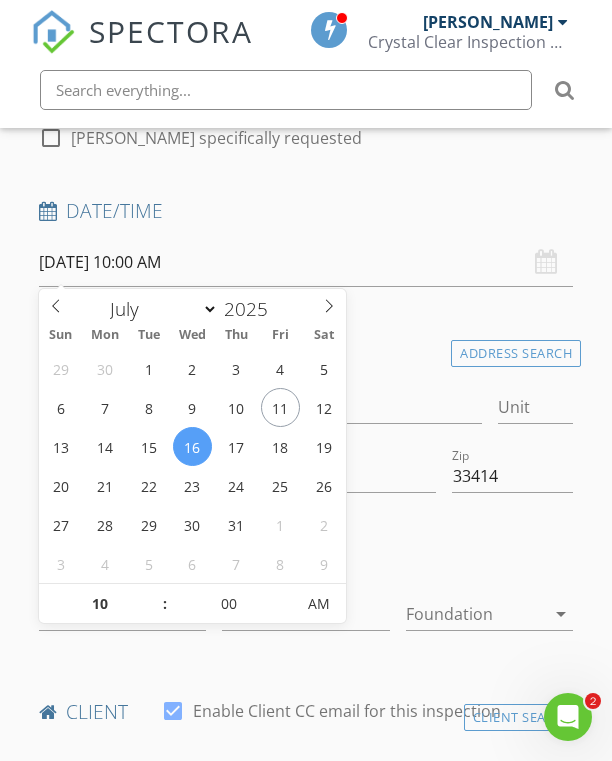 click on "INSPECTOR(S)
check_box   Keith Curotz   PRIMARY   Keith Curotz arrow_drop_down   check_box_outline_blank Keith Curotz specifically requested
Date/Time
07/16/2025 10:00 AM
Location
Address Search       Address 13206 Quiet Woods Rd   Unit   City Wellington   State FL   Zip 33414   County Palm Beach     Square Feet 1585   Year Built 1991   Foundation arrow_drop_down
client
check_box Enable Client CC email for this inspection   Client Search     check_box_outline_blank Client is a Company/Organization     First Name   Last Name   Email   CC Email   Phone           Notes   Private Notes
ADD ADDITIONAL client
SERVICES
arrow_drop_down     Select Discount Code arrow_drop_down    Charges       TOTAL   $0.00    Duration    No services with durations selected      Templates       Agreements" at bounding box center [306, 1540] 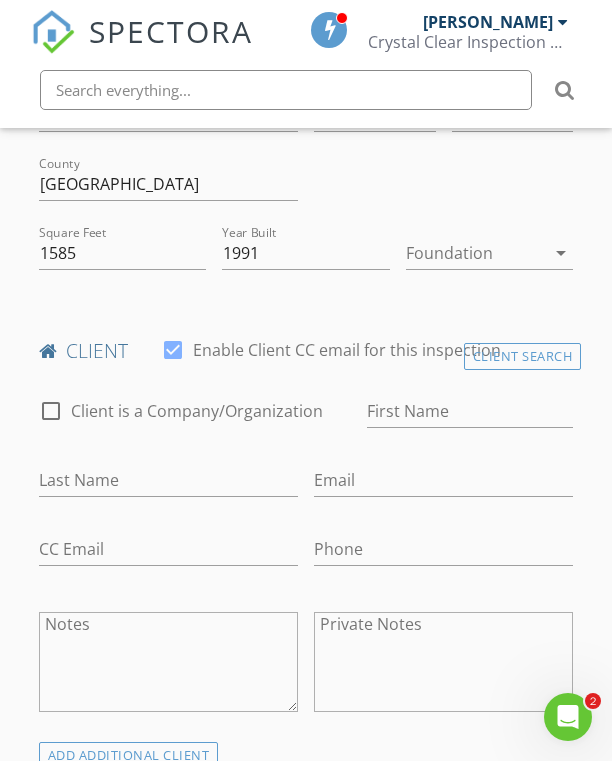 scroll, scrollTop: 735, scrollLeft: 0, axis: vertical 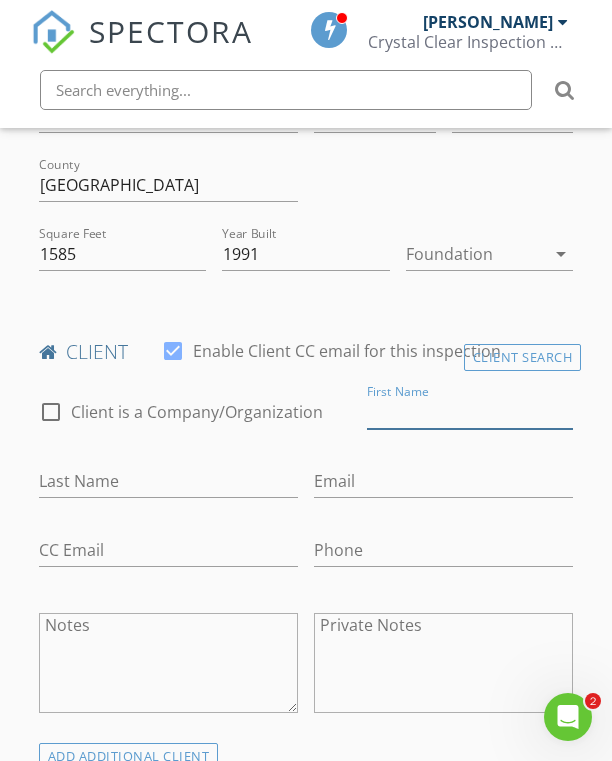 click on "First Name" at bounding box center (470, 412) 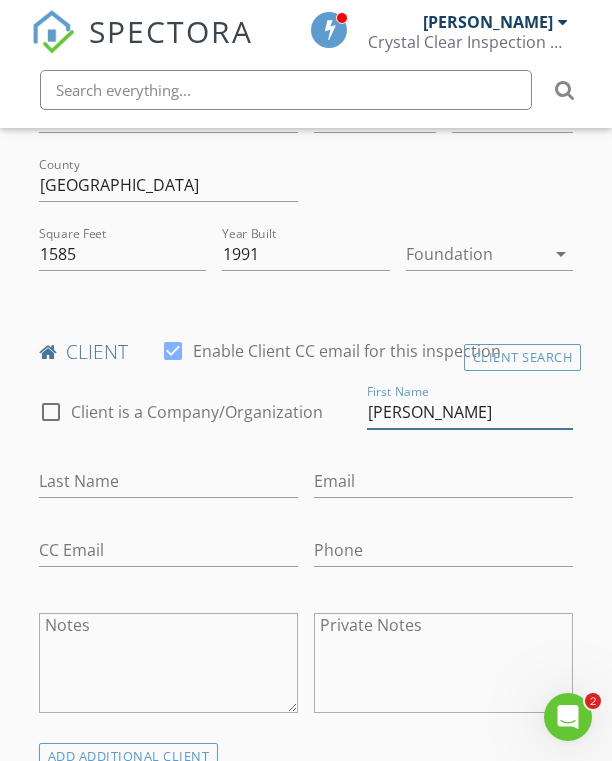 drag, startPoint x: 408, startPoint y: 408, endPoint x: 598, endPoint y: 423, distance: 190.59119 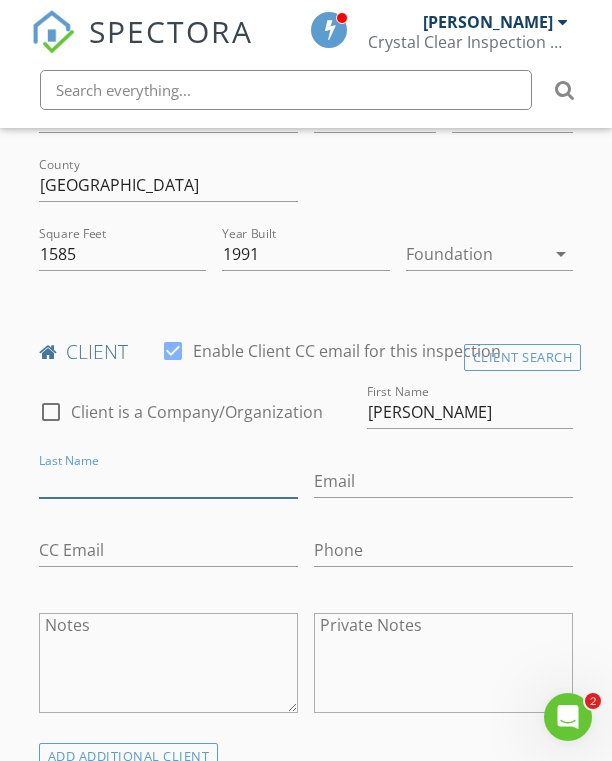 click on "Last Name" at bounding box center (168, 481) 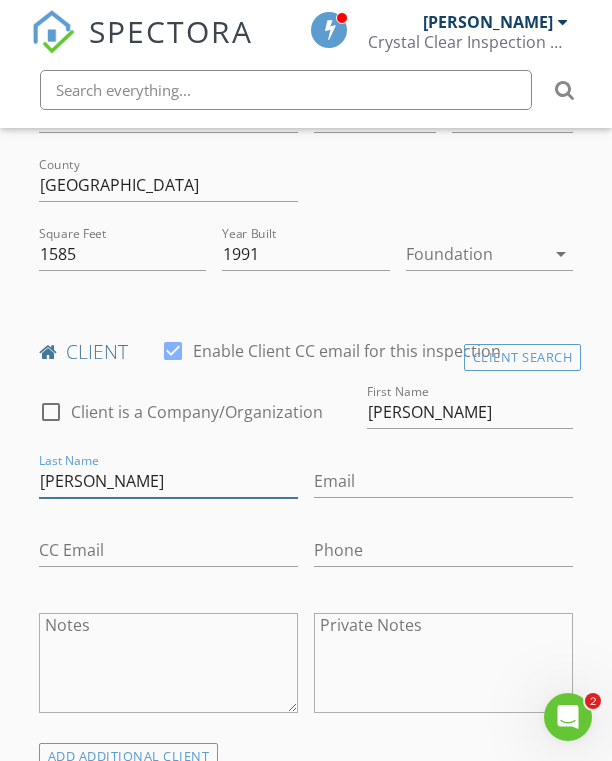 type on "[PERSON_NAME]" 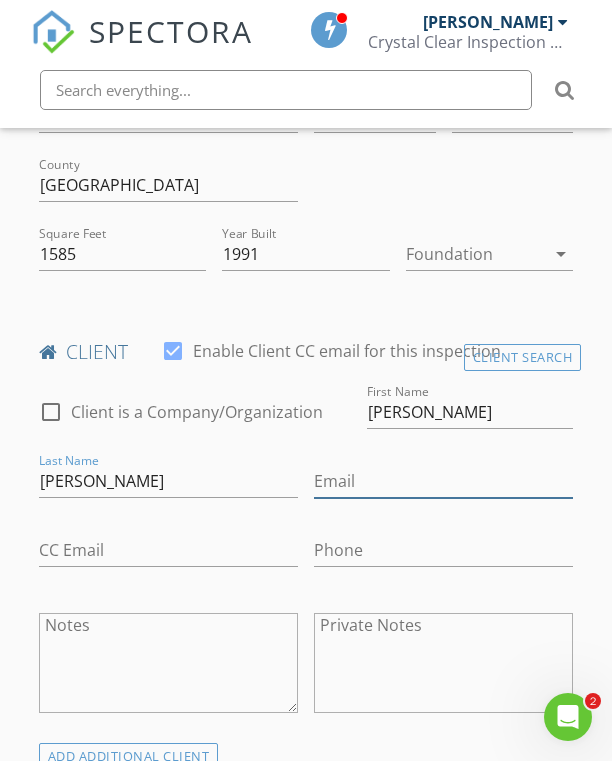 click on "Email" at bounding box center (443, 481) 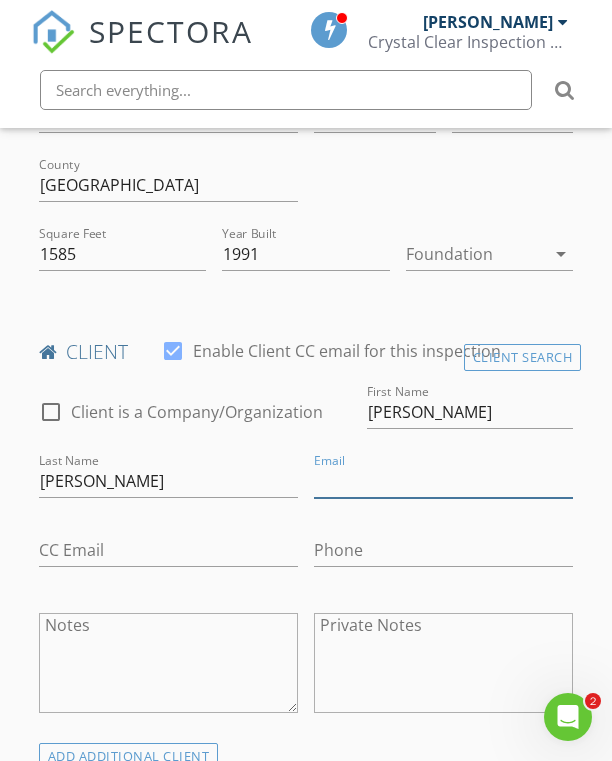 paste on "[PERSON_NAME]" 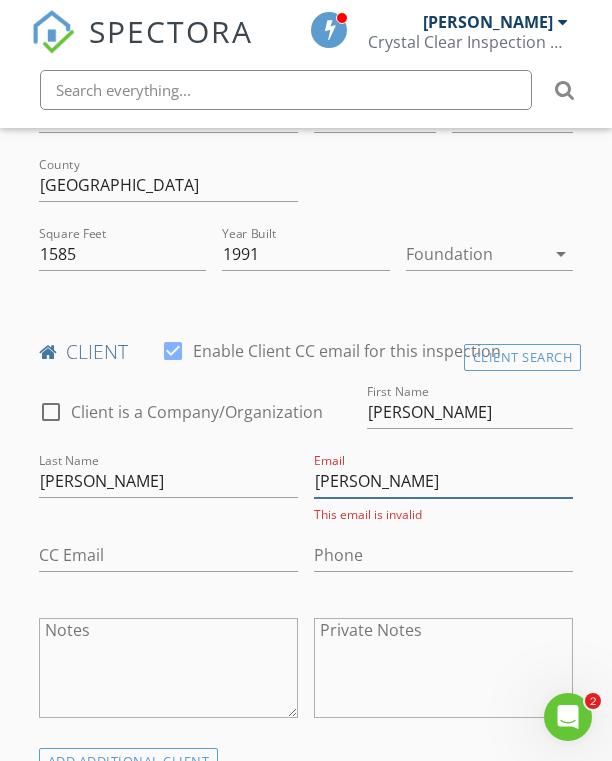 click on "[PERSON_NAME]" at bounding box center (443, 481) 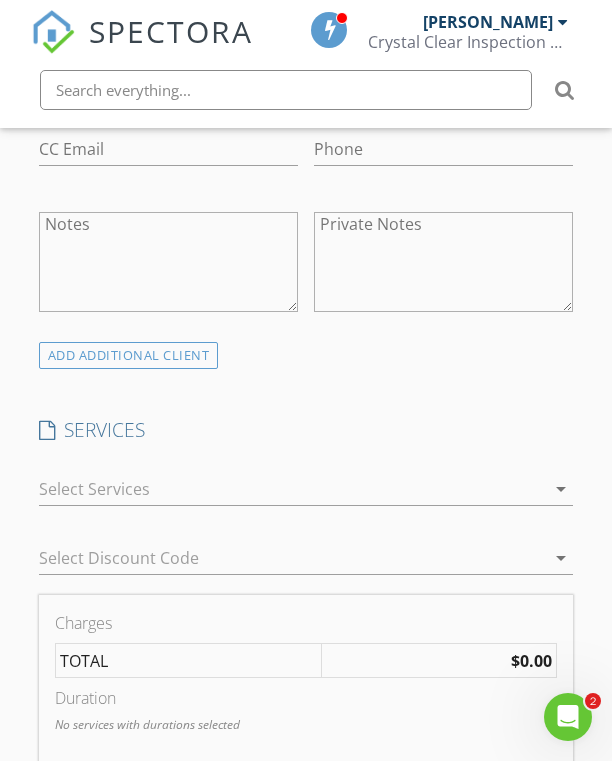 scroll, scrollTop: 1175, scrollLeft: 0, axis: vertical 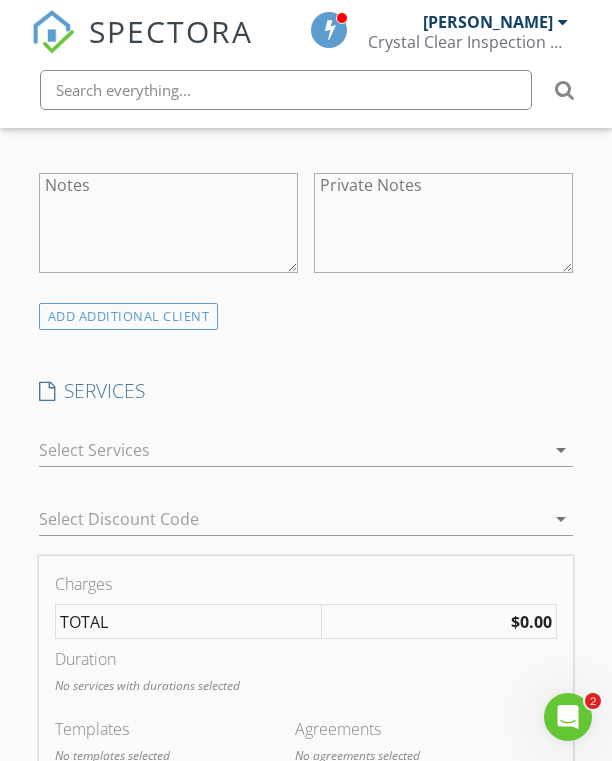 type on "[PERSON_NAME][EMAIL_ADDRESS][PERSON_NAME][DOMAIN_NAME]" 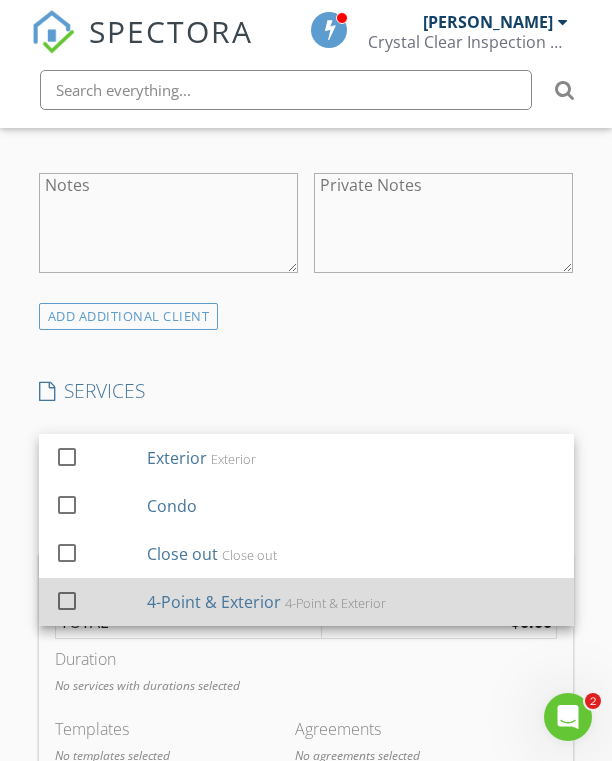 click on "4-Point & Exterior" at bounding box center [334, 603] 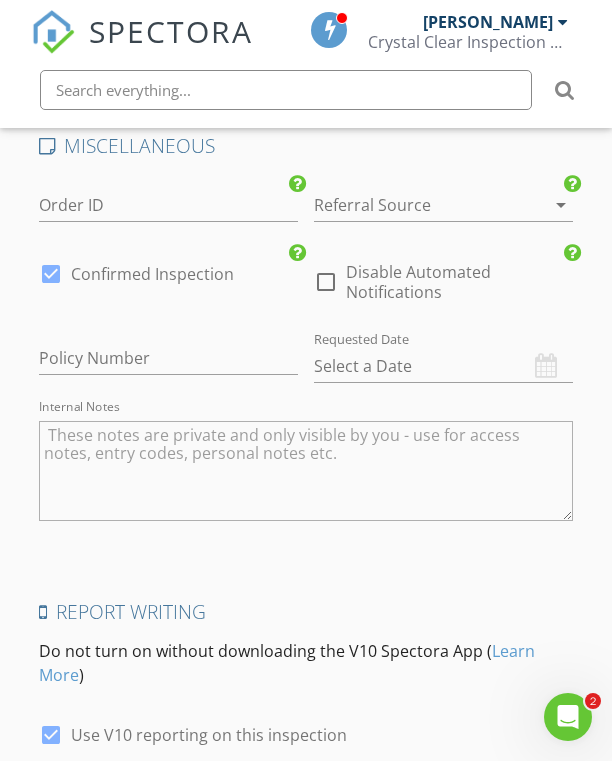 scroll, scrollTop: 2728, scrollLeft: 0, axis: vertical 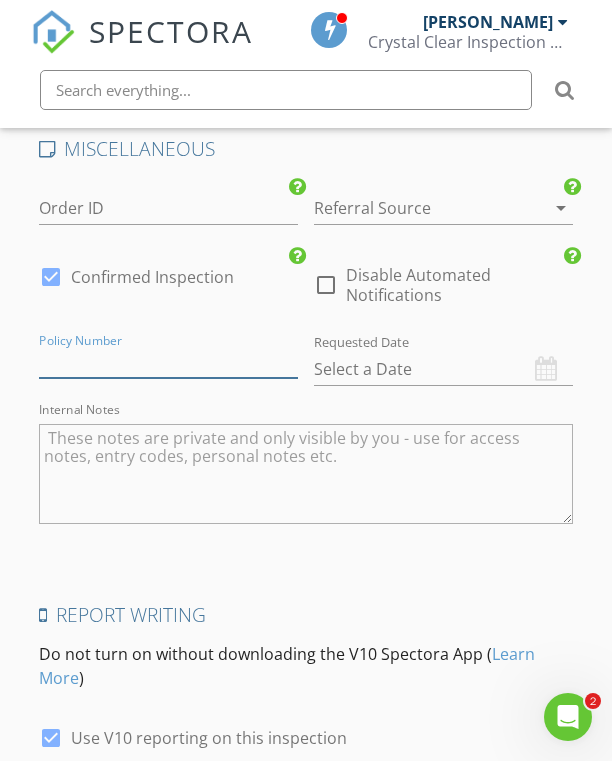 click at bounding box center [168, 361] 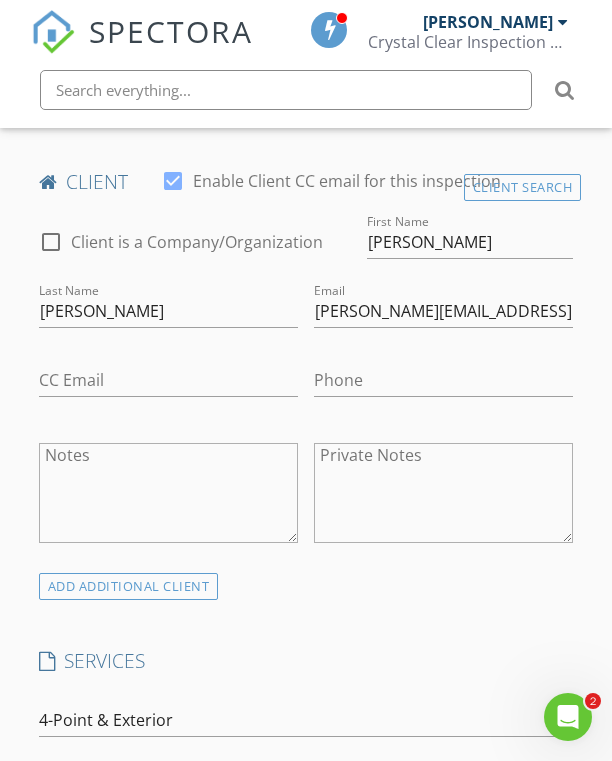 scroll, scrollTop: 856, scrollLeft: 0, axis: vertical 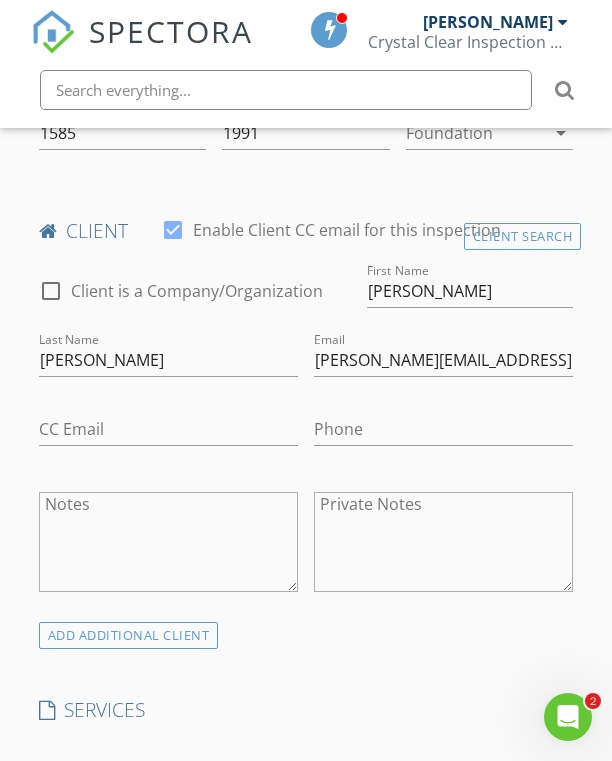 type on "CH26332" 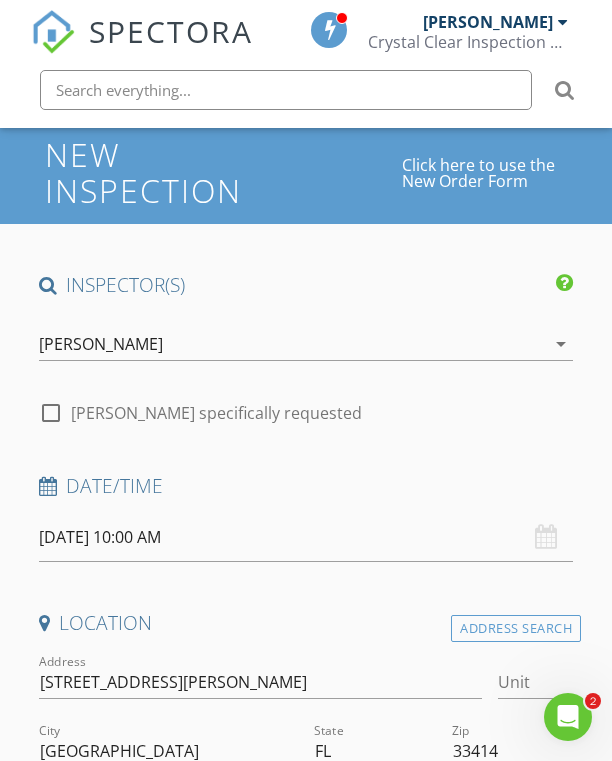 scroll, scrollTop: 0, scrollLeft: 0, axis: both 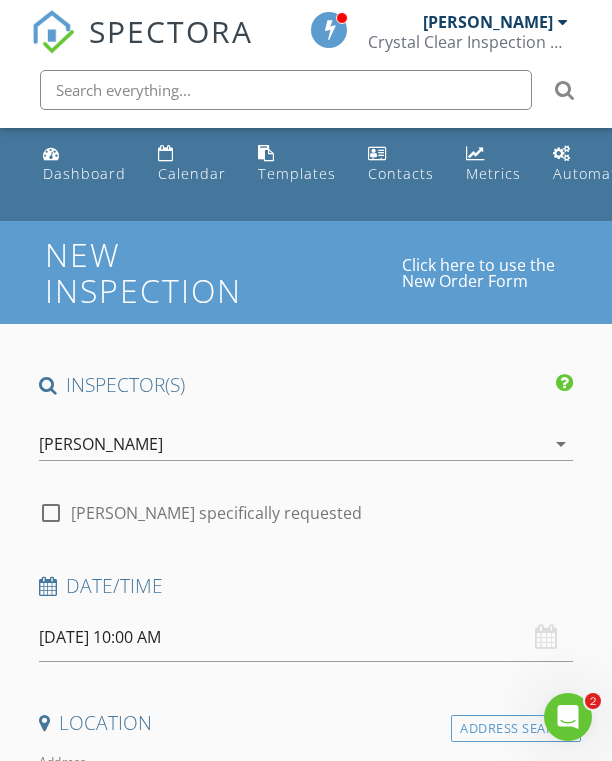 click on "07/16/2025 10:00 AM" at bounding box center [306, 637] 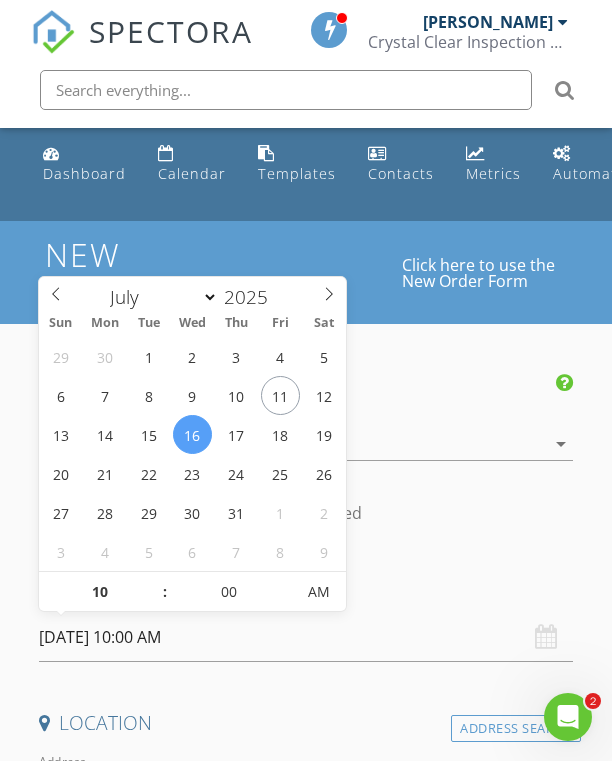 click on "INSPECTOR(S)
check_box   Keith Curotz   PRIMARY   Keith Curotz arrow_drop_down   check_box_outline_blank Keith Curotz specifically requested
Date/Time
07/16/2025 10:00 AM
Location
Address Search       Address 13206 Quiet Woods Rd   Unit   City Wellington   State FL   Zip 33414   County Palm Beach     Square Feet 1585   Year Built 1991   Foundation arrow_drop_down
client
check_box Enable Client CC email for this inspection   Client Search     check_box_outline_blank Client is a Company/Organization     First Name Olivia   Last Name DiCarlantonio   Email olivia.dicarlantonio@gmail.com   CC Email   Phone           Notes   Private Notes
ADD ADDITIONAL client
SERVICES
check_box_outline_blank   Exterior   Exterior check_box_outline_blank   Condo   check_box_outline_blank   Close out" at bounding box center [306, 1937] 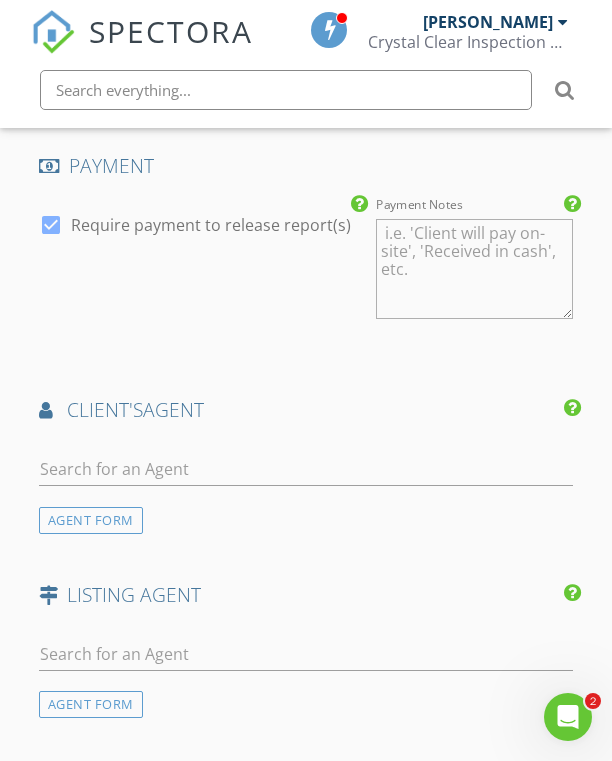 scroll, scrollTop: 2906, scrollLeft: 0, axis: vertical 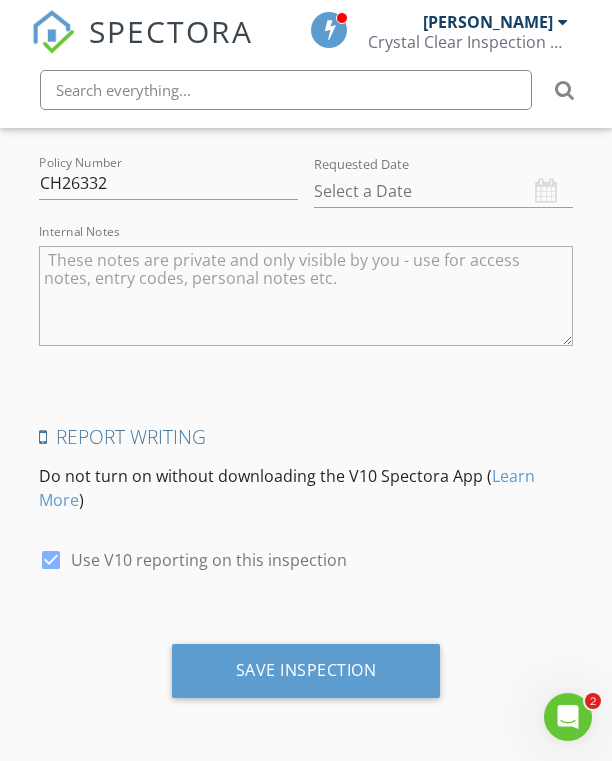 click on "Save Inspection" at bounding box center [306, 671] 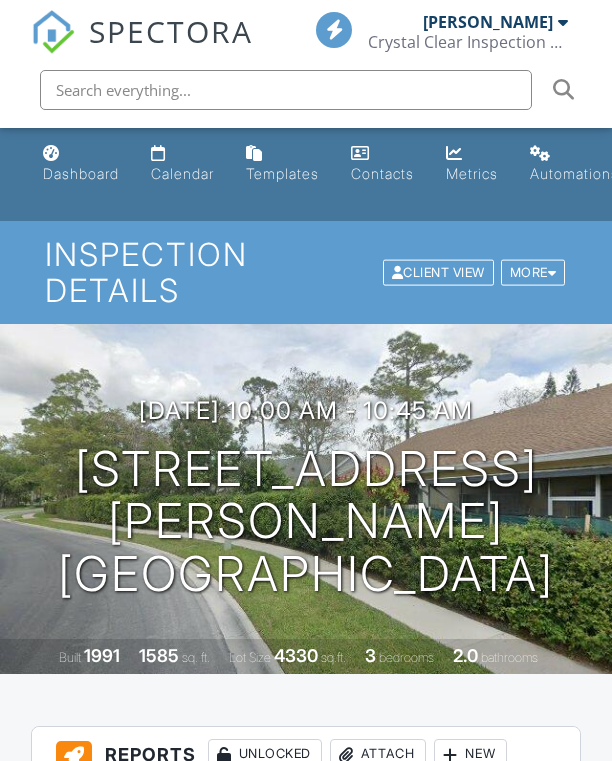 scroll, scrollTop: 0, scrollLeft: 0, axis: both 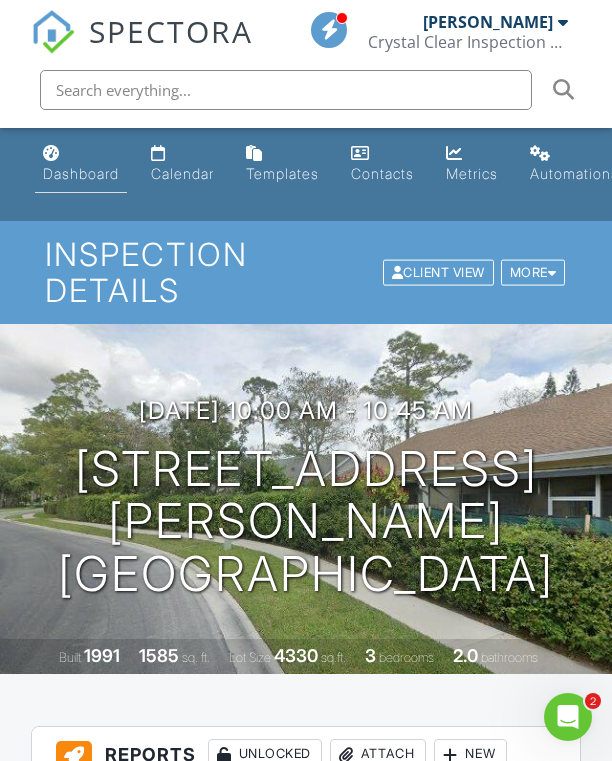 click on "Dashboard" at bounding box center [81, 173] 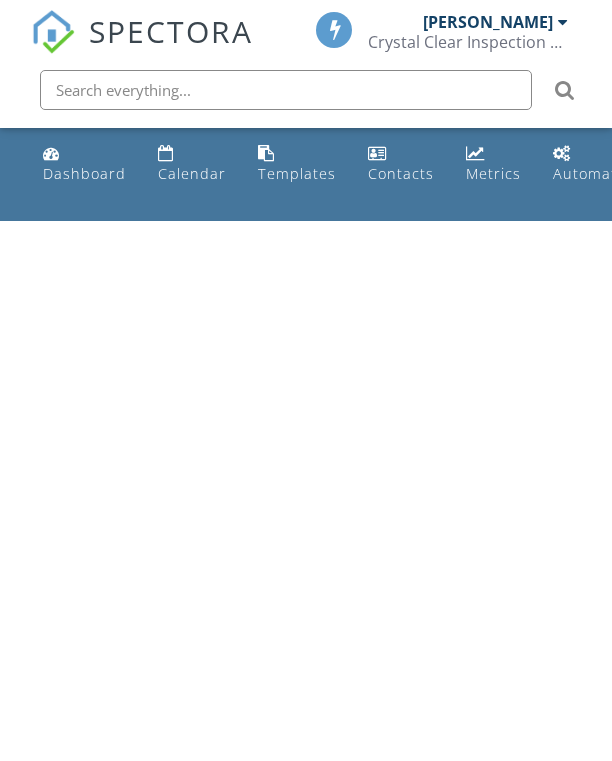 scroll, scrollTop: 0, scrollLeft: 0, axis: both 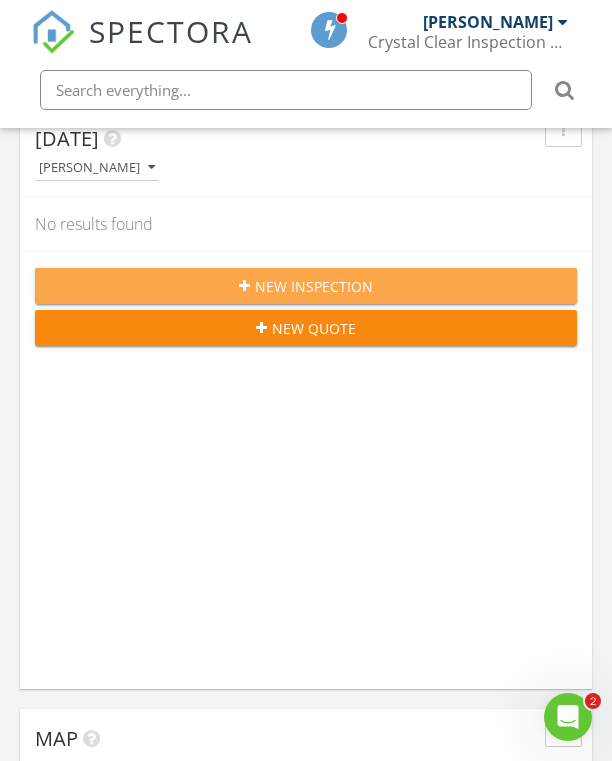 click on "New Inspection" at bounding box center (314, 286) 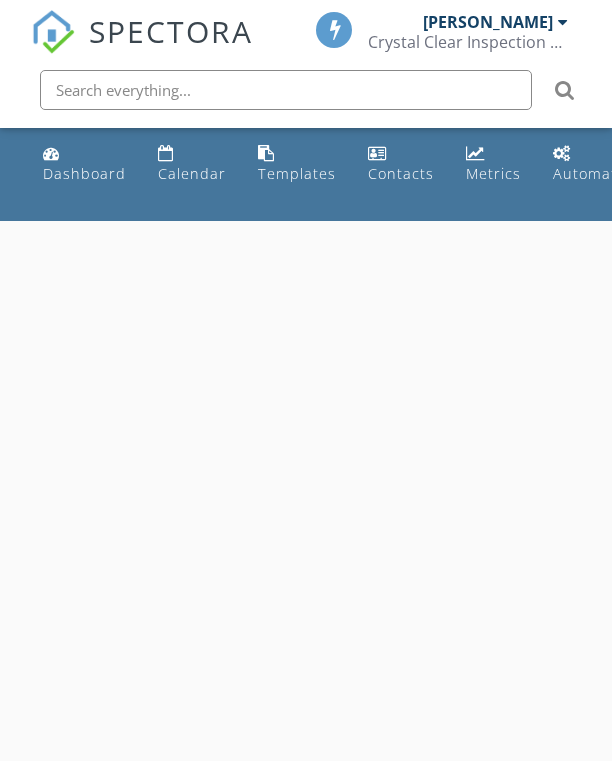 scroll, scrollTop: 0, scrollLeft: 0, axis: both 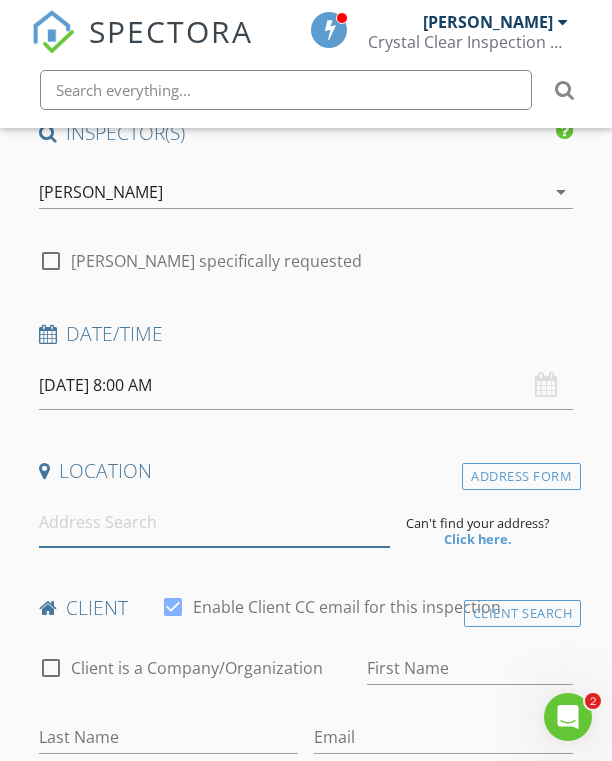 click at bounding box center (214, 522) 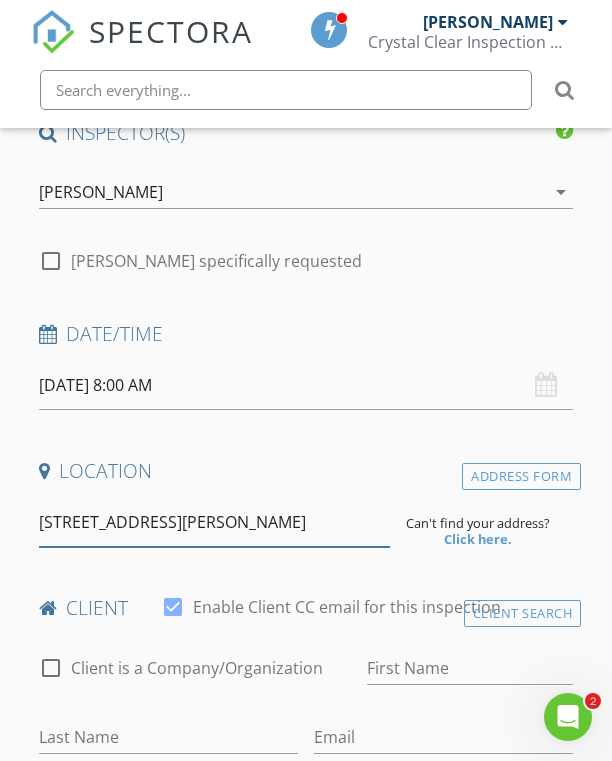 scroll, scrollTop: 0, scrollLeft: 106, axis: horizontal 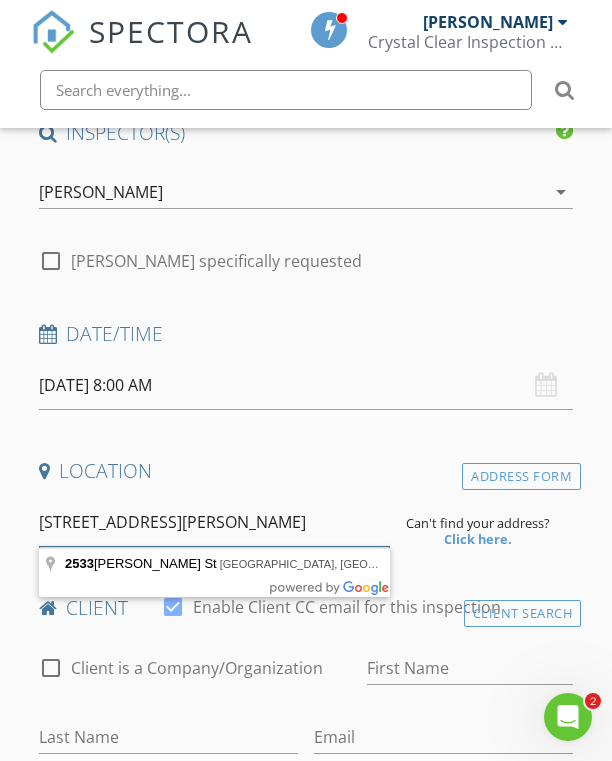 drag, startPoint x: 296, startPoint y: 518, endPoint x: 519, endPoint y: 528, distance: 223.2241 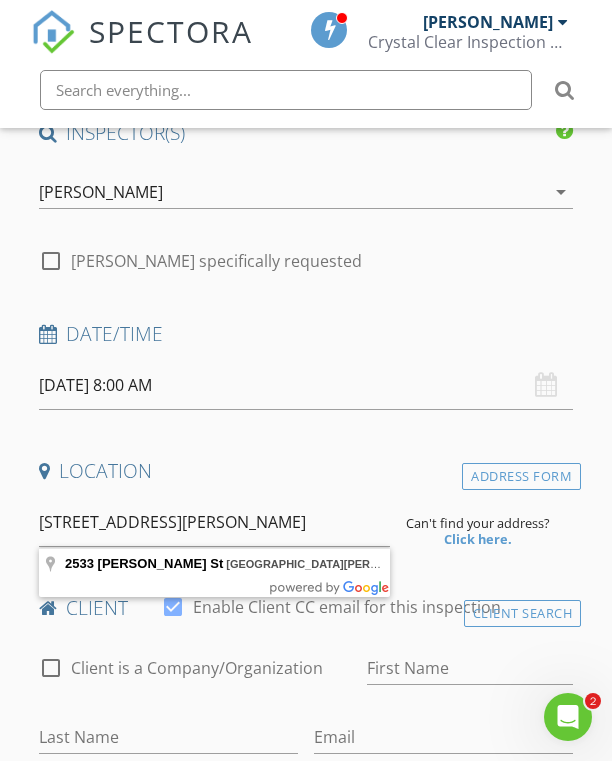 type on "[STREET_ADDRESS][PERSON_NAME][PERSON_NAME]" 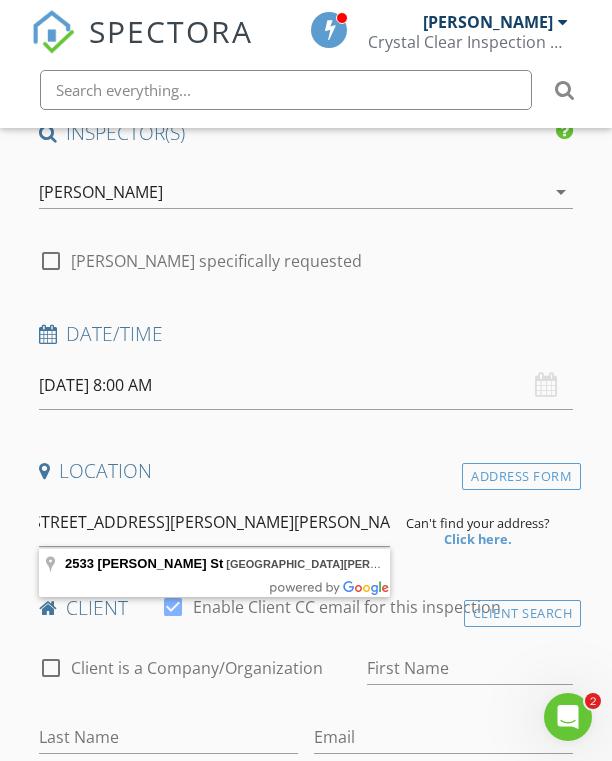 scroll, scrollTop: 0, scrollLeft: 0, axis: both 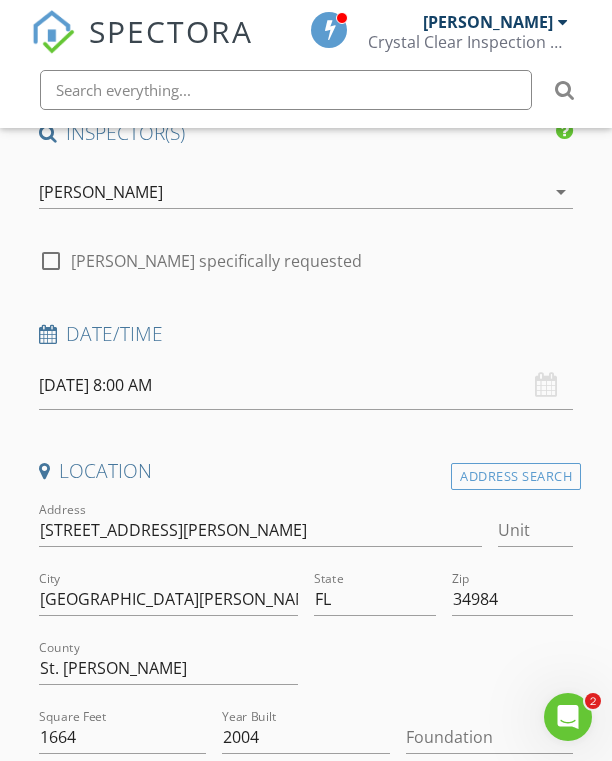 click on "07/12/2025 8:00 AM" at bounding box center (306, 385) 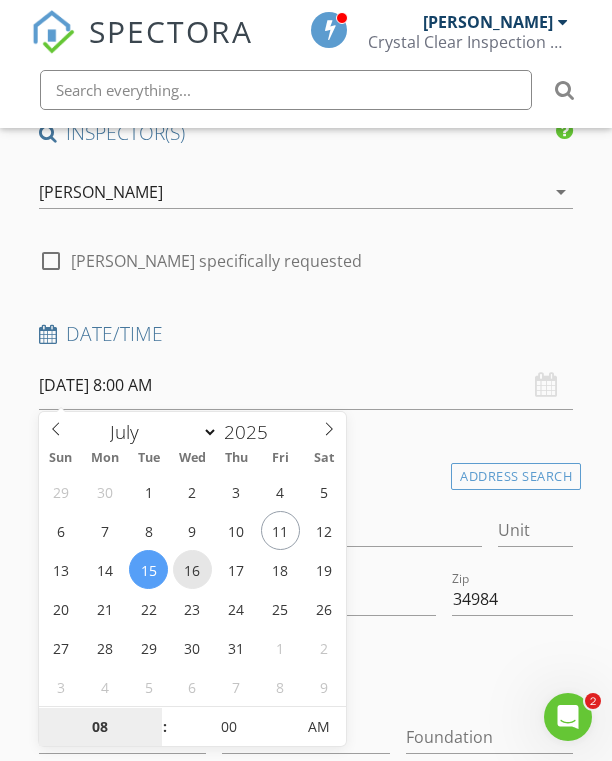 type on "07/16/2025 8:00 AM" 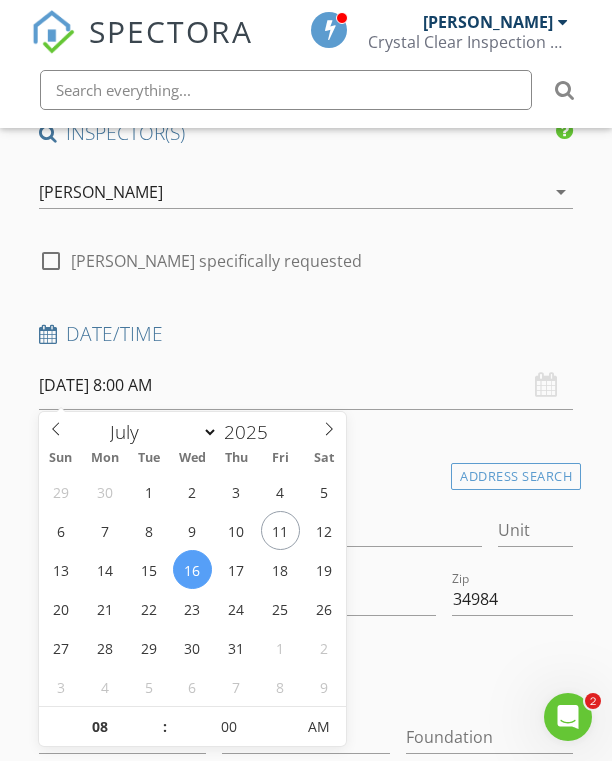 click on "INSPECTOR(S)
check_box   Keith Curotz   PRIMARY   Keith Curotz arrow_drop_down   check_box_outline_blank Keith Curotz specifically requested
Date/Time
07/16/2025 8:00 AM
Location
Address Search       Address 2533 SW Hinchman St   Unit   City Port St. Lucie   State FL   Zip 34984   County St. Lucie     Square Feet 1664   Year Built 2004   Foundation arrow_drop_down
client
check_box Enable Client CC email for this inspection   Client Search     check_box_outline_blank Client is a Company/Organization     First Name   Last Name   Email   CC Email   Phone           Notes   Private Notes
ADD ADDITIONAL client
SERVICES
arrow_drop_down     Select Discount Code arrow_drop_down    Charges       TOTAL   $0.00    Duration    No services with durations selected      Templates       Agreements" at bounding box center [306, 1663] 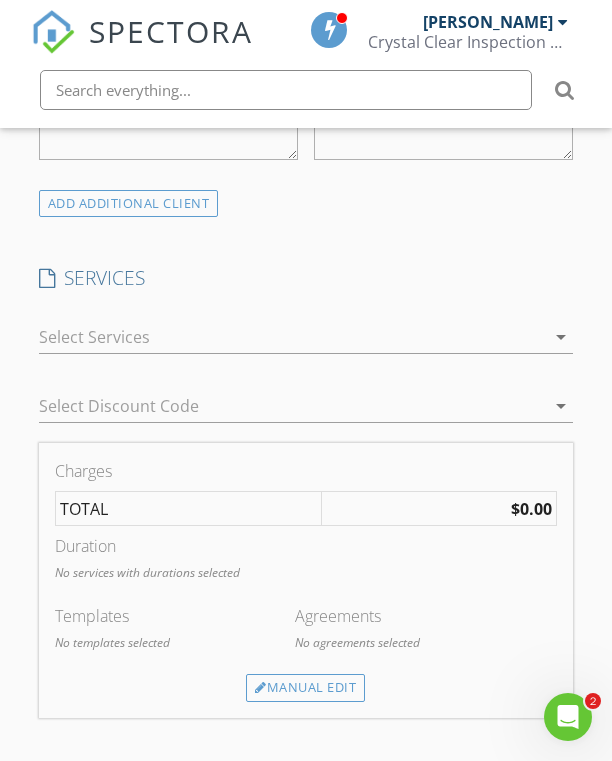 scroll, scrollTop: 1307, scrollLeft: 0, axis: vertical 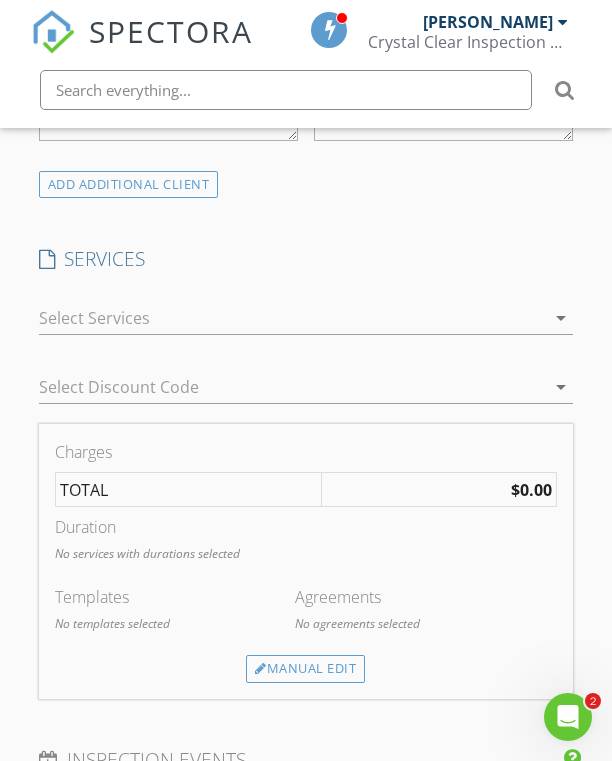 click at bounding box center [292, 318] 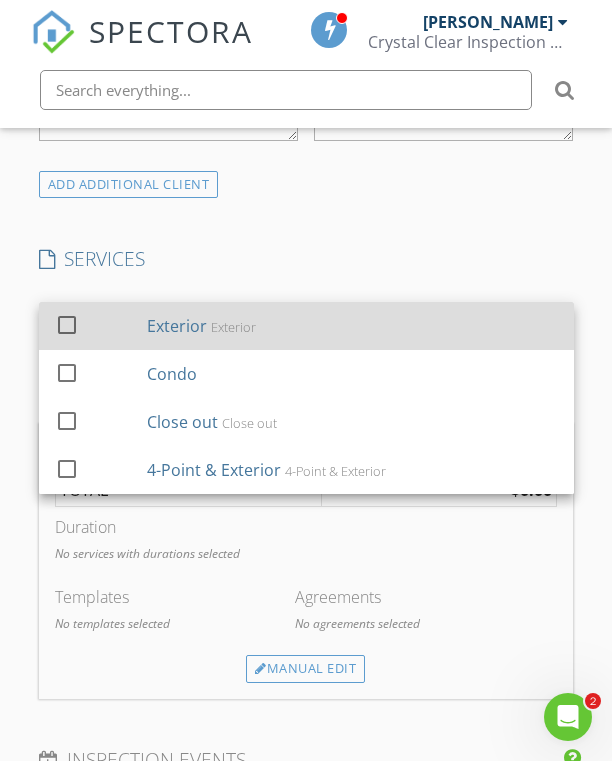 click on "Exterior   Exterior" at bounding box center (351, 326) 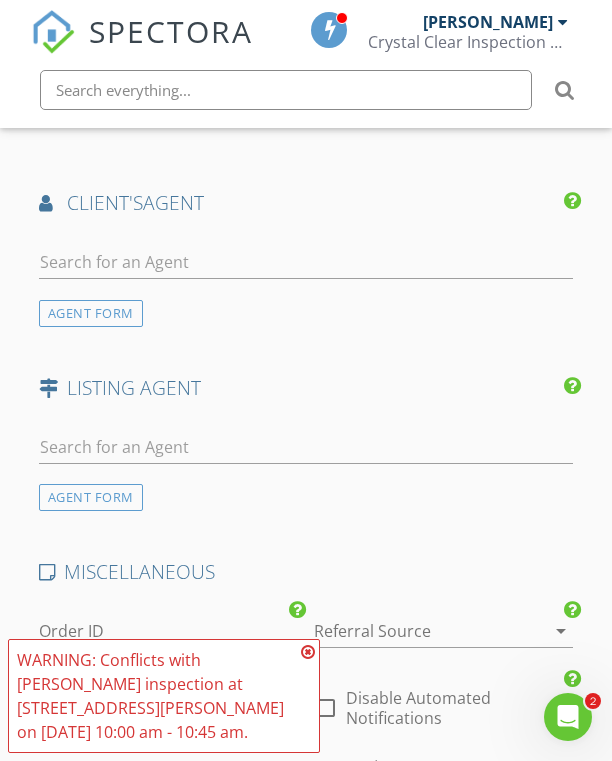 scroll, scrollTop: 2904, scrollLeft: 0, axis: vertical 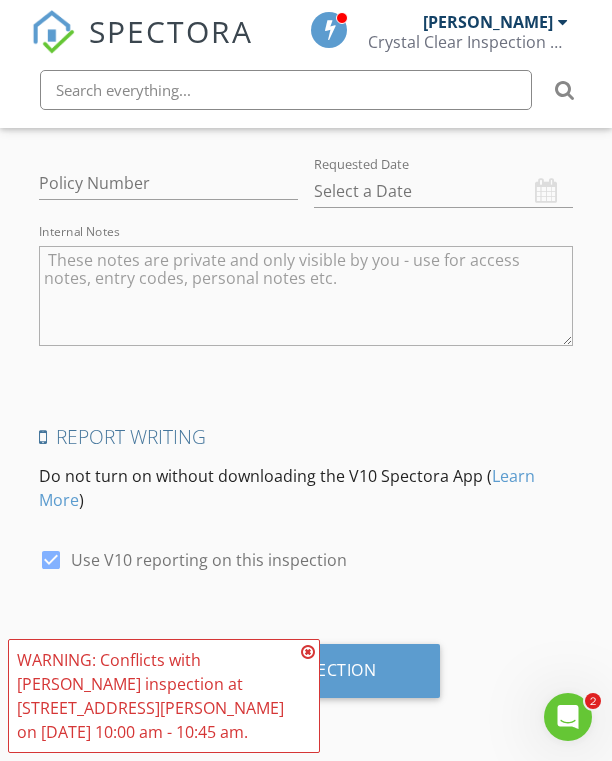 click at bounding box center (308, 652) 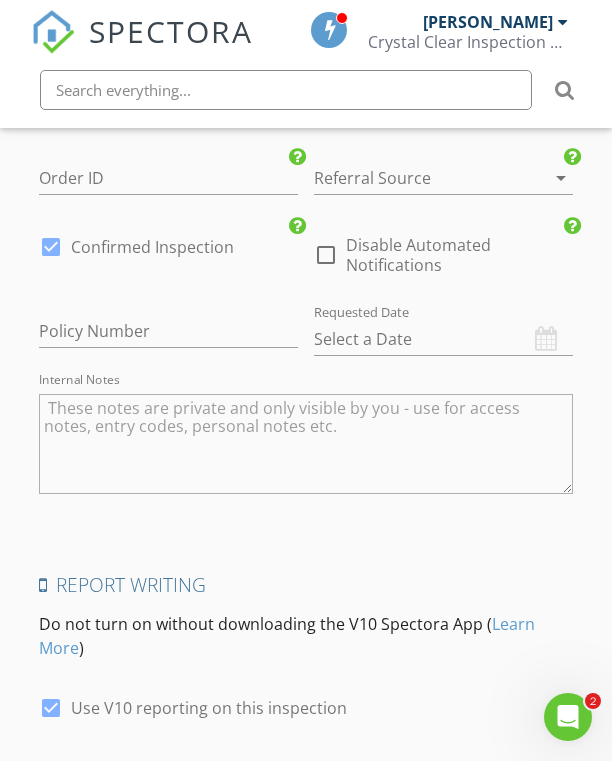 scroll, scrollTop: 2753, scrollLeft: 0, axis: vertical 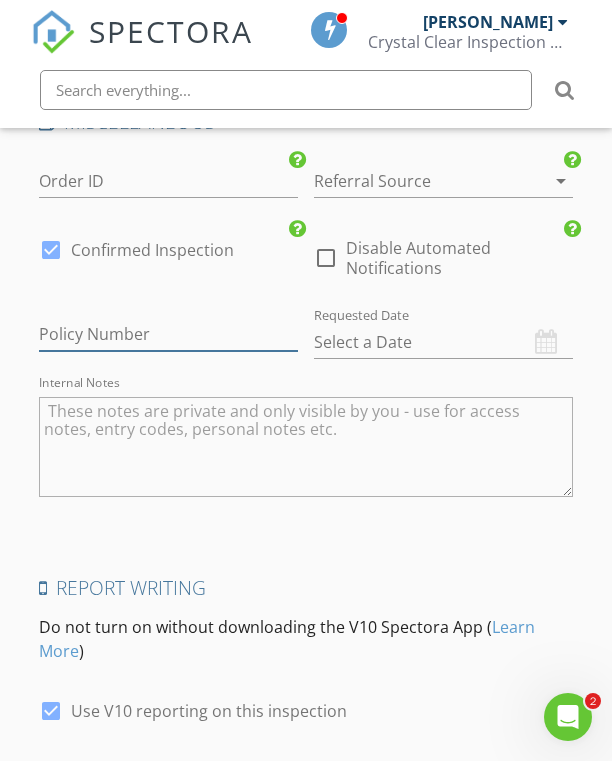 click at bounding box center [168, 334] 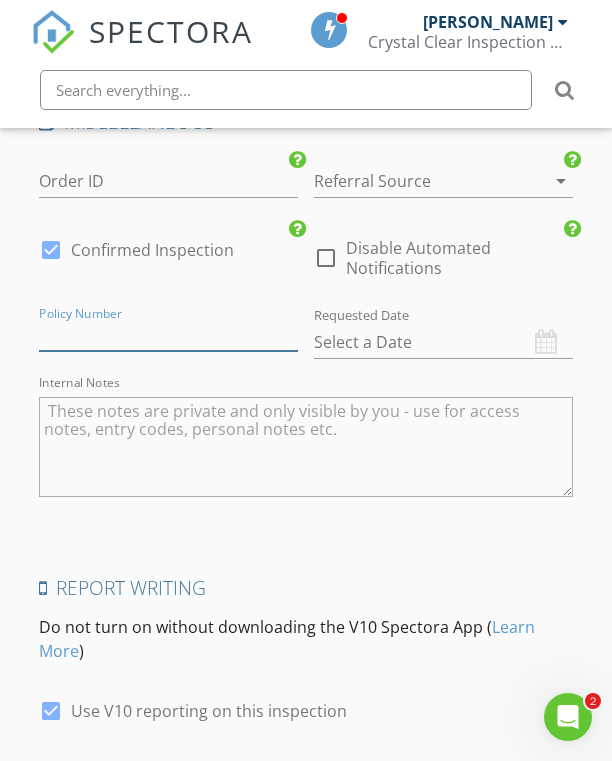 click at bounding box center [168, 334] 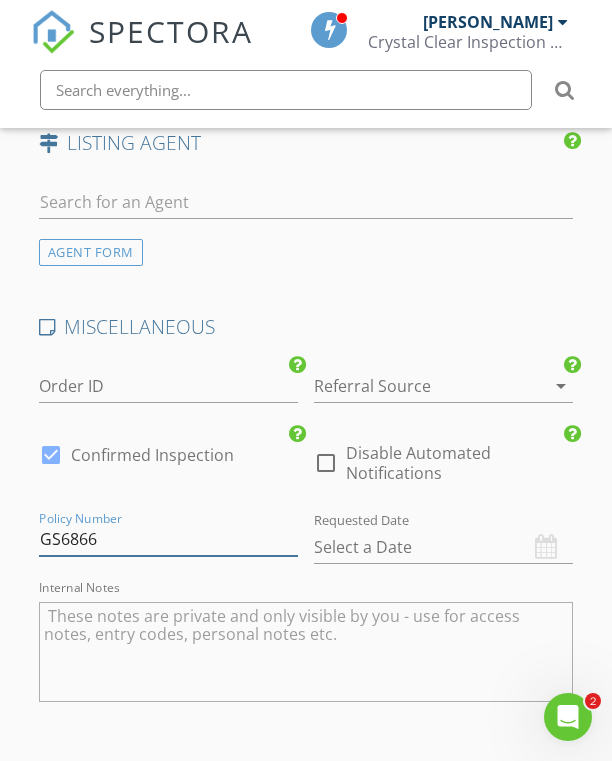 scroll, scrollTop: 2540, scrollLeft: 0, axis: vertical 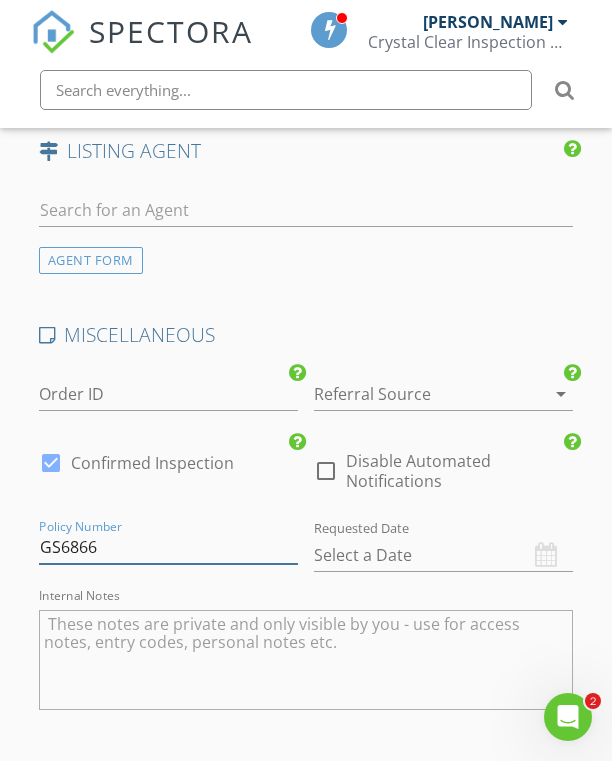 type on "GS6866" 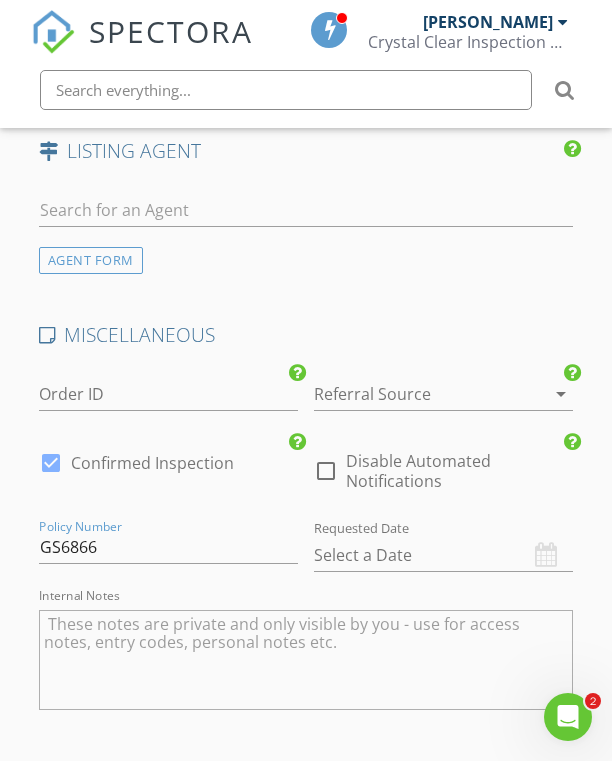 click on "INSPECTOR(S)
check_box   Keith Curotz   PRIMARY   Keith Curotz arrow_drop_down   check_box_outline_blank Keith Curotz specifically requested
Date/Time
07/16/2025 8:00 AM
Location
Address Search       Address 2533 SW Hinchman St   Unit   City Port St. Lucie   State FL   Zip 34984   County St. Lucie     Square Feet 1664   Year Built 2004   Foundation arrow_drop_down
client
check_box Enable Client CC email for this inspection   Client Search     check_box_outline_blank Client is a Company/Organization     First Name   Last Name   Email   CC Email   Phone           Notes   Private Notes
ADD ADDITIONAL client
SERVICES
check_box   Exterior   Exterior check_box_outline_blank   Condo   check_box_outline_blank   Close out   Close out check_box_outline_blank   4-Point & Exterior   Exterior" at bounding box center [306, -604] 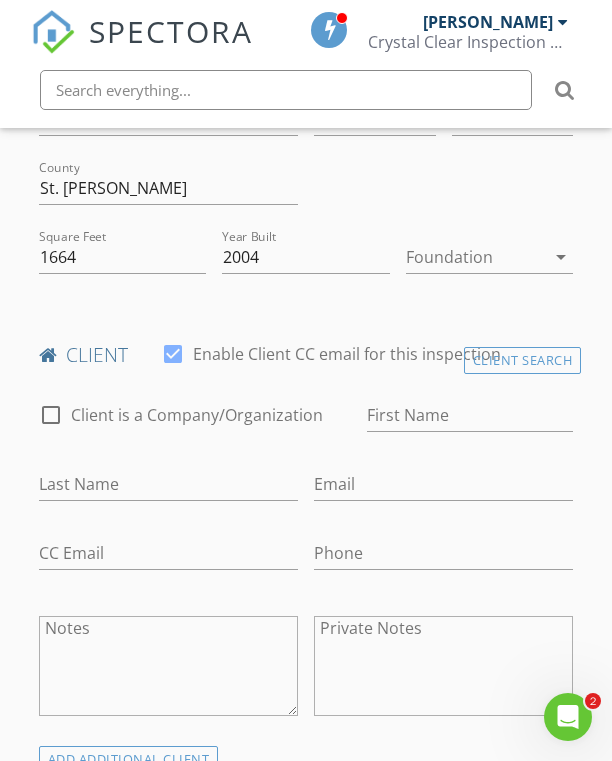 scroll, scrollTop: 813, scrollLeft: 0, axis: vertical 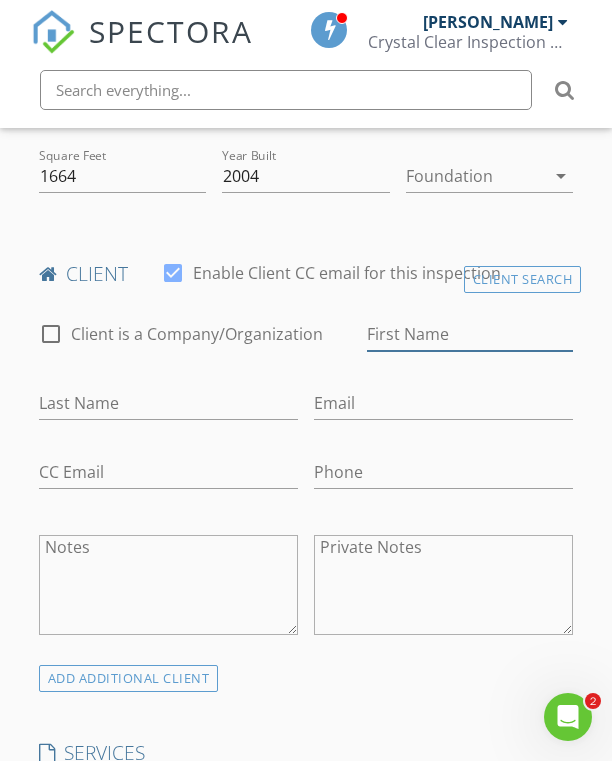 click on "First Name" at bounding box center [470, 334] 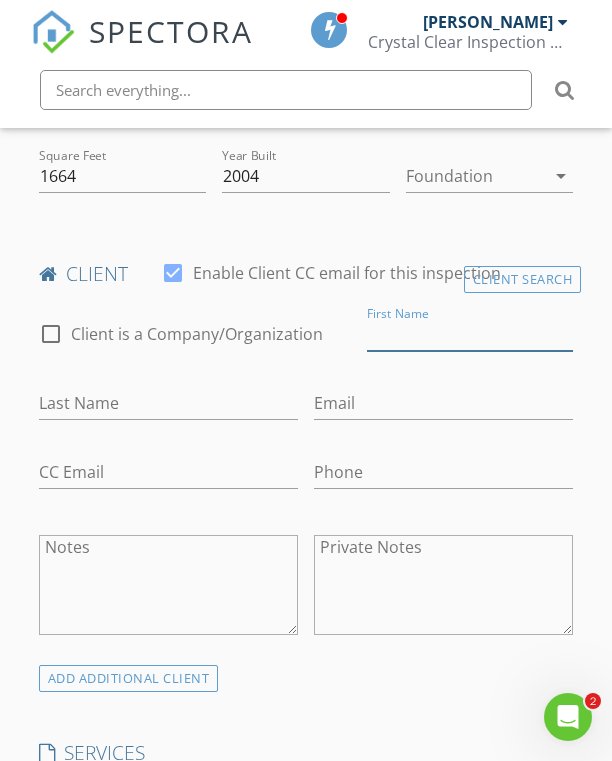 click on "First Name" at bounding box center (470, 334) 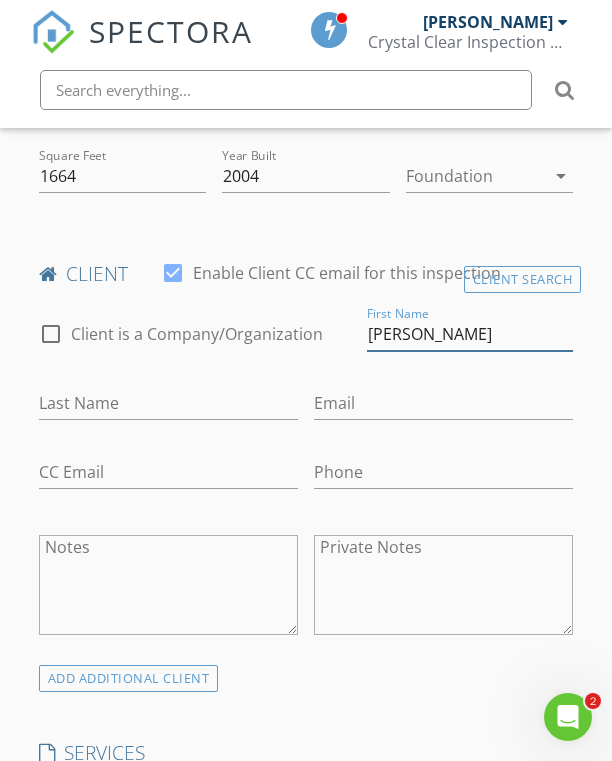 drag, startPoint x: 428, startPoint y: 335, endPoint x: 580, endPoint y: 339, distance: 152.05263 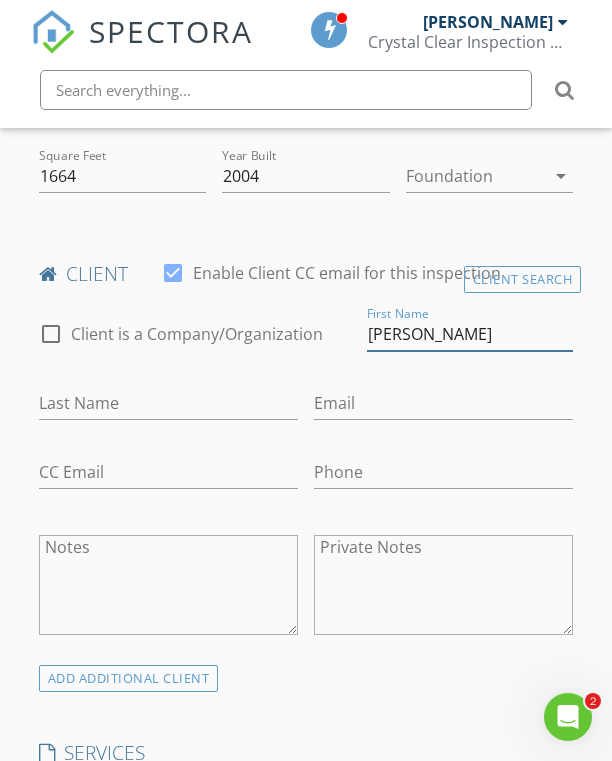 type on "Kenneth" 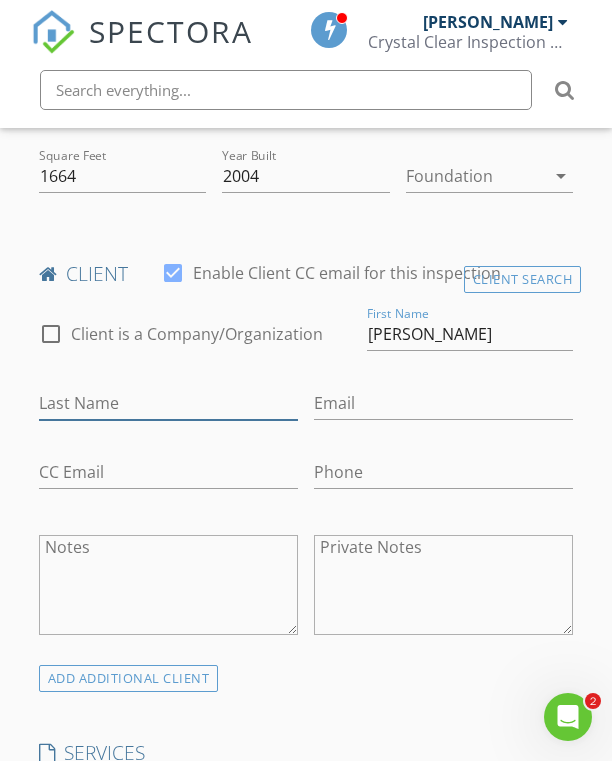 click on "Last Name" at bounding box center (168, 403) 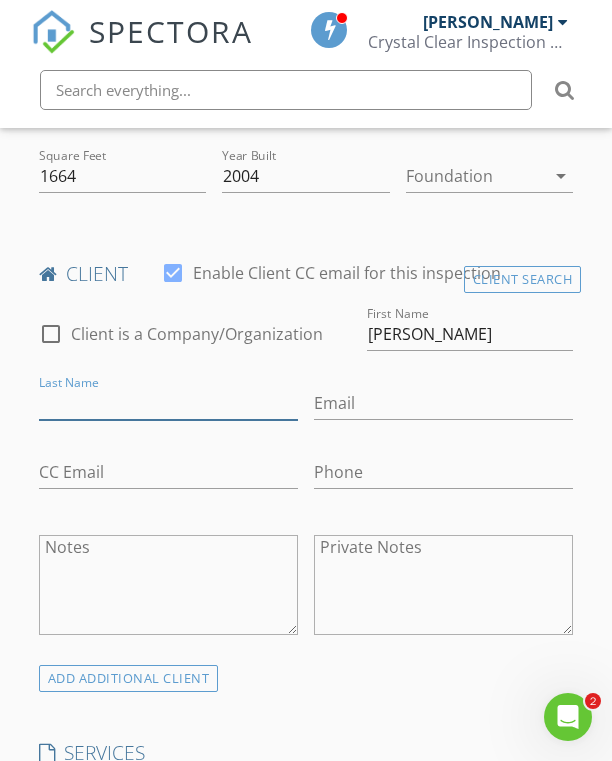 paste on "Kroll" 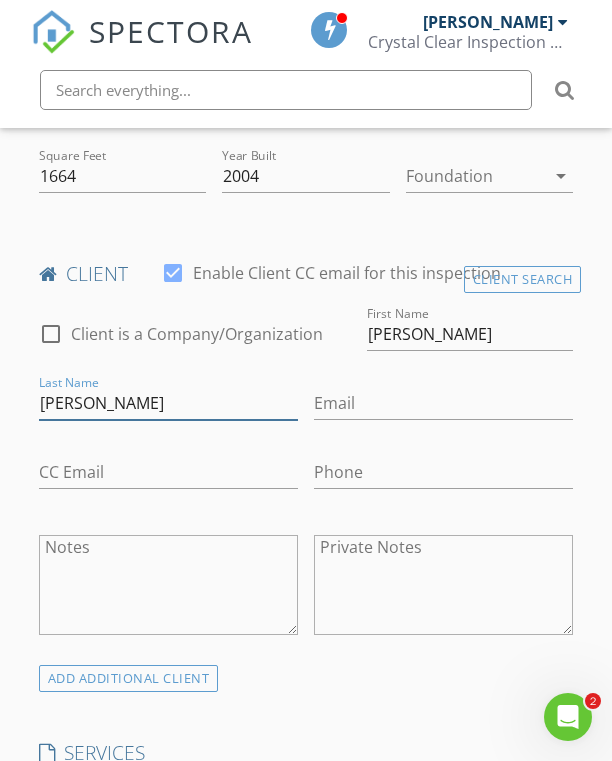 type on "Kroll" 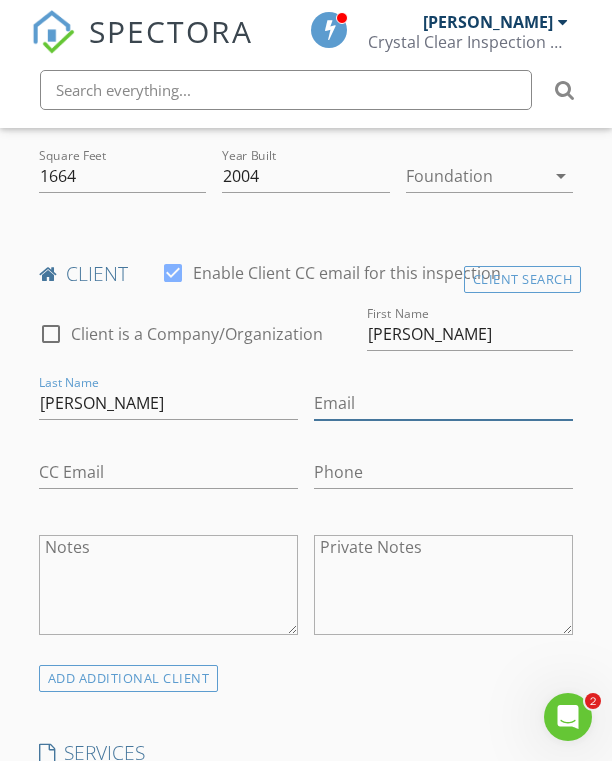 click on "Email" at bounding box center (443, 403) 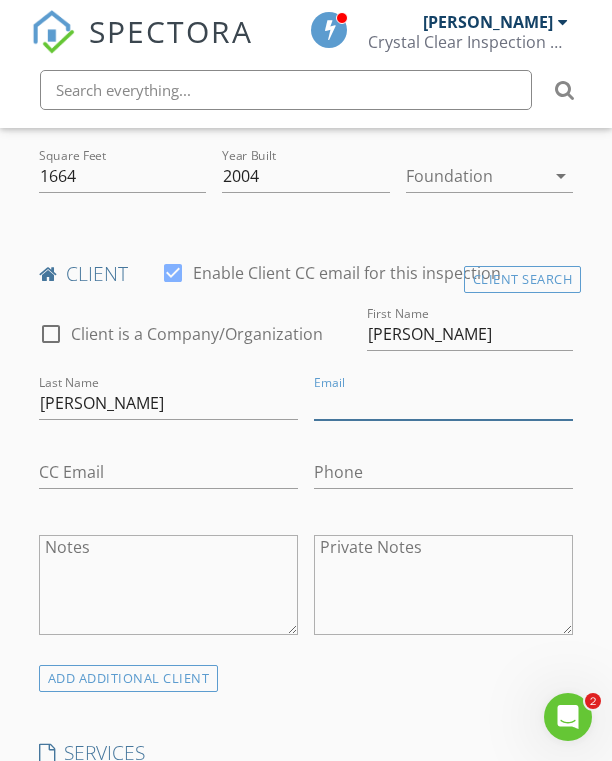 paste on "kscp7810@gmail.com" 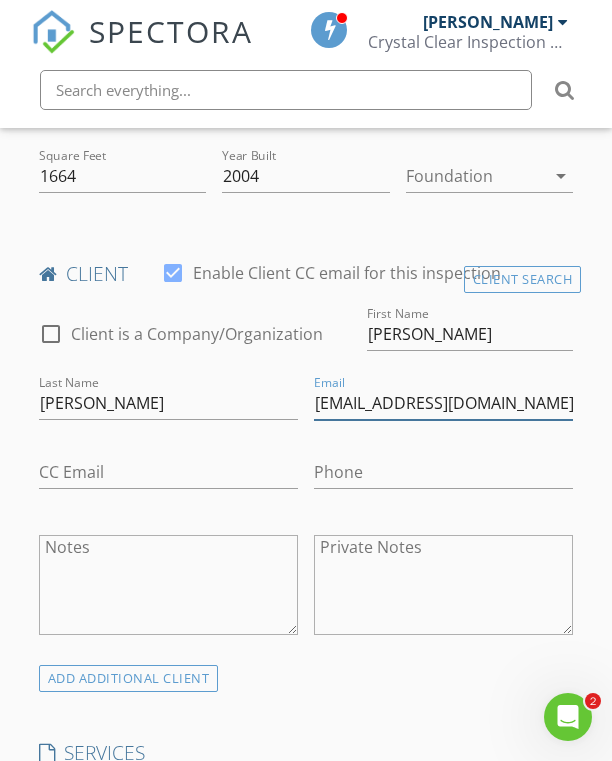 type on "kscp7810@gmail.com" 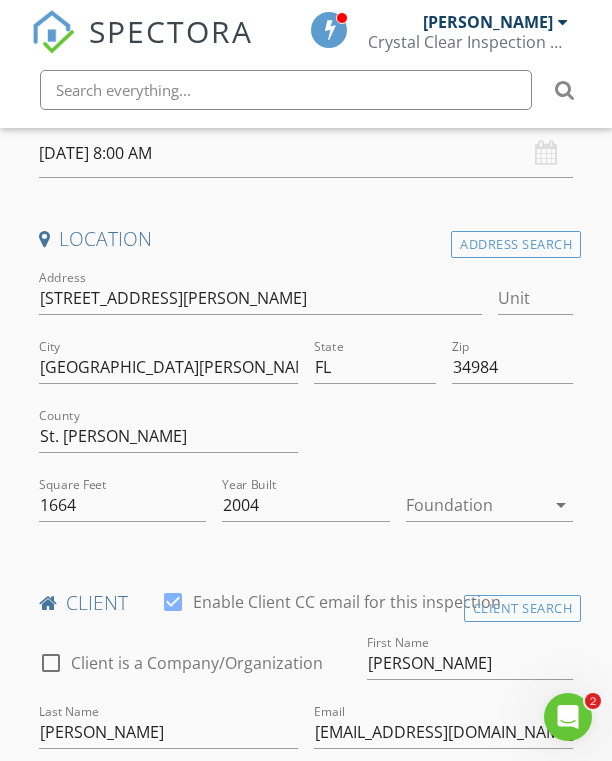 scroll, scrollTop: 0, scrollLeft: 0, axis: both 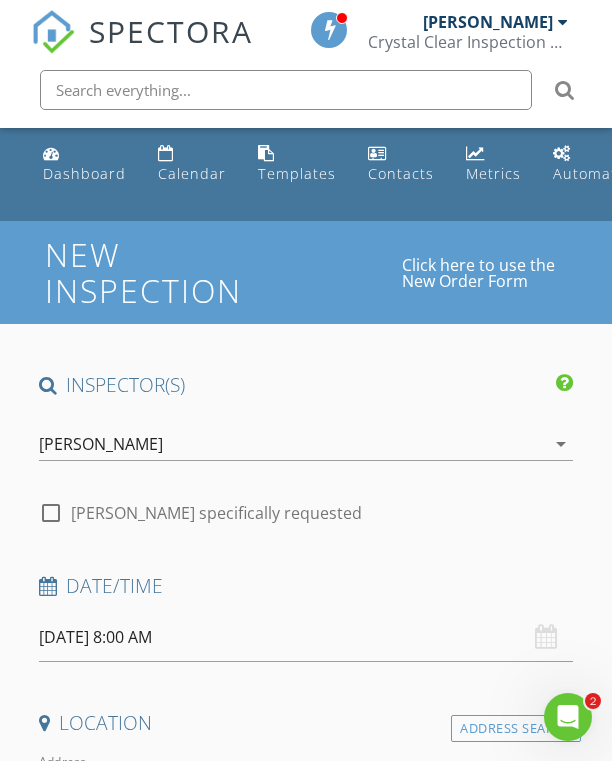 click on "07/16/2025 8:00 AM" at bounding box center (306, 637) 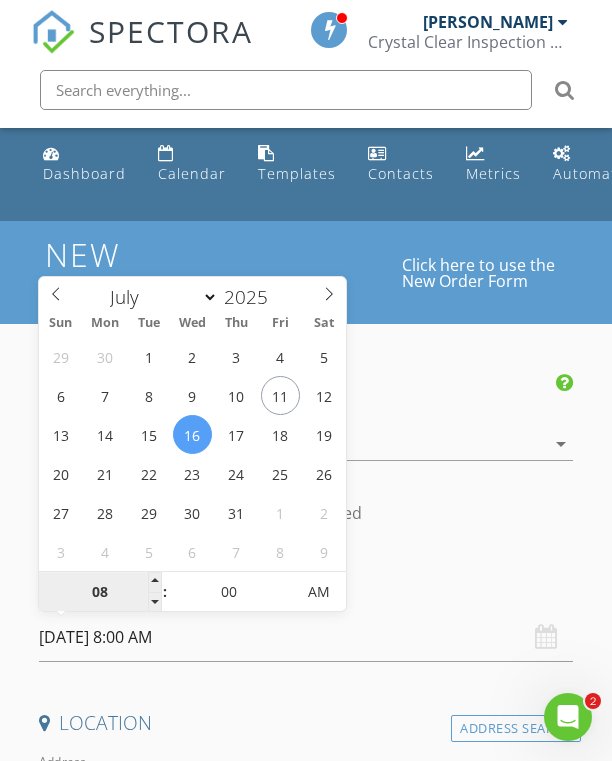 click on "08" at bounding box center (100, 593) 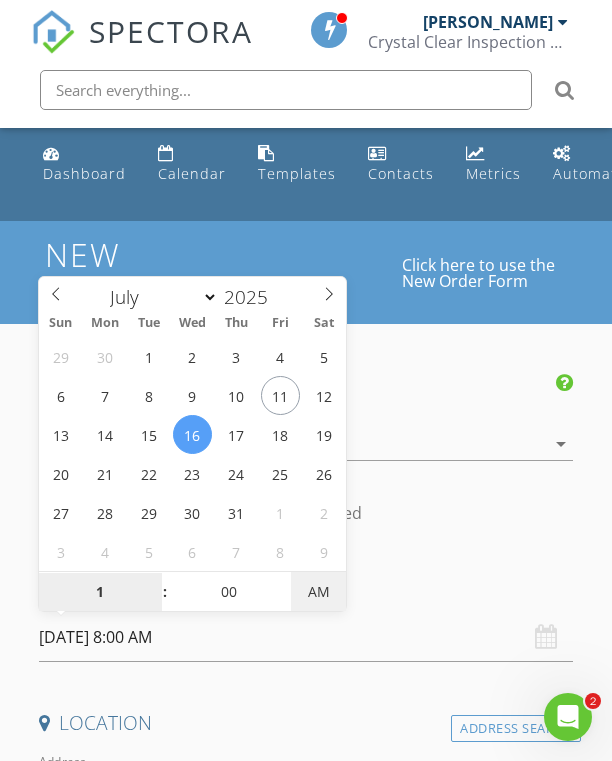 type on "01" 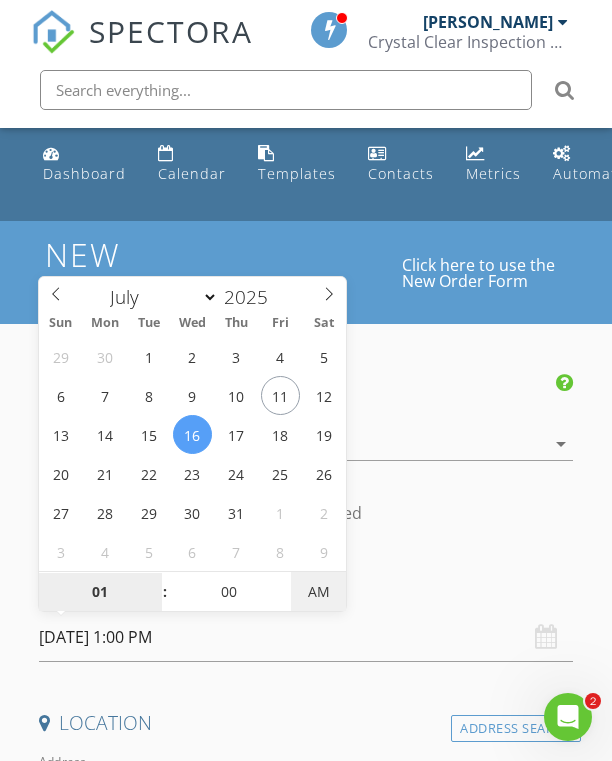 click on "AM" at bounding box center [318, 592] 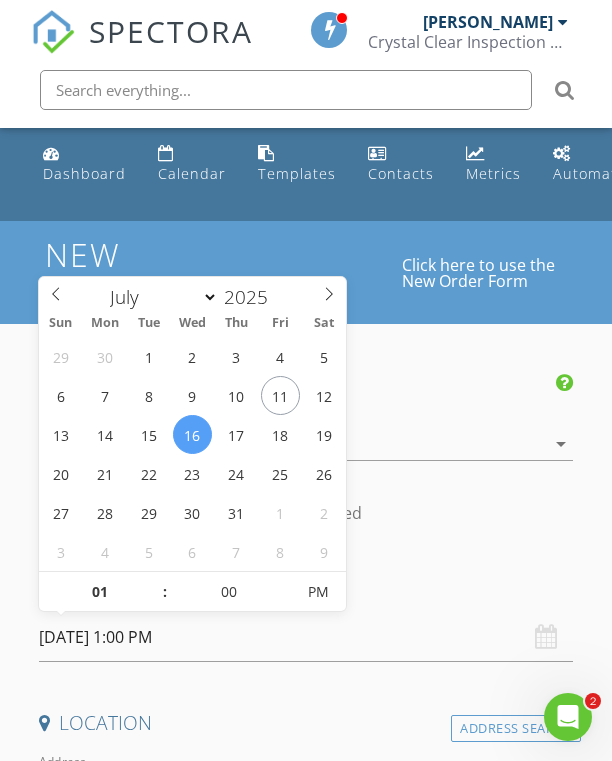 click on "INSPECTOR(S)
check_box   Keith Curotz   PRIMARY   Keith Curotz arrow_drop_down   check_box_outline_blank Keith Curotz specifically requested
Date/Time
07/16/2025 1:00 PM
Location
Address Search       Address 2533 SW Hinchman St   Unit   City Port St. Lucie   State FL   Zip 34984   County St. Lucie     Square Feet 1664   Year Built 2004   Foundation arrow_drop_down
client
check_box Enable Client CC email for this inspection   Client Search     check_box_outline_blank Client is a Company/Organization     First Name Kenneth   Last Name Kroll   Email kscp7810@gmail.com   CC Email   Phone           Notes   Private Notes
ADD ADDITIONAL client
SERVICES
check_box   Exterior   Exterior check_box_outline_blank   Condo   check_box_outline_blank   Close out   Close out check_box_outline_blank" at bounding box center (306, 1936) 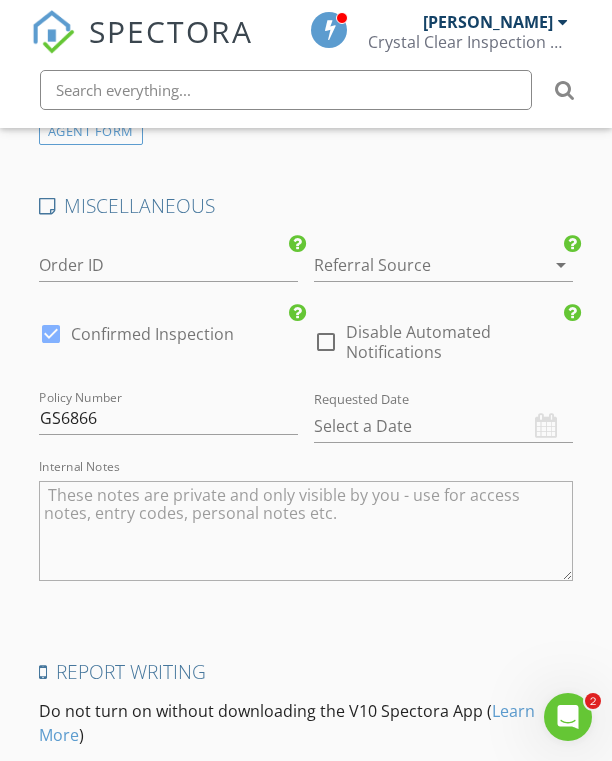 scroll, scrollTop: 2886, scrollLeft: 0, axis: vertical 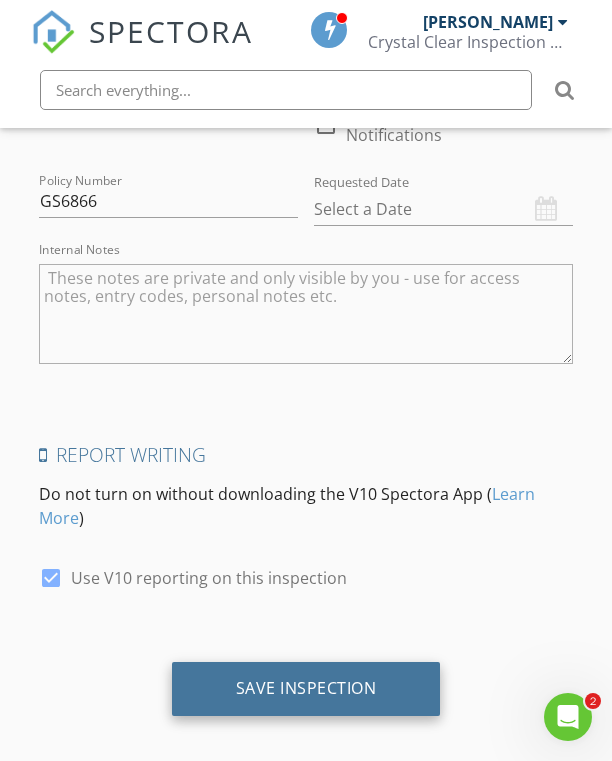 click on "Save Inspection" at bounding box center [306, 688] 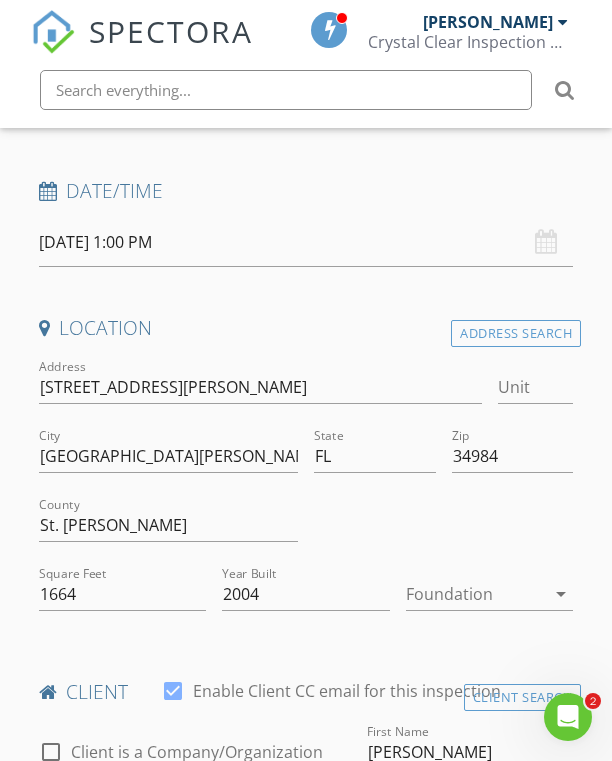 scroll, scrollTop: 94, scrollLeft: 0, axis: vertical 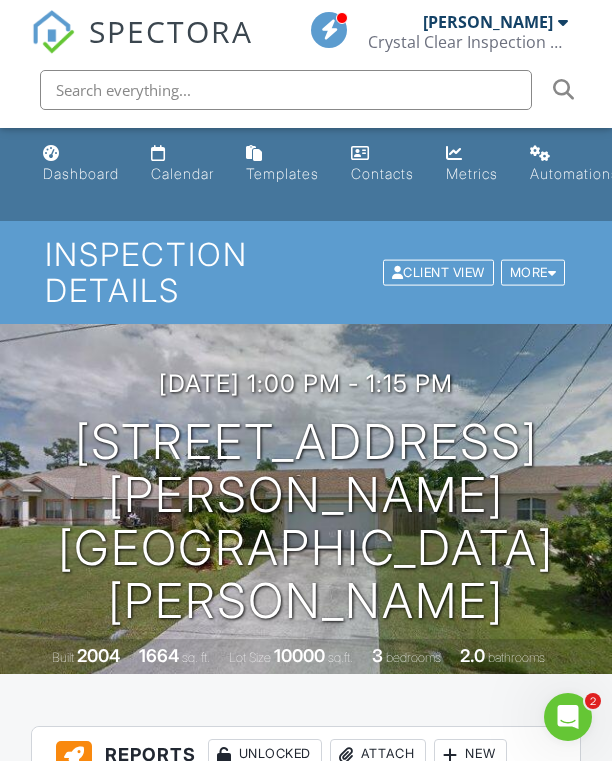 click at bounding box center (286, 90) 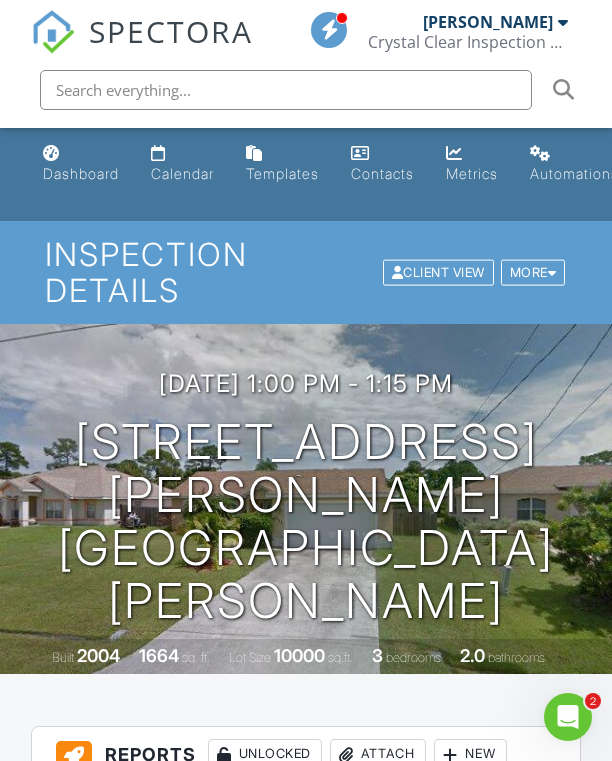 click at bounding box center [286, 90] 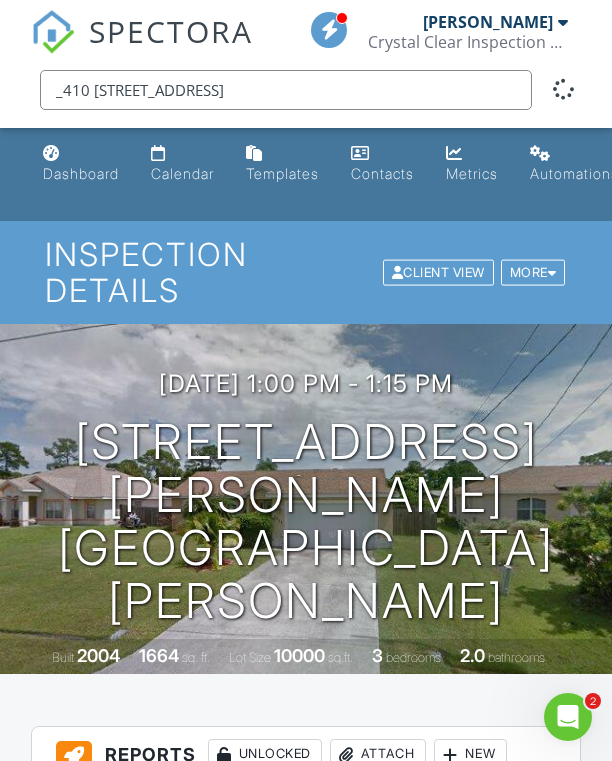 click on "_410 [STREET_ADDRESS]" at bounding box center (286, 90) 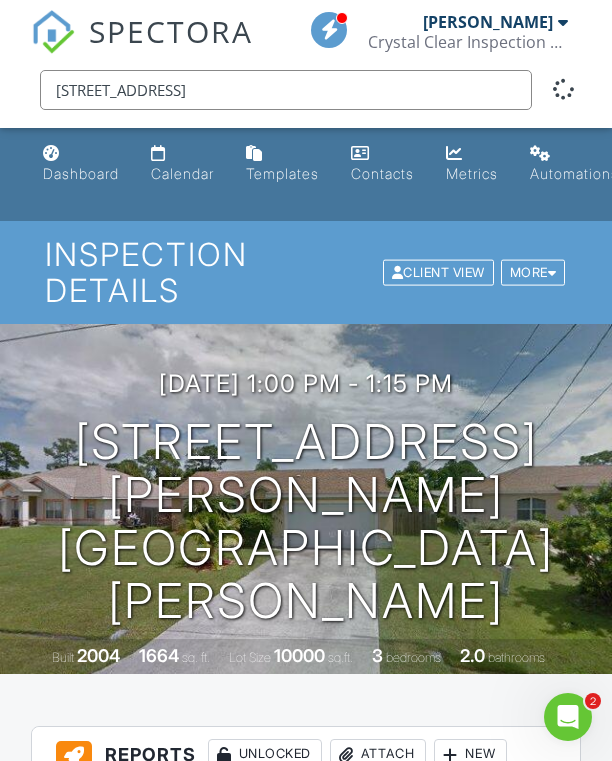 drag, startPoint x: 214, startPoint y: 87, endPoint x: 499, endPoint y: 76, distance: 285.2122 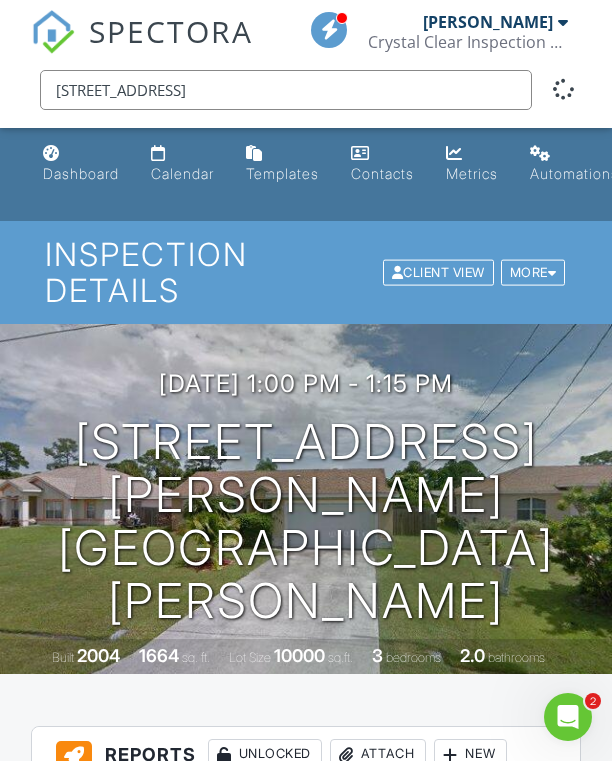 click on "410 EAST DR NORTH MIAMI BEACH FL 33162" at bounding box center (286, 90) 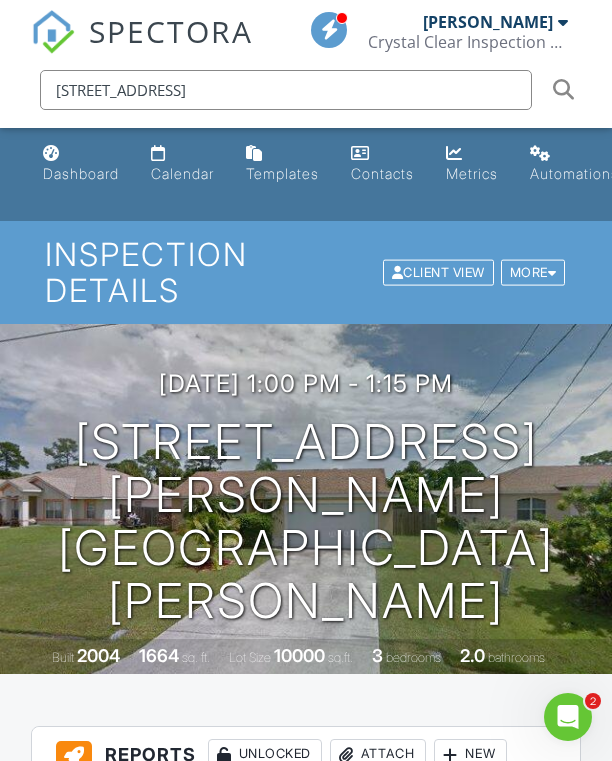 drag, startPoint x: 419, startPoint y: 101, endPoint x: 147, endPoint y: 93, distance: 272.1176 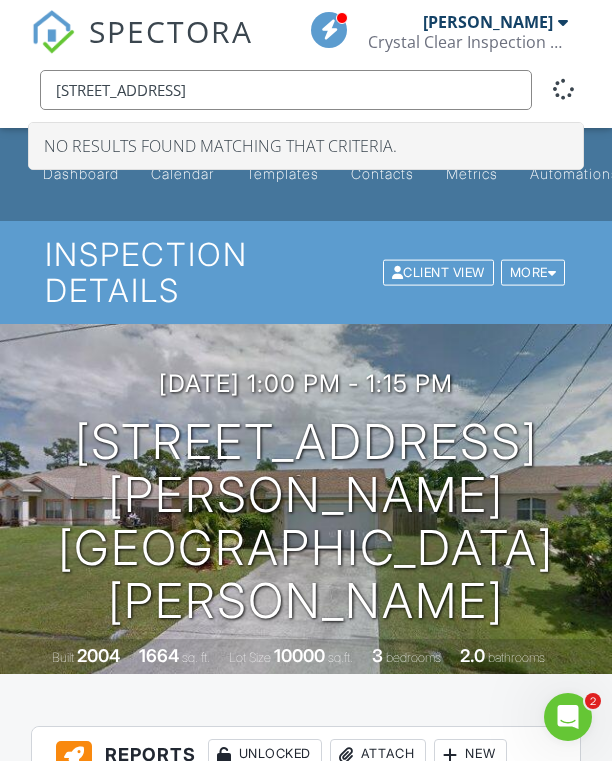 click on "410 EAST DR" at bounding box center (286, 90) 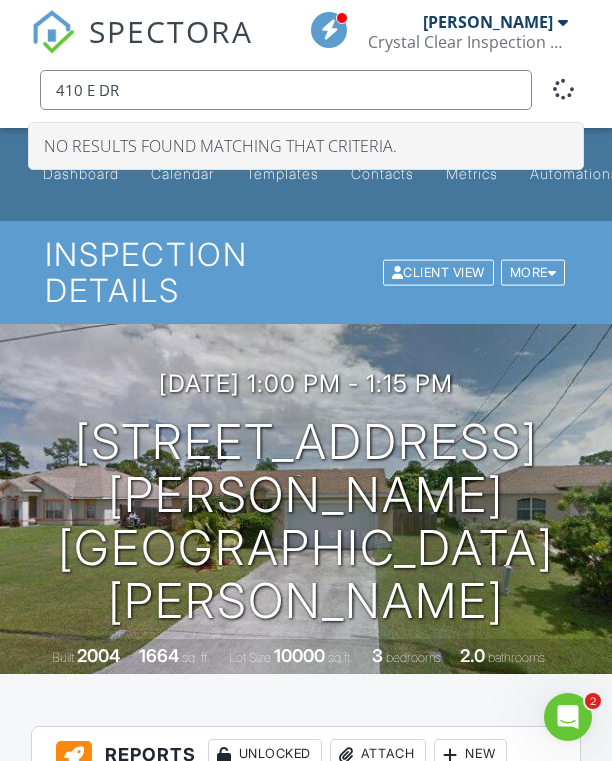 click on "410 E DR" at bounding box center [286, 90] 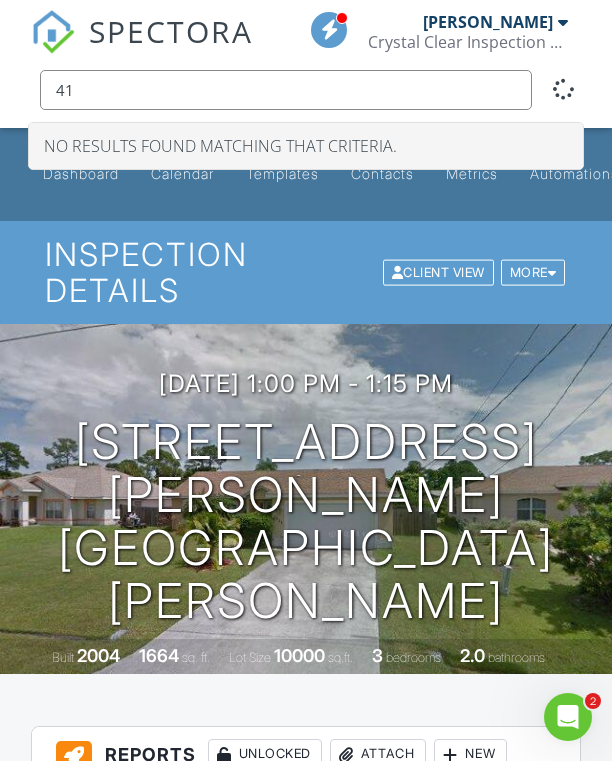 type on "4" 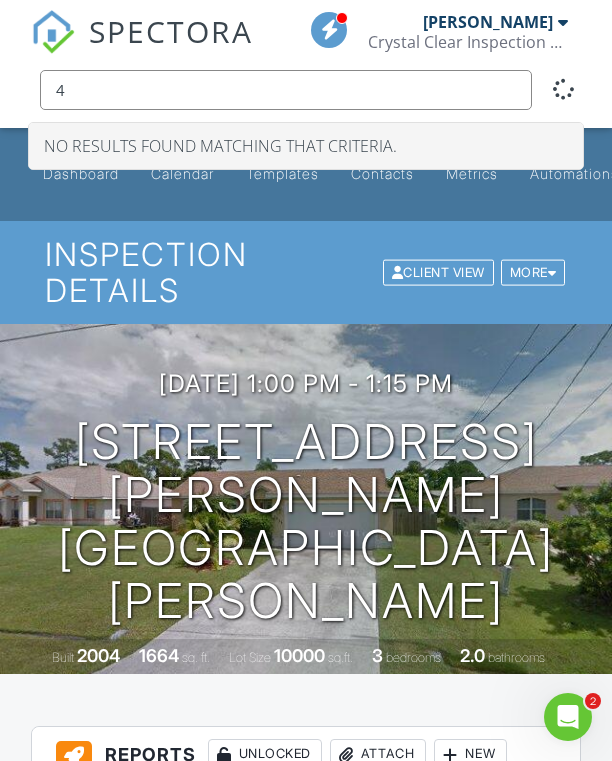 type 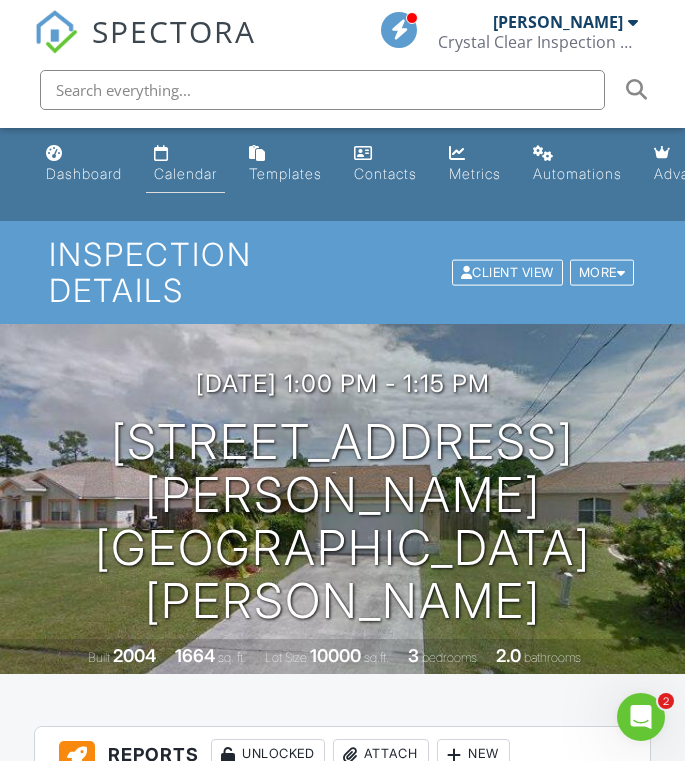 click on "Calendar" at bounding box center (185, 164) 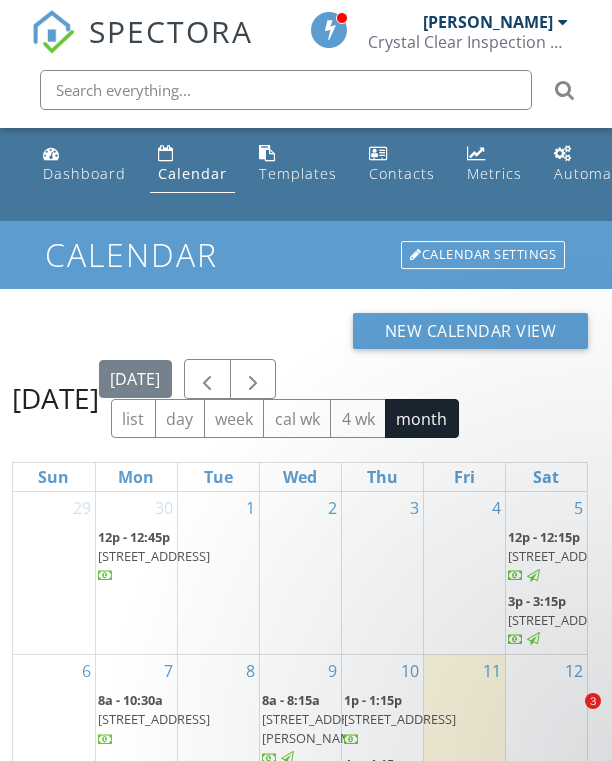 scroll, scrollTop: 293, scrollLeft: 0, axis: vertical 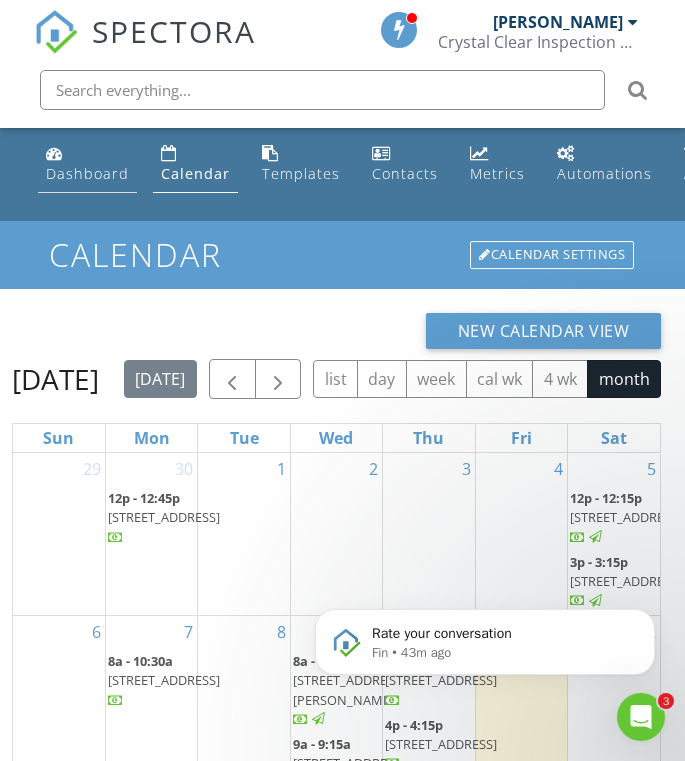 click on "Dashboard" at bounding box center [87, 173] 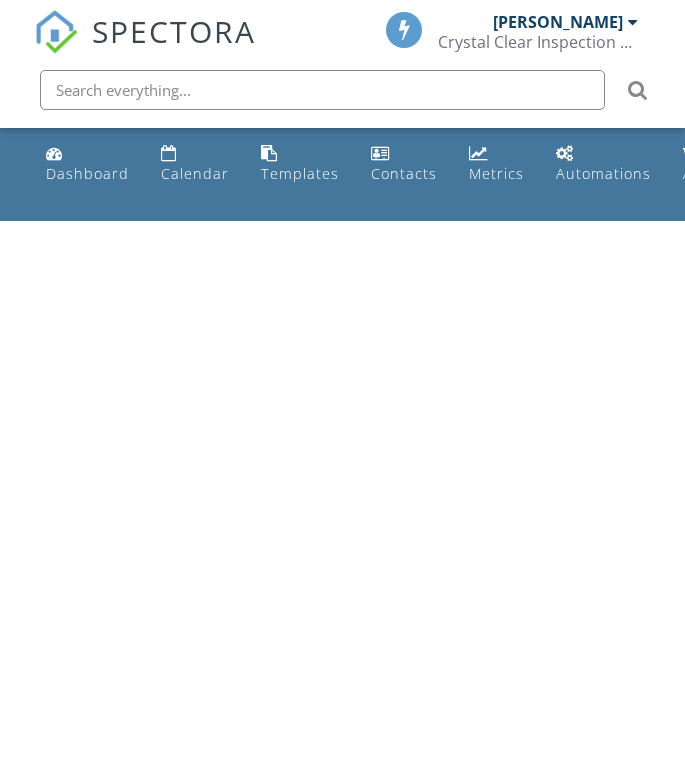 scroll, scrollTop: 0, scrollLeft: 0, axis: both 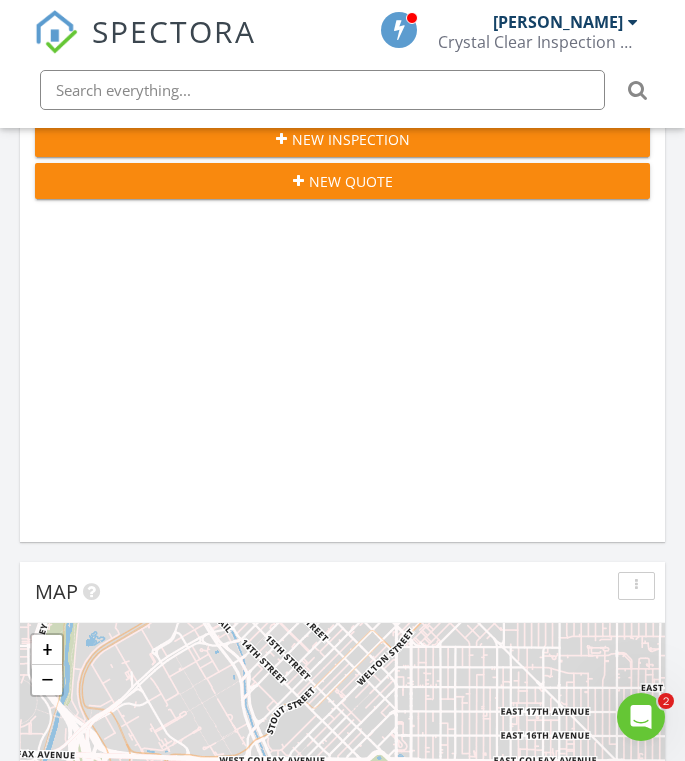 click on "New Inspection" at bounding box center (351, 139) 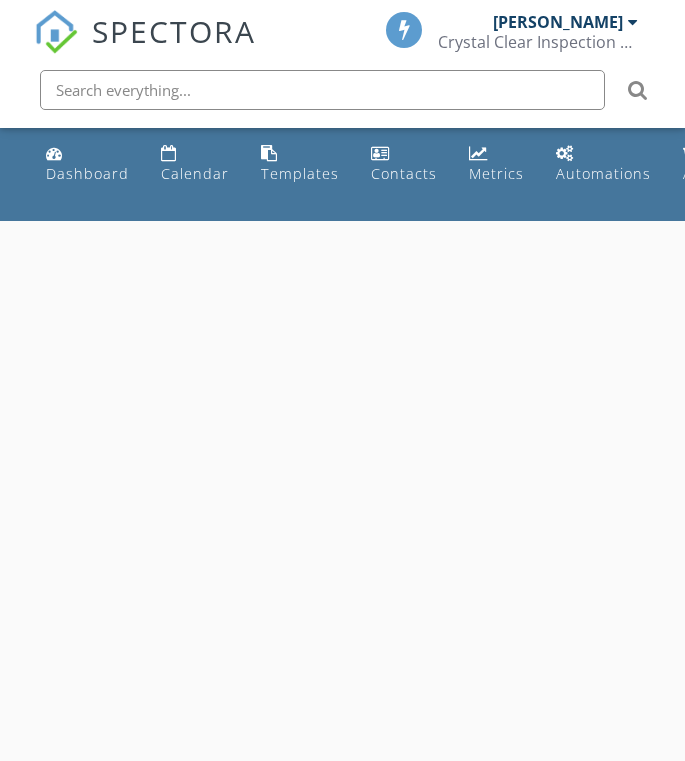 scroll, scrollTop: 0, scrollLeft: 0, axis: both 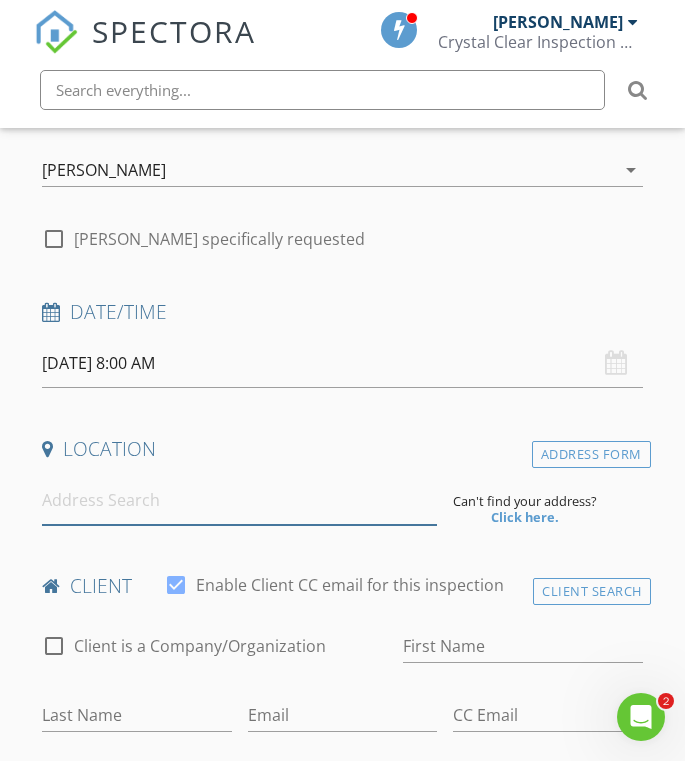 click at bounding box center (239, 500) 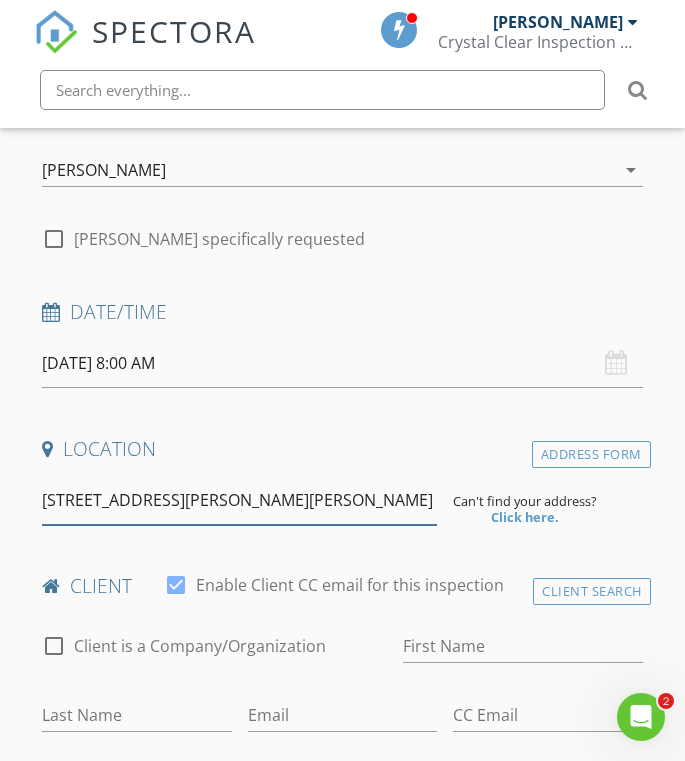 scroll, scrollTop: 0, scrollLeft: 5, axis: horizontal 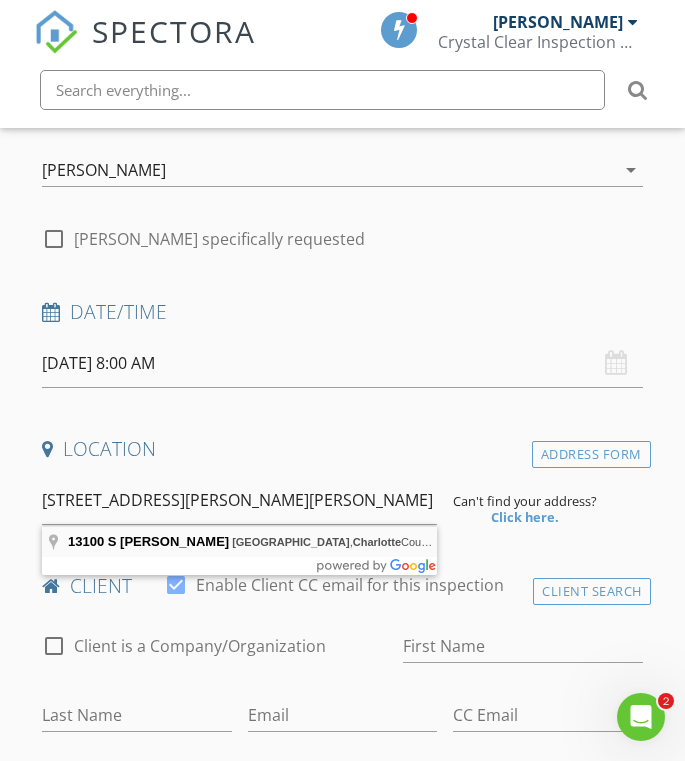 type on "[STREET_ADDRESS][PERSON_NAME][PERSON_NAME]" 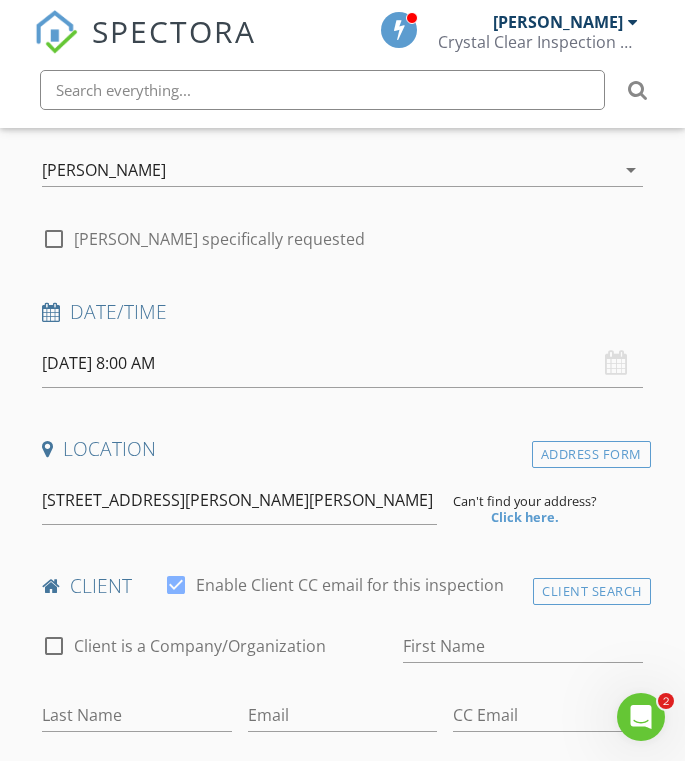 scroll, scrollTop: 0, scrollLeft: 0, axis: both 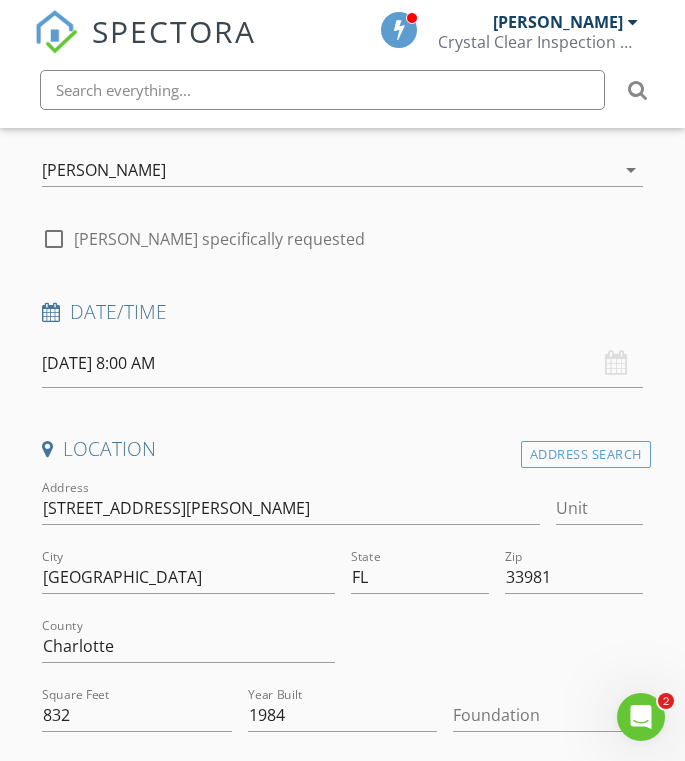 click on "[DATE] 8:00 AM" at bounding box center [342, 363] 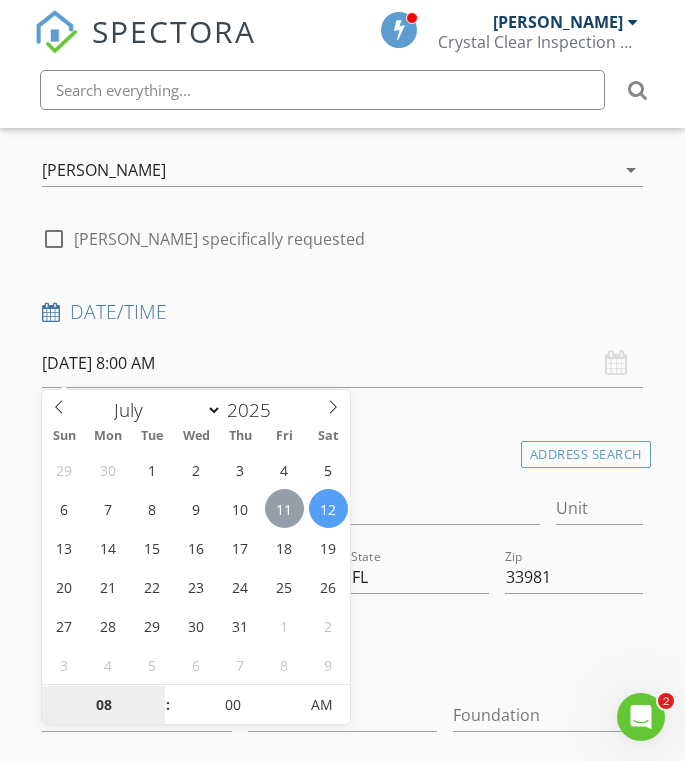 type on "07/11/2025 8:00 AM" 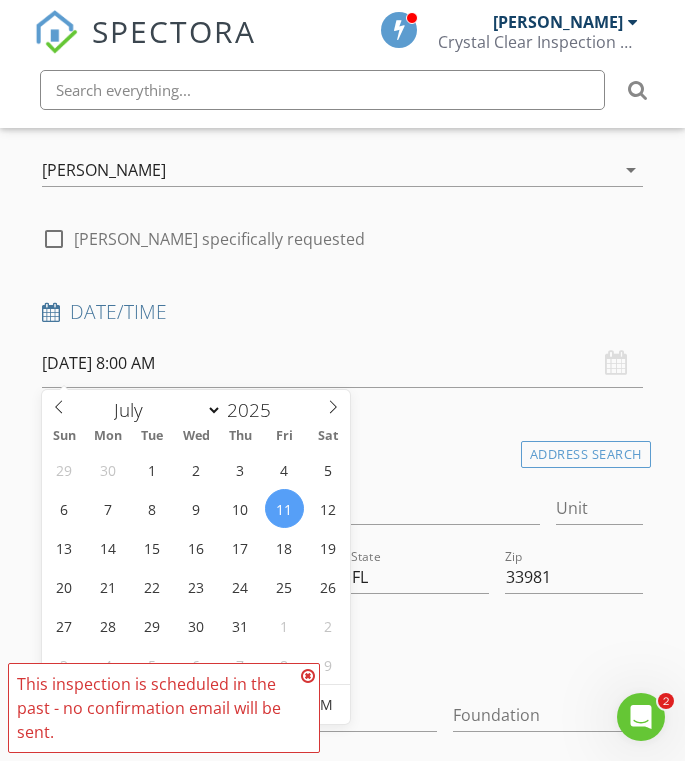 type on "01" 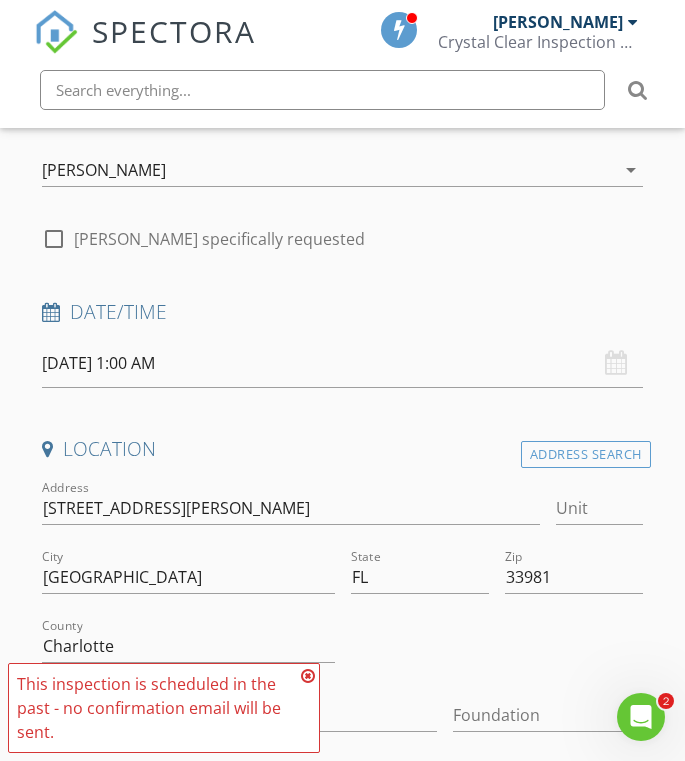 click at bounding box center [308, 676] 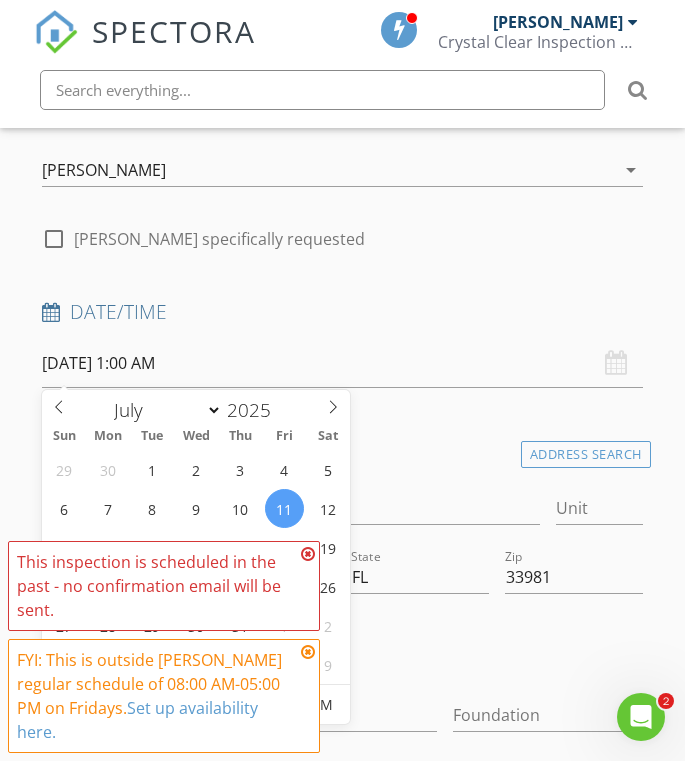 click on "07/11/2025 1:00 AM" at bounding box center (342, 363) 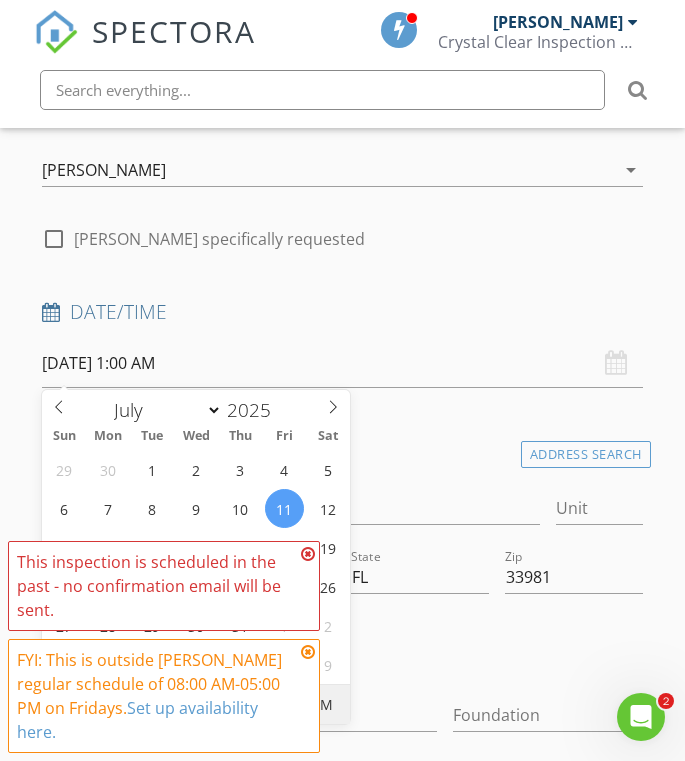 type on "07/11/2025 1:00 PM" 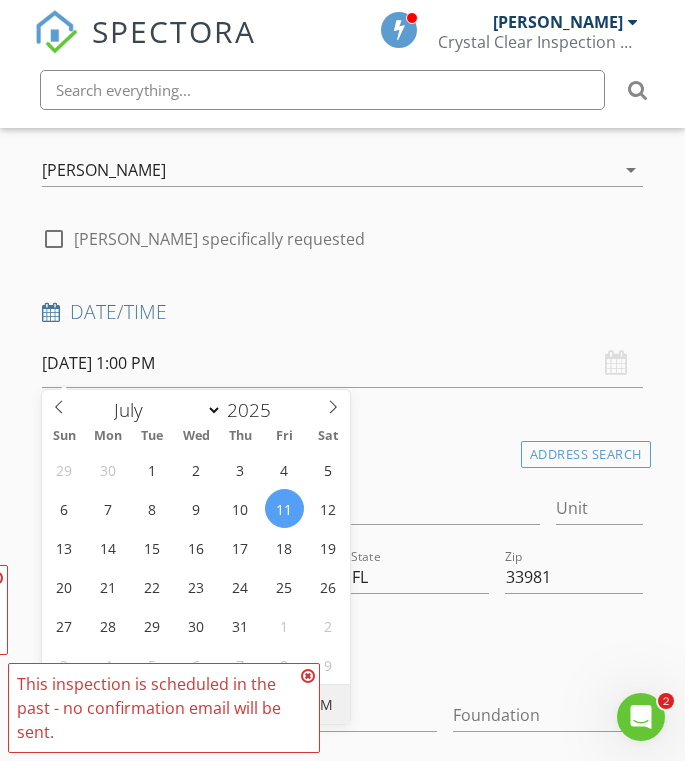 click on "PM" at bounding box center (322, 705) 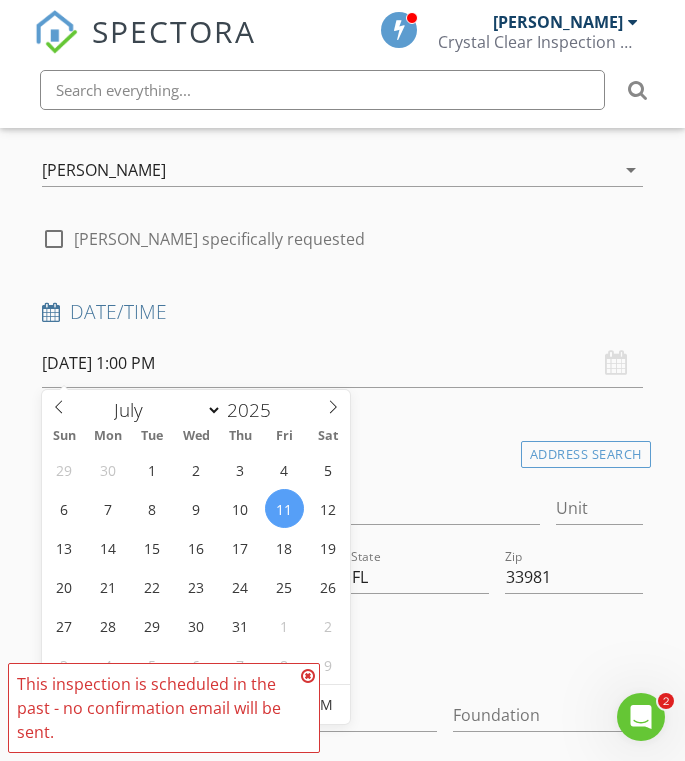 click on "Address 13100 S McCall Rd" at bounding box center [291, 512] 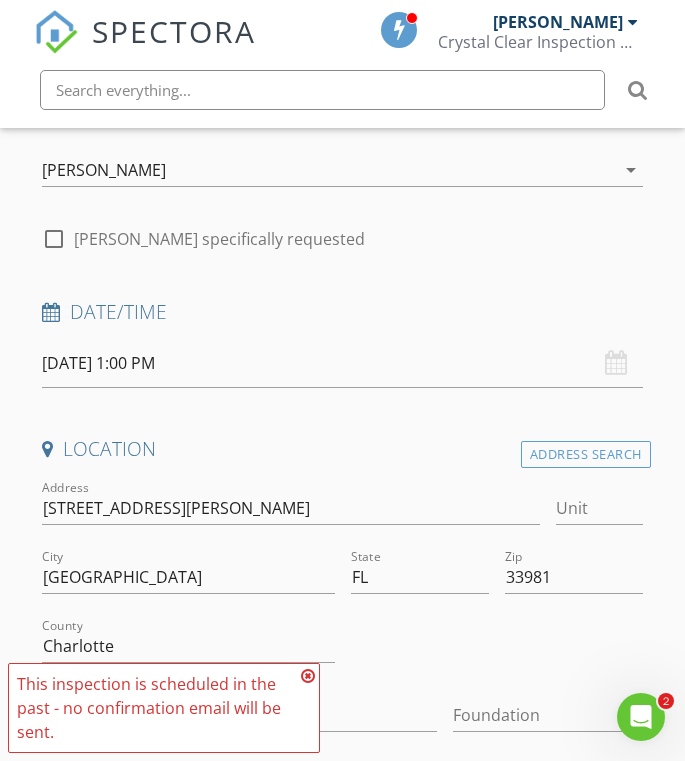 click on "07/11/2025 1:00 PM" at bounding box center [342, 363] 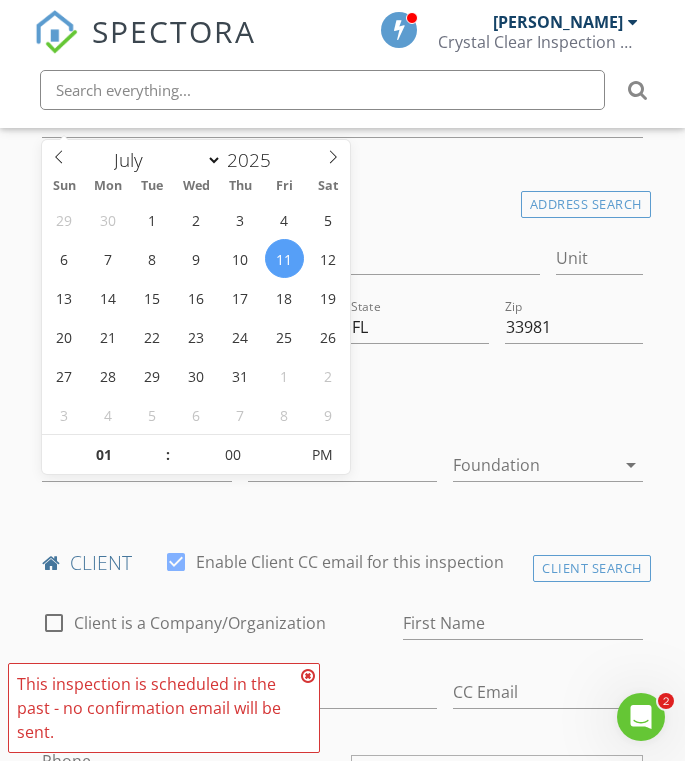 scroll, scrollTop: 525, scrollLeft: 0, axis: vertical 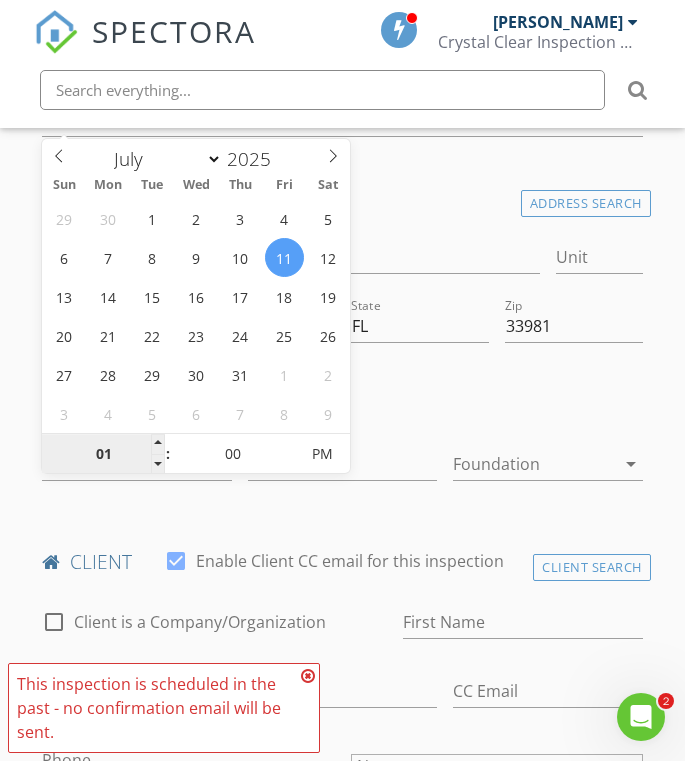click on "01" at bounding box center (103, 455) 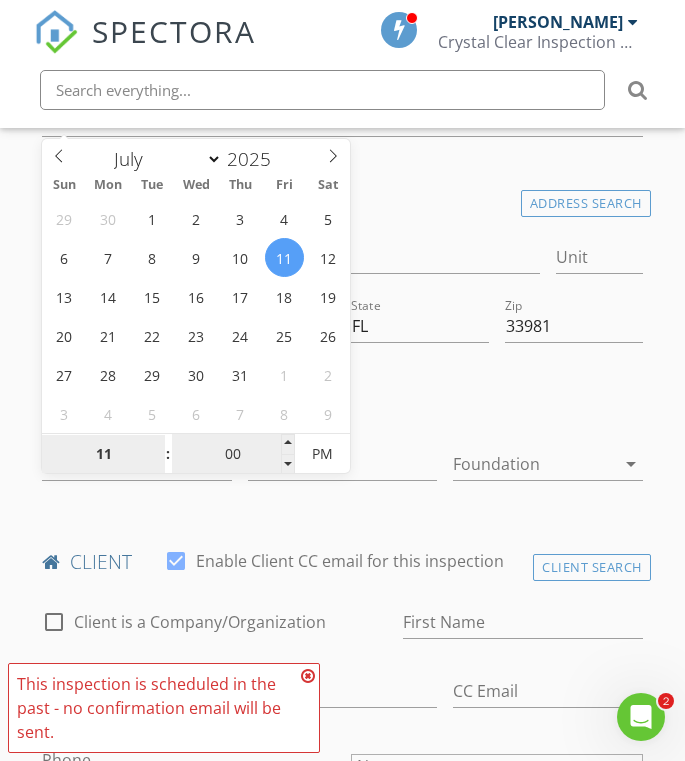 type on "11" 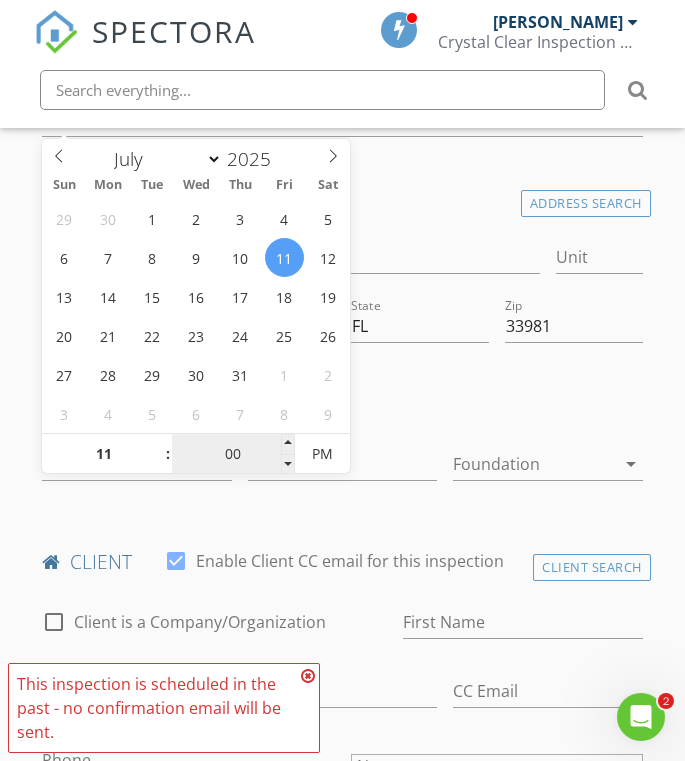 type on "07/11/2025 11:00 PM" 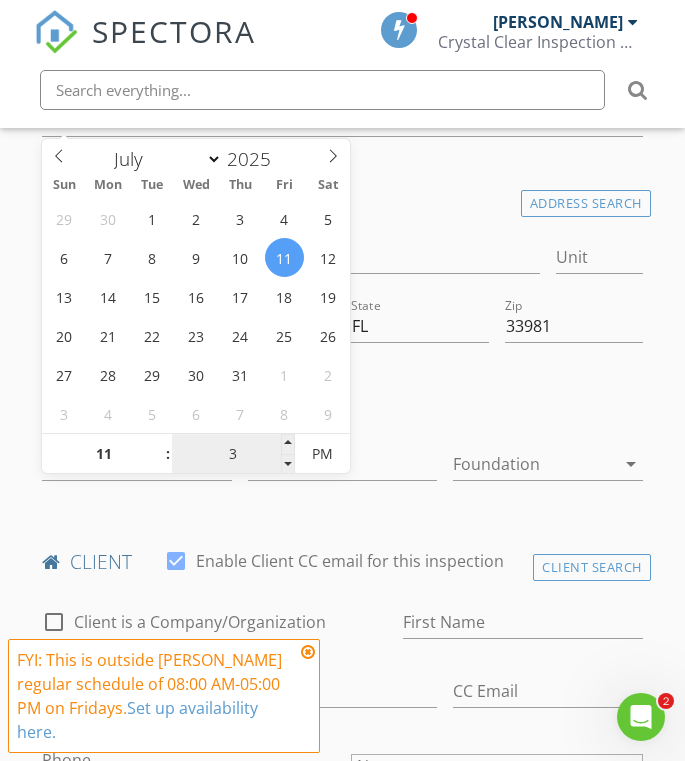 type on "30" 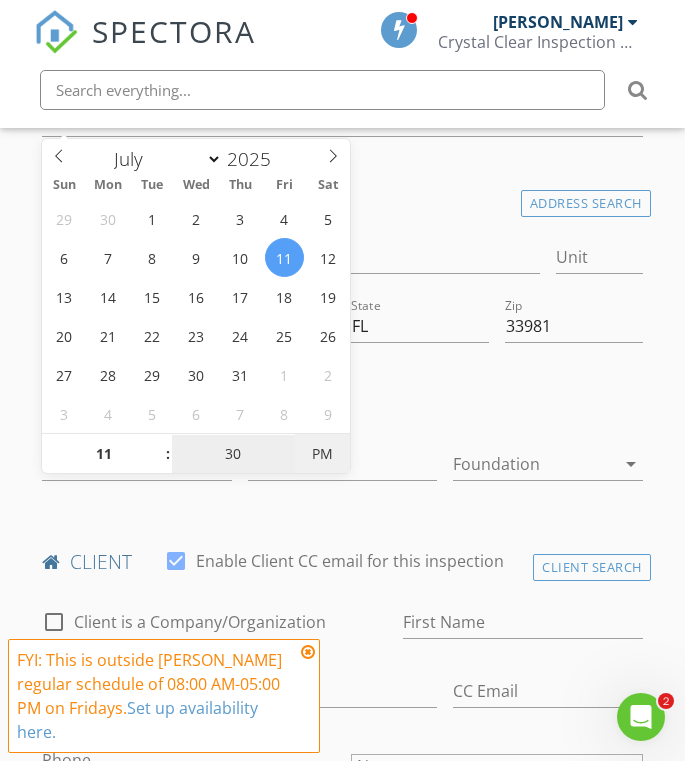 click on "PM" at bounding box center (322, 454) 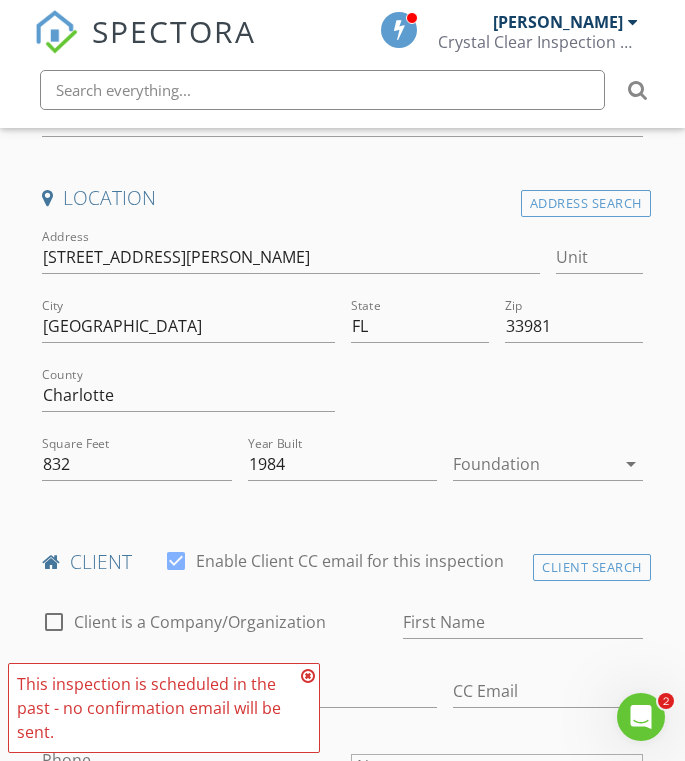click at bounding box center (291, 288) 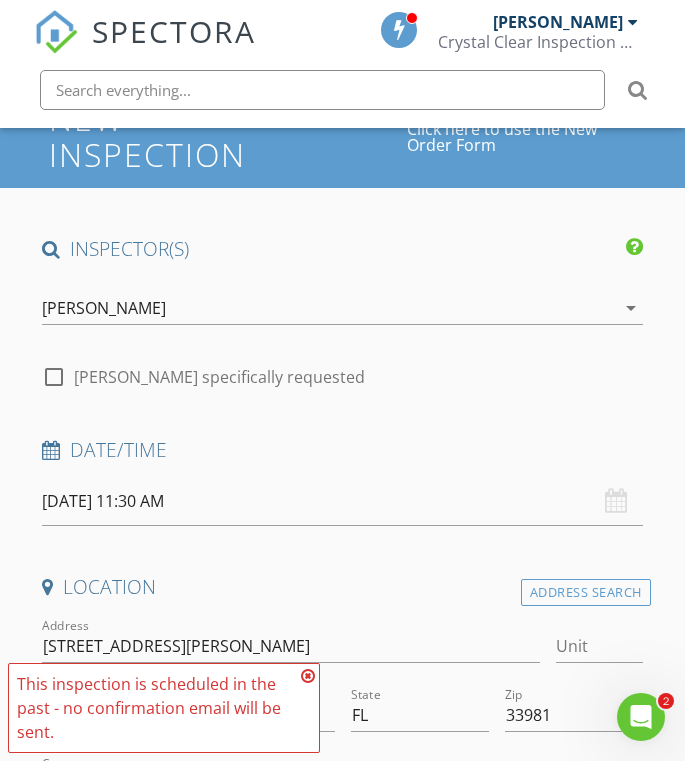 scroll, scrollTop: 117, scrollLeft: 0, axis: vertical 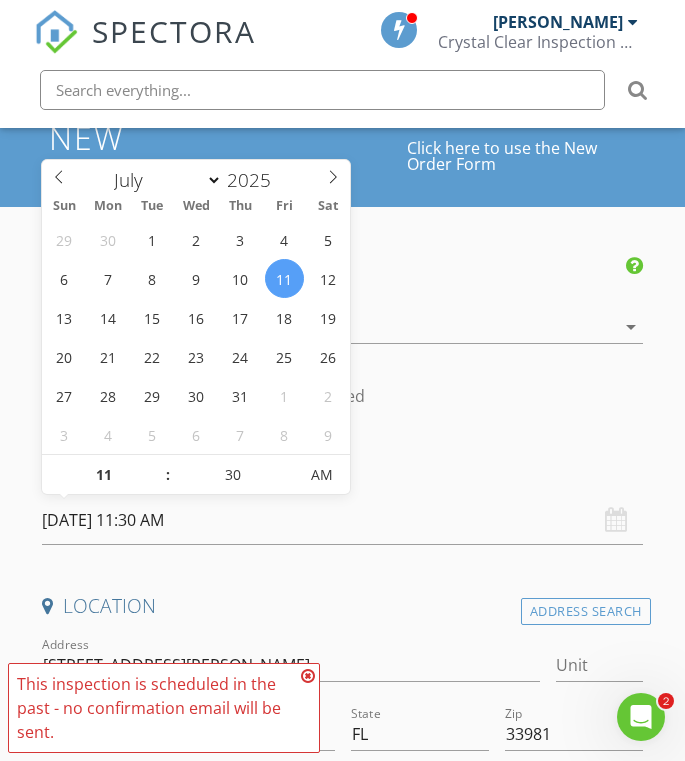 click on "07/11/2025 11:30 AM" at bounding box center [342, 520] 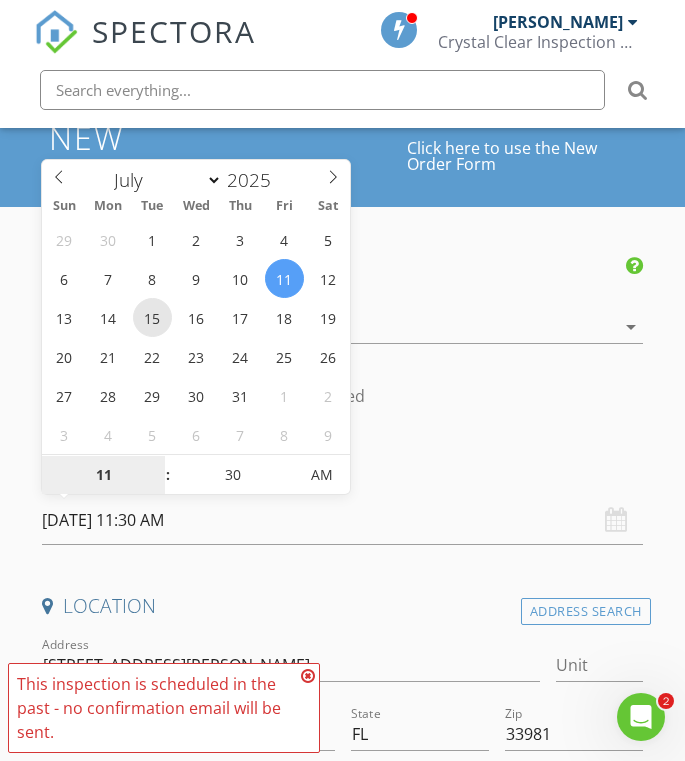 type on "07/15/2025 11:30 AM" 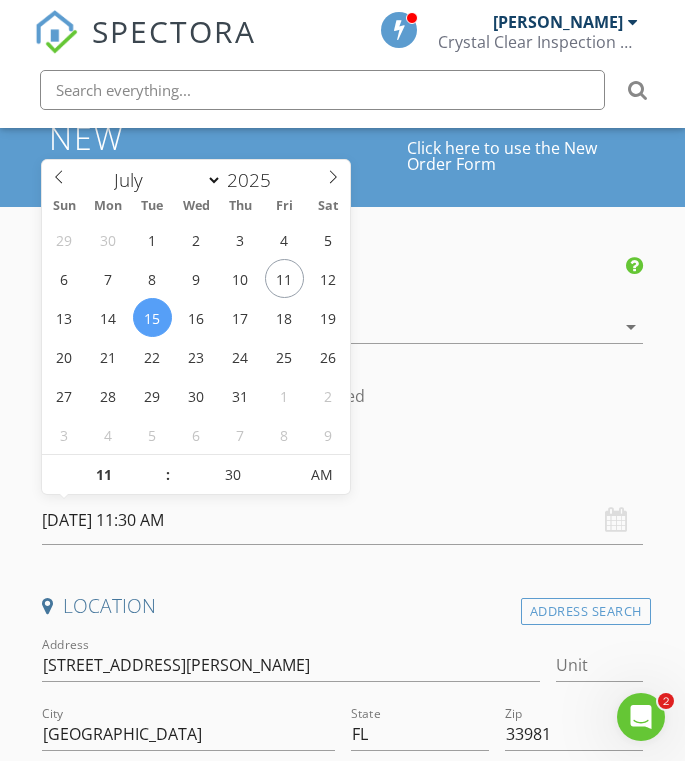 click on "INSPECTOR(S)
check_box   Keith Curotz   PRIMARY   Keith Curotz arrow_drop_down   check_box_outline_blank Keith Curotz specifically requested
Date/Time
07/15/2025 11:30 AM
Location
Address Search       Address 13100 S McCall Rd   Unit   City Port Charlotte   State FL   Zip 33981   County Charlotte     Square Feet 832   Year Built 1984   Foundation arrow_drop_down
client
check_box Enable Client CC email for this inspection   Client Search     check_box_outline_blank Client is a Company/Organization     First Name   Last Name   Email   CC Email   Phone           Notes   Private Notes
ADD ADDITIONAL client
SERVICES
arrow_drop_down     Select Discount Code arrow_drop_down    Charges       TOTAL   $0.00    Duration    No services with durations selected      Templates       Agreements" at bounding box center [342, 1821] 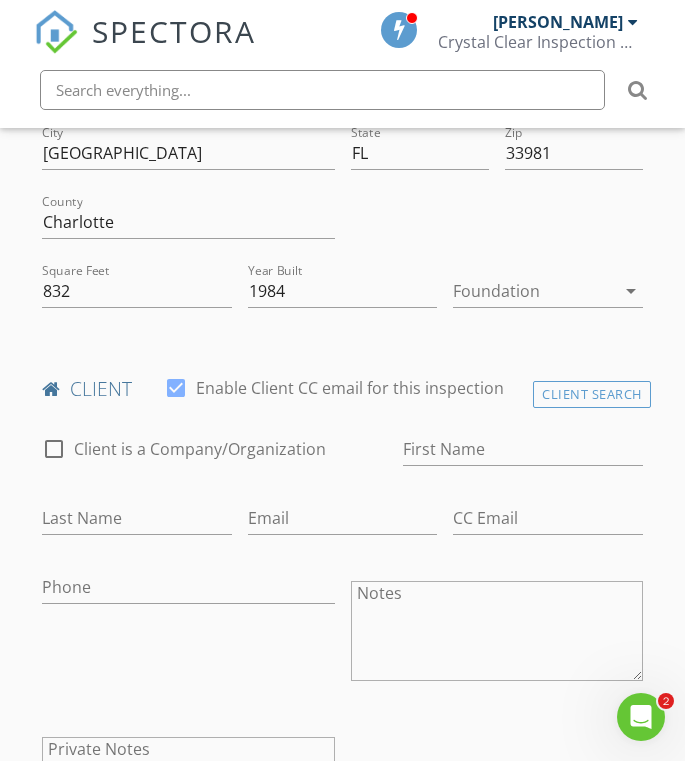 scroll, scrollTop: 736, scrollLeft: 0, axis: vertical 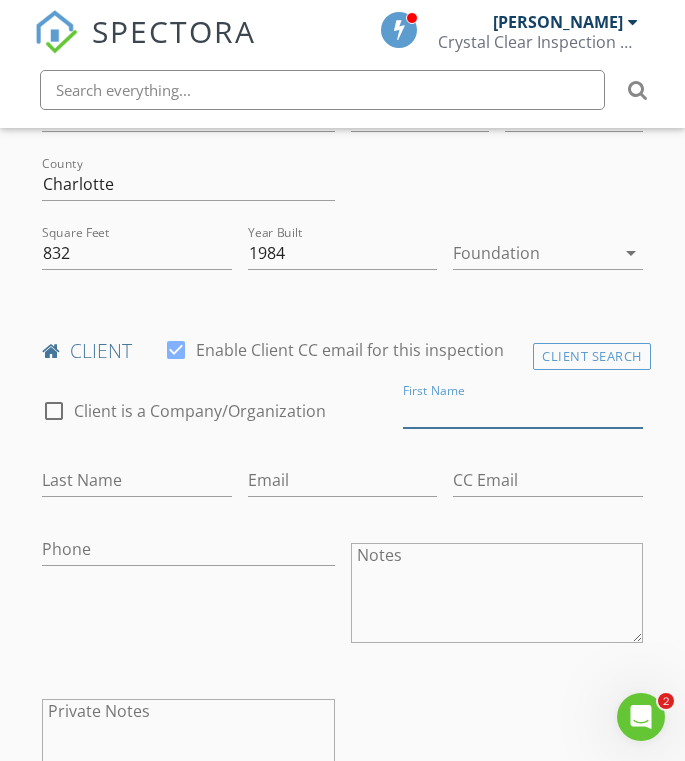 click on "First Name" at bounding box center [523, 411] 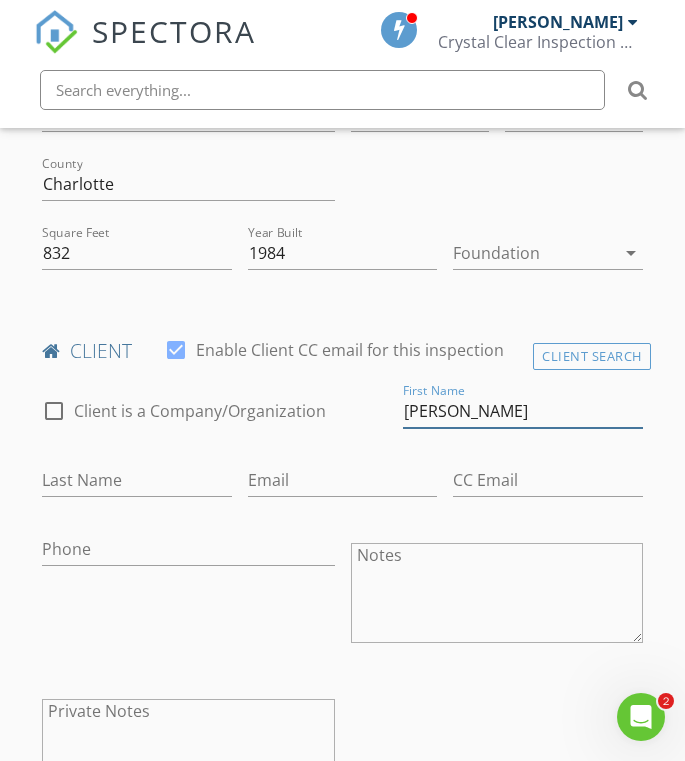 drag, startPoint x: 457, startPoint y: 408, endPoint x: 627, endPoint y: 408, distance: 170 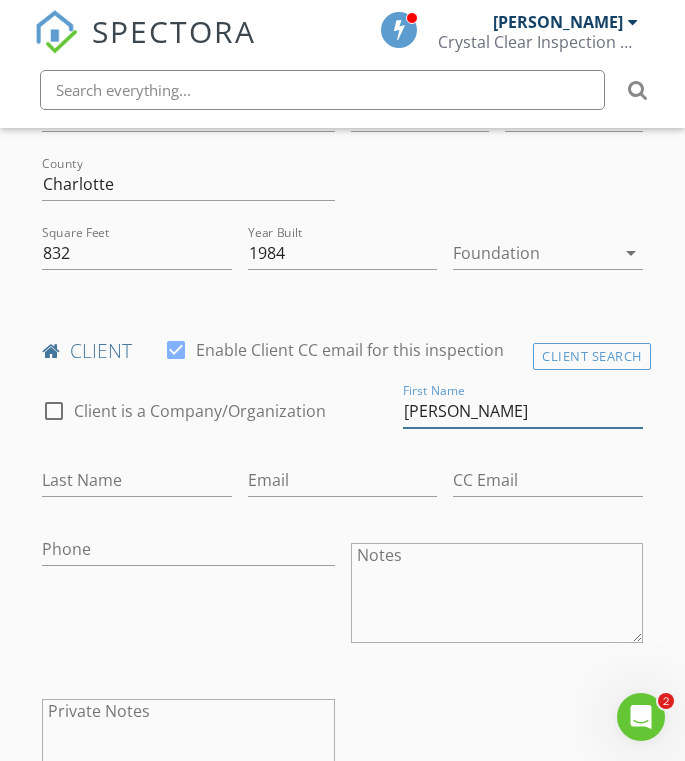 type on "Cheryl" 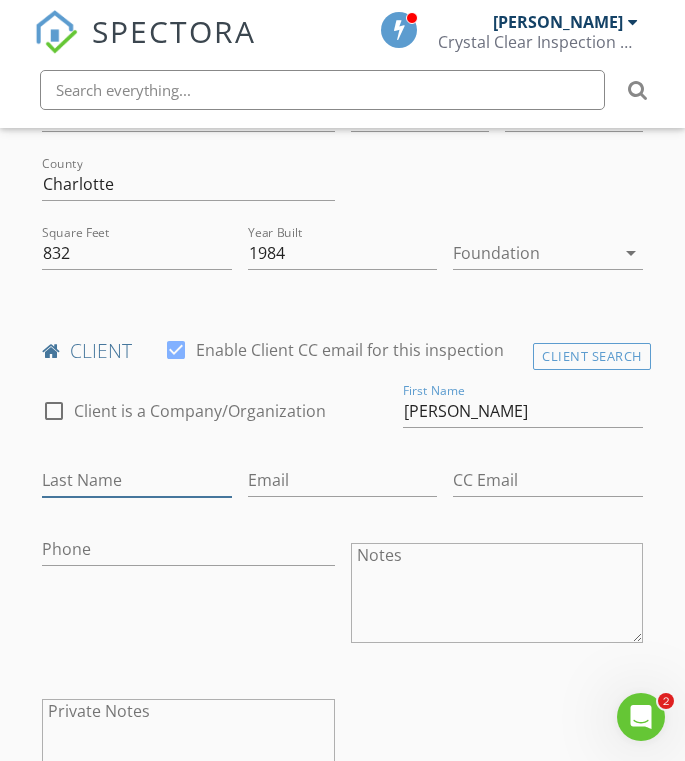 click on "Last Name" at bounding box center (137, 480) 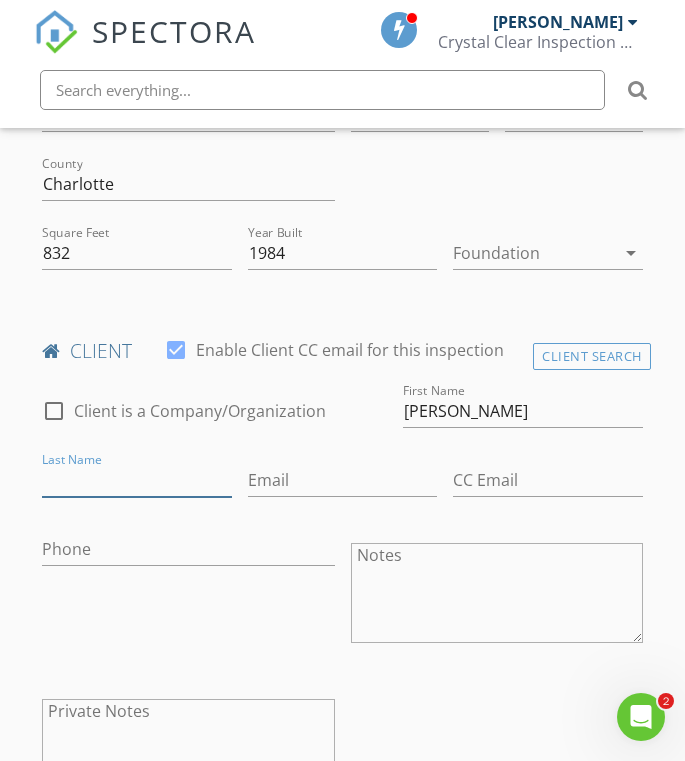 paste on "Reed" 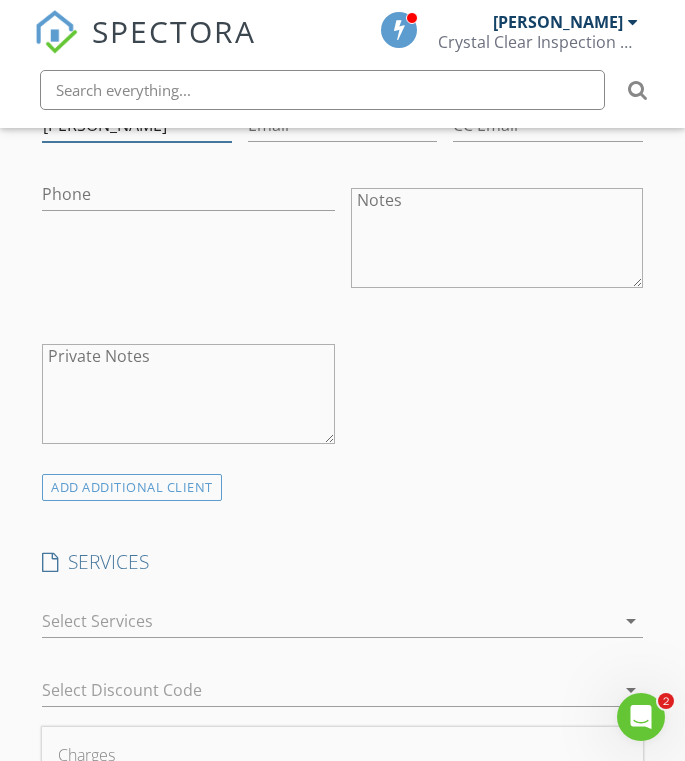 scroll, scrollTop: 1101, scrollLeft: 0, axis: vertical 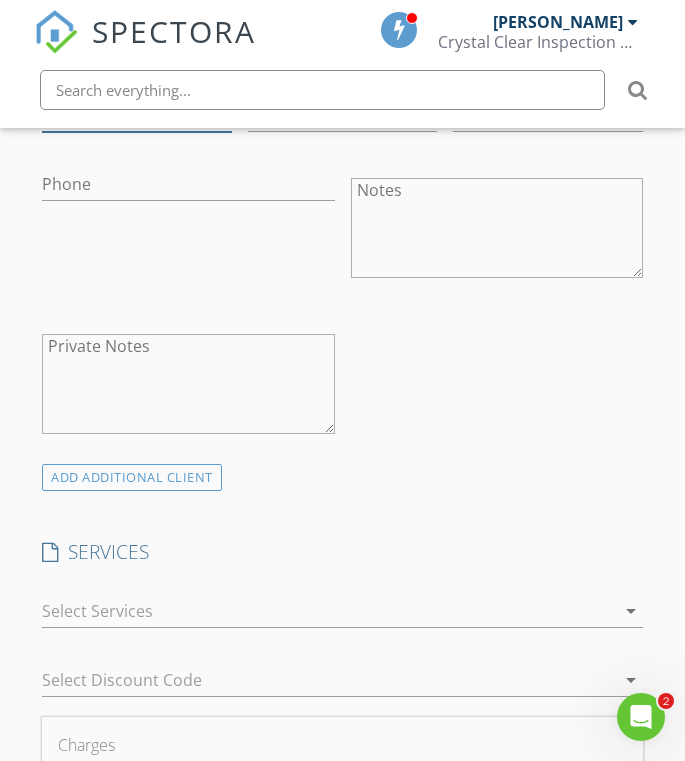 type on "Reed" 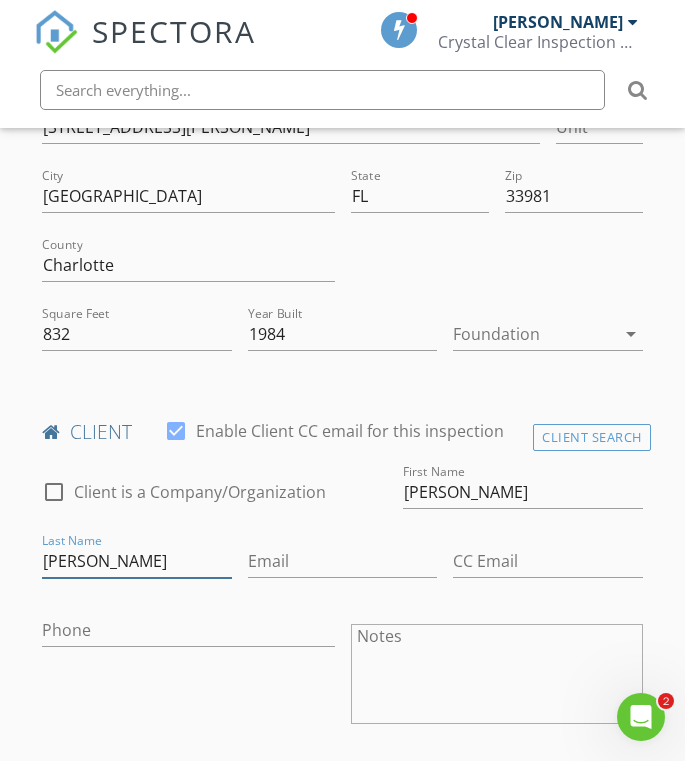 scroll, scrollTop: 723, scrollLeft: 0, axis: vertical 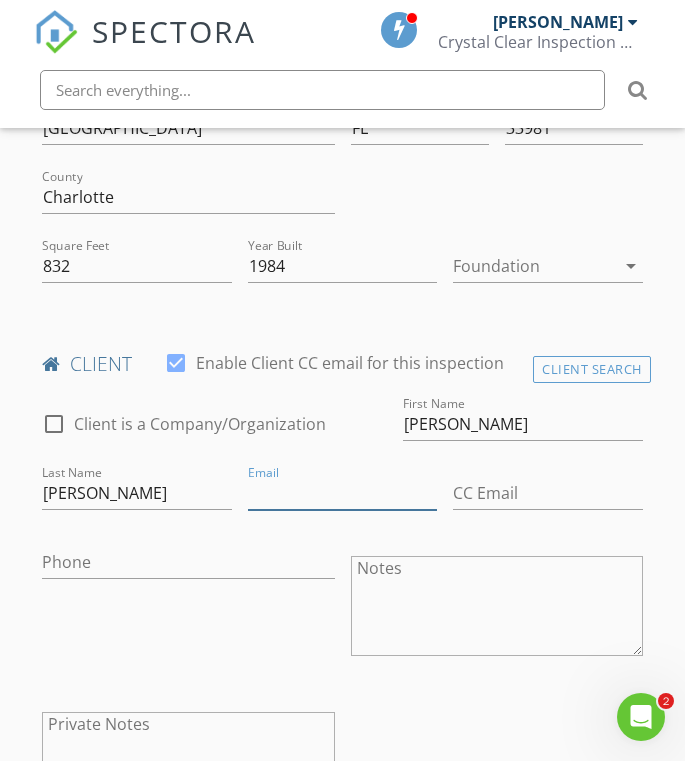 click on "Email" at bounding box center (343, 493) 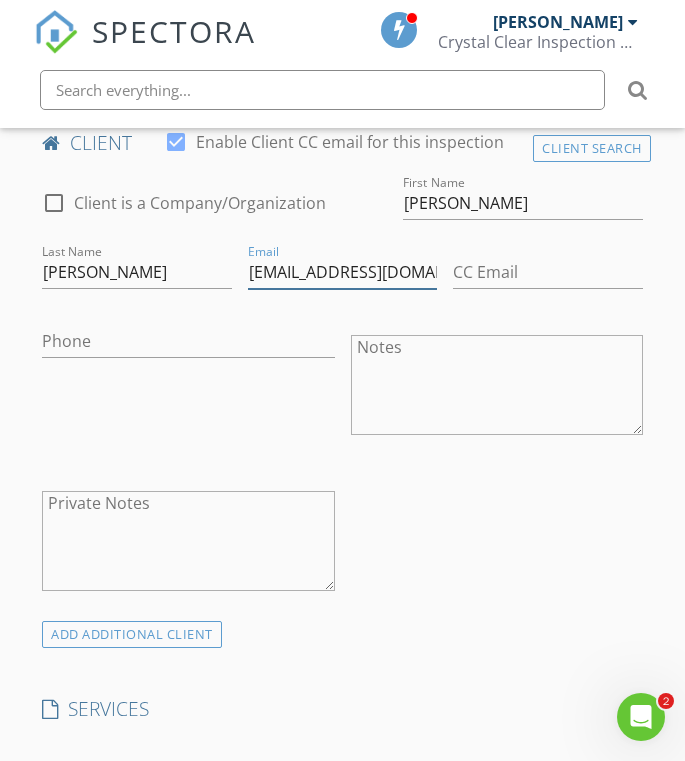 type on "carladyz859@aol.com" 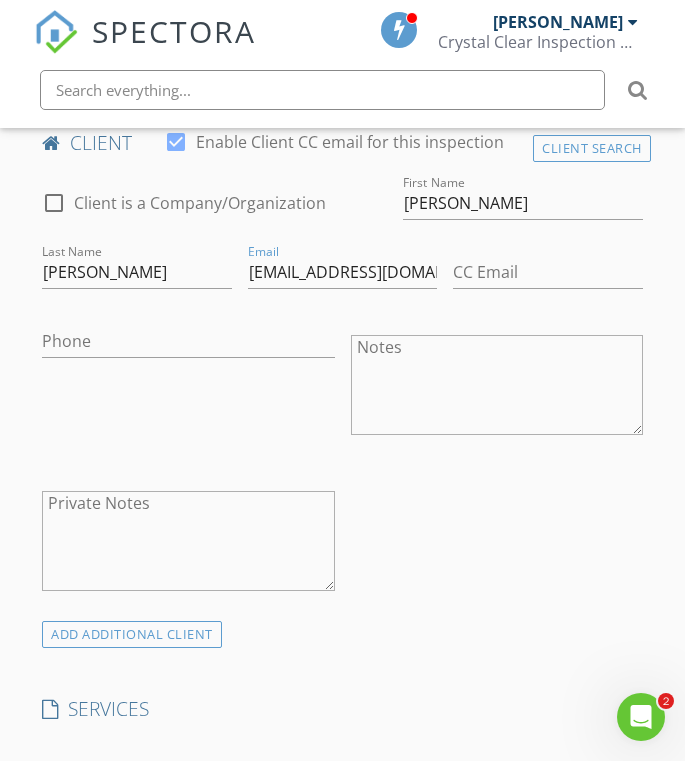 click on "check_box_outline_blank Client is a Company/Organization     First Name Cheryl   Last Name Reed   Email carladyz859@aol.com   CC Email   Phone           Notes   Private Notes" at bounding box center (342, 396) 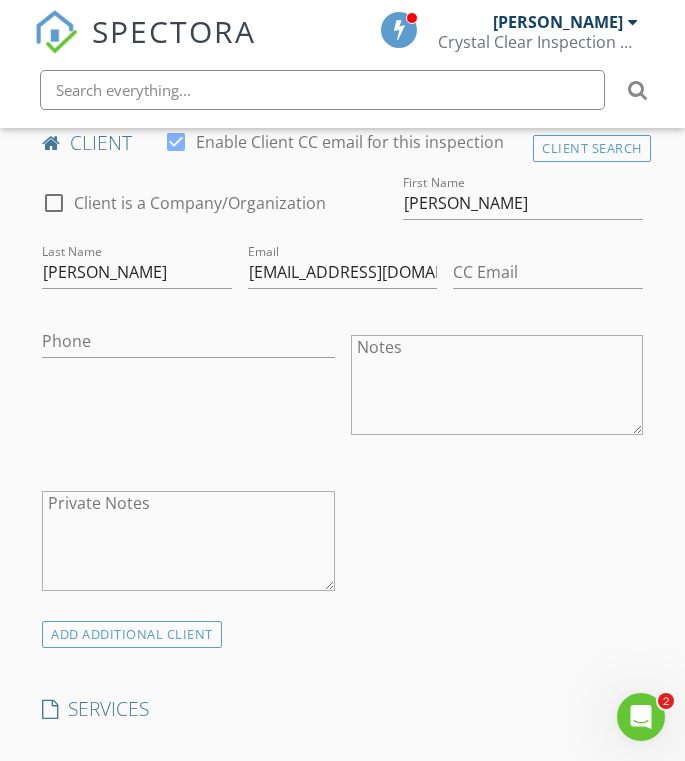 click on "check_box_outline_blank Client is a Company/Organization     First Name Cheryl   Last Name Reed   Email carladyz859@aol.com   CC Email   Phone           Notes   Private Notes" at bounding box center [342, 396] 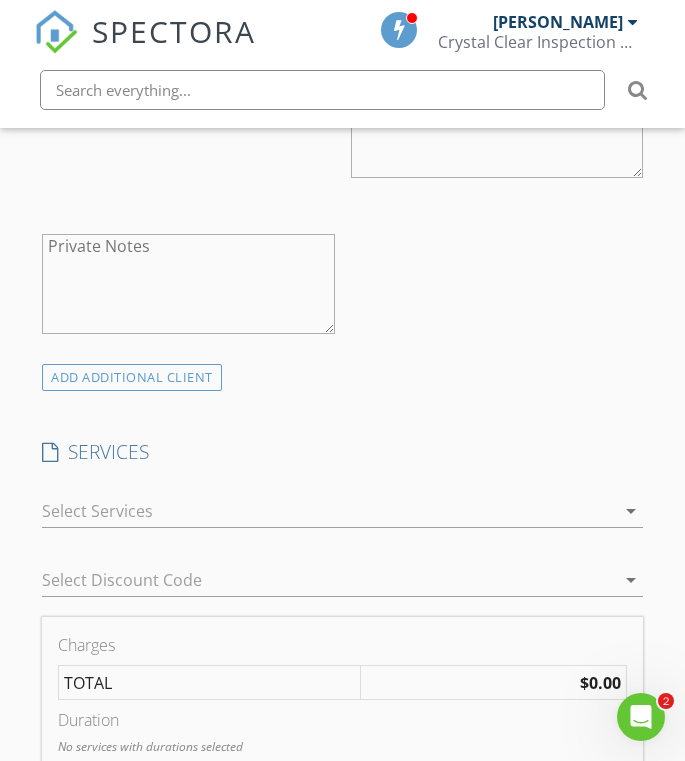 scroll, scrollTop: 1269, scrollLeft: 0, axis: vertical 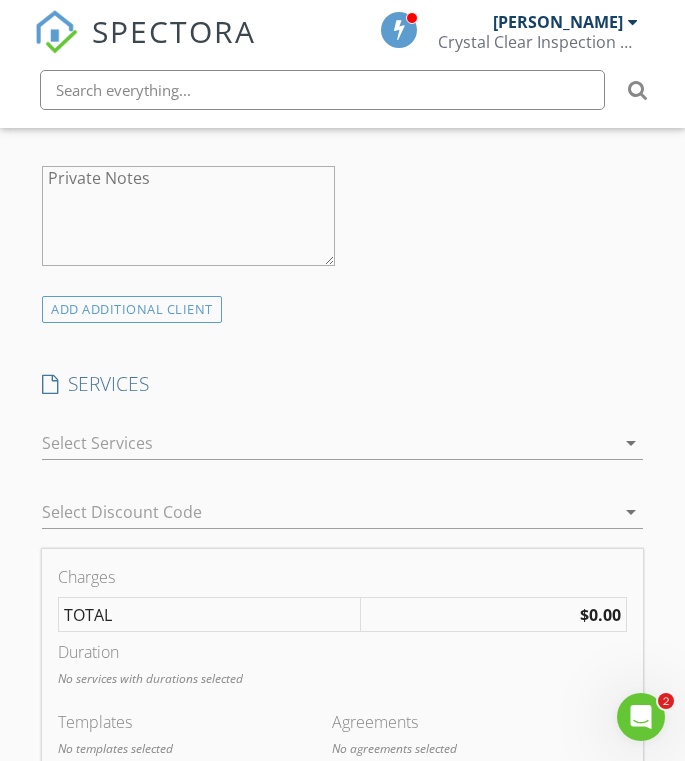 click at bounding box center [328, 443] 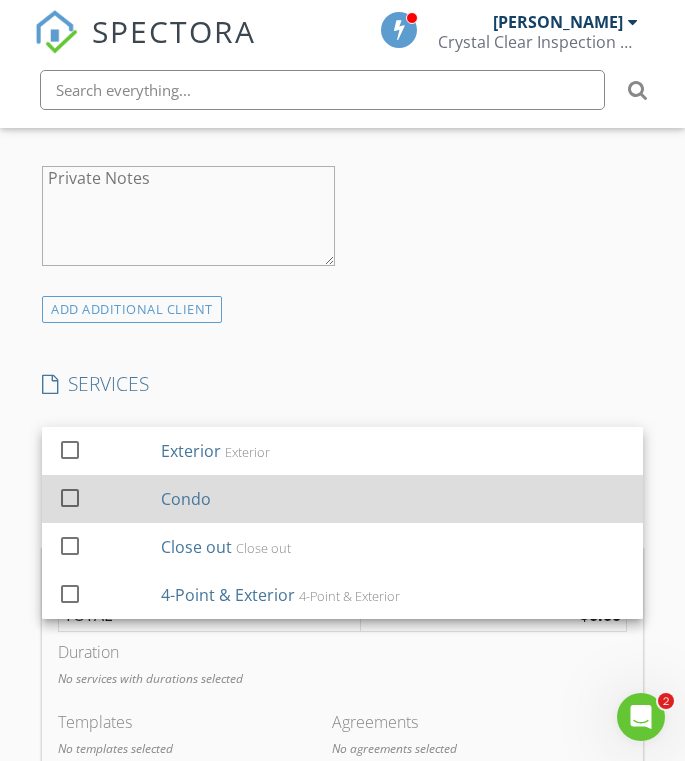click on "Condo" at bounding box center (394, 499) 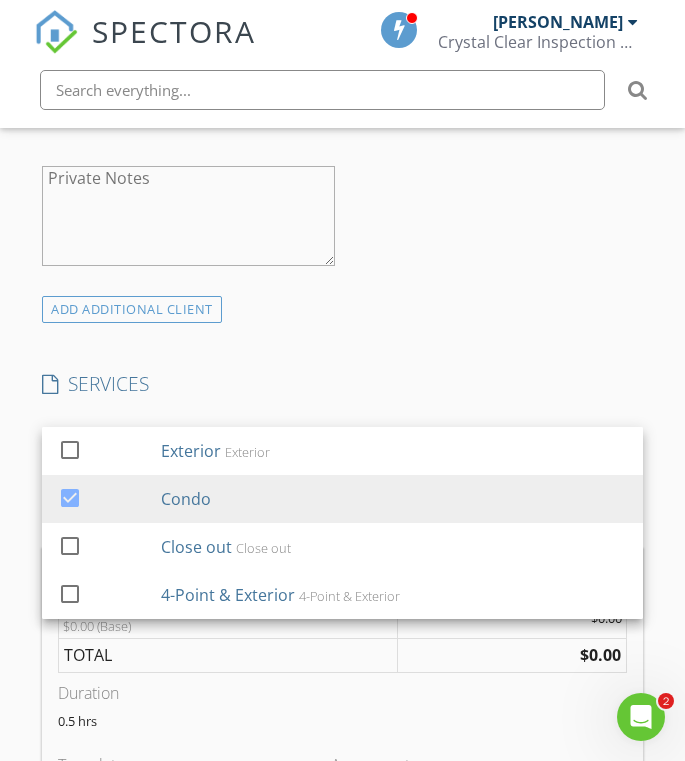 click on "check_box_outline_blank Client is a Company/Organization     First Name Cheryl   Last Name Reed   Email carladyz859@aol.com   CC Email   Phone           Notes   Private Notes" at bounding box center [342, 71] 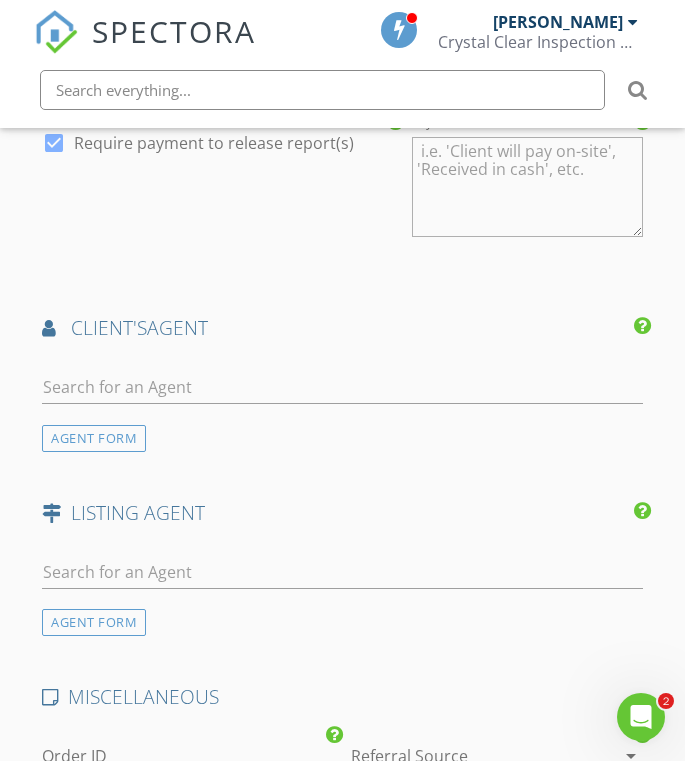 scroll, scrollTop: 2269, scrollLeft: 0, axis: vertical 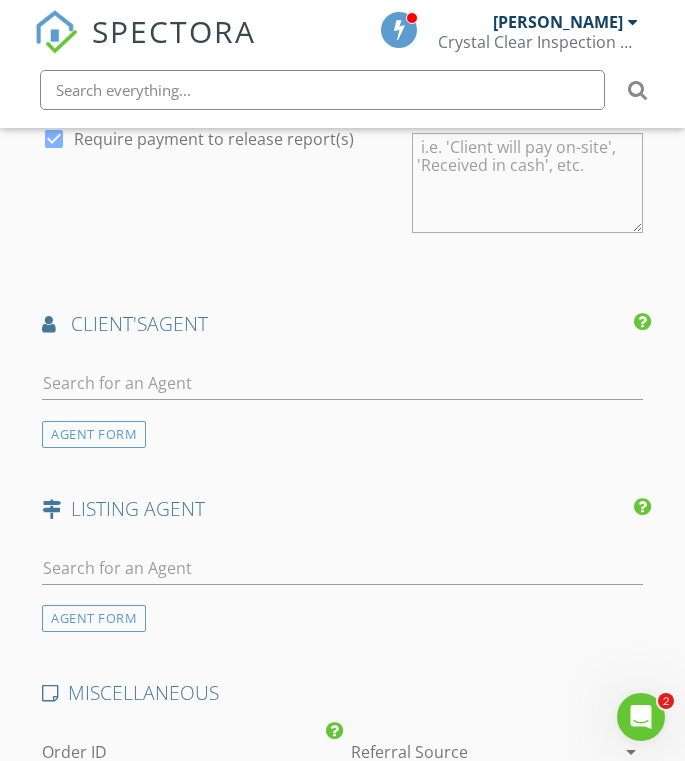 click at bounding box center (342, 393) 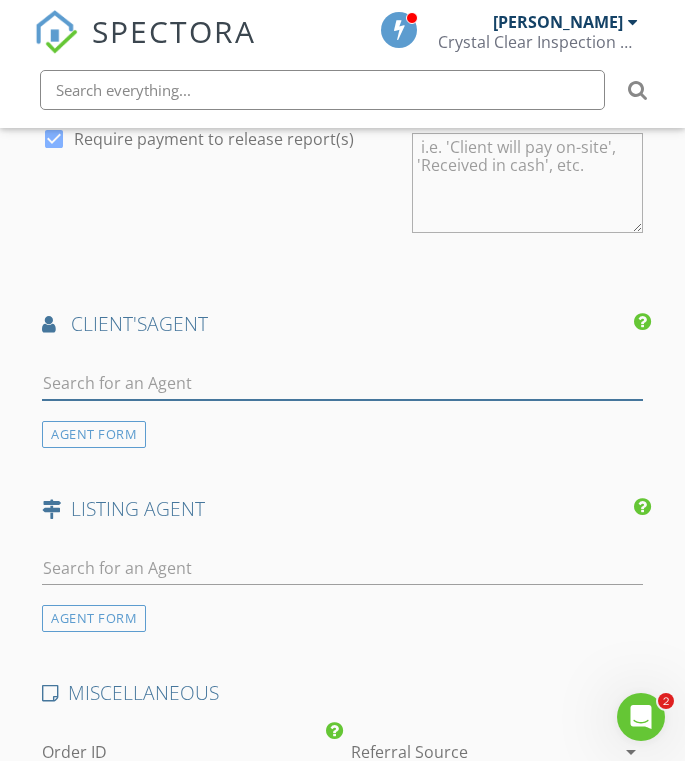 click at bounding box center [342, 383] 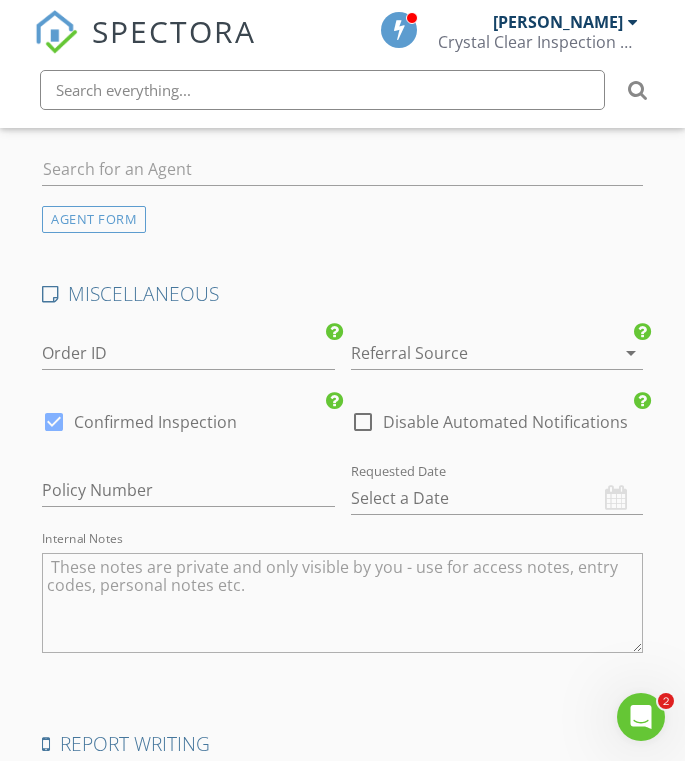 scroll, scrollTop: 2708, scrollLeft: 0, axis: vertical 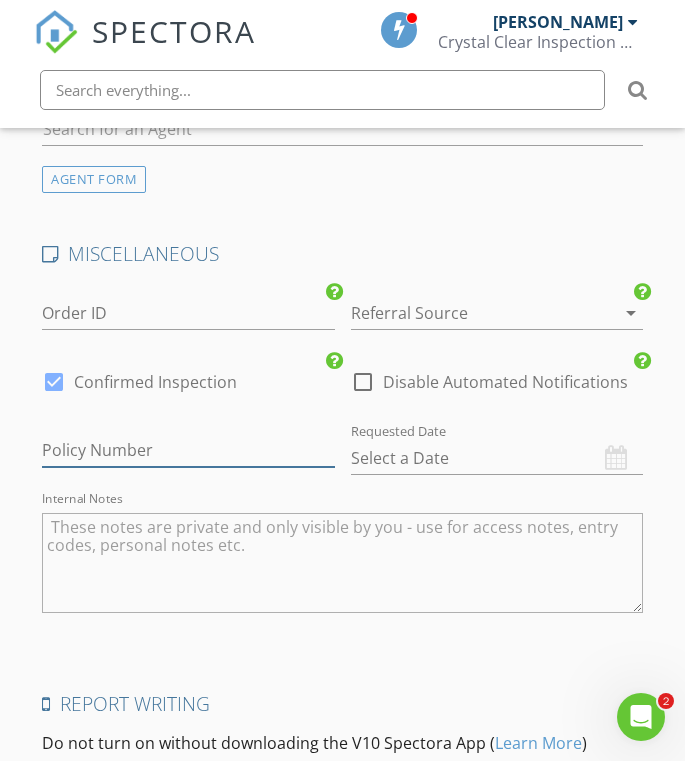 click at bounding box center [188, 450] 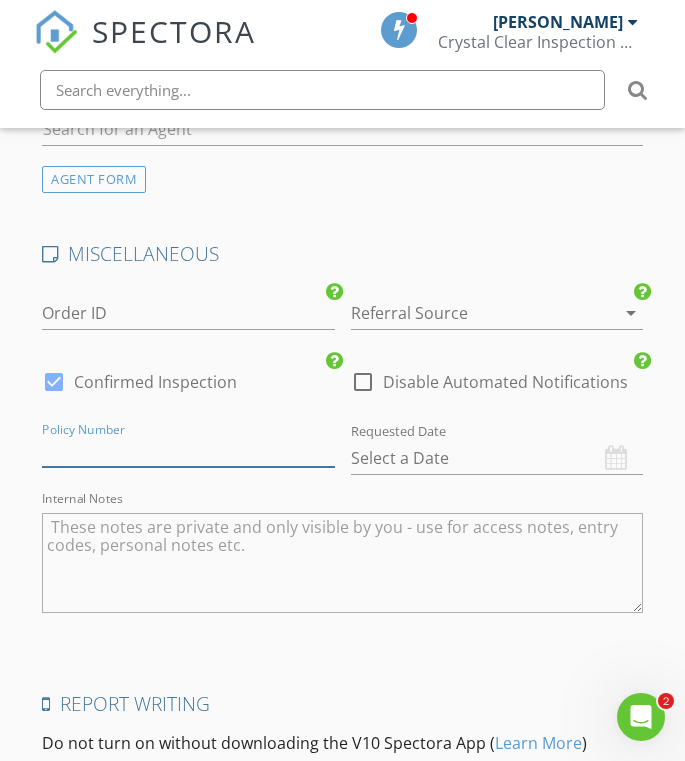 click at bounding box center (188, 450) 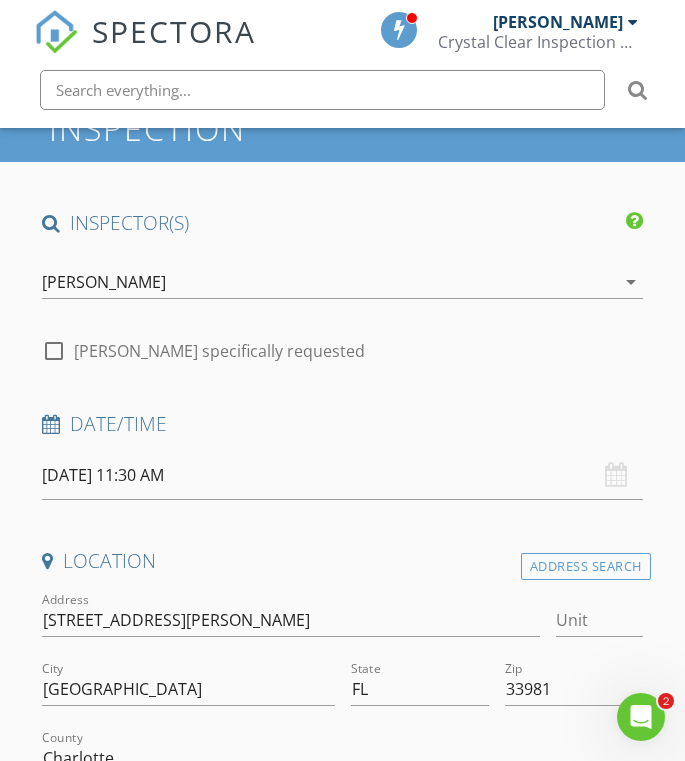 scroll, scrollTop: 153, scrollLeft: 0, axis: vertical 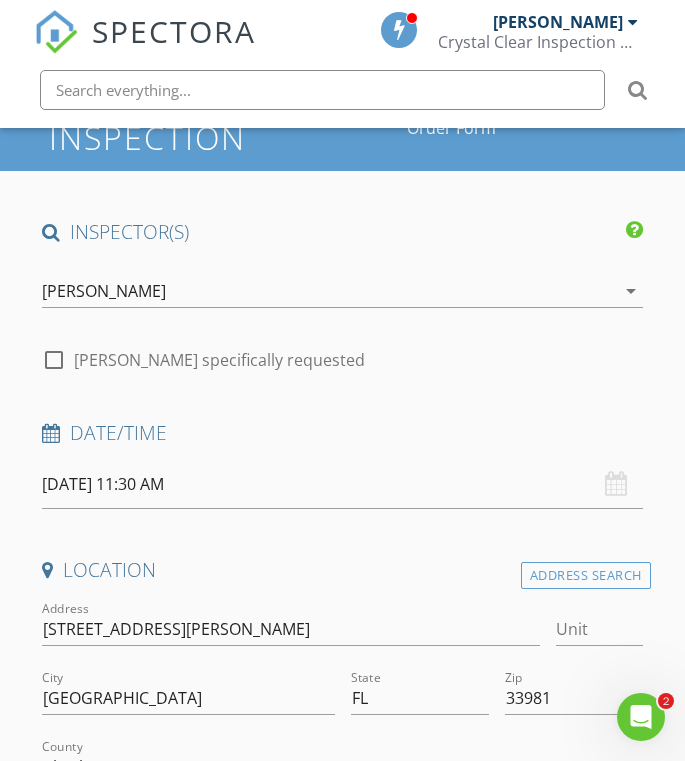 type on "GC16641" 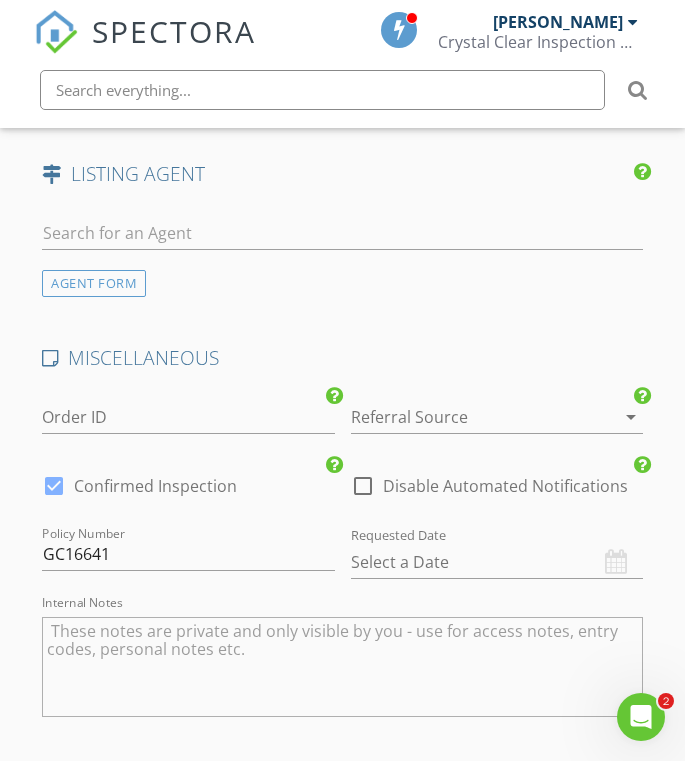 scroll, scrollTop: 2951, scrollLeft: 0, axis: vertical 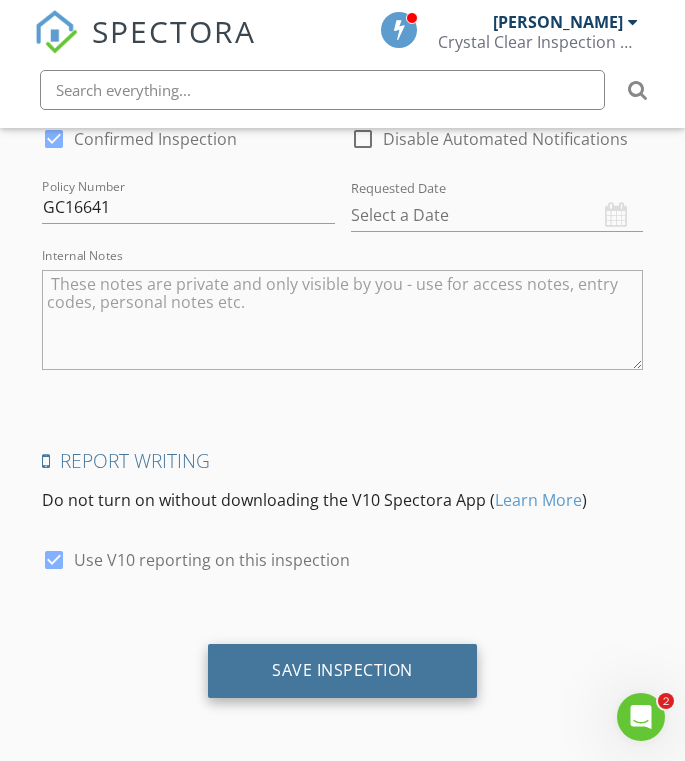 click on "Save Inspection" at bounding box center (342, 670) 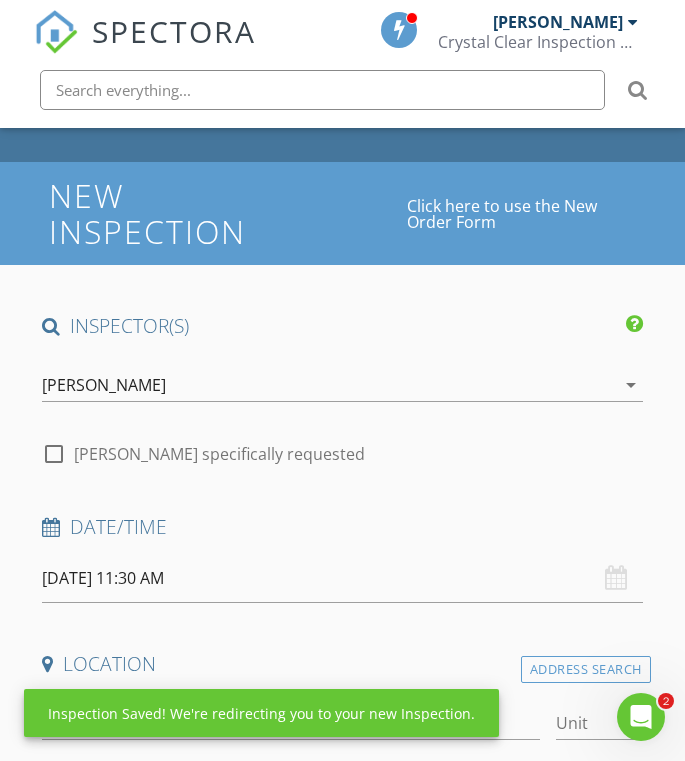 scroll, scrollTop: 0, scrollLeft: 0, axis: both 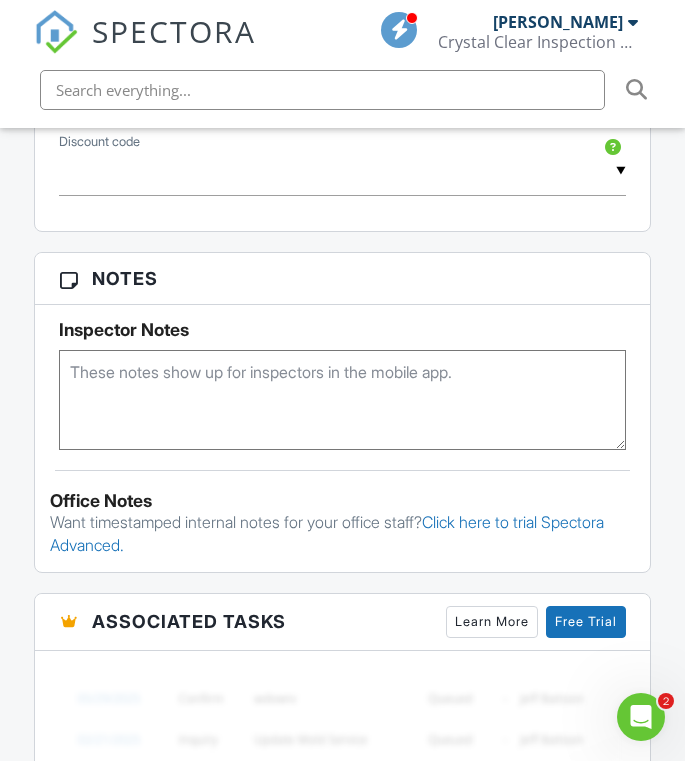 click at bounding box center (342, 400) 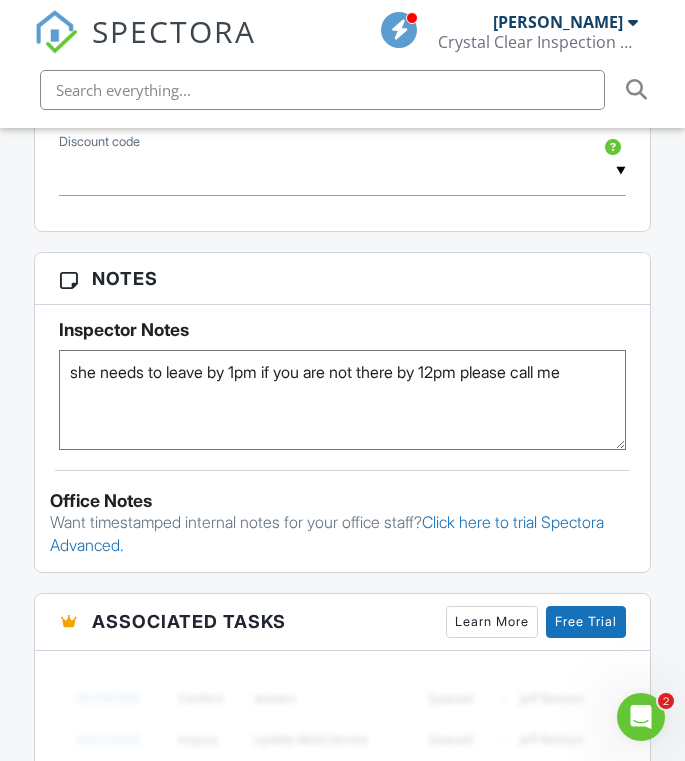 type on "she needs to leave by 1pm if you are not there by 12pm please call me" 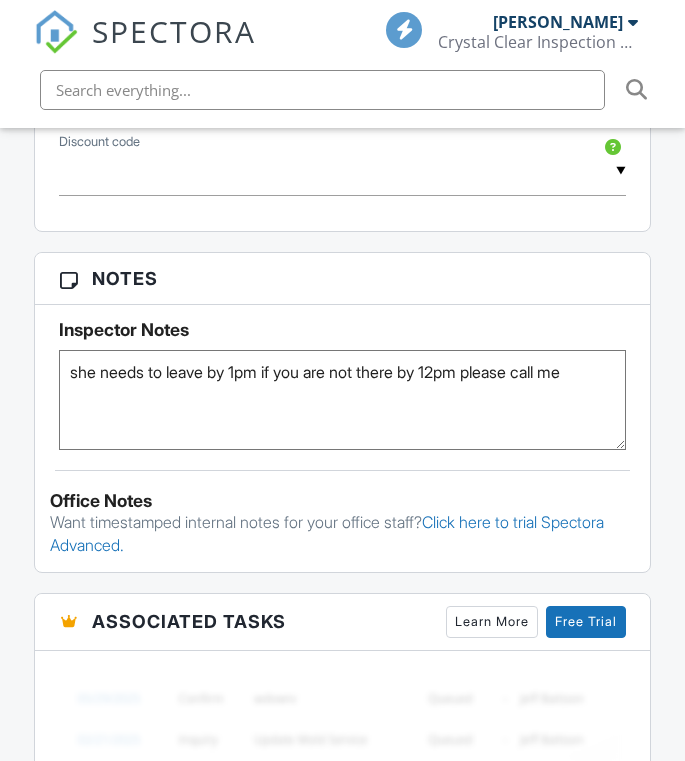 scroll, scrollTop: 1259, scrollLeft: 0, axis: vertical 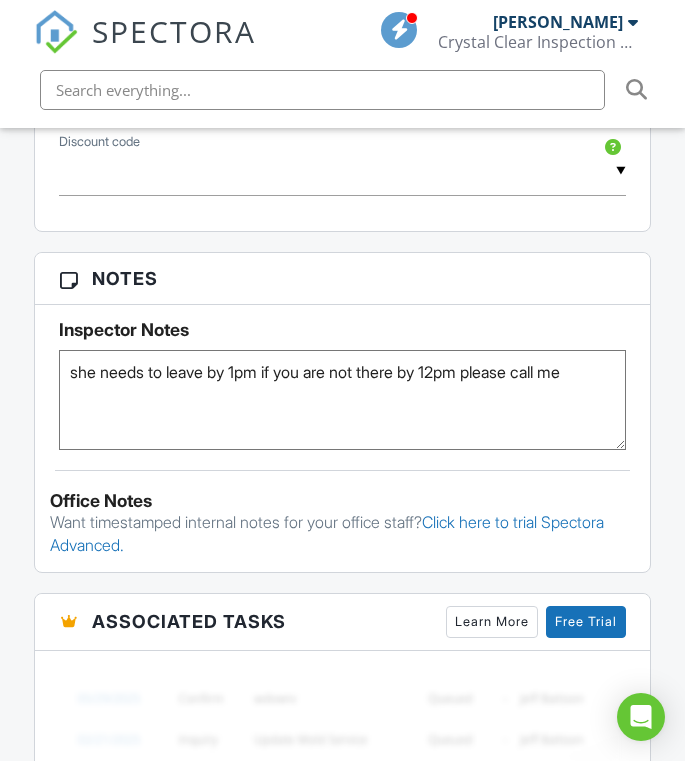 click on "Want timestamped internal notes for your office staff?
Click here to trial Spectora Advanced." at bounding box center (342, 533) 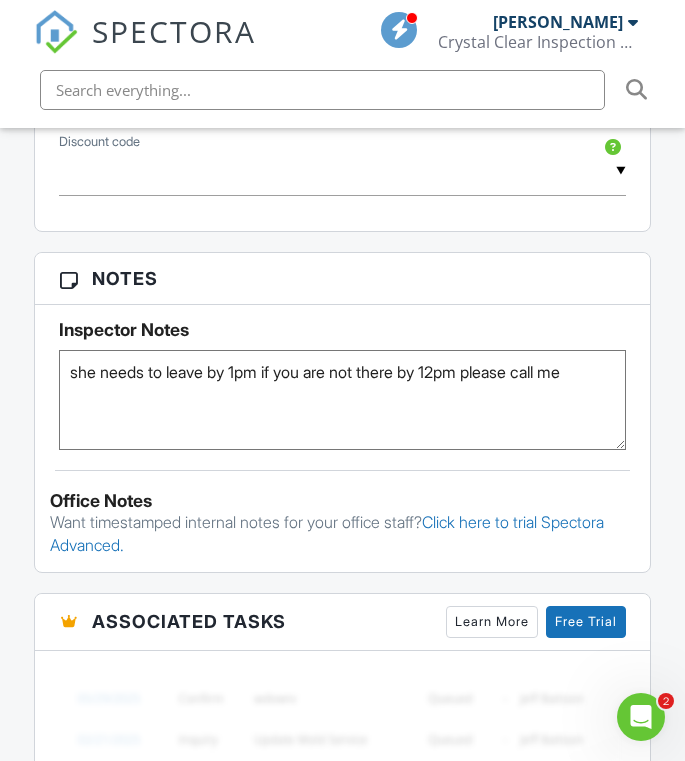 scroll, scrollTop: 0, scrollLeft: 0, axis: both 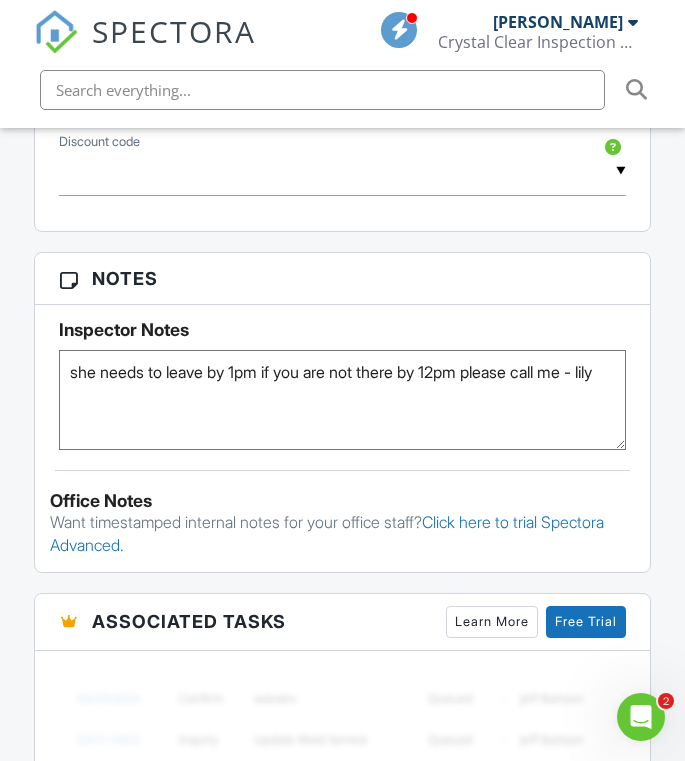 type on "she needs to leave by 1pm if you are not there by 12pm please call me - lily" 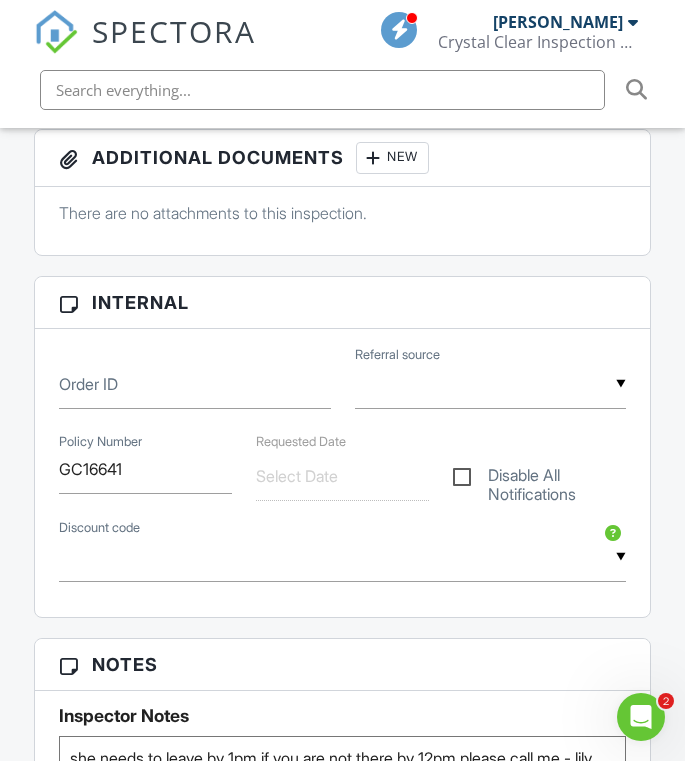 scroll, scrollTop: 0, scrollLeft: 0, axis: both 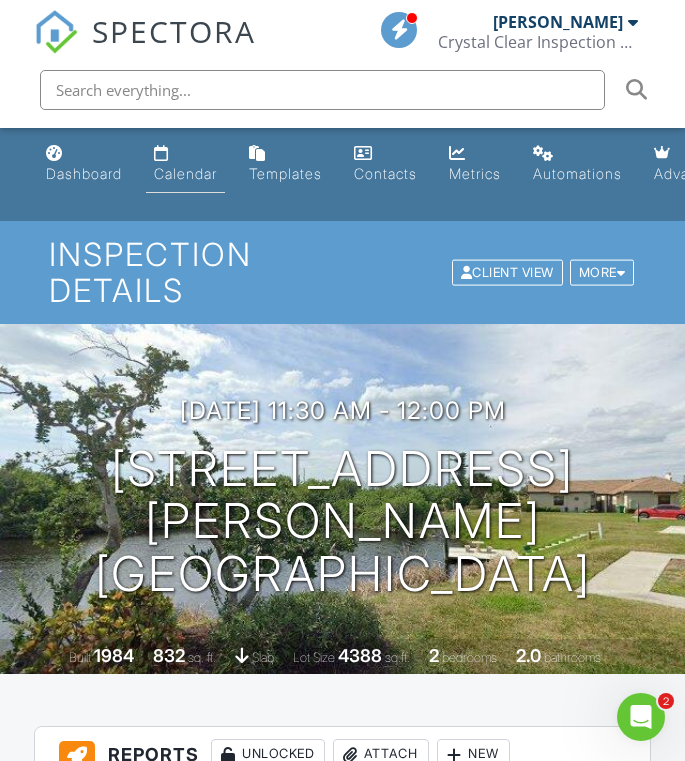 click on "Calendar" at bounding box center [185, 164] 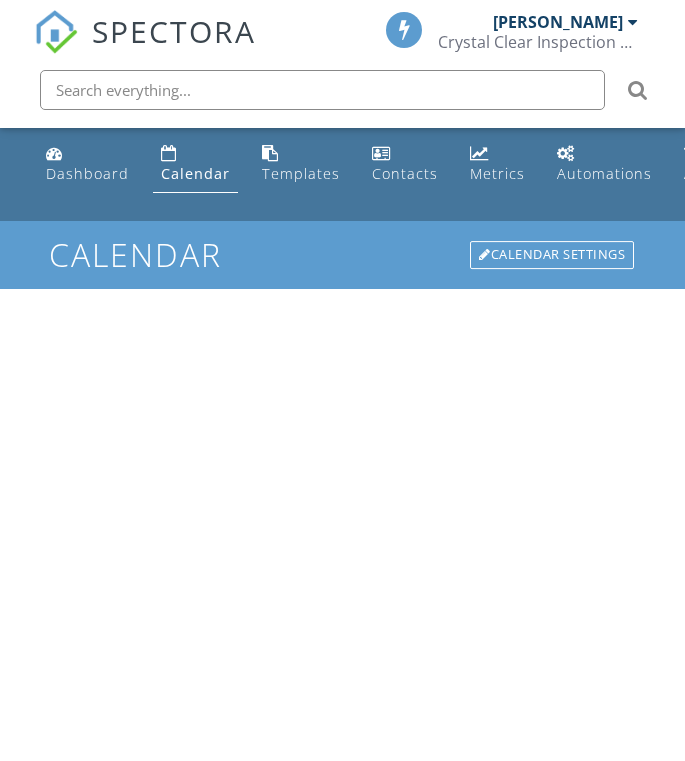 scroll, scrollTop: 0, scrollLeft: 0, axis: both 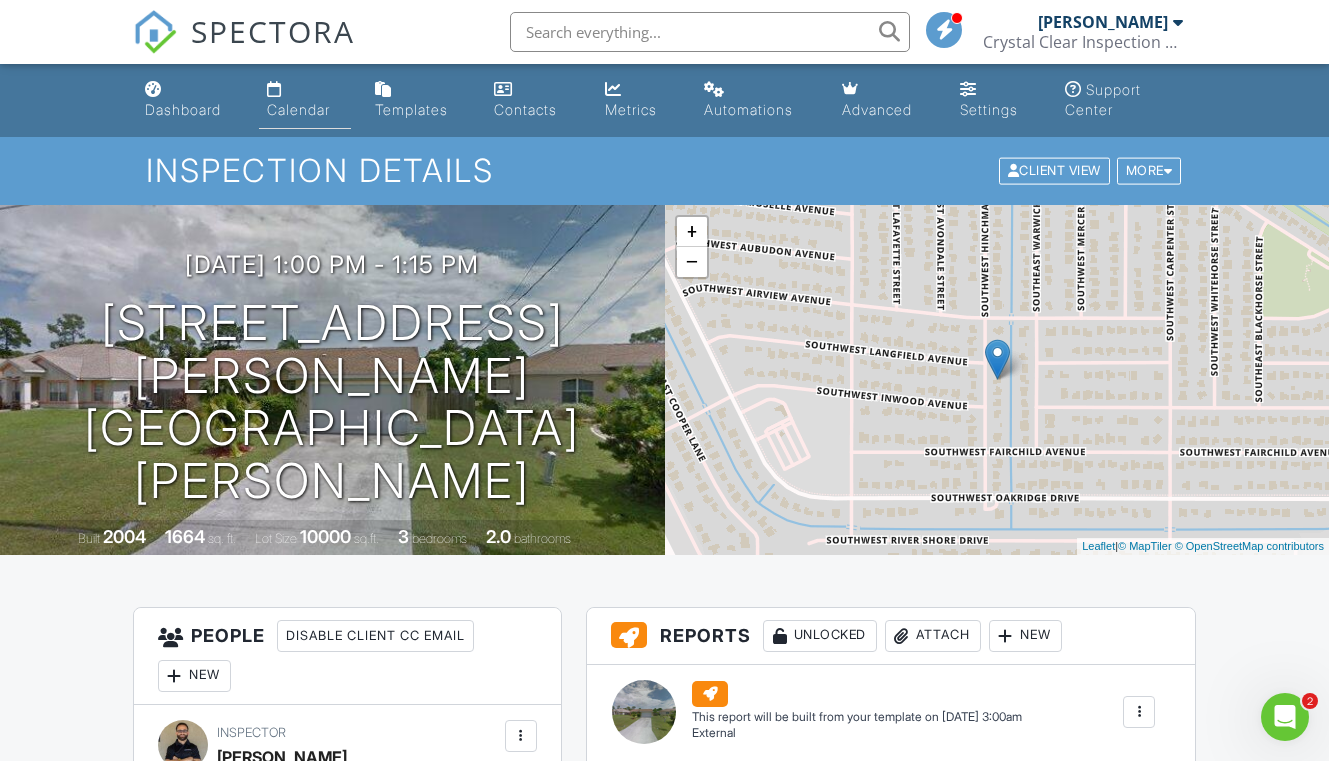 click on "Calendar" at bounding box center [305, 100] 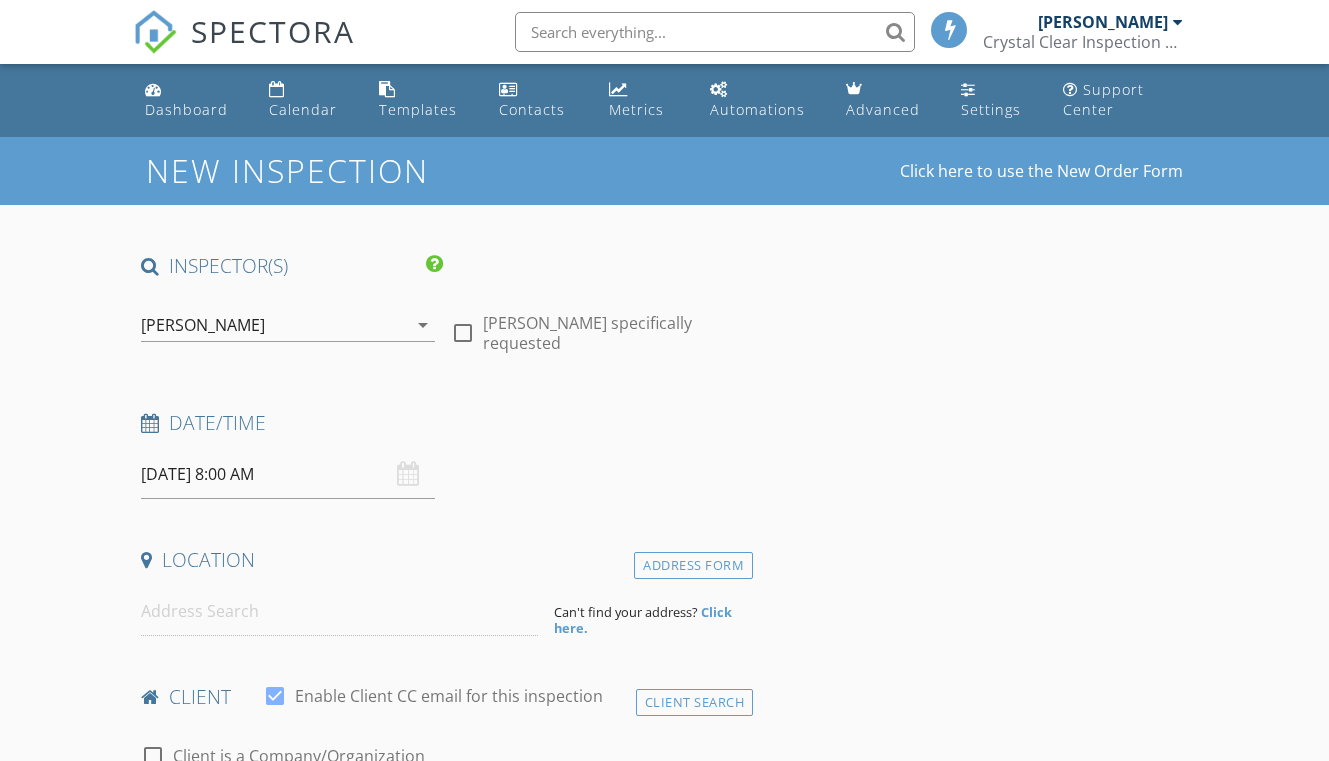 scroll, scrollTop: 94, scrollLeft: 0, axis: vertical 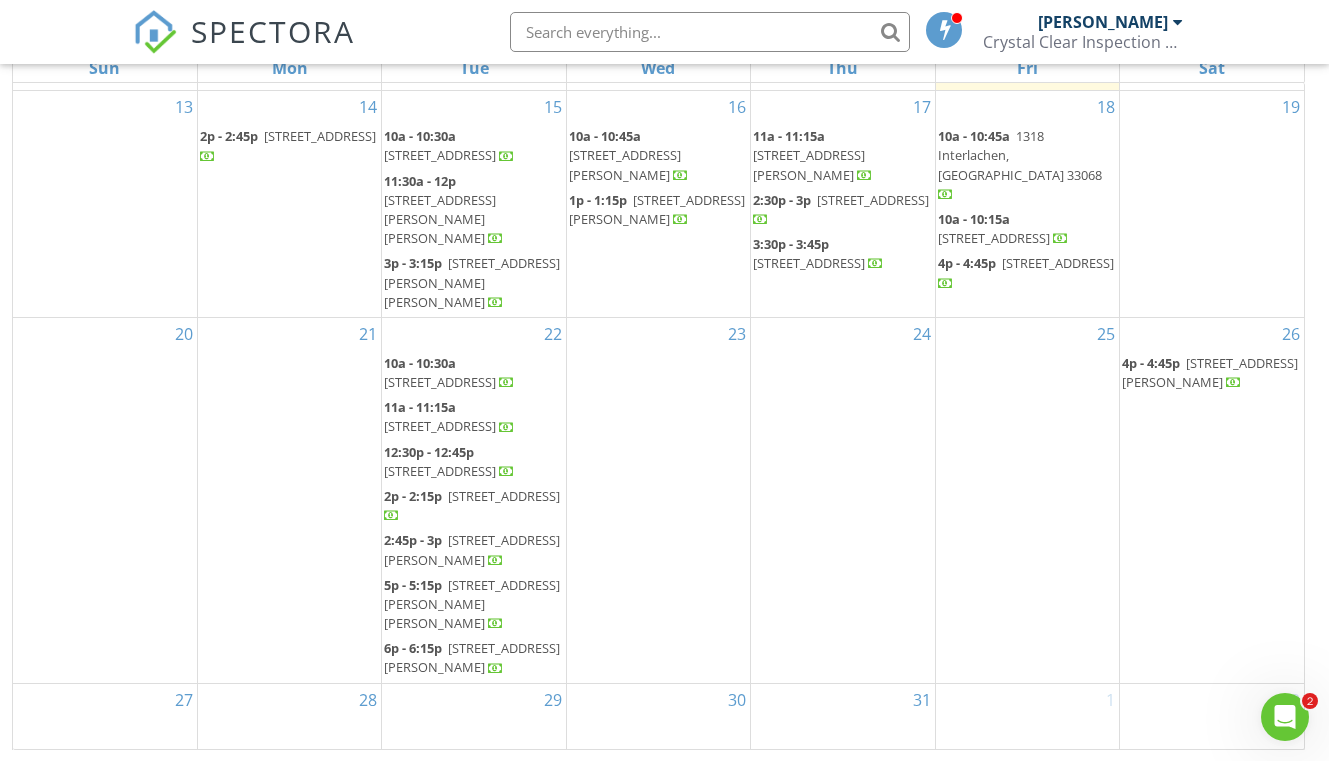 click at bounding box center (1285, 717) 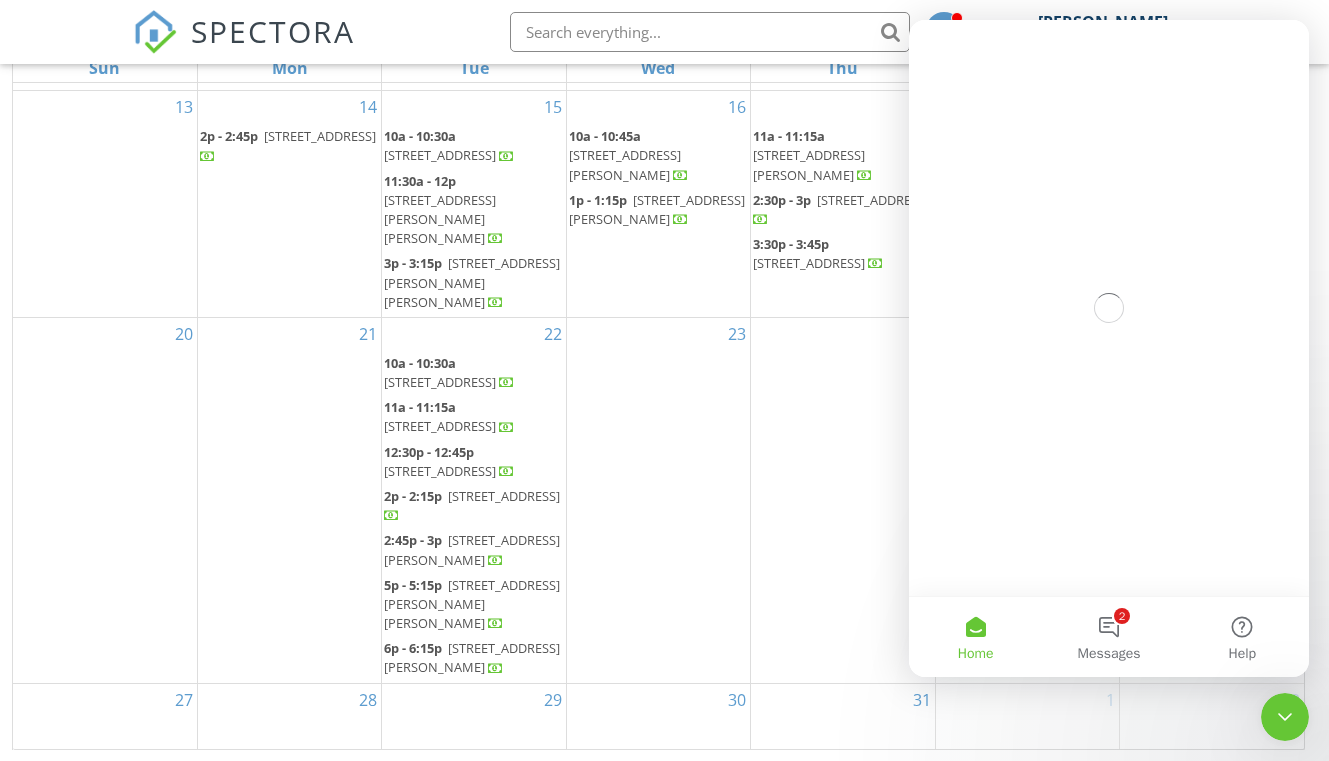 scroll, scrollTop: 0, scrollLeft: 0, axis: both 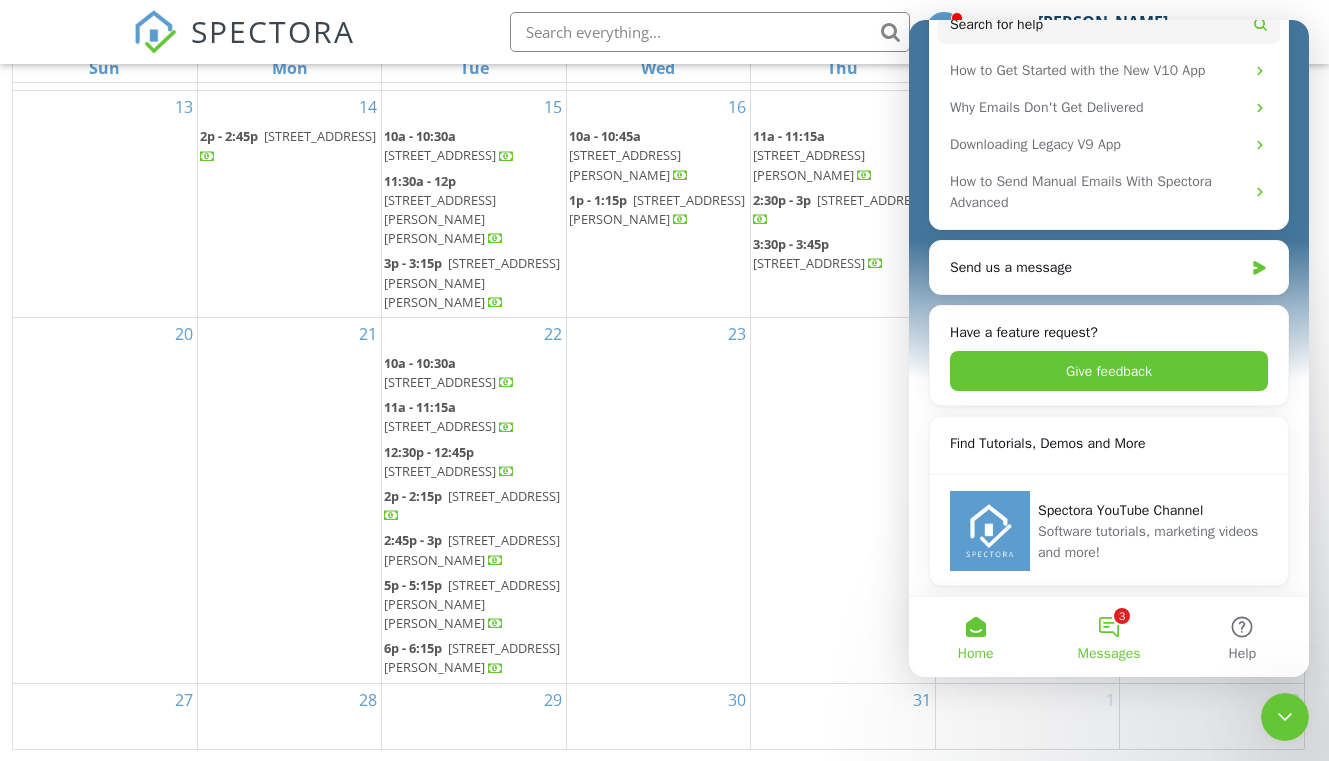 click on "3 Messages" at bounding box center [1108, 637] 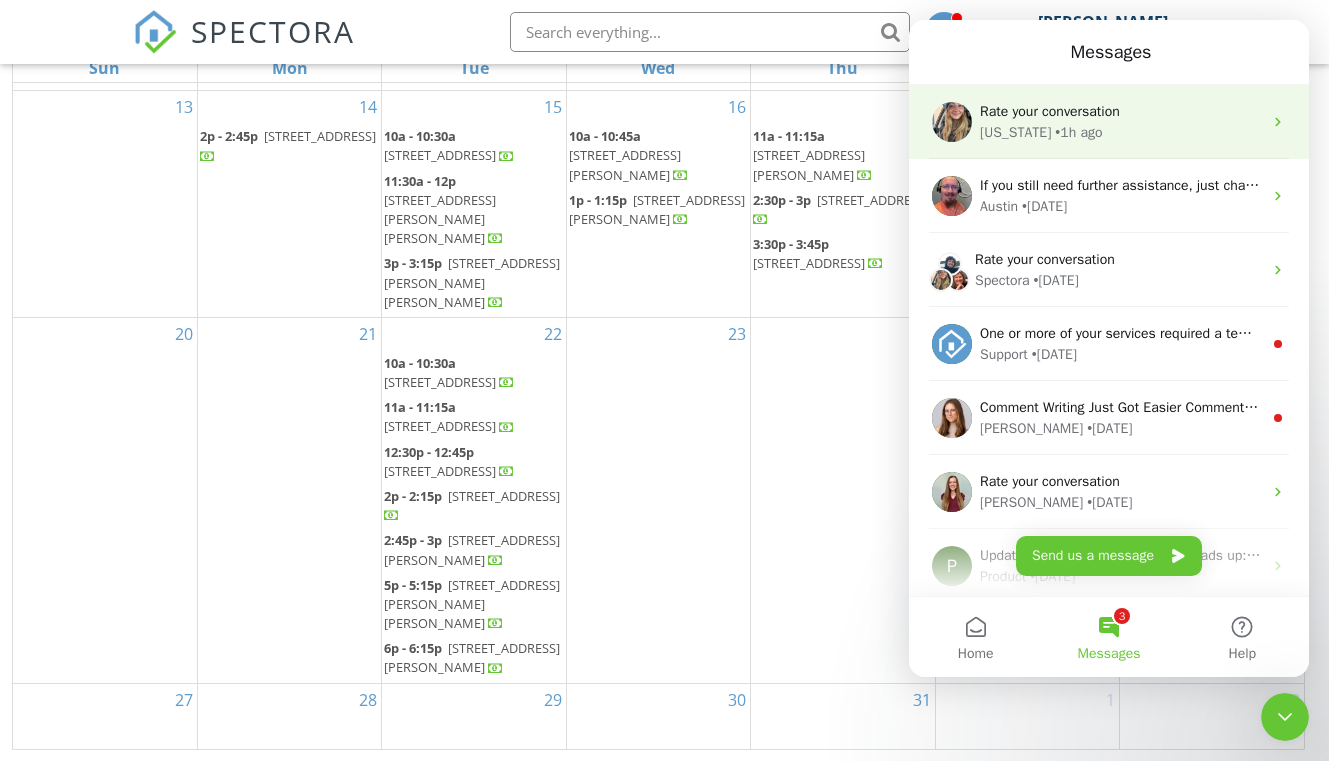 click on "Georgia •  1h ago" at bounding box center [1121, 132] 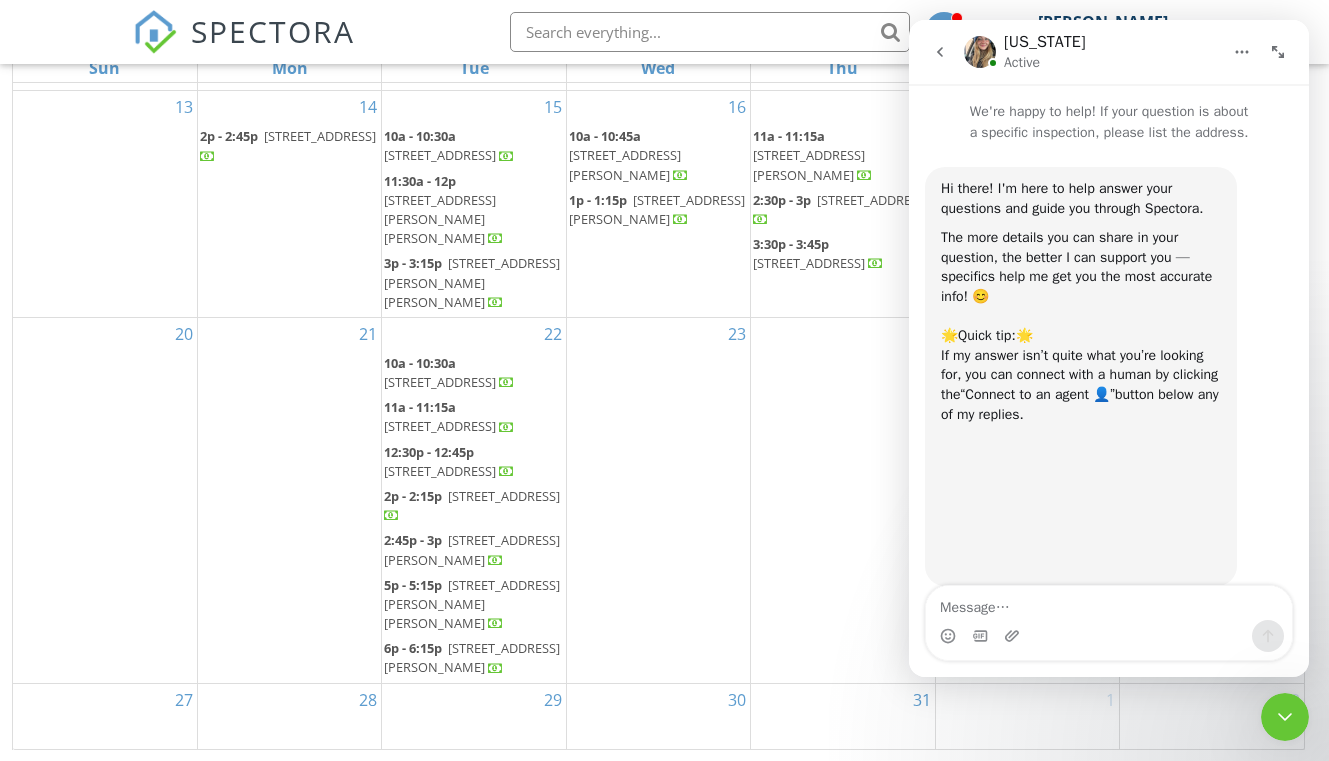 click 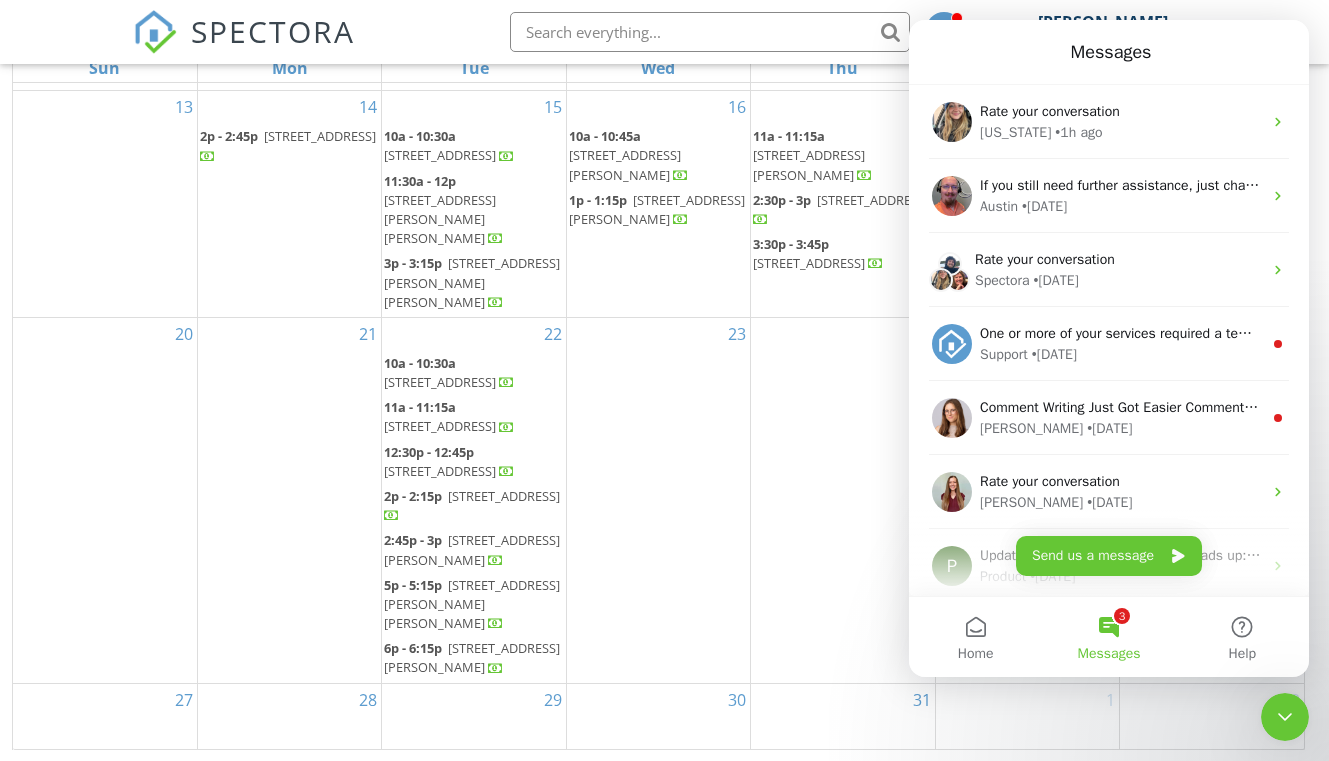 scroll, scrollTop: 123, scrollLeft: 0, axis: vertical 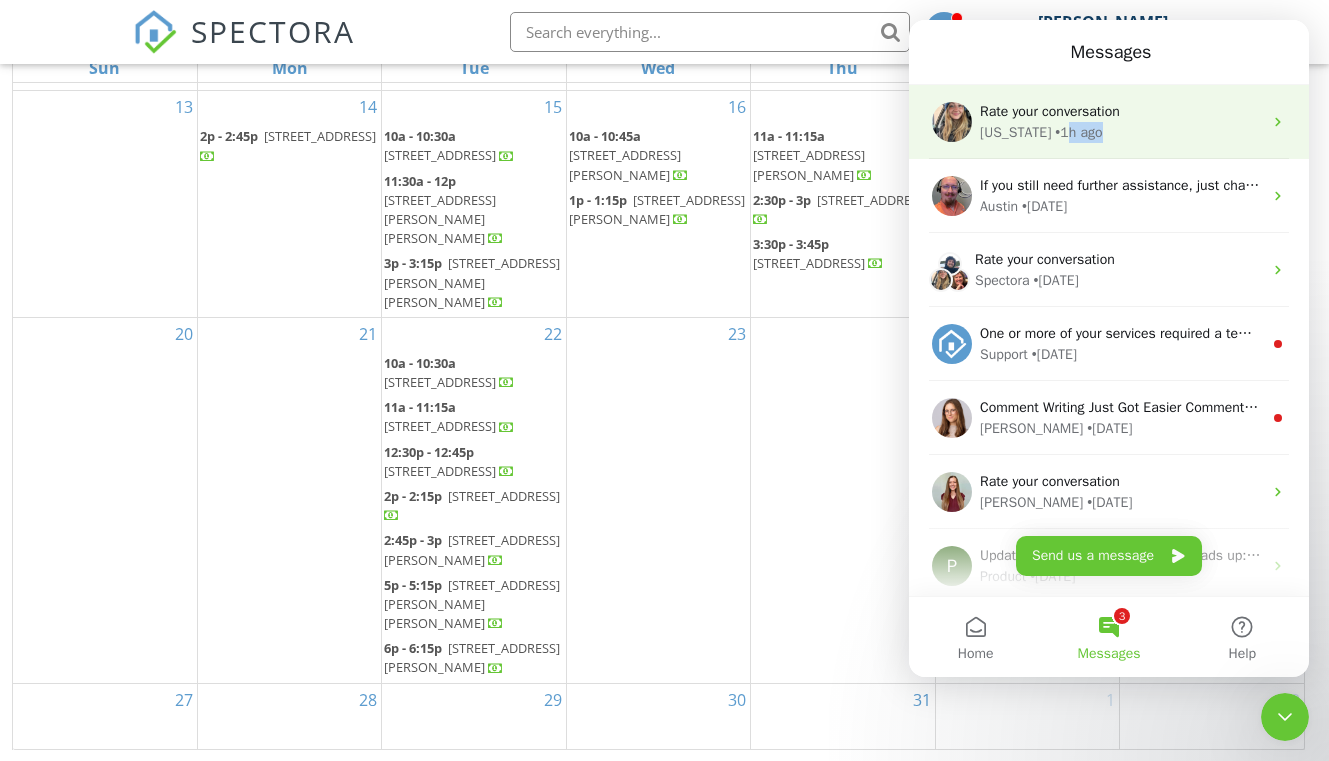 click on "Rate your conversation Georgia •  1h ago" at bounding box center (1109, 122) 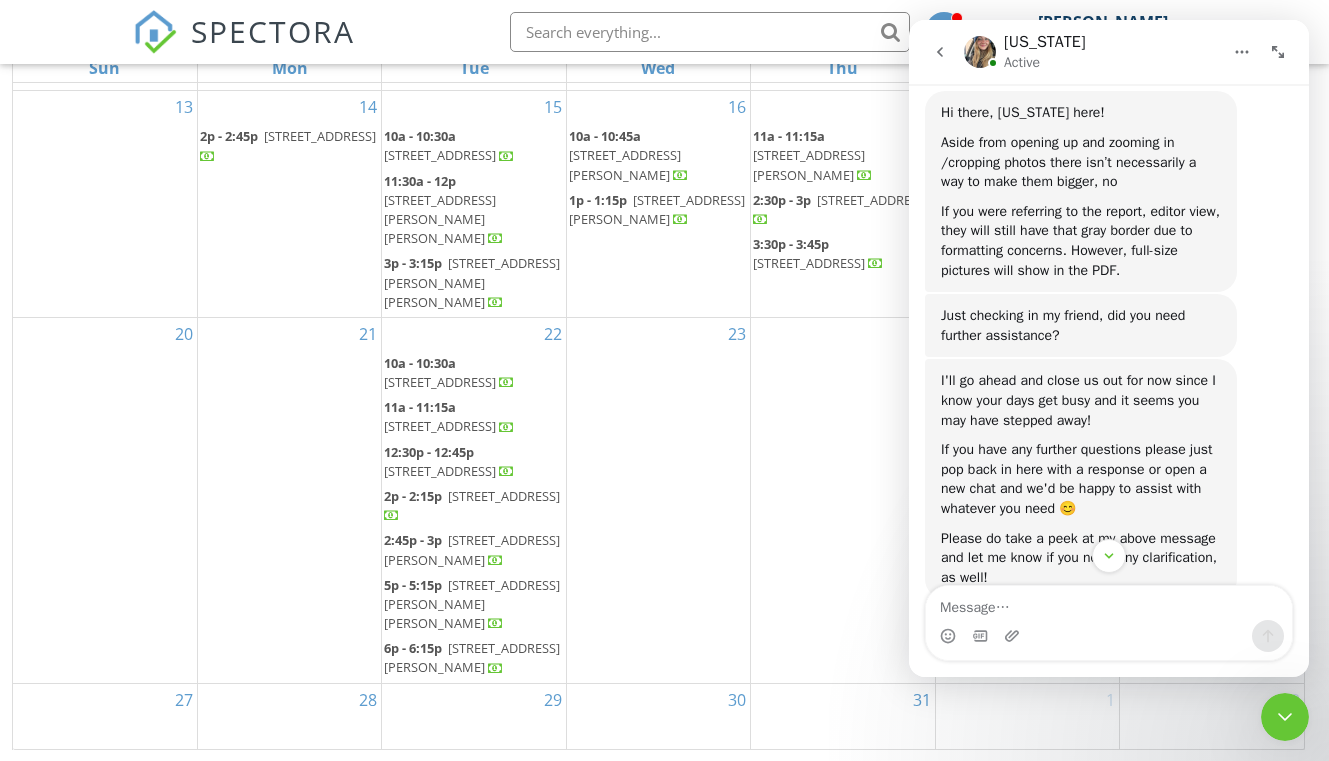 scroll, scrollTop: 1485, scrollLeft: 0, axis: vertical 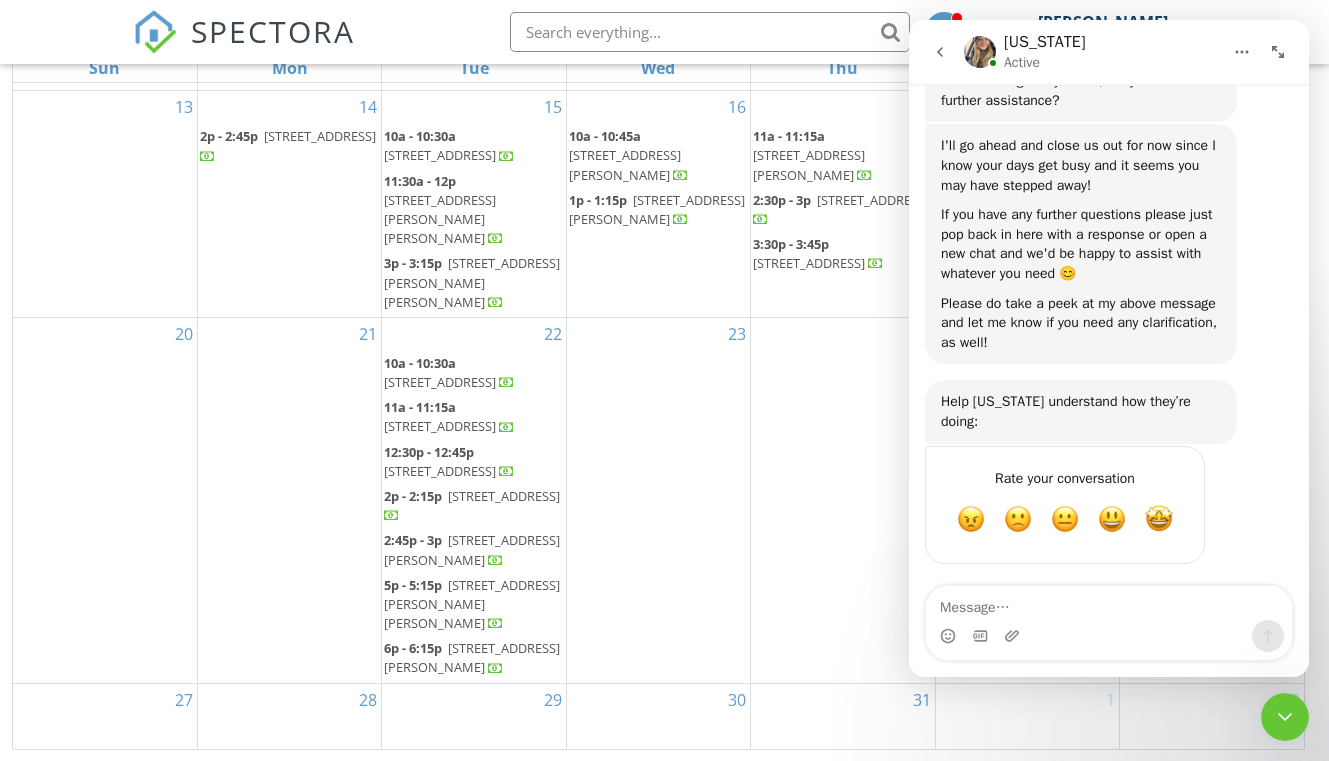 click at bounding box center (1109, 603) 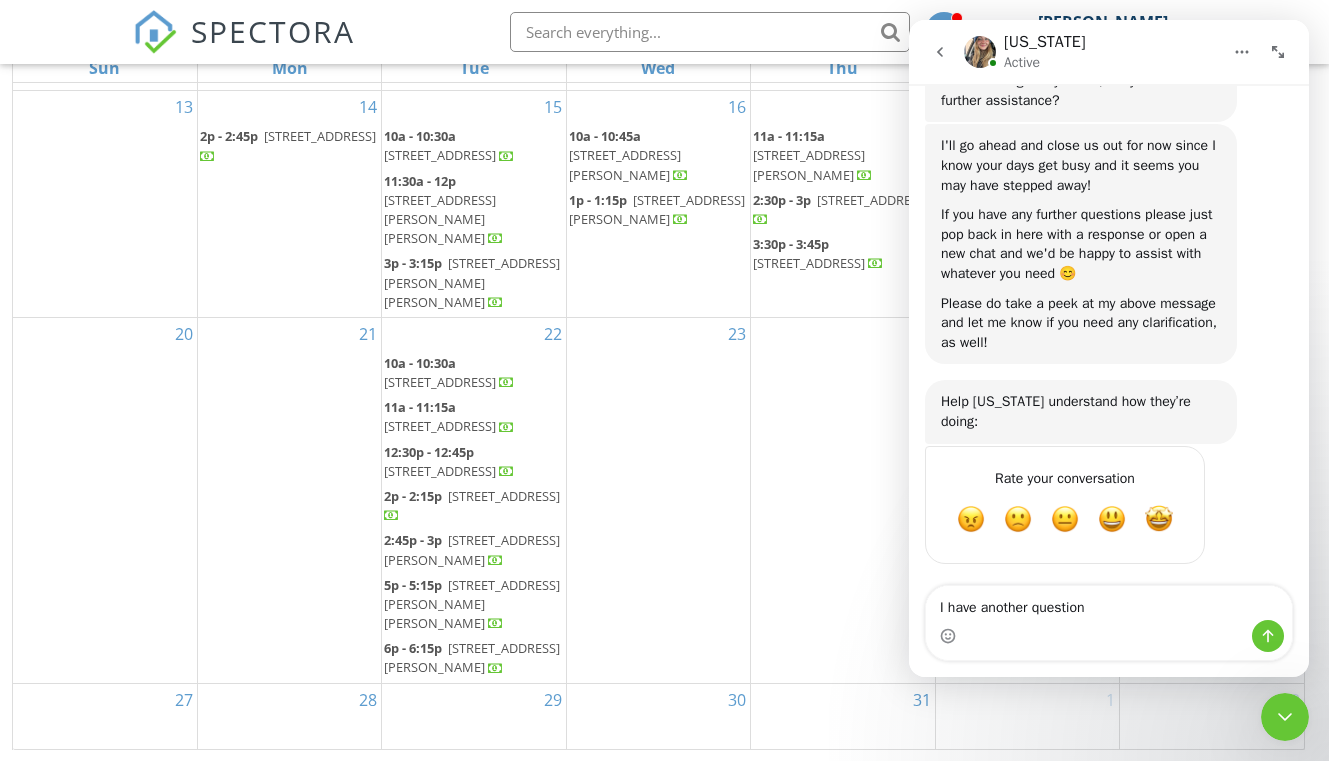 type on "I have another question" 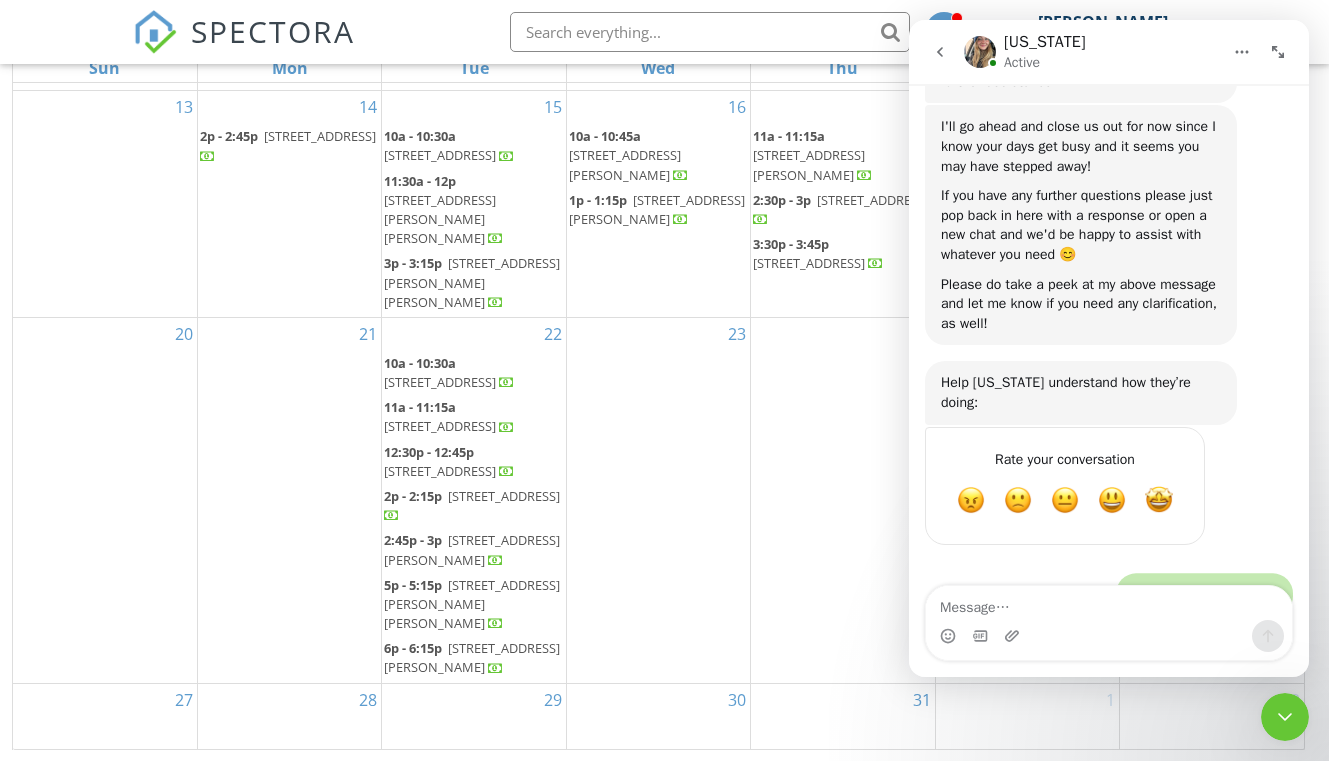 scroll, scrollTop: 1544, scrollLeft: 0, axis: vertical 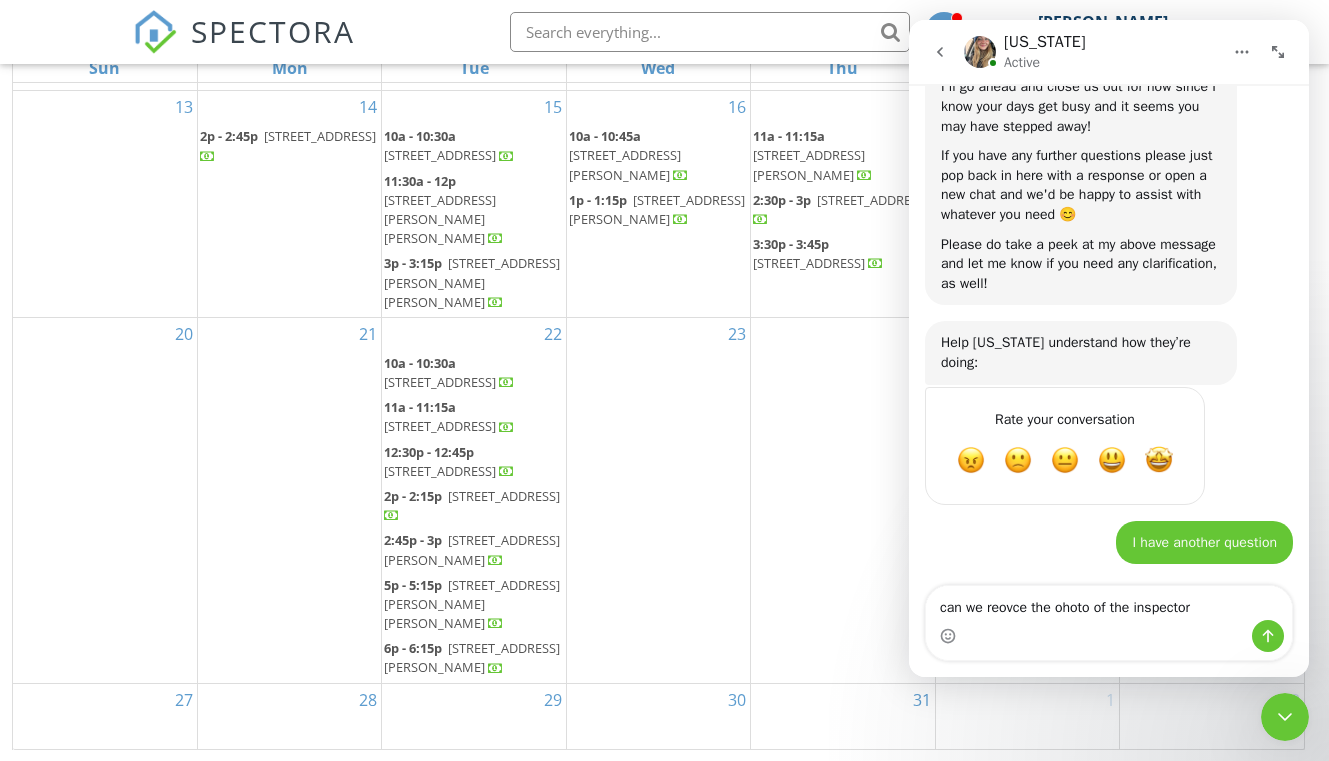 click on "can we reovce the ohoto of the inspector" at bounding box center [1109, 603] 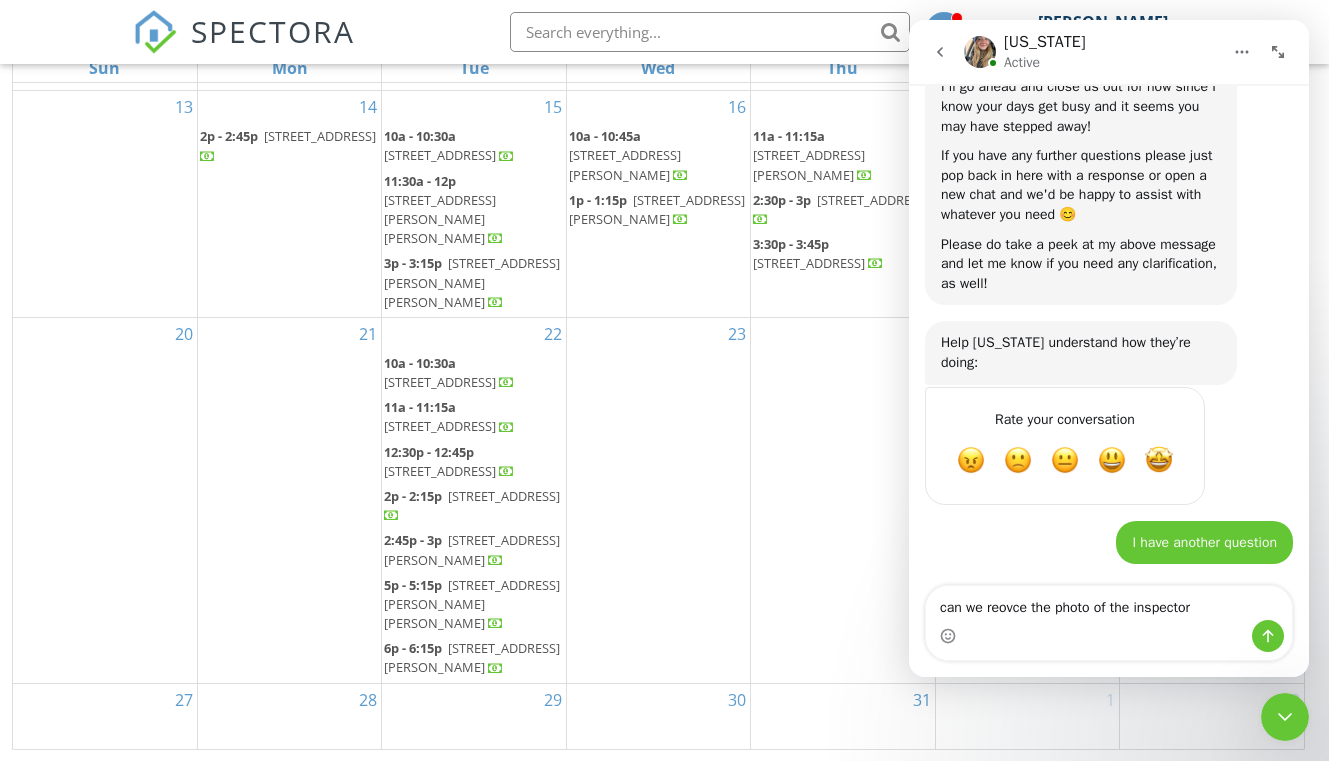 click on "can we reovce the photo of the inspector" at bounding box center [1109, 603] 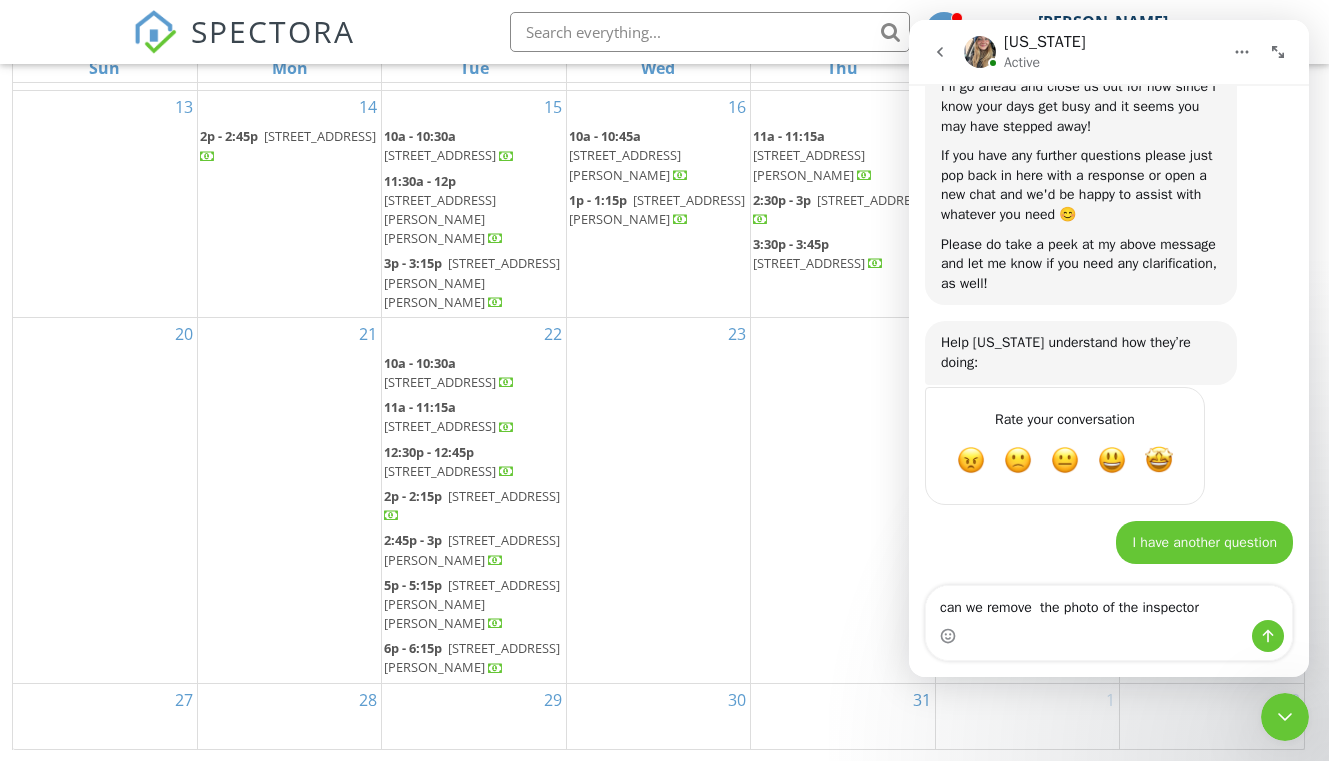 type on "can we remove the photo of the inspector" 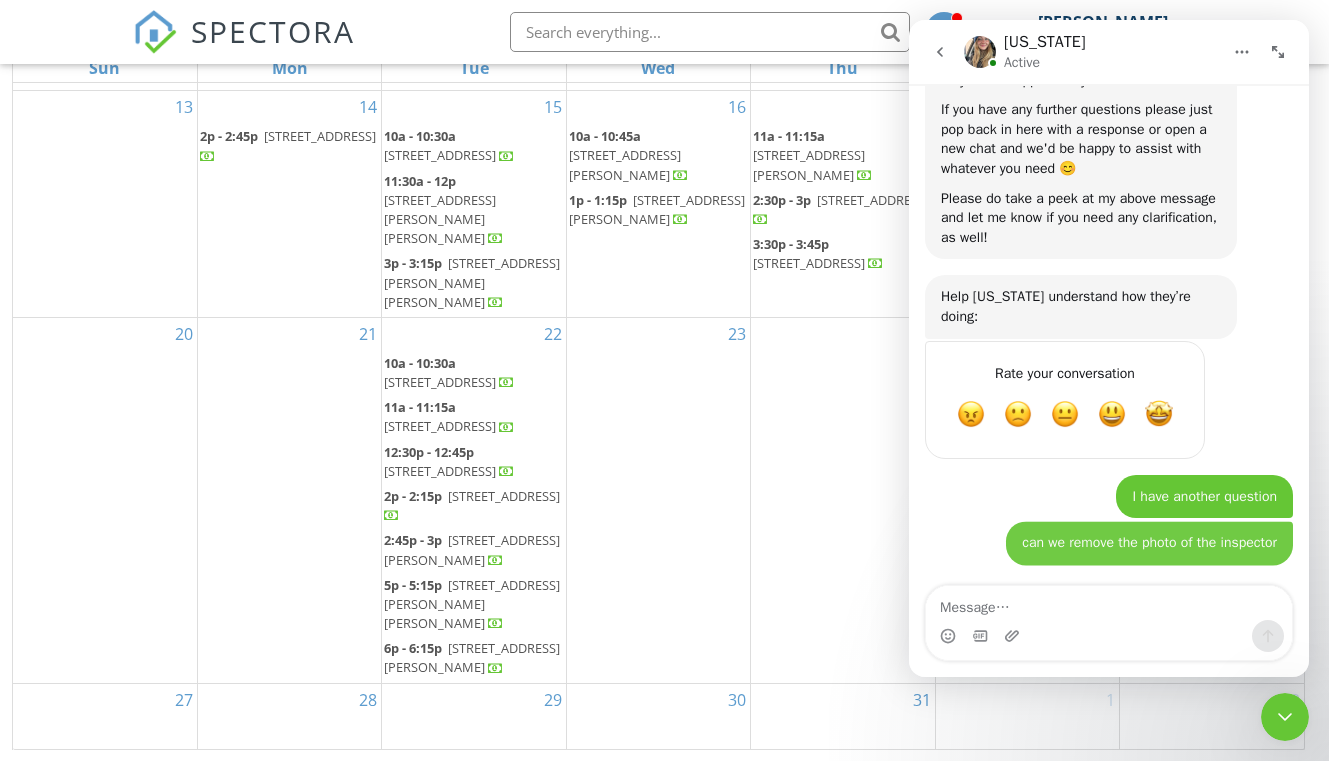 scroll, scrollTop: 1590, scrollLeft: 0, axis: vertical 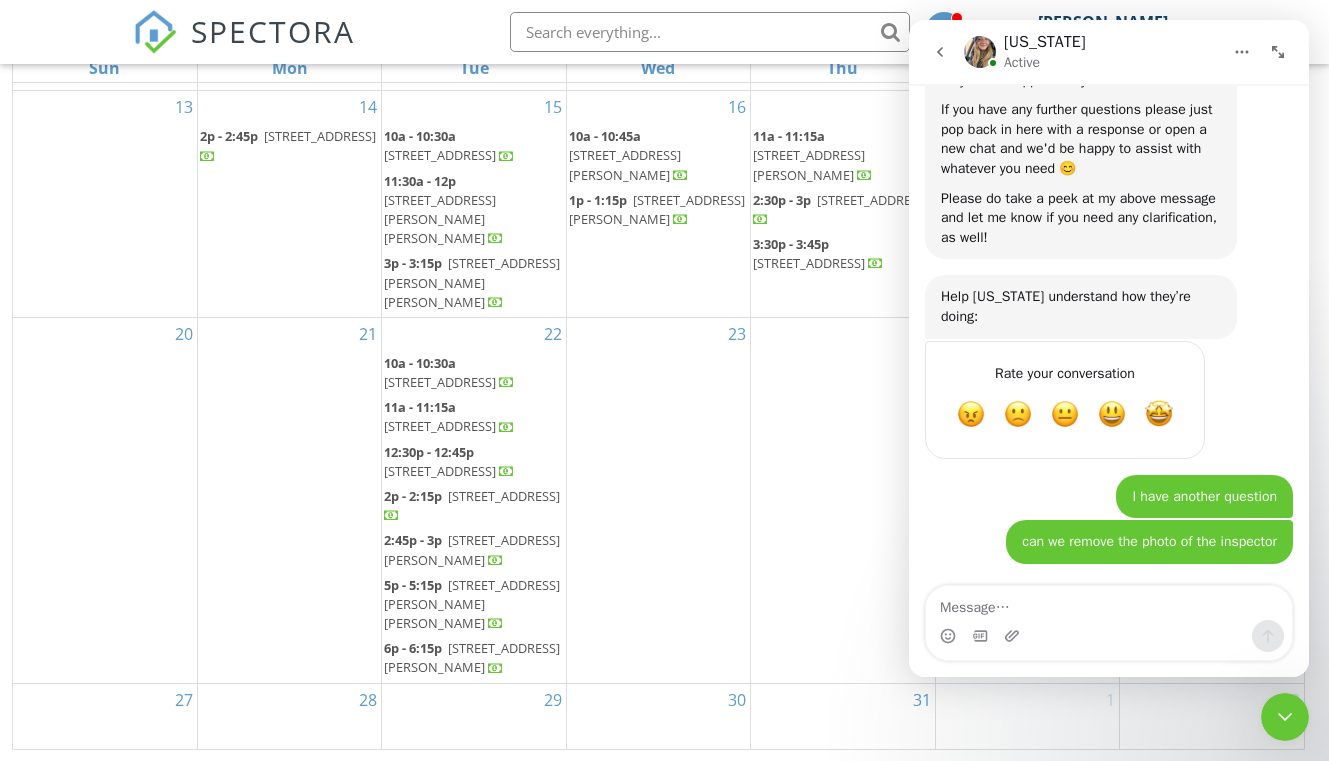 type on "k" 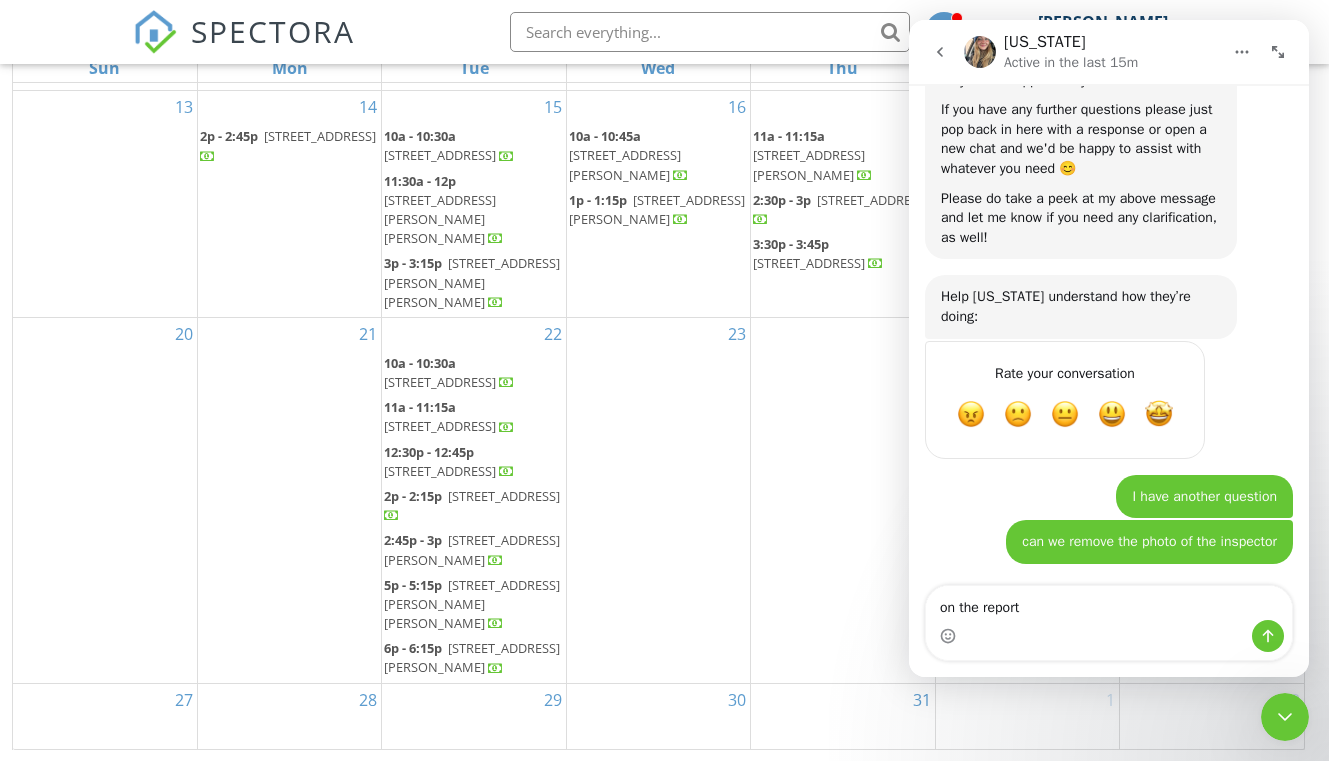 type on "on the report" 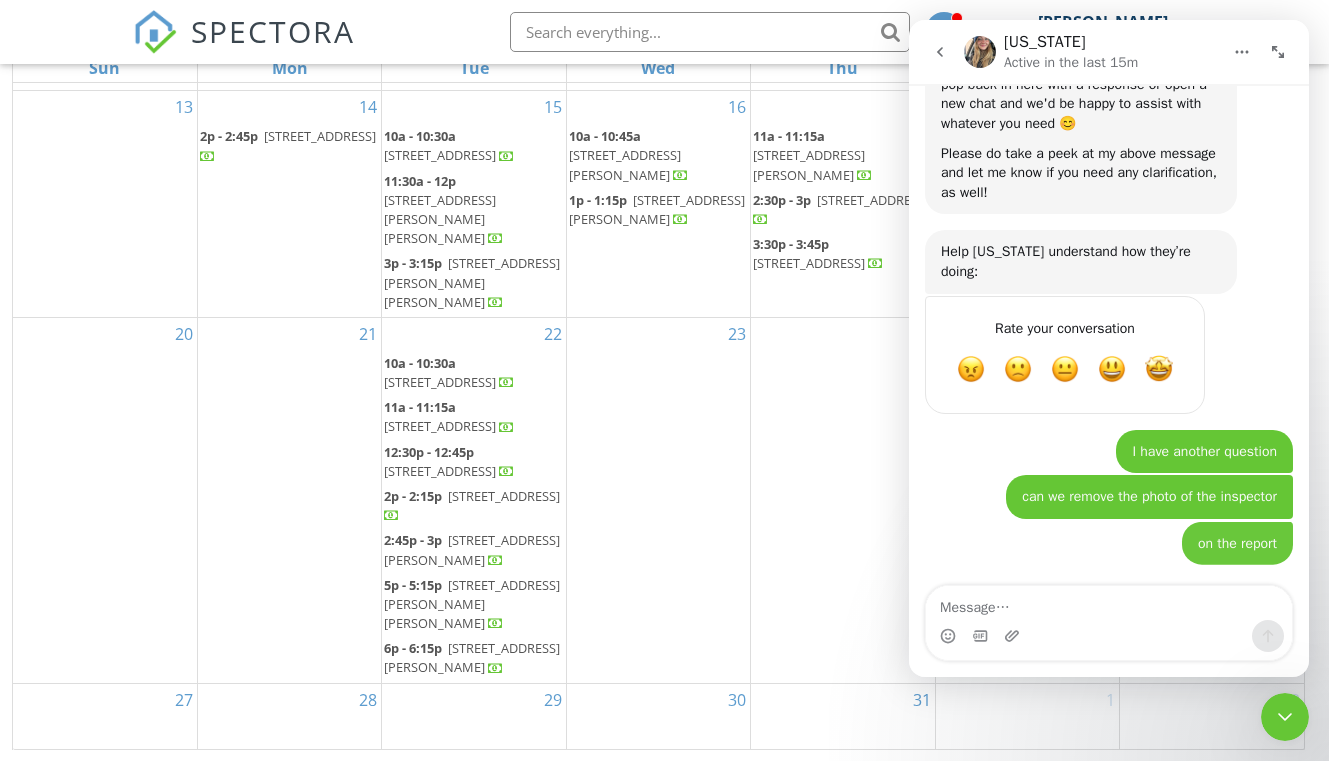 scroll, scrollTop: 1636, scrollLeft: 0, axis: vertical 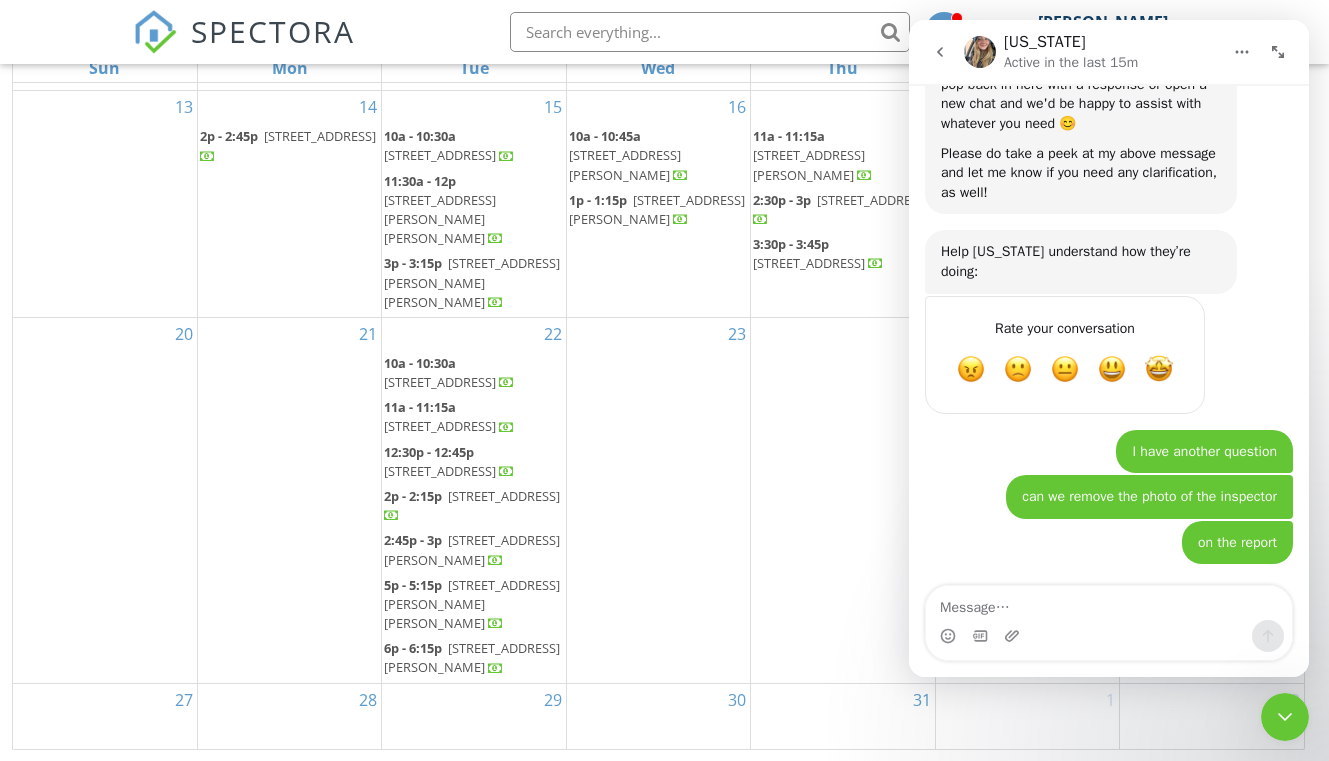 click 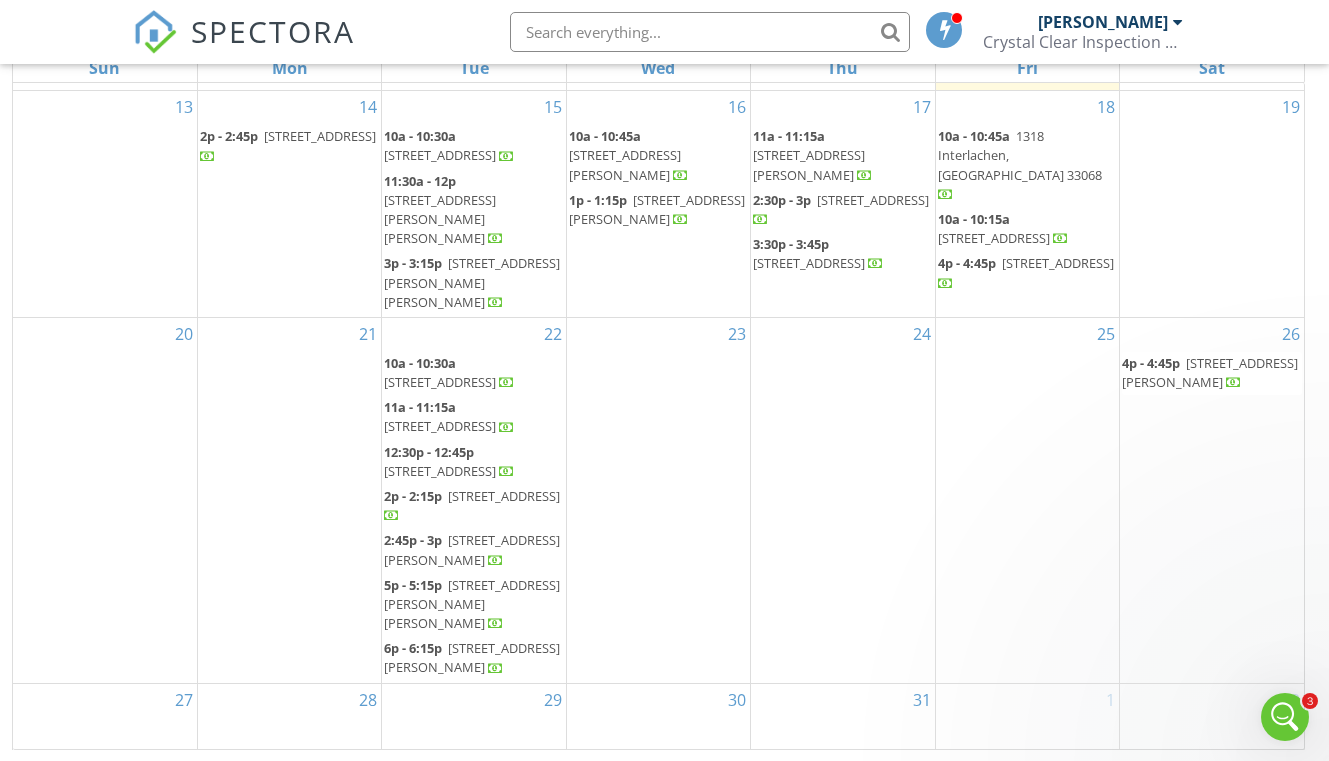 scroll, scrollTop: 0, scrollLeft: 0, axis: both 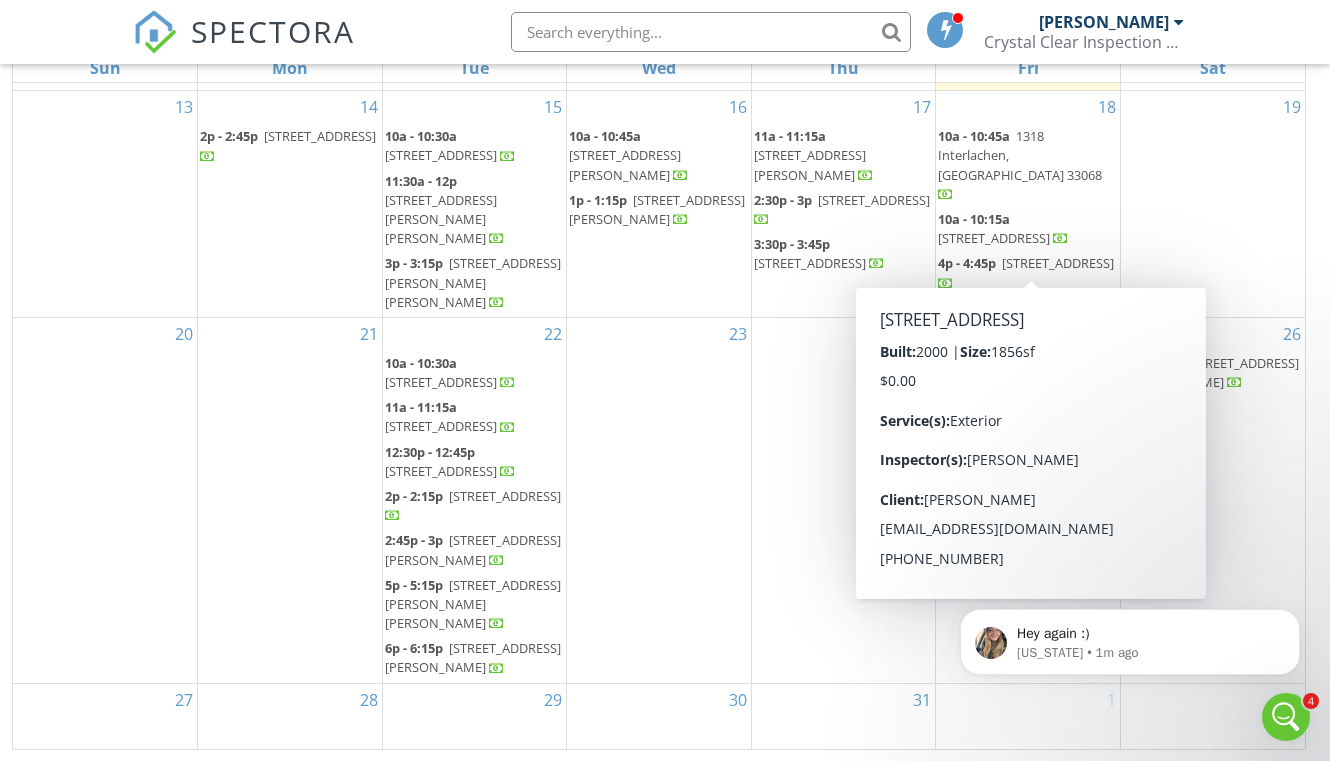 click on "10a - 10:15a
4505 Cabbage Key Terrace, Bradenton 34203" at bounding box center [1028, 229] 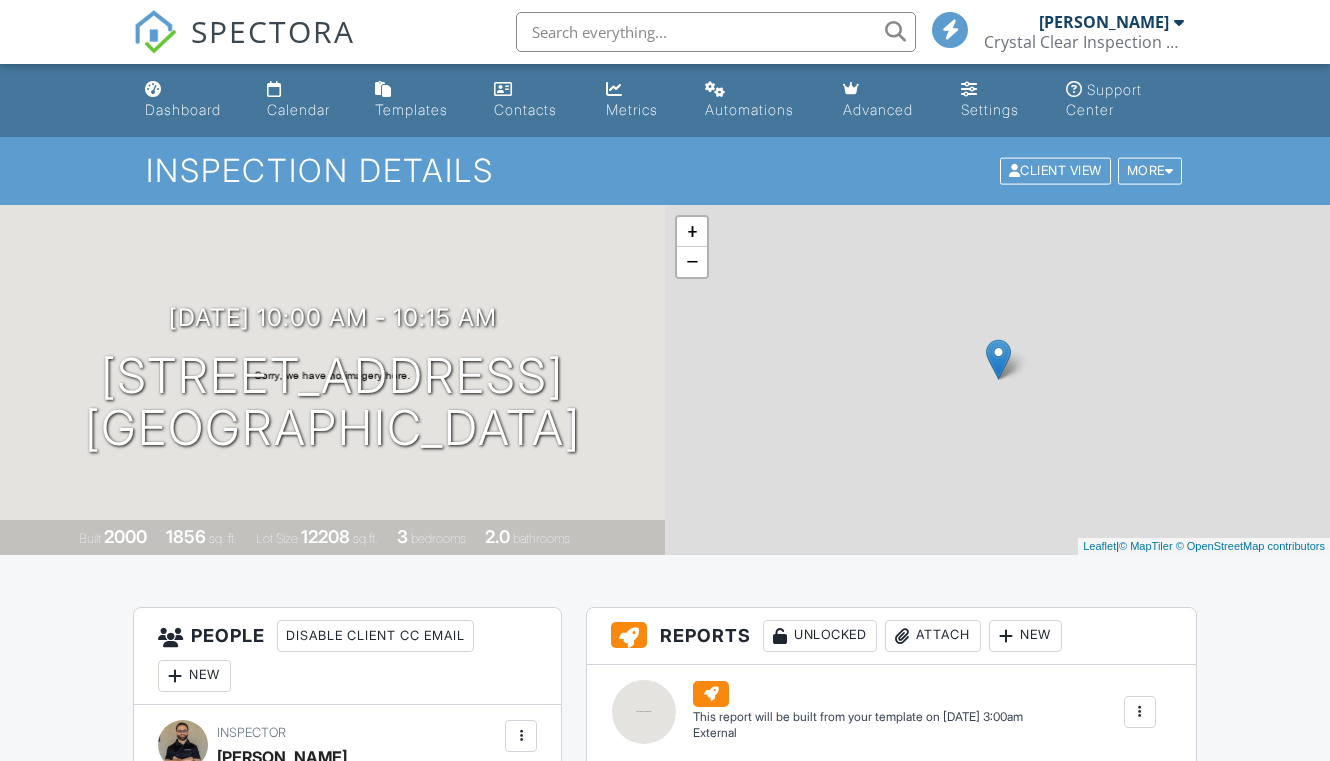scroll, scrollTop: 0, scrollLeft: 0, axis: both 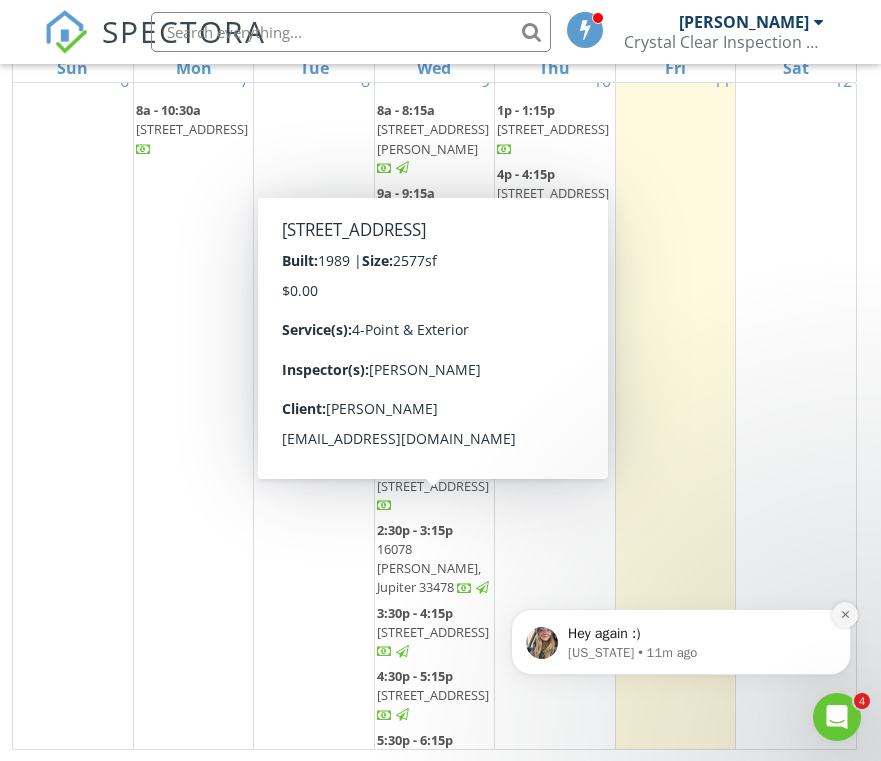 click 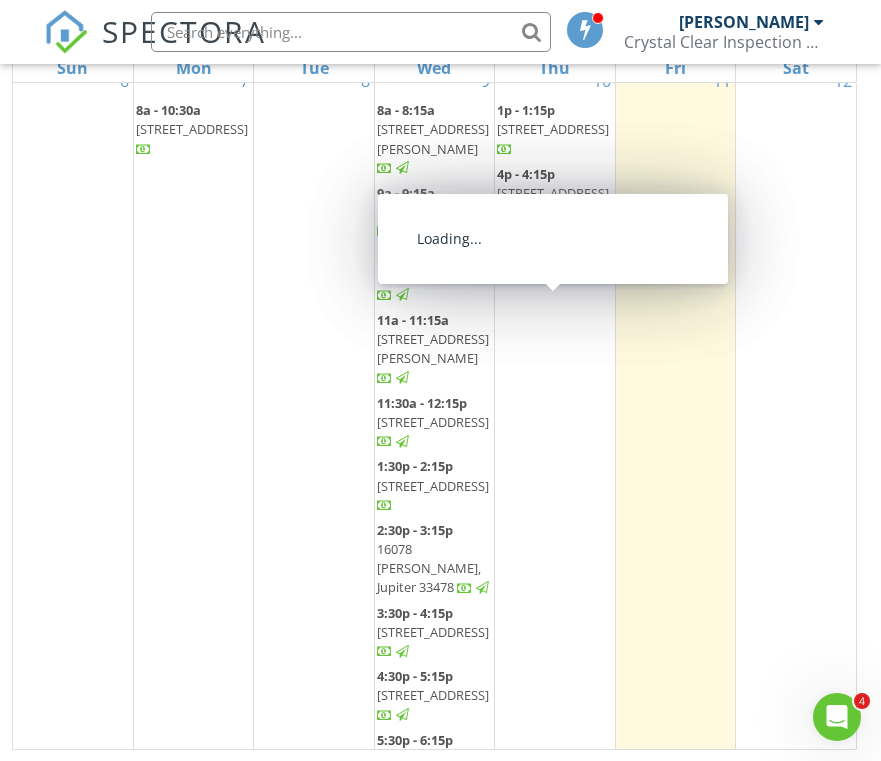 scroll, scrollTop: 0, scrollLeft: 0, axis: both 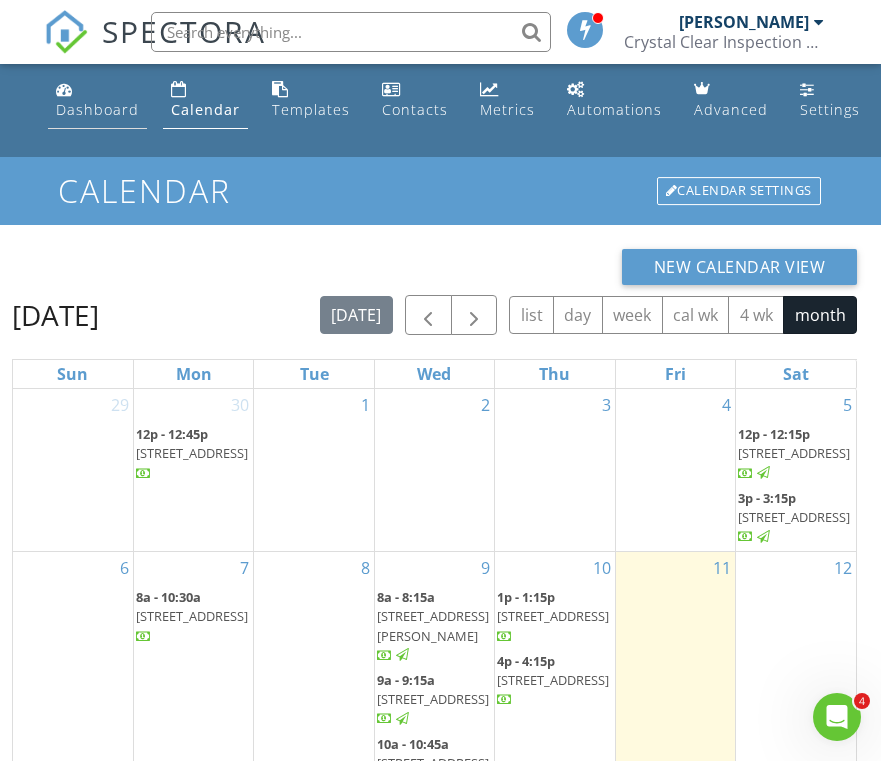 click on "Dashboard" at bounding box center [97, 100] 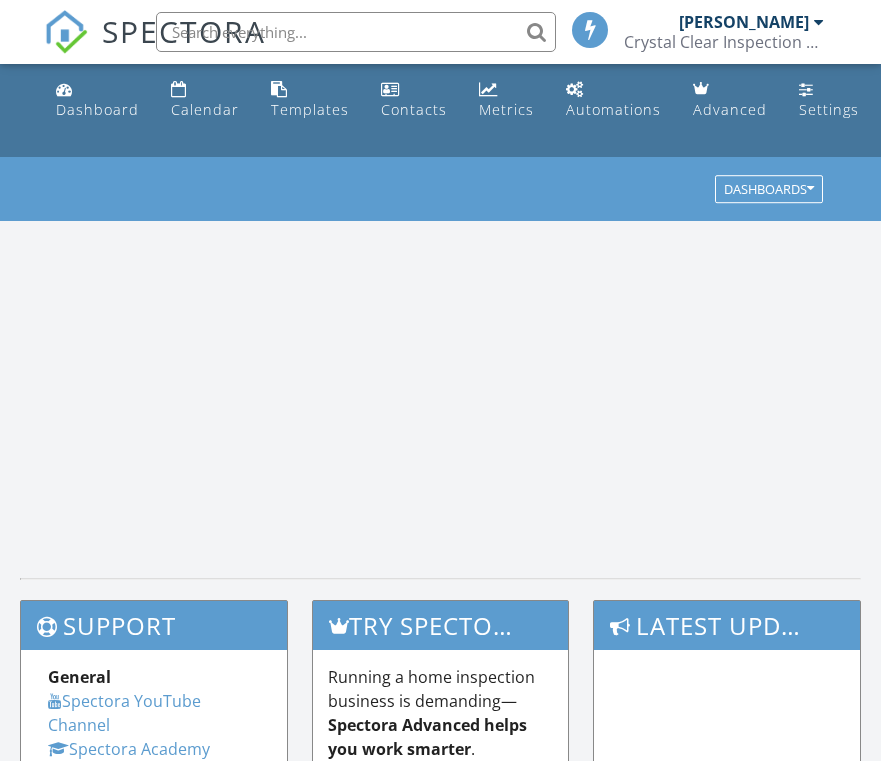 scroll, scrollTop: 0, scrollLeft: 0, axis: both 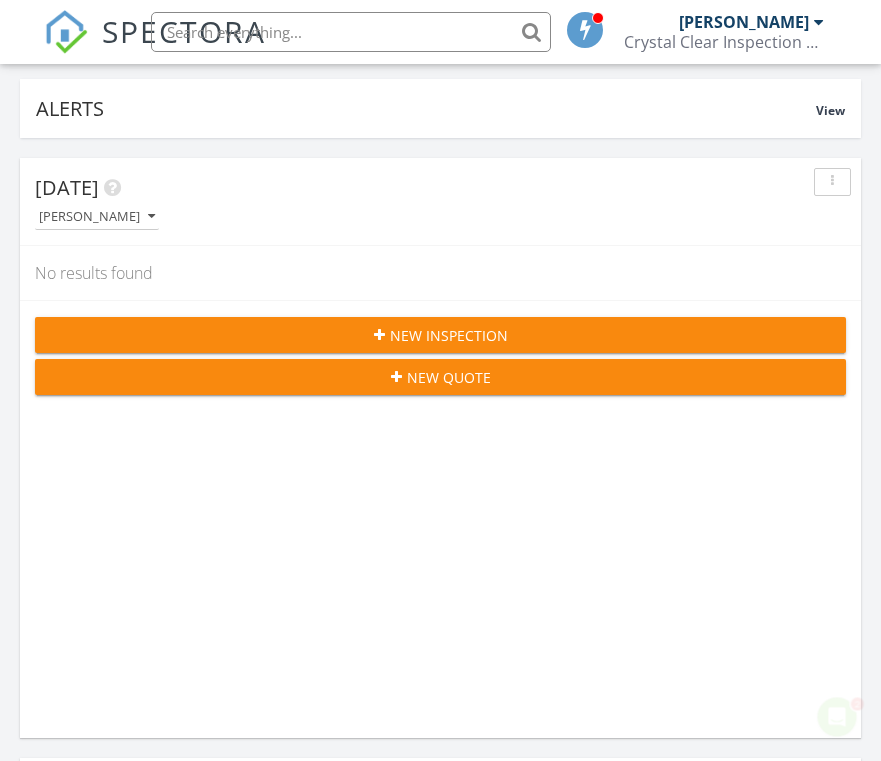 click on "New Inspection" at bounding box center (440, 335) 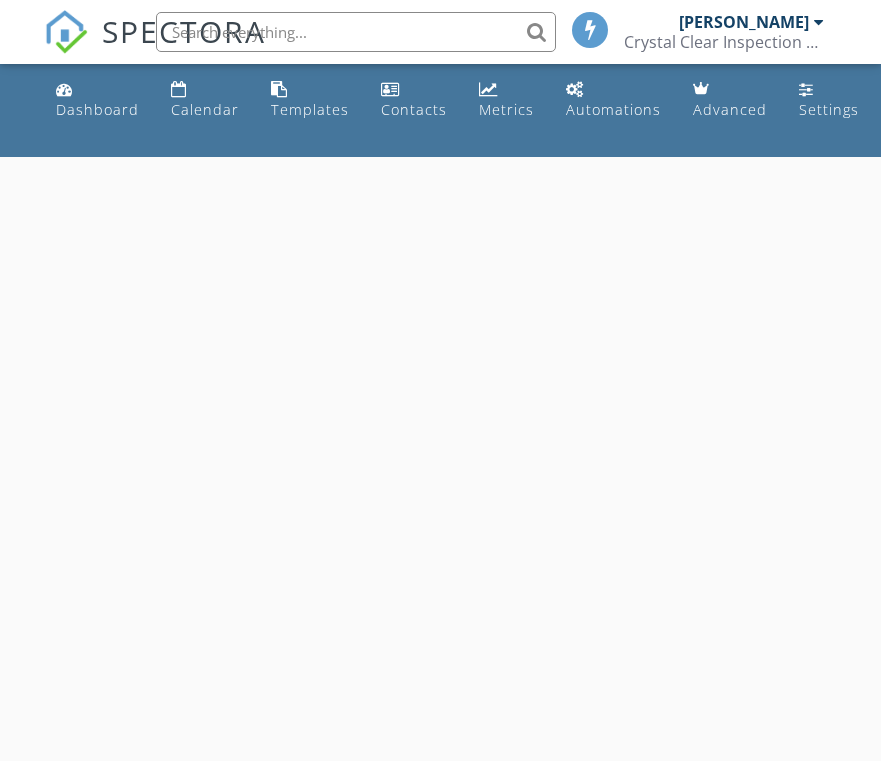 scroll, scrollTop: 0, scrollLeft: 0, axis: both 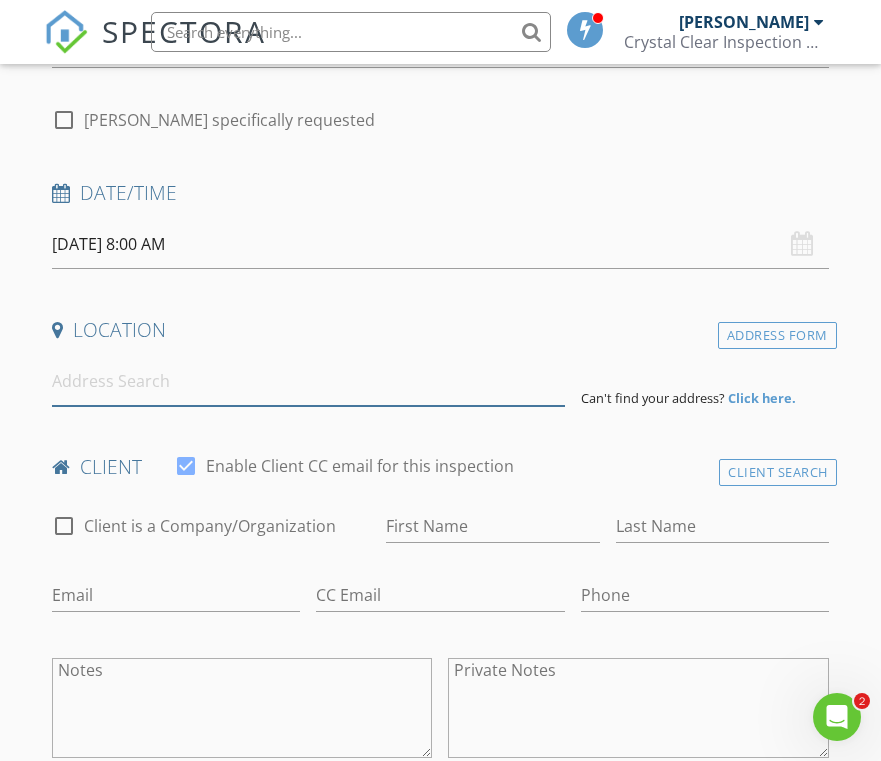 click at bounding box center [308, 381] 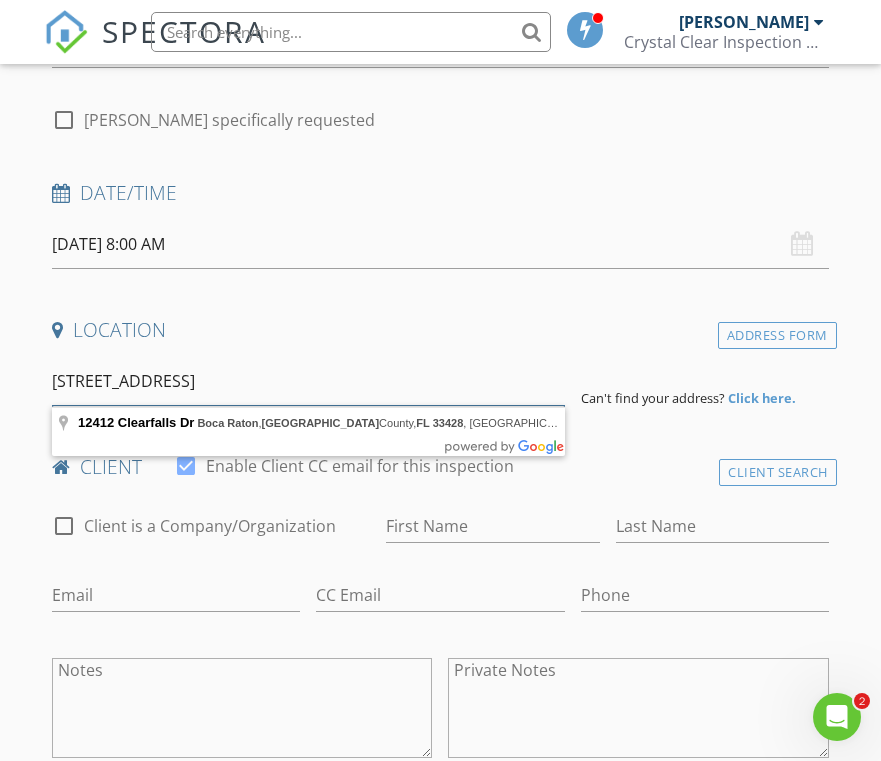 drag, startPoint x: 359, startPoint y: 377, endPoint x: 709, endPoint y: 434, distance: 354.61105 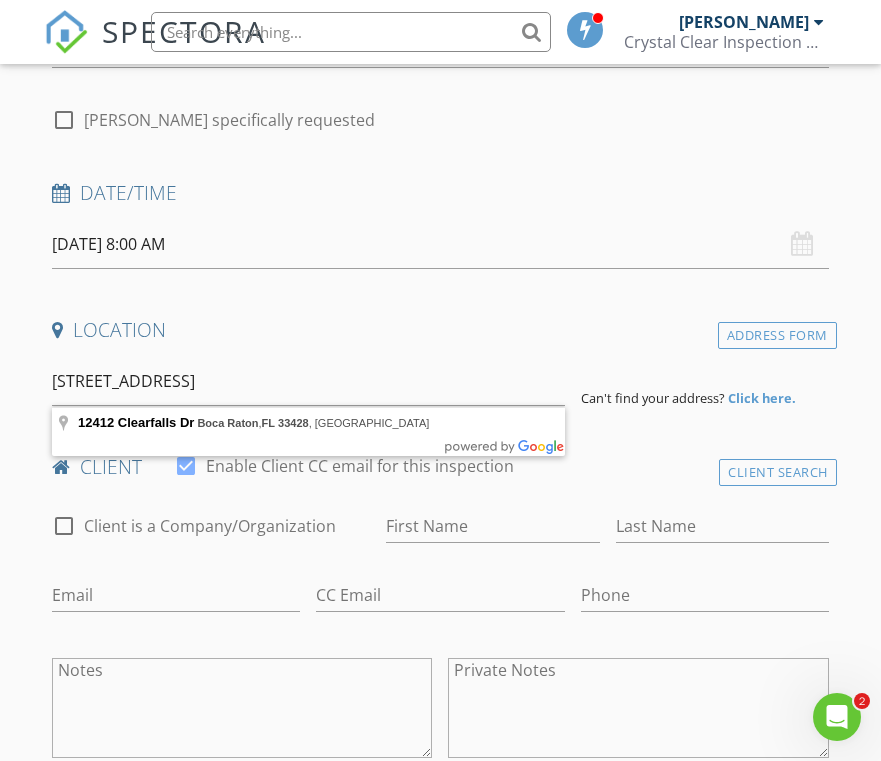 type on "12412 Clearfalls Dr, Boca Raton, FL 33428, USA" 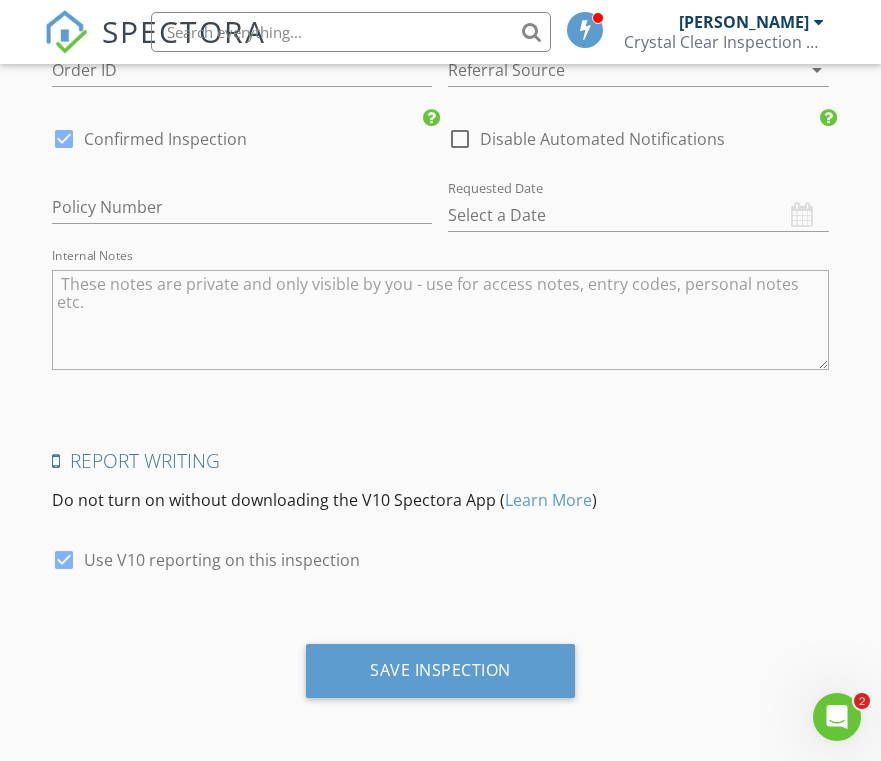 scroll, scrollTop: 2334, scrollLeft: 0, axis: vertical 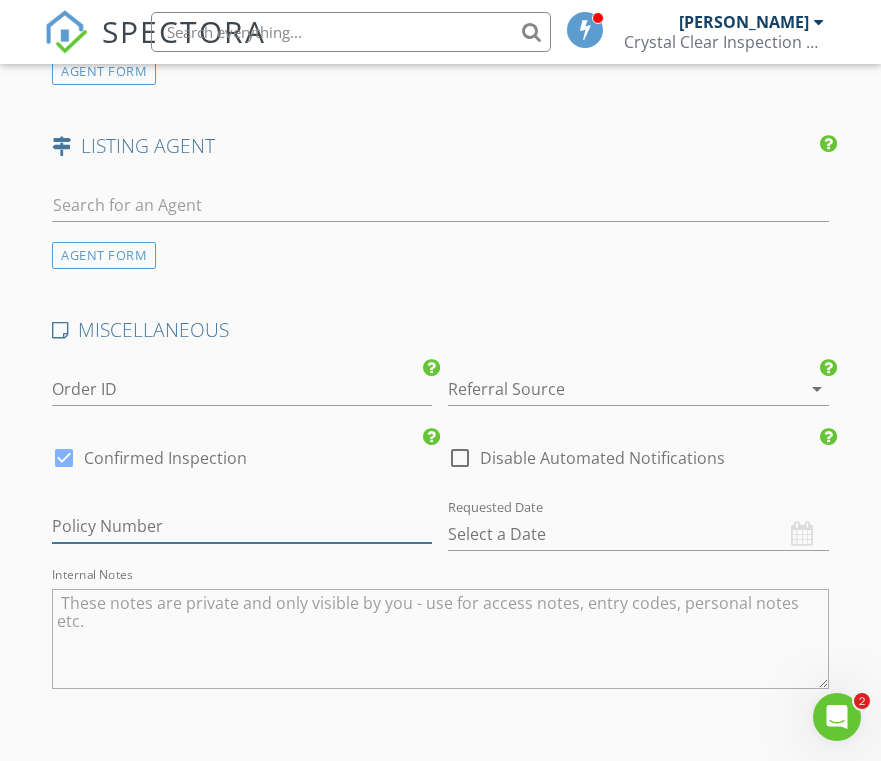 click at bounding box center (242, 526) 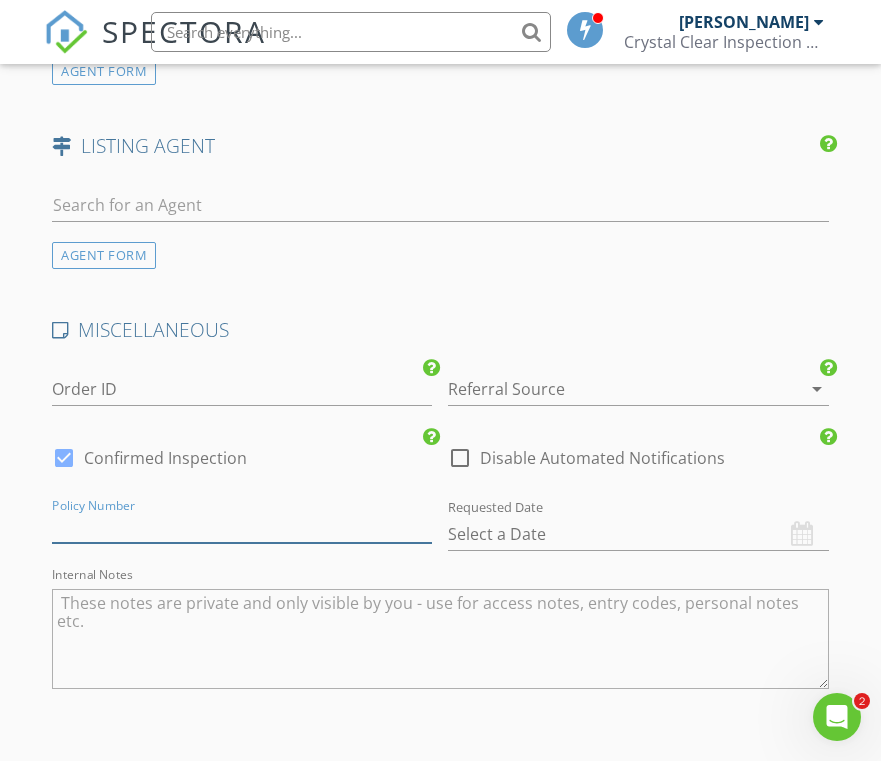 paste on "GH36806" 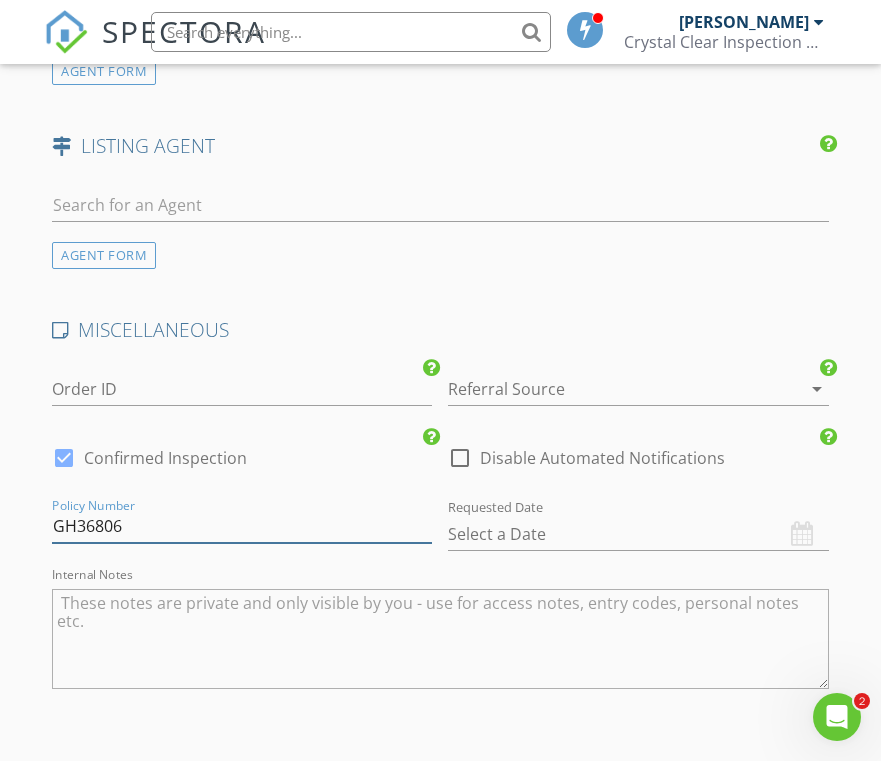 click on "GH36806" at bounding box center (242, 526) 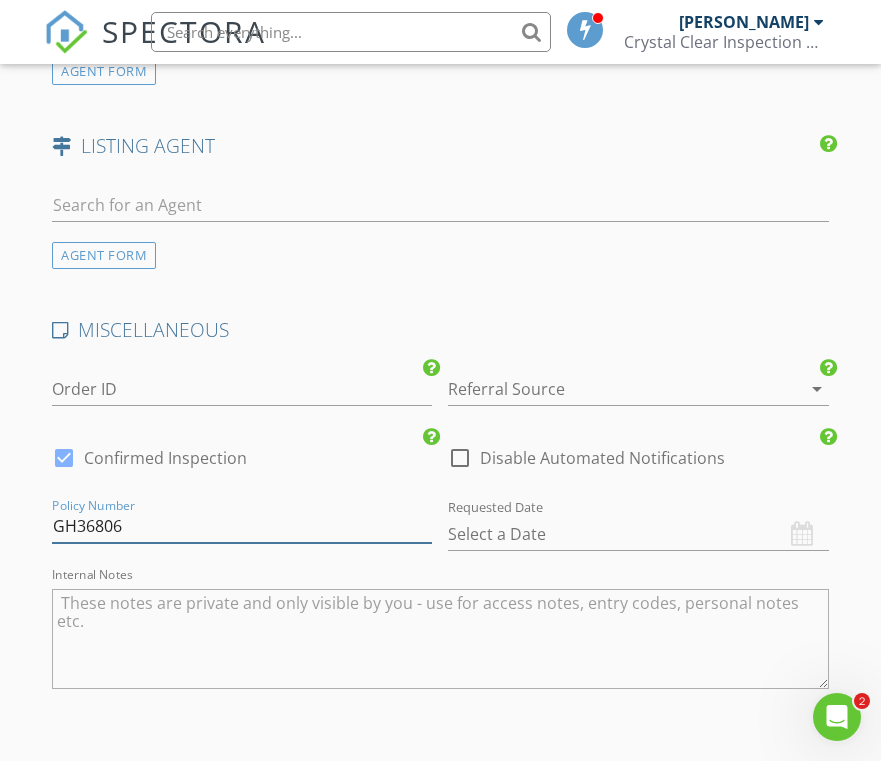 type on "GH36806" 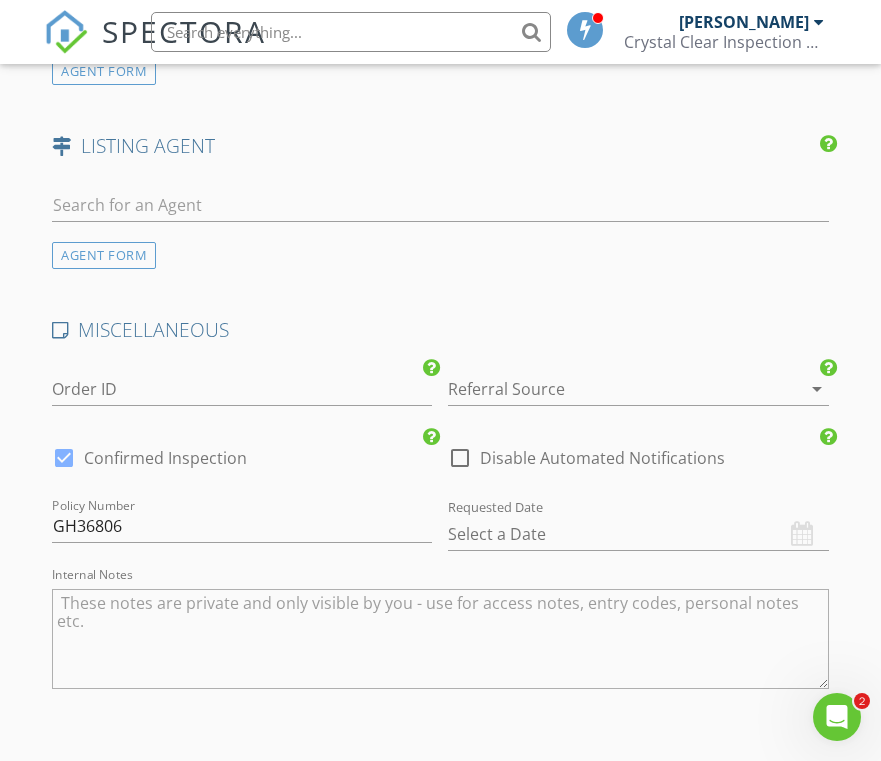 click on "check_box_outline_blank Disable Automated Notifications" at bounding box center [586, 470] 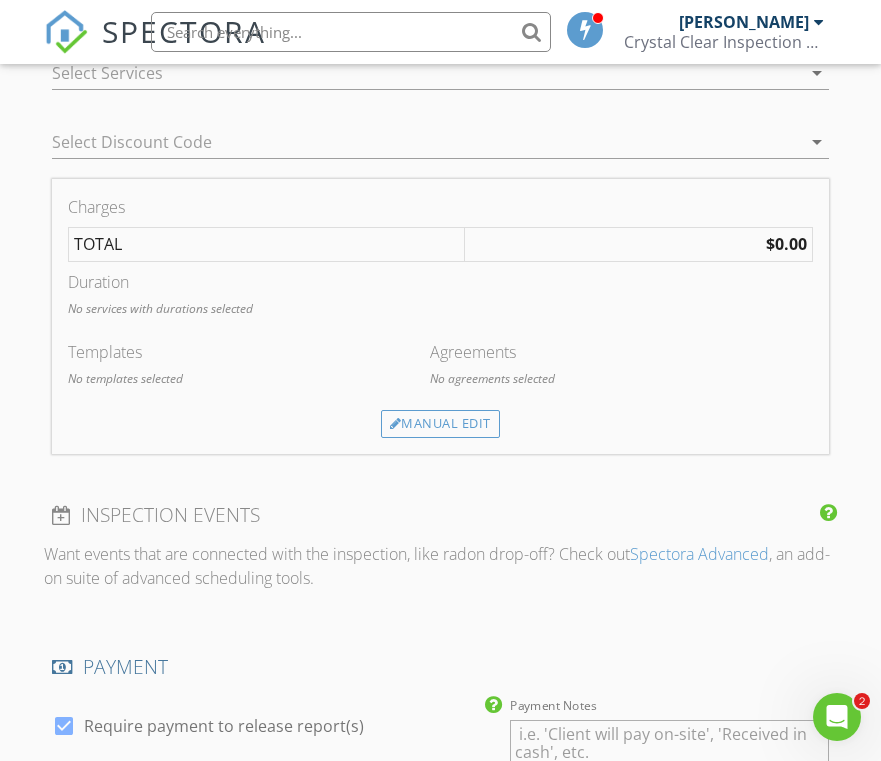 scroll, scrollTop: 1285, scrollLeft: 0, axis: vertical 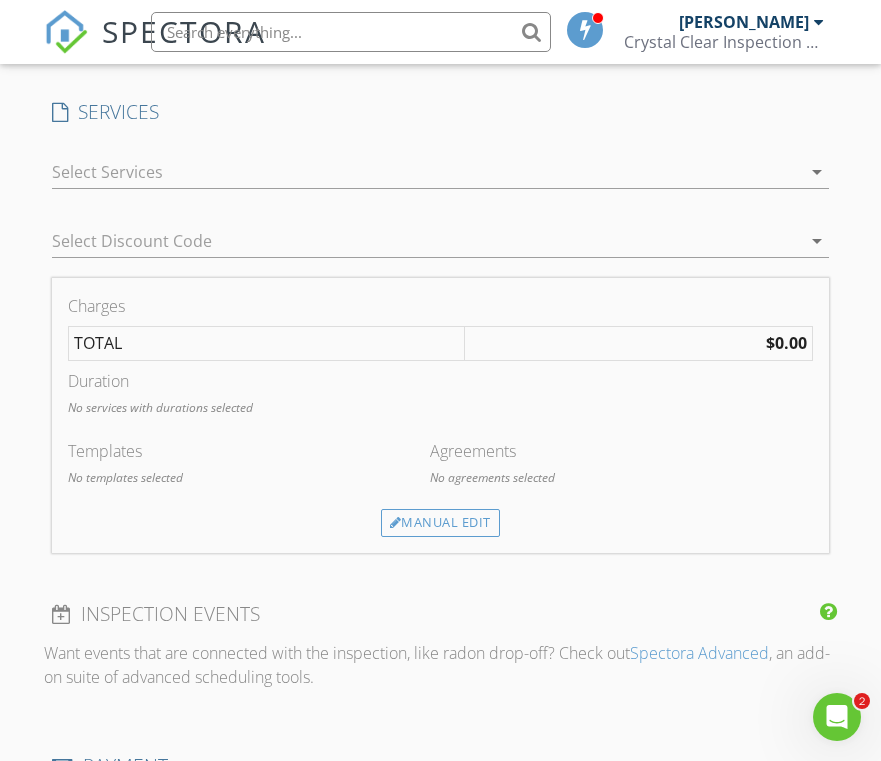 click at bounding box center [426, 172] 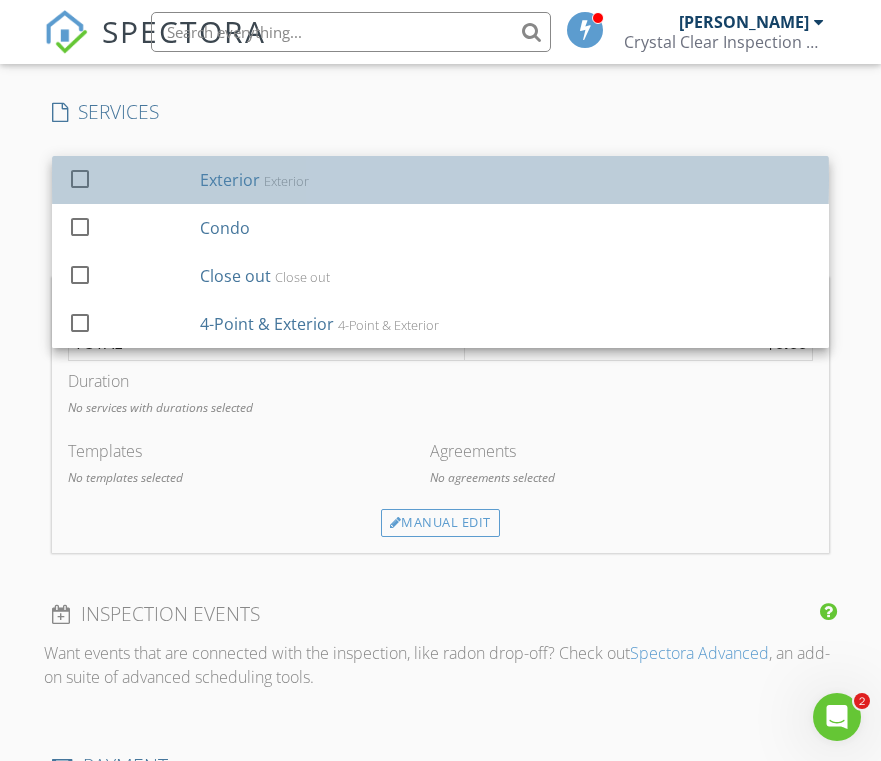 click on "Exterior   Exterior" at bounding box center (506, 180) 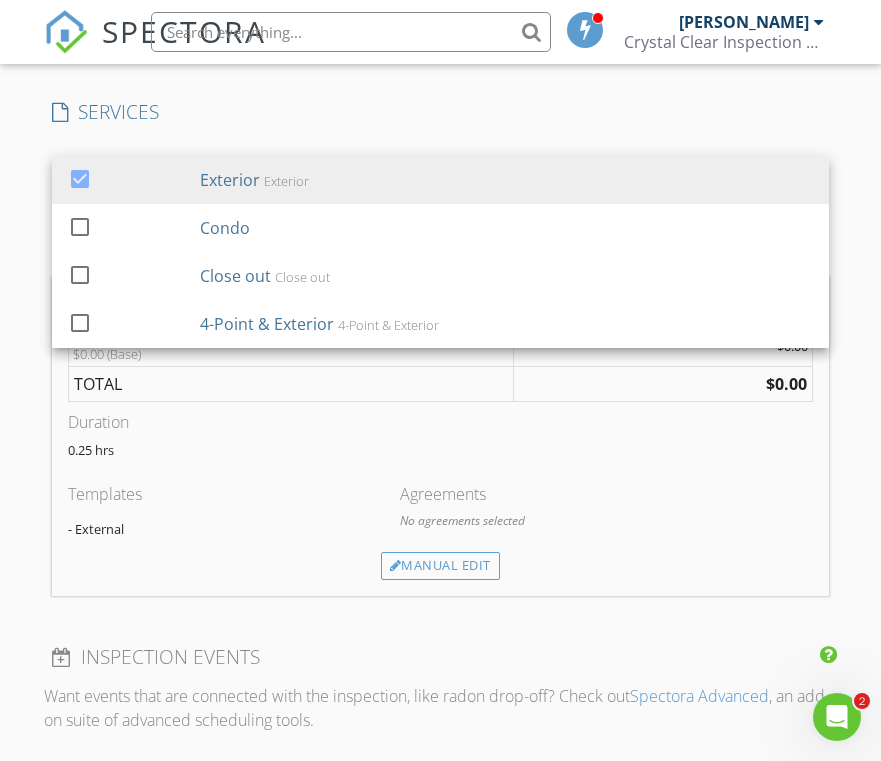 click on "Manual Edit" at bounding box center (440, 566) 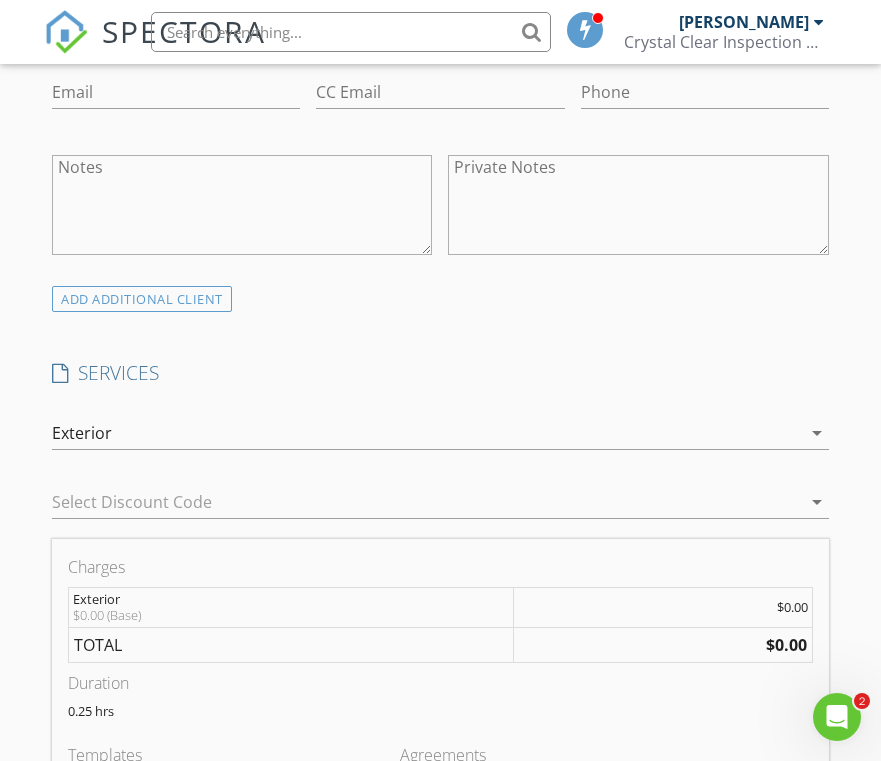 scroll, scrollTop: 639, scrollLeft: 0, axis: vertical 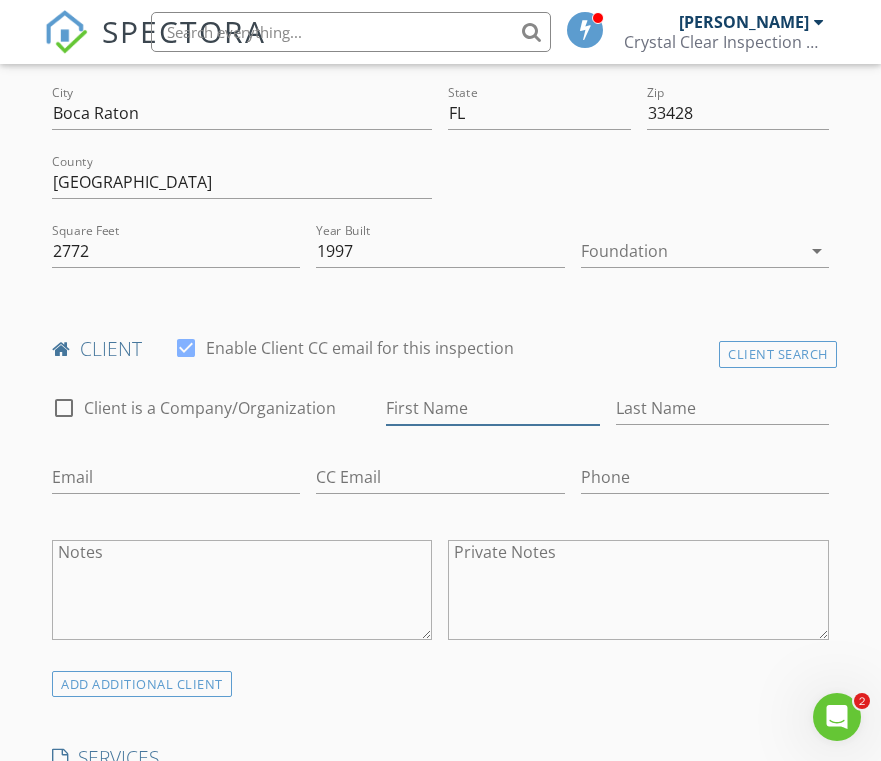 click on "First Name" at bounding box center (492, 408) 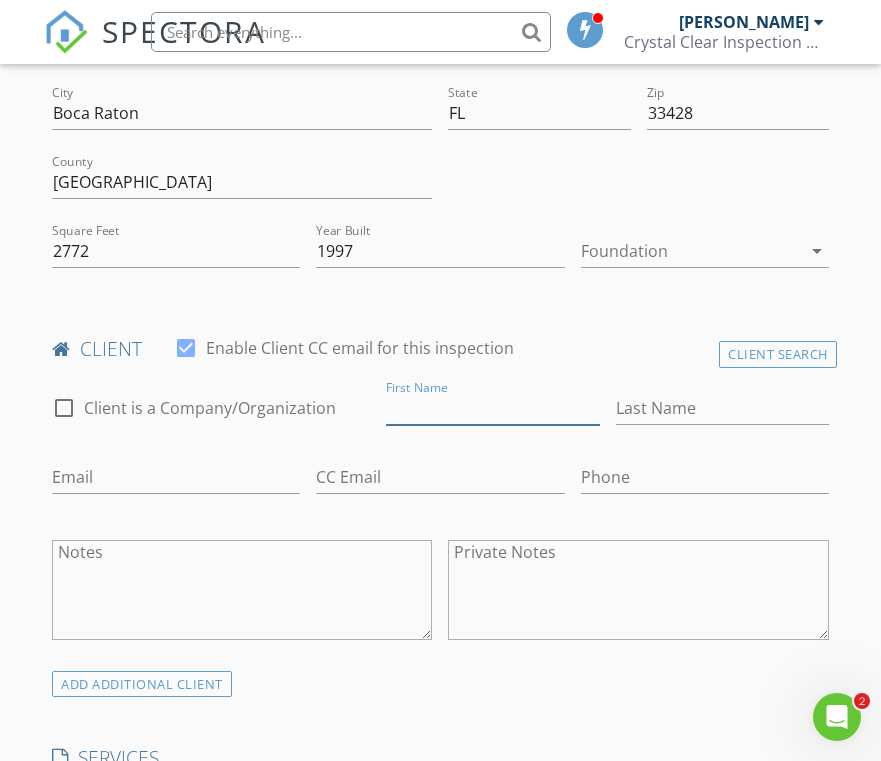 paste on "Juan Mosley" 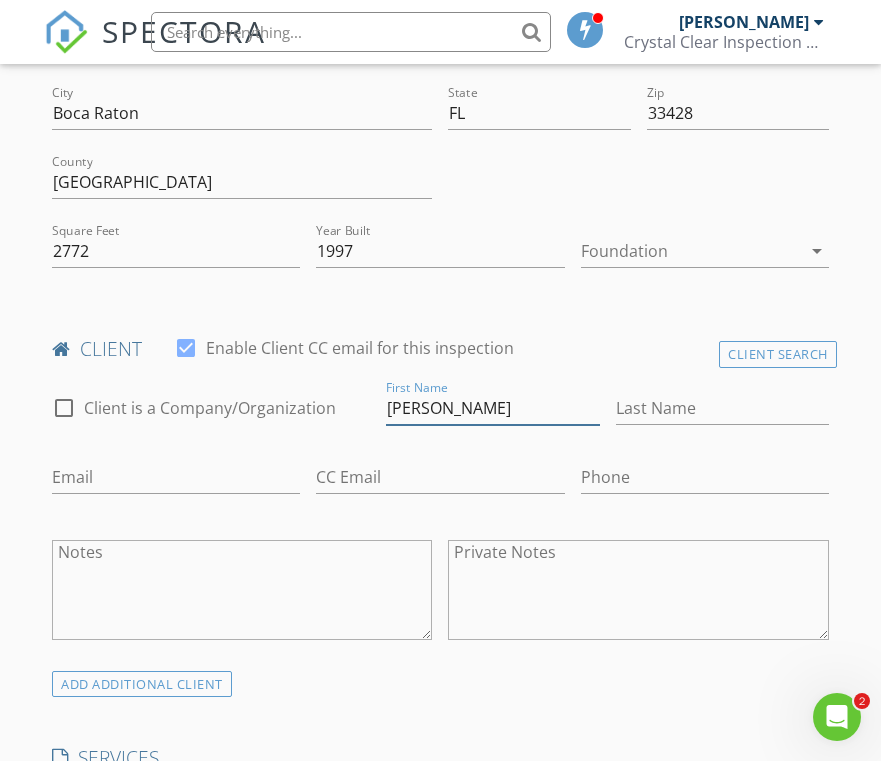 drag, startPoint x: 420, startPoint y: 408, endPoint x: 763, endPoint y: 556, distance: 373.56793 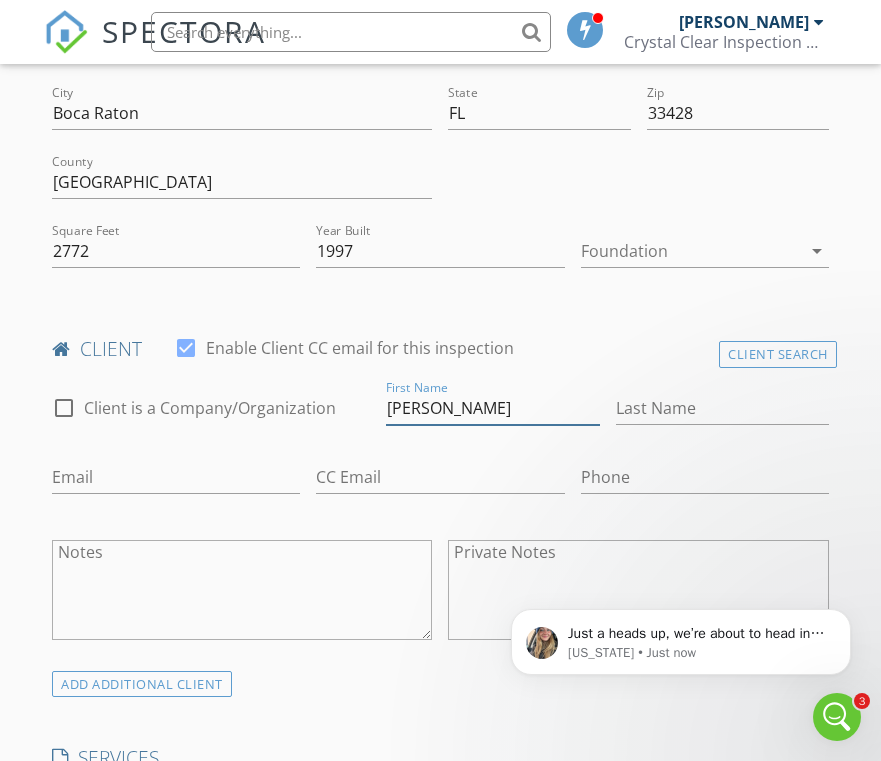 scroll, scrollTop: 0, scrollLeft: 0, axis: both 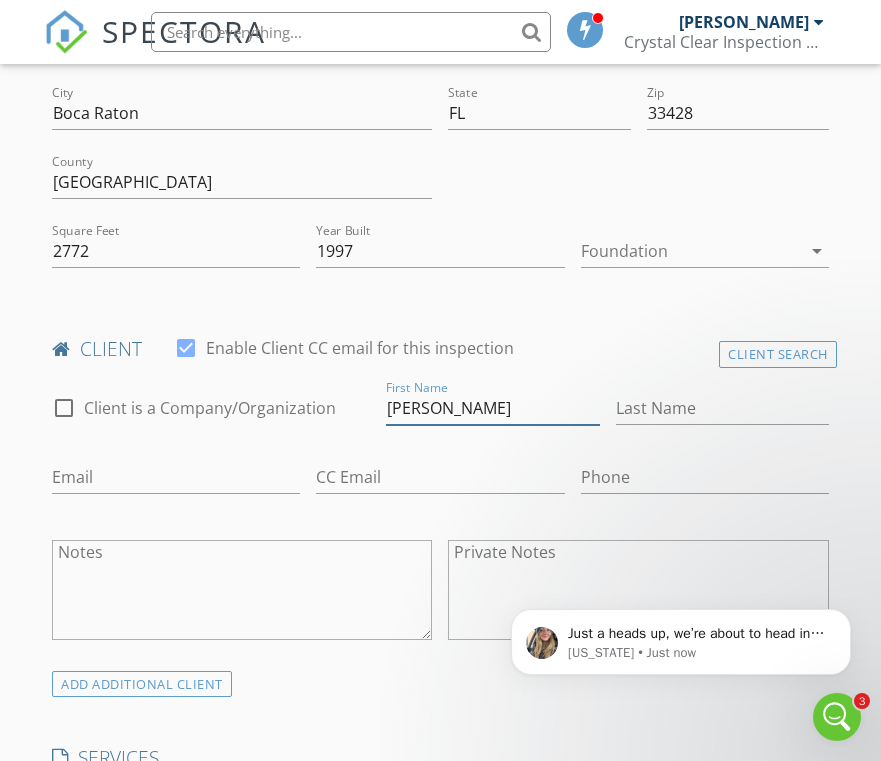 type on "Juan" 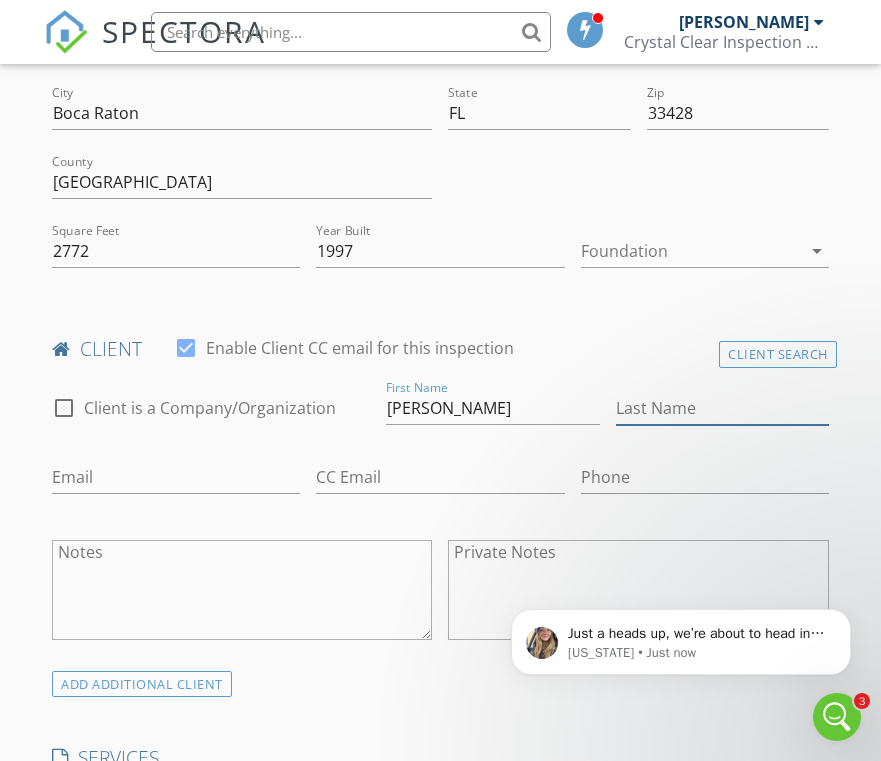 click on "Last Name" at bounding box center [722, 408] 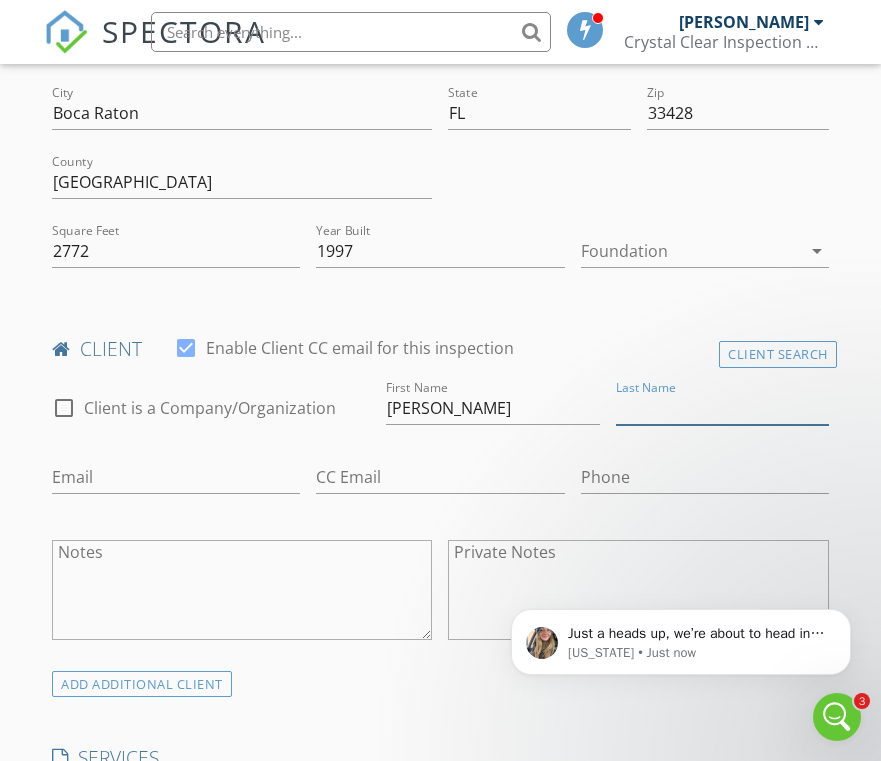paste on "Mosley" 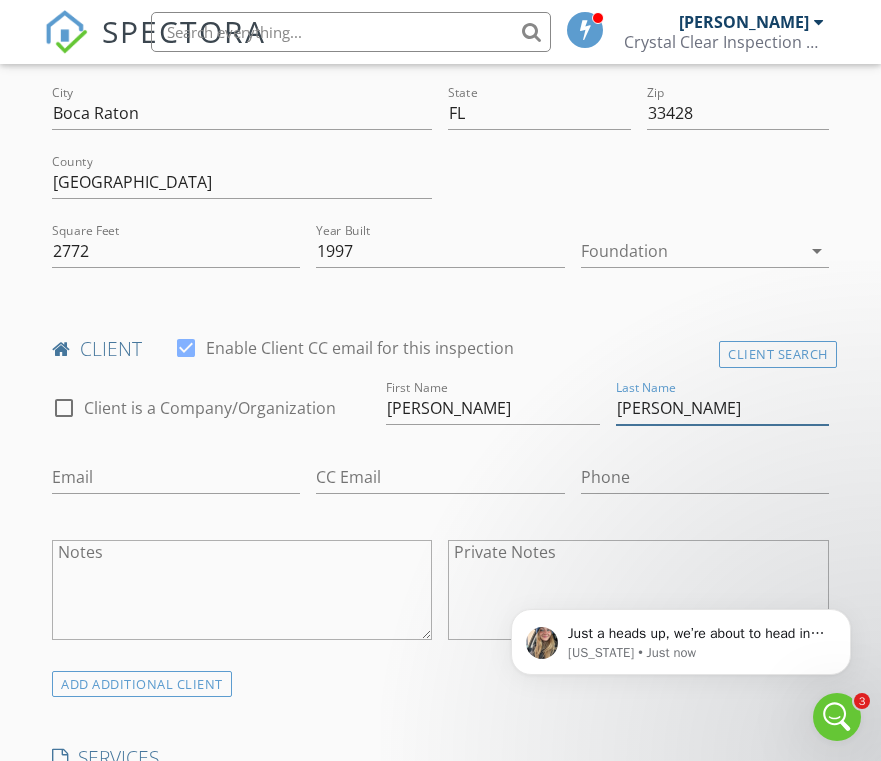 type on "Mosley" 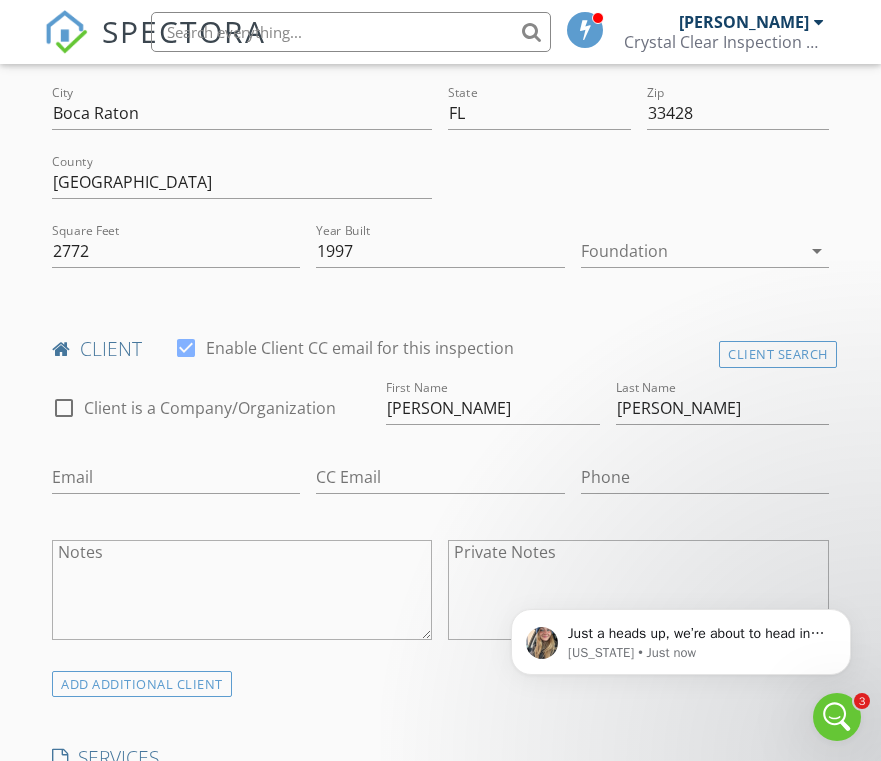 click on "INSPECTOR(S)
check_box   Keith Curotz   PRIMARY   Keith Curotz arrow_drop_down   check_box_outline_blank Keith Curotz specifically requested
Date/Time
07/12/2025 8:00 AM
Location
Address Search       Address 12412 Clearfalls Dr   Unit   City Boca Raton   State FL   Zip 33428   County Palm Beach     Square Feet 2772   Year Built 1997   Foundation arrow_drop_down
client
check_box Enable Client CC email for this inspection   Client Search     check_box_outline_blank Client is a Company/Organization     First Name Juan   Last Name Mosley   Email   CC Email   Phone           Notes   Private Notes
ADD ADDITIONAL client
SERVICES
check_box   Exterior   Exterior check_box_outline_blank   Condo   check_box_outline_blank   Close out   Close out check_box_outline_blank   4-Point & Exterior" at bounding box center [440, 1143] 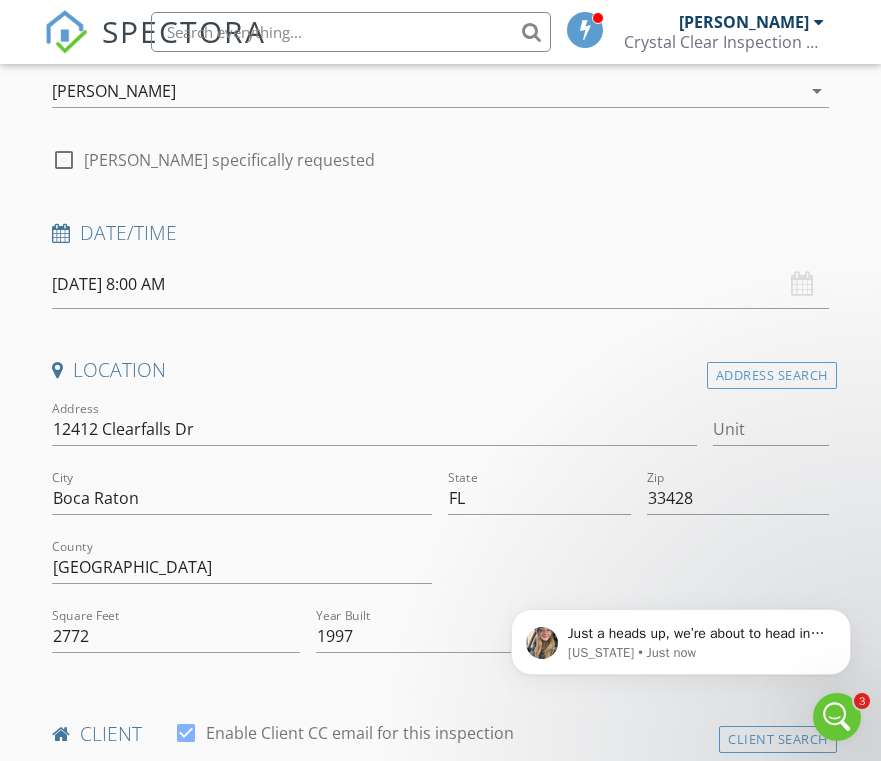 scroll, scrollTop: 107, scrollLeft: 0, axis: vertical 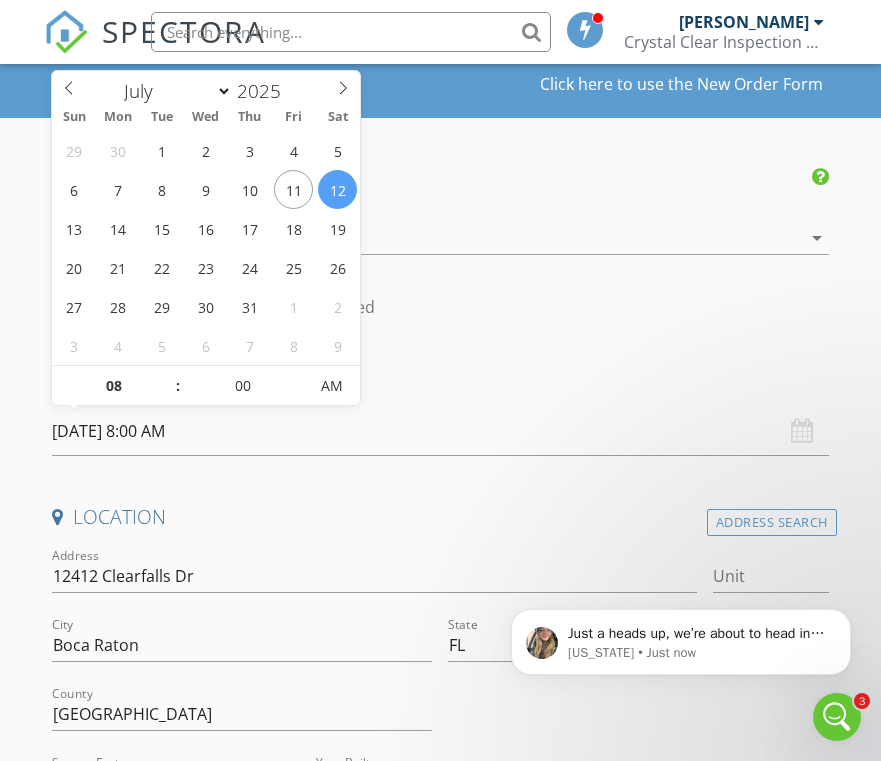 click on "07/12/2025 8:00 AM" at bounding box center [440, 431] 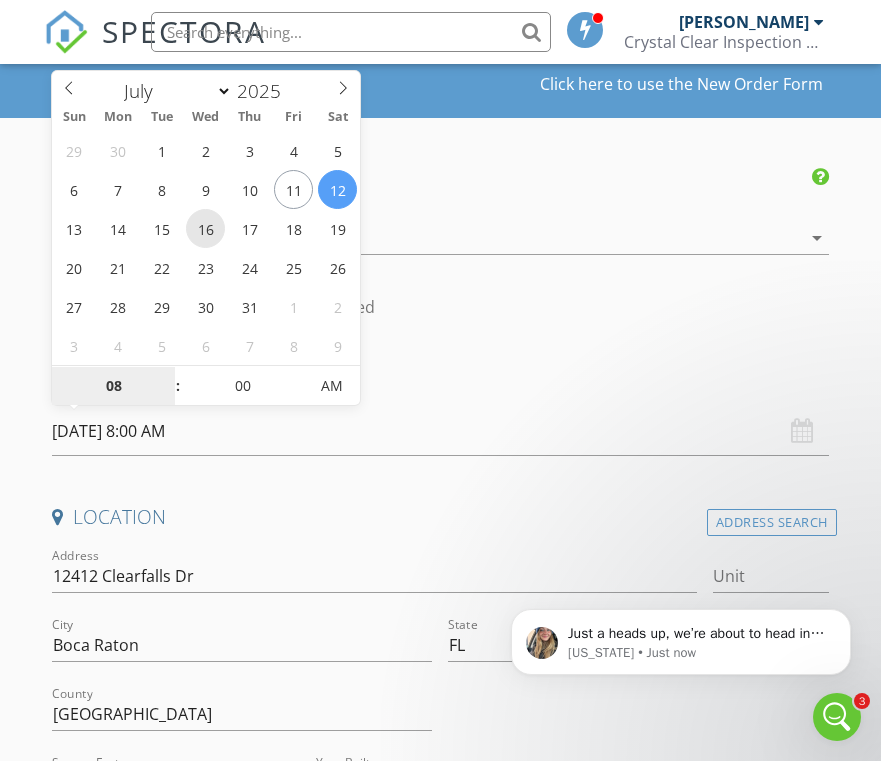 type on "07/16/2025 8:00 AM" 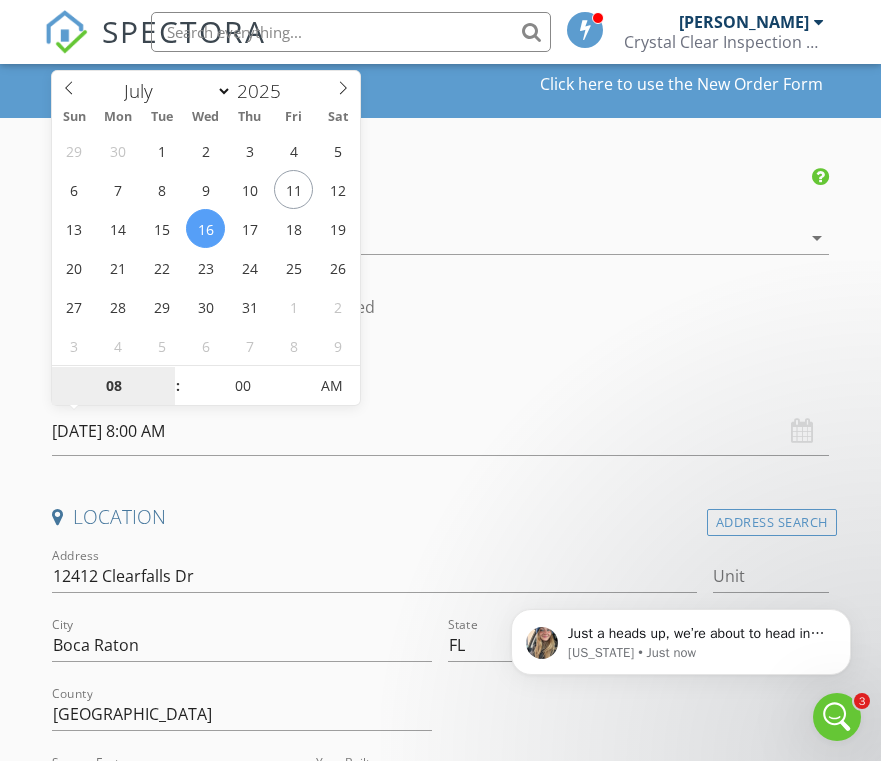 type on "9" 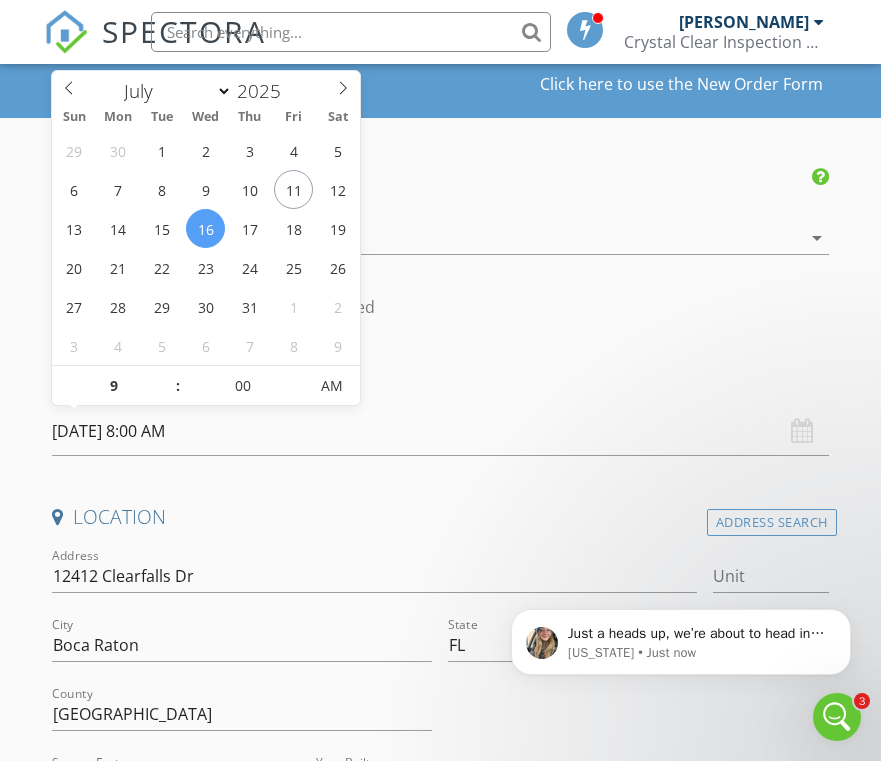 type on "07/16/2025 9:00 AM" 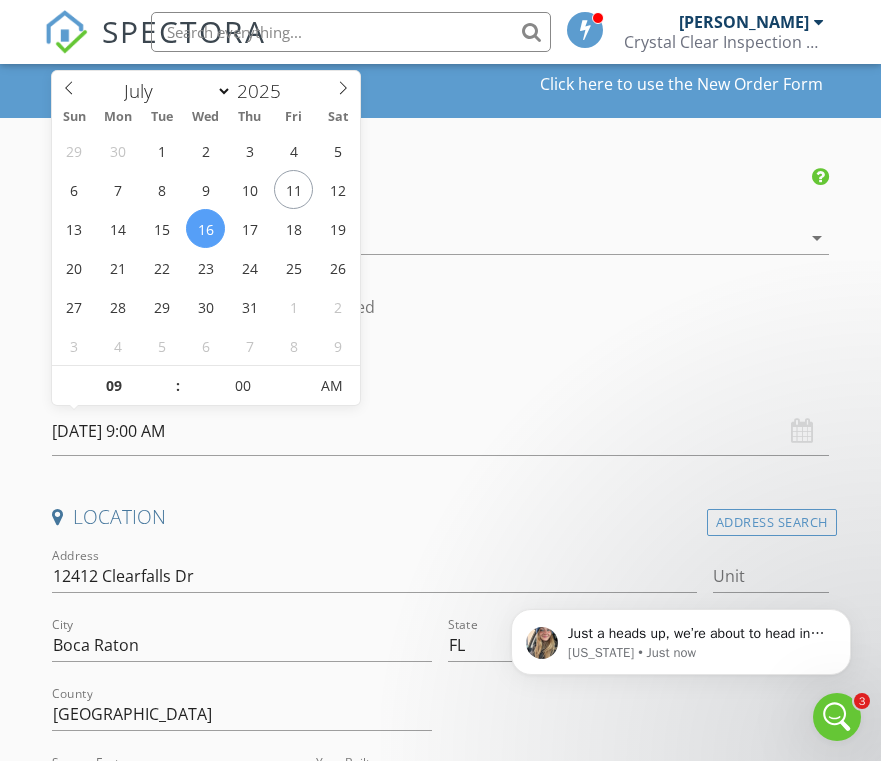 click on "INSPECTOR(S)
check_box   Keith Curotz   PRIMARY   Keith Curotz arrow_drop_down   check_box_outline_blank Keith Curotz specifically requested
Date/Time
07/16/2025 9:00 AM
Location
Address Search       Address 12412 Clearfalls Dr   Unit   City Boca Raton   State FL   Zip 33428   County Palm Beach     Square Feet 2772   Year Built 1997   Foundation arrow_drop_down
client
check_box Enable Client CC email for this inspection   Client Search     check_box_outline_blank Client is a Company/Organization     First Name Juan   Last Name Mosley   Email   CC Email   Phone           Notes   Private Notes
ADD ADDITIONAL client
SERVICES
check_box   Exterior   Exterior check_box_outline_blank   Condo   check_box_outline_blank   Close out   Close out check_box_outline_blank   4-Point & Exterior" at bounding box center [440, 1675] 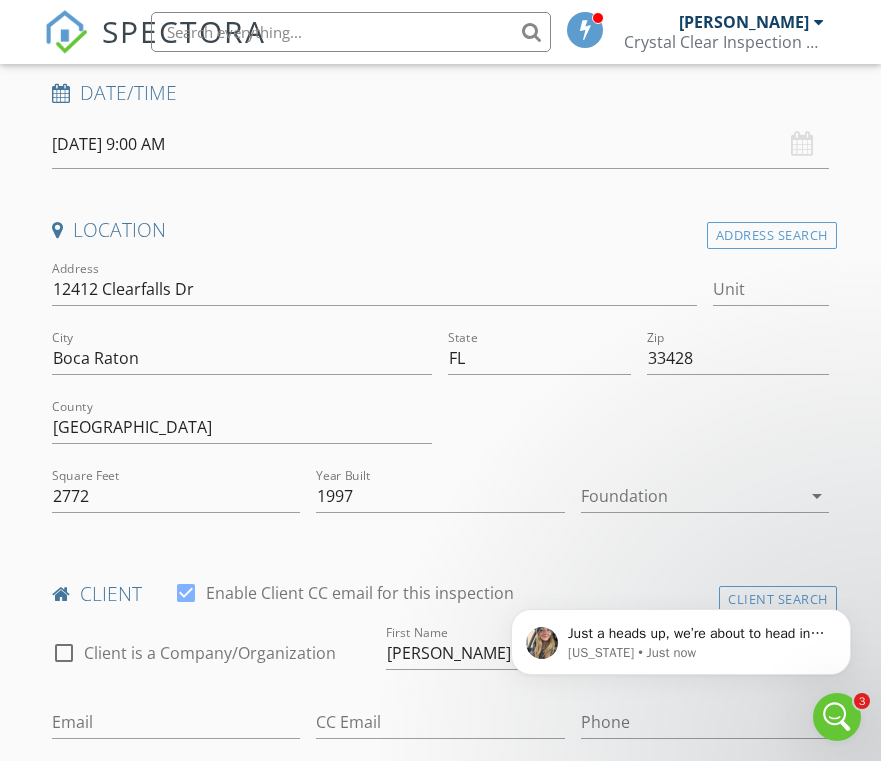 scroll, scrollTop: 465, scrollLeft: 0, axis: vertical 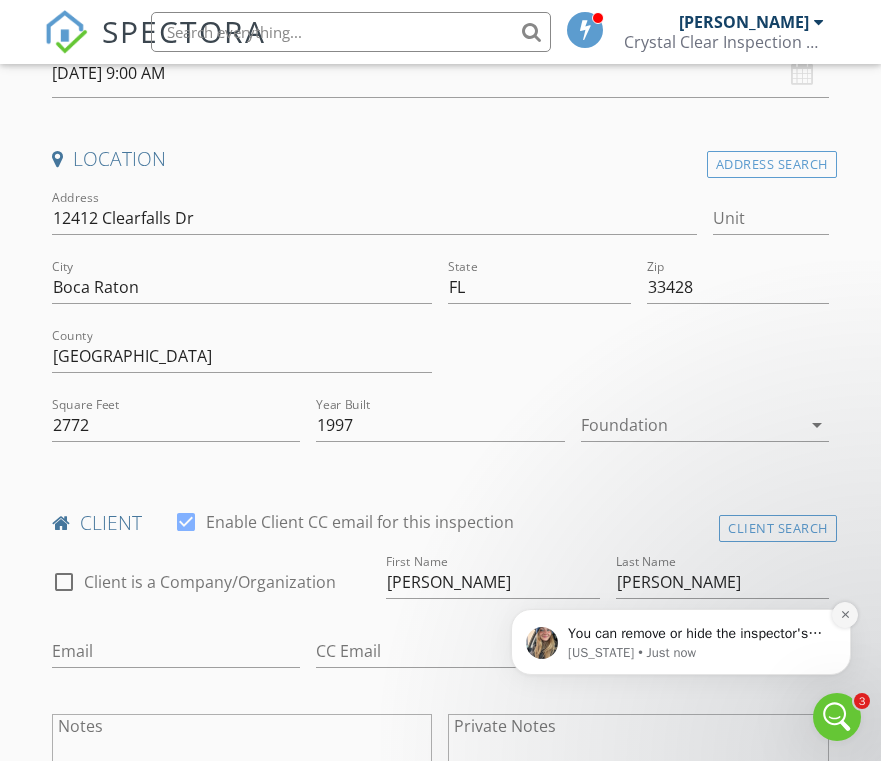 click 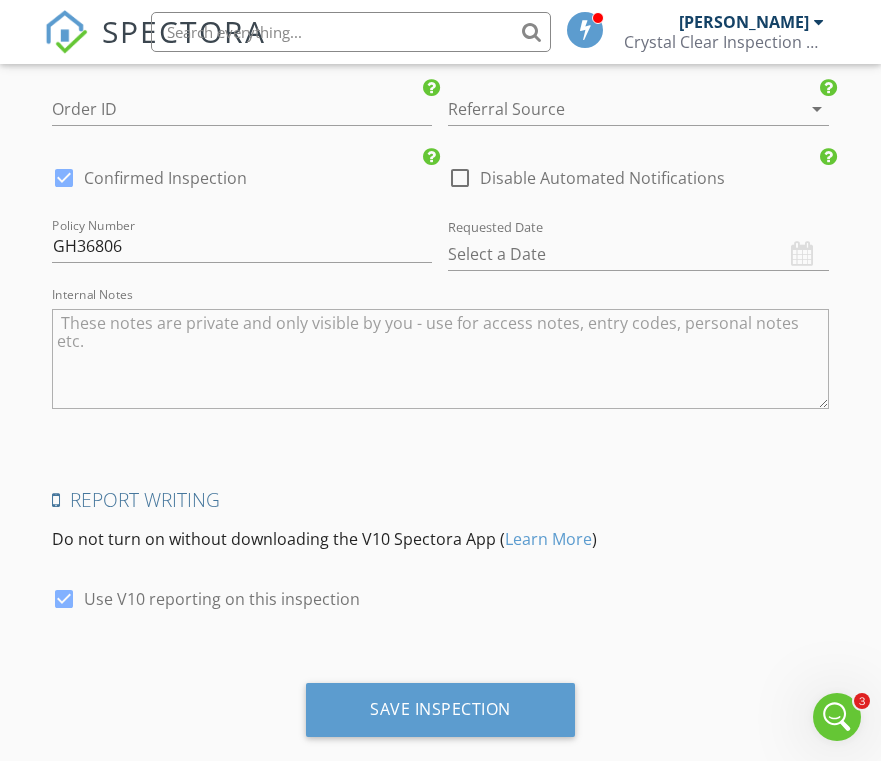 scroll, scrollTop: 2695, scrollLeft: 0, axis: vertical 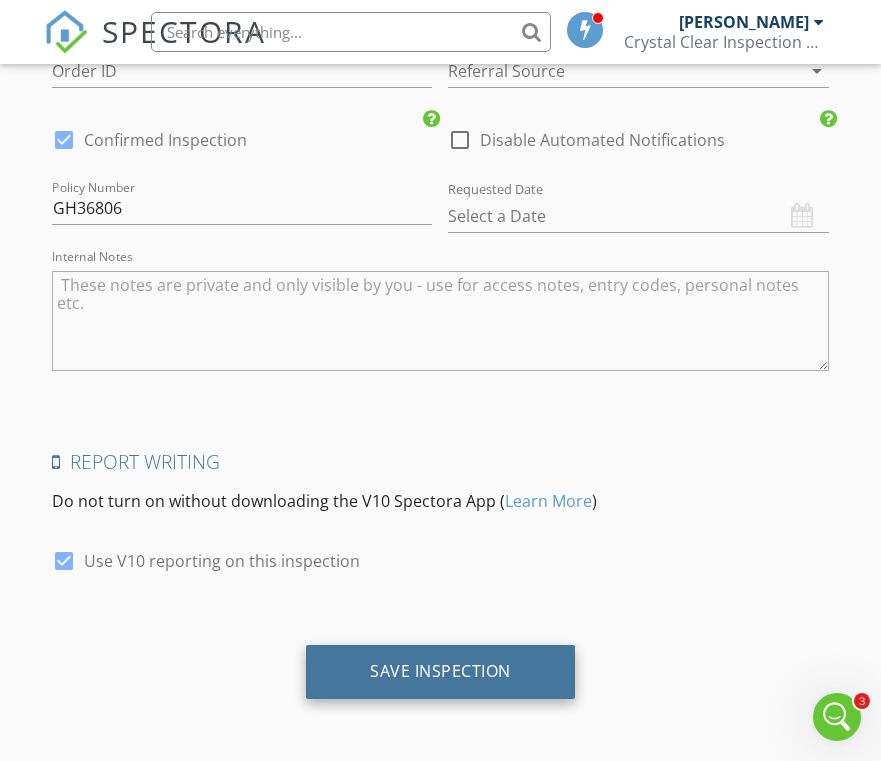 click on "Save Inspection" at bounding box center (440, 672) 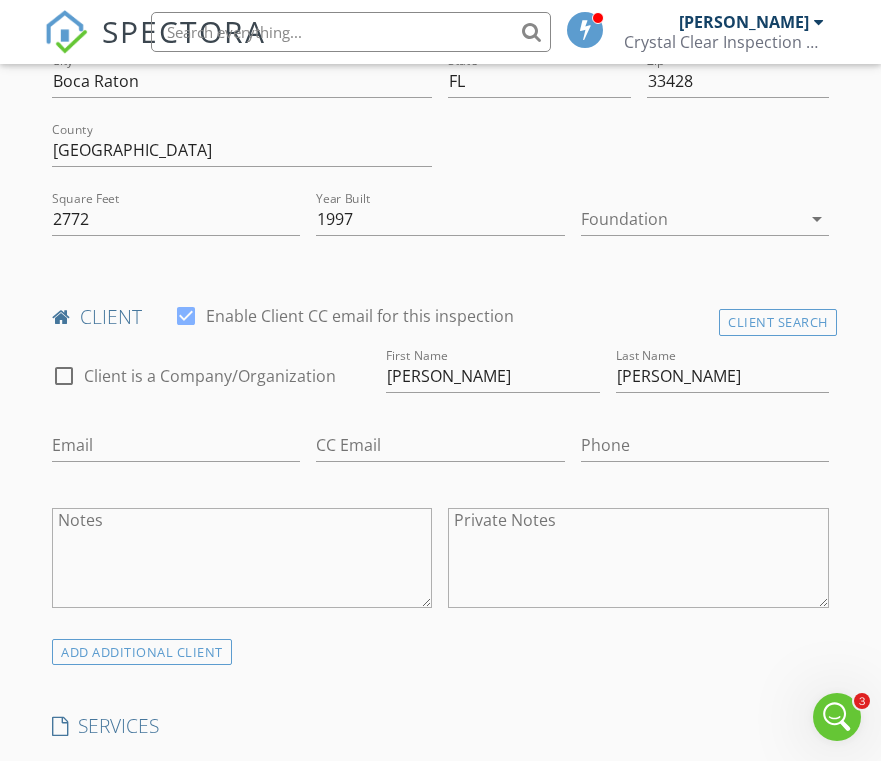 scroll, scrollTop: 0, scrollLeft: 0, axis: both 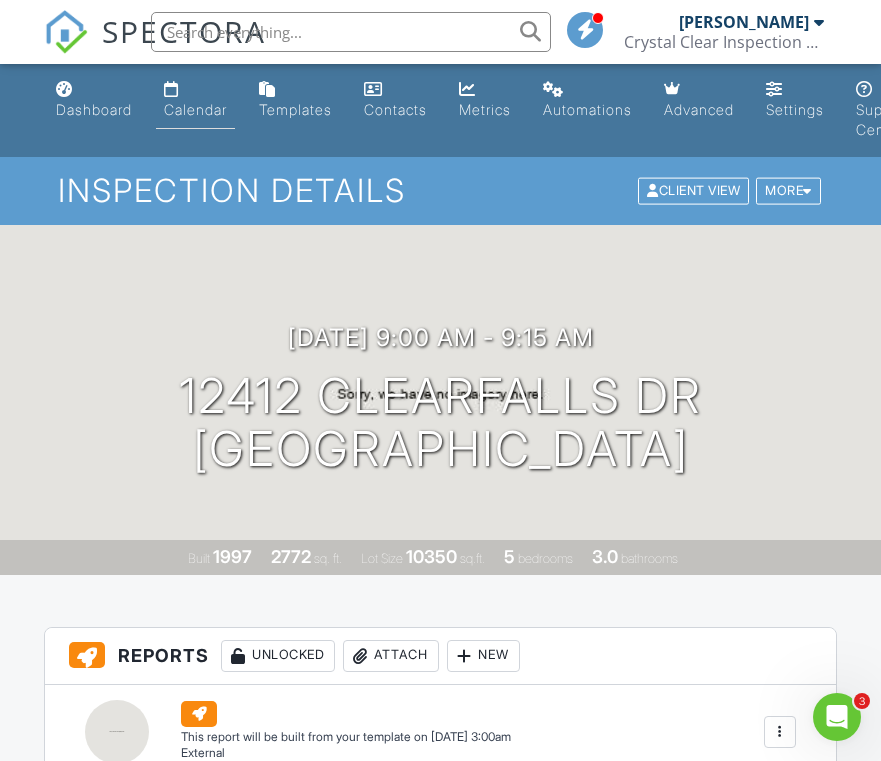 click on "Calendar" at bounding box center [195, 109] 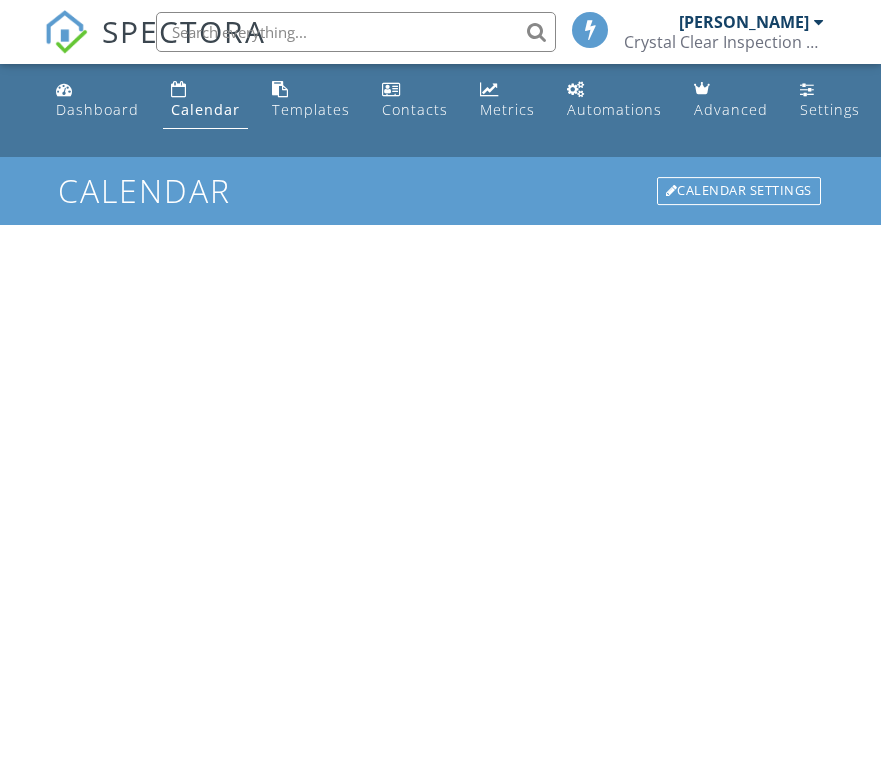 scroll, scrollTop: 0, scrollLeft: 0, axis: both 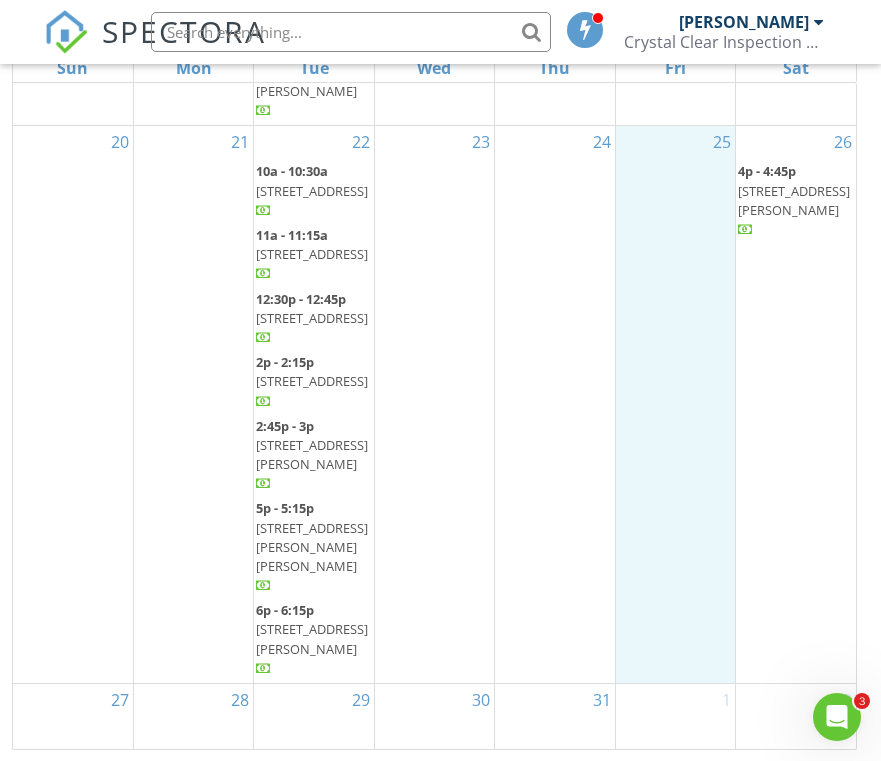 click on "25" at bounding box center [675, 404] 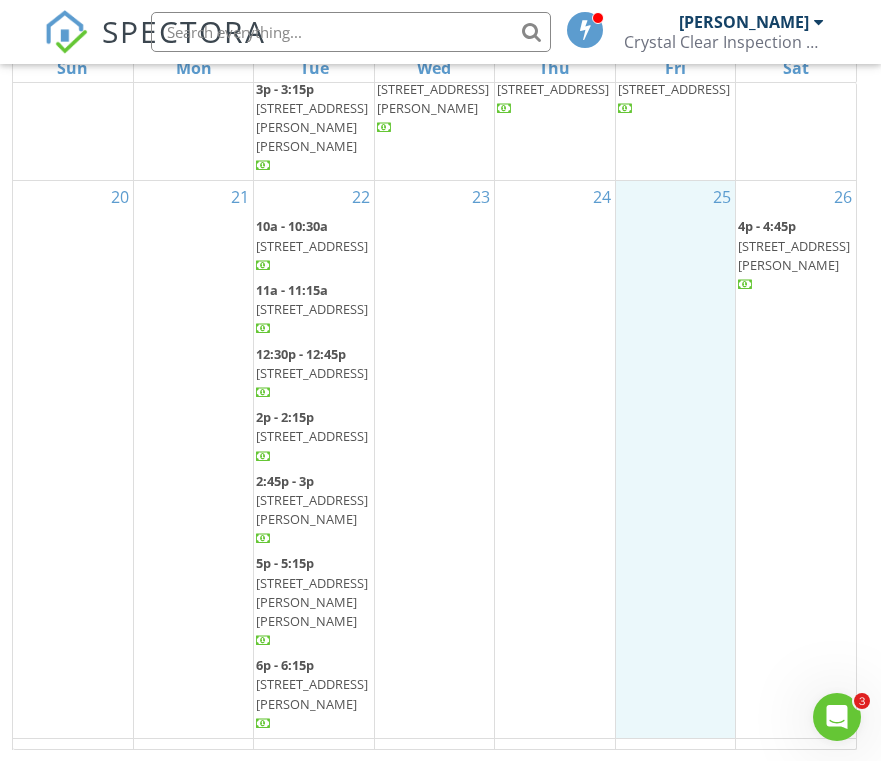 scroll, scrollTop: 1173, scrollLeft: 0, axis: vertical 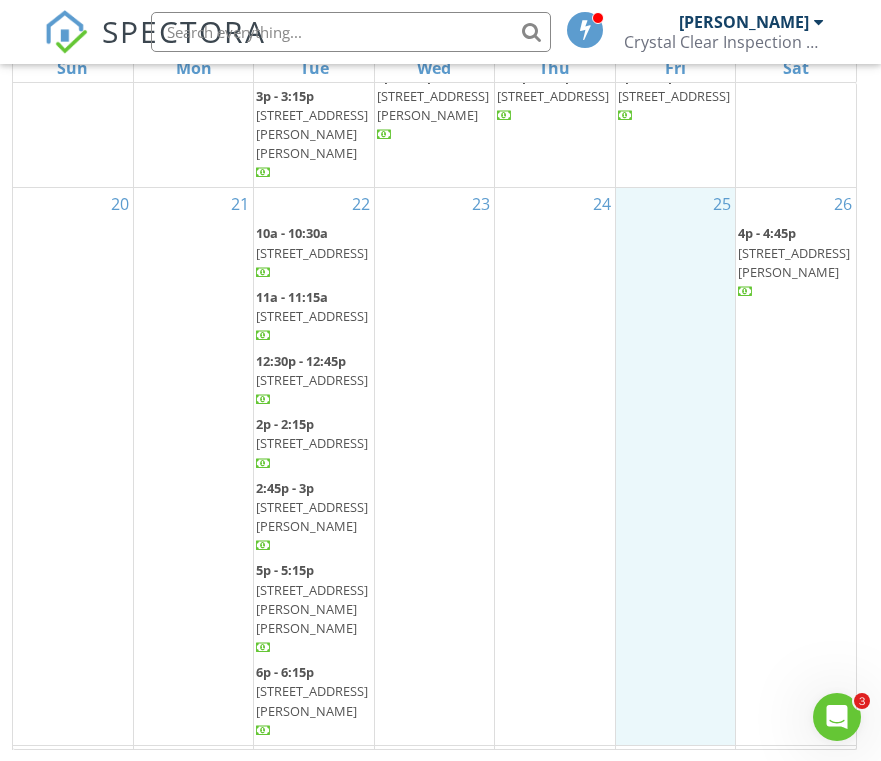 click on "[STREET_ADDRESS]" at bounding box center (312, -51) 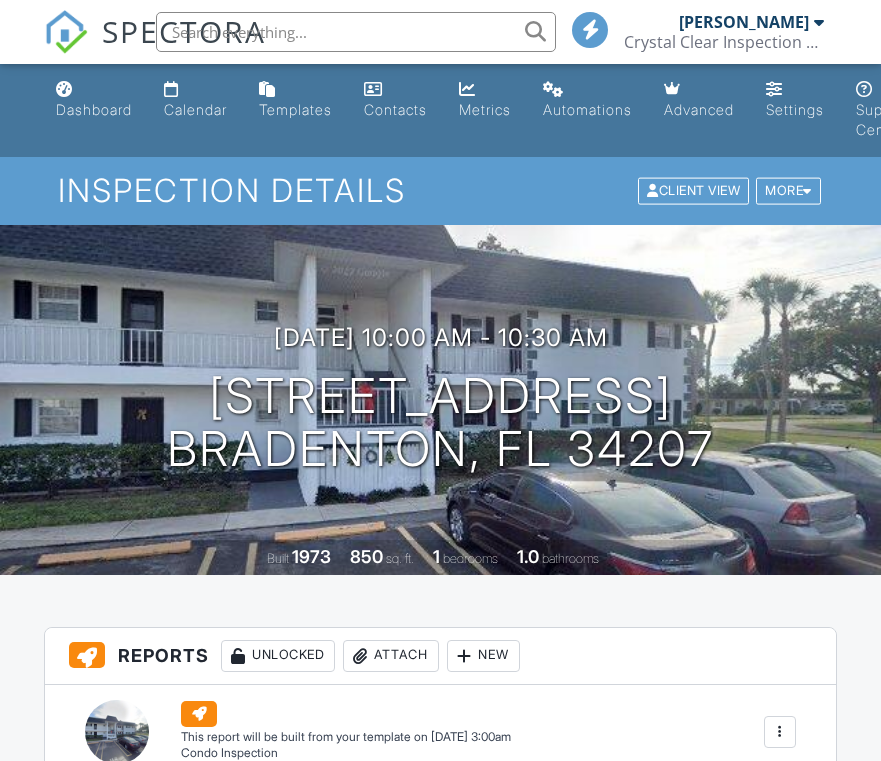 scroll, scrollTop: 1065, scrollLeft: 0, axis: vertical 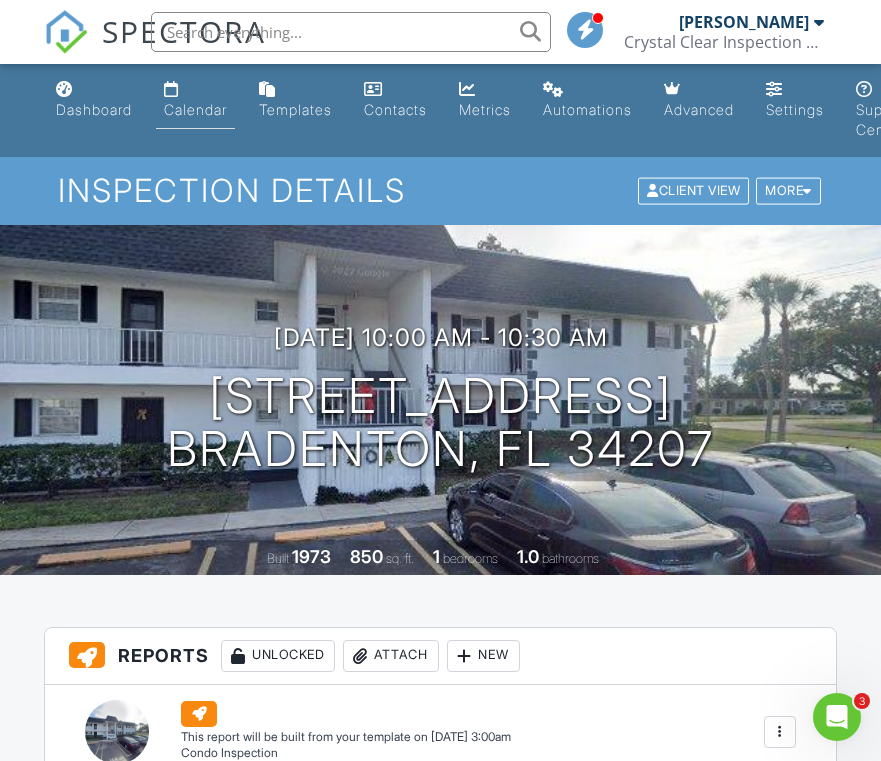 click on "Calendar" at bounding box center [195, 100] 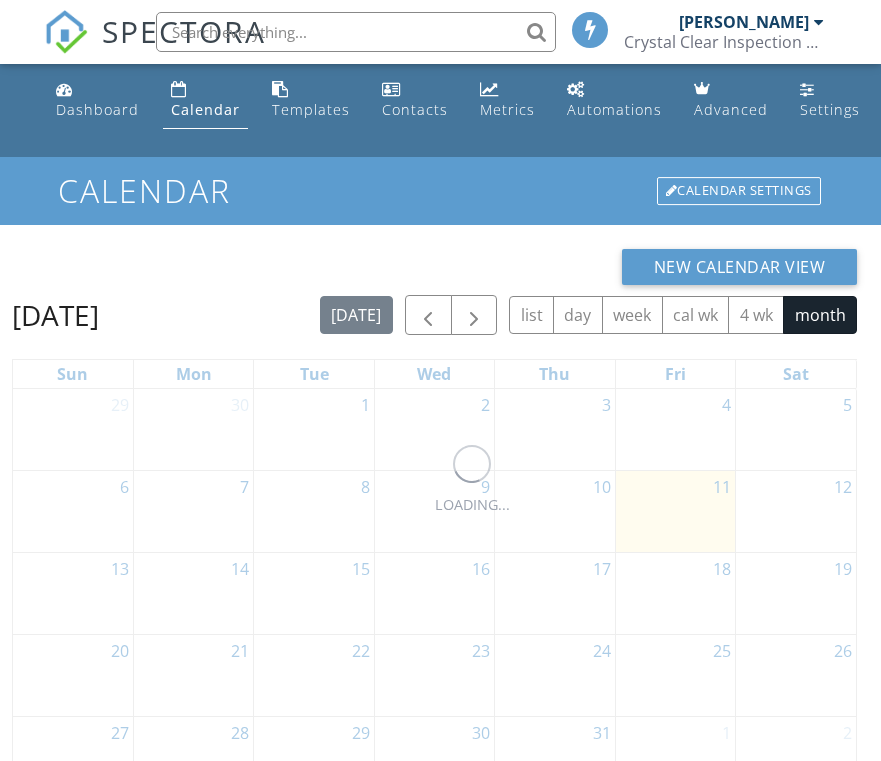 scroll, scrollTop: 0, scrollLeft: 0, axis: both 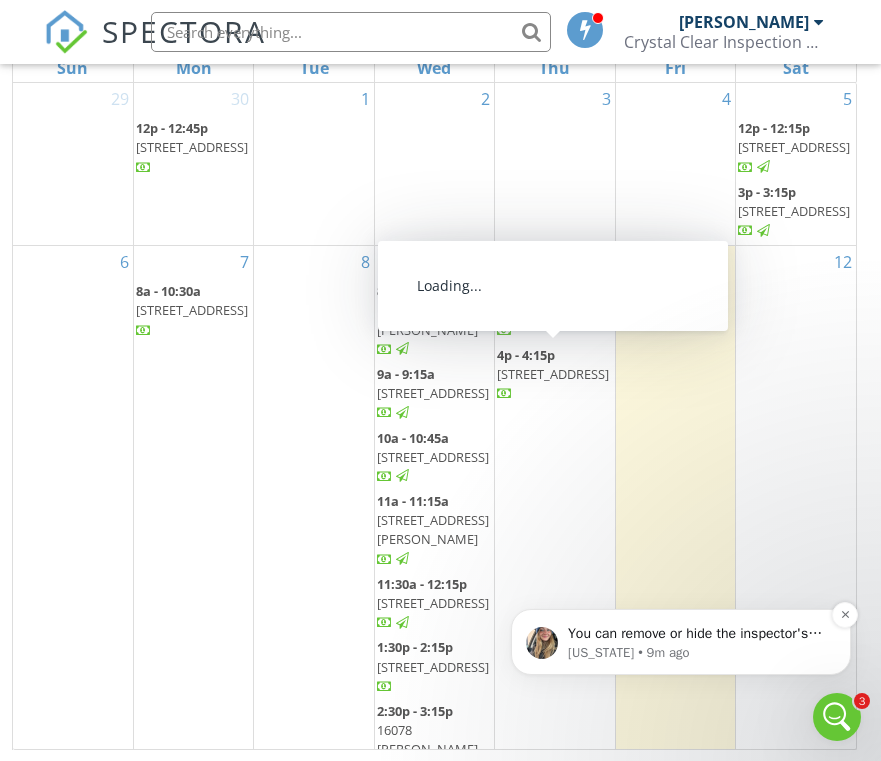 click on "[US_STATE] • 9m ago" at bounding box center (697, 653) 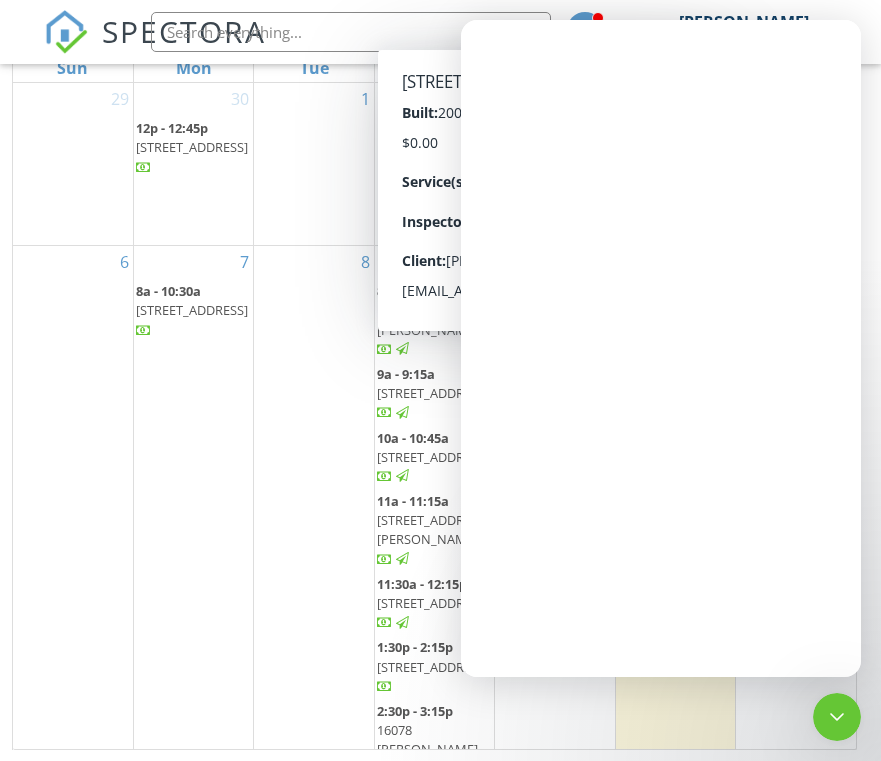 scroll, scrollTop: 0, scrollLeft: 0, axis: both 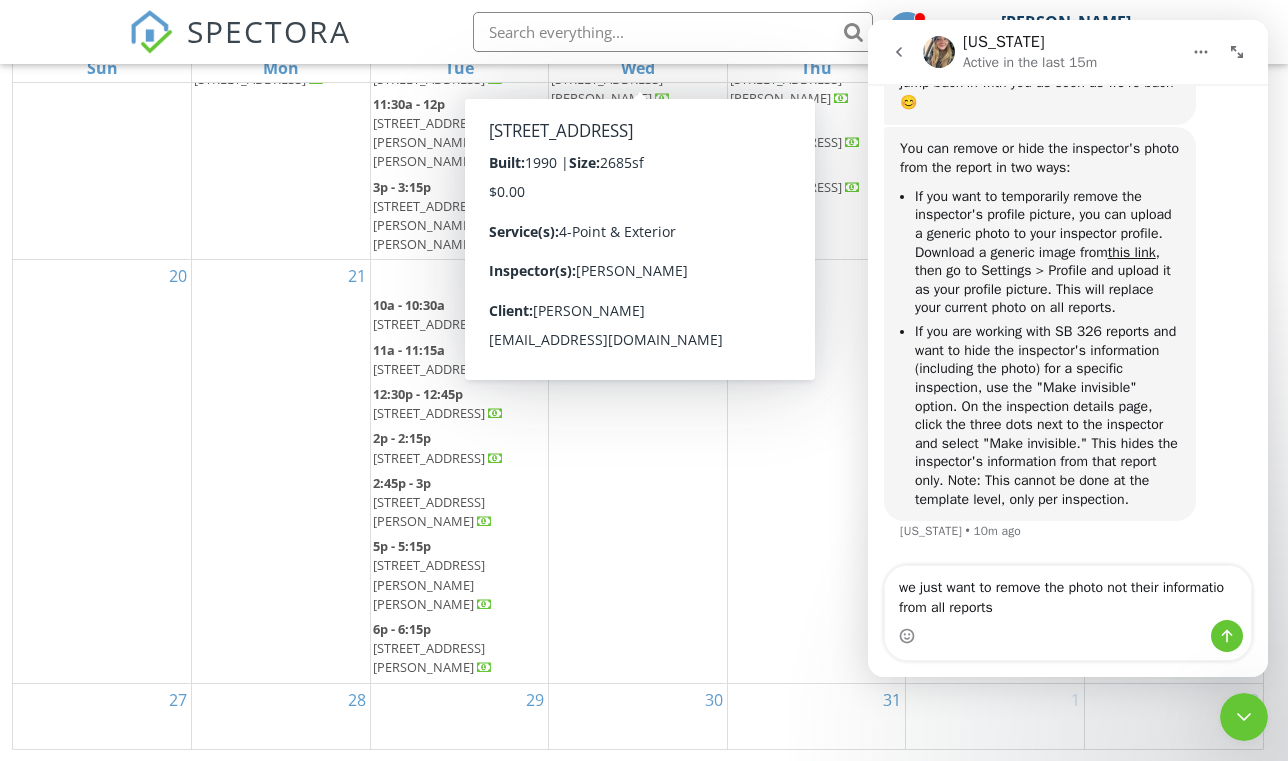 type on "we just want to remove the photo not their information from all reports" 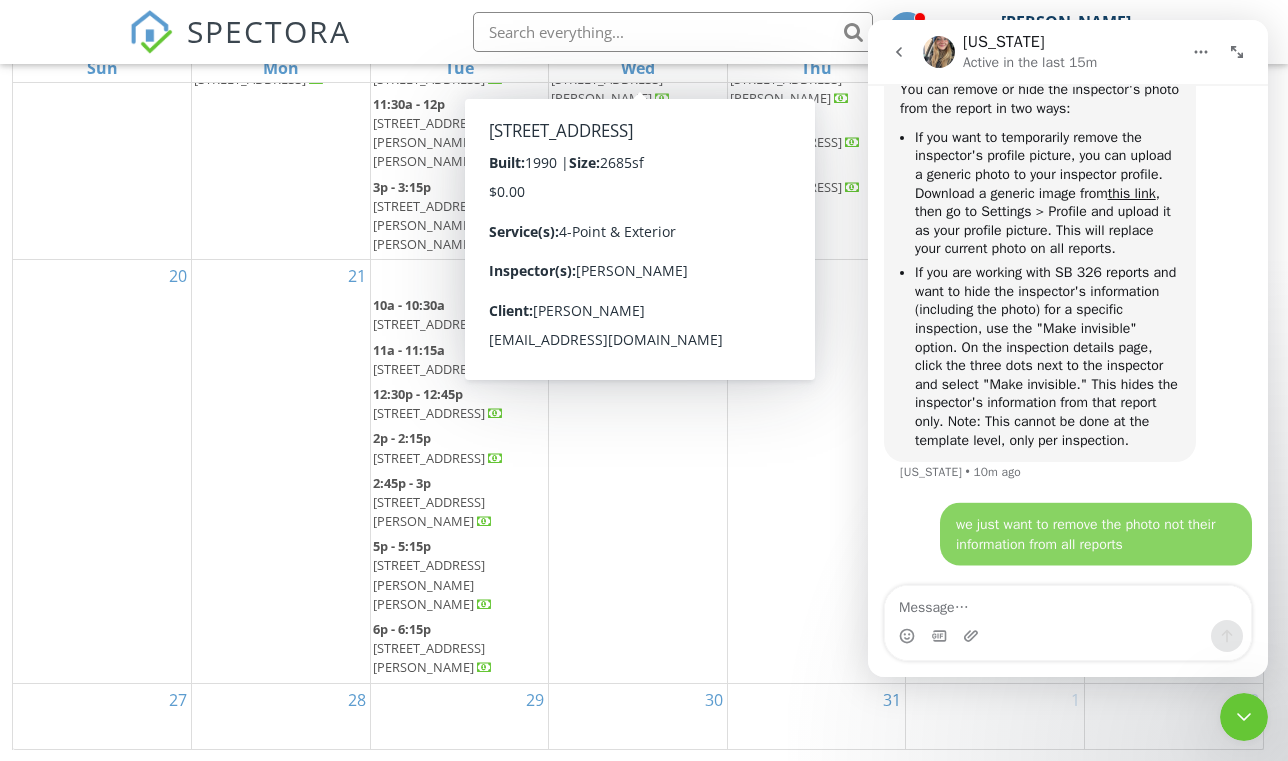 scroll, scrollTop: 2431, scrollLeft: 0, axis: vertical 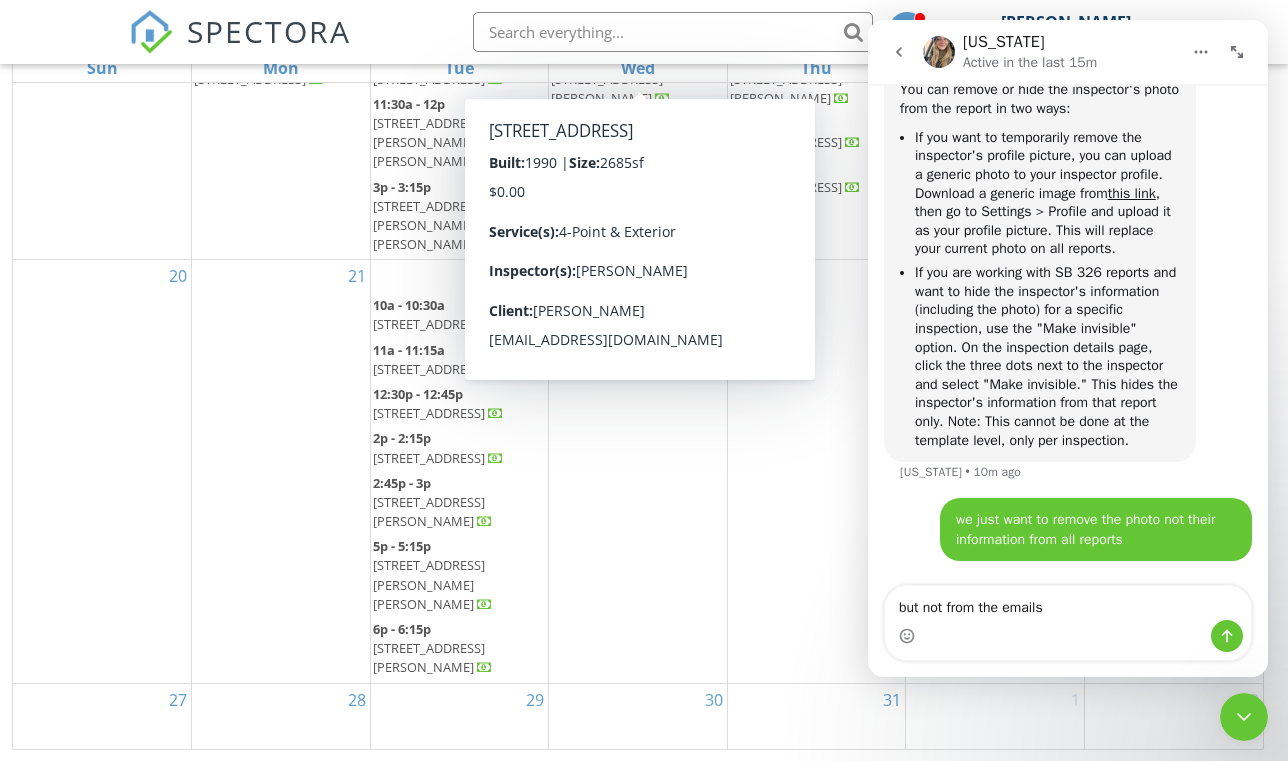 type on "but not from the emails" 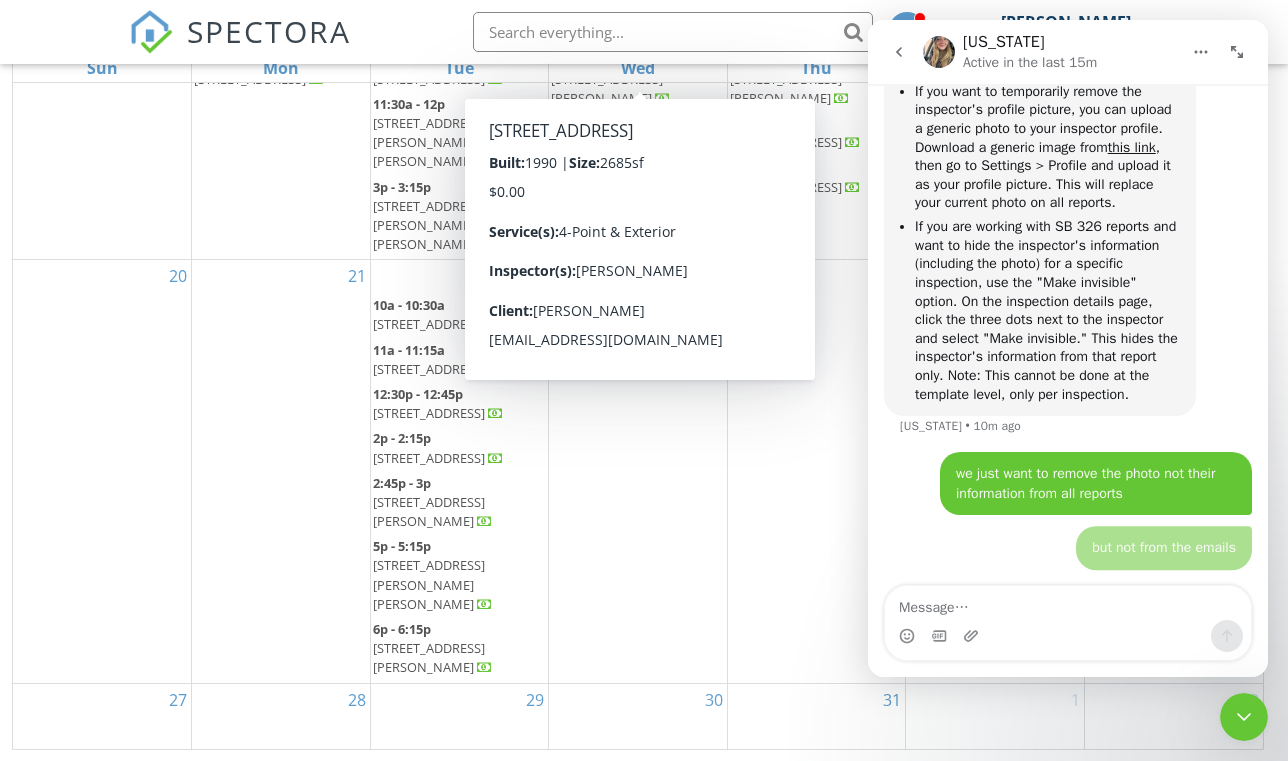 scroll, scrollTop: 2477, scrollLeft: 0, axis: vertical 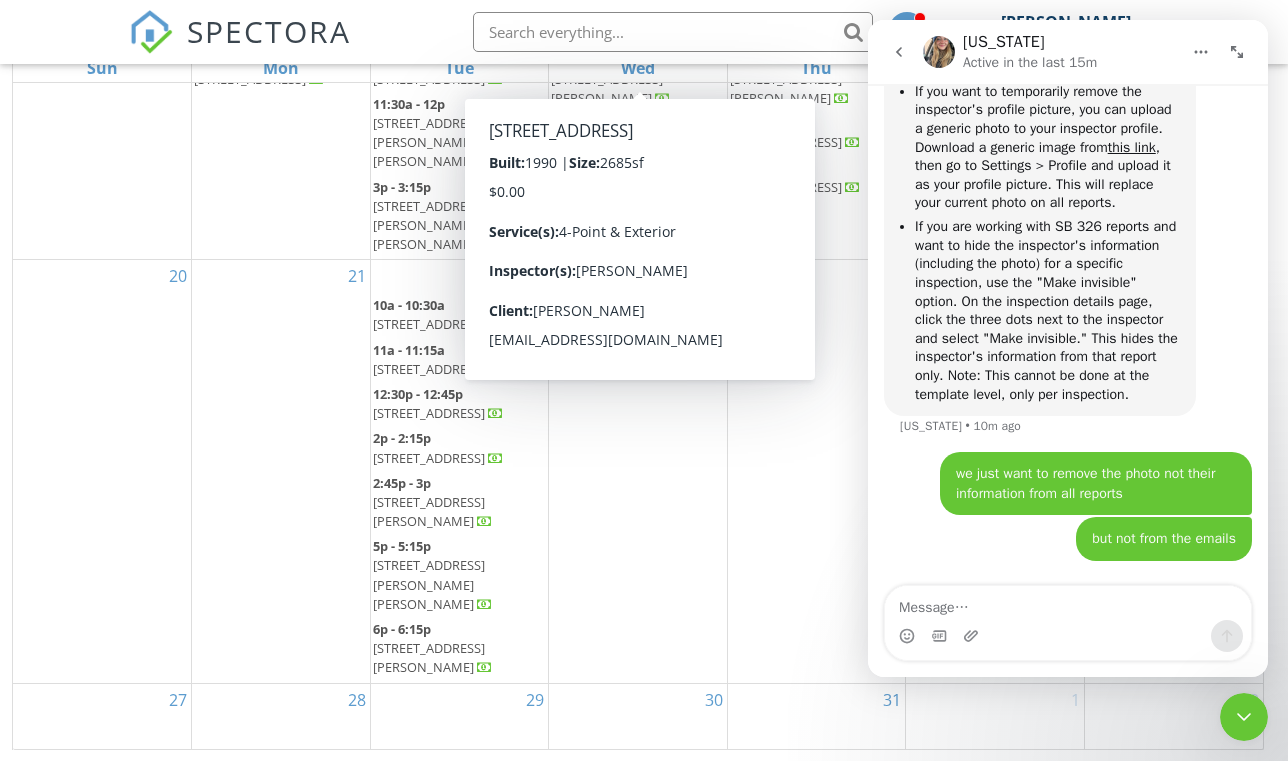 click on "23" at bounding box center (638, 471) 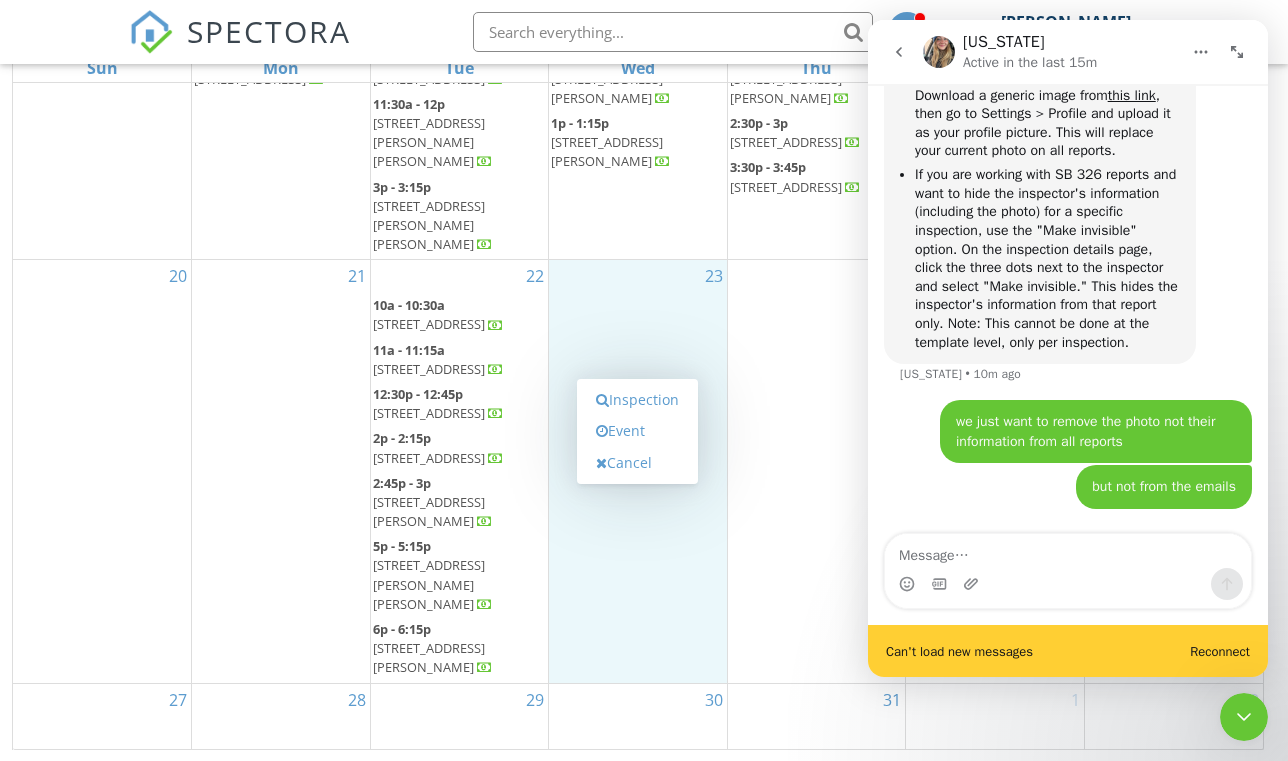 scroll, scrollTop: 2529, scrollLeft: 0, axis: vertical 